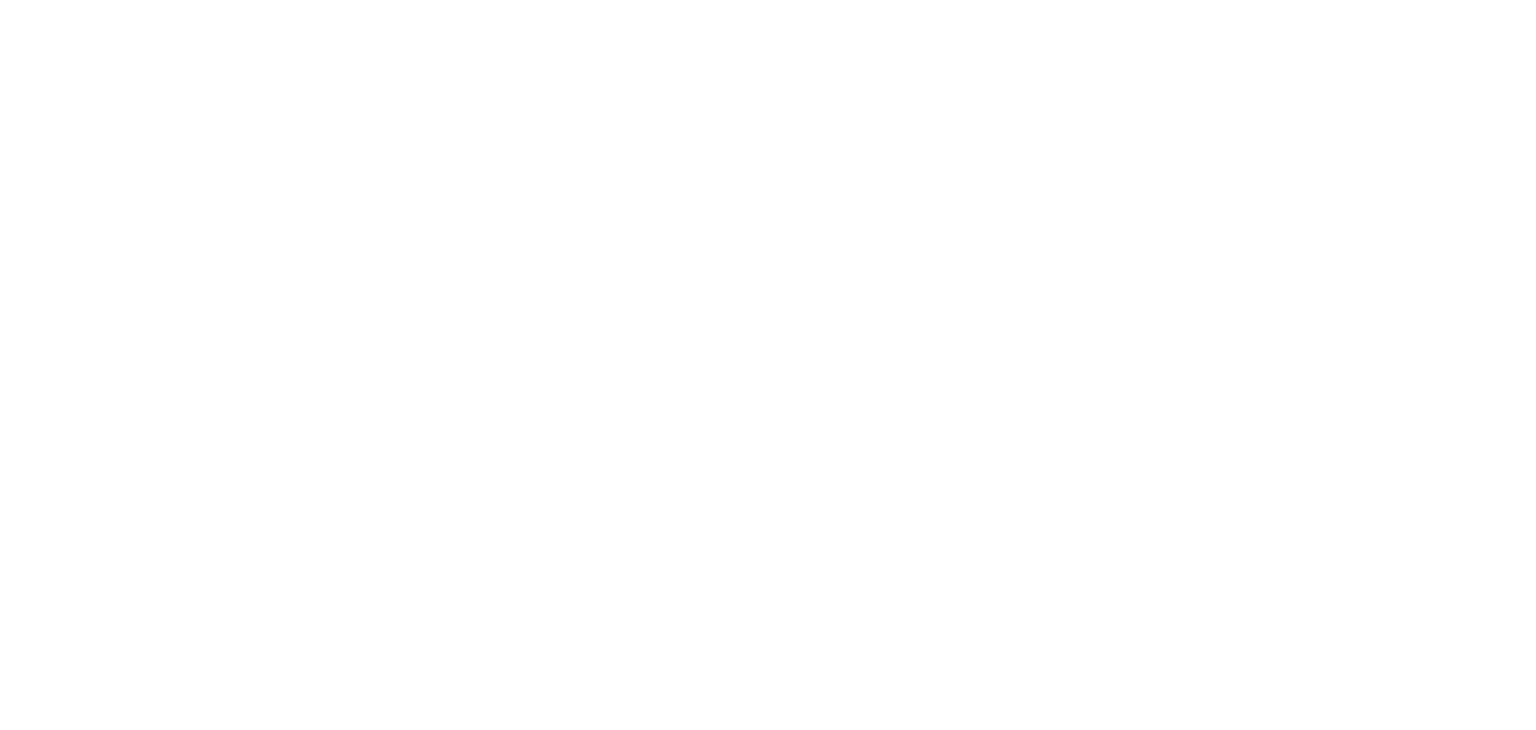 scroll, scrollTop: 0, scrollLeft: 0, axis: both 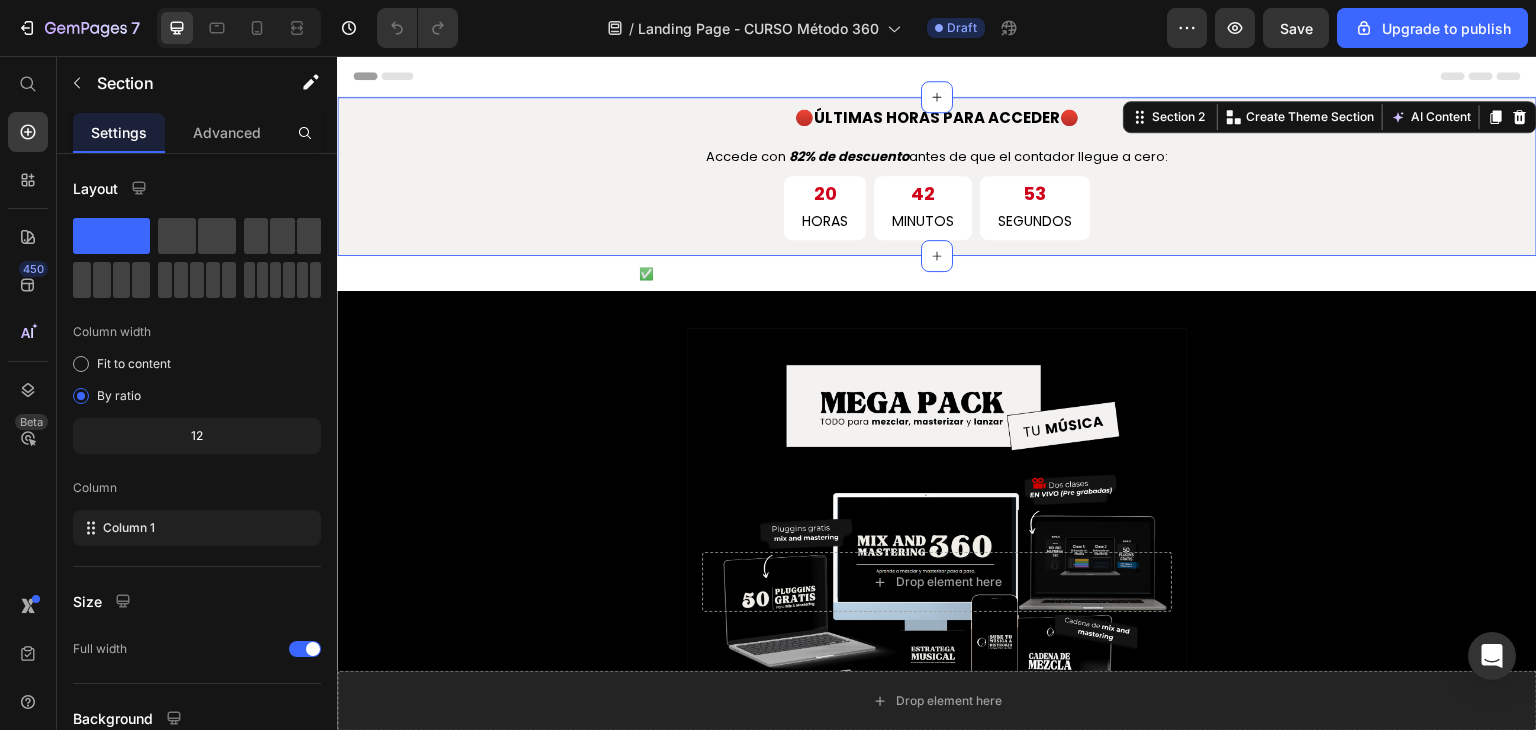 click on "🔴  ÚLTIMAS HORAS PARA ACCEDER  🔴 Text Block Accede con   82% de descuento  antes de que el contador llegue a cero: Text Block 20 HORAS 42 MINUTOS 53 SEGUNDOS Countdown Timer Row" at bounding box center [937, 179] 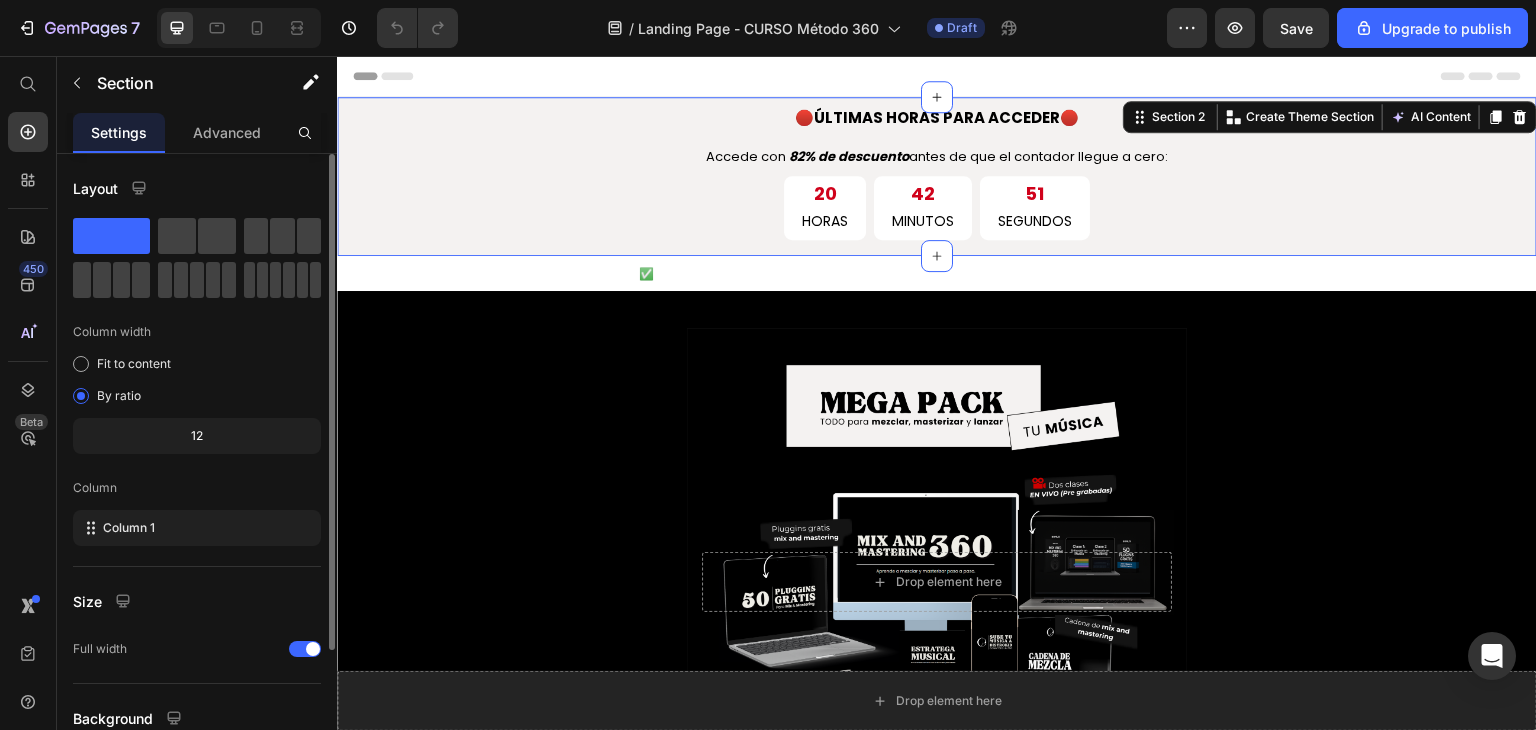 scroll, scrollTop: 173, scrollLeft: 0, axis: vertical 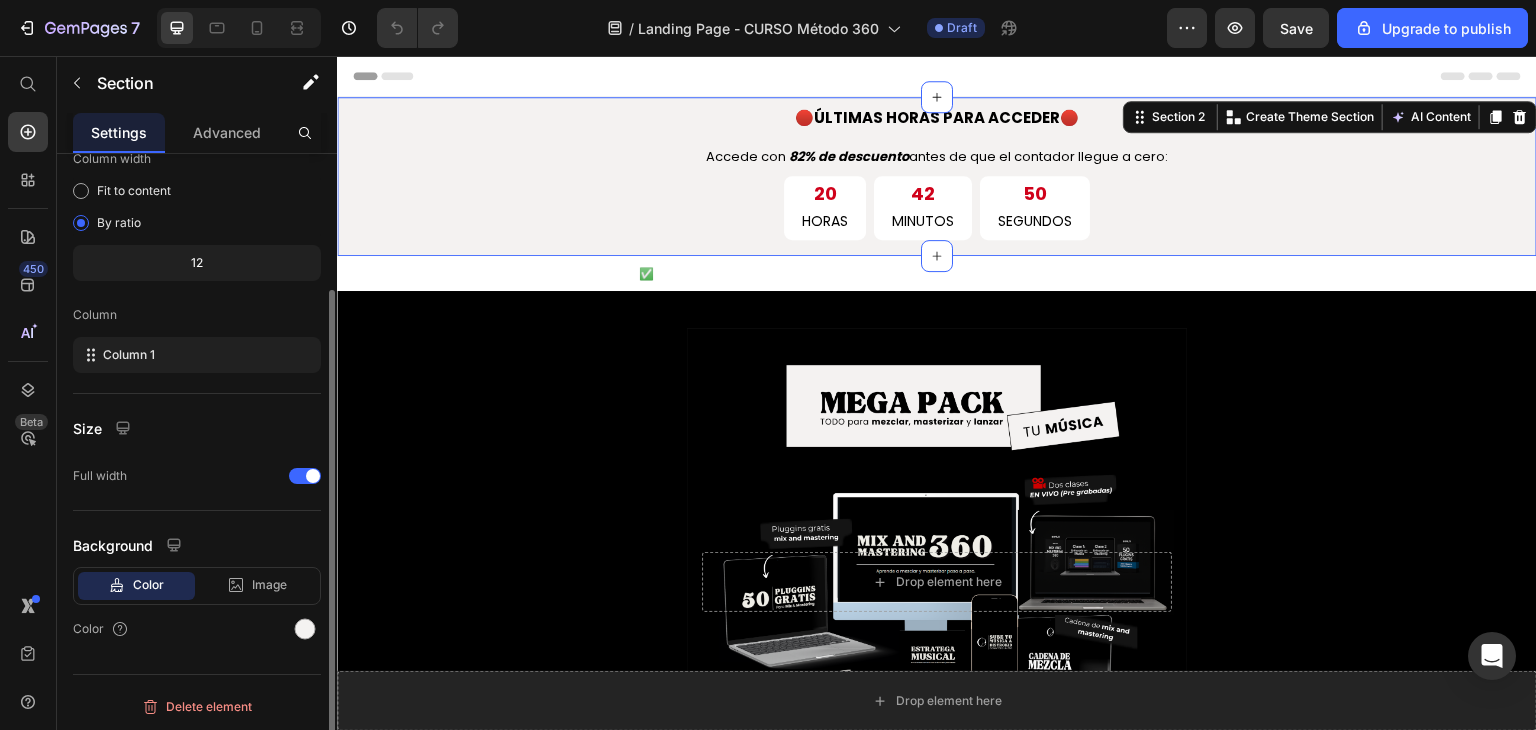 click on "Color" 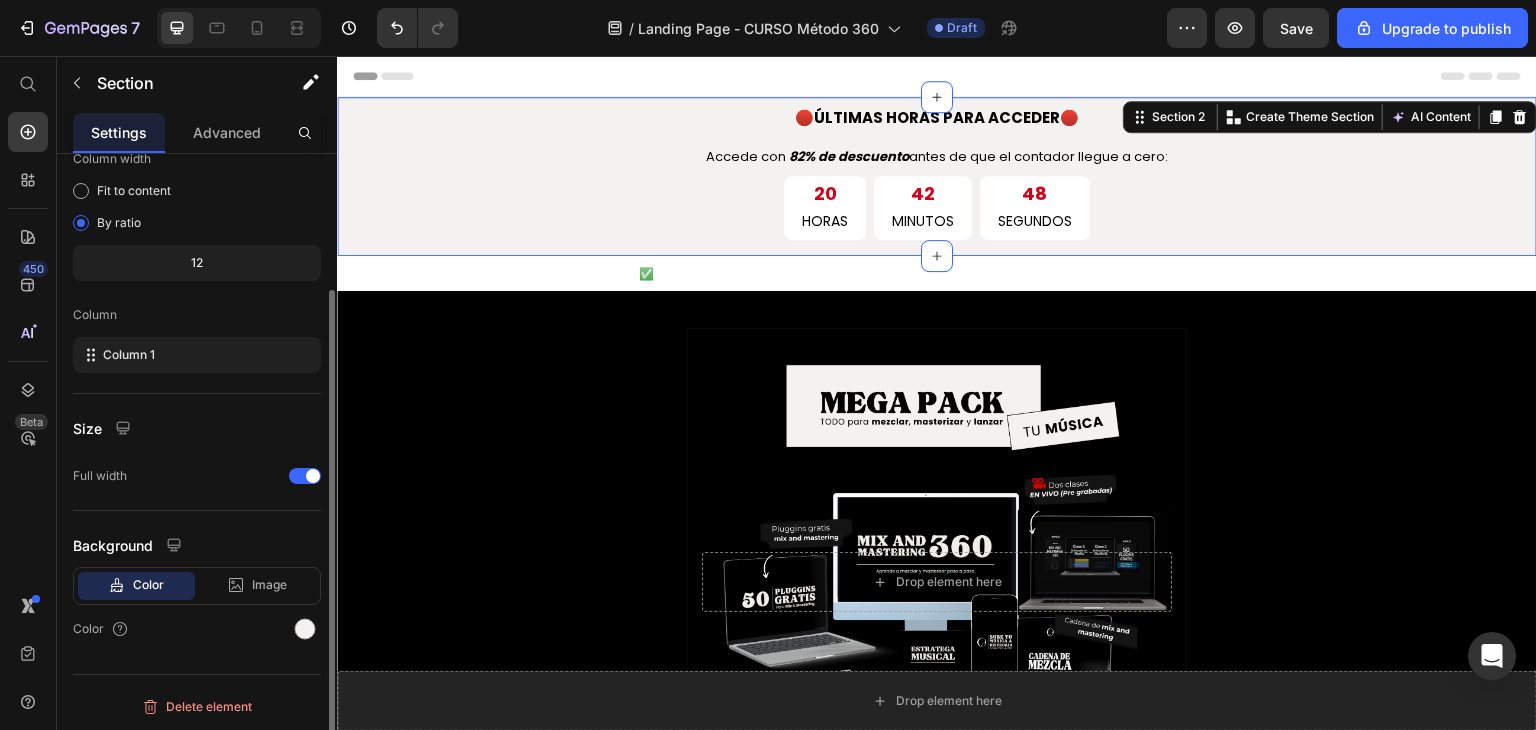 click on "Color" at bounding box center [148, 585] 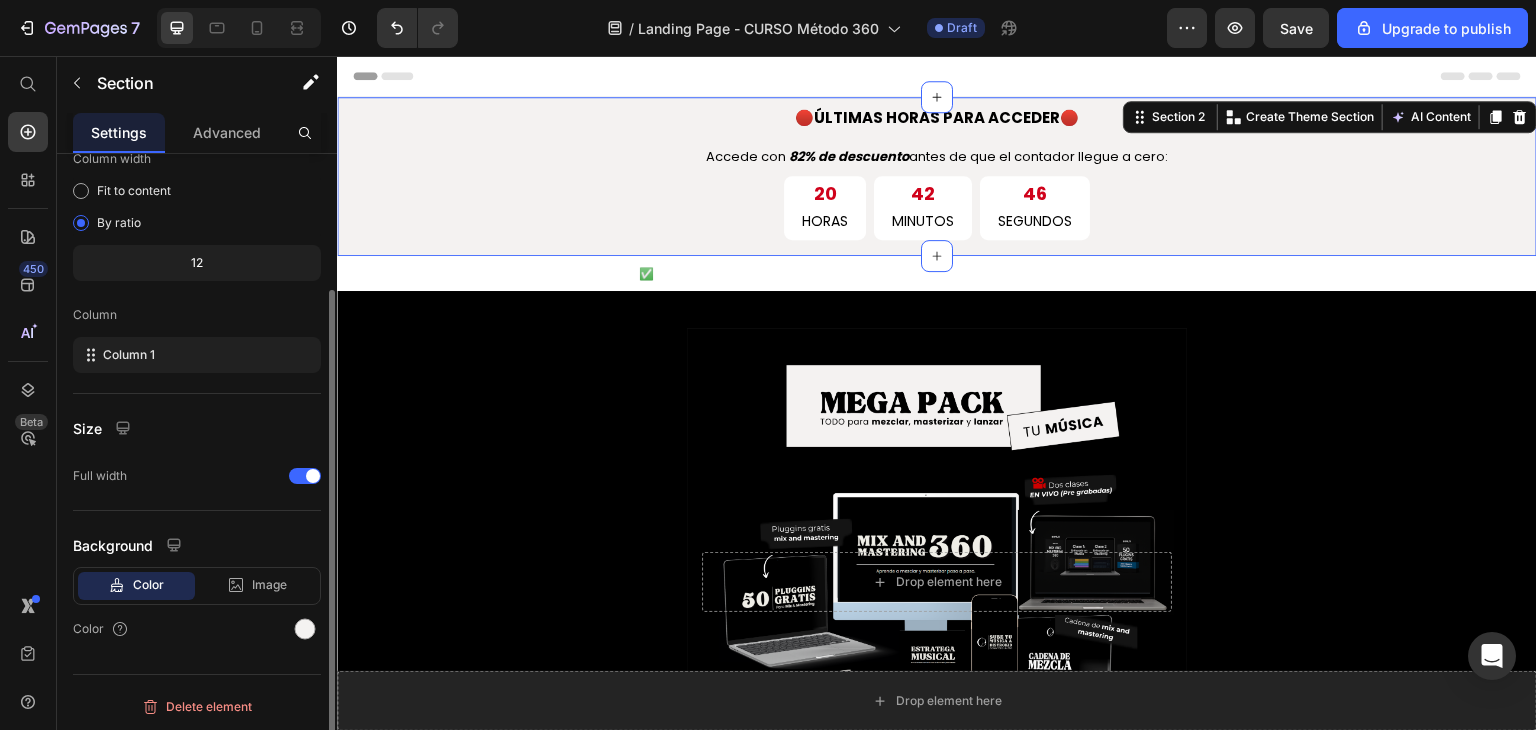 click on "Color" at bounding box center (148, 585) 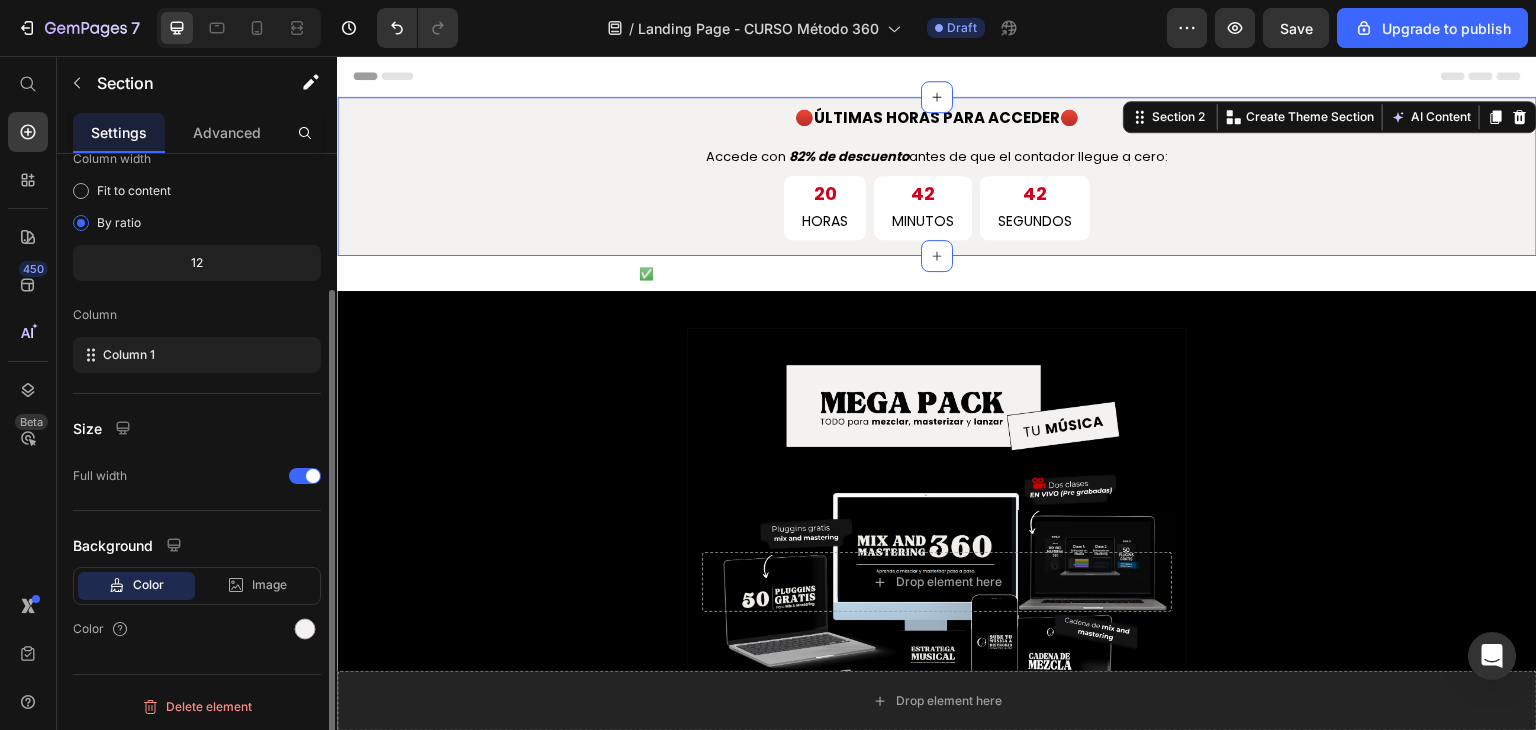 click on "Color" 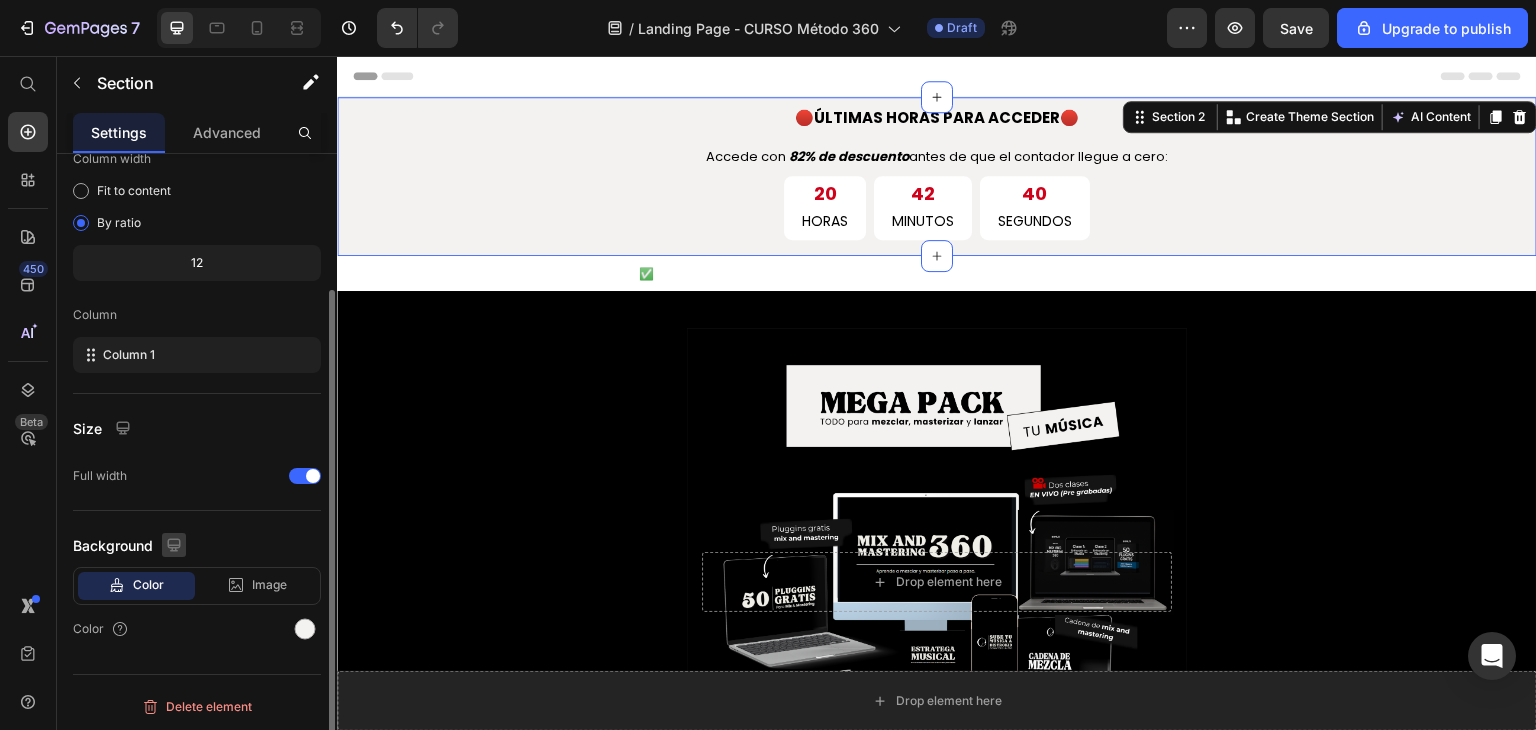 scroll, scrollTop: 172, scrollLeft: 0, axis: vertical 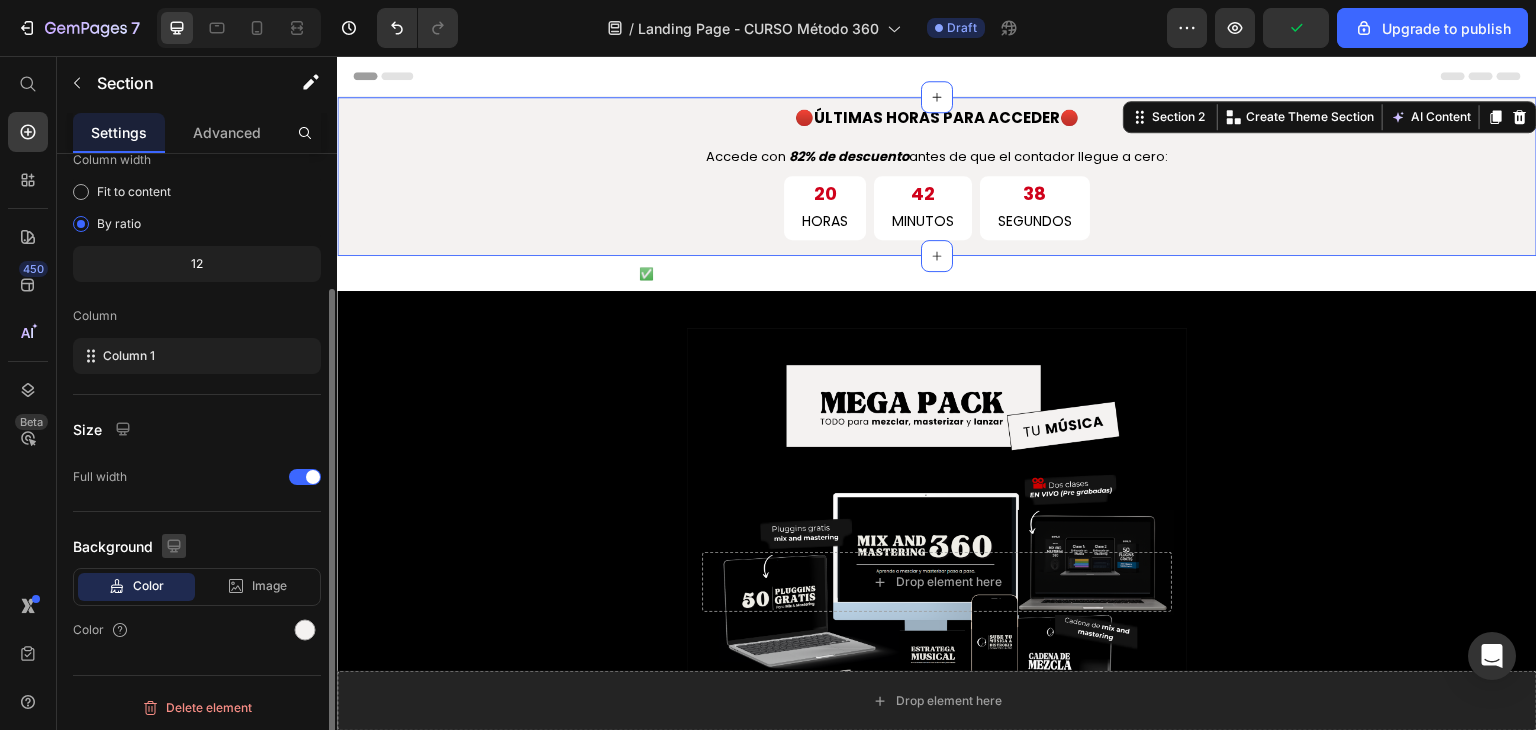 click 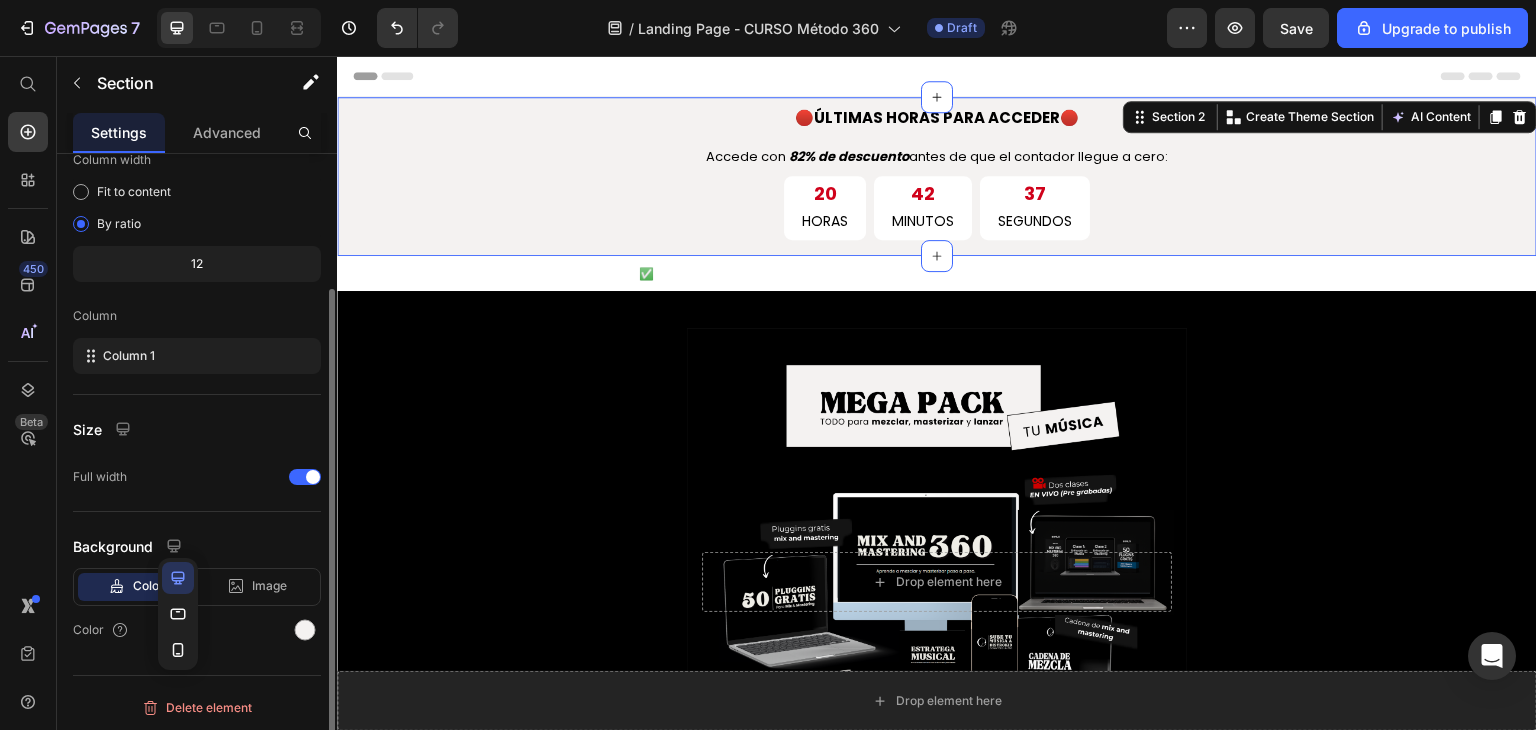 click on "Color" at bounding box center [148, 586] 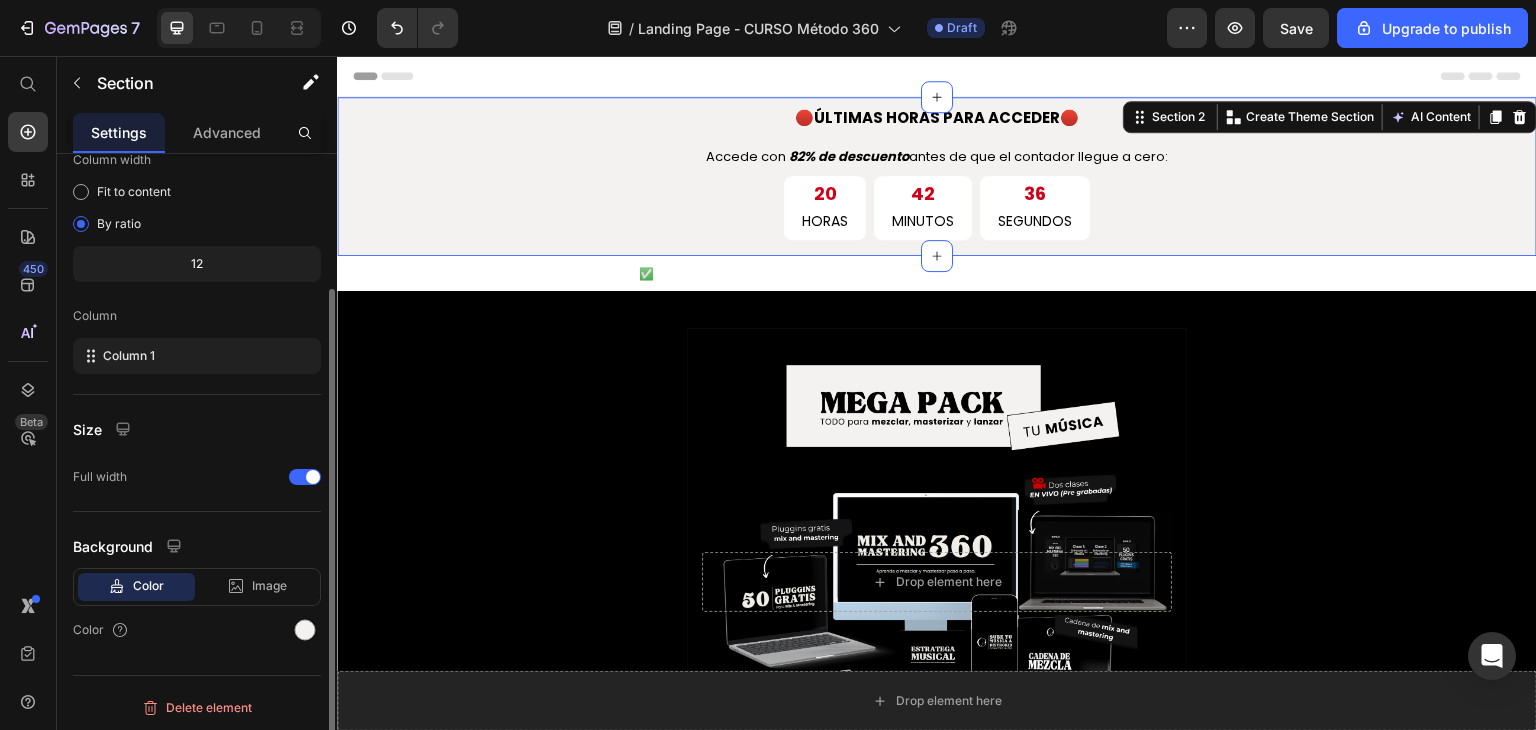 click on "Color" at bounding box center [148, 586] 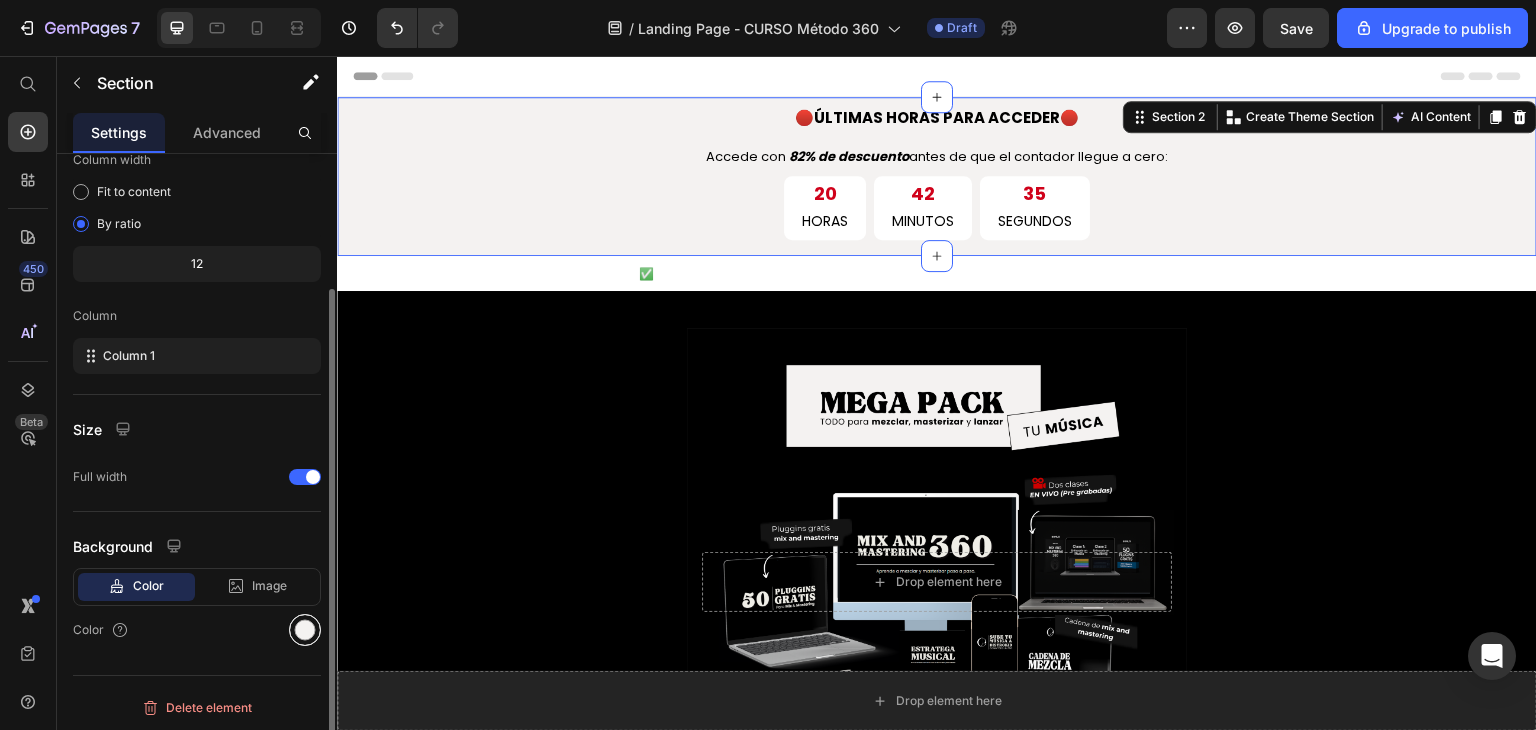 click at bounding box center [305, 630] 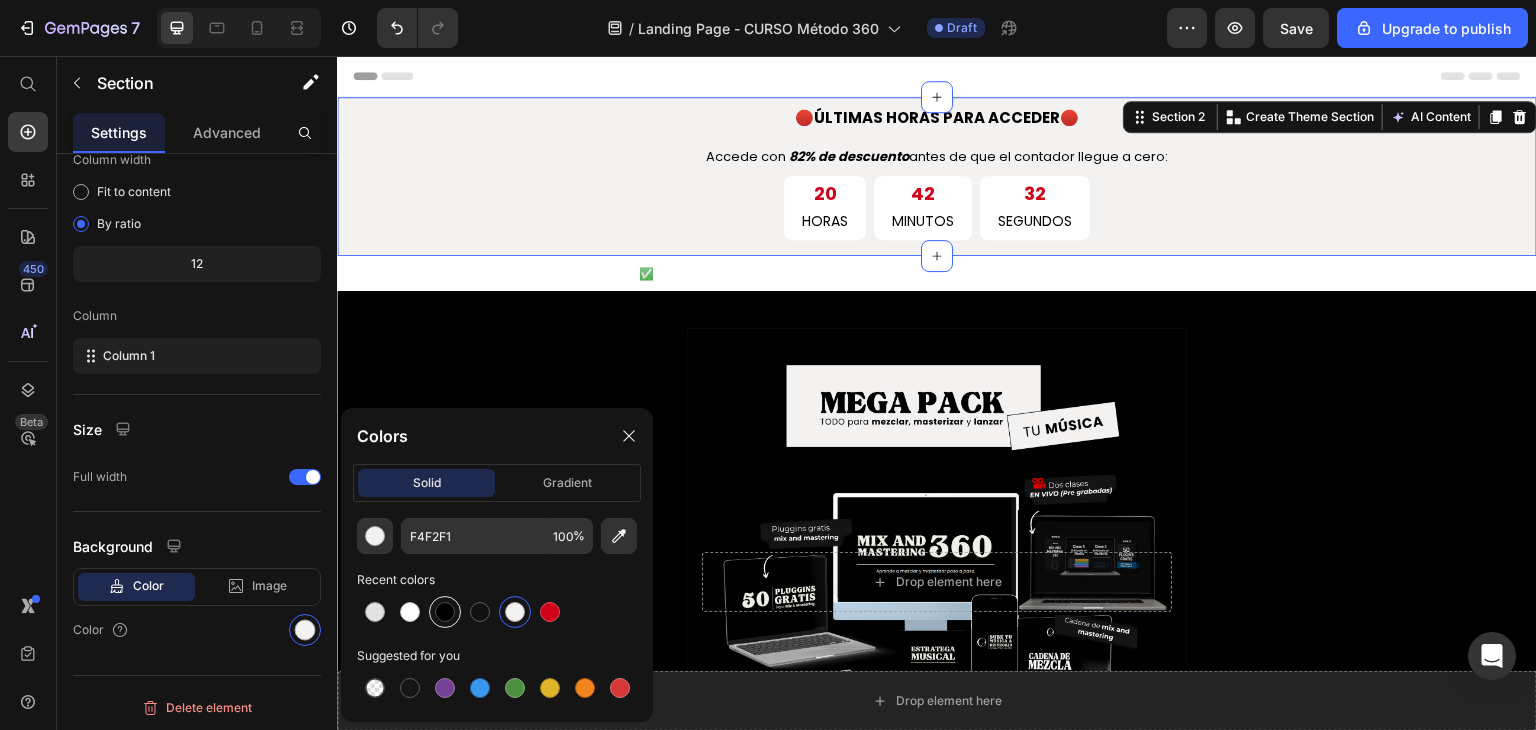 click at bounding box center (445, 612) 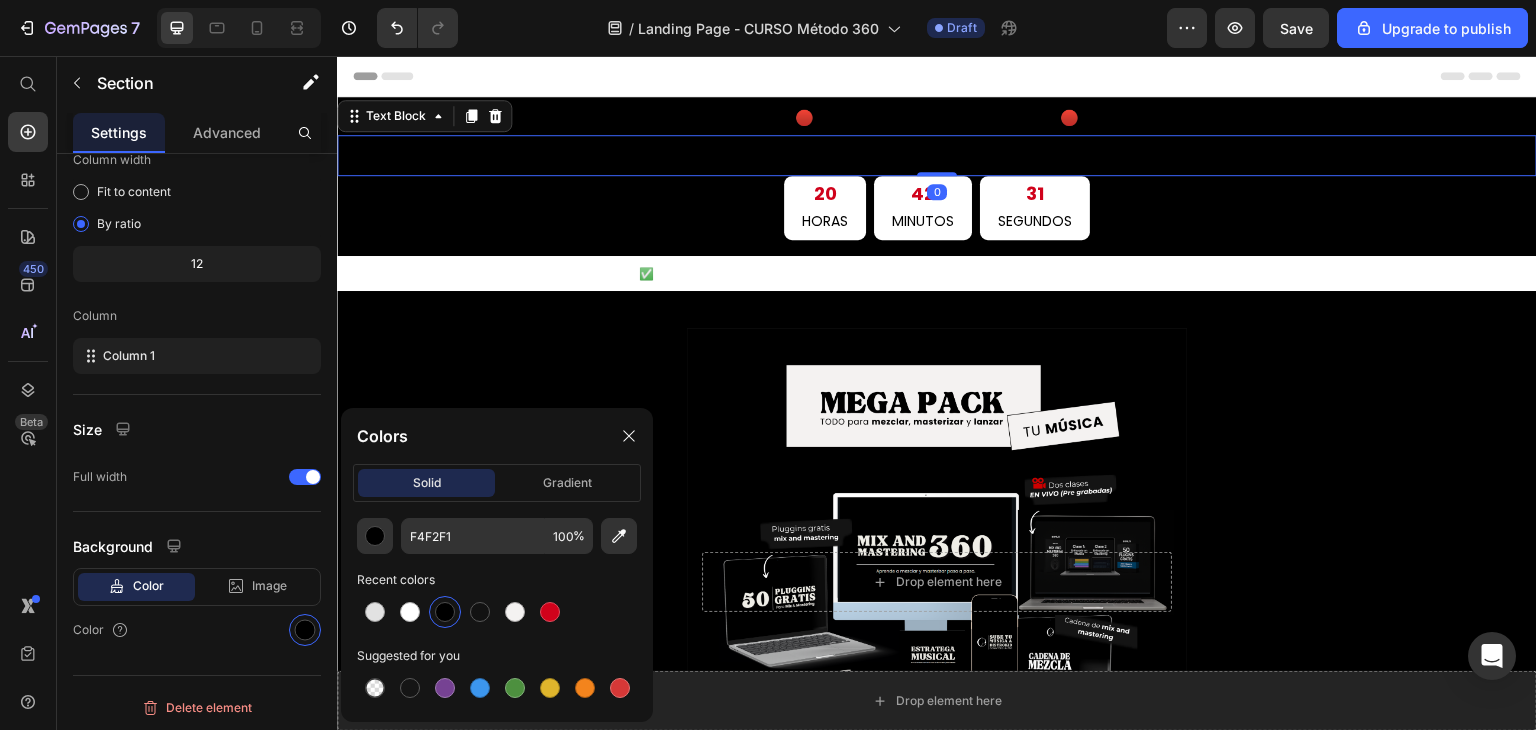 scroll, scrollTop: 0, scrollLeft: 0, axis: both 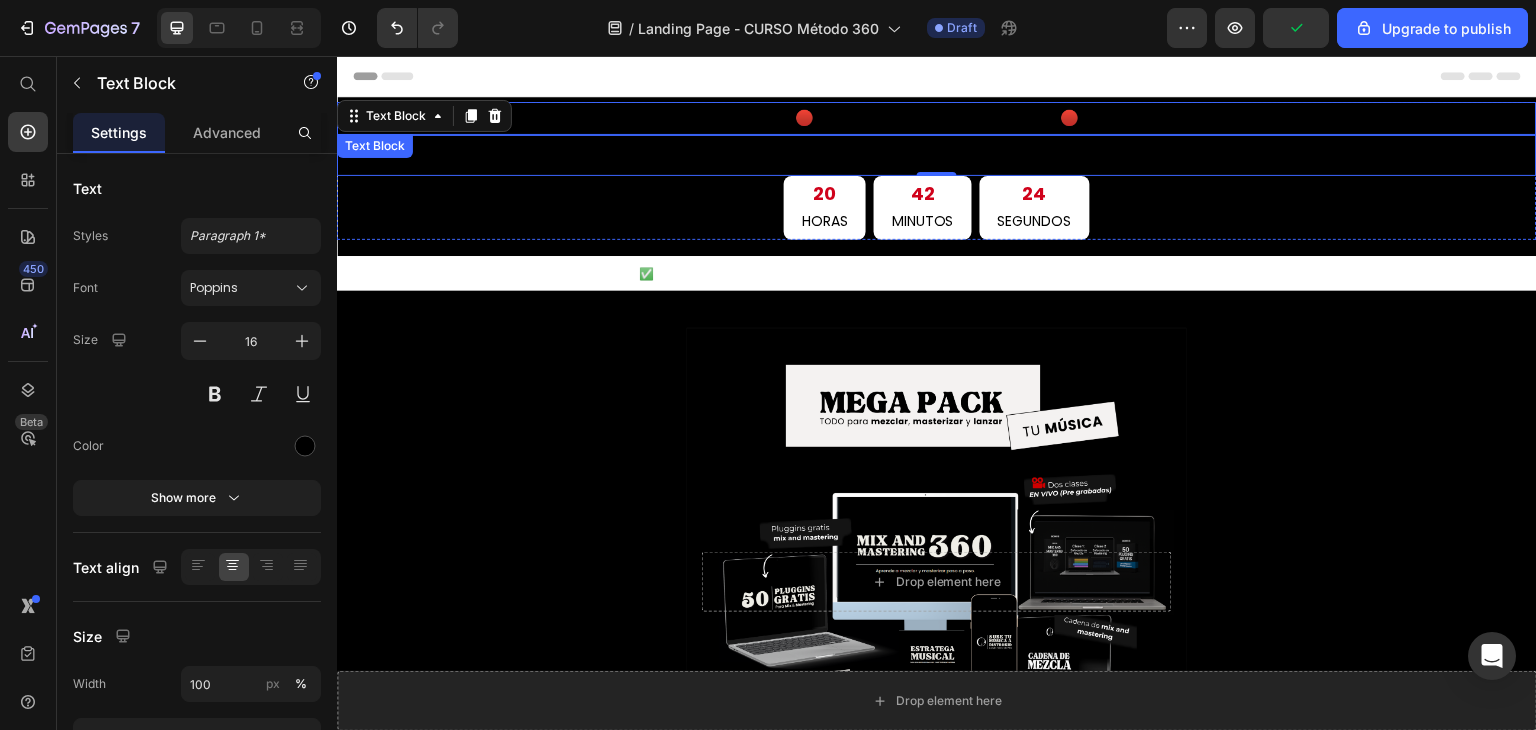 click on "ÚLTIMAS HORAS PARA ACCEDER" at bounding box center [937, 117] 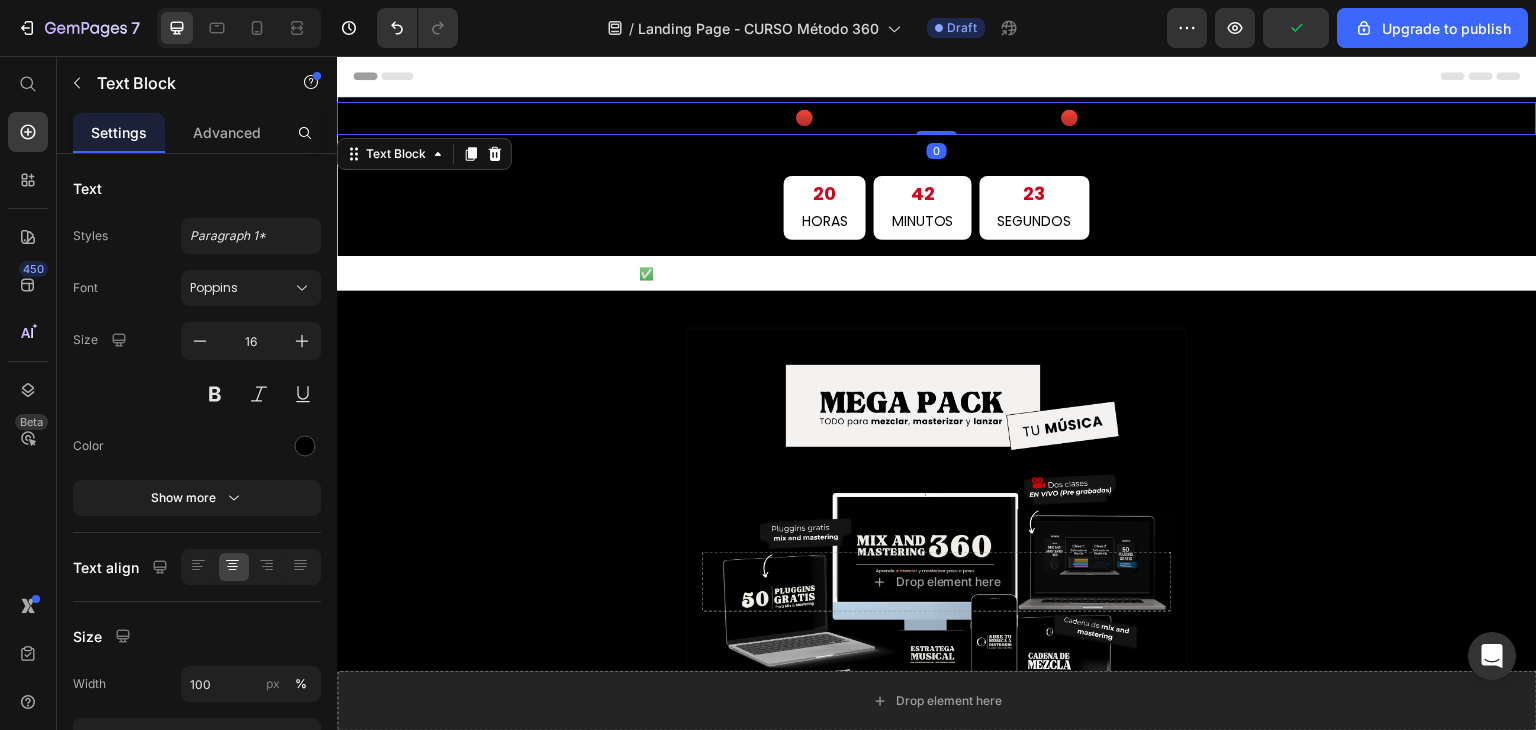 click on "ÚLTIMAS HORAS PARA ACCEDER" at bounding box center [937, 117] 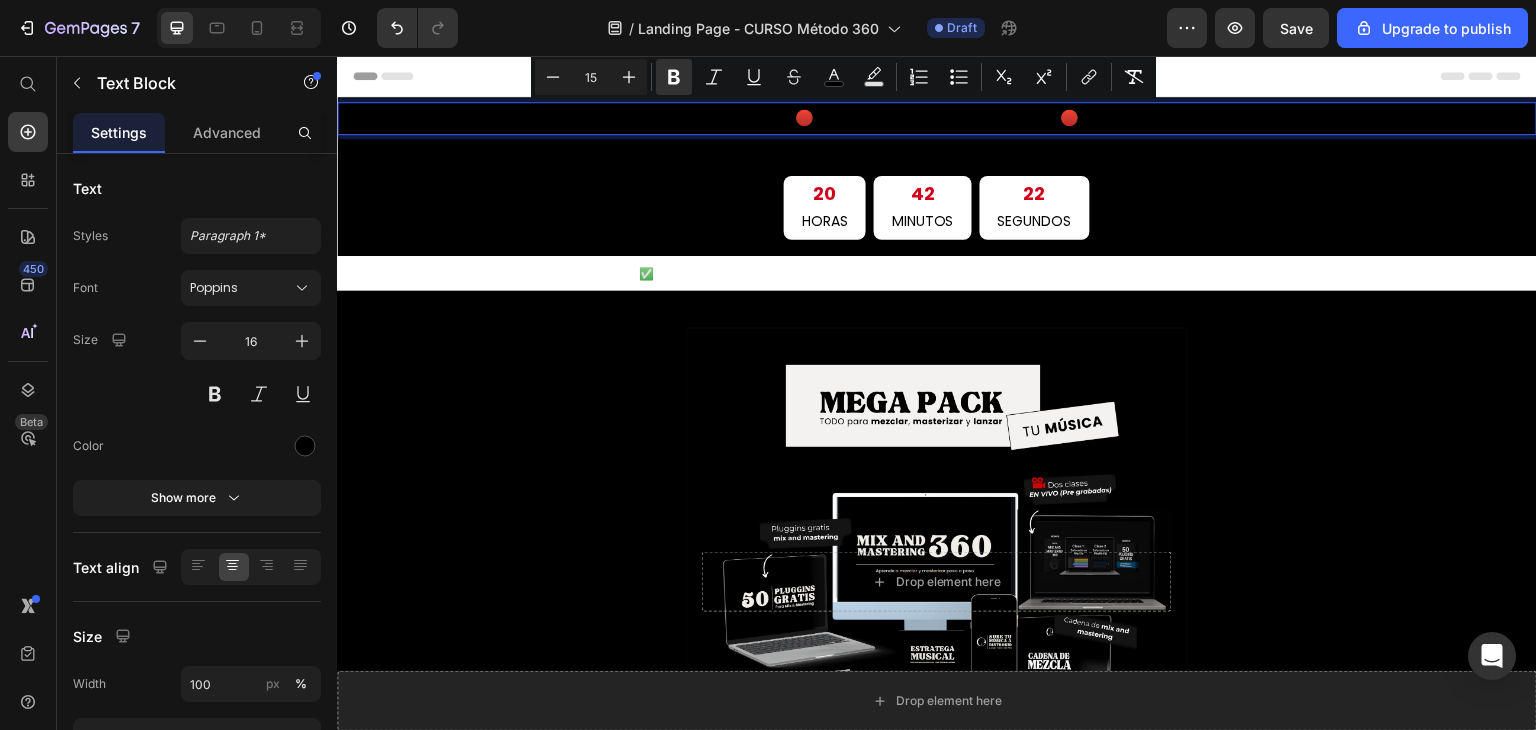 click on "🔴  ÚLTIMAS HORAS PARA ACCEDER  🔴" at bounding box center [937, 118] 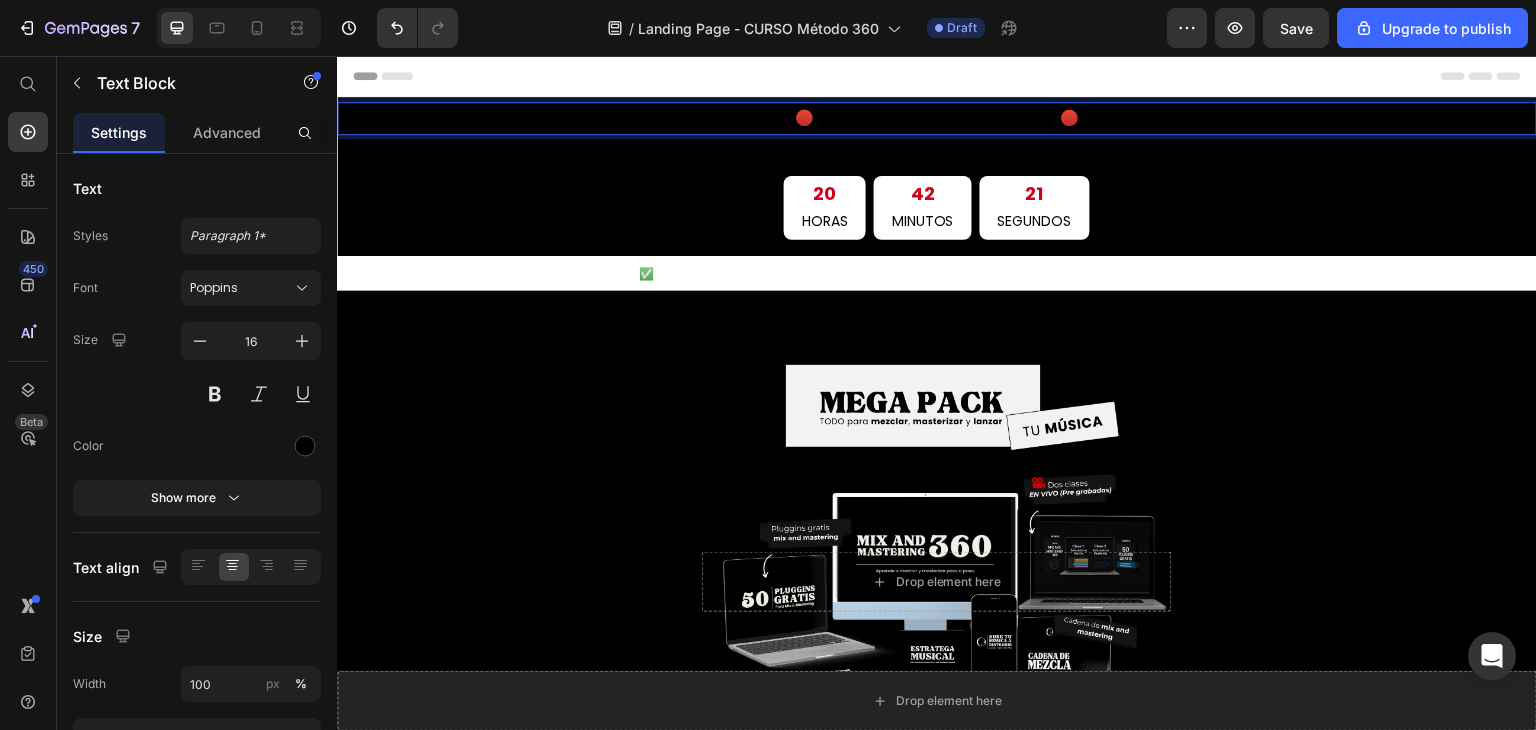 drag, startPoint x: 1163, startPoint y: 122, endPoint x: 693, endPoint y: 130, distance: 470.06808 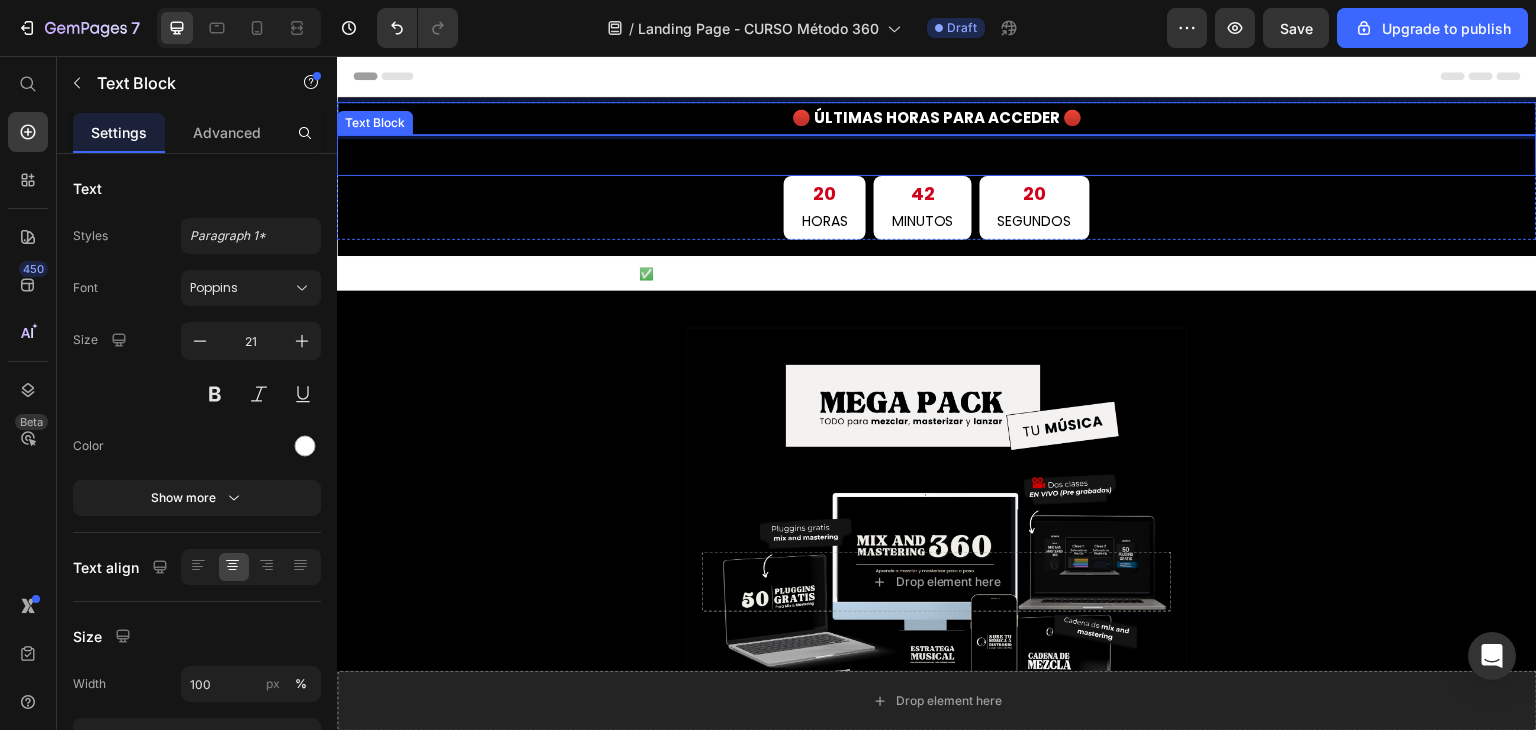 click on "82% de descuento" at bounding box center (849, 156) 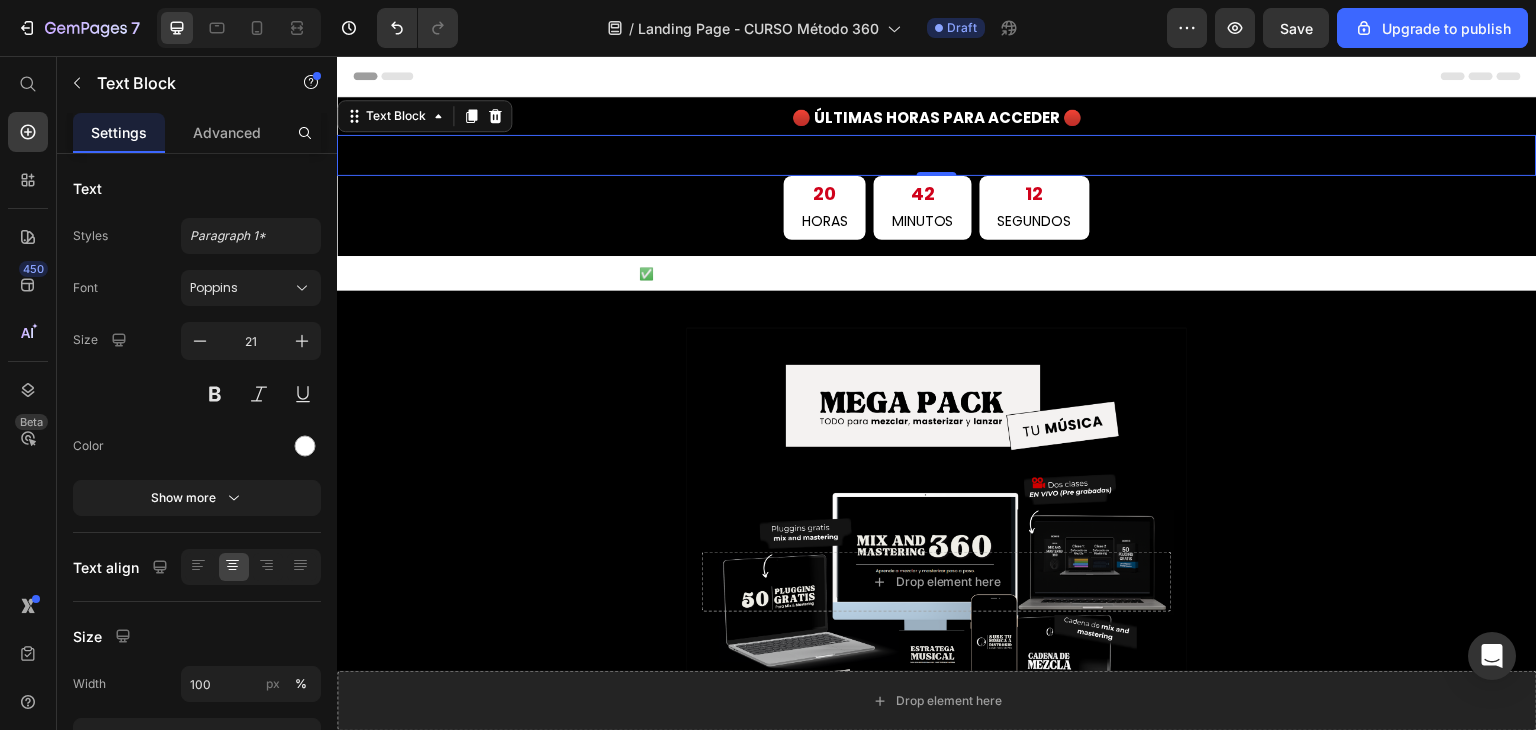 click on "Accede con   82% de descuento  antes de que el contador llegue a cero:" at bounding box center [937, 155] 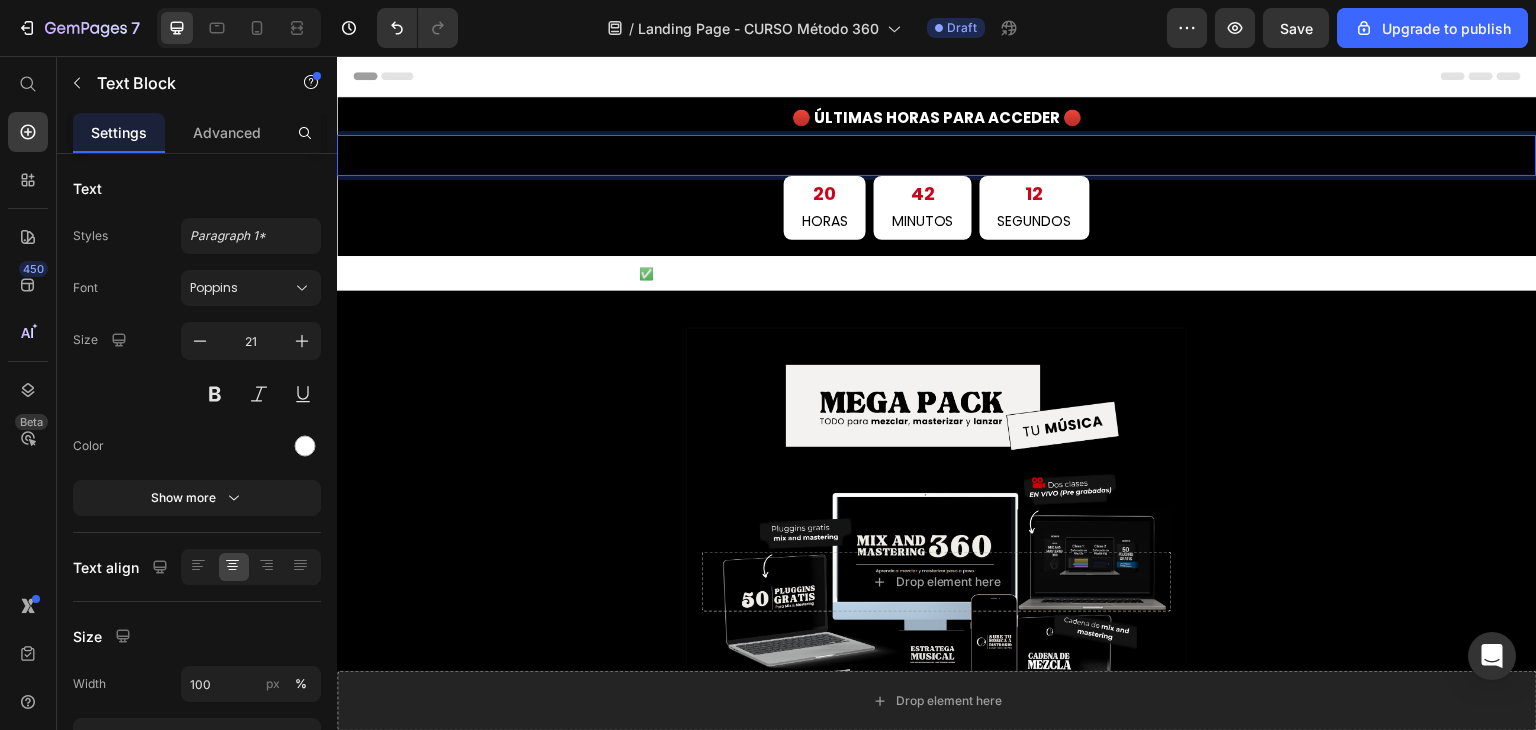 click on "Accede con   82% de descuento  antes de que el contador llegue a cero:" at bounding box center (937, 156) 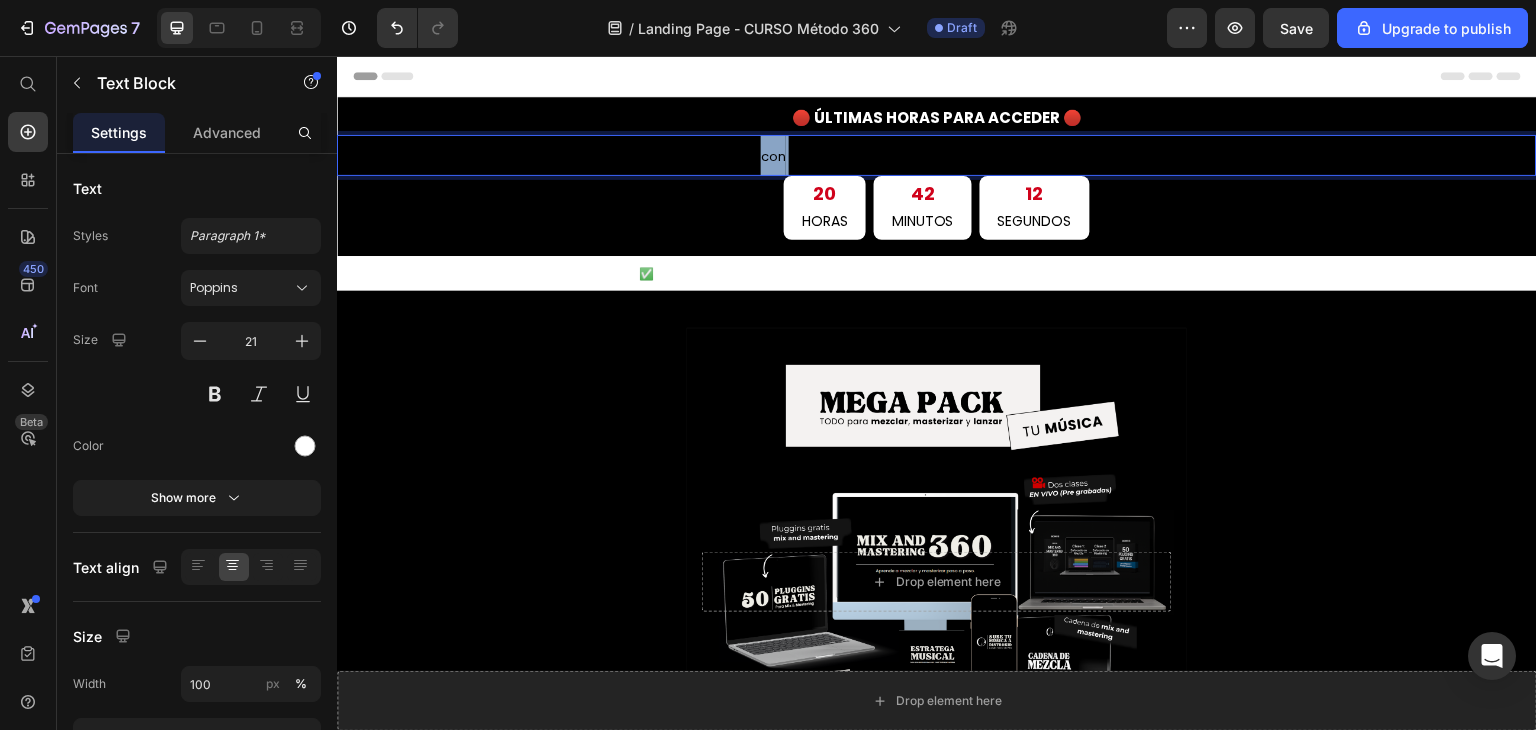 click on "Accede con   82% de descuento  antes de que el contador llegue a cero:" at bounding box center [937, 156] 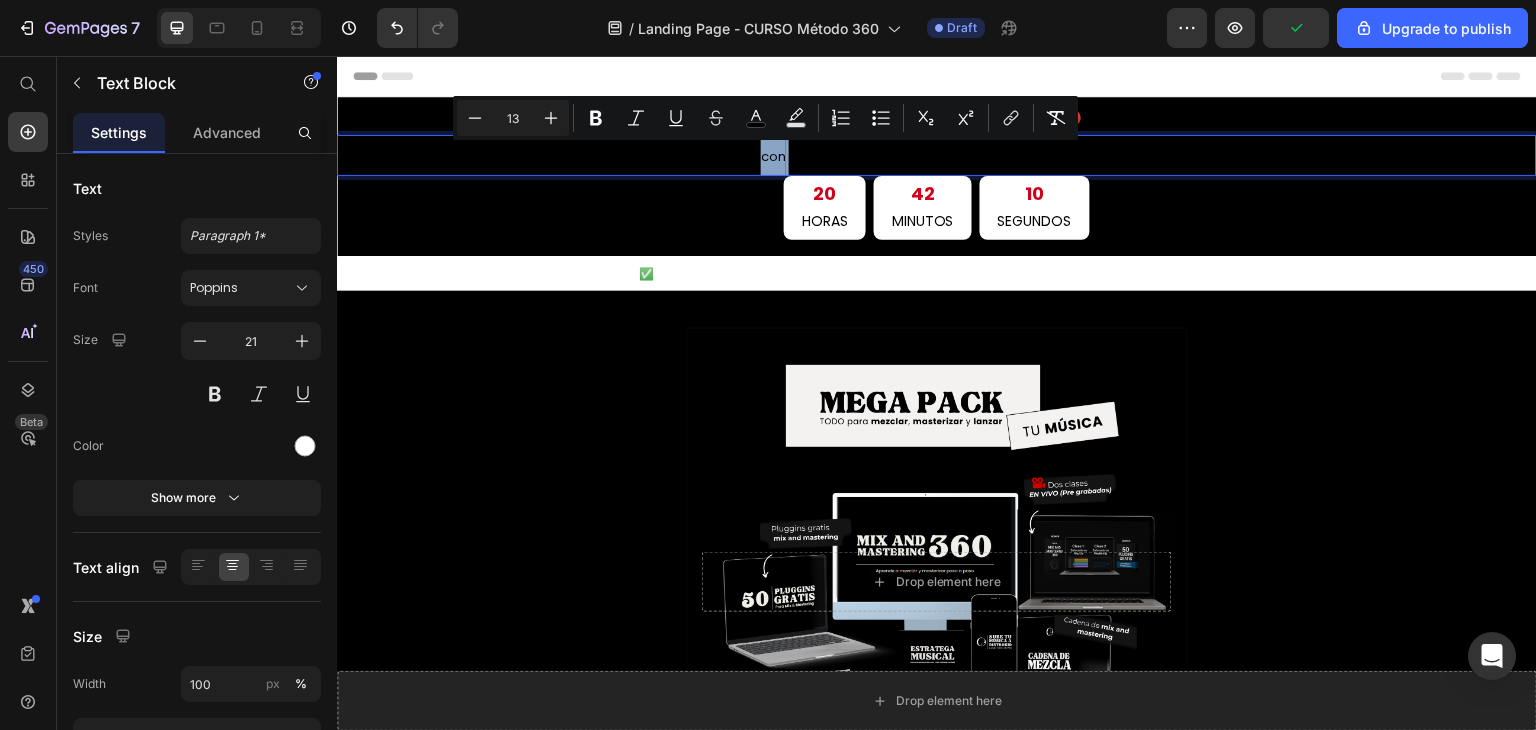 drag, startPoint x: 936, startPoint y: 193, endPoint x: 1042, endPoint y: 163, distance: 110.16351 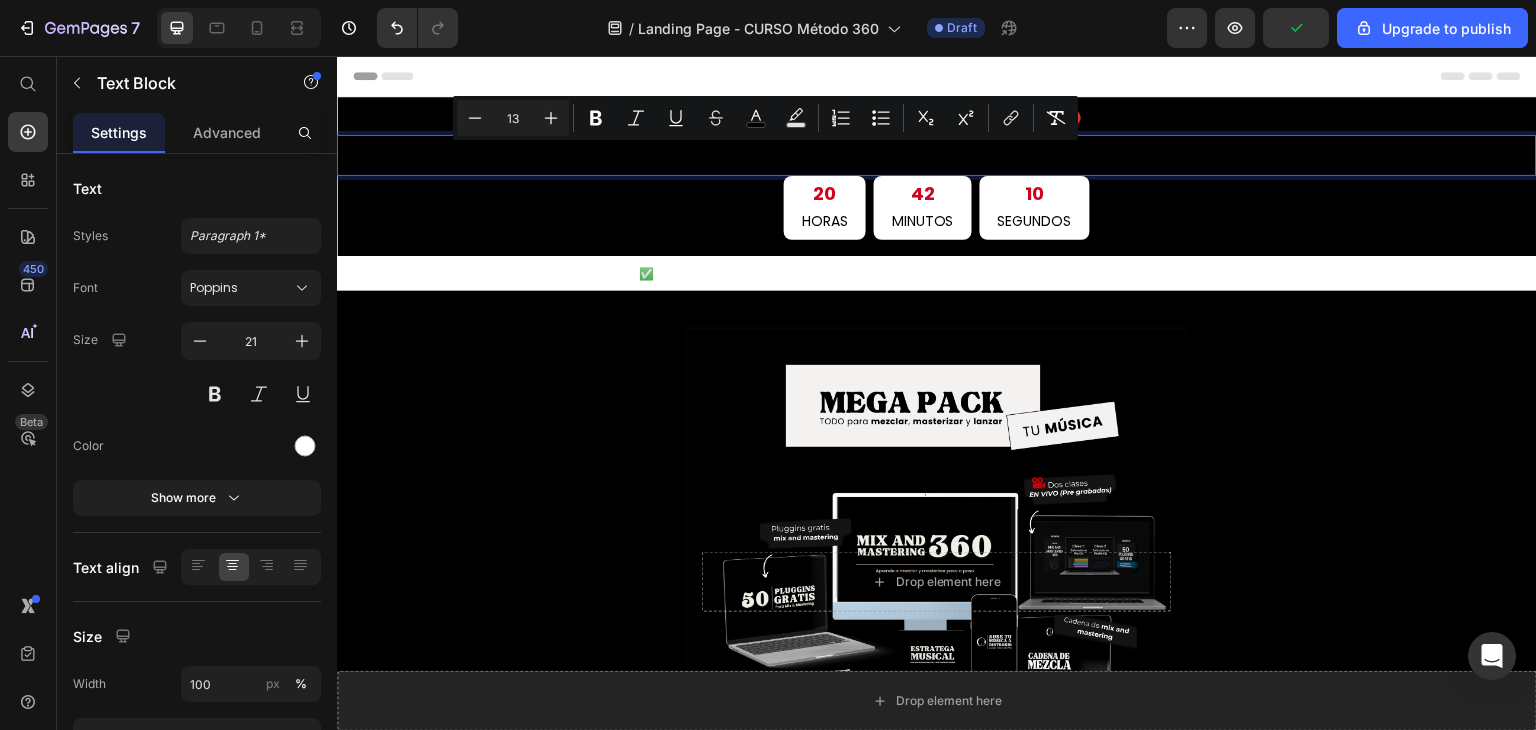 click on "Accede con   82% de descuento  antes de que el contador llegue a cero:" at bounding box center [937, 155] 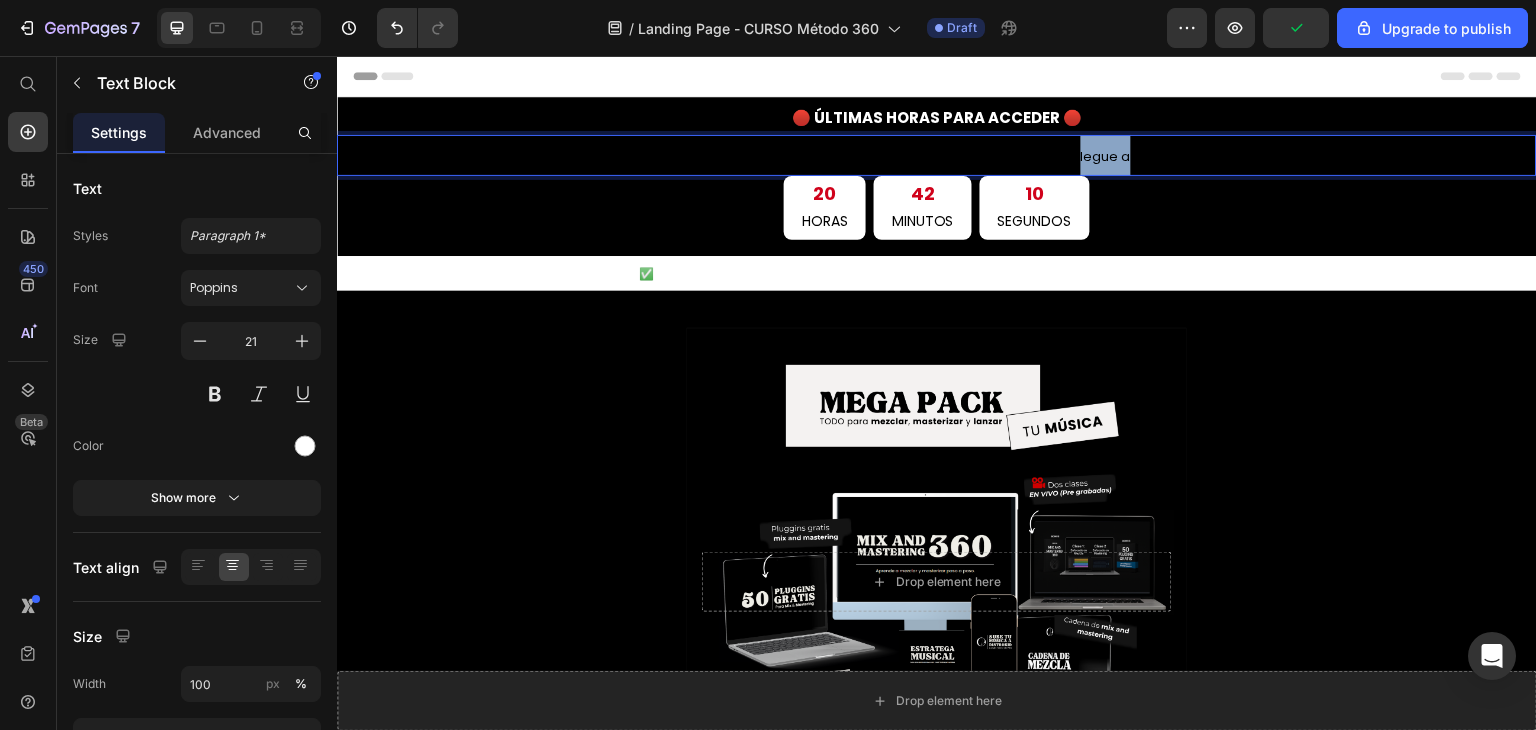 click on "Accede con   82% de descuento  antes de que el contador llegue a cero:" at bounding box center (937, 155) 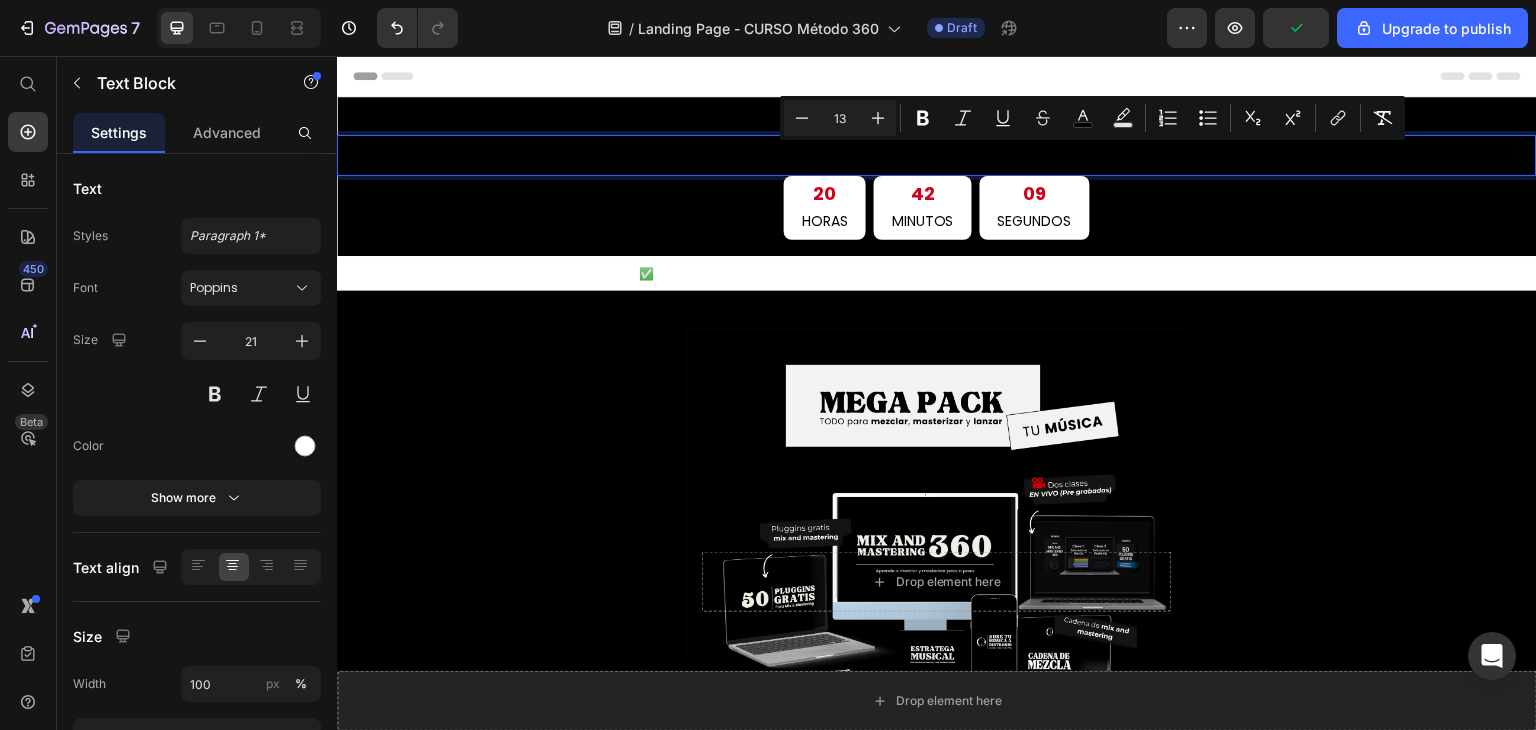 click on "Accede con   82% de descuento  antes de que el contador llegue a cero:" at bounding box center [937, 156] 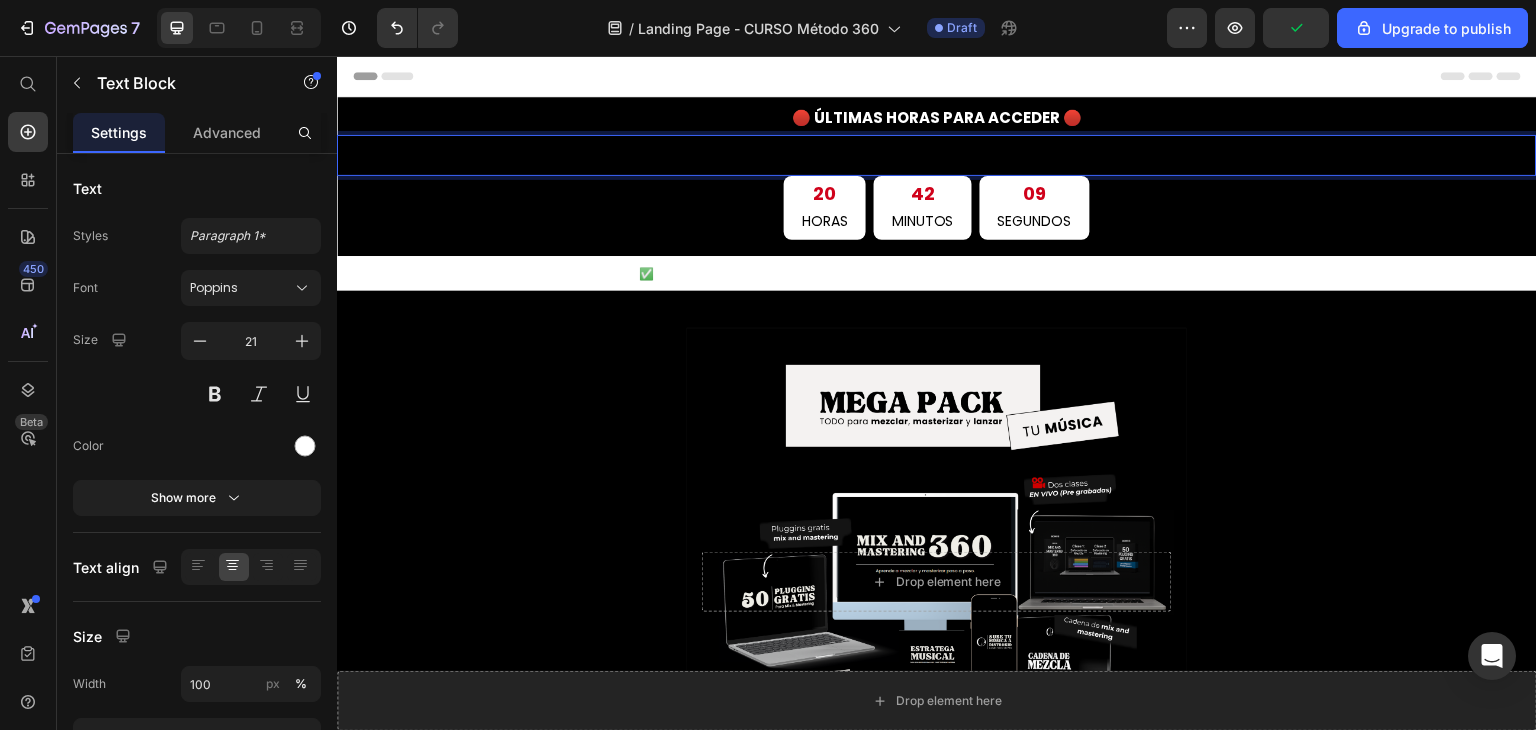 click on "Accede con   82% de descuento  antes de que el contador llegue a cero:" at bounding box center (937, 155) 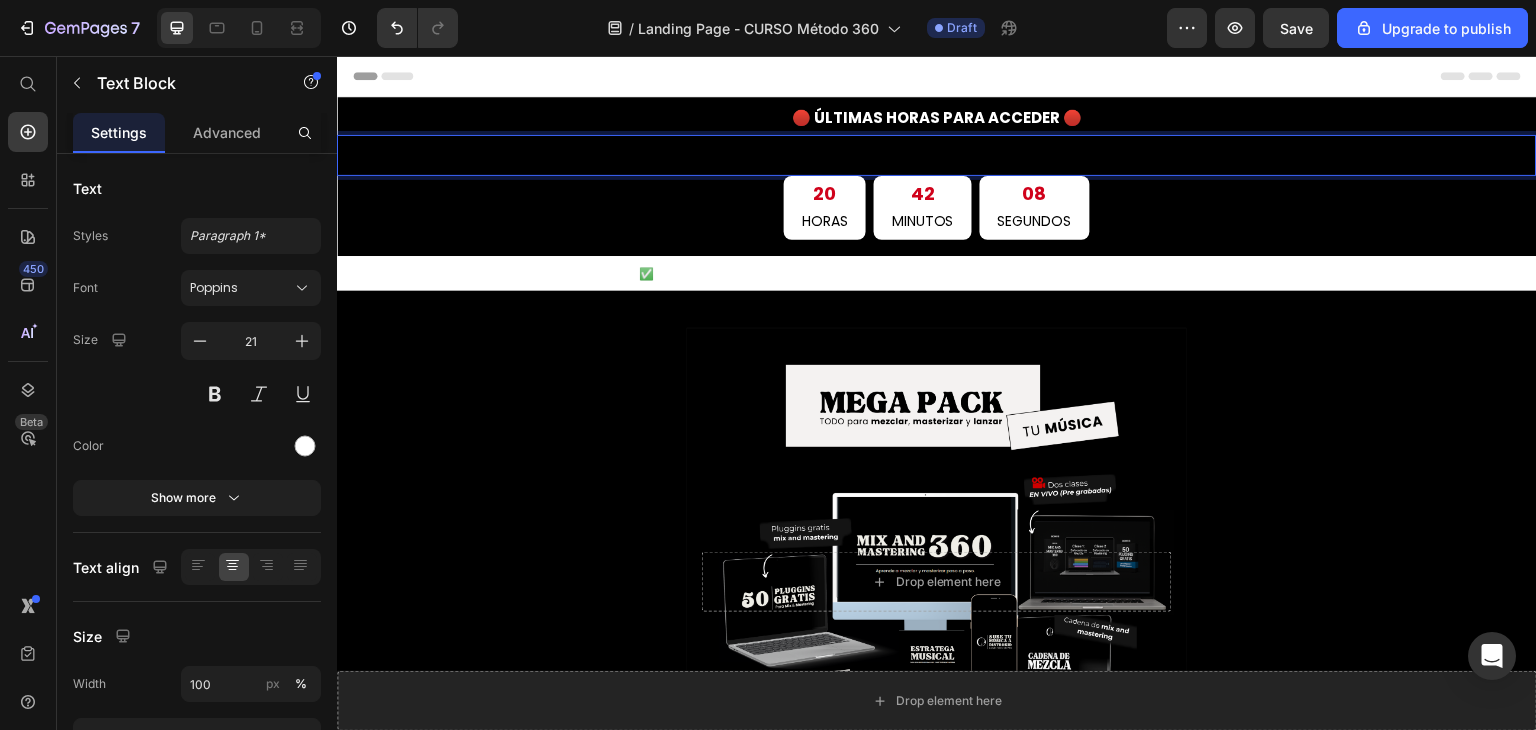 click on "Accede con   82% de descuento  antes de que el contador llegue a cero:" at bounding box center (937, 155) 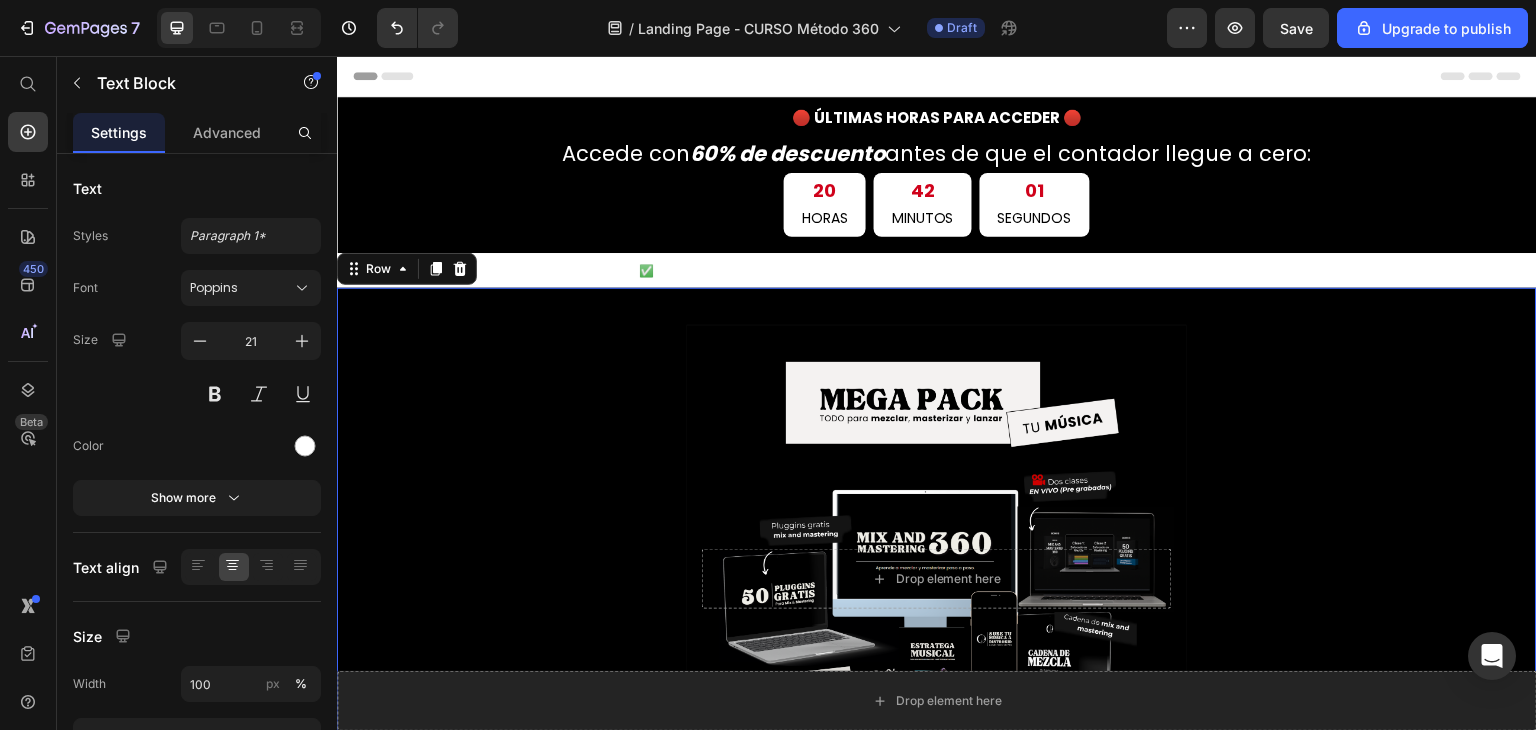 click on "Drop element here Hero Banner Impulsa tu proyecto musical con herramientas de  financiación  y estrategias efectivas de monetización. Heading El  MEGA PACK  es una herramienta diseñada especialmente para músicos y artistas que quieren profesionalizar su carrera. Reúne en un solo lugar las principales  fuentes de financiación, becas, fondos y estímulos  disponibles actualmente en [GEOGRAPHIC_DATA]. No se trata solo de recopilar información, sino de  entender cómo usarla a tu favor  para crear proyectos sólidos, postular a convocatorias con éxito y empezar a monetizar tu arte sin improvisar. Text Block QUIERO OBTENER EL MEGA PACK POR SOLO 8 USD Button Row   0" at bounding box center (937, 750) 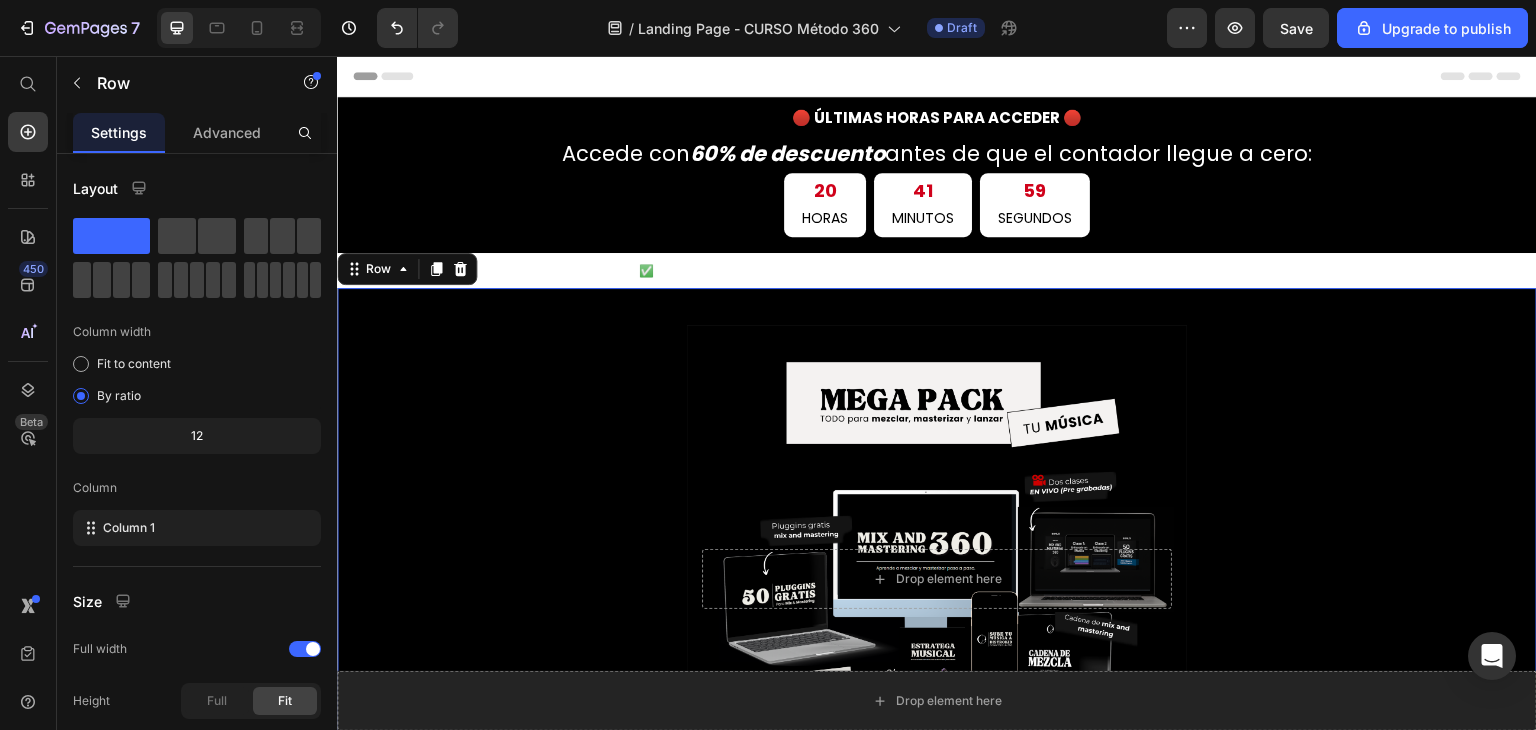 click on "Drop element here Hero Banner Impulsa tu proyecto musical con herramientas de  financiación  y estrategias efectivas de monetización. Heading El  MEGA PACK  es una herramienta diseñada especialmente para músicos y artistas que quieren profesionalizar su carrera. Reúne en un solo lugar las principales  fuentes de financiación, becas, fondos y estímulos  disponibles actualmente en [GEOGRAPHIC_DATA]. No se trata solo de recopilar información, sino de  entender cómo usarla a tu favor  para crear proyectos sólidos, postular a convocatorias con éxito y empezar a monetizar tu arte sin improvisar. Text Block QUIERO OBTENER EL MEGA PACK POR SOLO 8 USD Button Row   0" at bounding box center [937, 750] 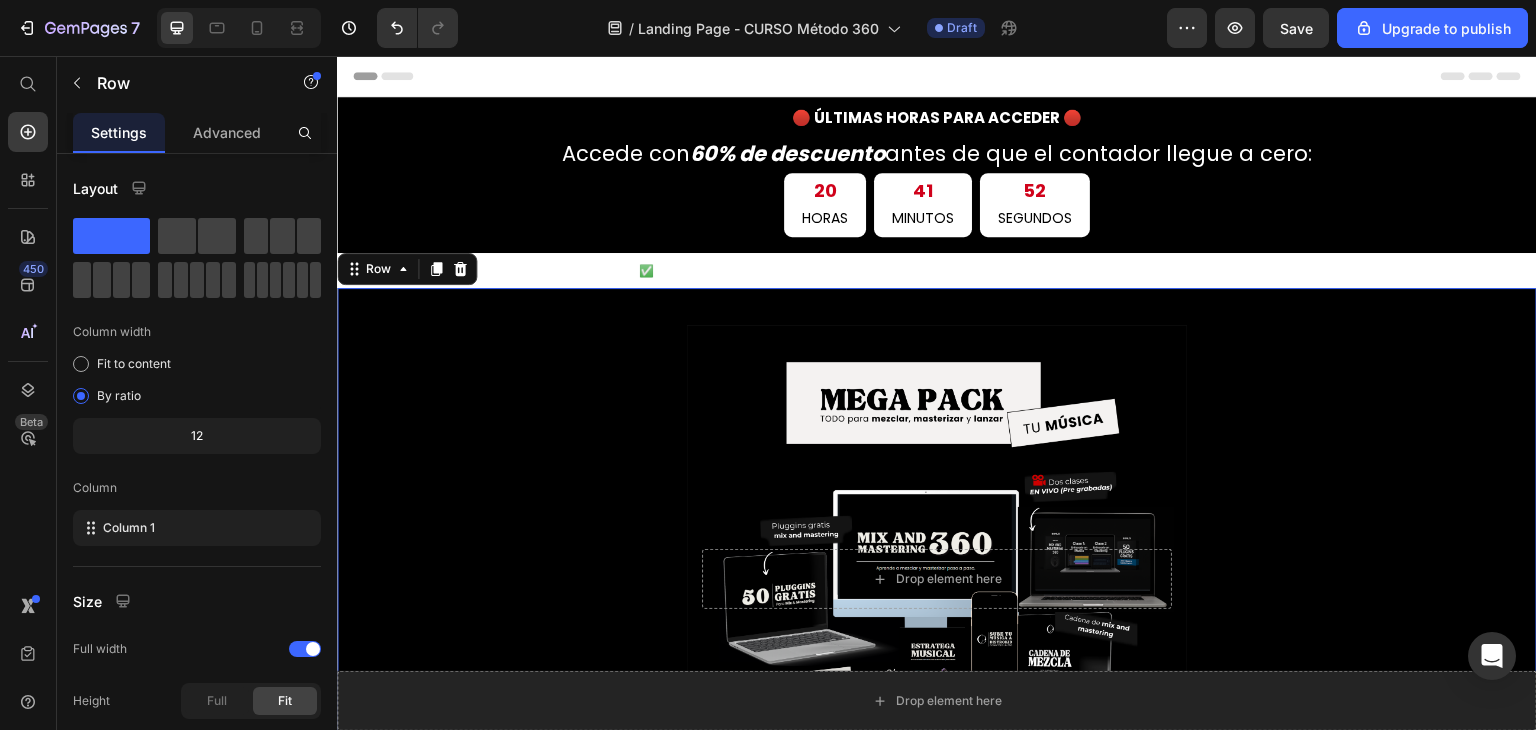 click on "Drop element here Hero Banner Impulsa tu proyecto musical con herramientas de  financiación  y estrategias efectivas de monetización. Heading El  MEGA PACK  es una herramienta diseñada especialmente para músicos y artistas que quieren profesionalizar su carrera. Reúne en un solo lugar las principales  fuentes de financiación, becas, fondos y estímulos  disponibles actualmente en [GEOGRAPHIC_DATA]. No se trata solo de recopilar información, sino de  entender cómo usarla a tu favor  para crear proyectos sólidos, postular a convocatorias con éxito y empezar a monetizar tu arte sin improvisar. Text Block QUIERO OBTENER EL MEGA PACK POR SOLO 8 USD Button" at bounding box center [937, 750] 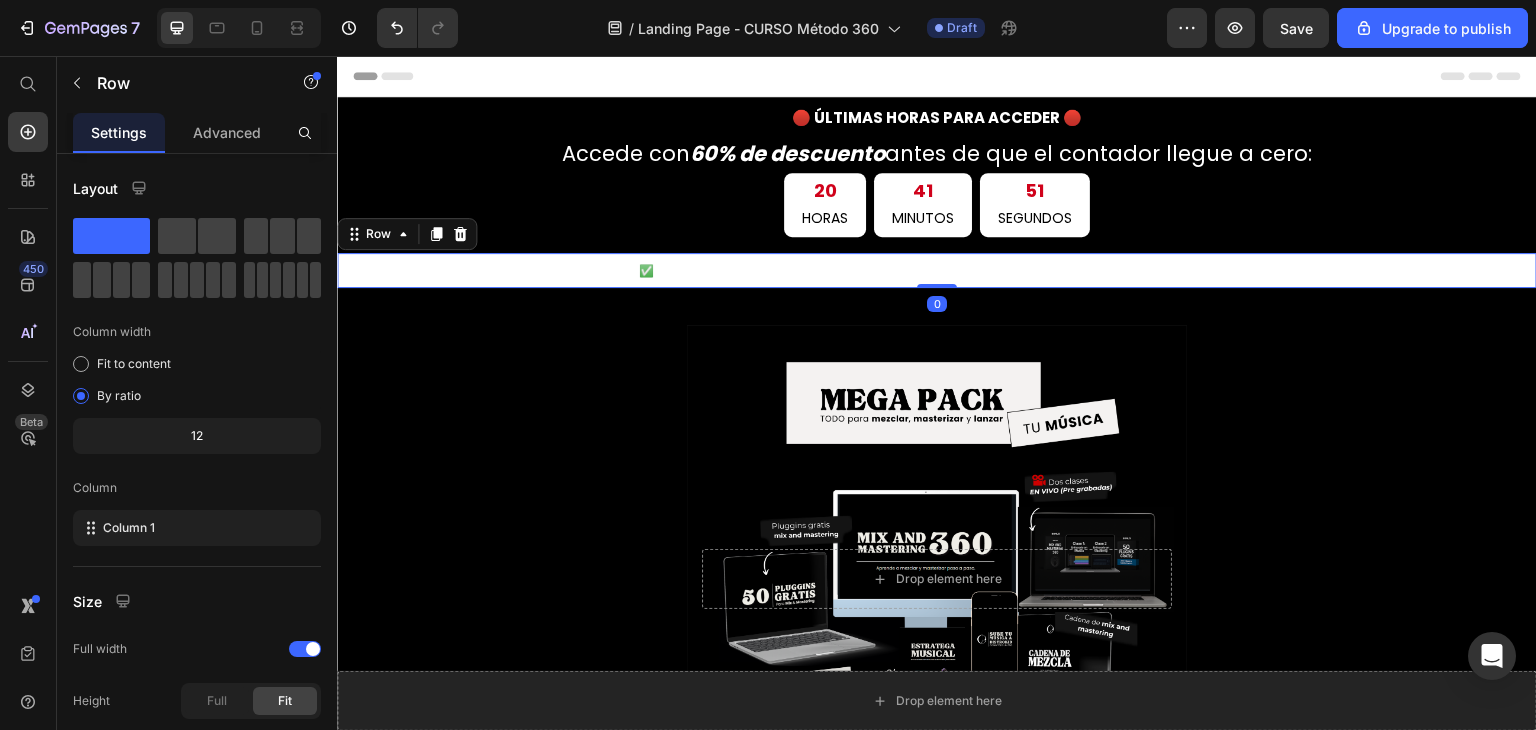 click on "✅ Si quieres dejar de perder oportunidades por falta de información,  este contenido es para ti . Text Block Row   0" at bounding box center [937, 270] 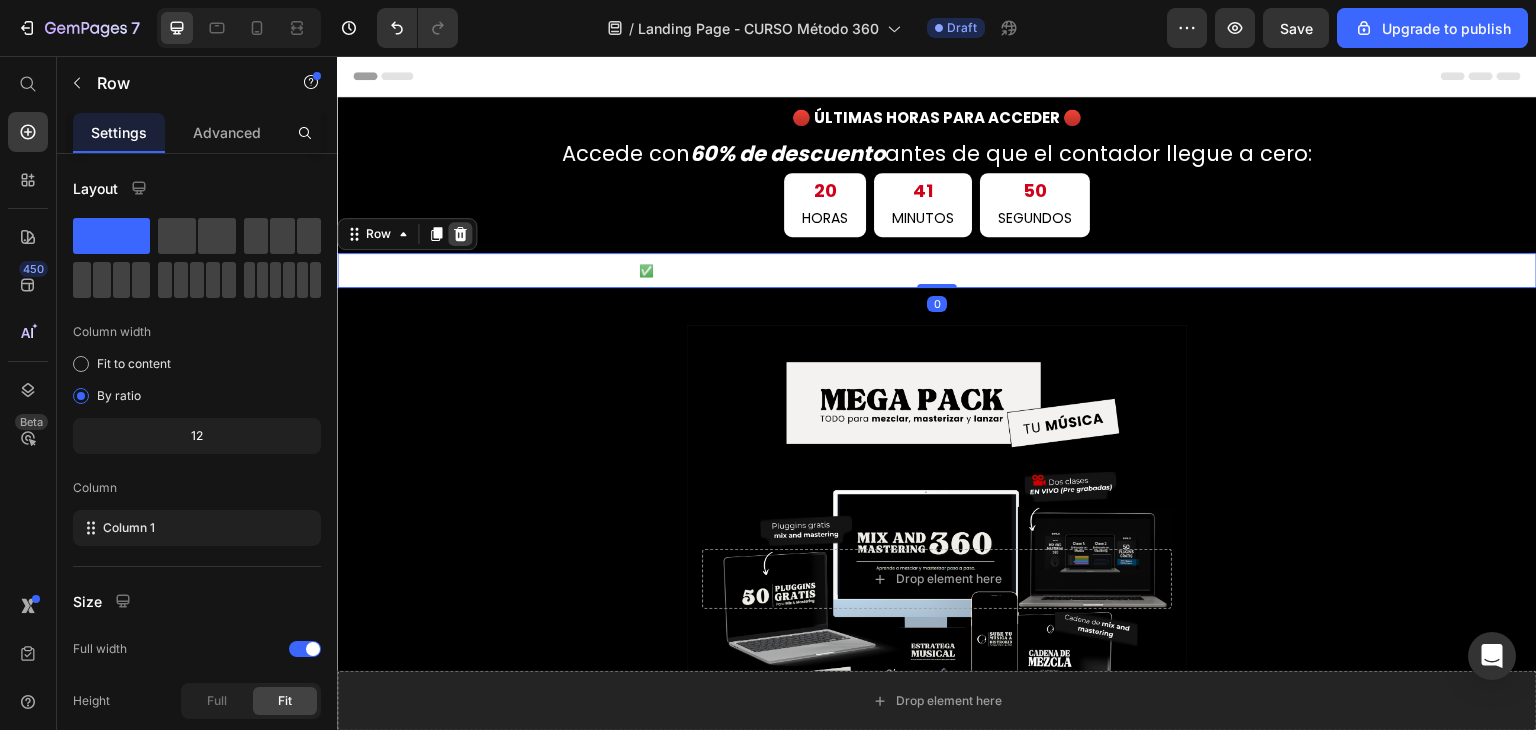 click 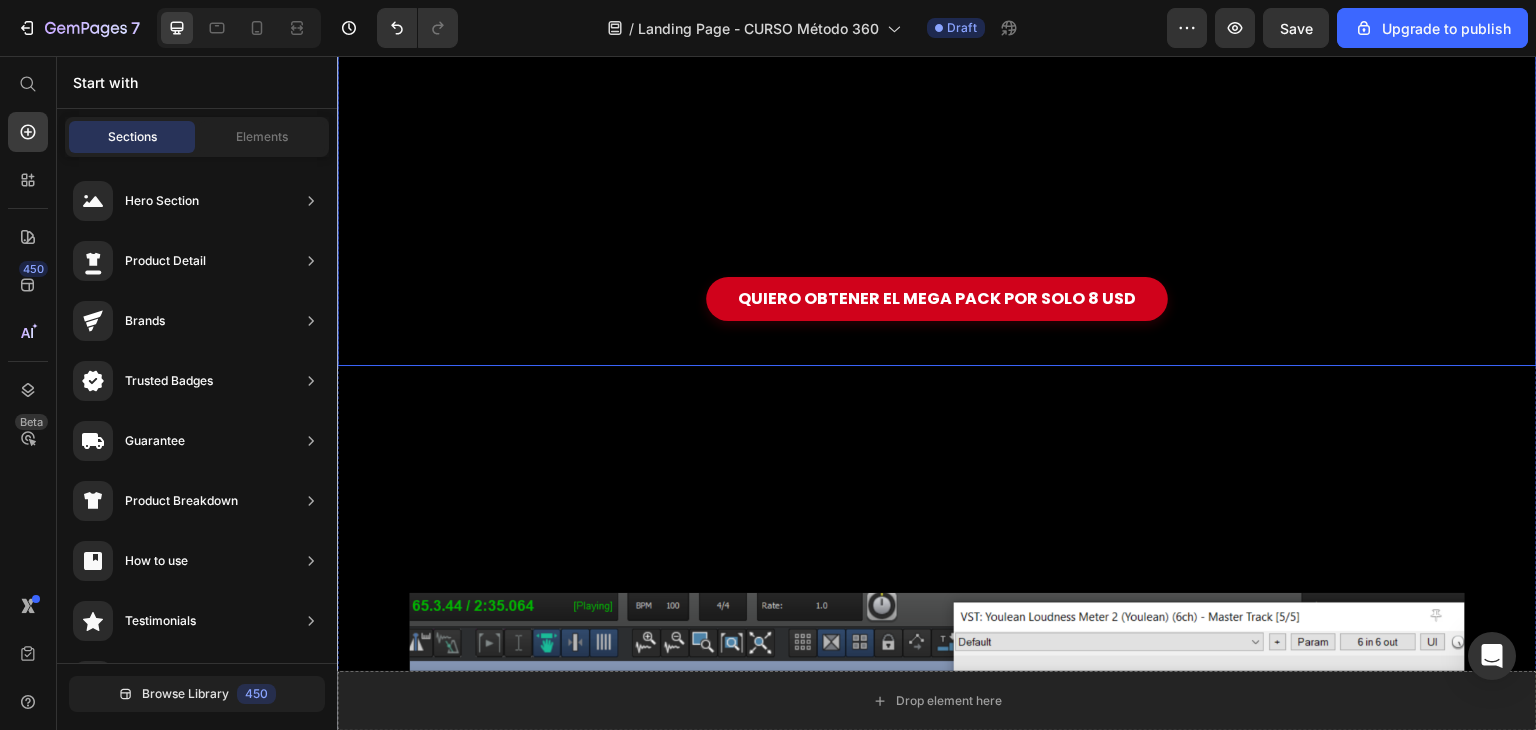 scroll, scrollTop: 622, scrollLeft: 0, axis: vertical 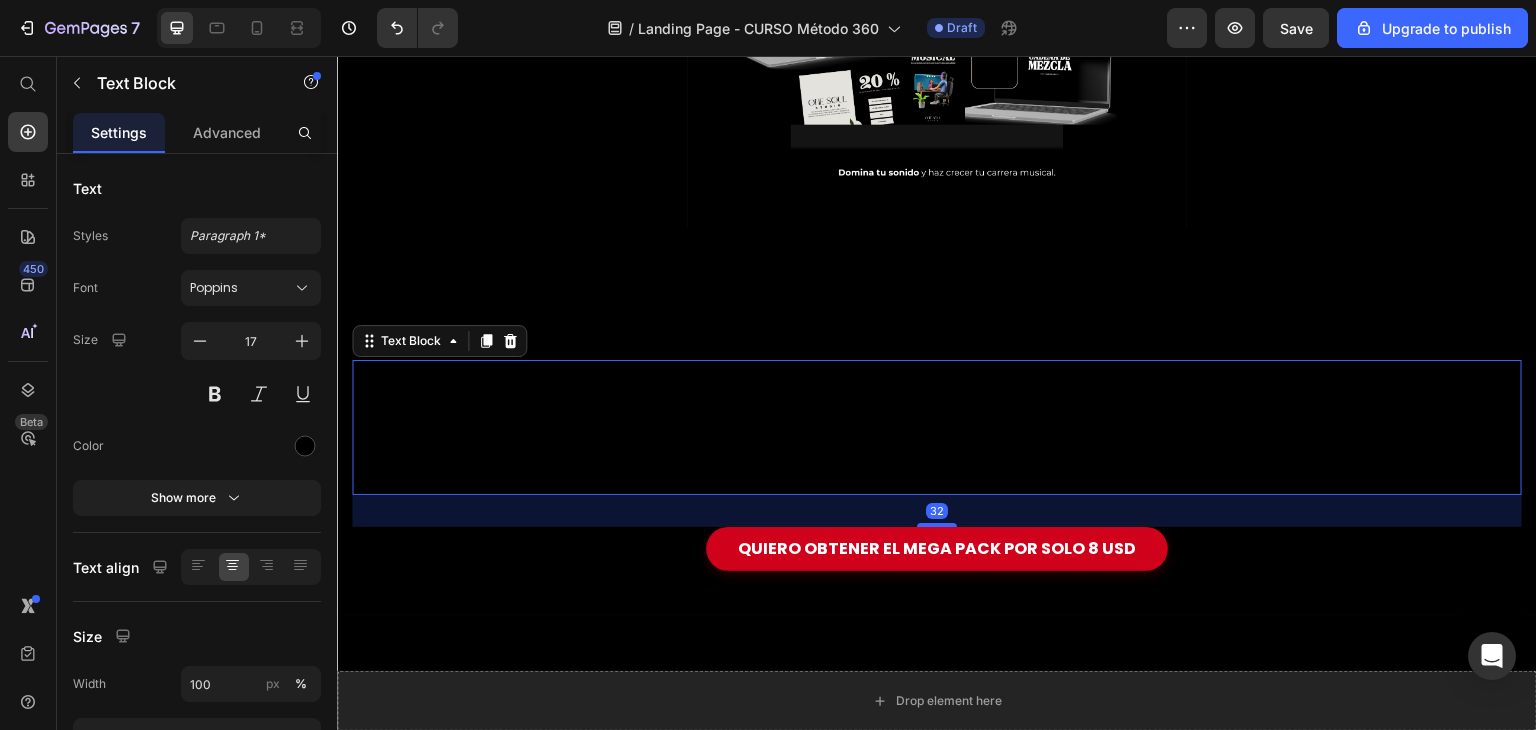 click on "No se trata solo de recopilar información, sino de  entender cómo usarla a tu favor  para crear proyectos sólidos, postular a convocatorias con éxito y empezar a monetizar tu arte sin improvisar." at bounding box center (937, 459) 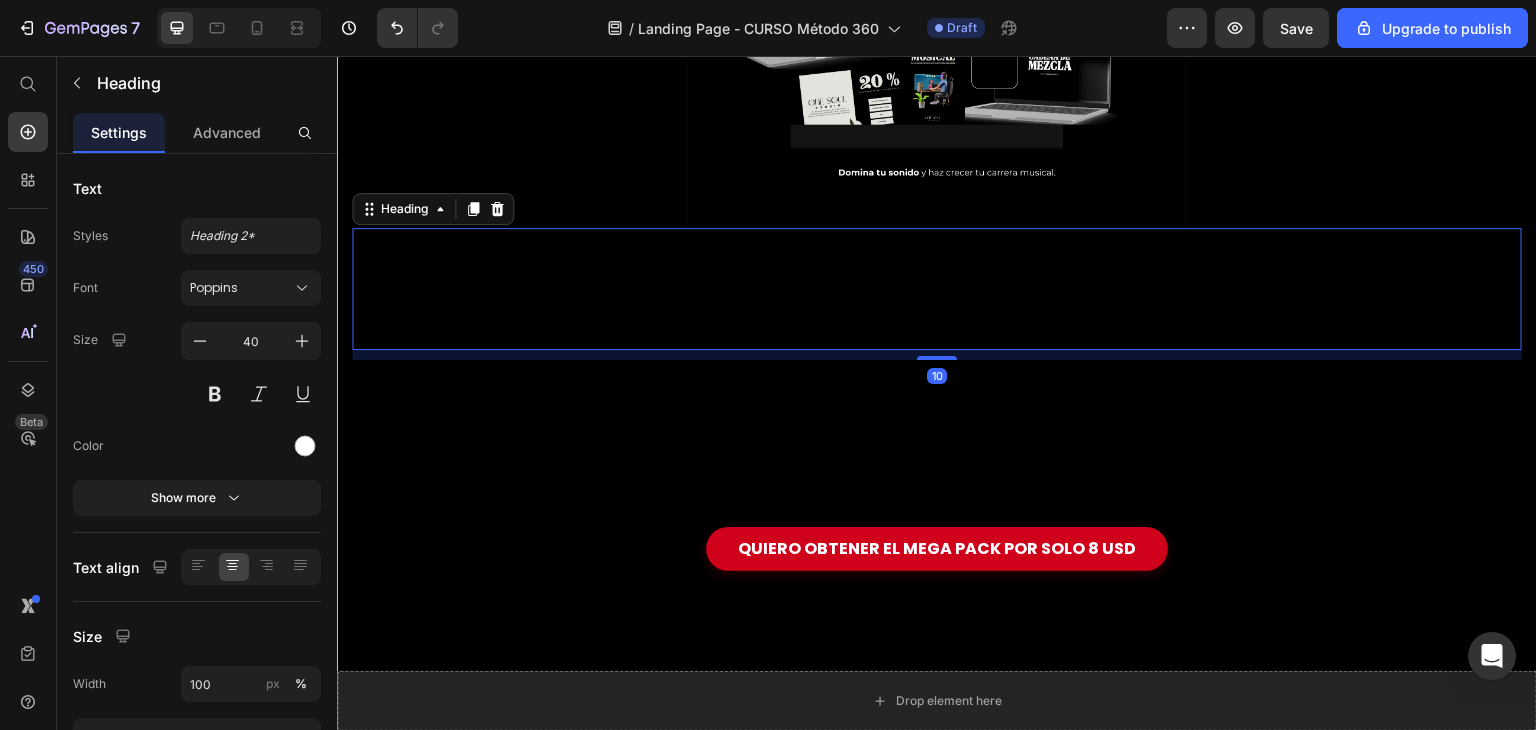 click on "con herramientas de  financiación  y estrategias efectivas de monetización." at bounding box center (937, 321) 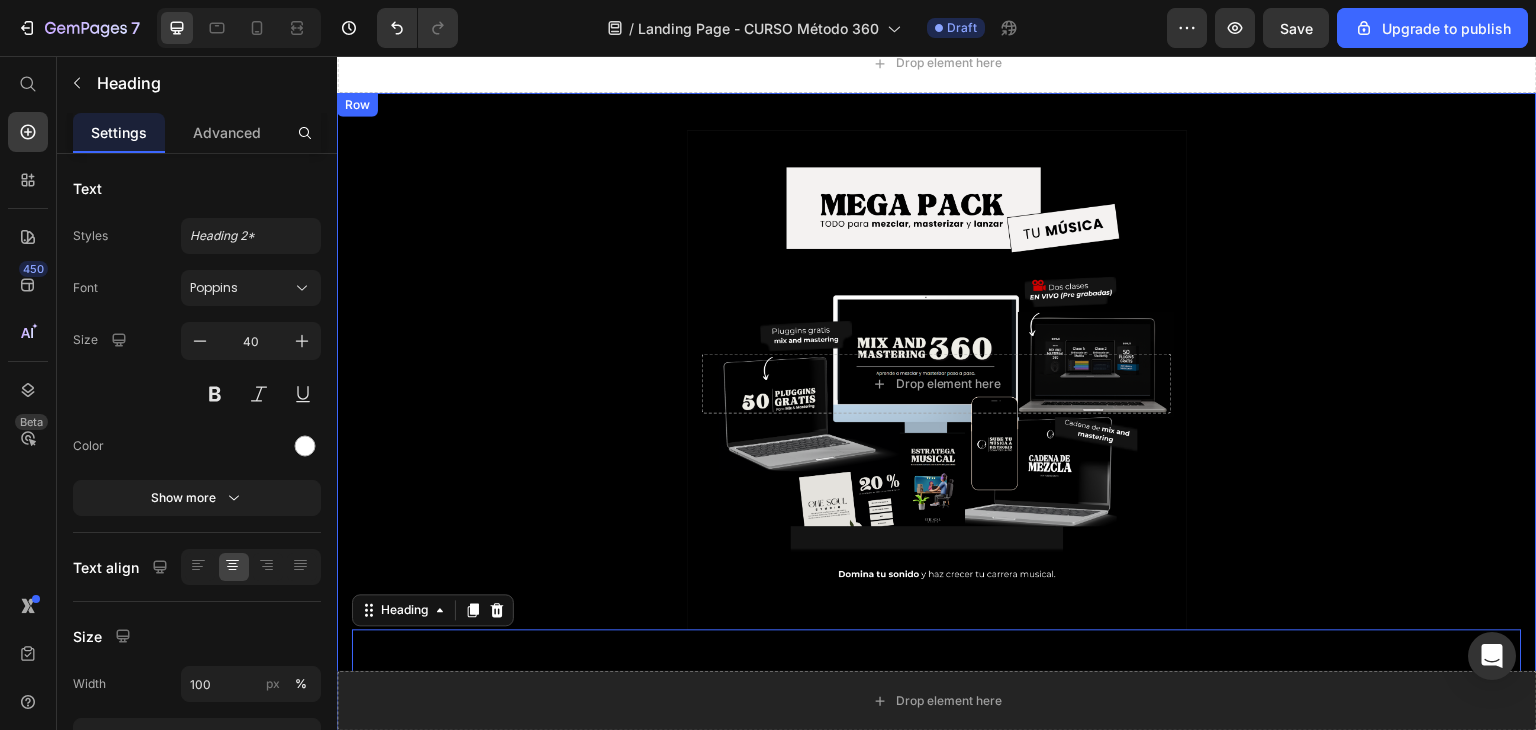 scroll, scrollTop: 219, scrollLeft: 0, axis: vertical 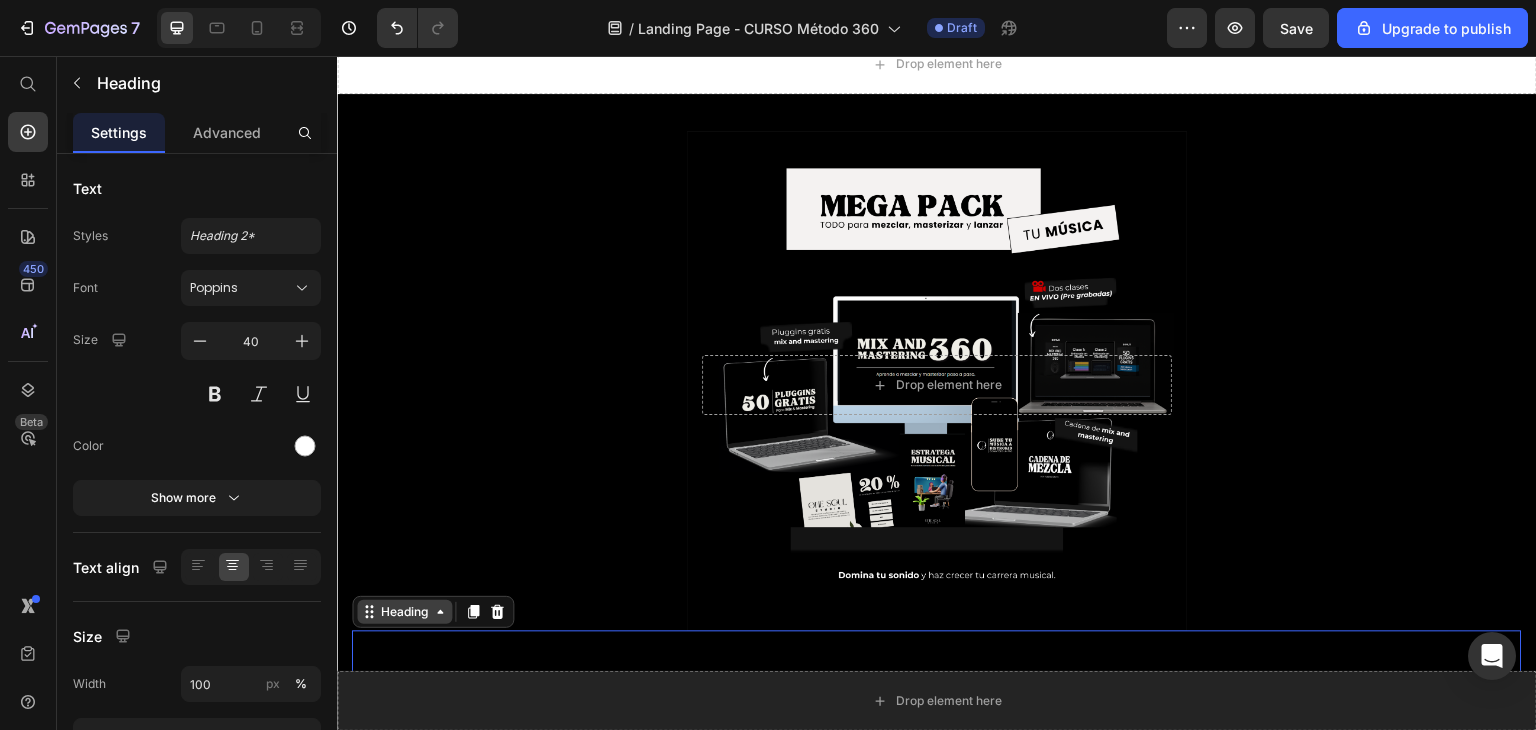click on "Heading" at bounding box center (404, 612) 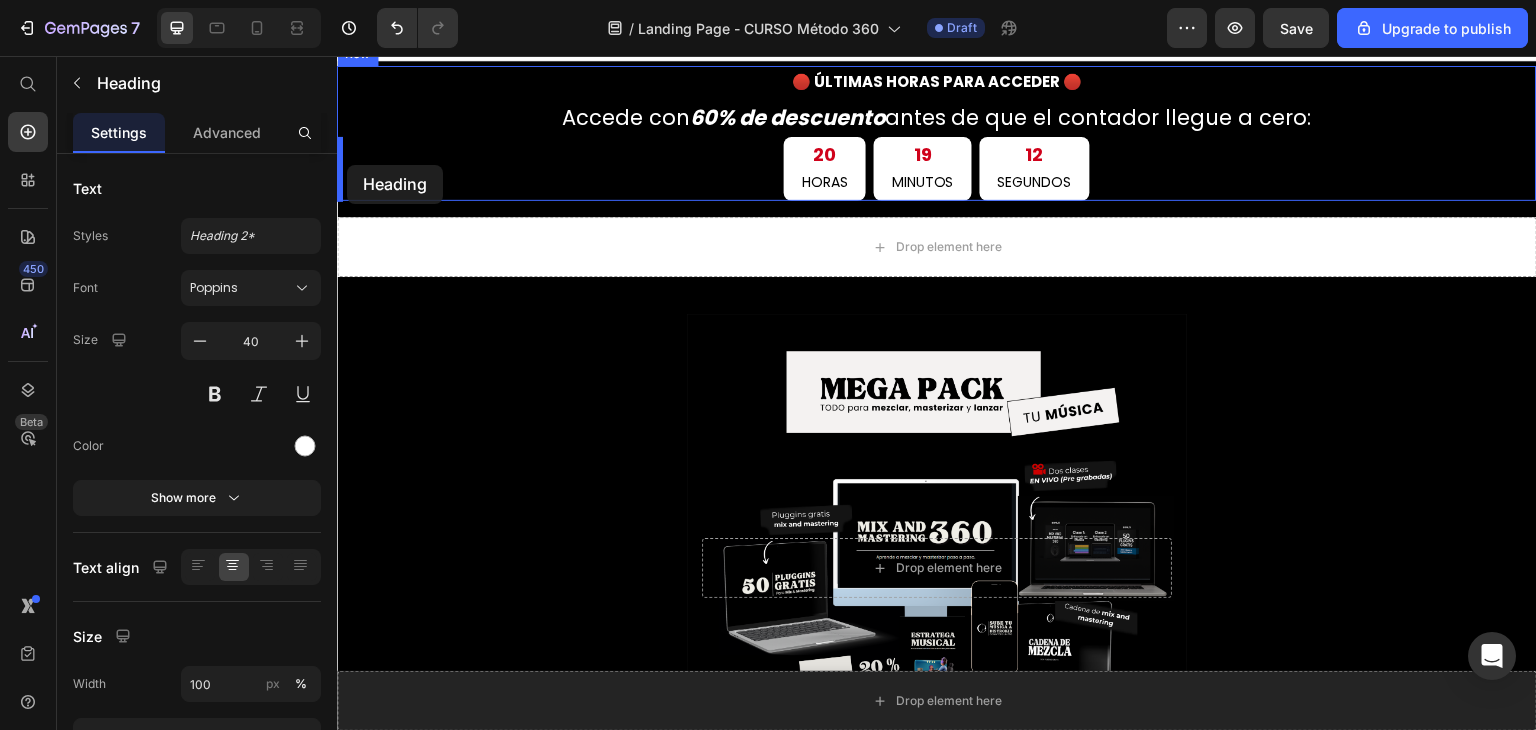 scroll, scrollTop: 0, scrollLeft: 0, axis: both 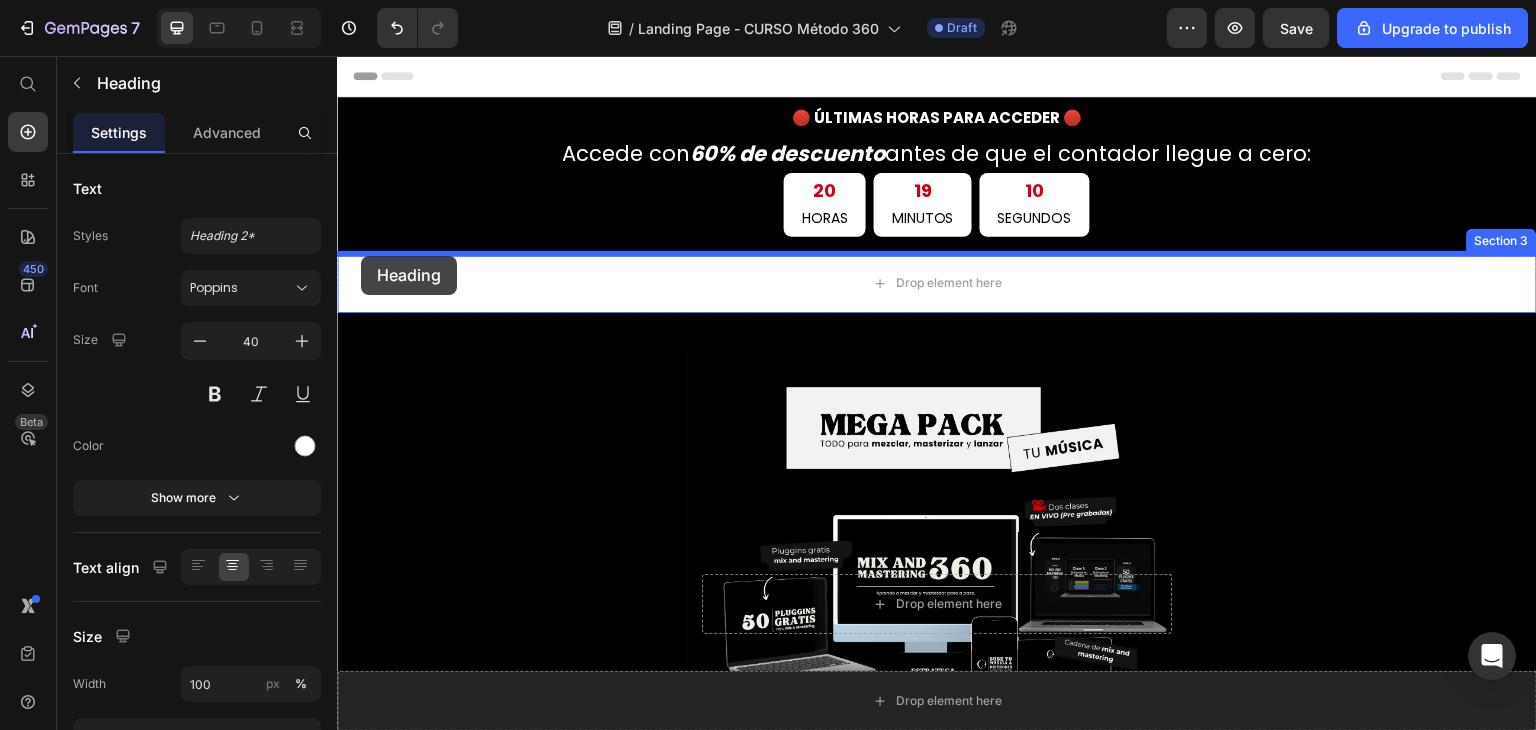 drag, startPoint x: 372, startPoint y: 618, endPoint x: 361, endPoint y: 256, distance: 362.16708 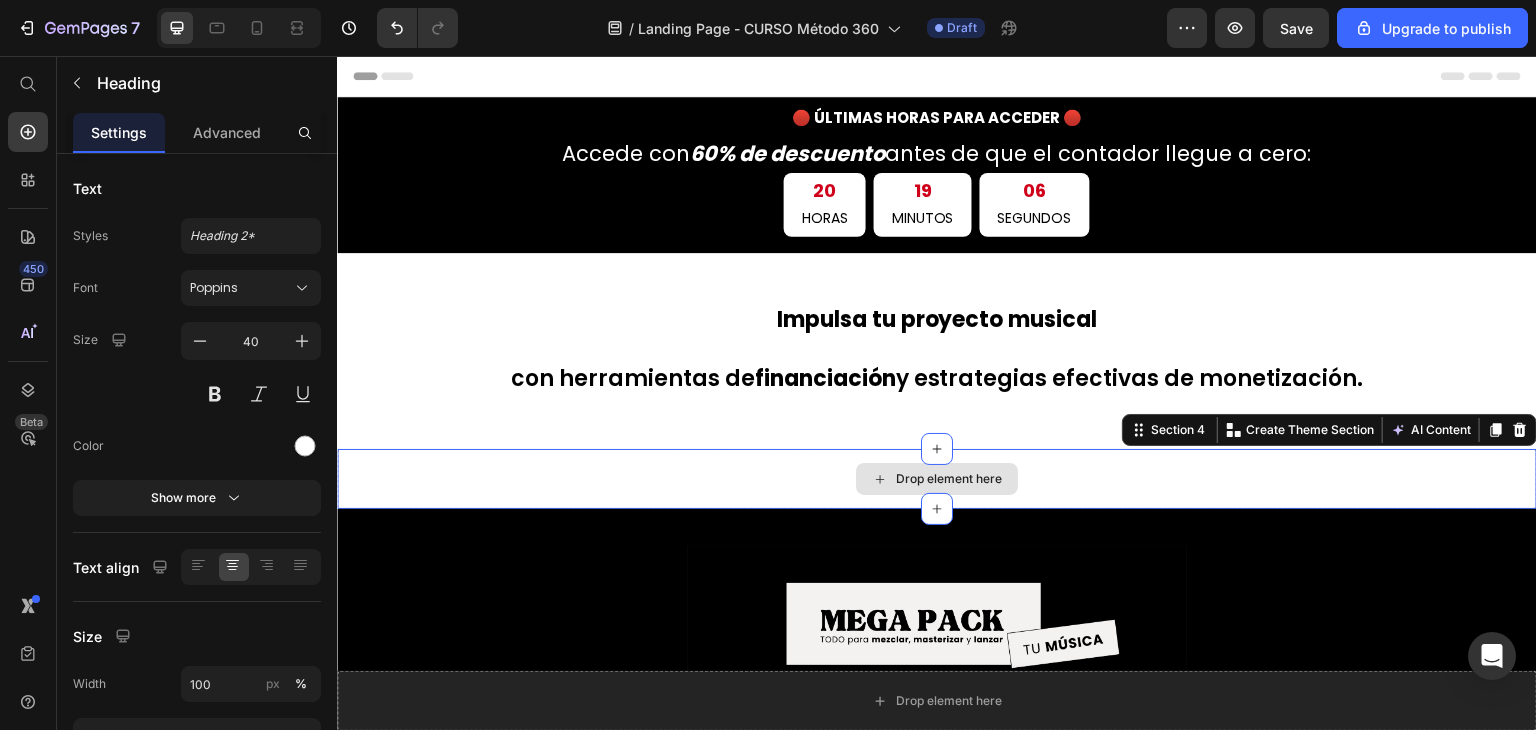 click on "Drop element here" at bounding box center [937, 479] 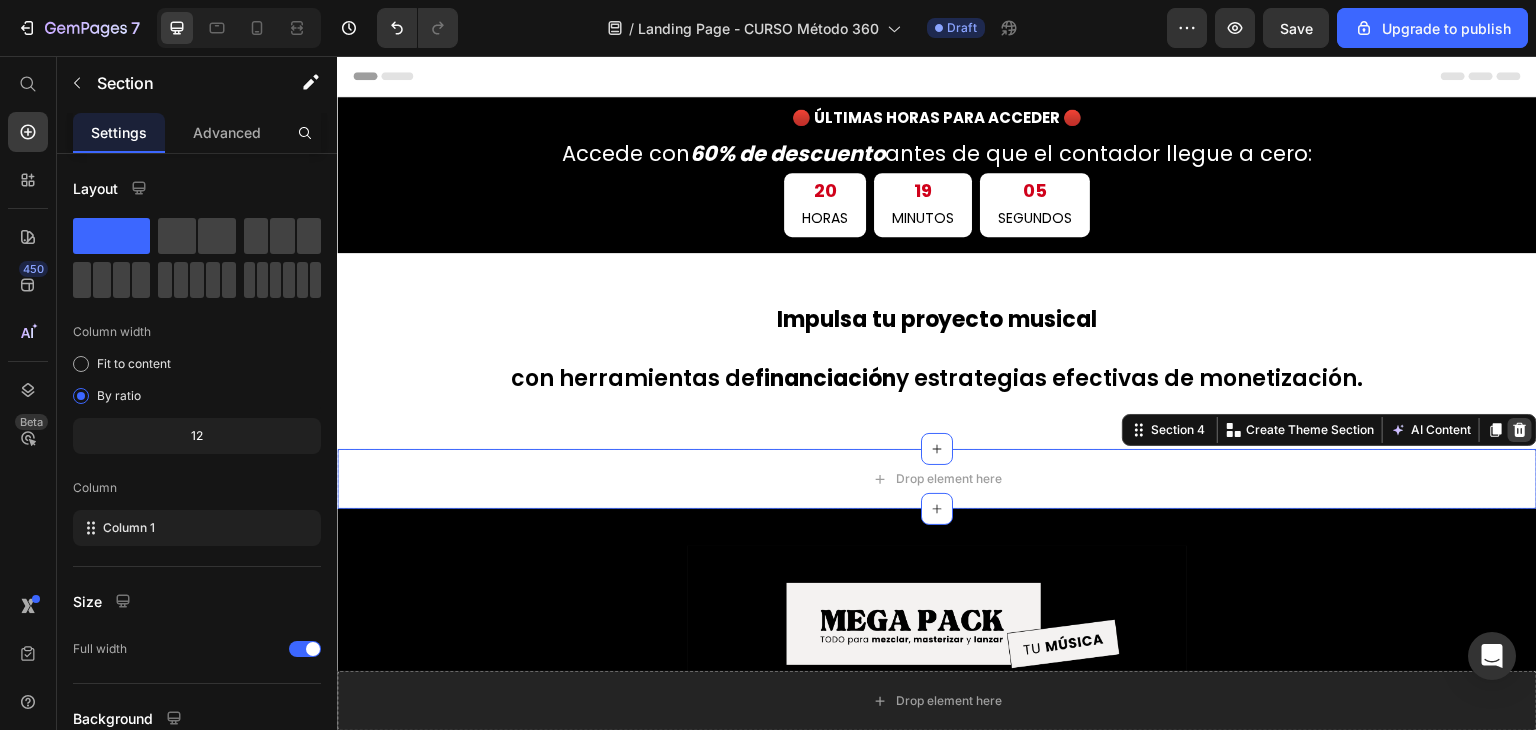 click 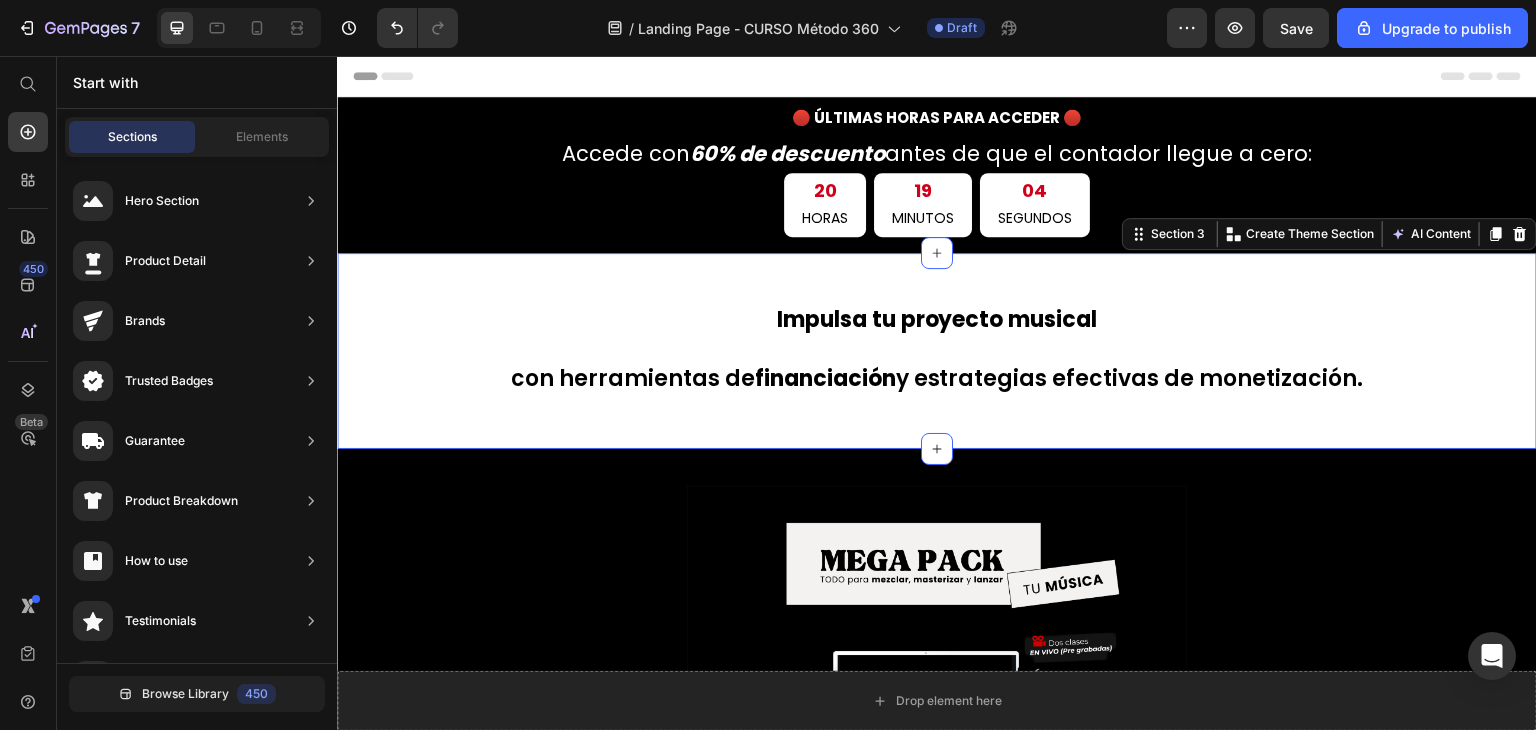 click on "⁠⁠⁠⁠⁠⁠⁠ Impulsa tu proyecto musical con herramientas de  financiación  y estrategias efectivas de monetización. Heading Section 3   You can create reusable sections Create Theme Section AI Content Write with [PERSON_NAME] What would you like to describe here? Tone and Voice Persuasive Product Curso - Método 360 Mix and Mastering Show more Generate" at bounding box center (937, 351) 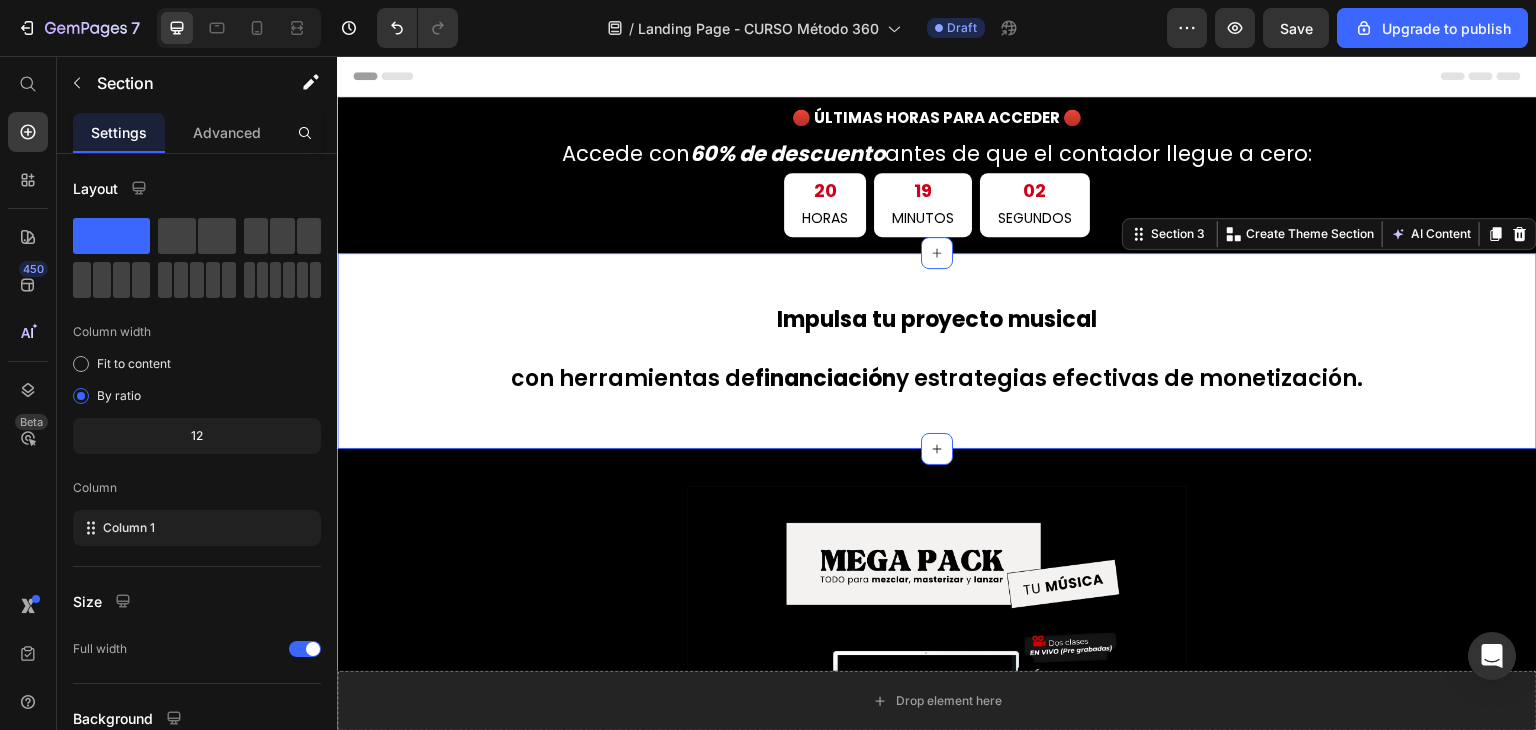 click on "⁠⁠⁠⁠⁠⁠⁠ Impulsa tu proyecto musical con herramientas de  financiación  y estrategias efectivas de monetización. Heading Section 3   You can create reusable sections Create Theme Section AI Content Write with [PERSON_NAME] What would you like to describe here? Tone and Voice Persuasive Product Curso - Método 360 Mix and Mastering Show more Generate" at bounding box center (937, 351) 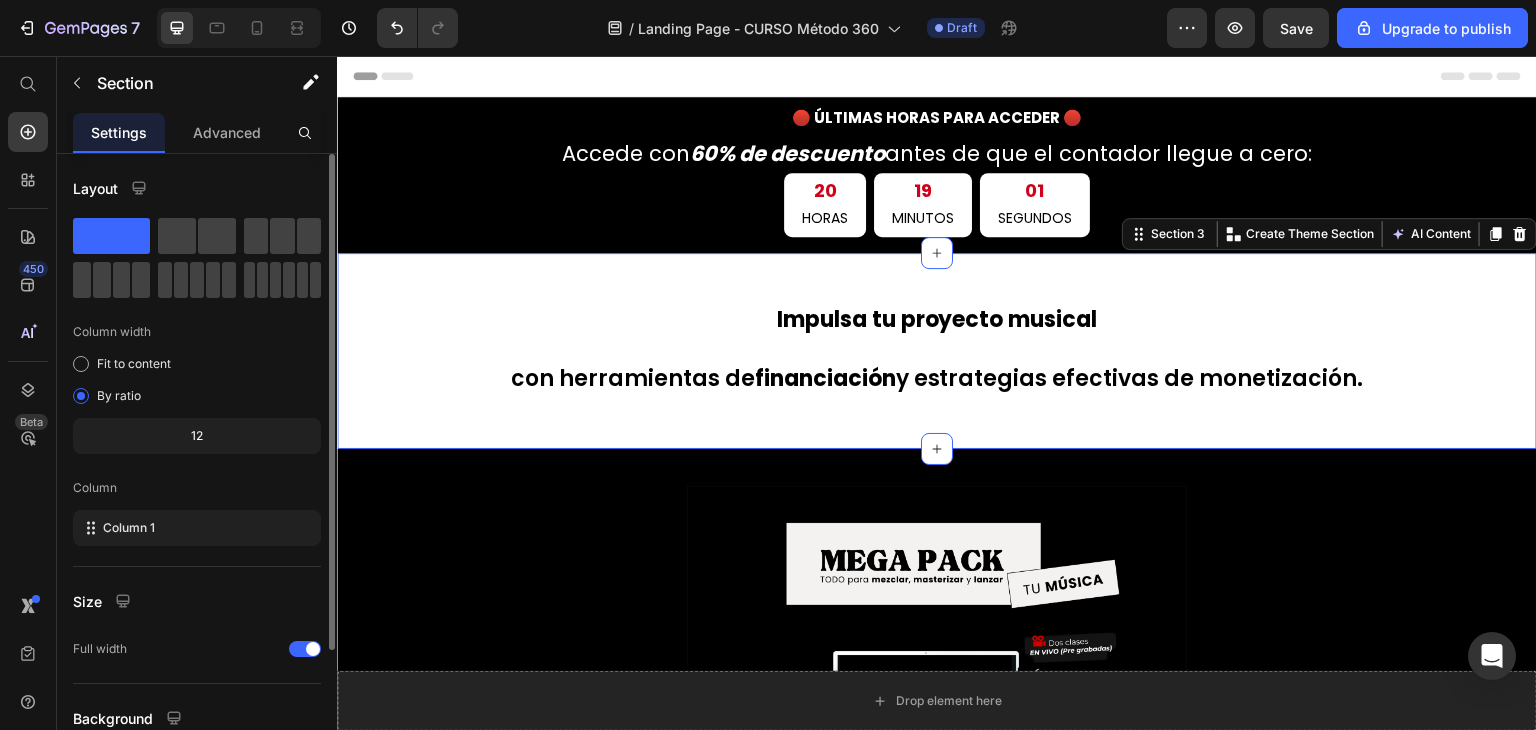 scroll, scrollTop: 173, scrollLeft: 0, axis: vertical 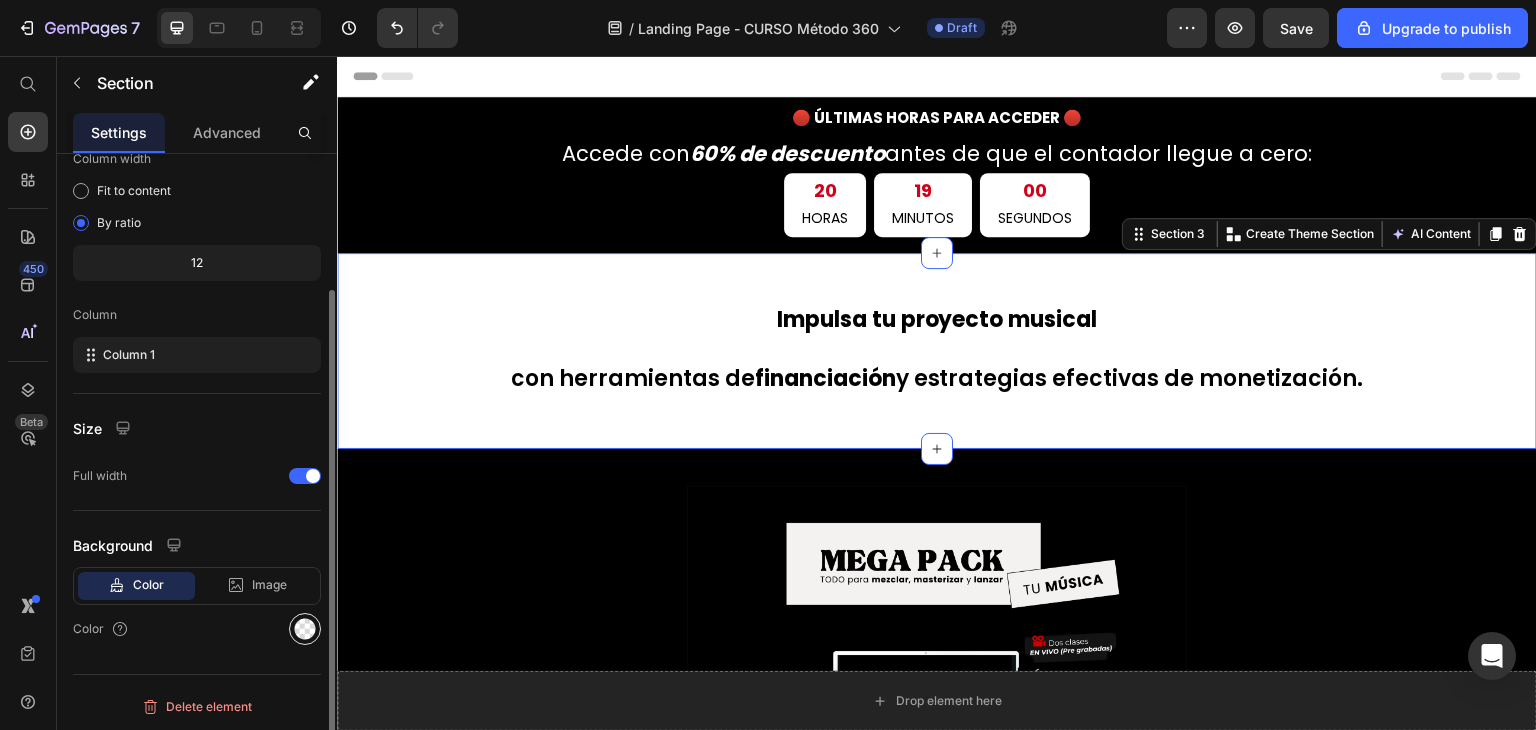 click at bounding box center [305, 629] 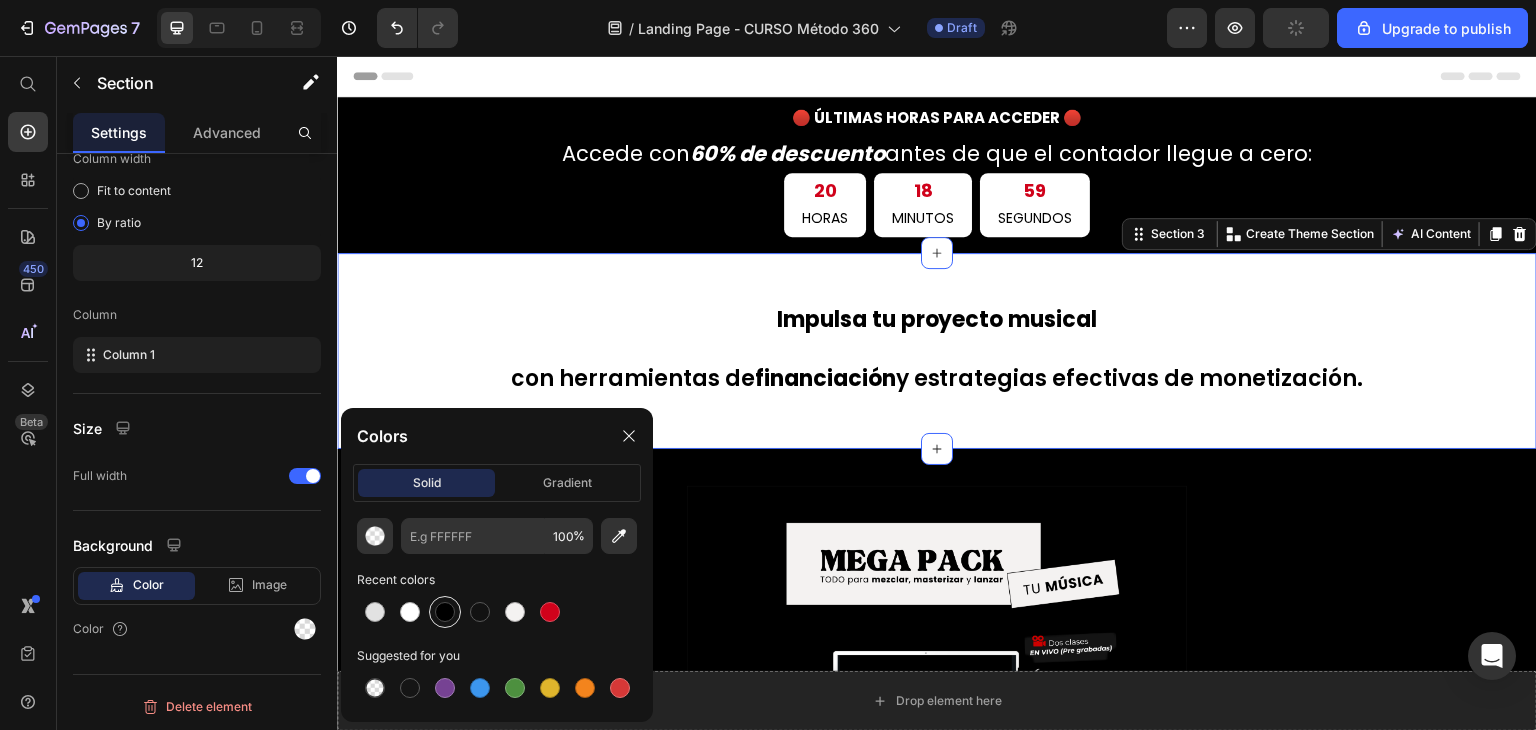 click at bounding box center [445, 612] 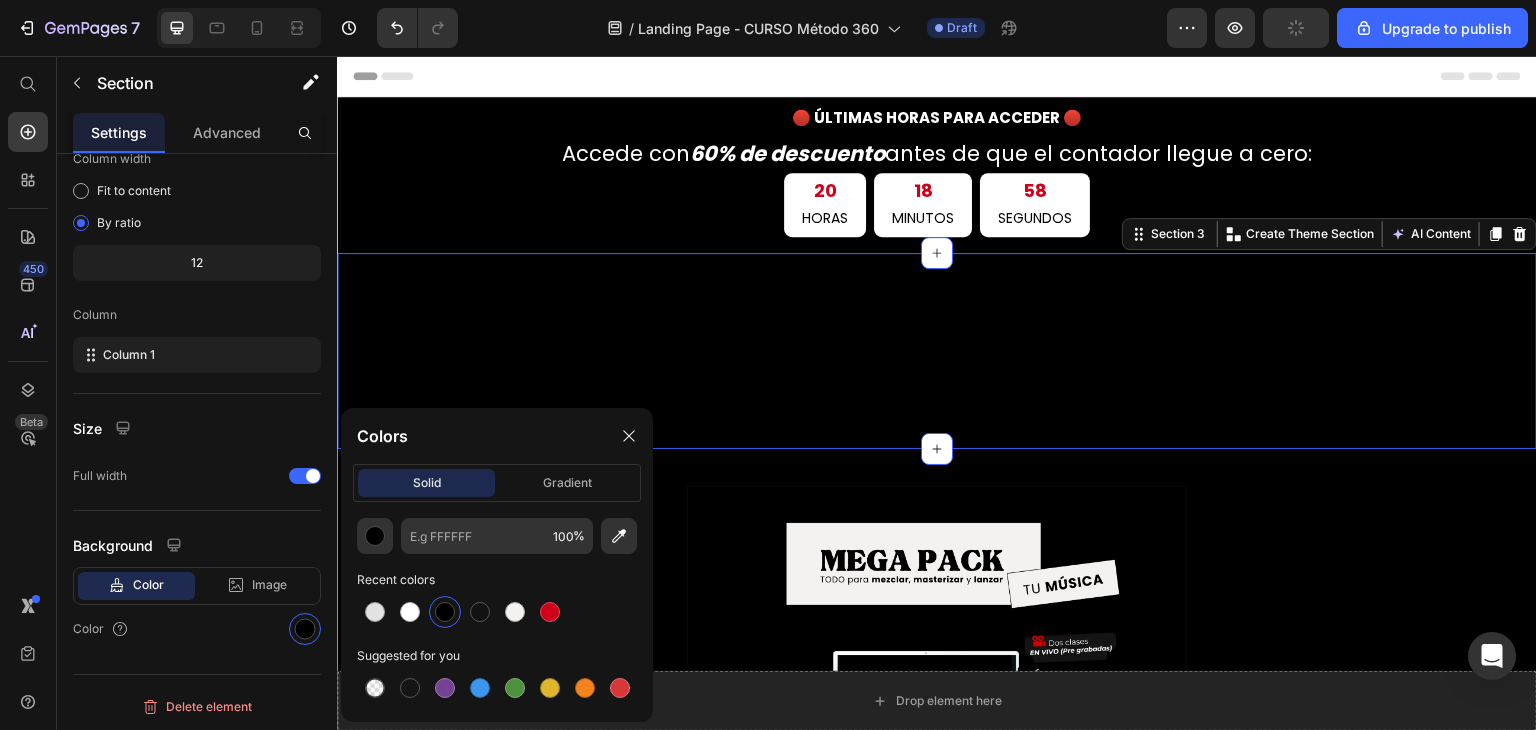 click on "⁠⁠⁠⁠⁠⁠⁠ Impulsa tu proyecto musical con herramientas de  financiación  y estrategias efectivas de monetización." at bounding box center (937, 346) 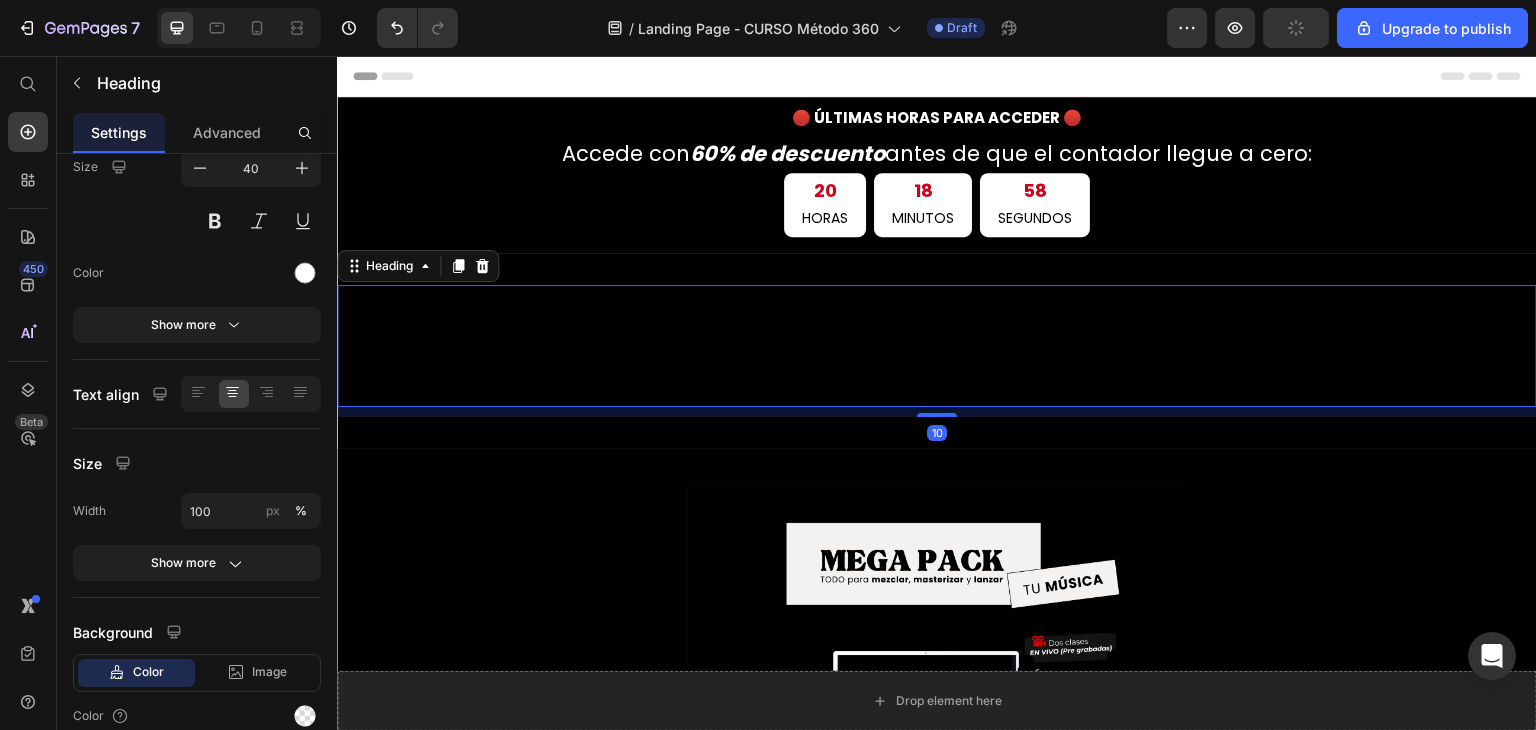 scroll, scrollTop: 0, scrollLeft: 0, axis: both 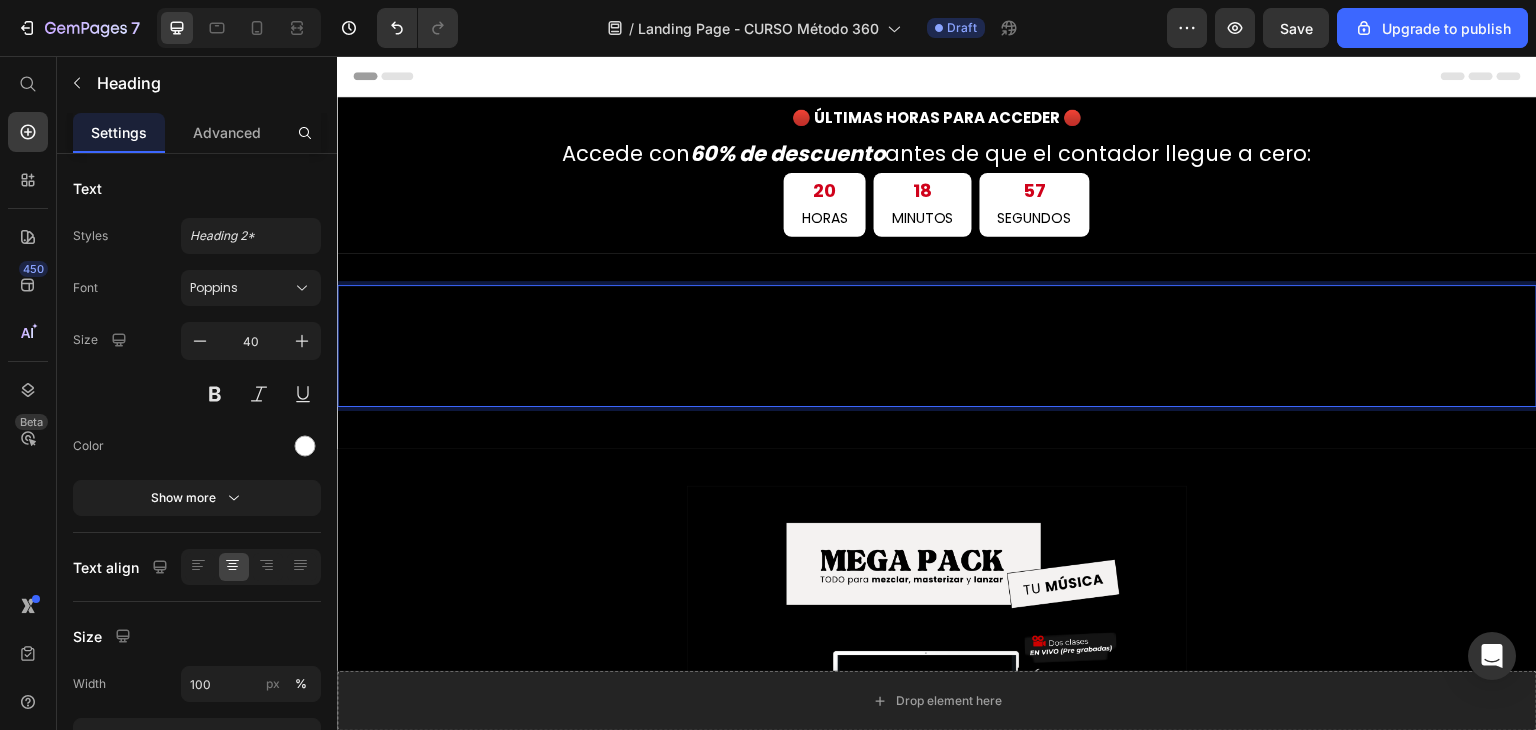 click on "Impulsa tu proyecto musical con herramientas de  financiación  y estrategias efectivas de monetización." at bounding box center (937, 346) 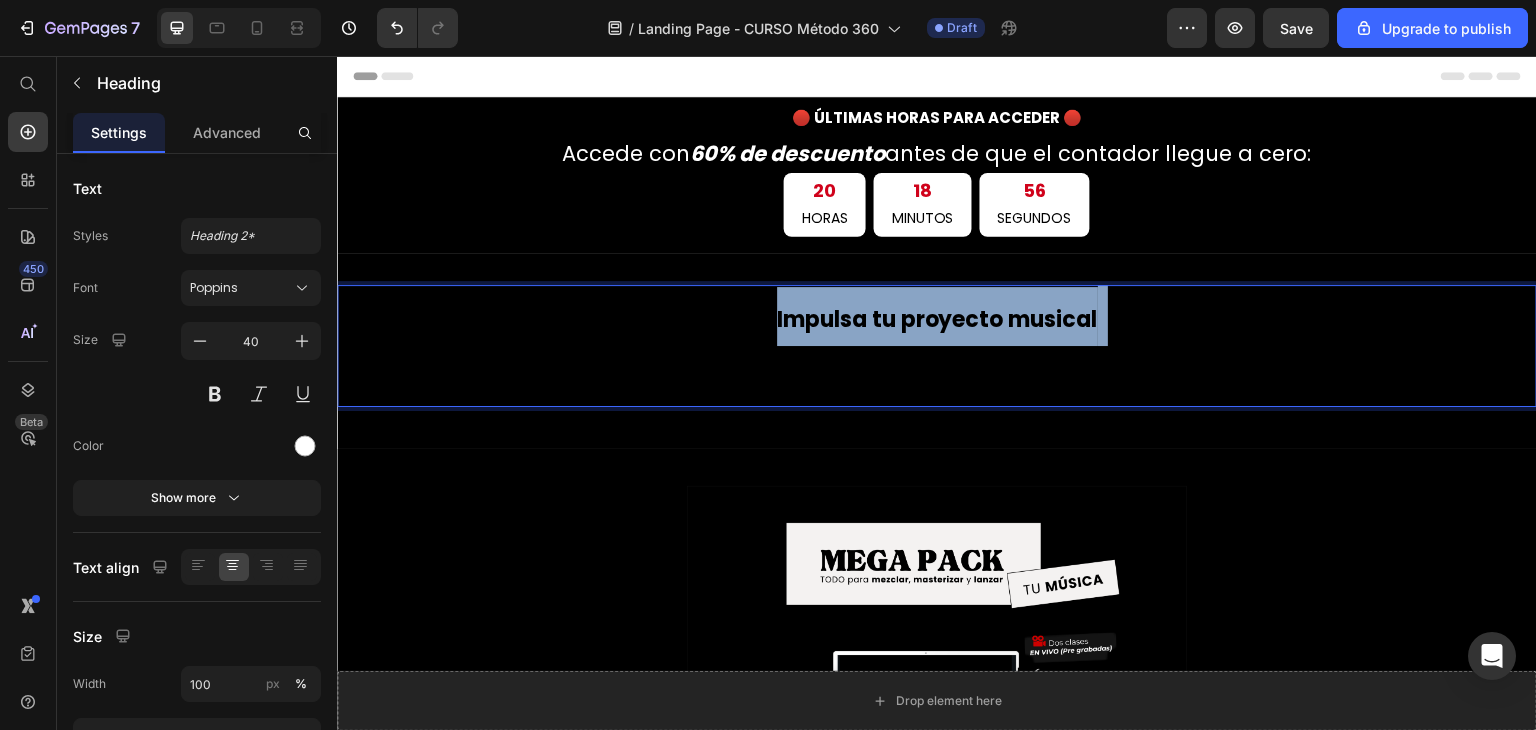 click on "Impulsa tu proyecto musical con herramientas de  financiación  y estrategias efectivas de monetización." at bounding box center [937, 346] 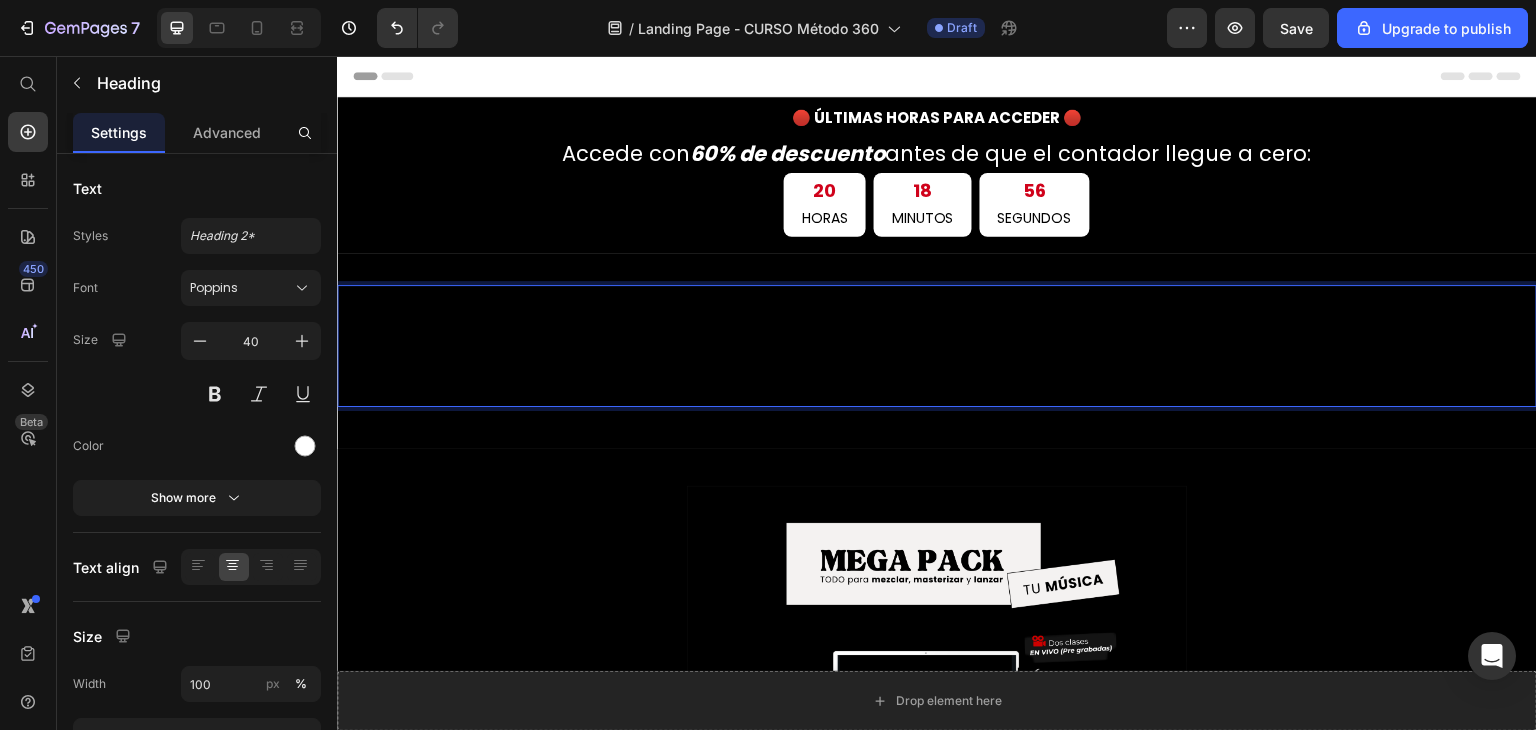 click on "Impulsa tu proyecto musical con herramientas de  financiación  y estrategias efectivas de monetización." at bounding box center [937, 346] 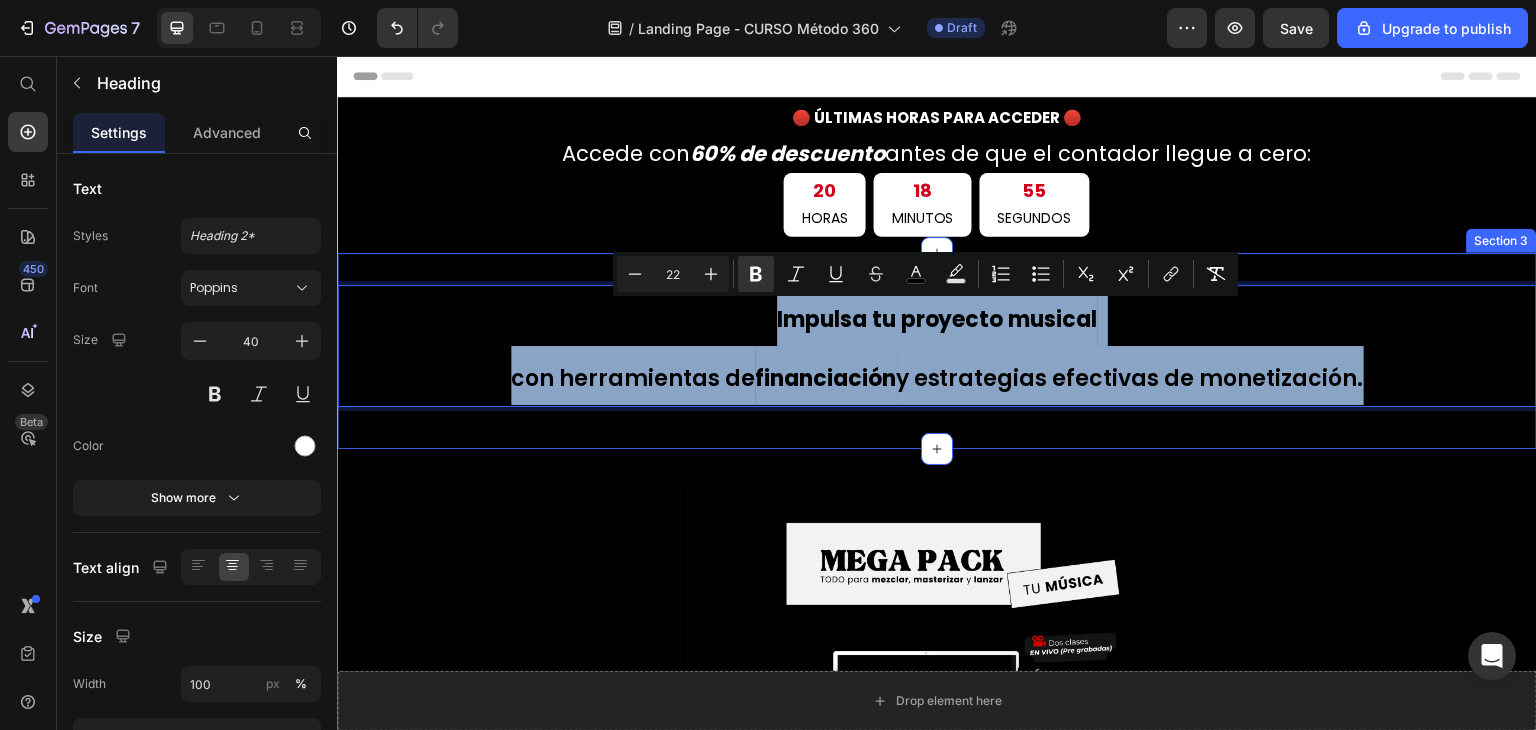 drag, startPoint x: 1202, startPoint y: 360, endPoint x: 572, endPoint y: 281, distance: 634.93384 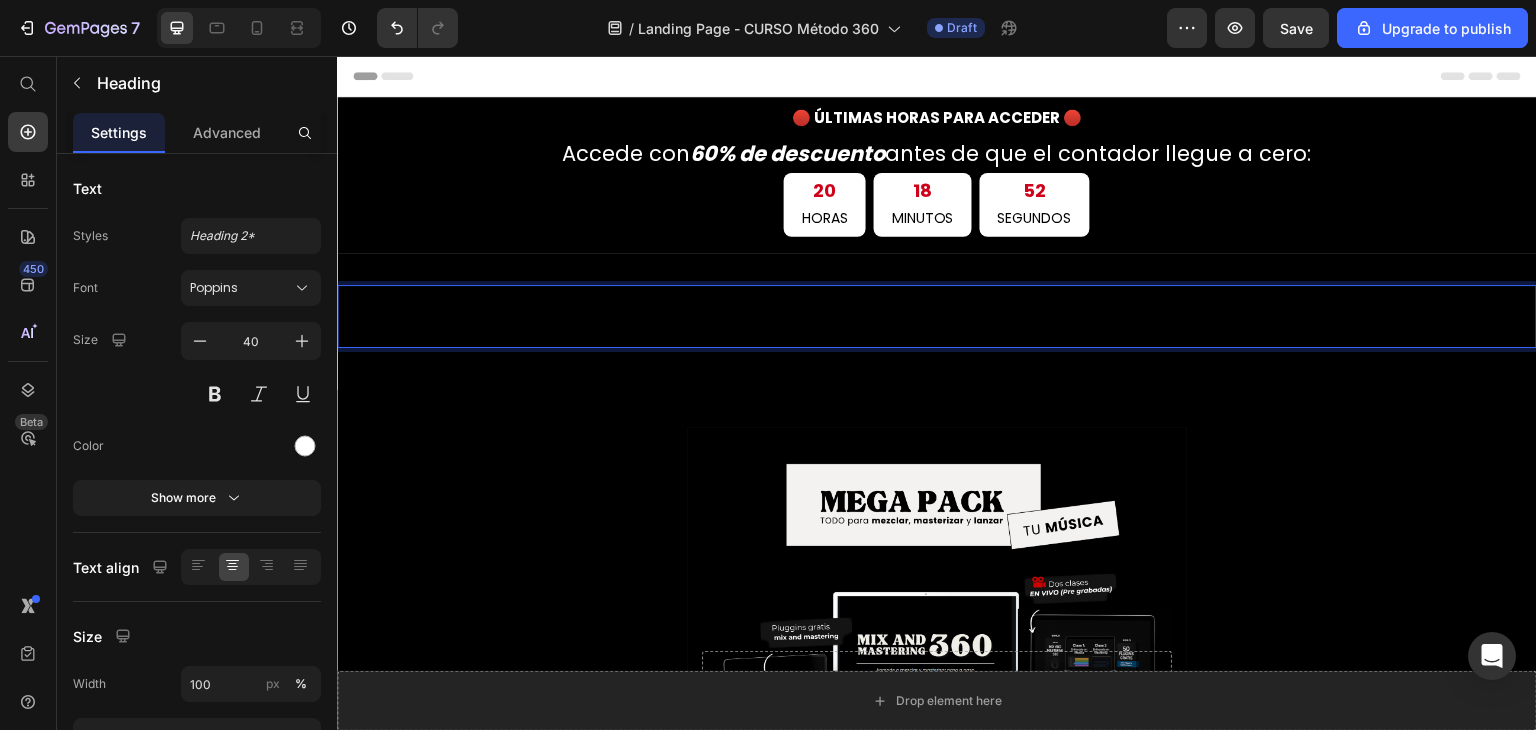click on "MÉTODO 360 ." at bounding box center (937, 316) 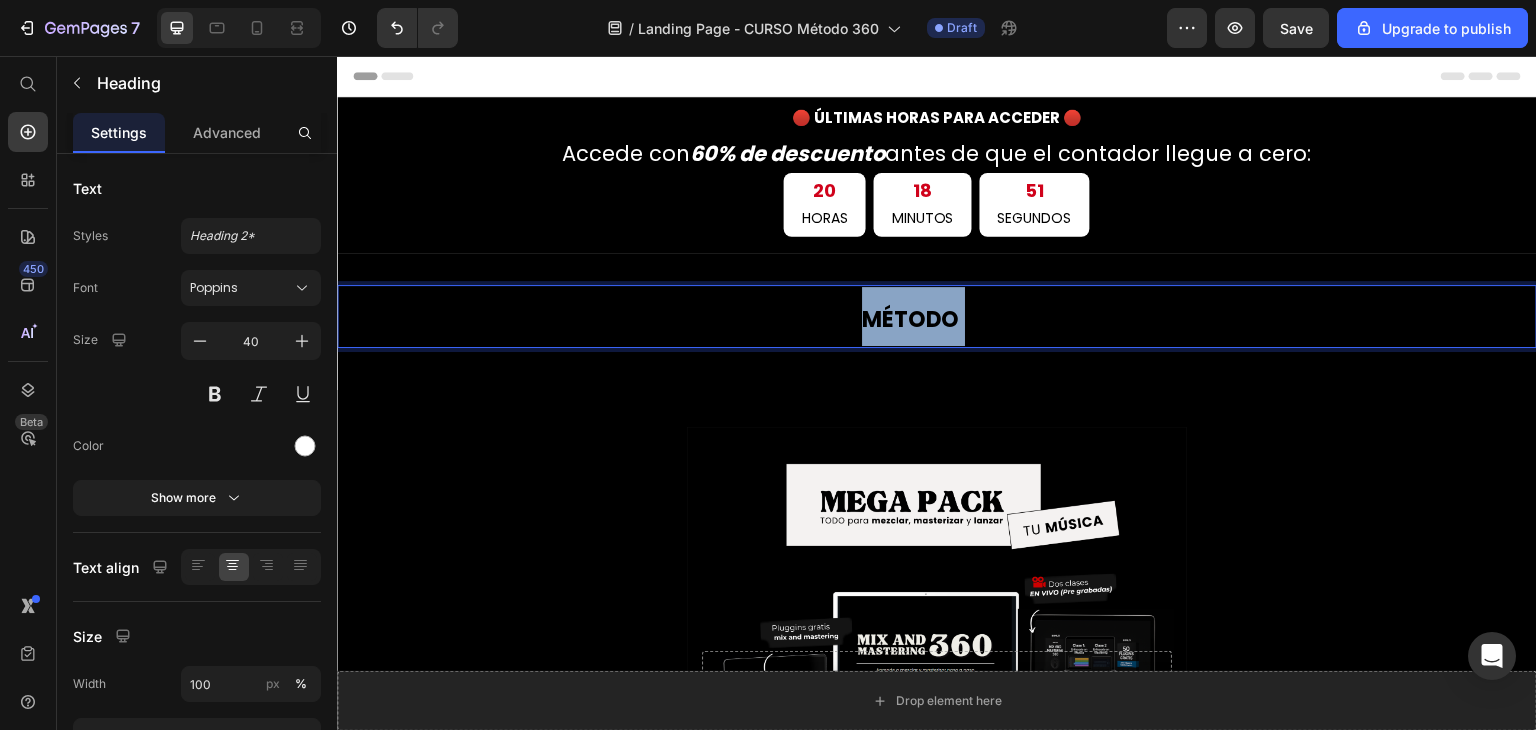 click on "MÉTODO 360 ." at bounding box center [937, 316] 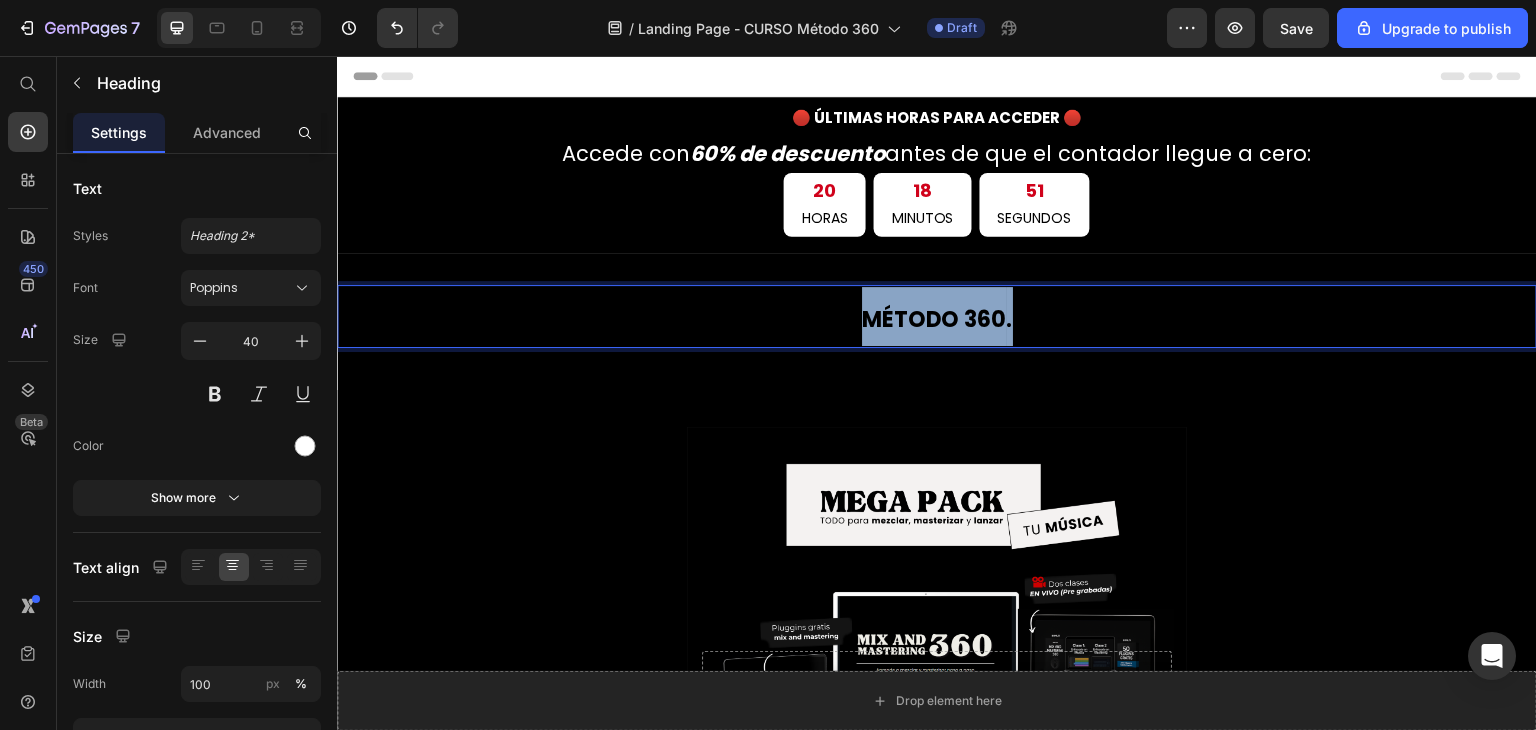 click on "MÉTODO 360 ." at bounding box center [937, 316] 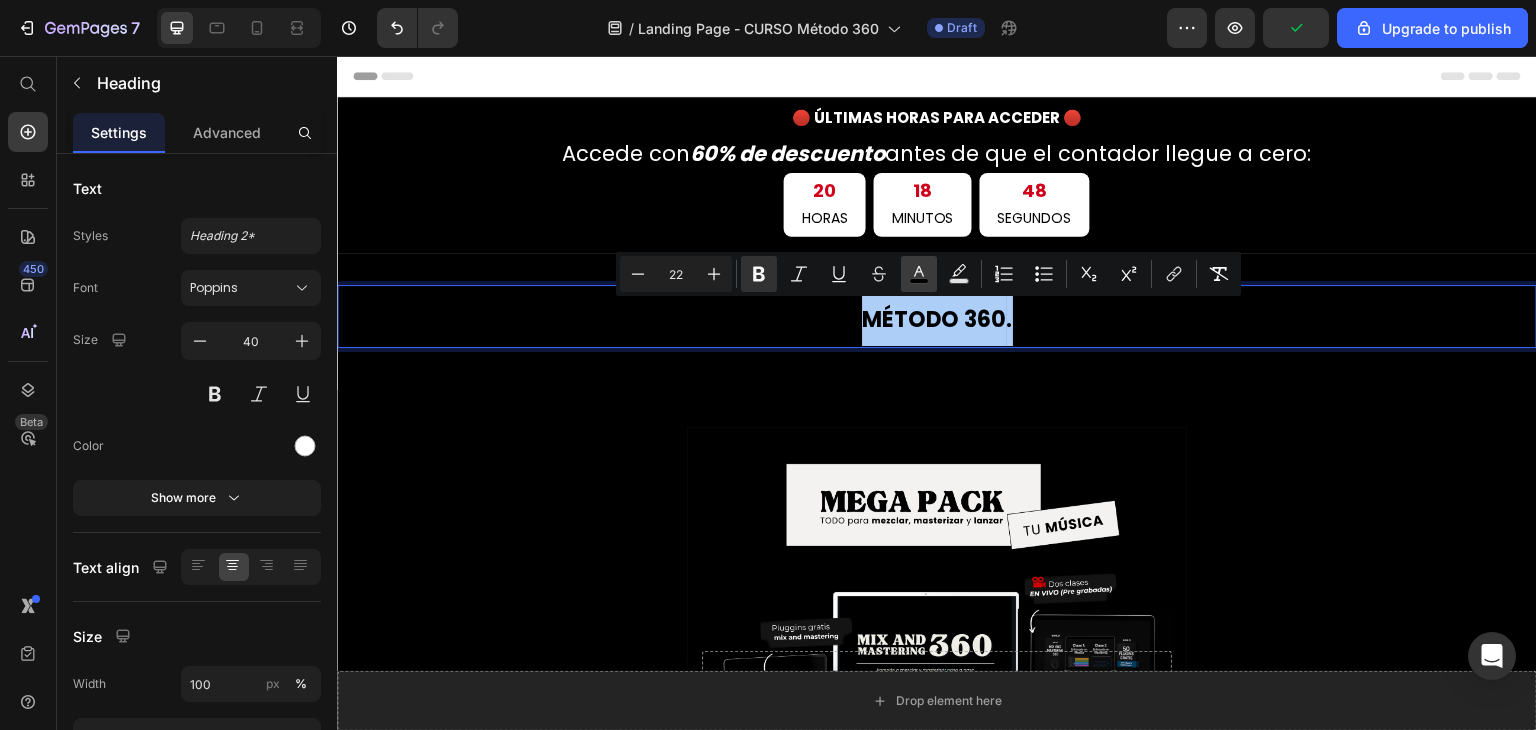 click 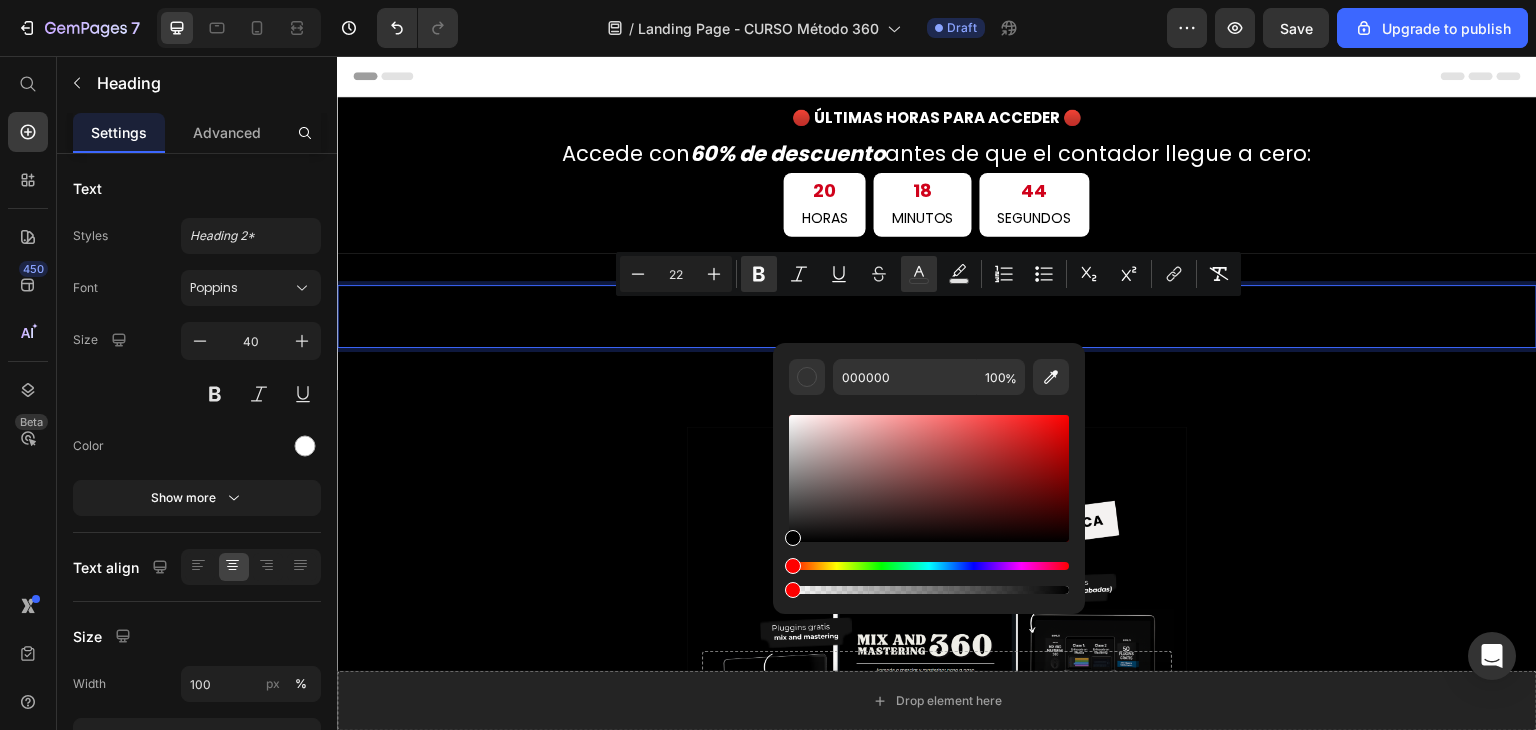 click at bounding box center (929, 590) 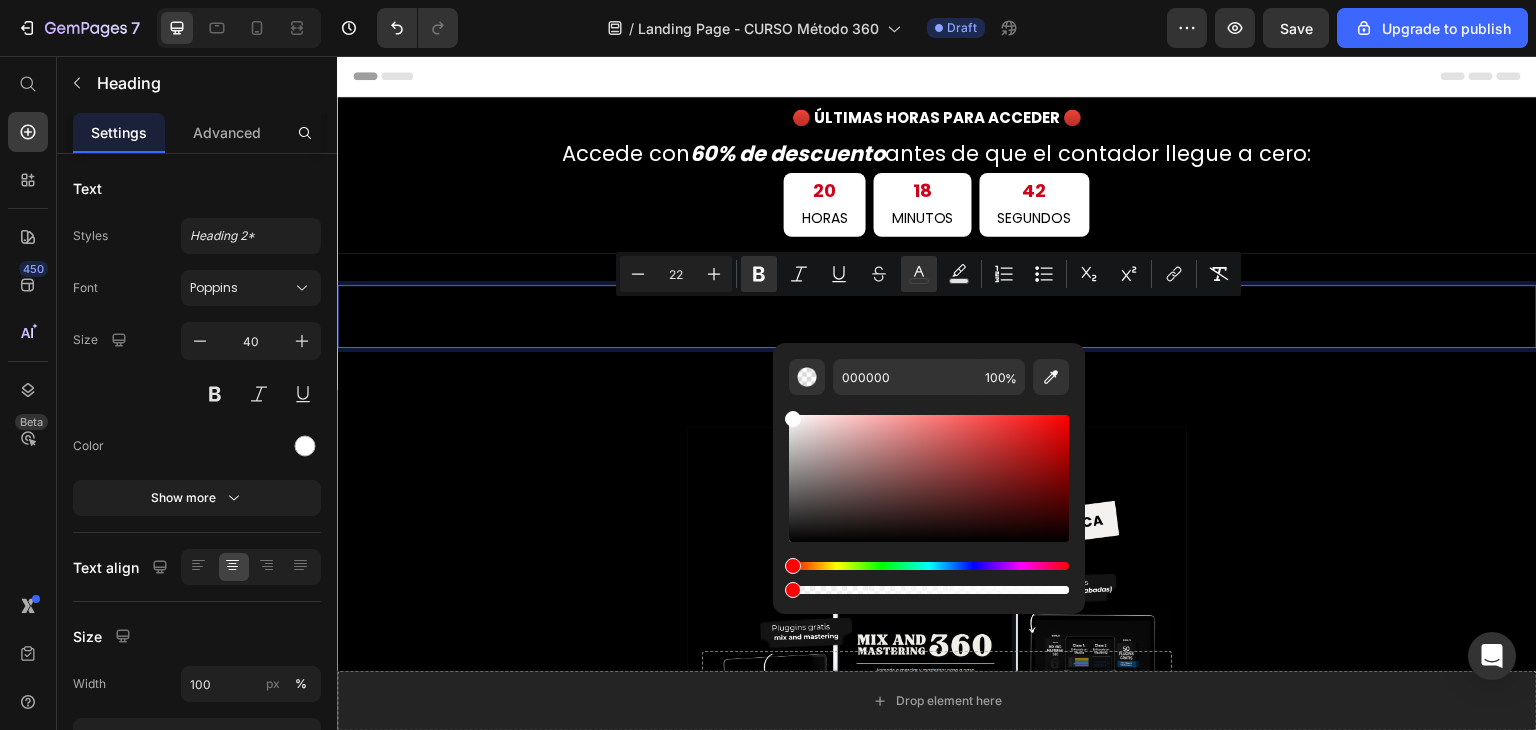 drag, startPoint x: 795, startPoint y: 418, endPoint x: 772, endPoint y: 397, distance: 31.144823 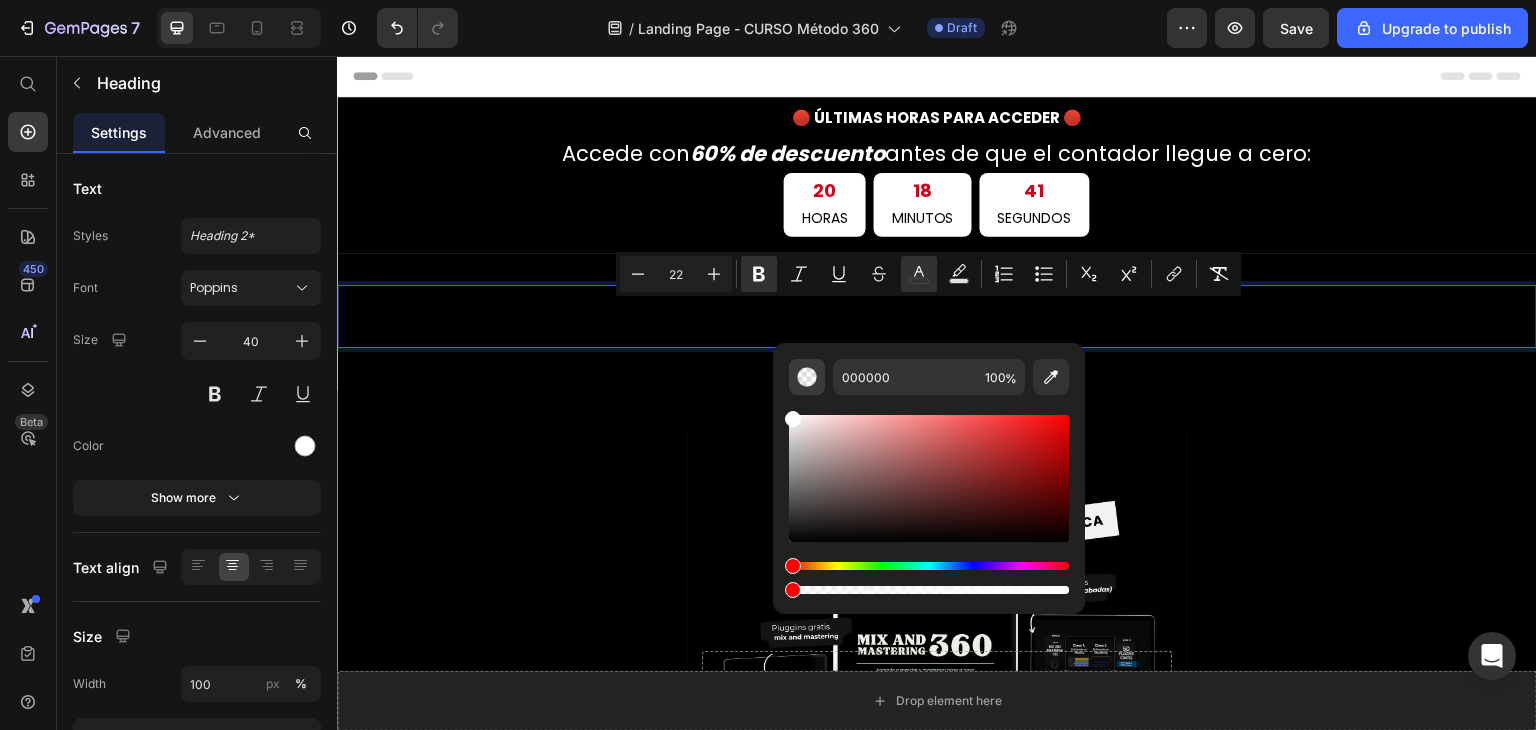 click at bounding box center (807, 377) 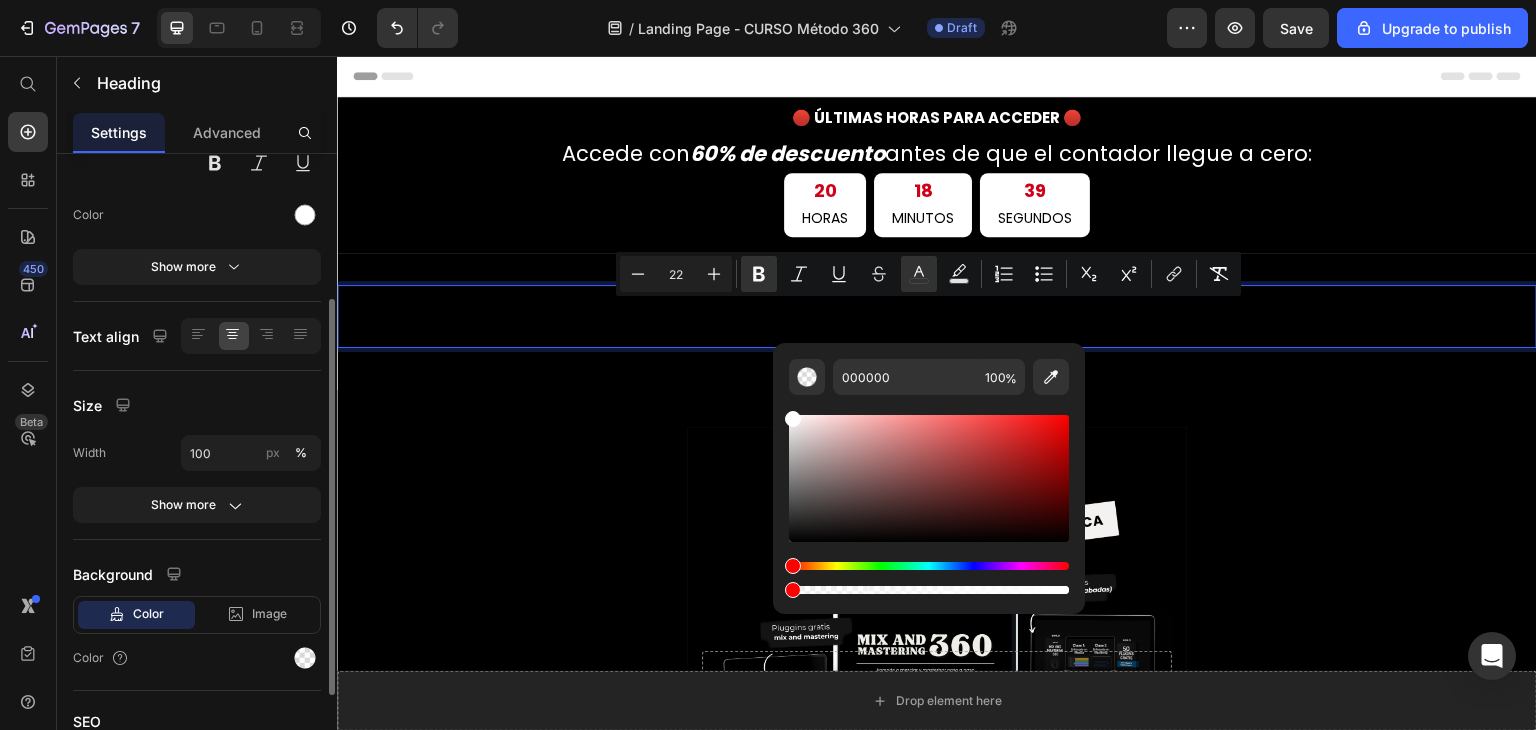 scroll, scrollTop: 376, scrollLeft: 0, axis: vertical 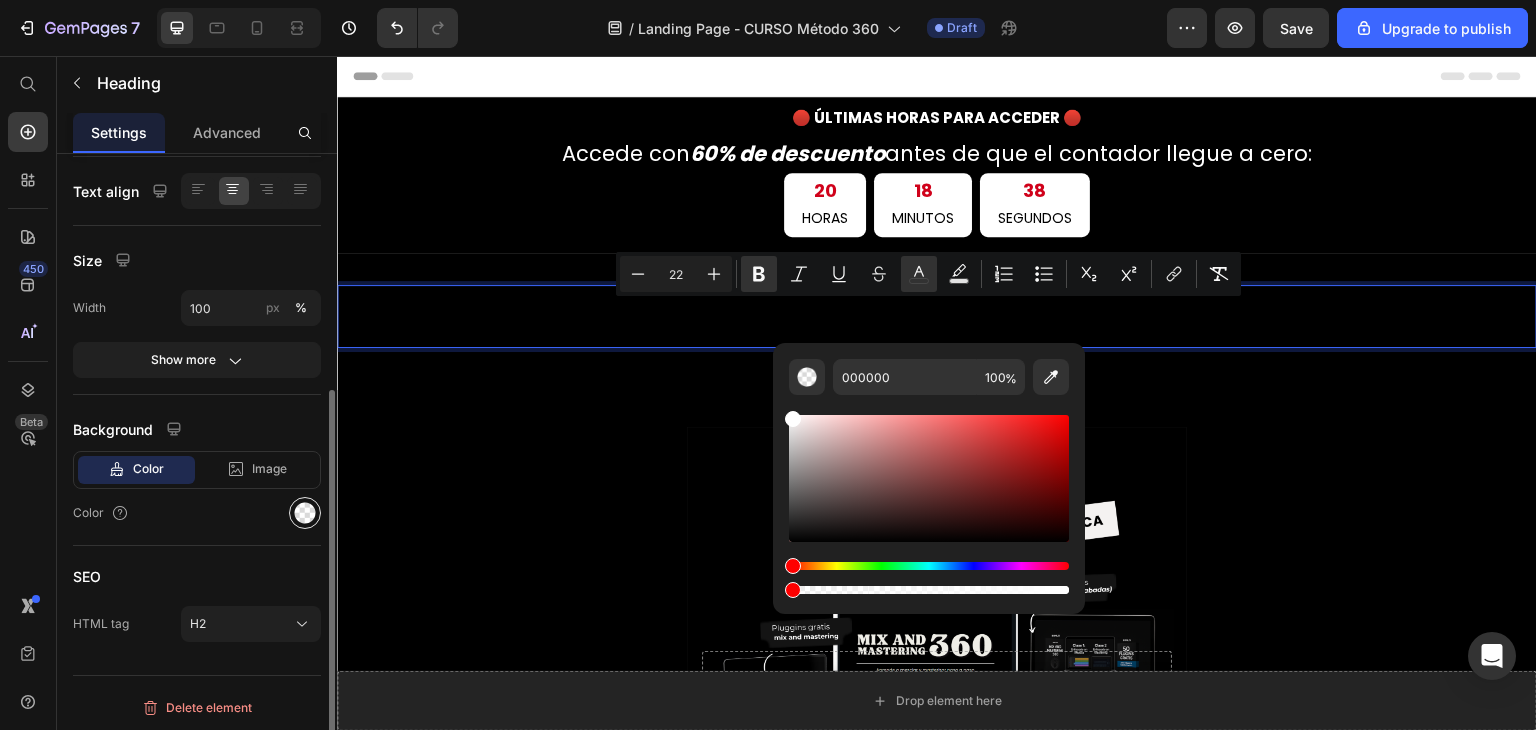 click at bounding box center (305, 513) 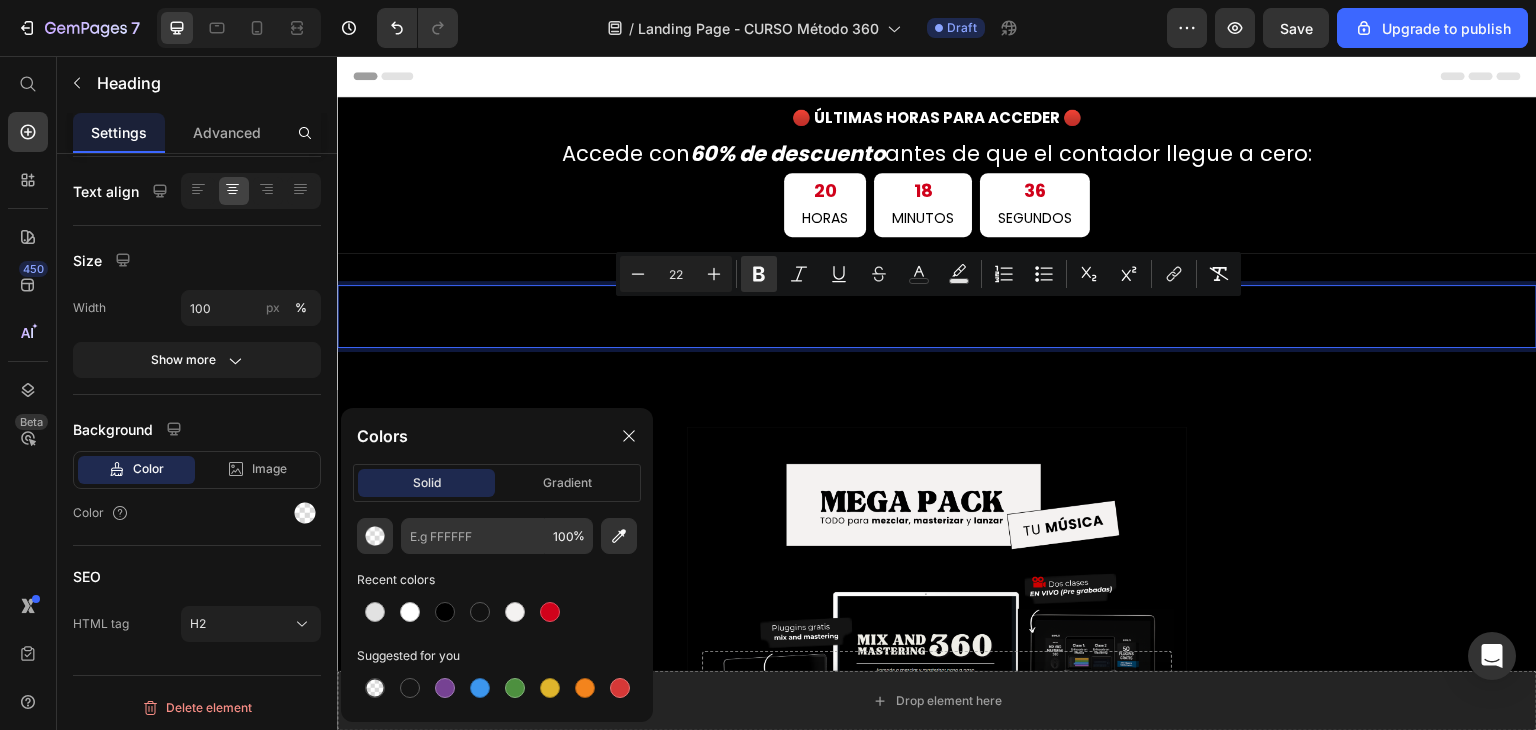 click on "MÉTODO 360 ." at bounding box center (937, 316) 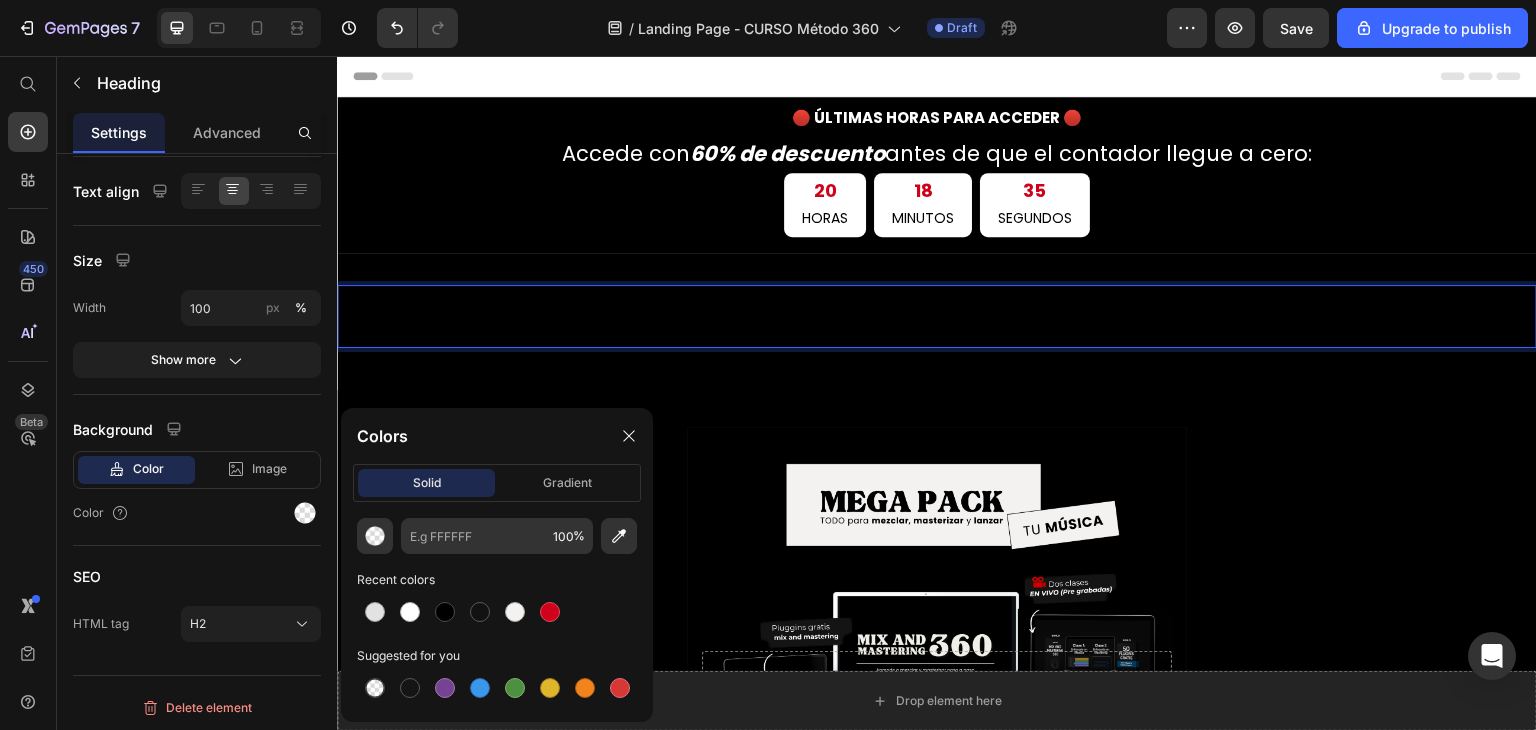 click on "MÉTODO 360" at bounding box center [934, 319] 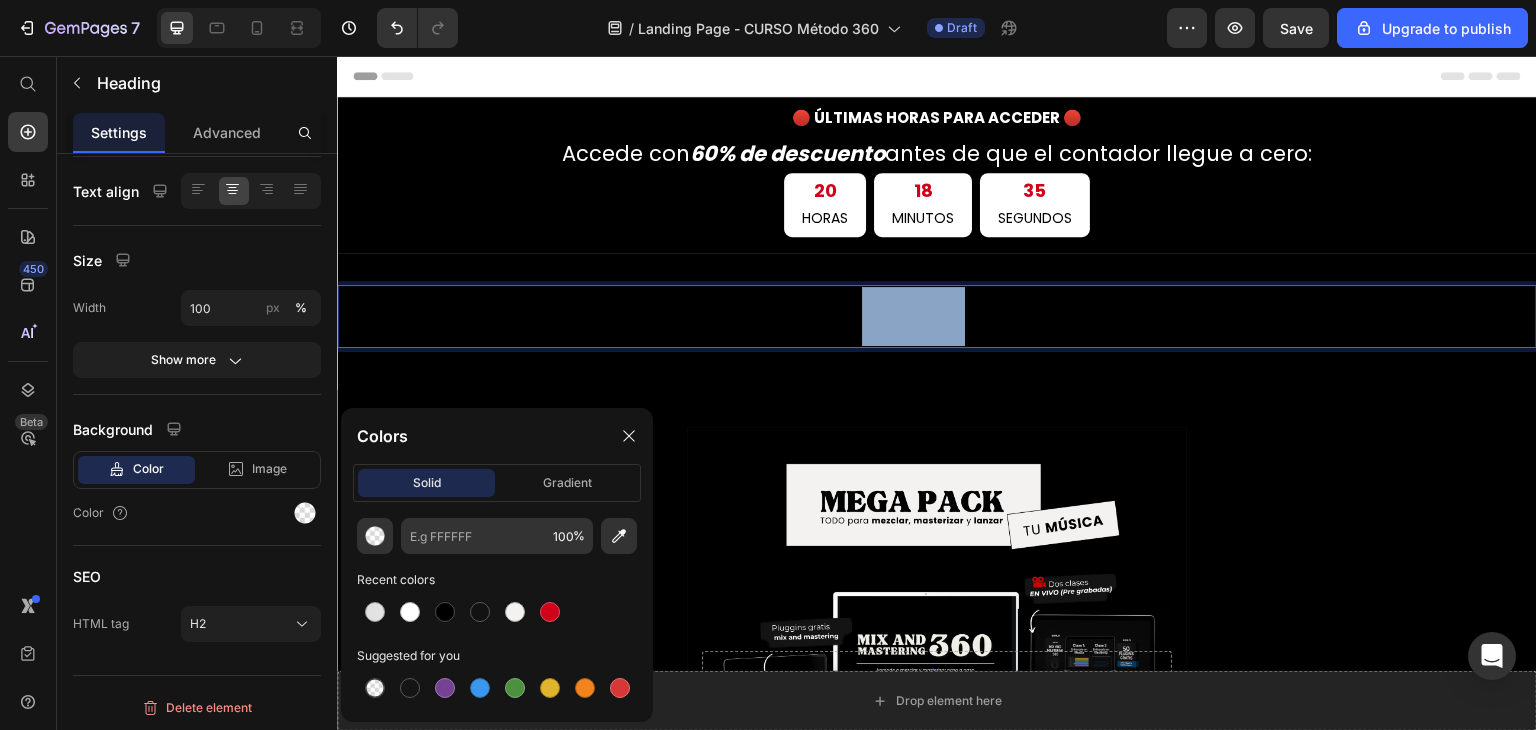 click on "MÉTODO 360" at bounding box center [934, 319] 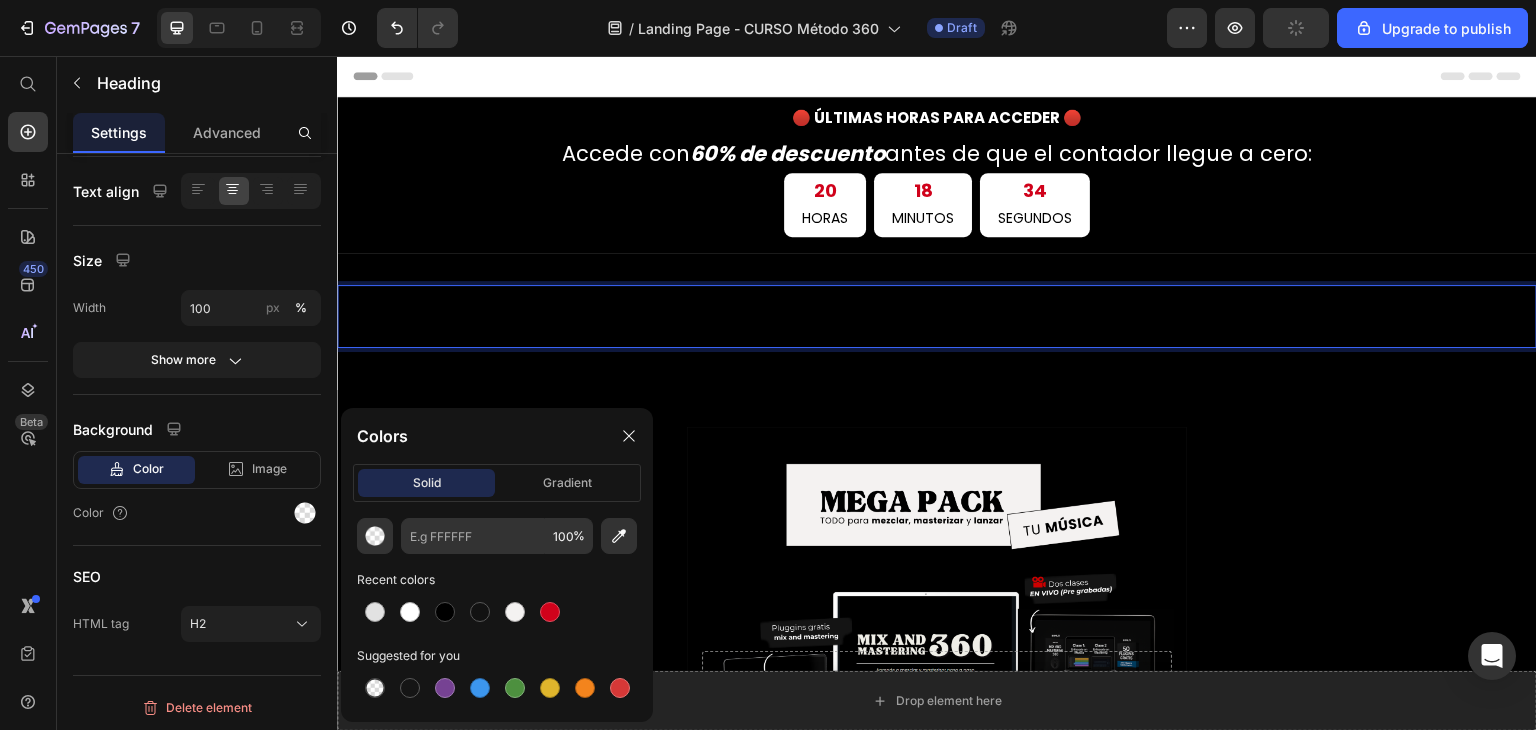 click on "MÉTODO 360 ." at bounding box center [937, 316] 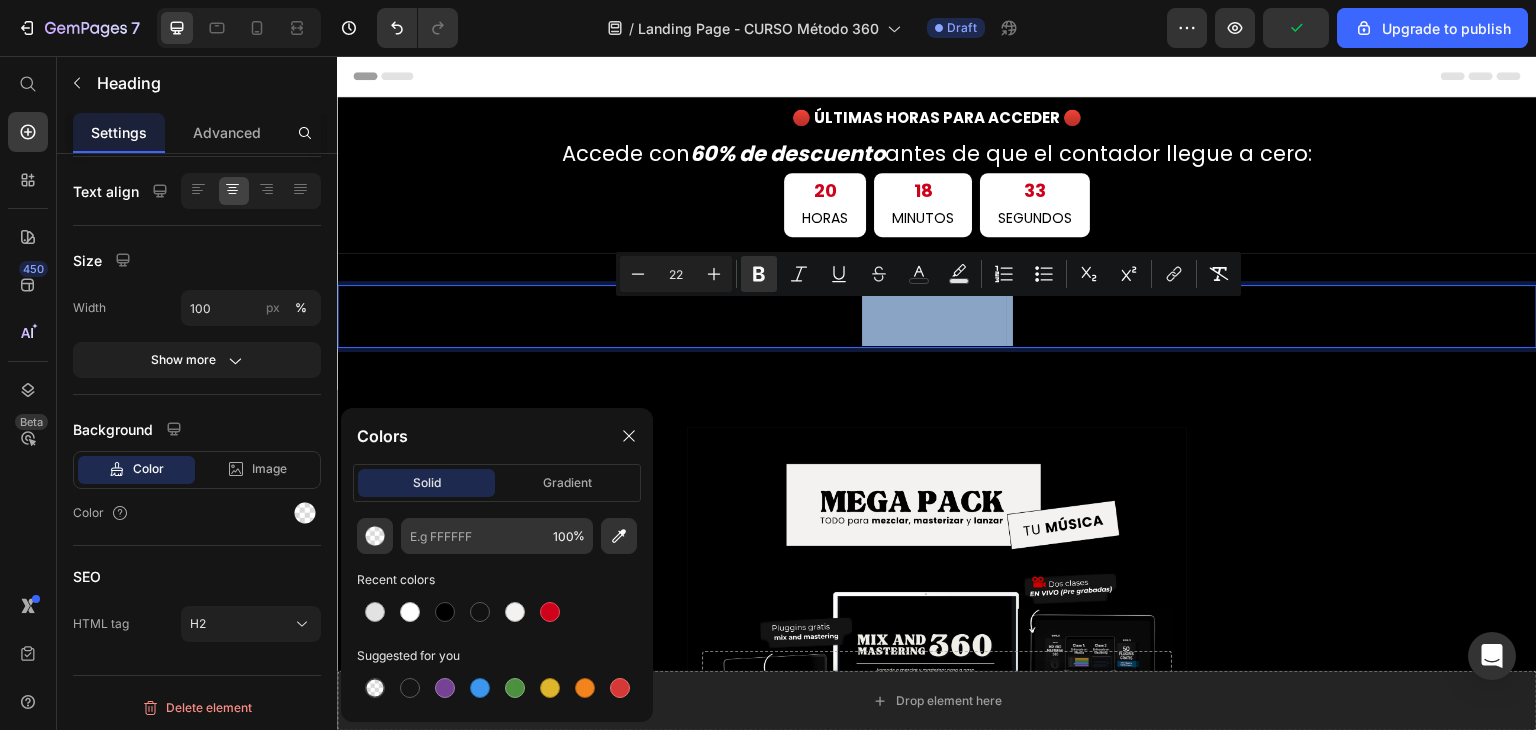 drag, startPoint x: 1046, startPoint y: 320, endPoint x: 722, endPoint y: 297, distance: 324.81534 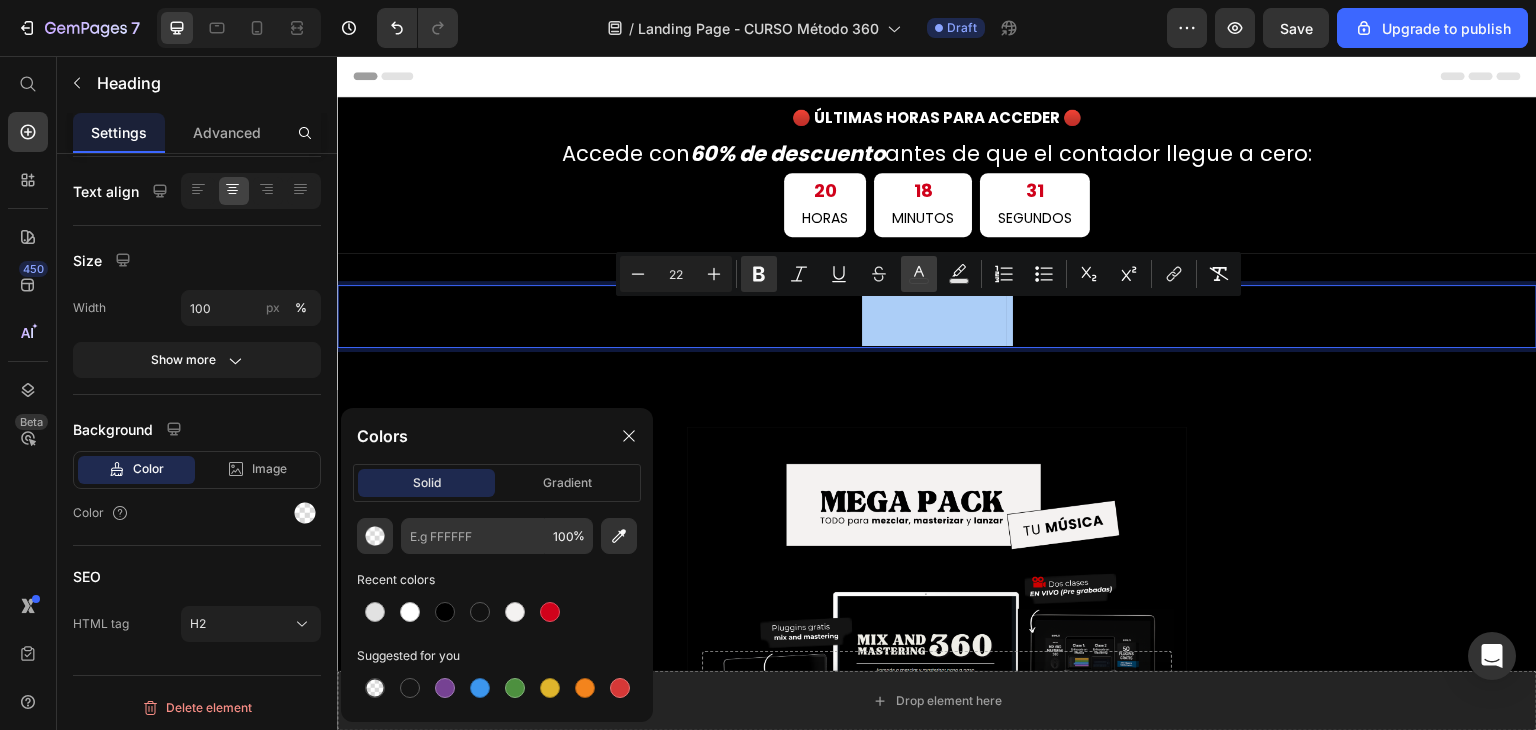 click 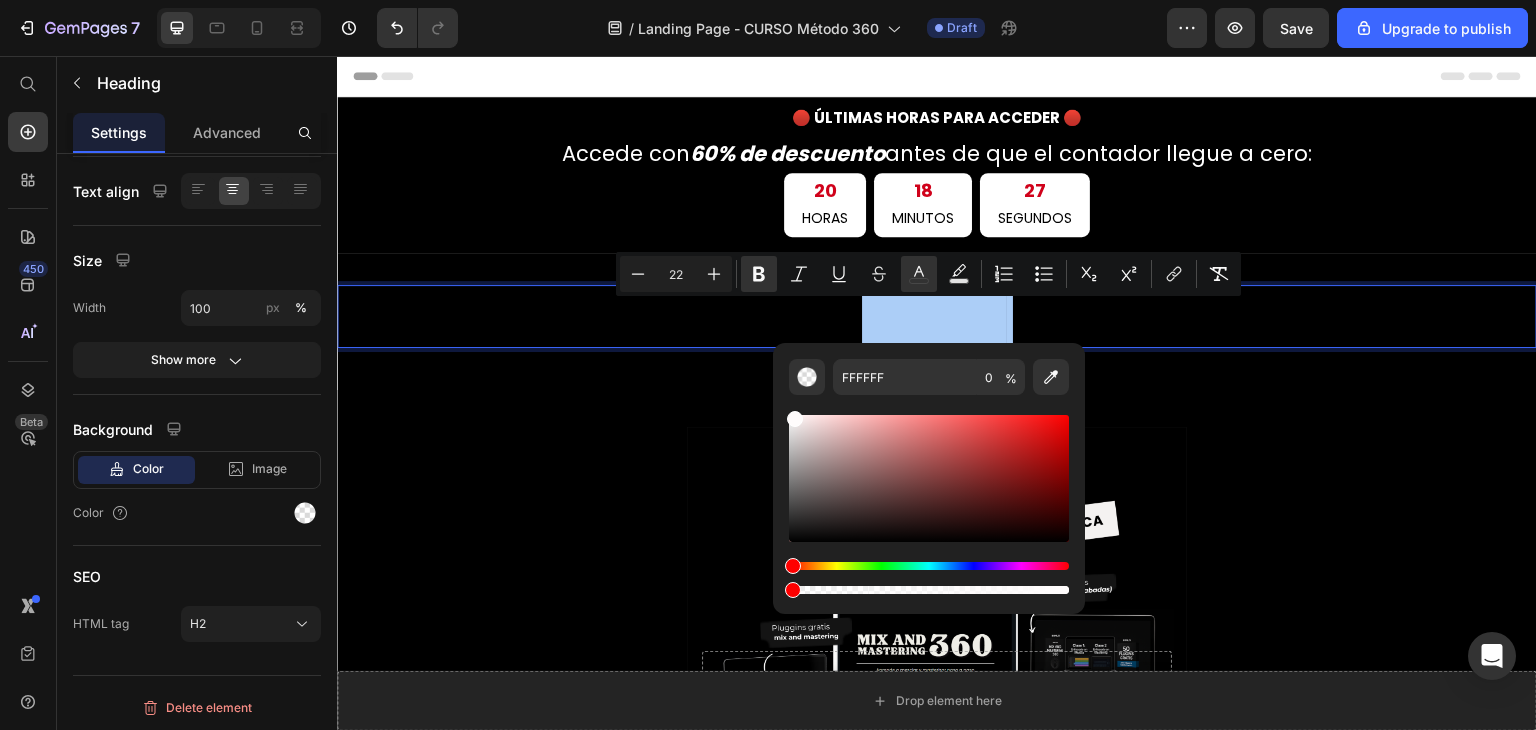 drag, startPoint x: 791, startPoint y: 421, endPoint x: 792, endPoint y: 409, distance: 12.0415945 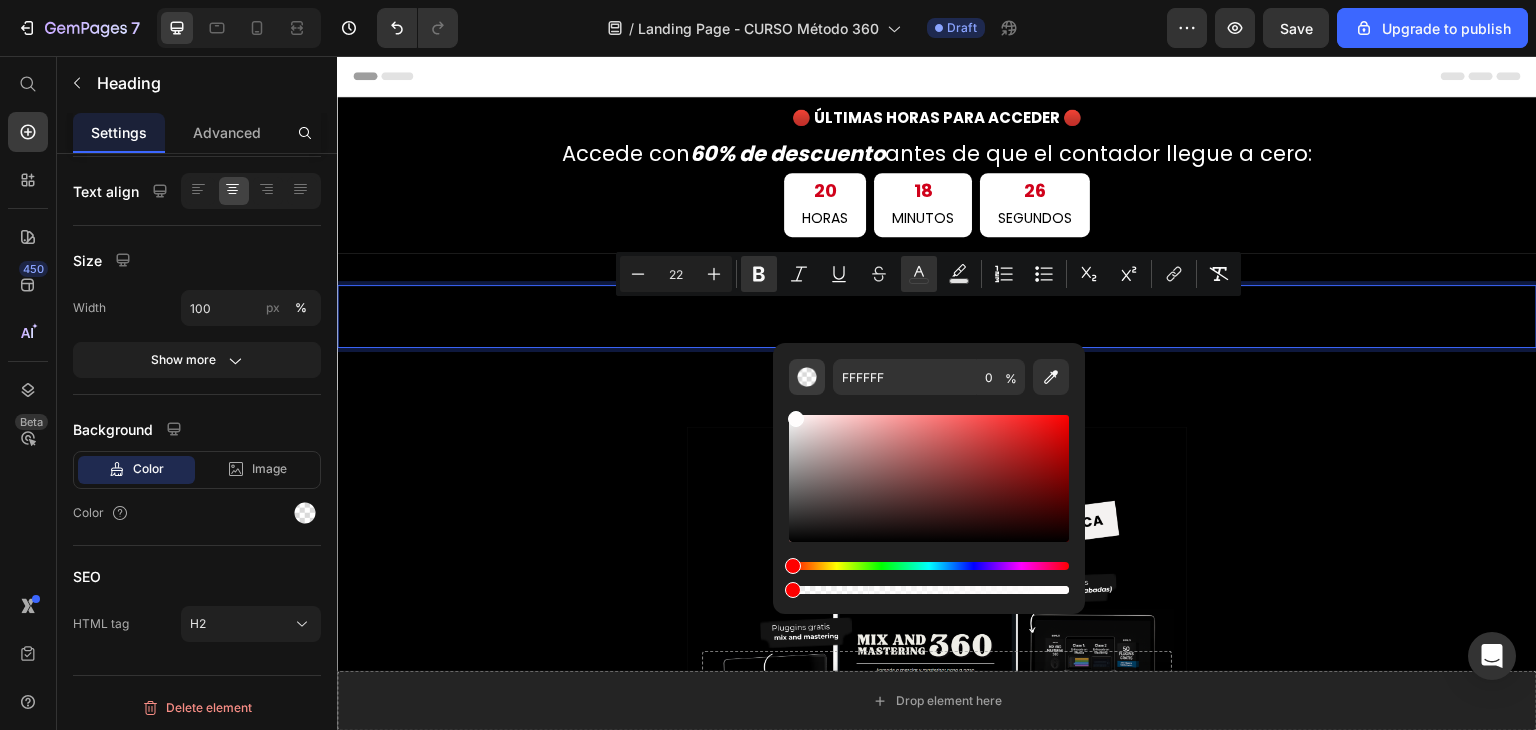 click at bounding box center (807, 377) 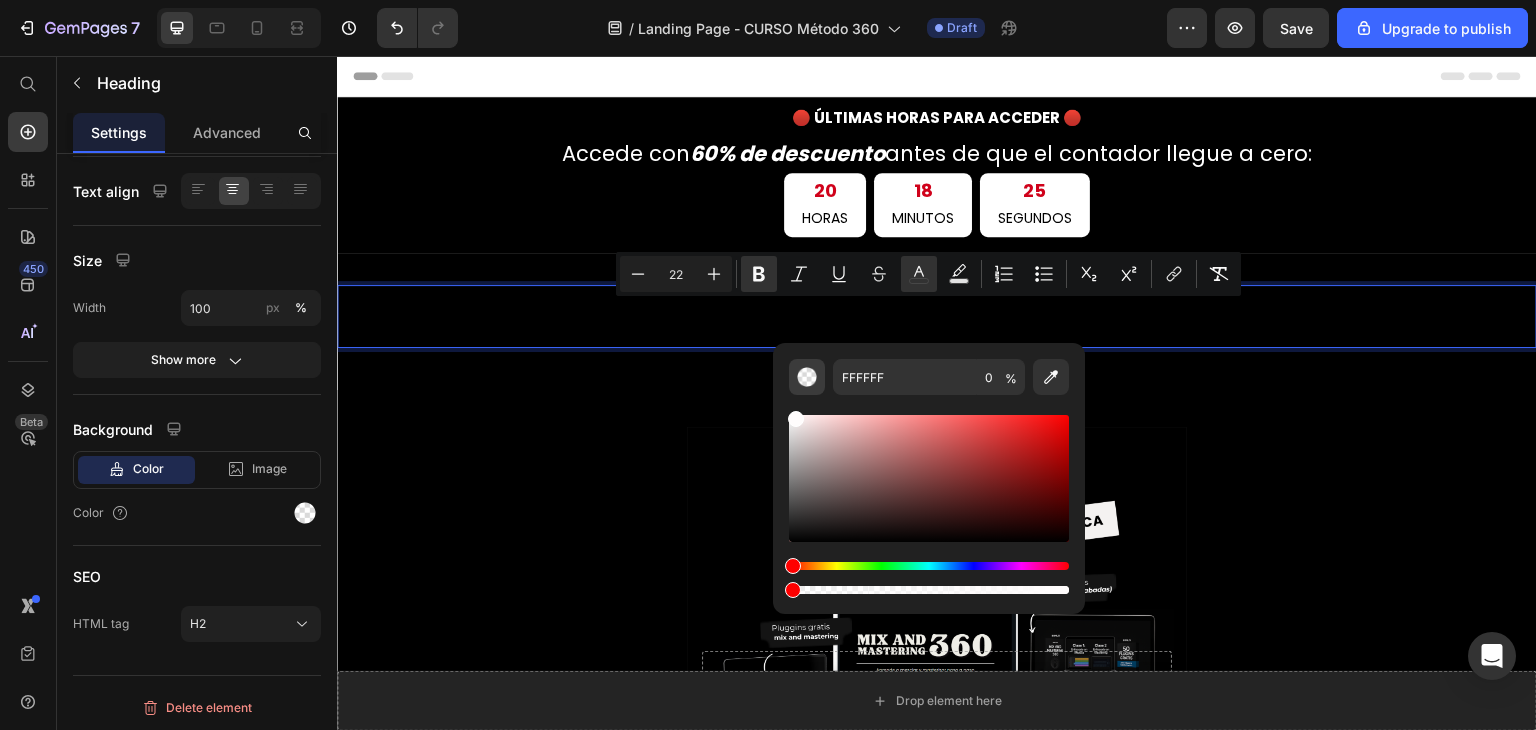click at bounding box center [807, 377] 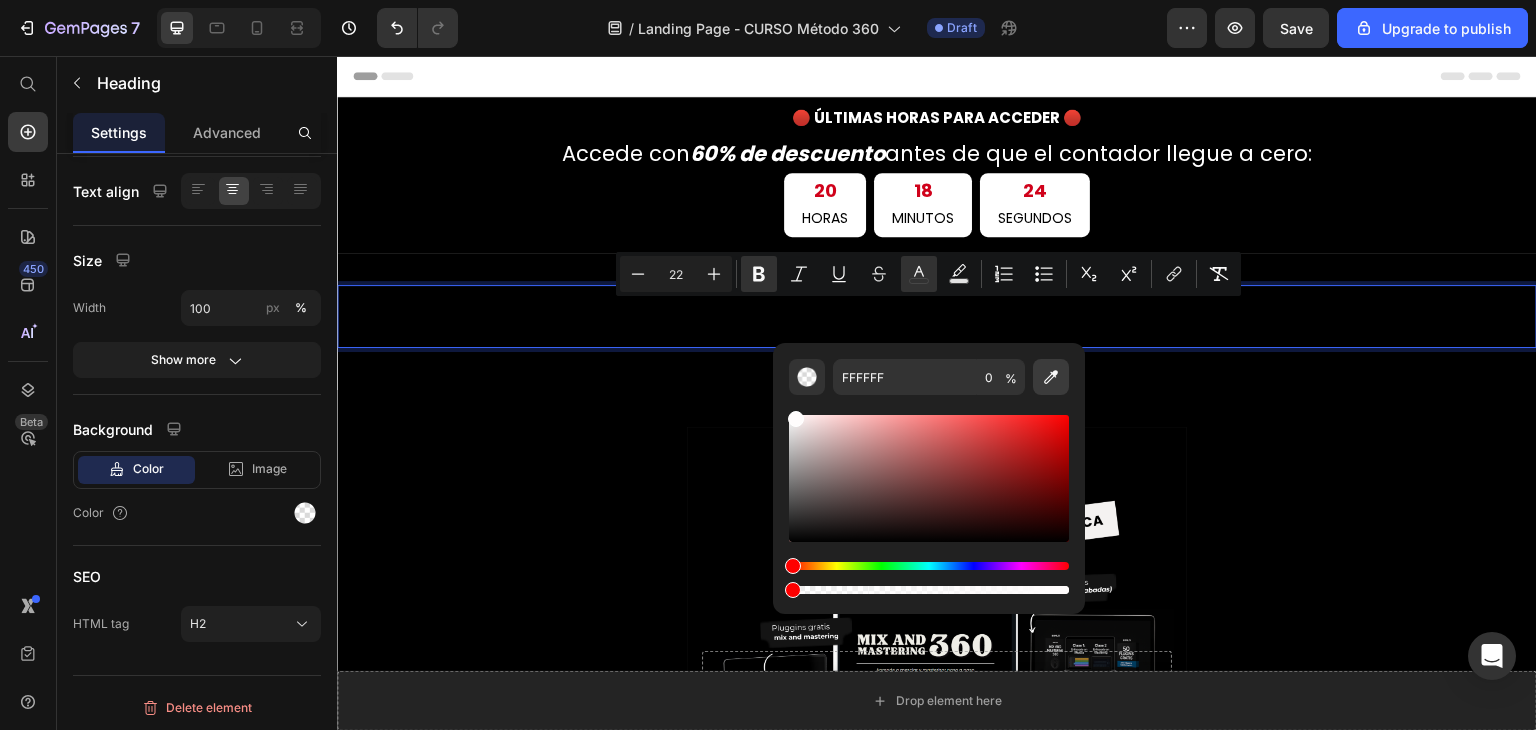 click 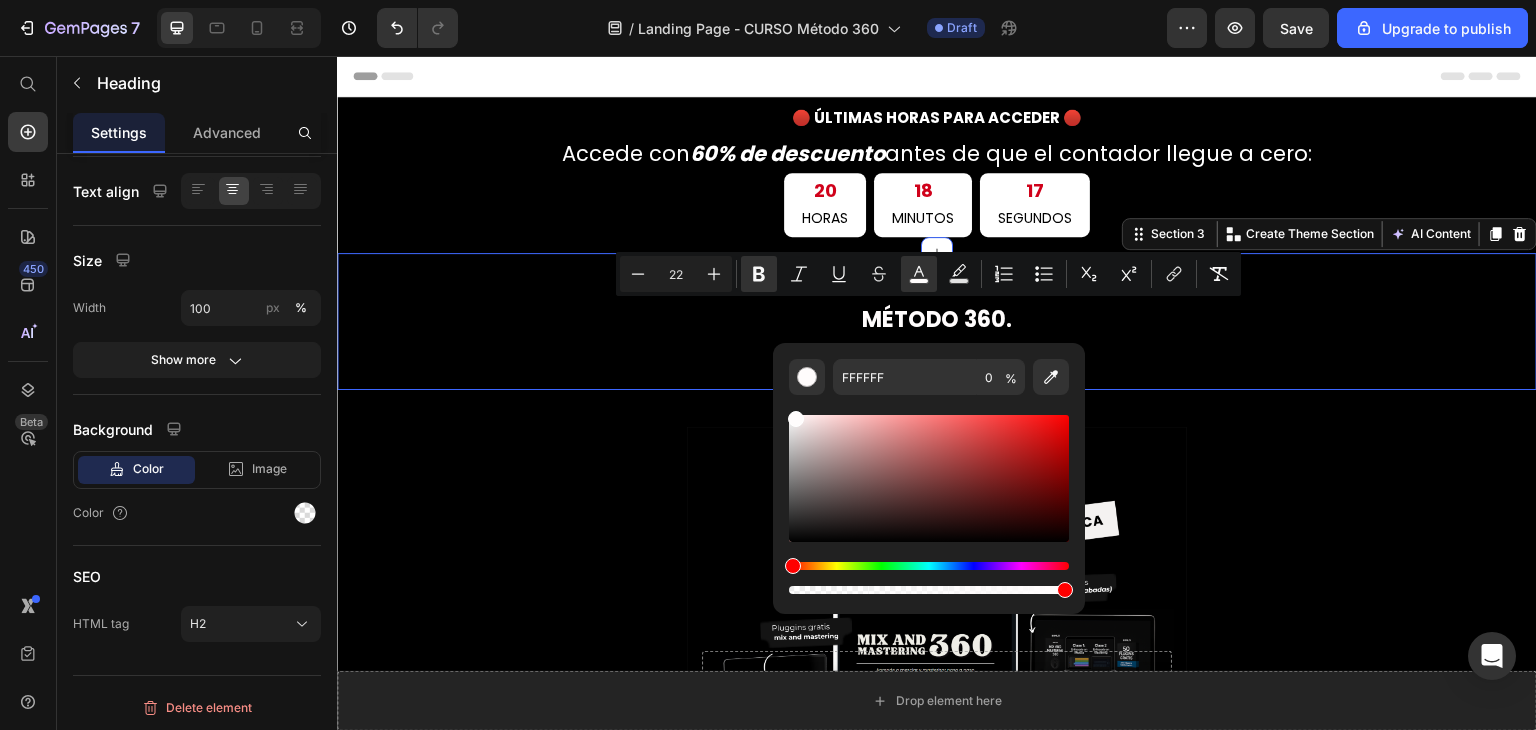 scroll, scrollTop: 0, scrollLeft: 0, axis: both 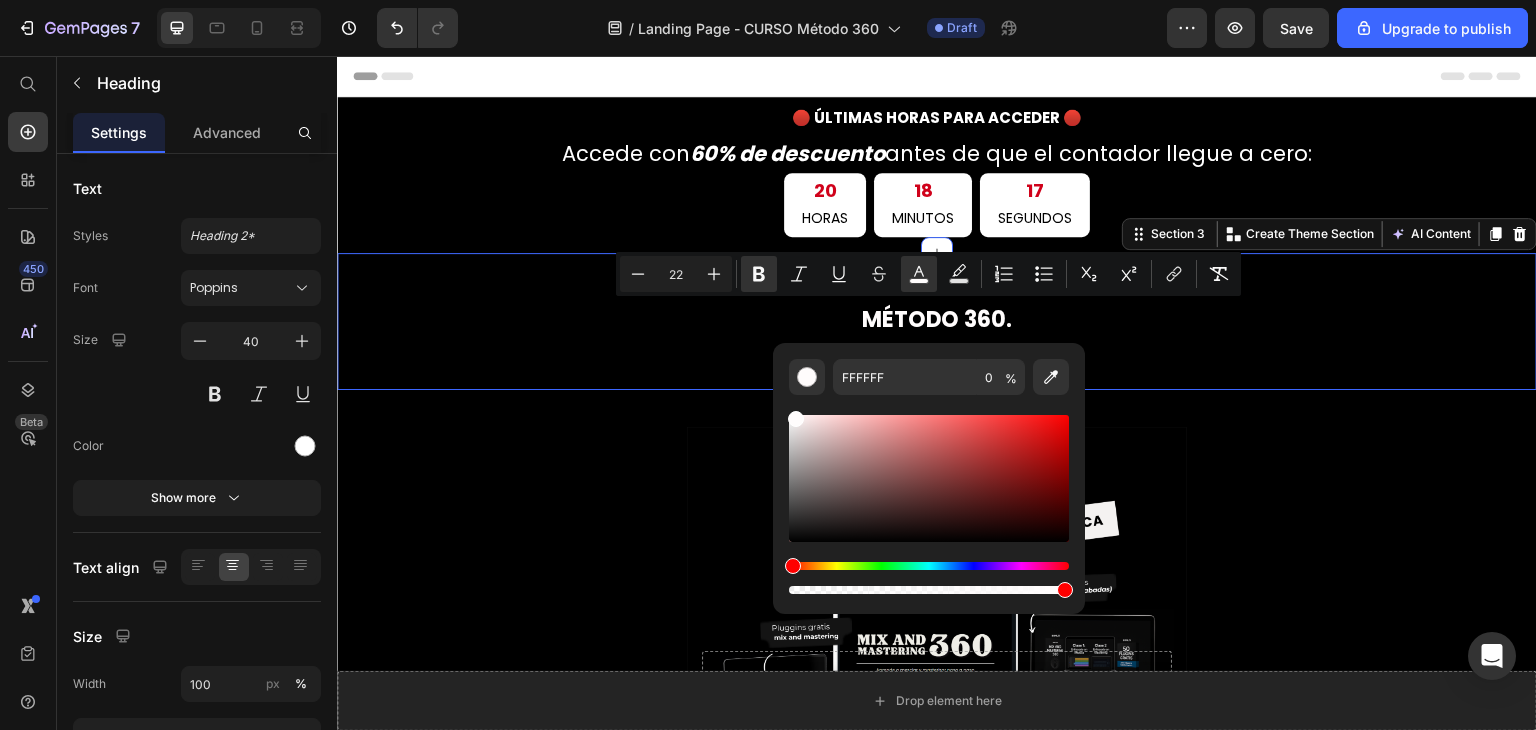 click on "⁠⁠⁠⁠⁠⁠⁠ MÉTODO 360 . Heading Section 3   You can create reusable sections Create Theme Section AI Content Write with [PERSON_NAME] What would you like to describe here? Tone and Voice Persuasive Product Curso - Método 360 Mix and Mastering Show more Generate" at bounding box center [937, 321] 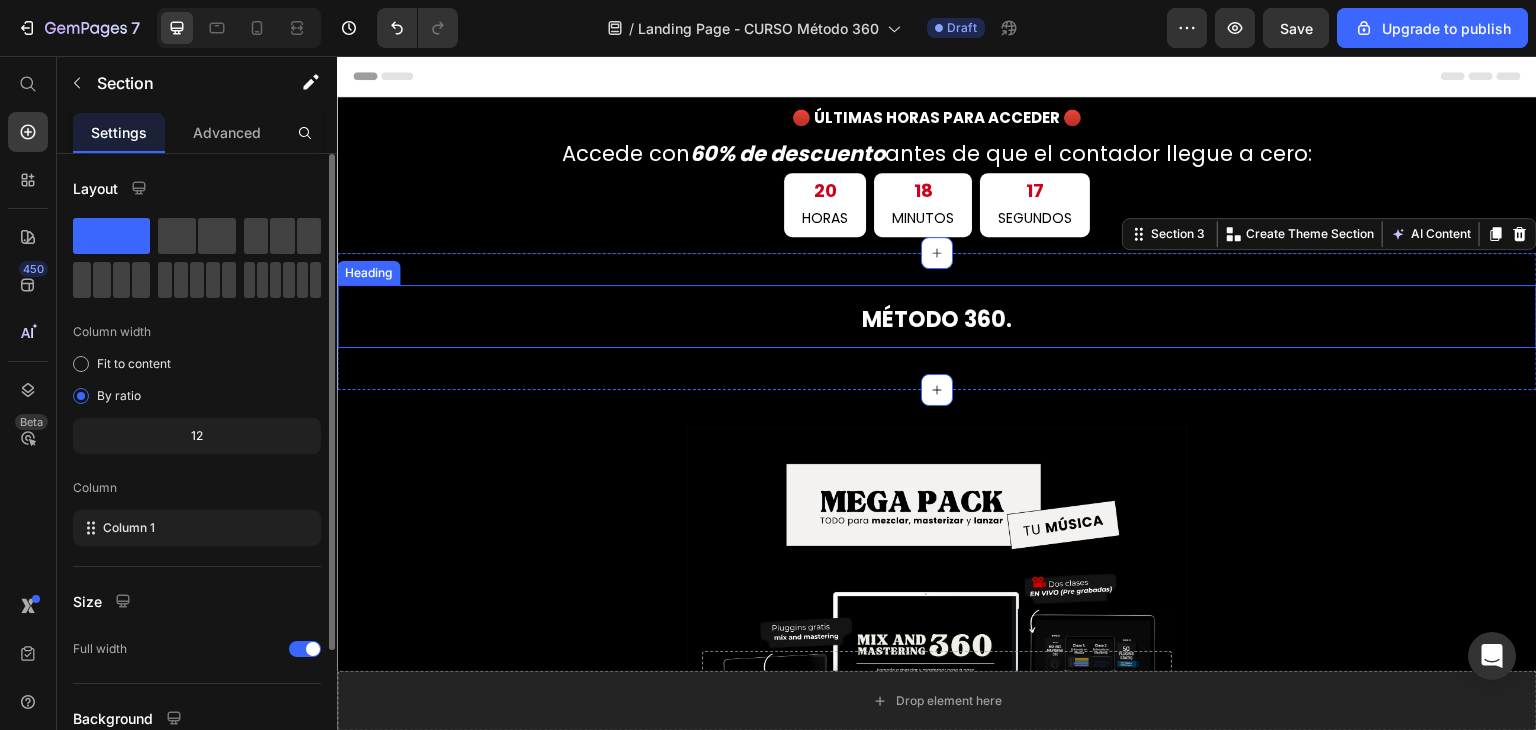 click on "MÉTODO 360" at bounding box center [934, 319] 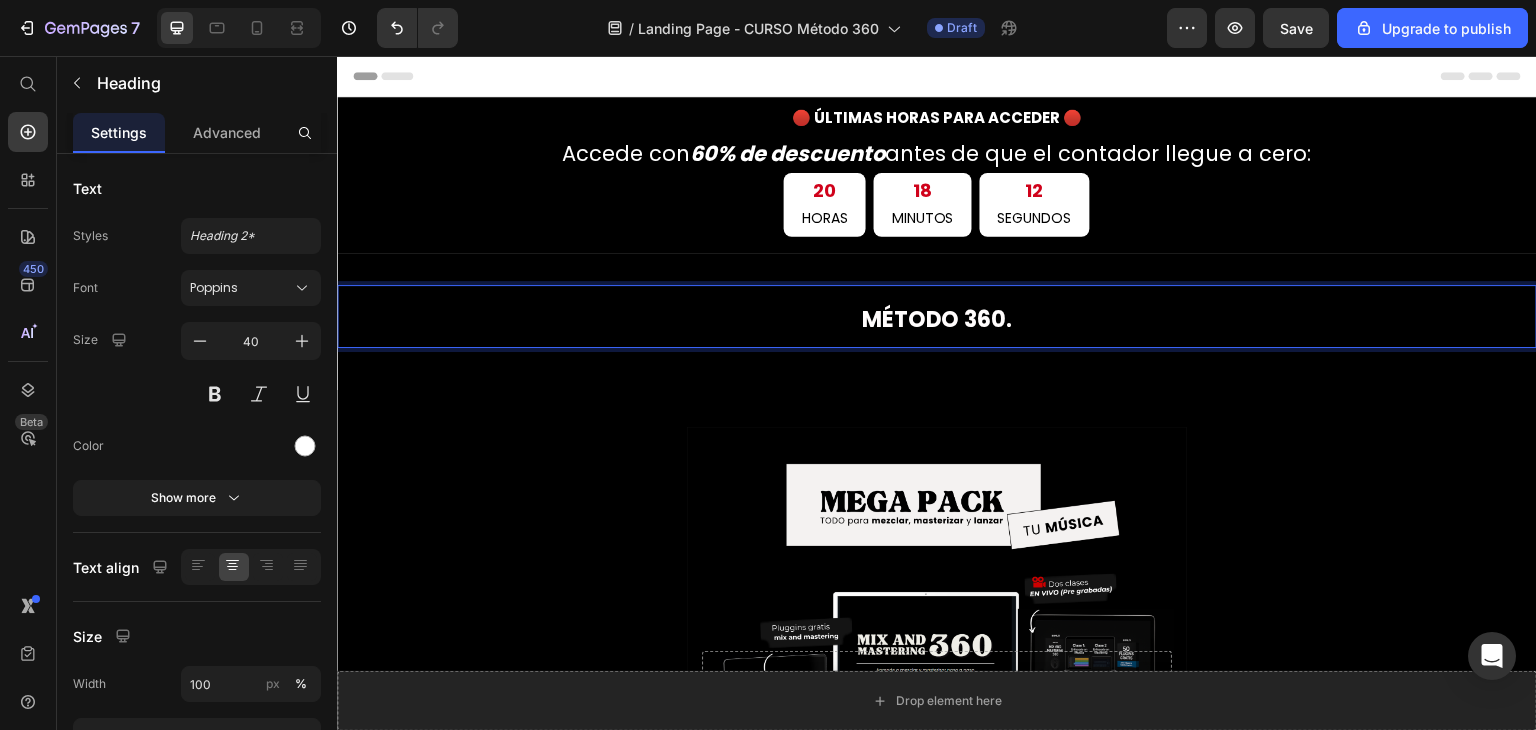 click on "MÉTODO 360 ." at bounding box center (937, 316) 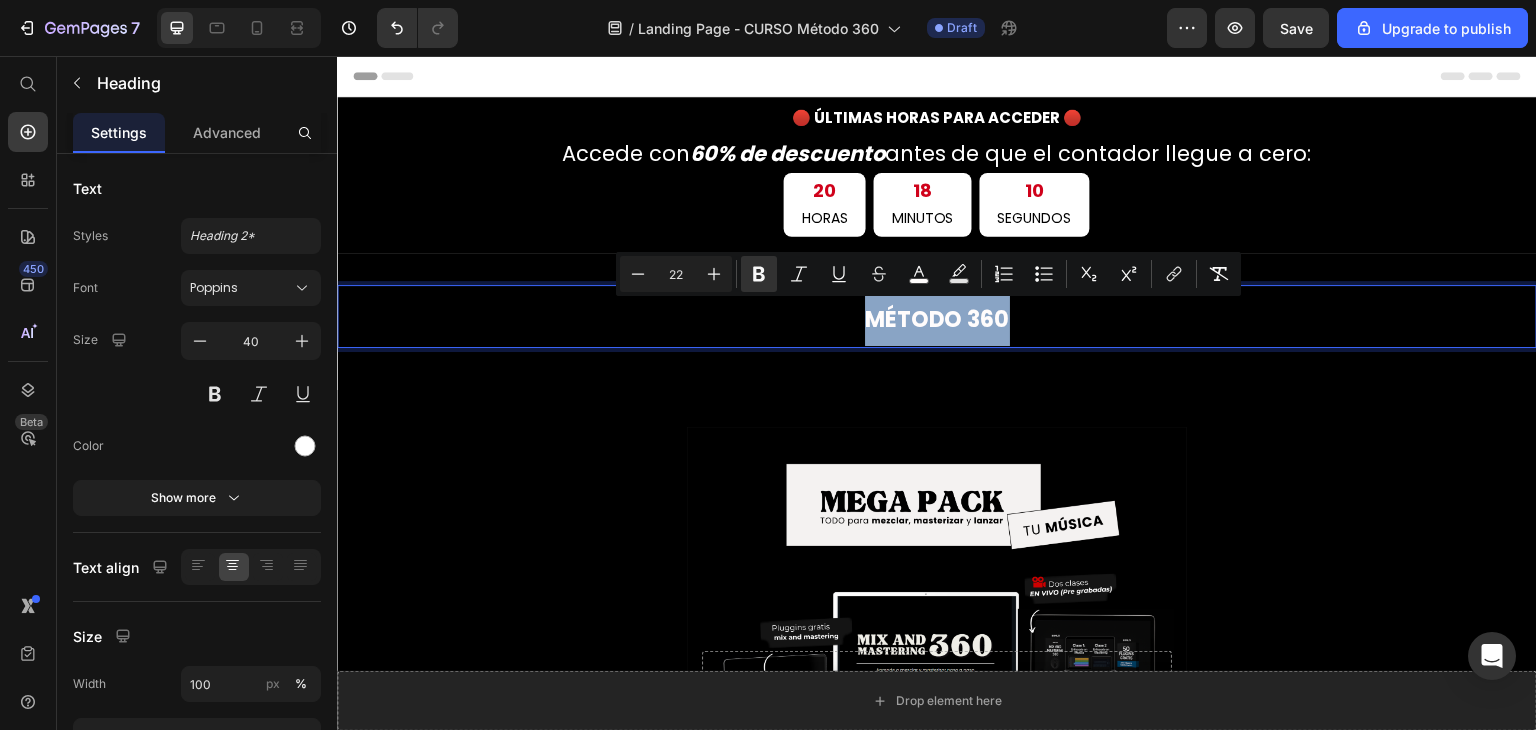 drag, startPoint x: 1008, startPoint y: 313, endPoint x: 734, endPoint y: 290, distance: 274.96362 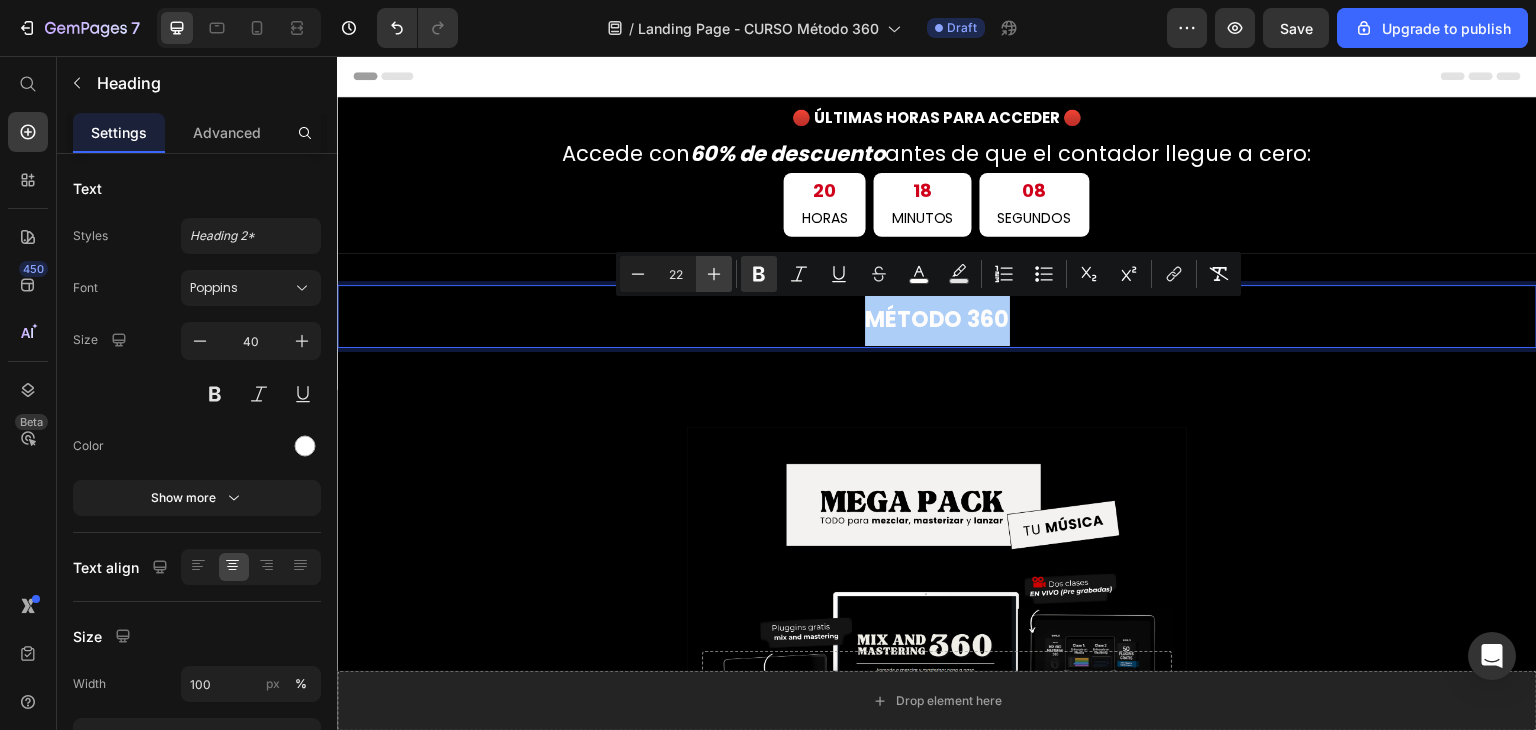 click 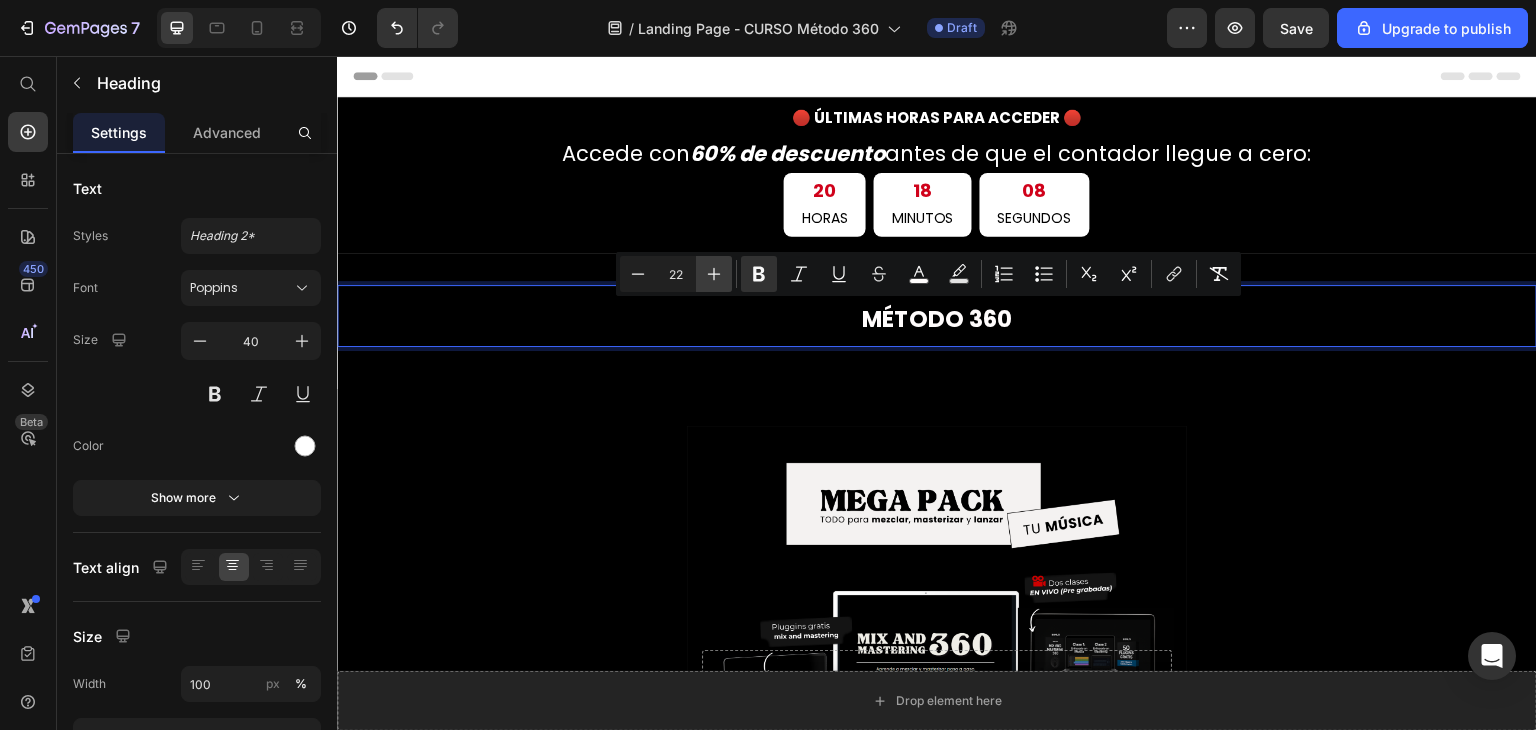 click 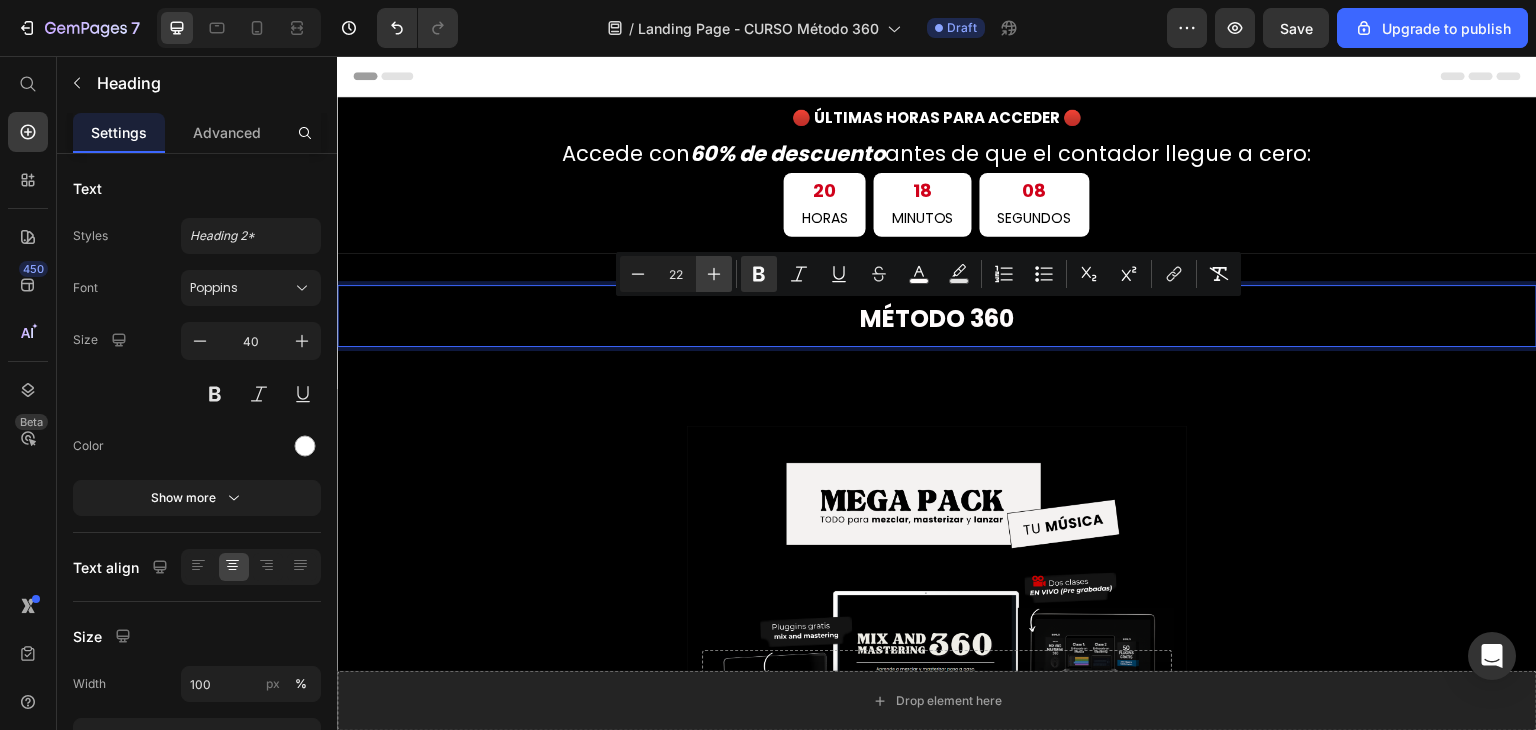 click 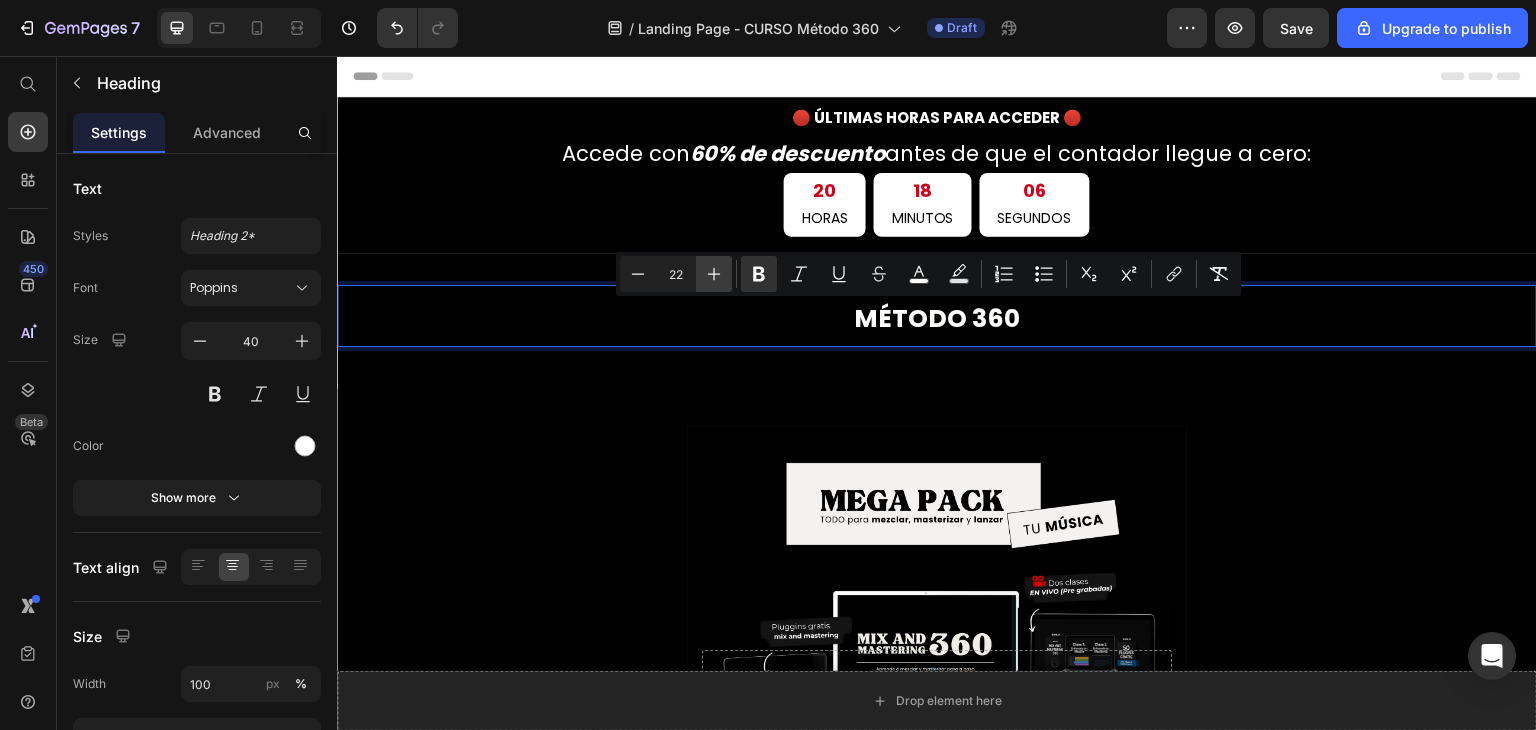 click 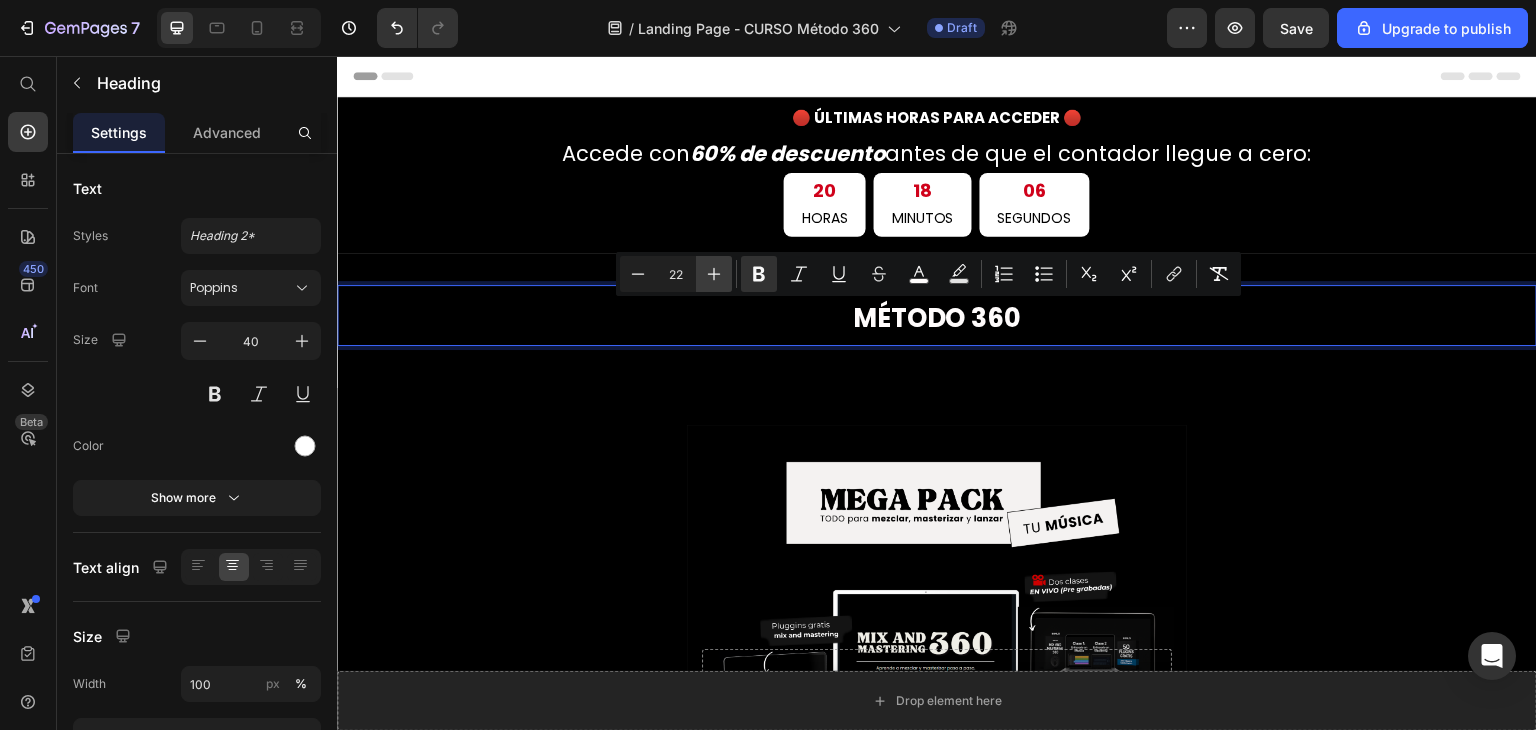 click 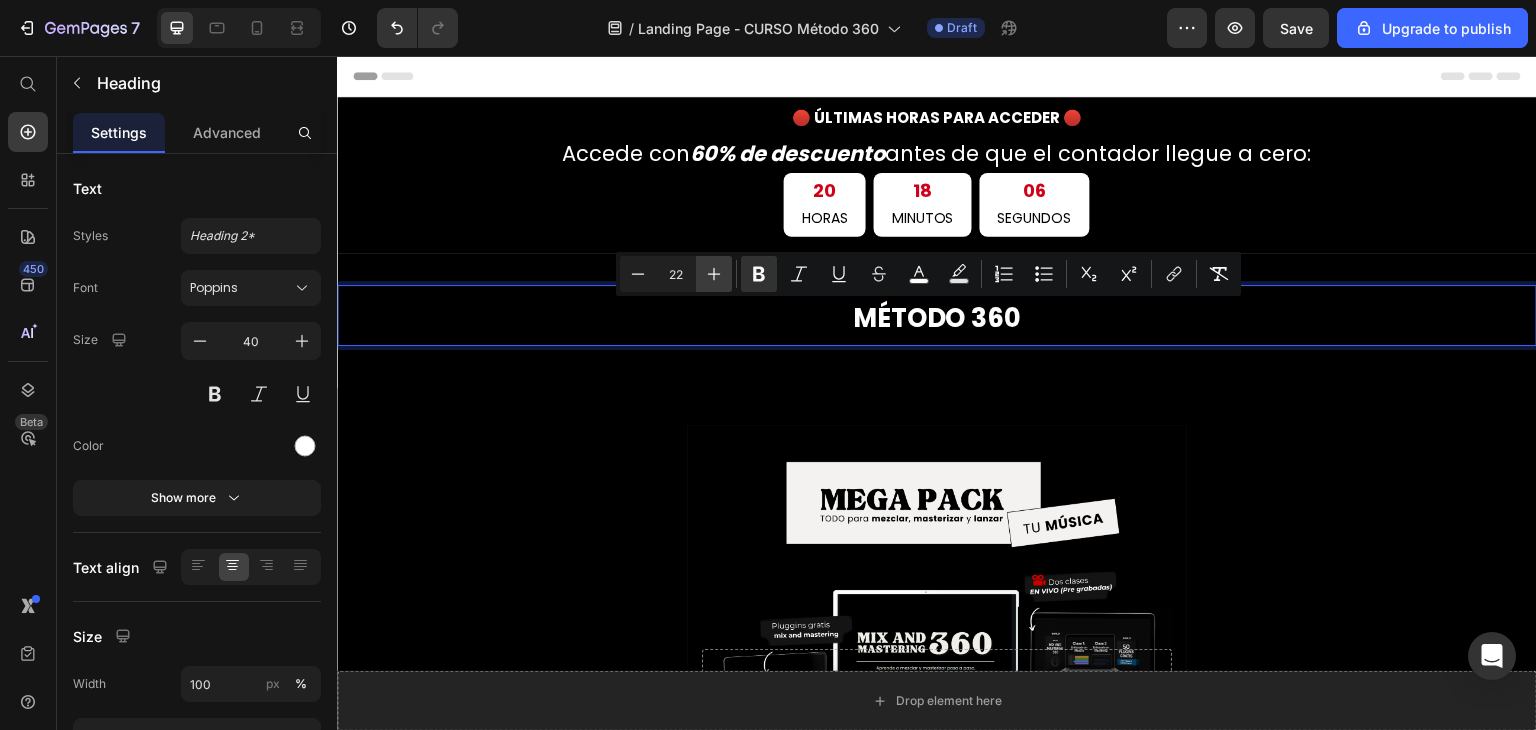 click 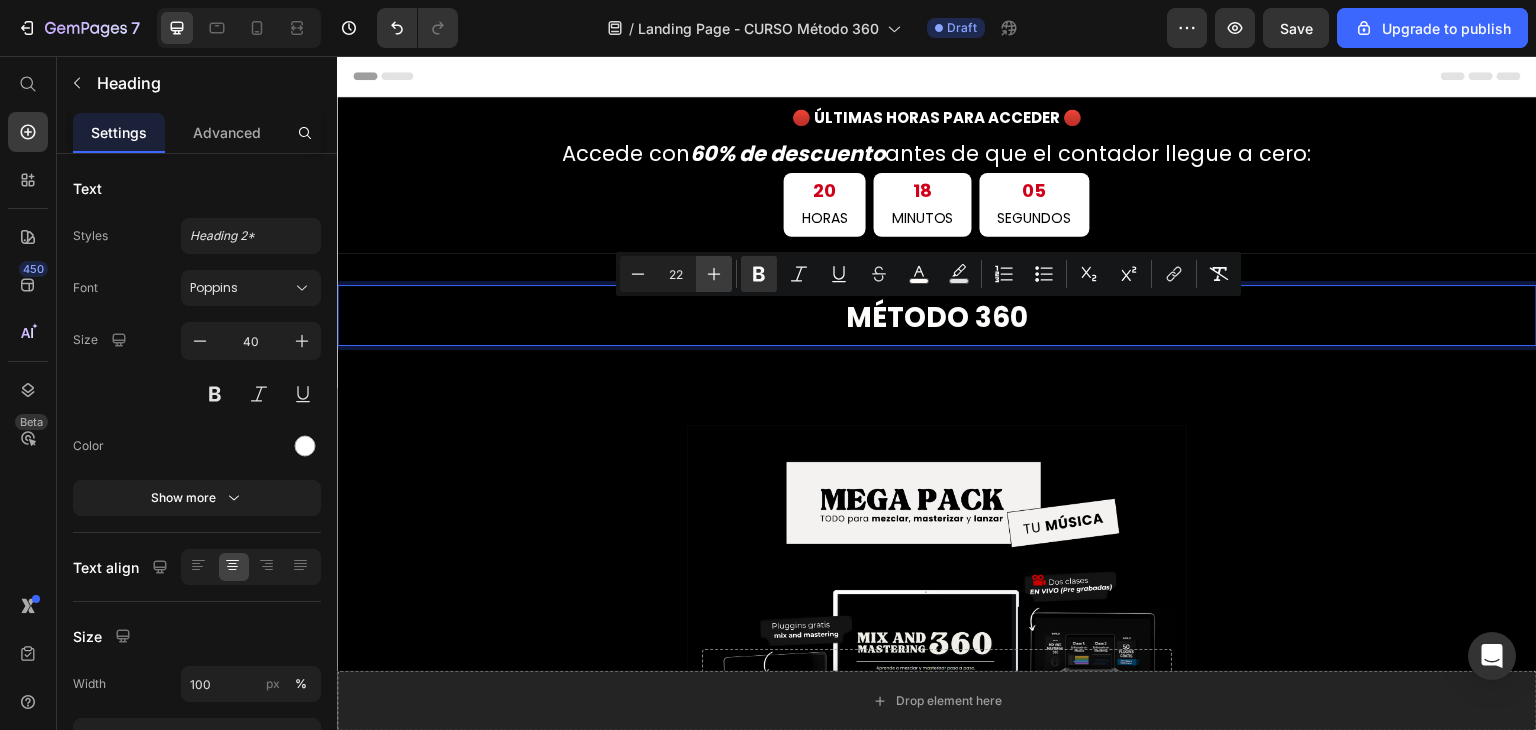 click 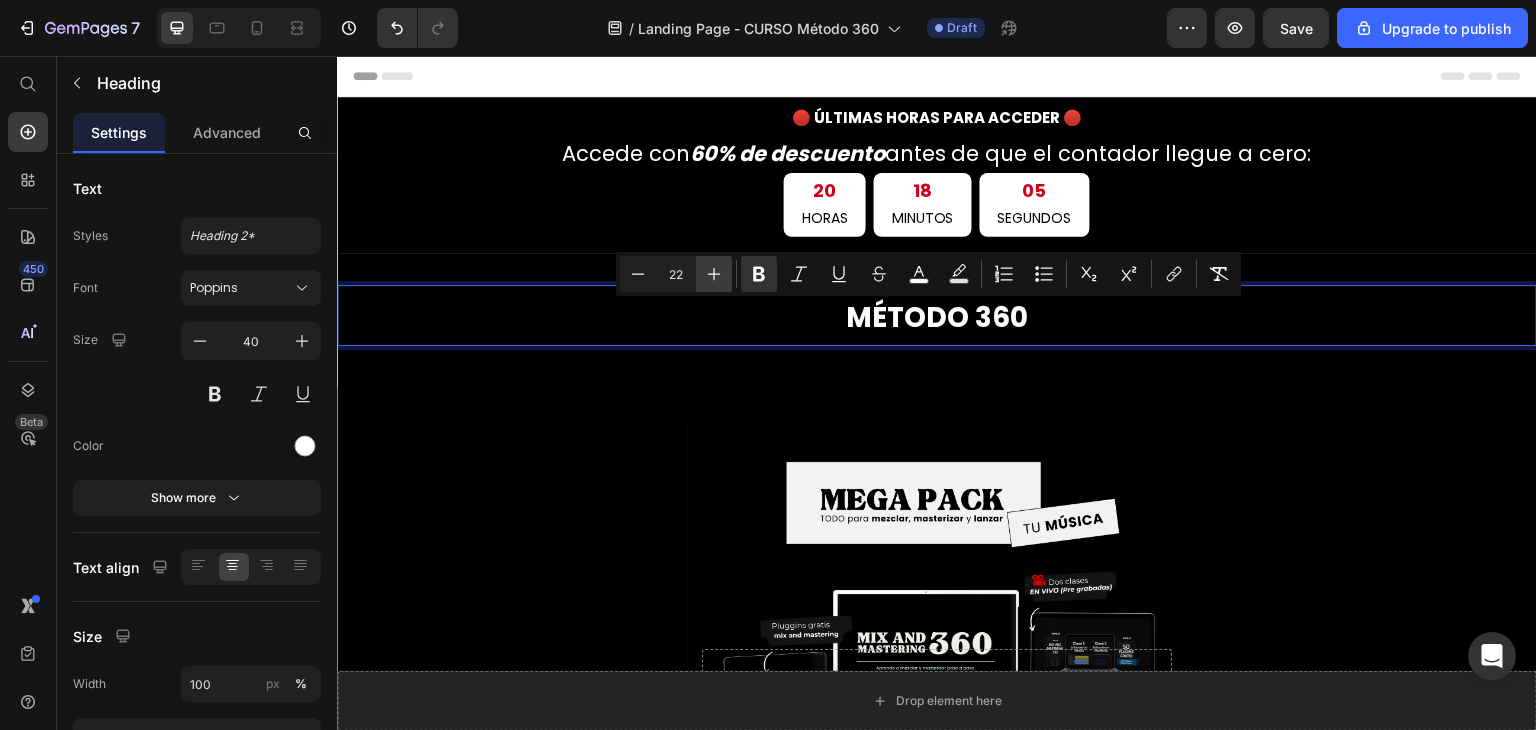 click 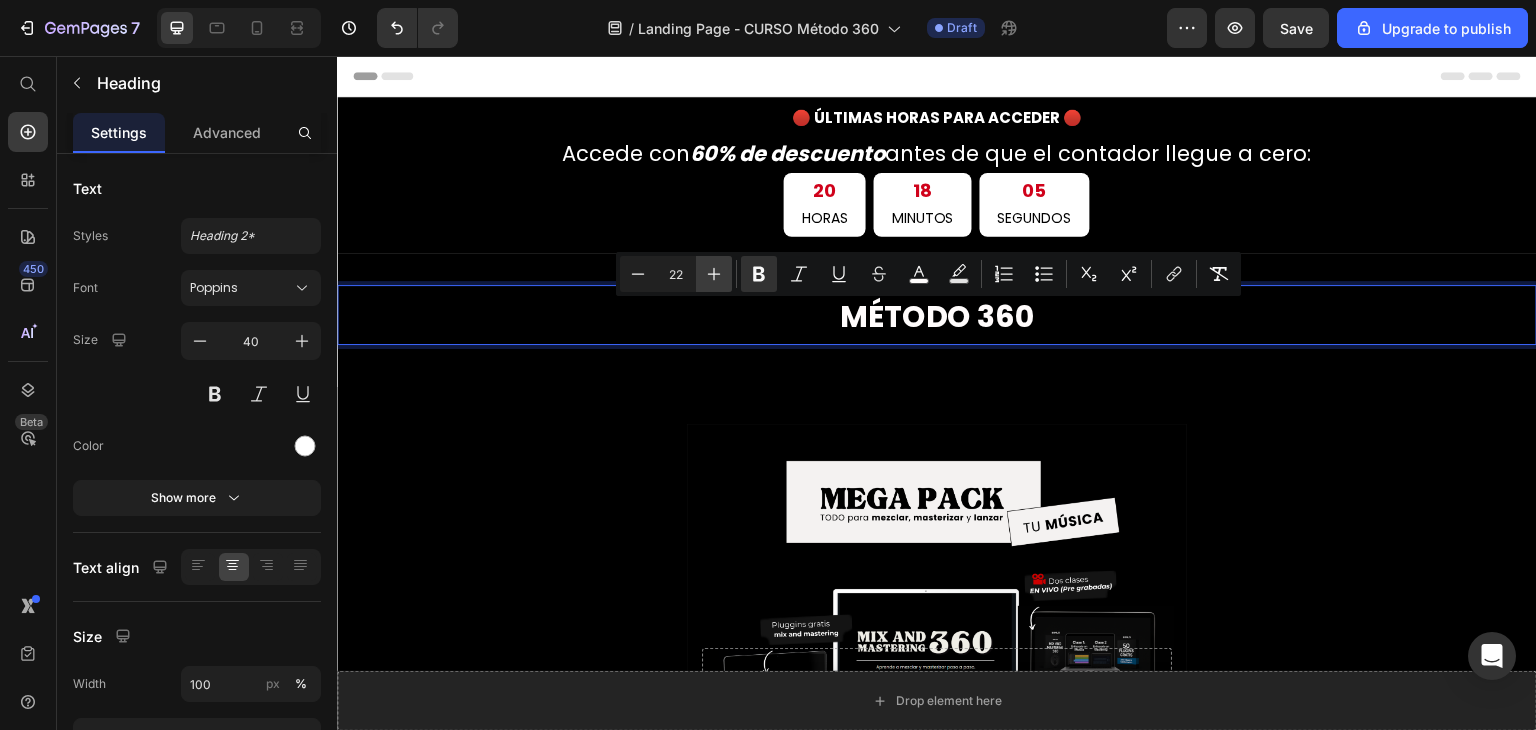 click 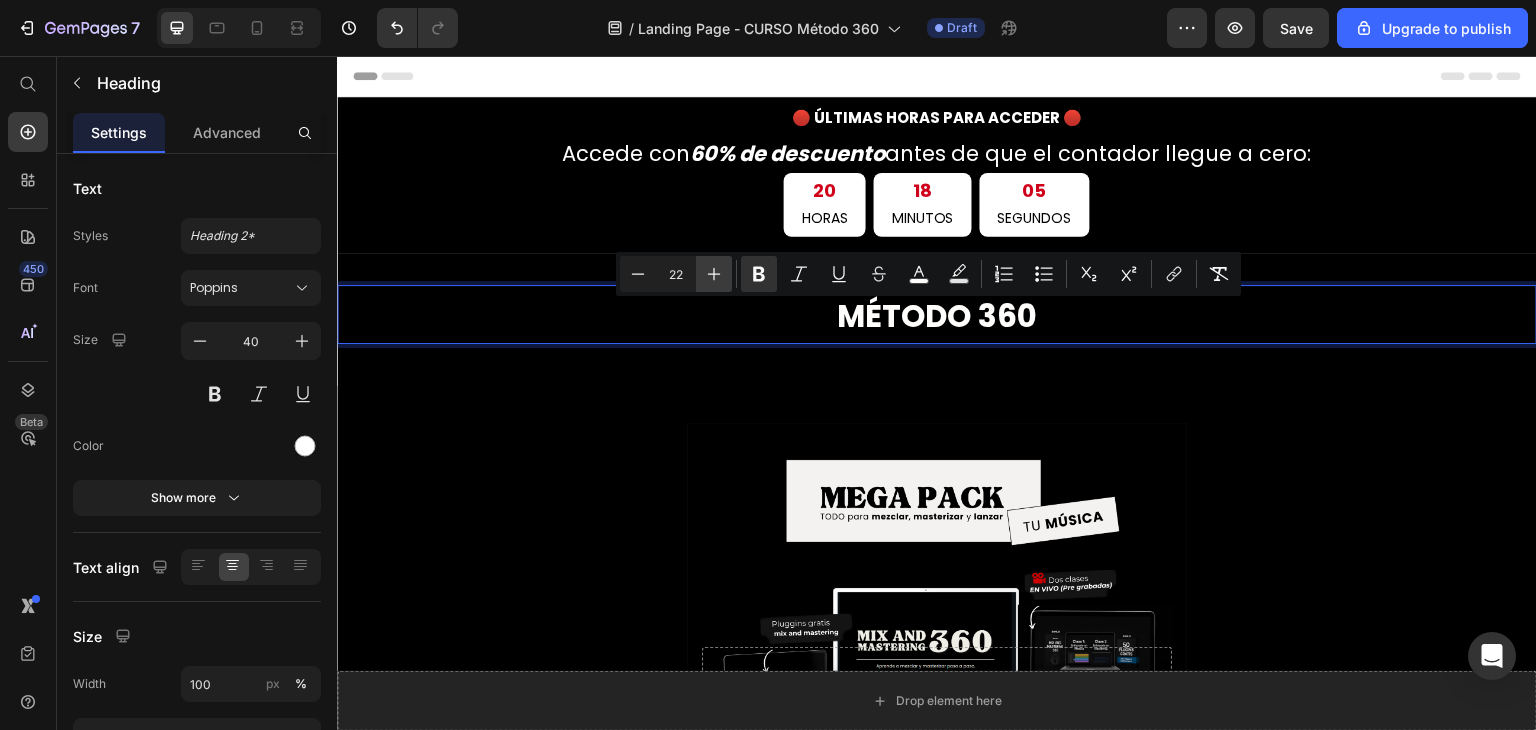 click 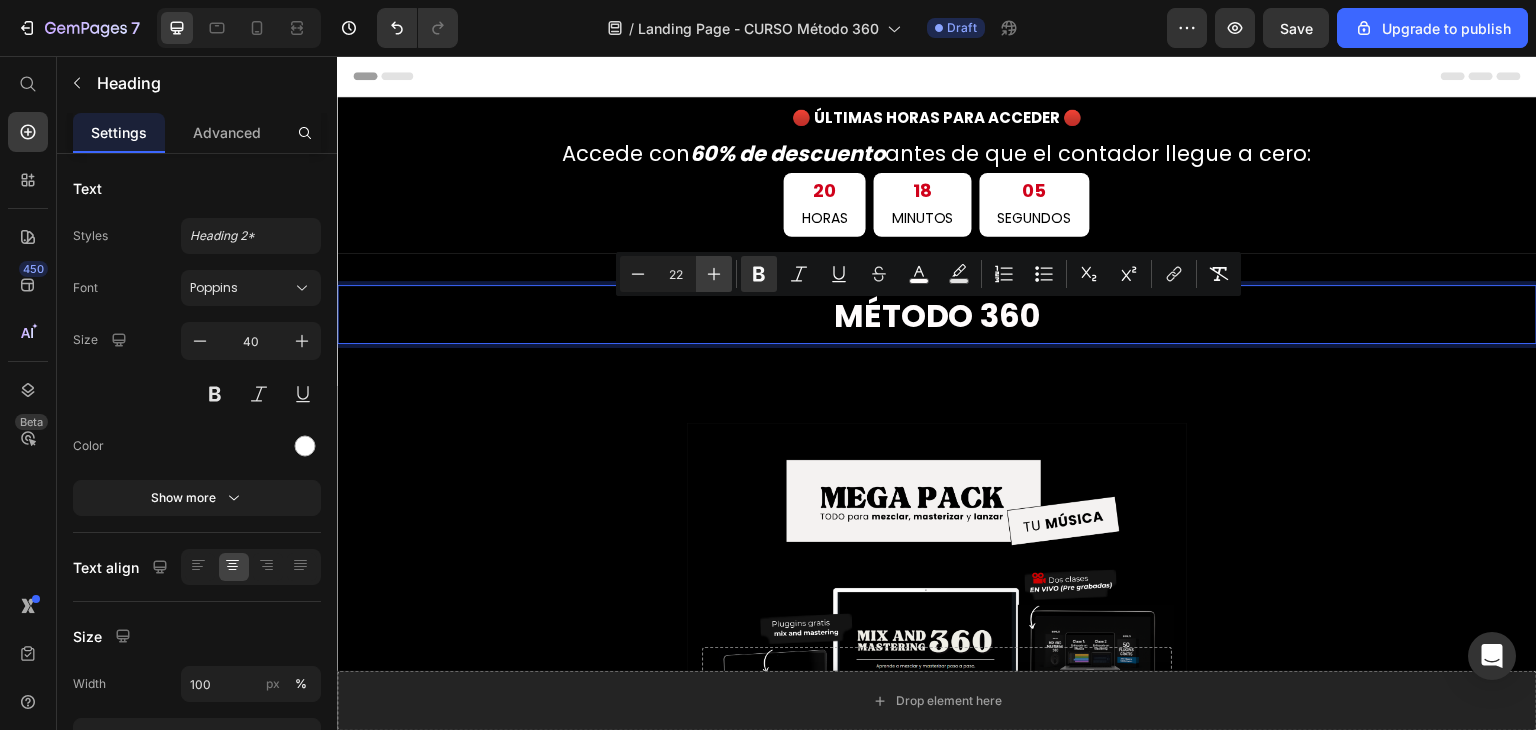 click 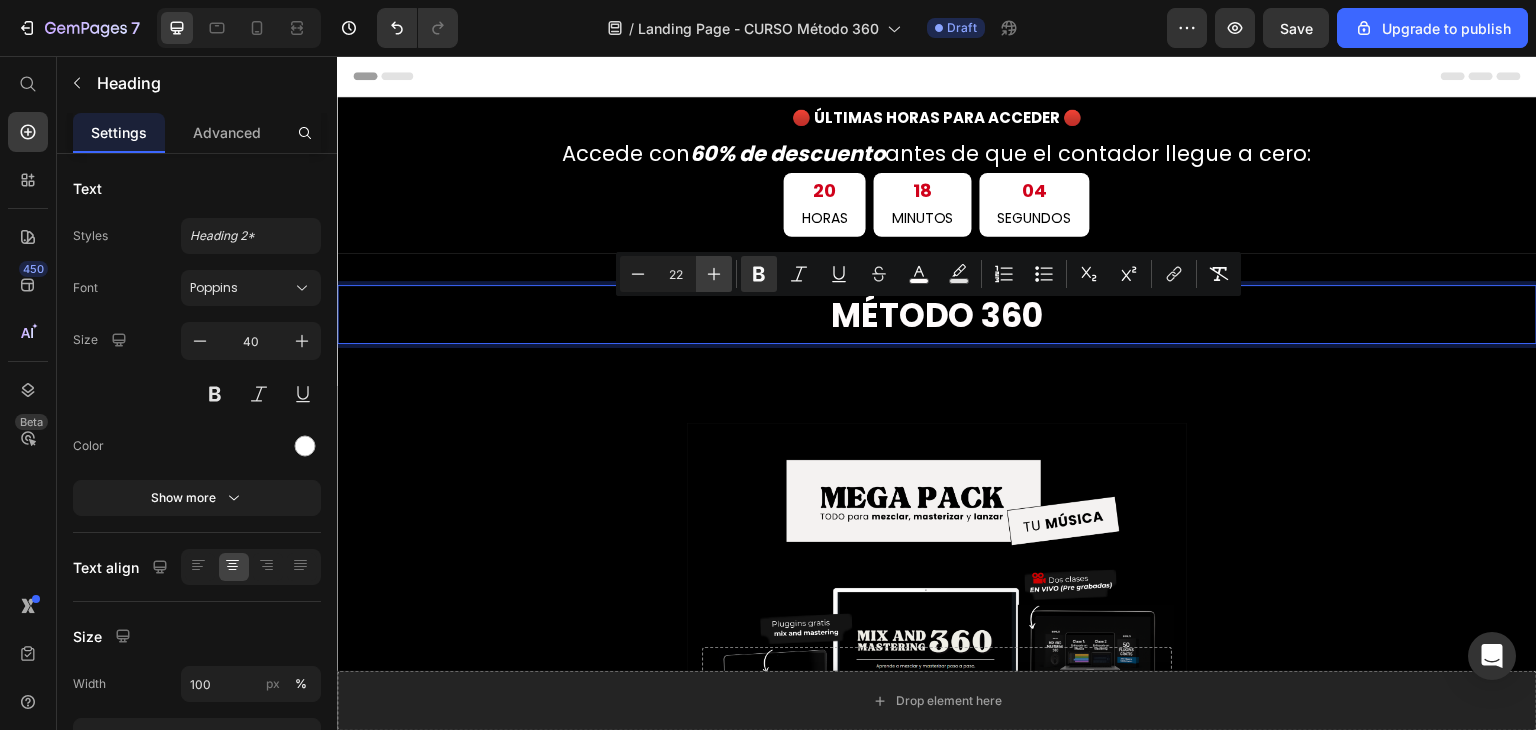 click 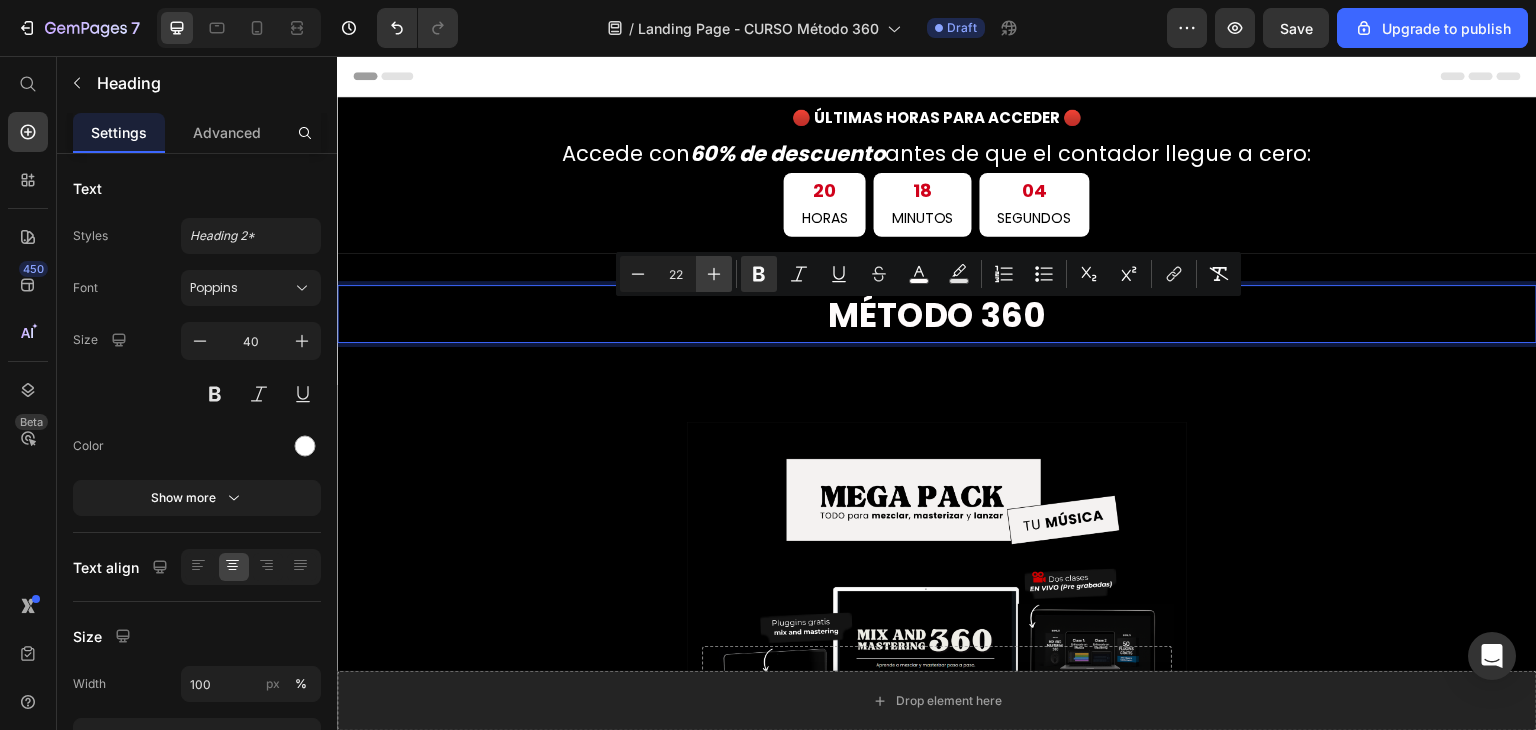 click 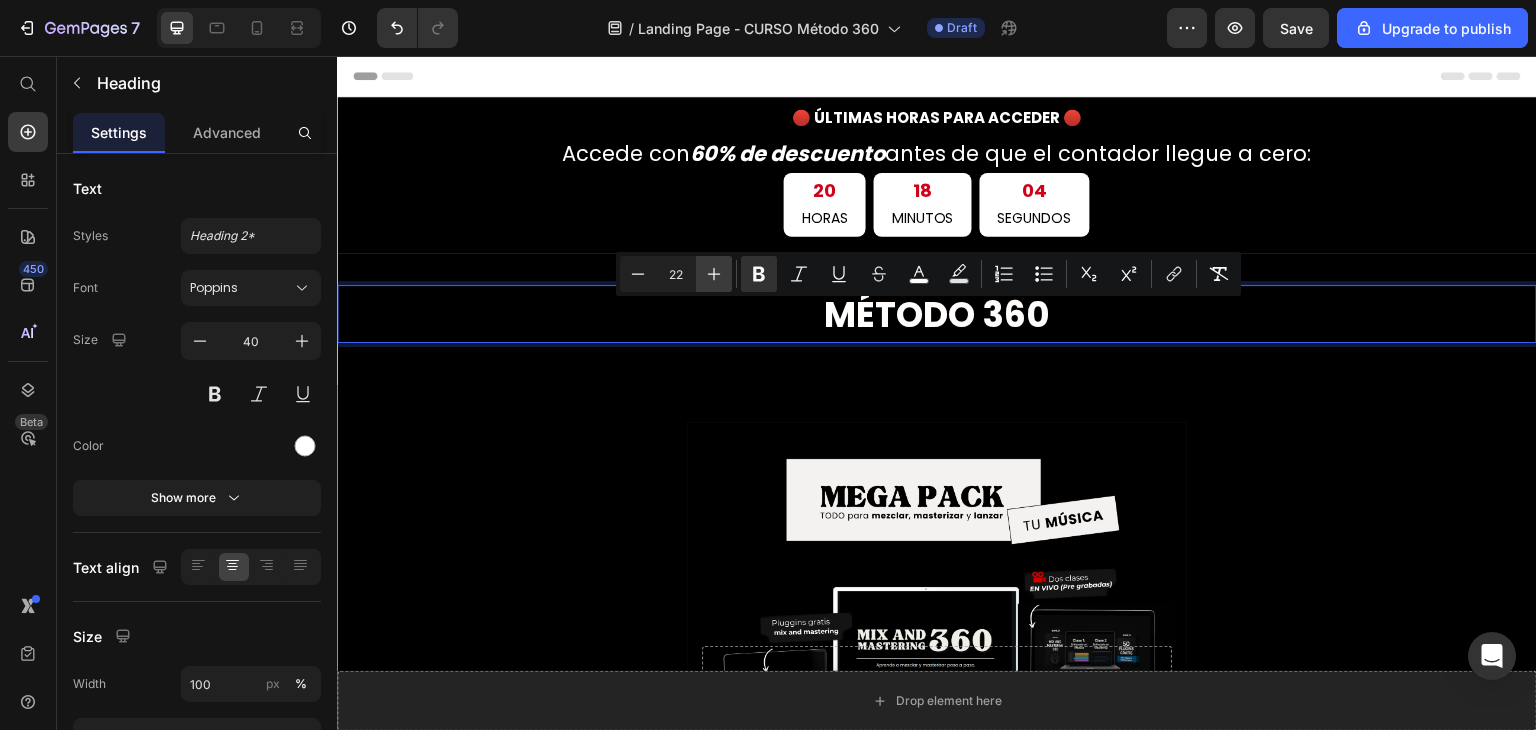 click 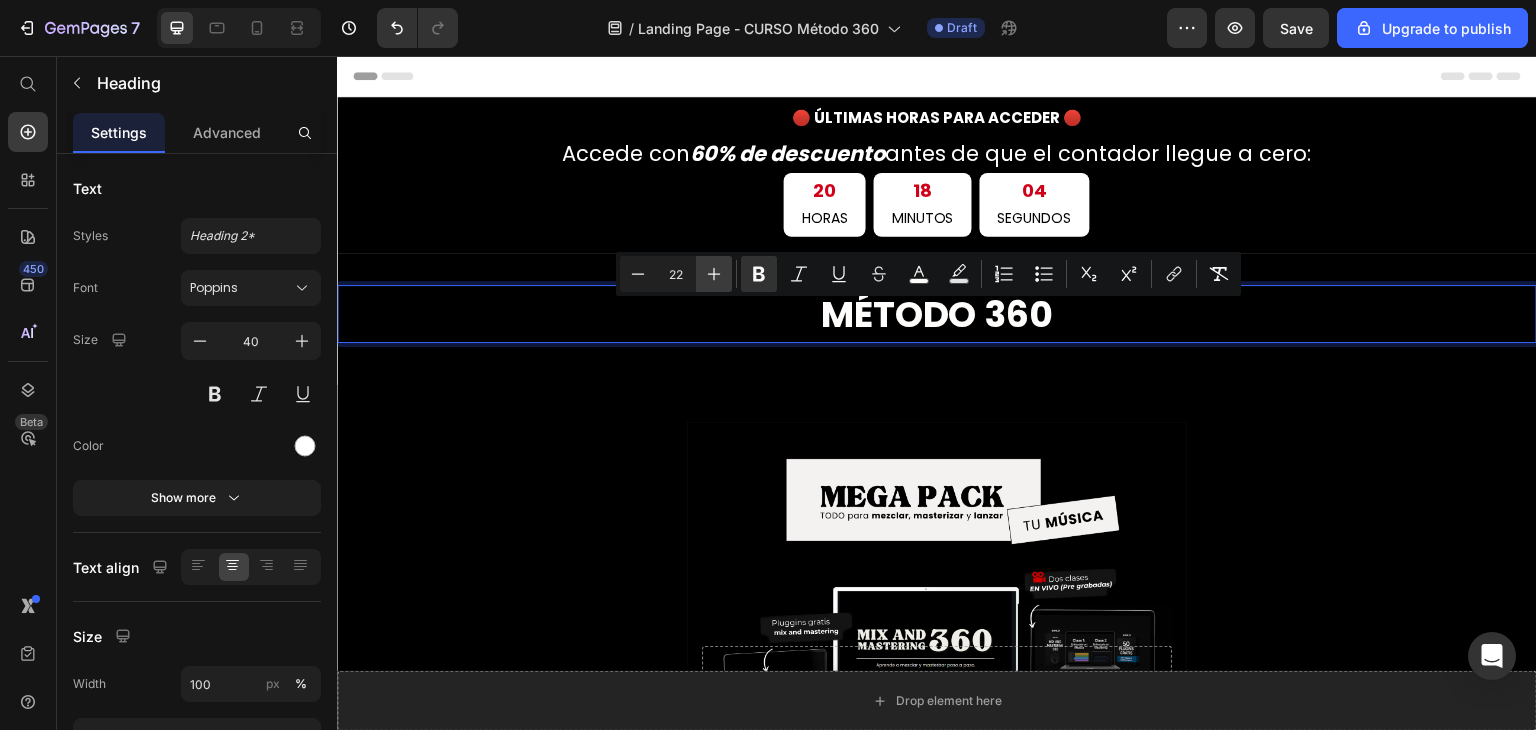 click 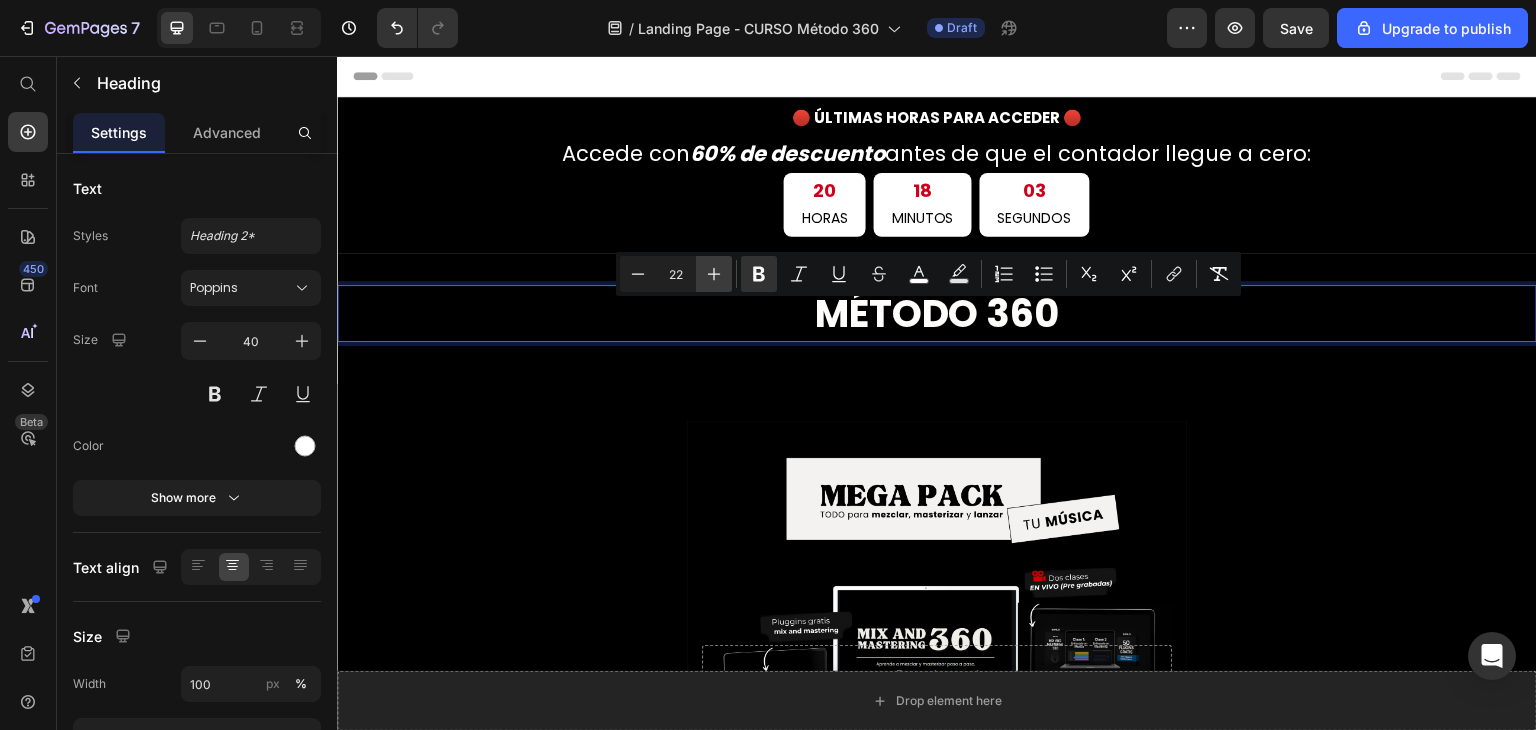 click 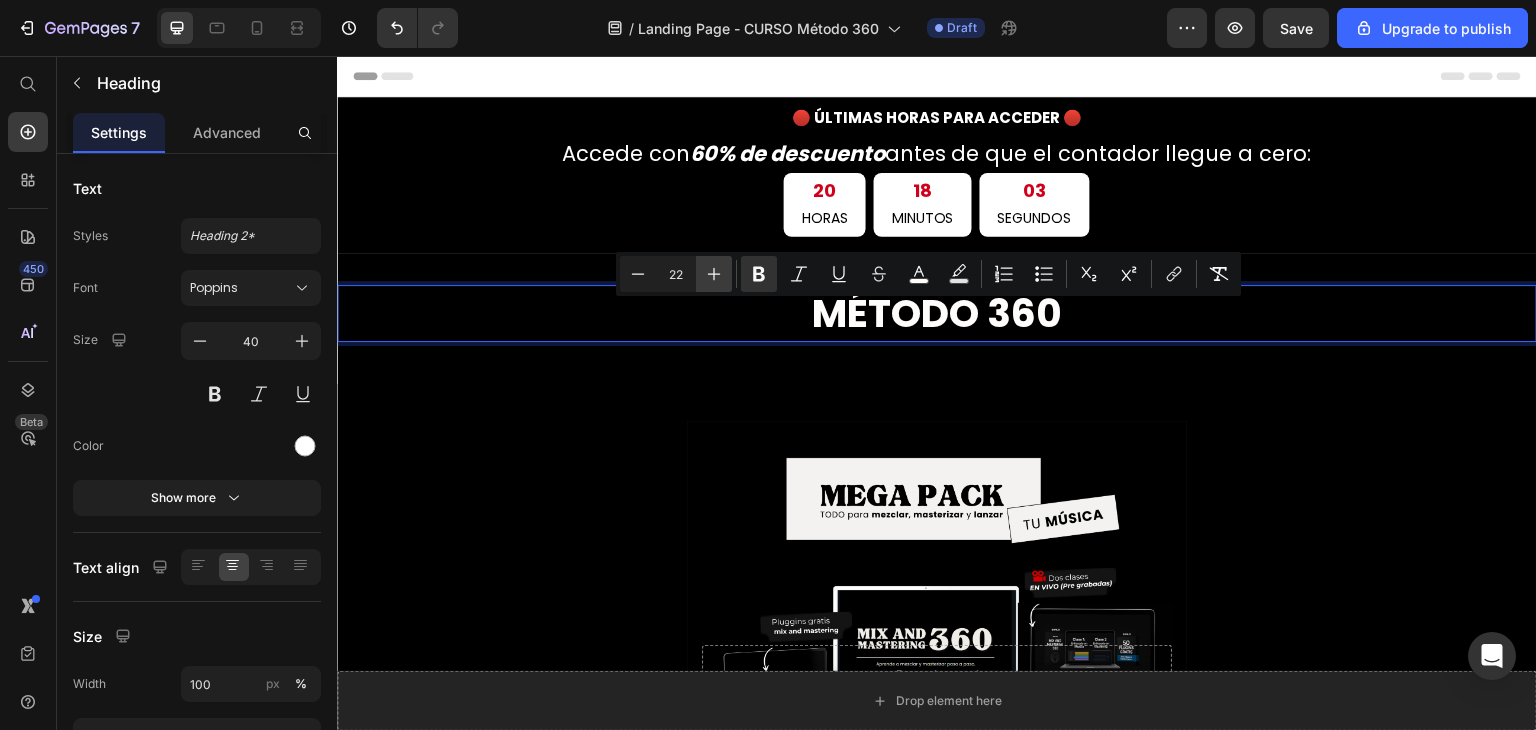 click 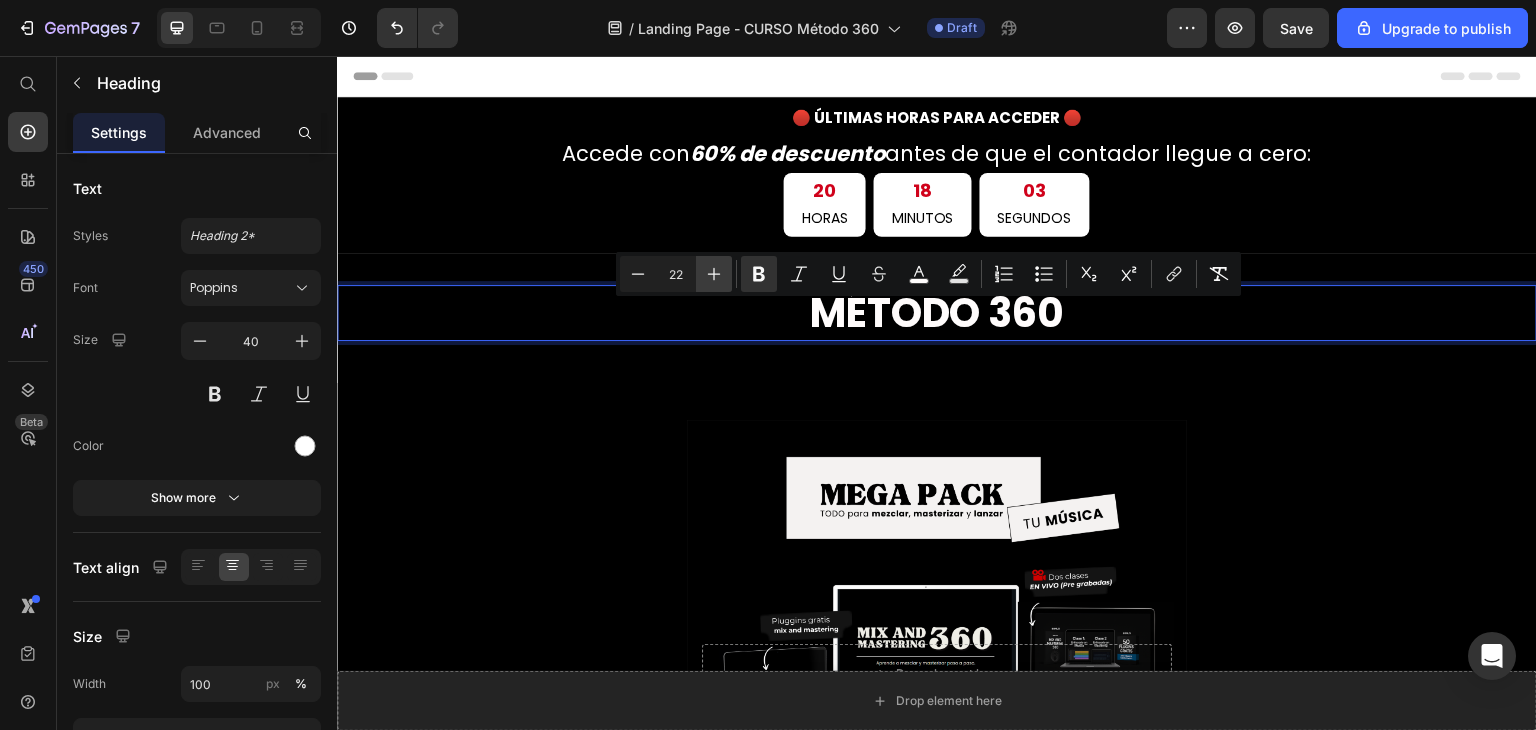 click 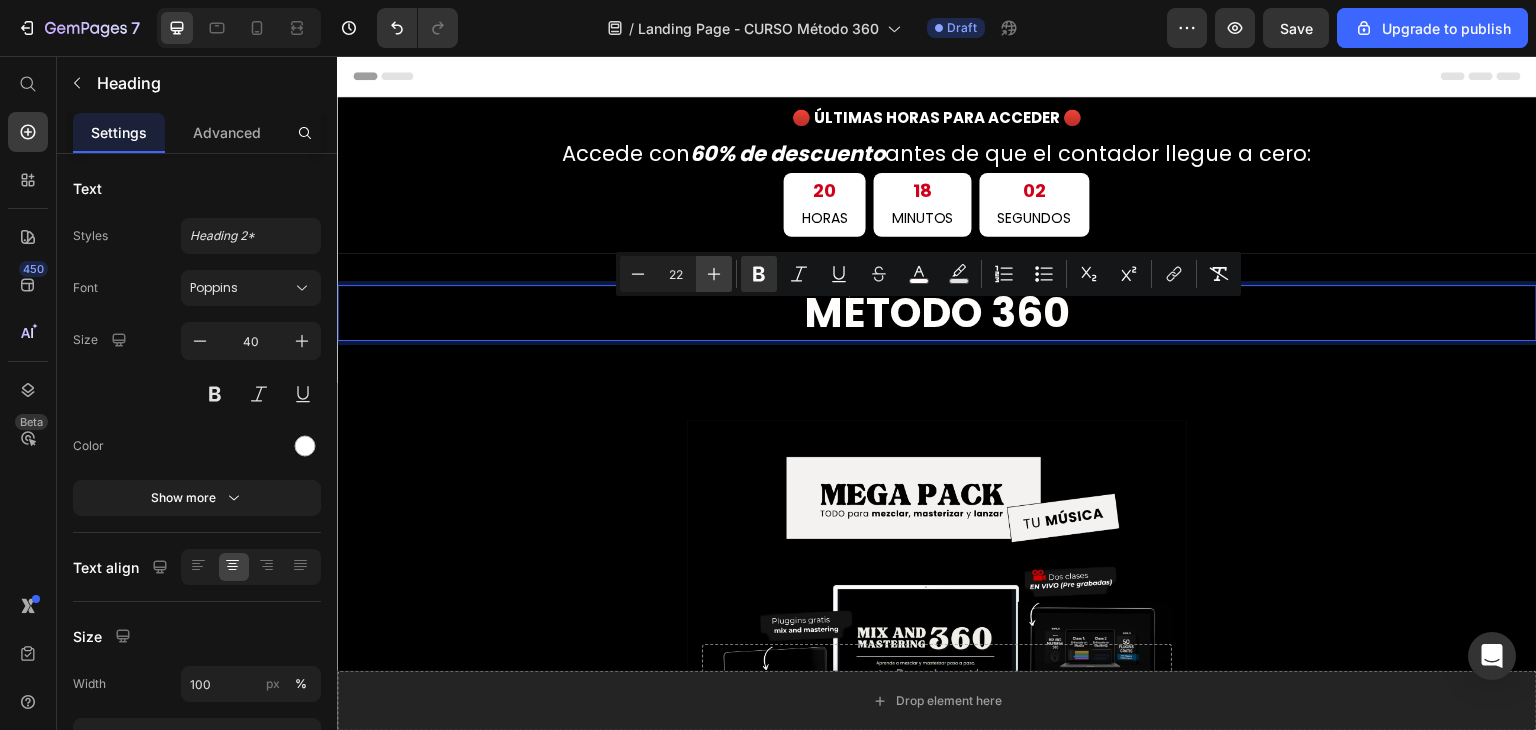 click 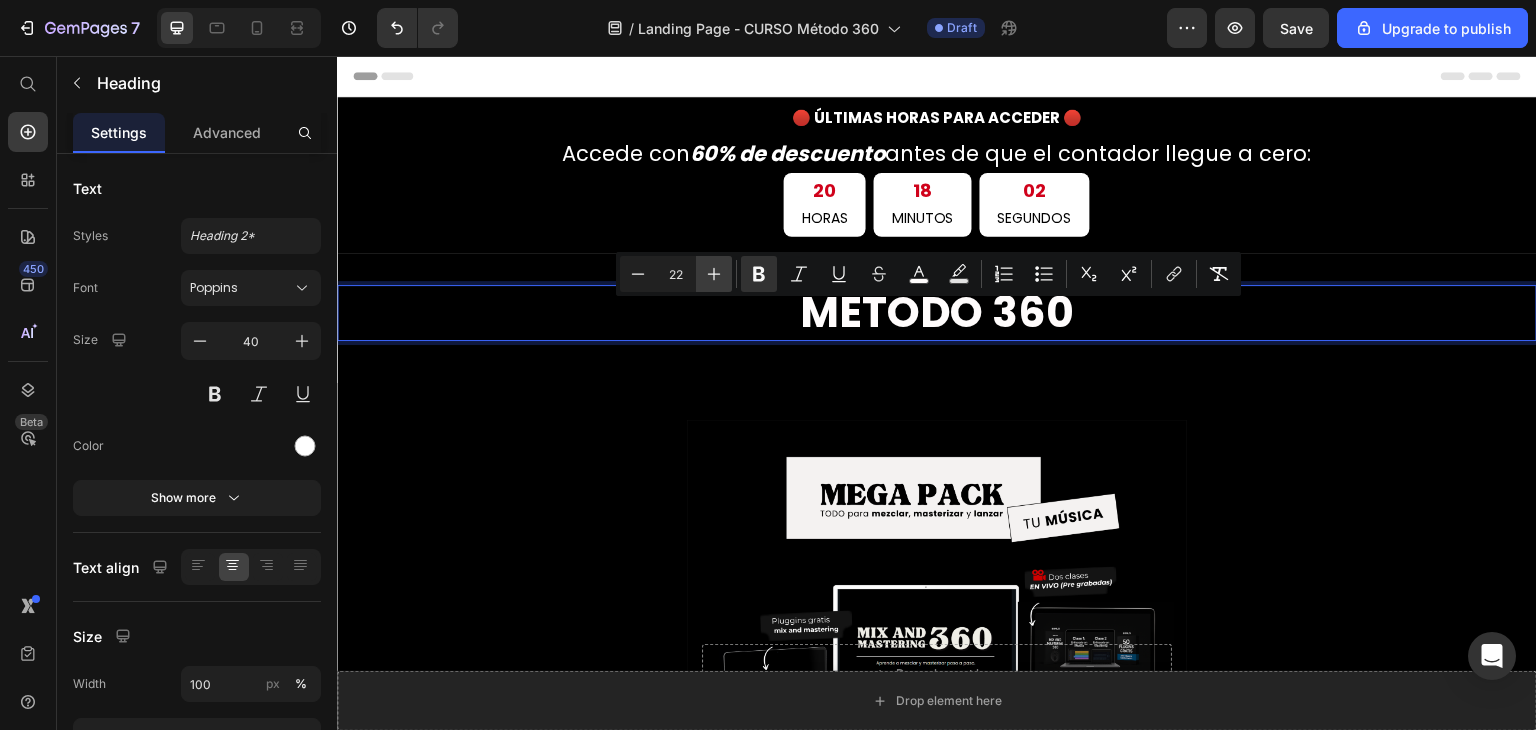 click 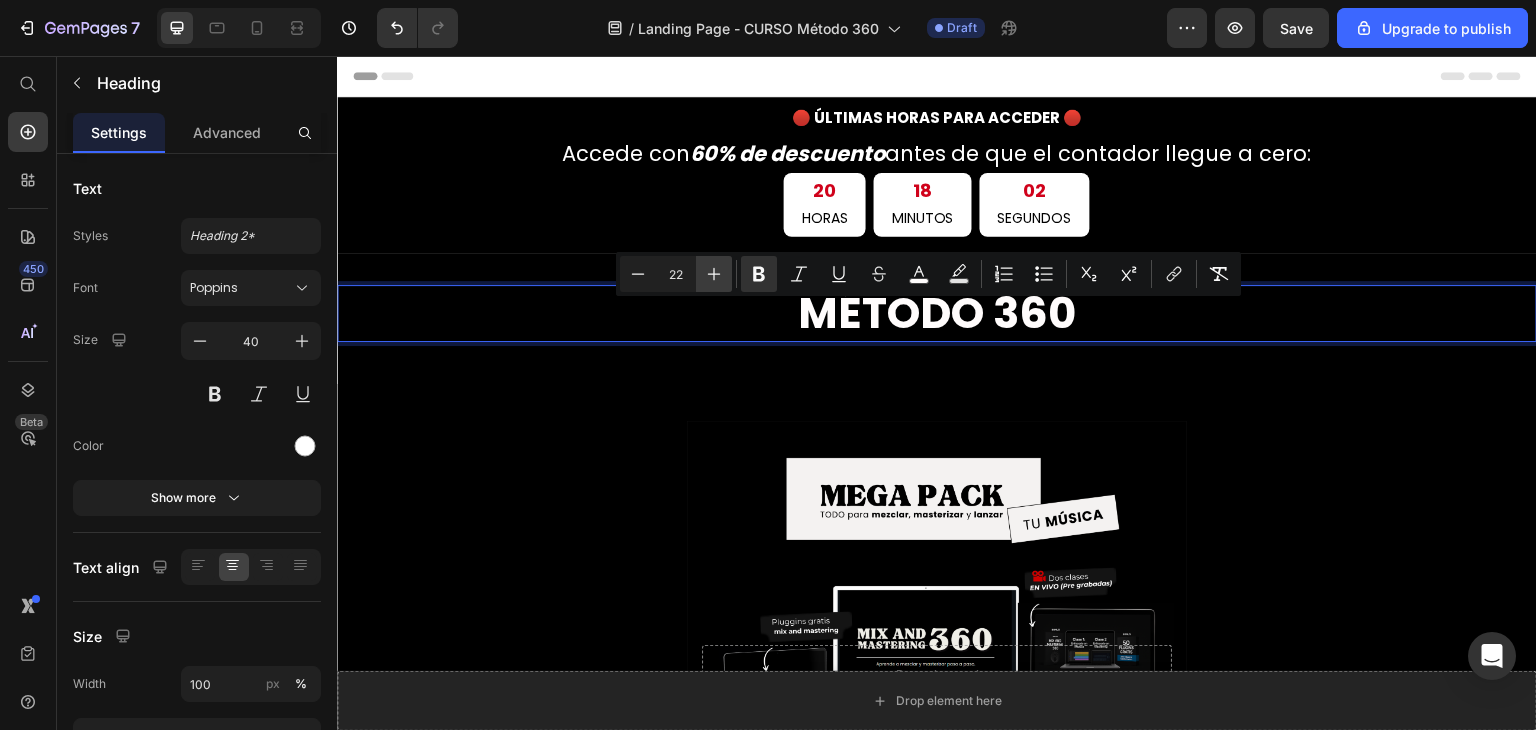 click 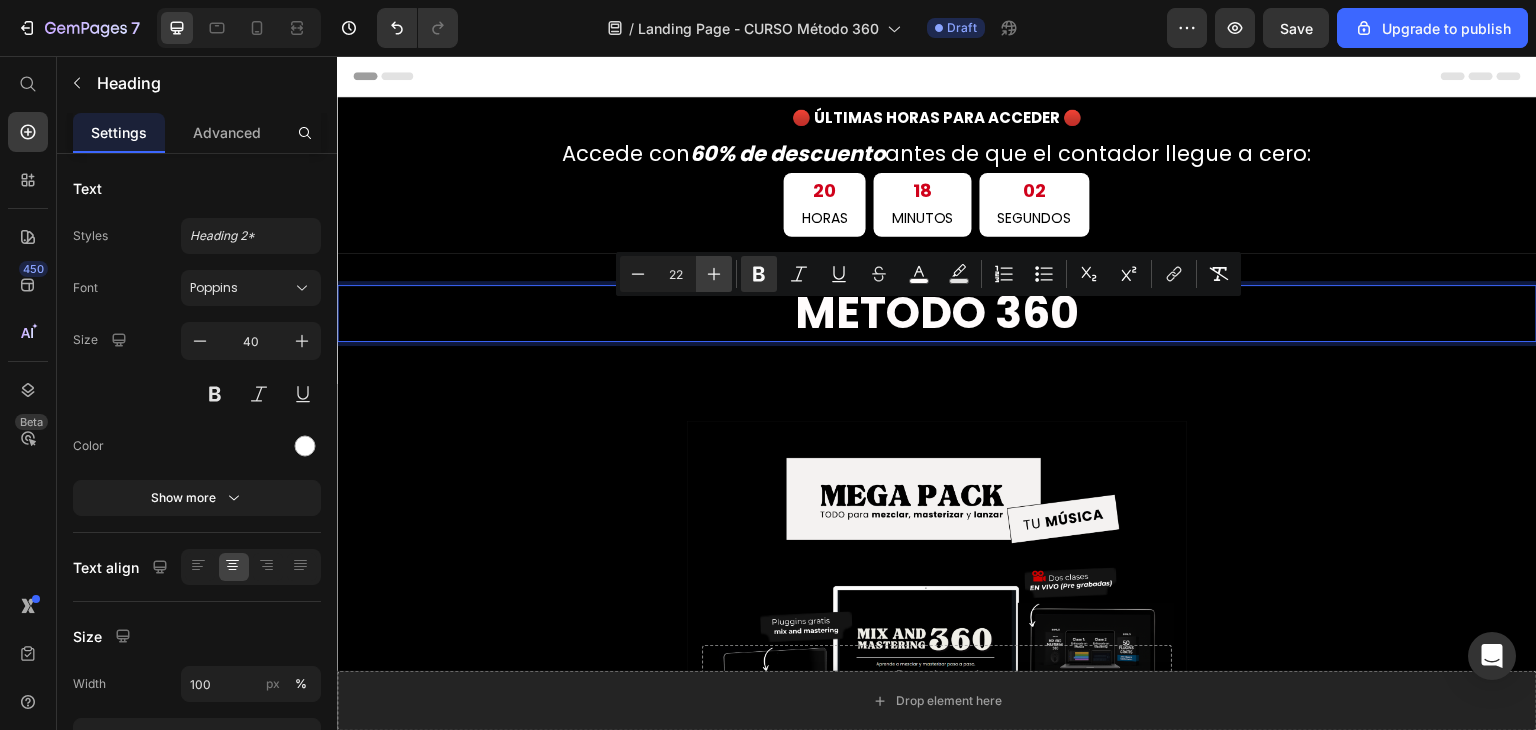 click 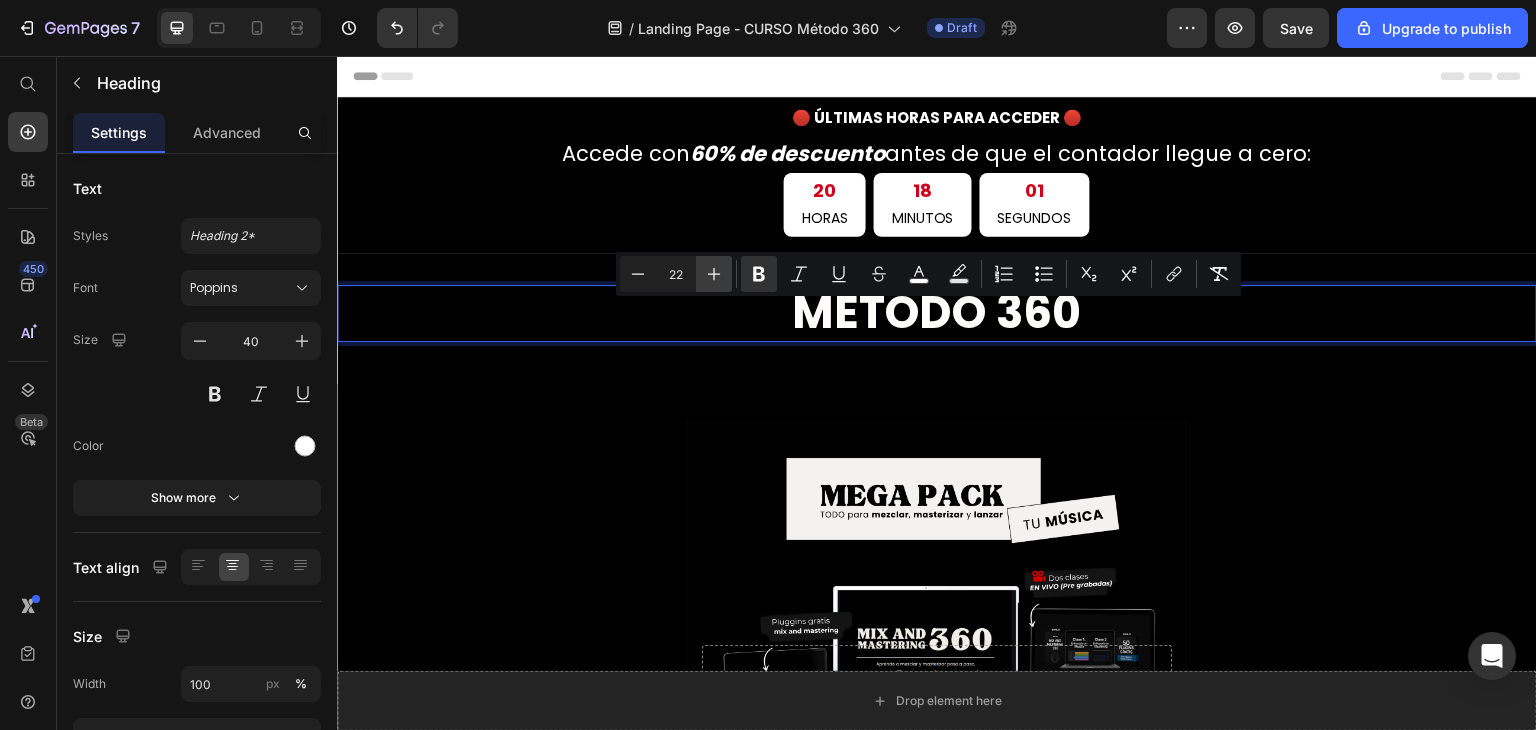 click 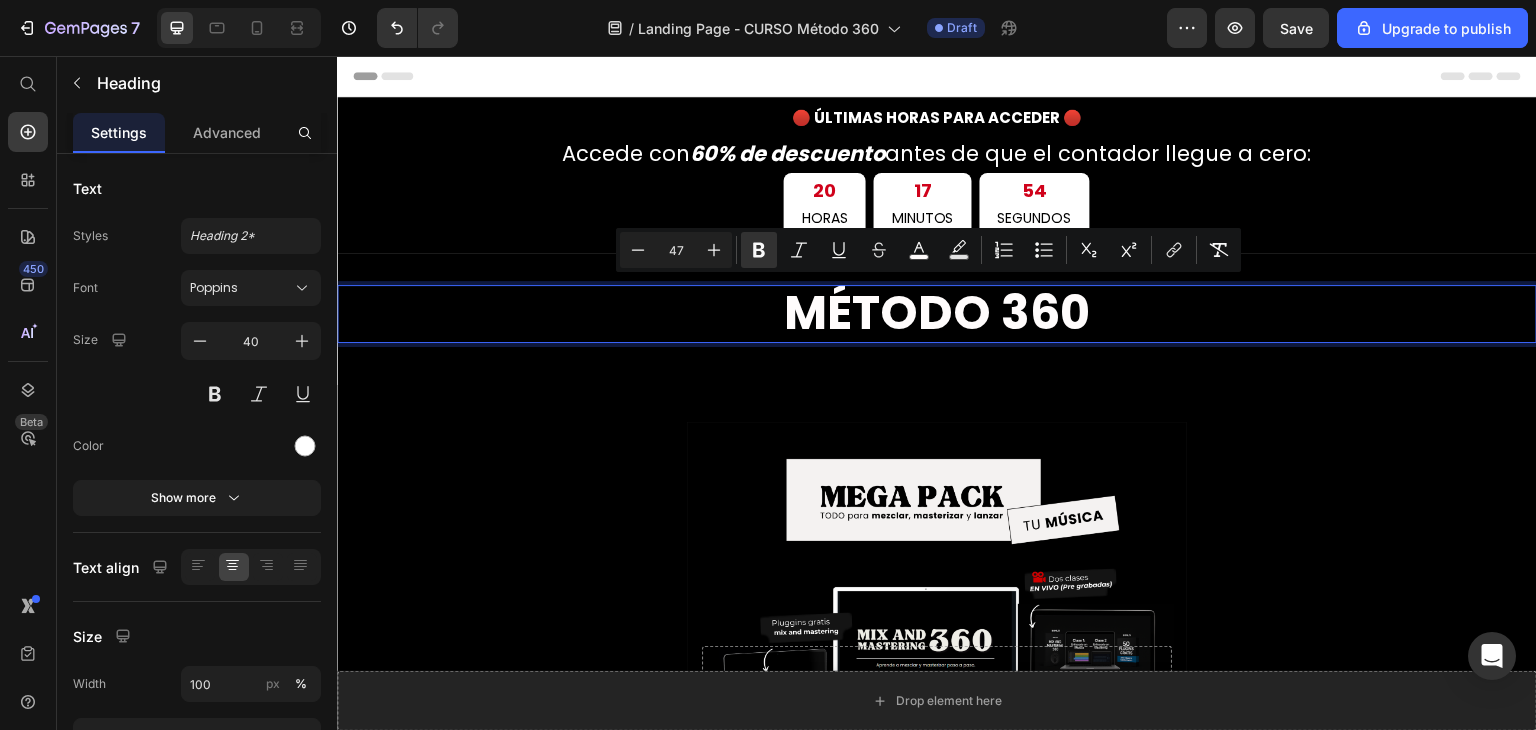 click on "47" at bounding box center (676, 250) 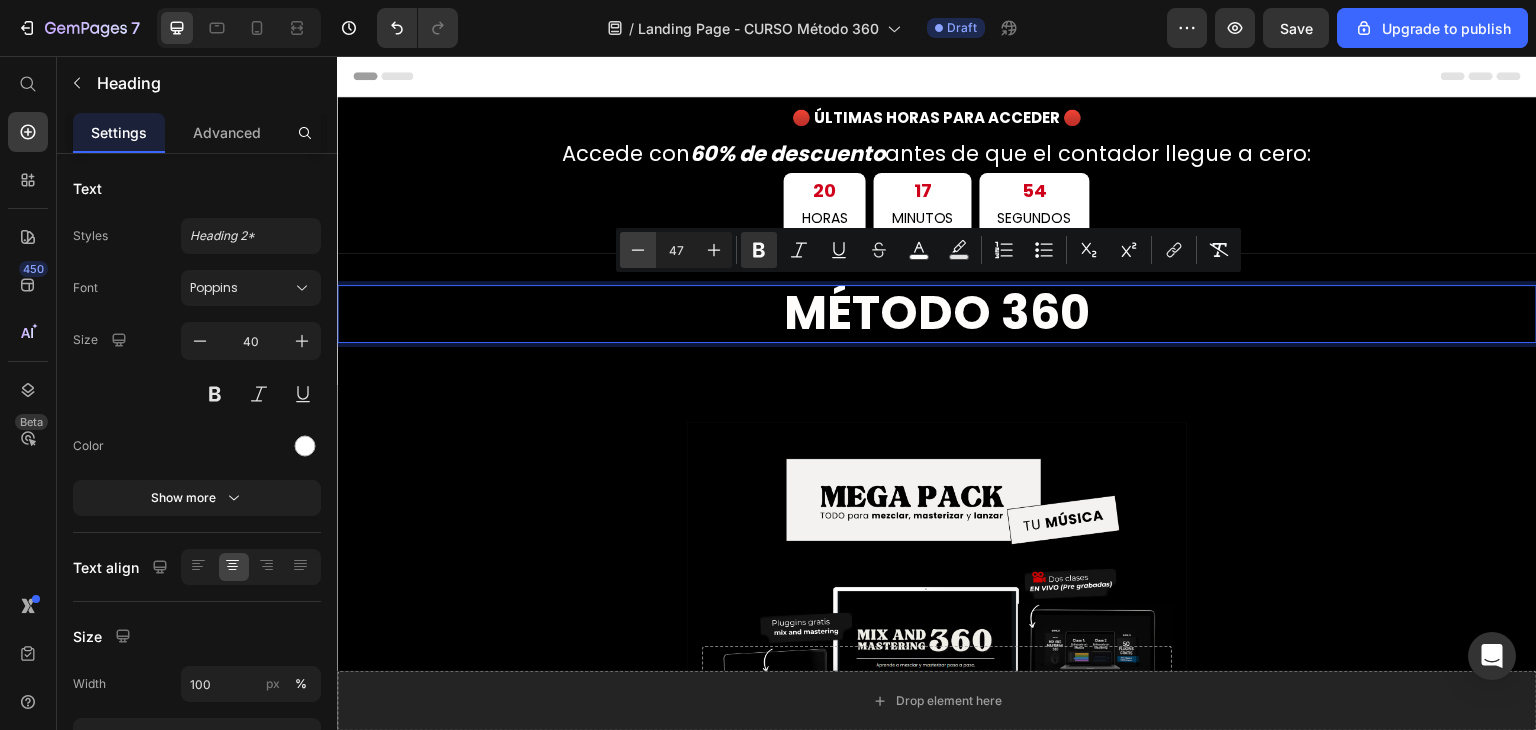 drag, startPoint x: 681, startPoint y: 246, endPoint x: 630, endPoint y: 249, distance: 51.088158 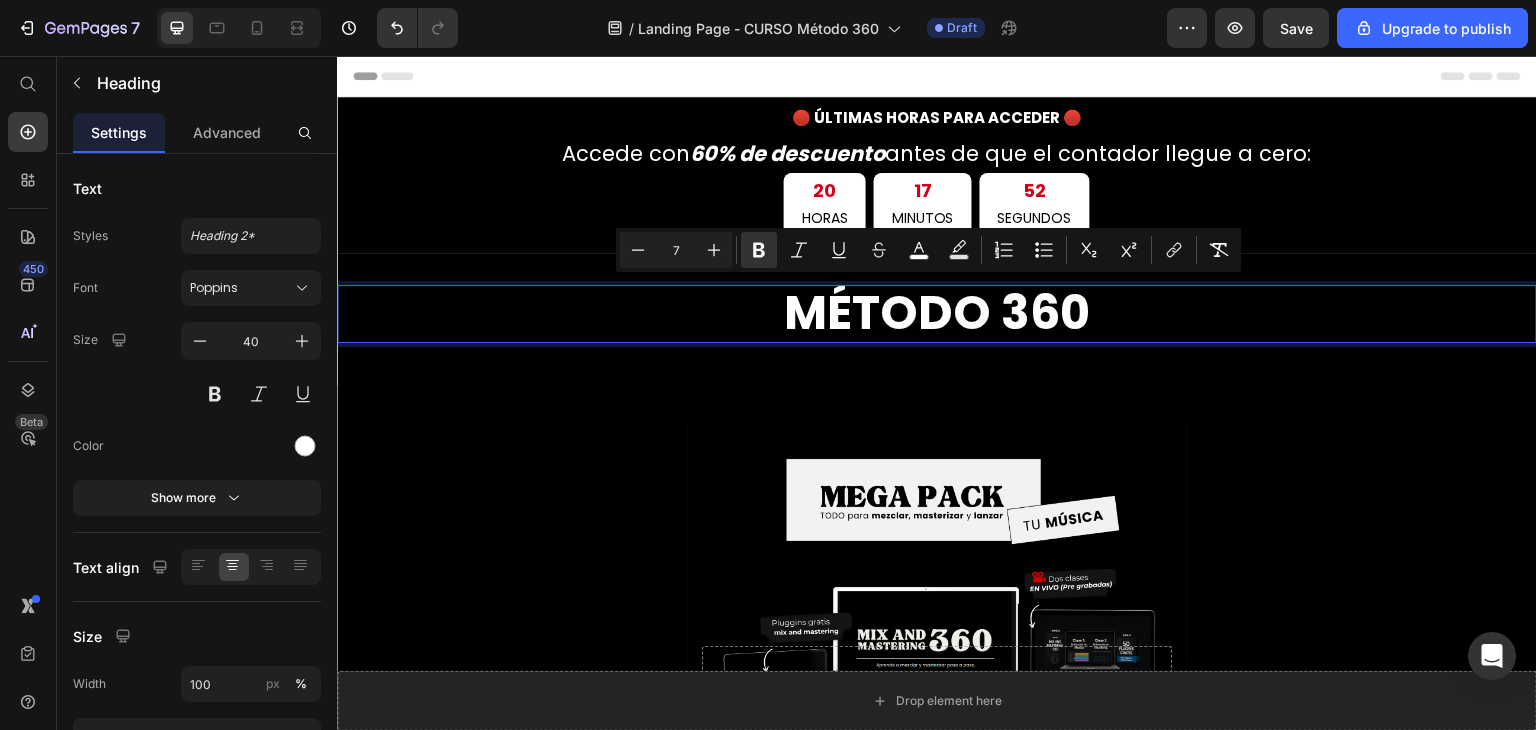 type on "73" 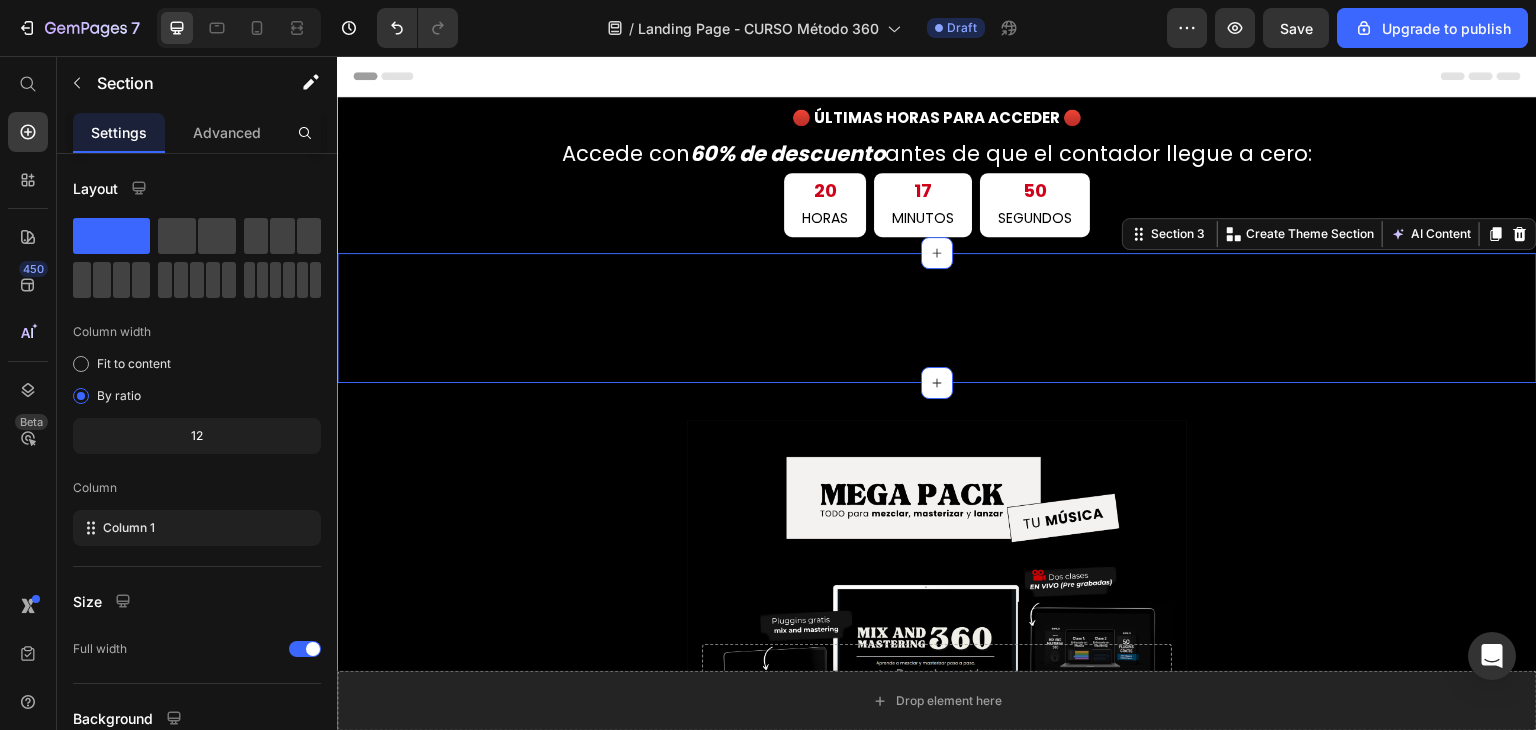 click on "Drop element here Sticky 🔴 ÚLTIMAS HORAS PARA ACCEDER 🔴 Text Block Accede con  60% de descuento  antes de que el contador llegue a cero: Text Block 20 HORAS 17 MINUTOS 50 SEGUNDOS Countdown Timer Row Section 2 Heading Section 3   You can create reusable sections Create Theme Section AI Content Write with [PERSON_NAME] What would you like to describe here? Tone and Voice Persuasive Product Curso - Método 360 Mix and Mastering Show more Generate
Drop element here Hero Banner El  MEGA PACK  es una herramienta diseñada especialmente para músicos y artistas que quieren profesionalizar su carrera. Reúne en un solo lugar las principales  fuentes de financiación, becas, fondos y estímulos  disponibles actualmente en [GEOGRAPHIC_DATA]. No se trata solo de recopilar información, sino de  entender cómo usarla a tu favor  para crear proyectos sólidos, postular a convocatorias con éxito y empezar a monetizar tu arte sin improvisar. Text Block QUIERO OBTENER EL MEGA PACK POR SOLO 8 USD" at bounding box center [937, 3465] 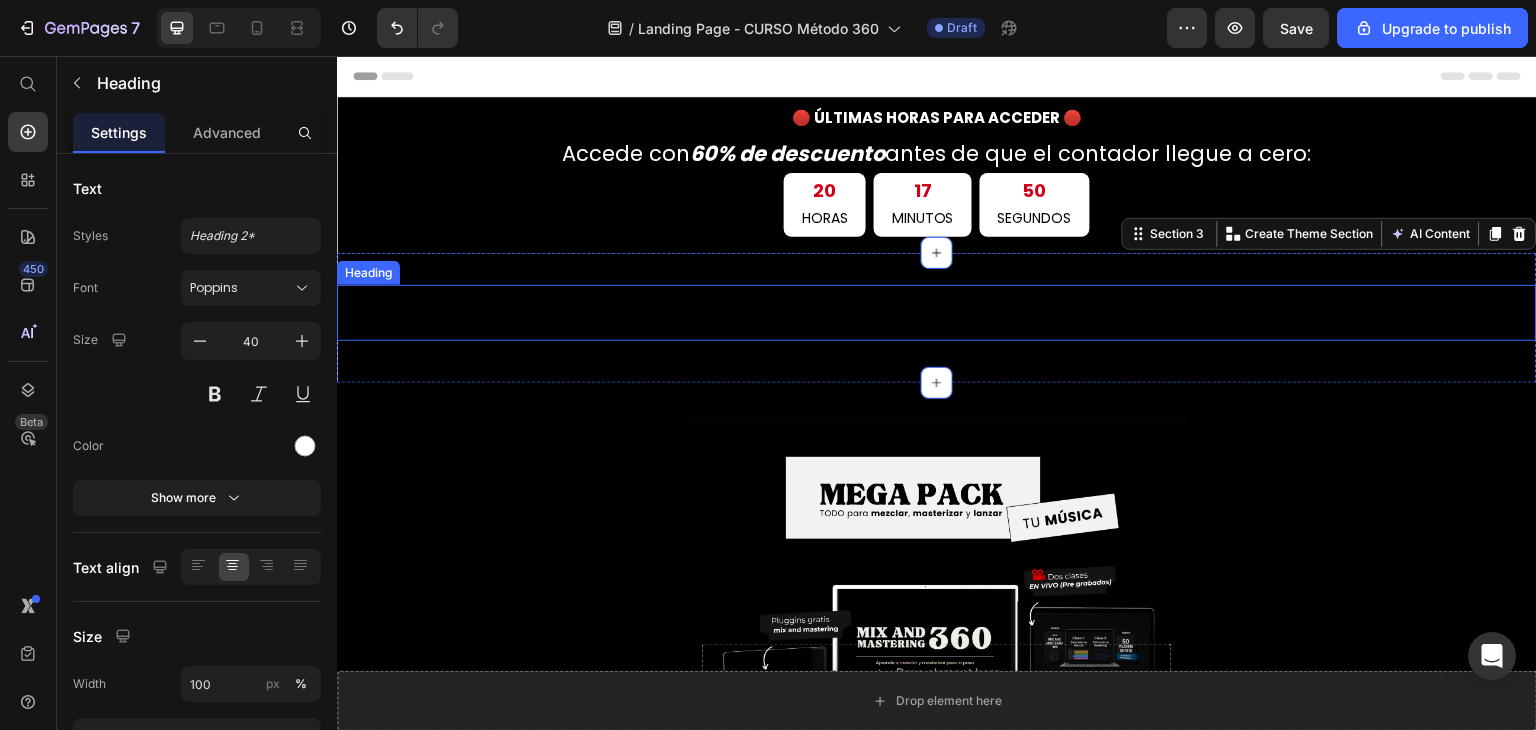 click at bounding box center [937, 313] 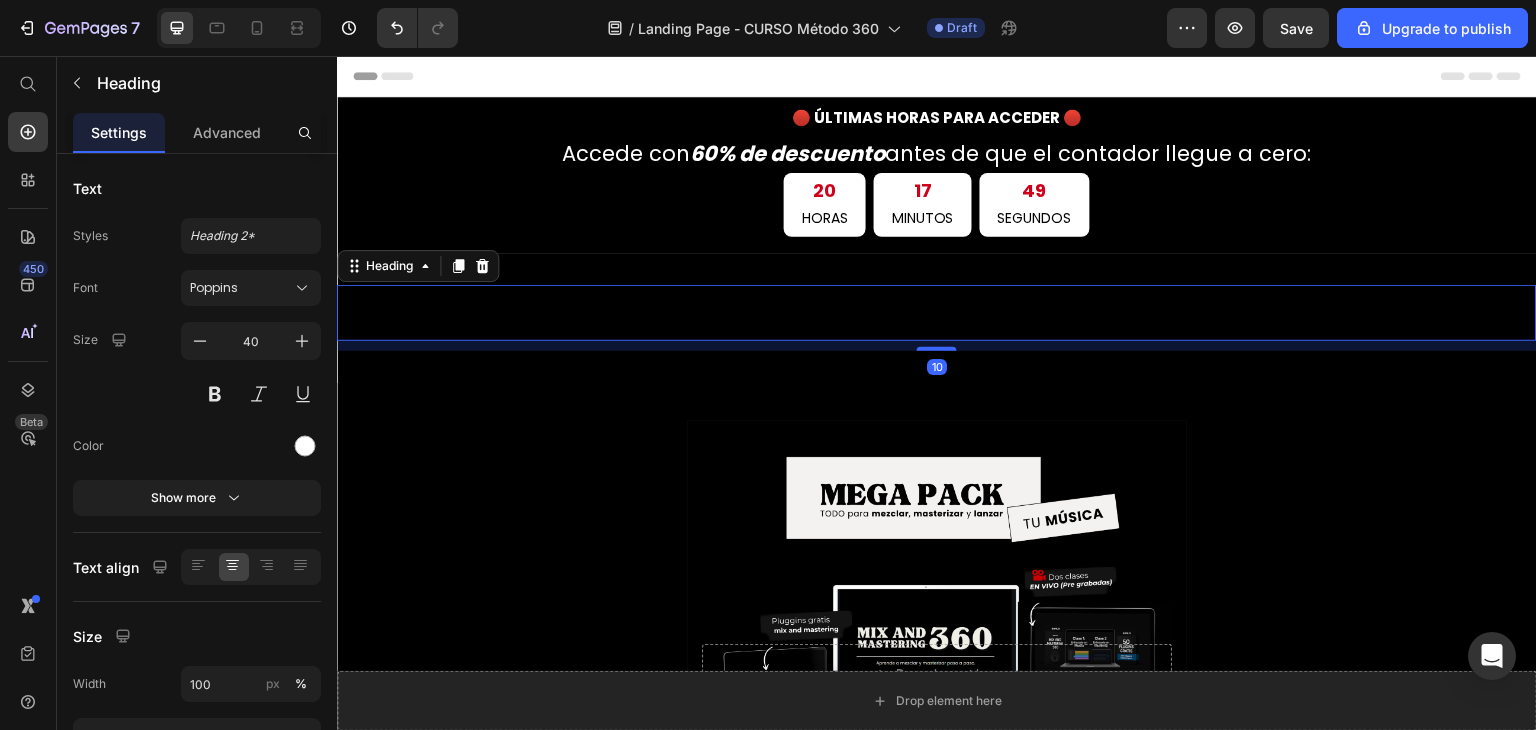 click at bounding box center (937, 313) 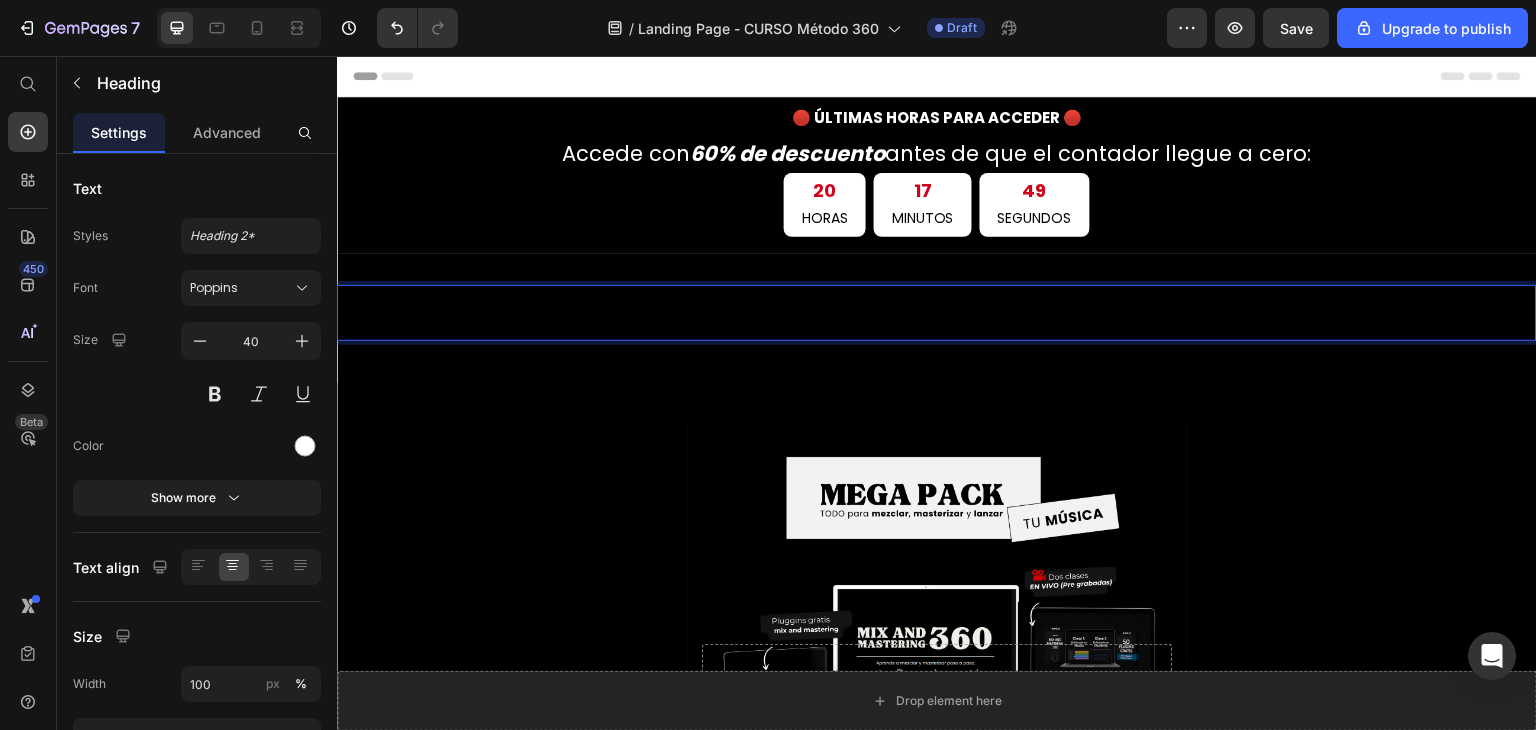 click at bounding box center [937, 313] 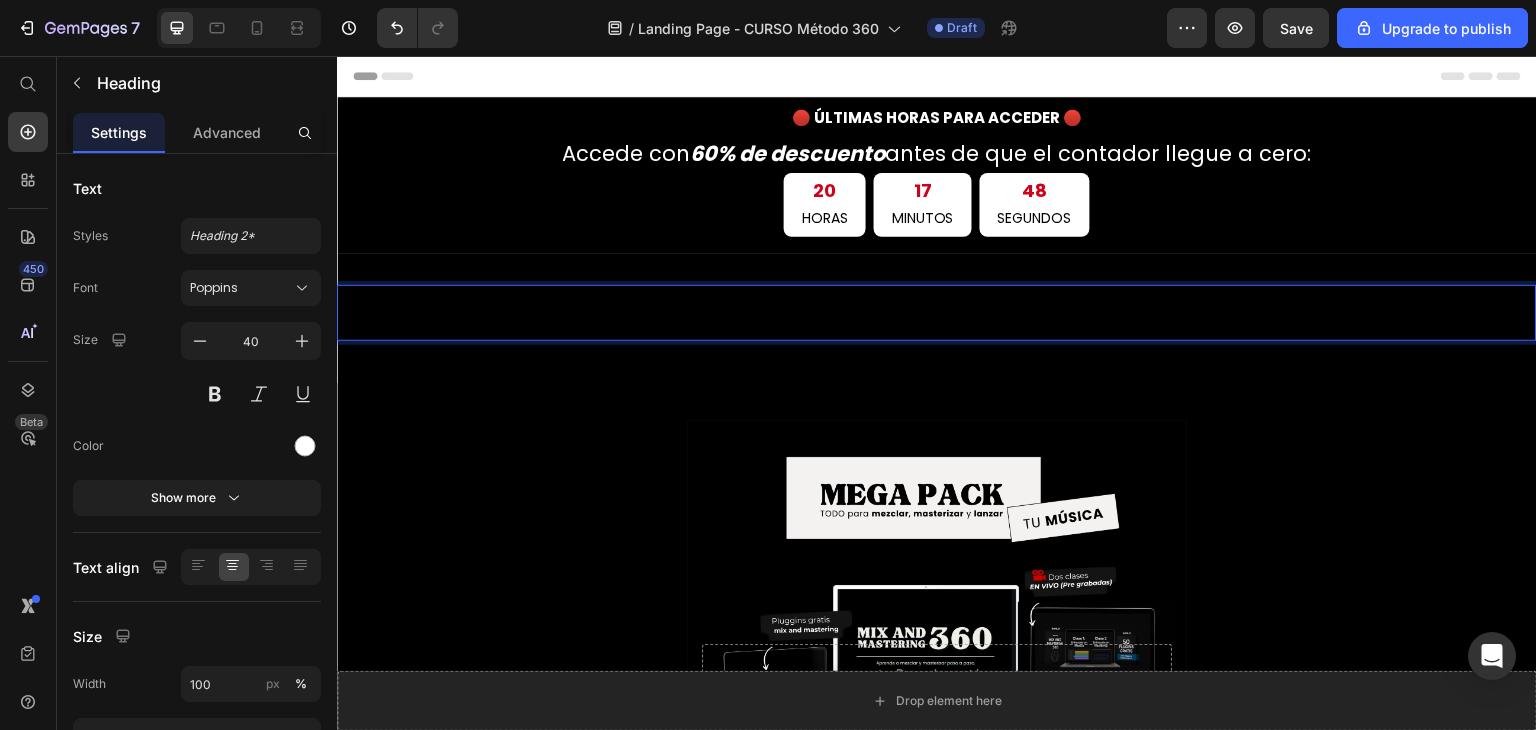 click at bounding box center (937, 313) 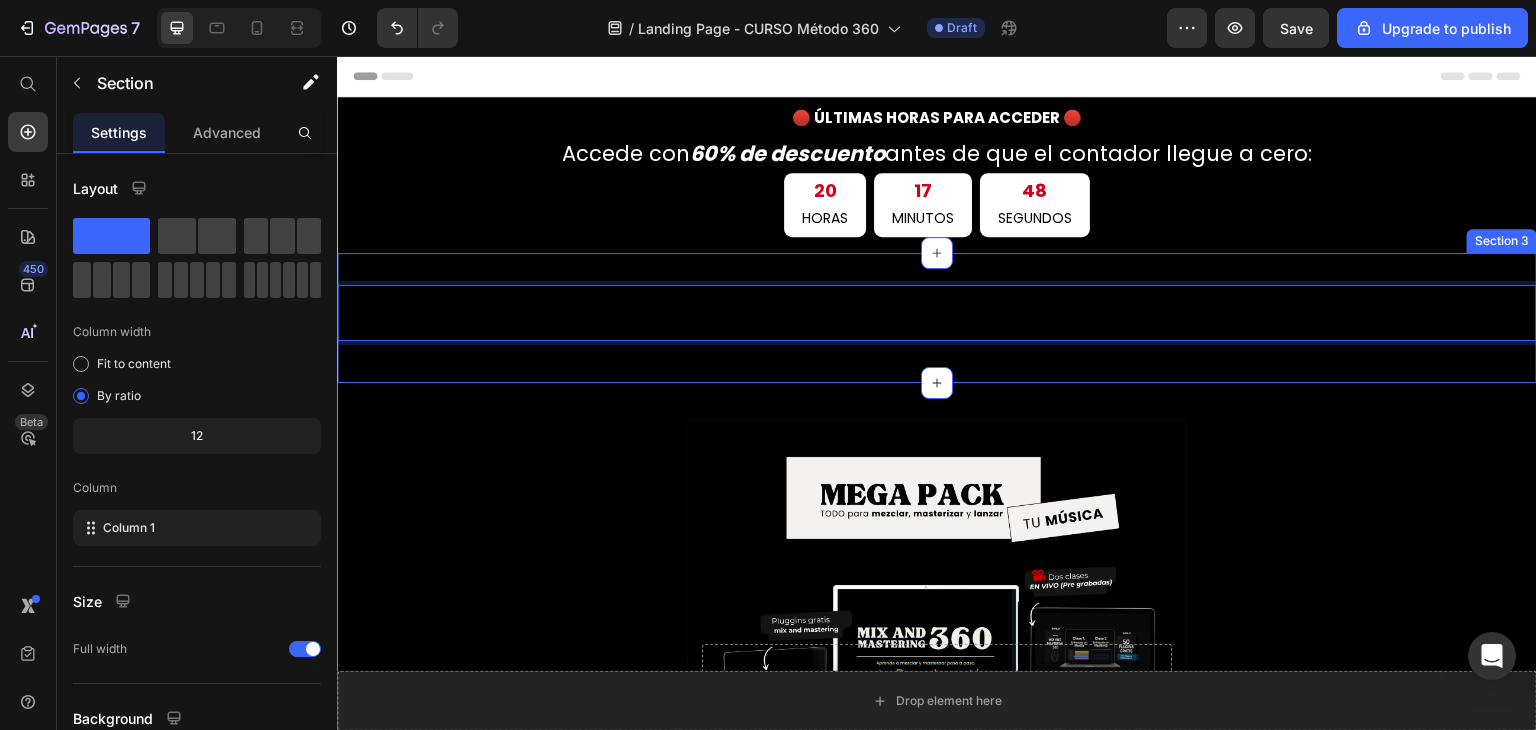 click on "Heading   10 Section 3" at bounding box center (937, 318) 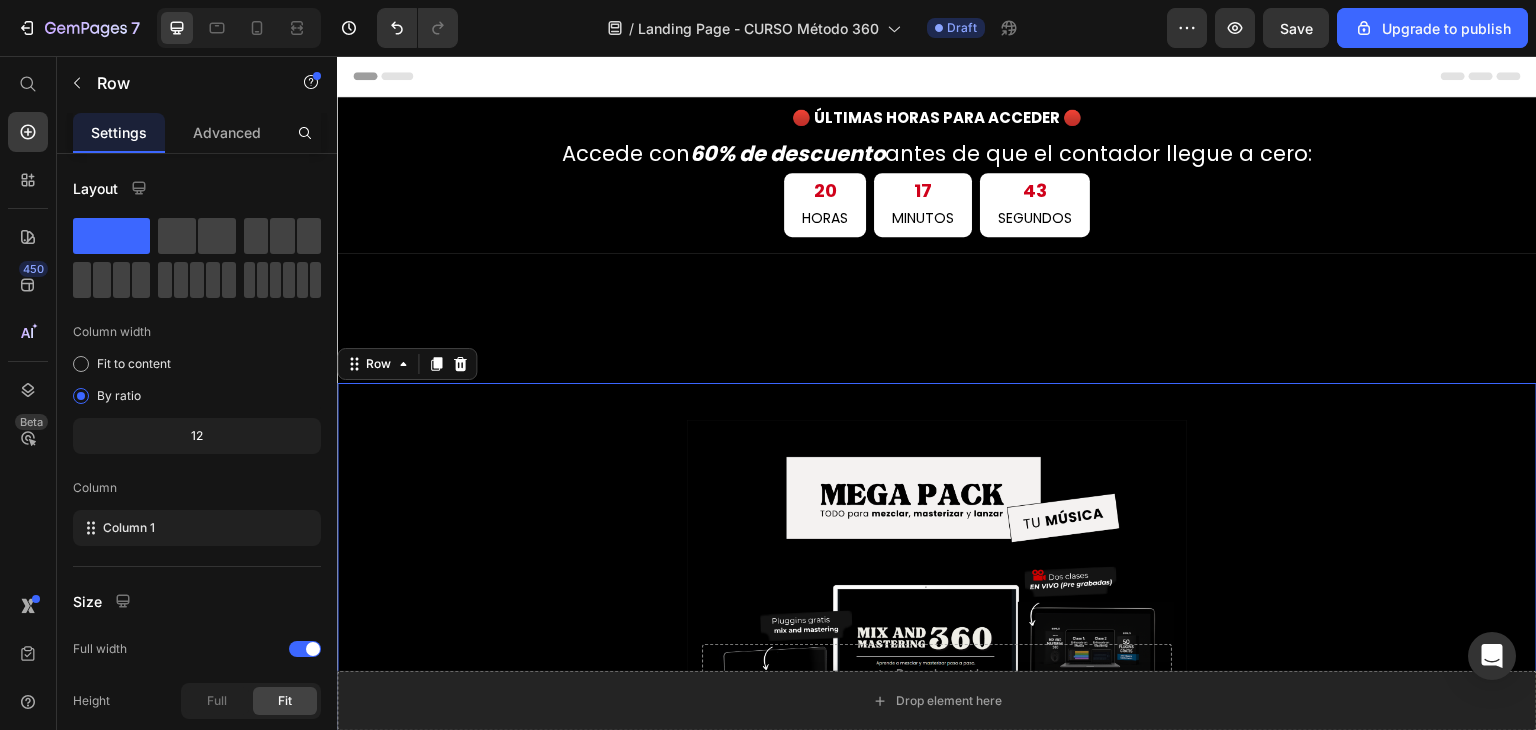 click on "Drop element here Hero Banner El  MEGA PACK  es una herramienta diseñada especialmente para músicos y artistas que quieren profesionalizar su carrera. Reúne en un solo lugar las principales  fuentes de financiación, becas, fondos y estímulos  disponibles actualmente en [GEOGRAPHIC_DATA]. No se trata solo de recopilar información, sino de  entender cómo usarla a tu favor  para crear proyectos sólidos, postular a convocatorias con éxito y empezar a monetizar tu arte sin improvisar. Text Block QUIERO OBTENER EL MEGA PACK POR SOLO 8 USD Button" at bounding box center (937, 779) 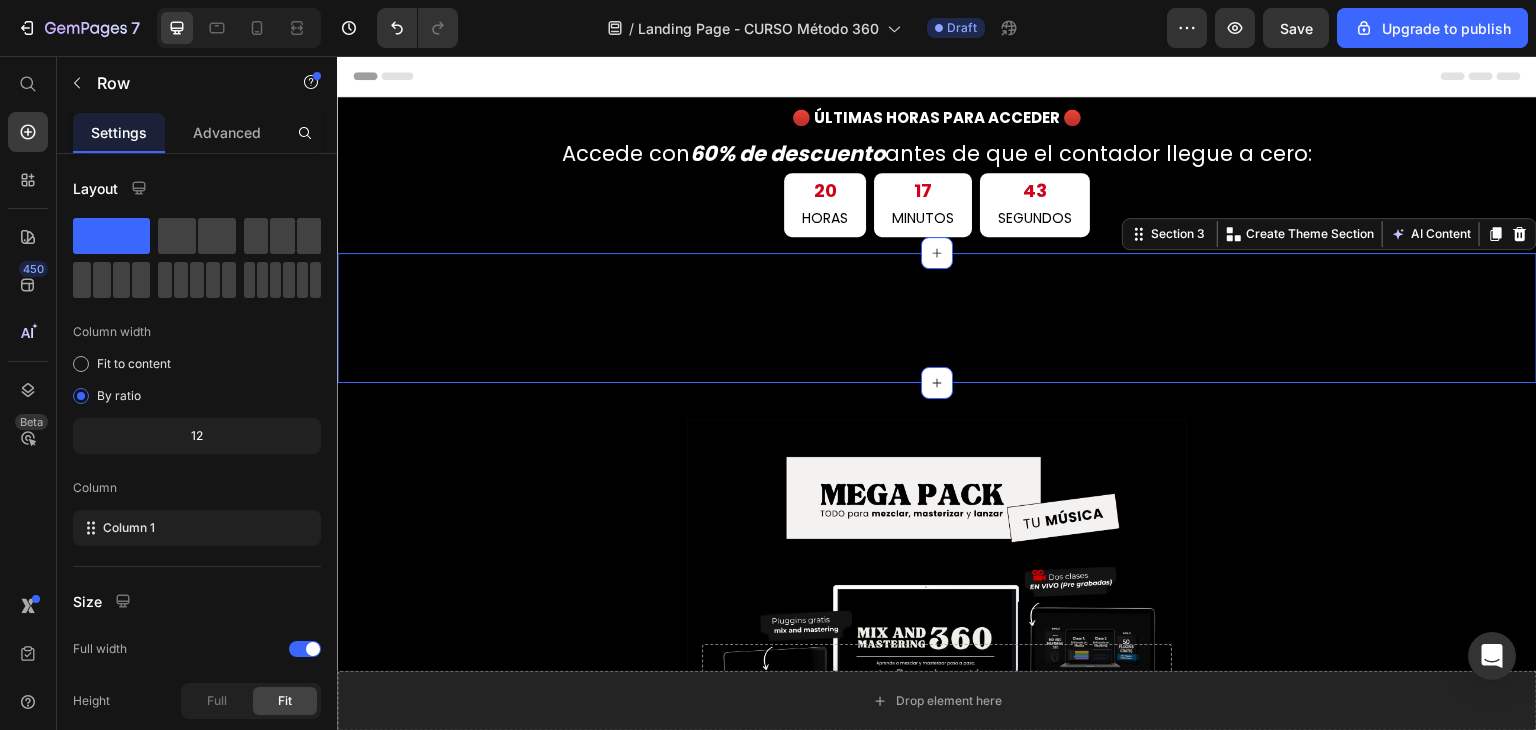 click on "Heading Section 3   You can create reusable sections Create Theme Section AI Content Write with [PERSON_NAME] What would you like to describe here? Tone and Voice Persuasive Product Curso - Método 360 Mix and Mastering Show more Generate" at bounding box center [937, 318] 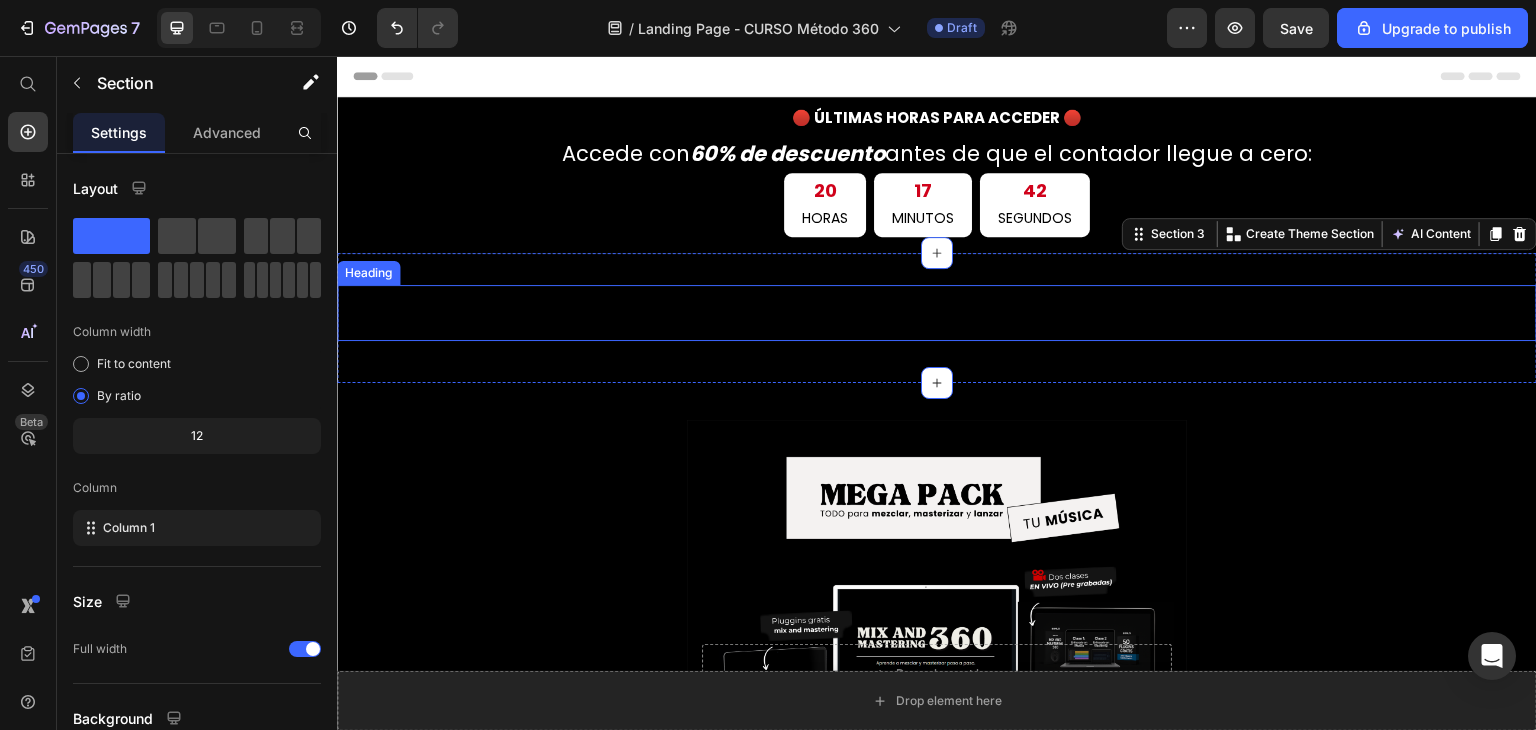 click at bounding box center [937, 313] 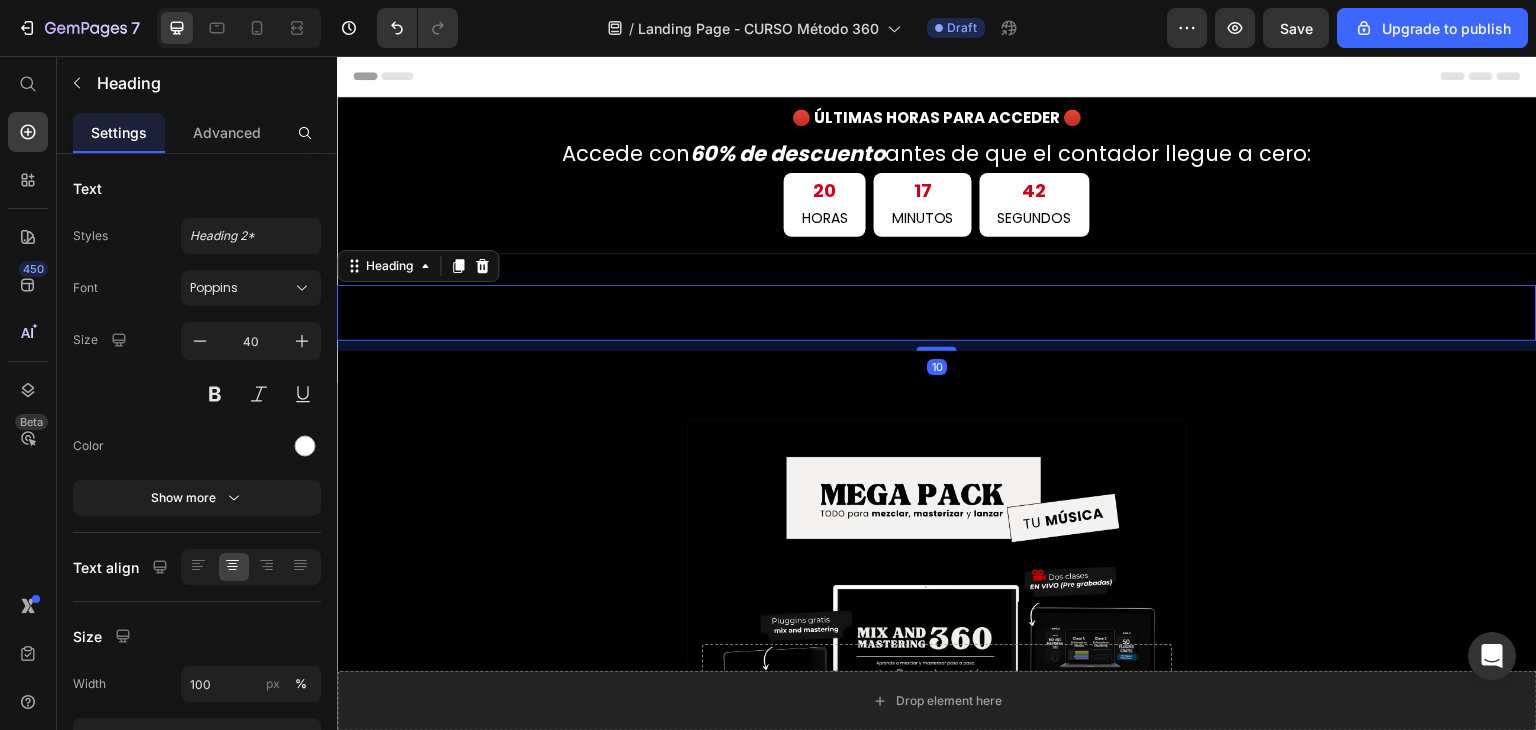 click at bounding box center [937, 313] 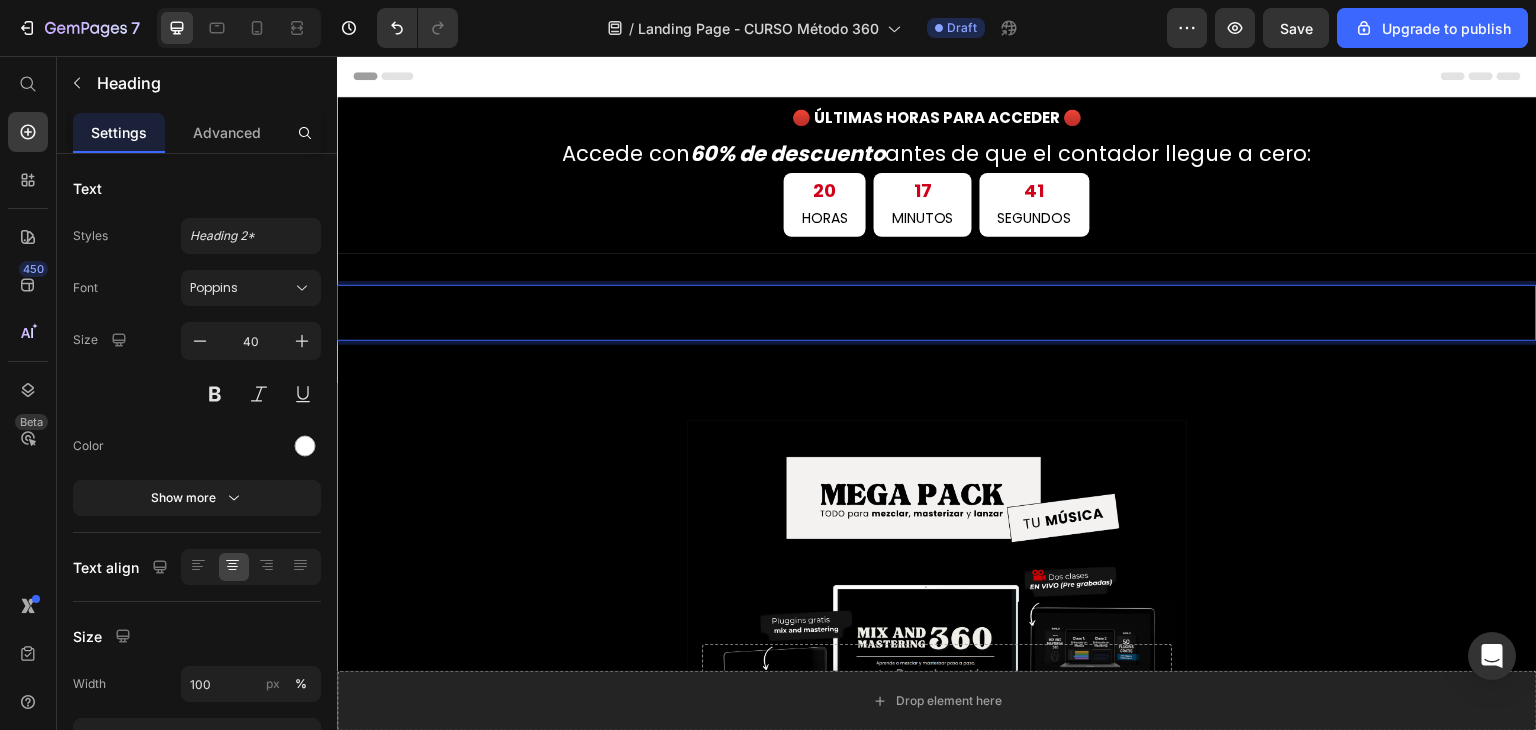 click at bounding box center (937, 313) 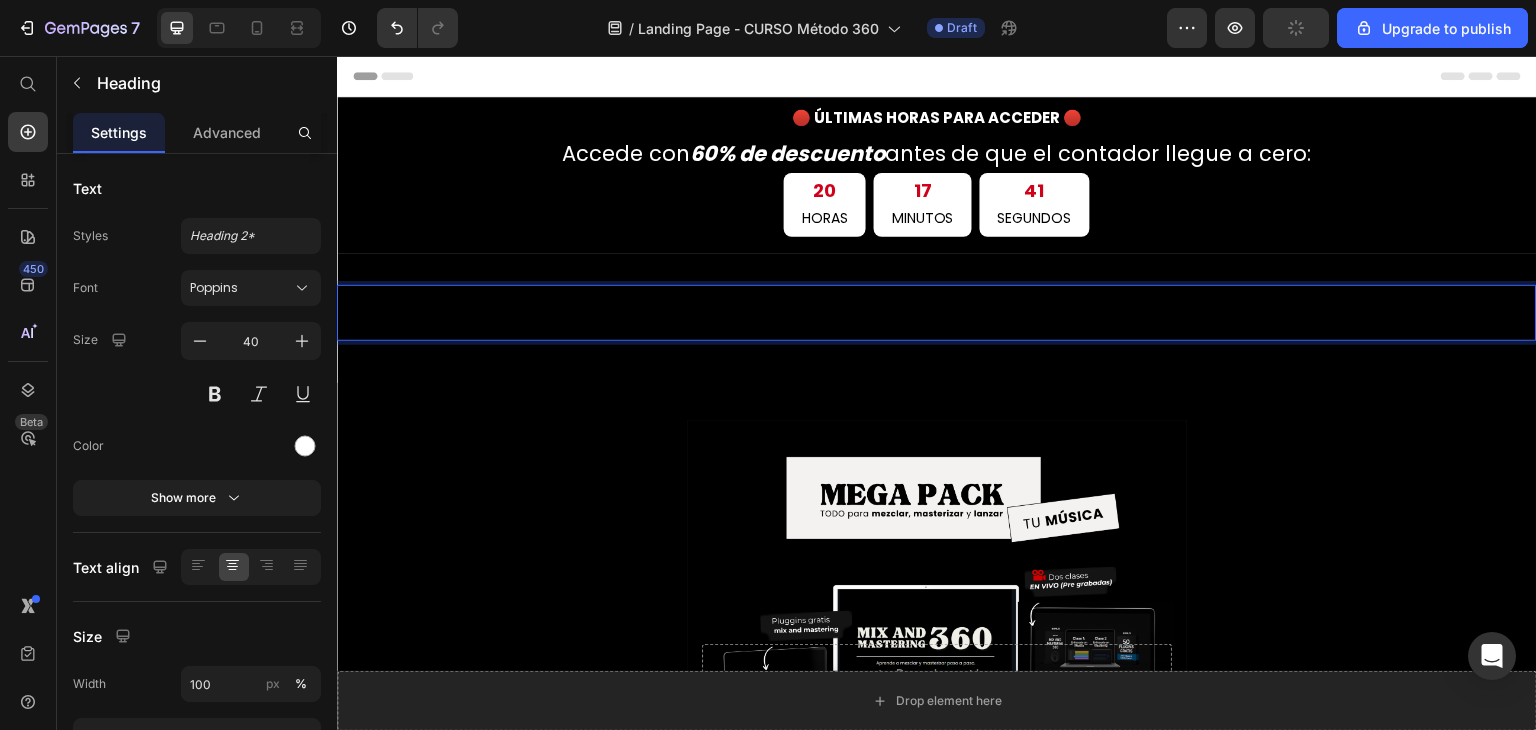 click at bounding box center [937, 313] 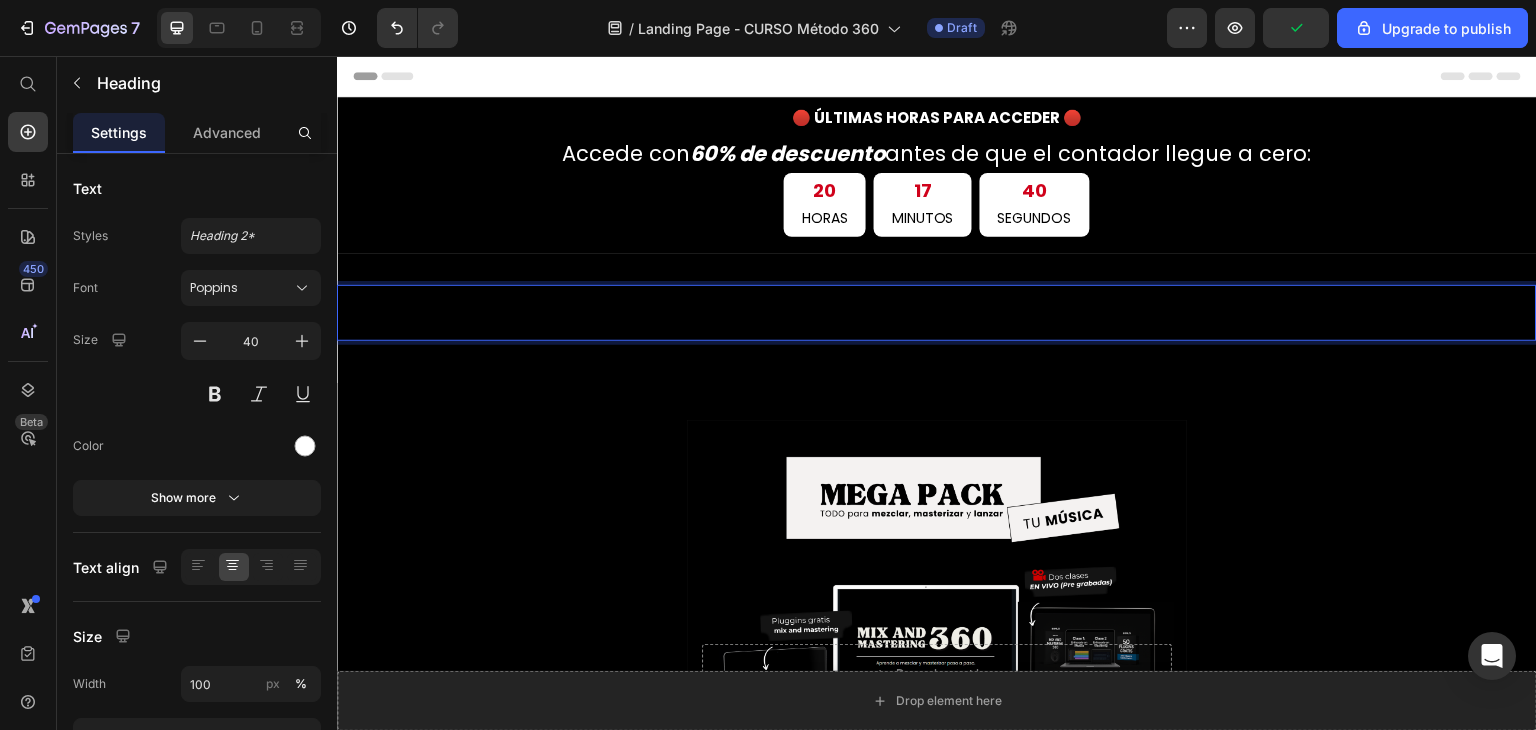 drag, startPoint x: 744, startPoint y: 311, endPoint x: 1053, endPoint y: 301, distance: 309.16177 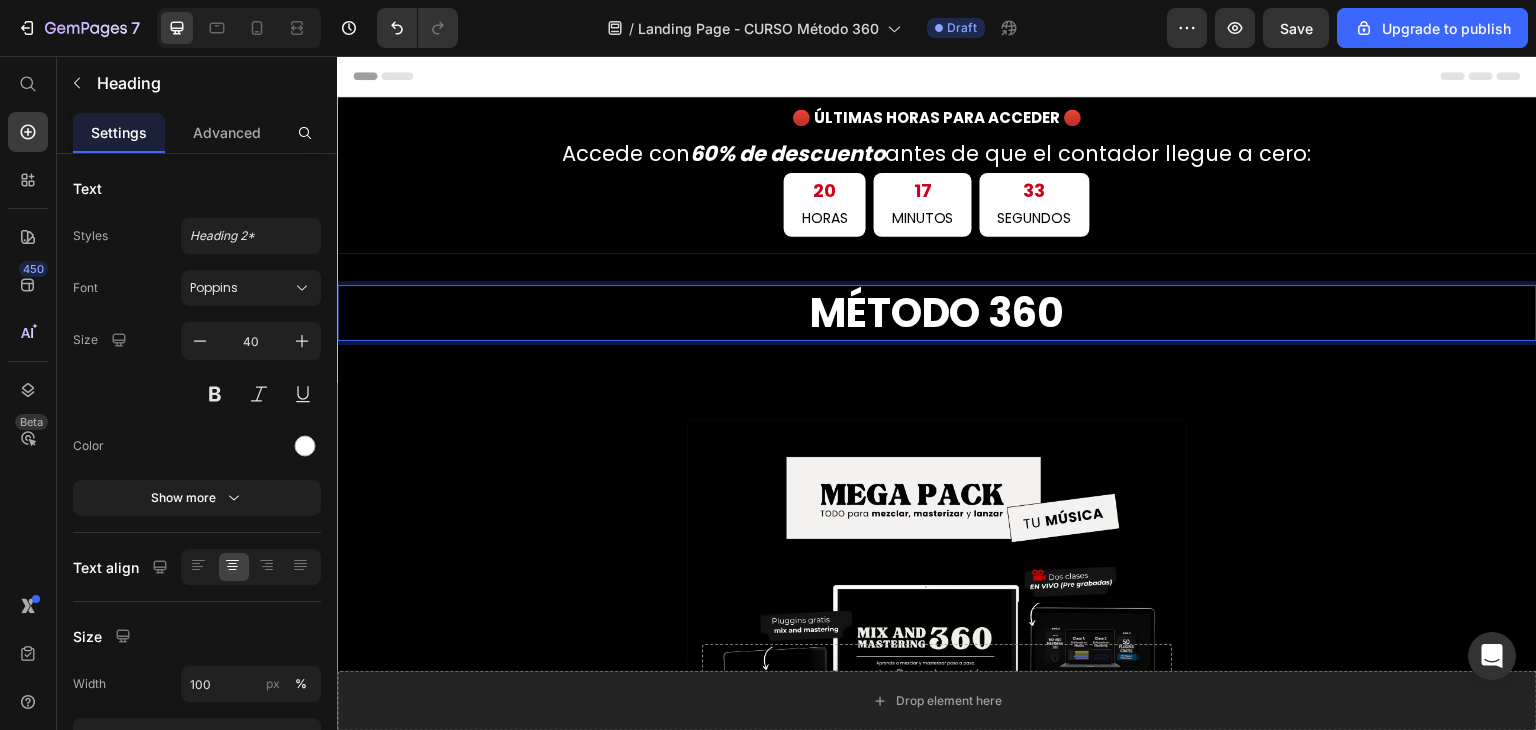 click on "MÉTODO 360" at bounding box center [937, 313] 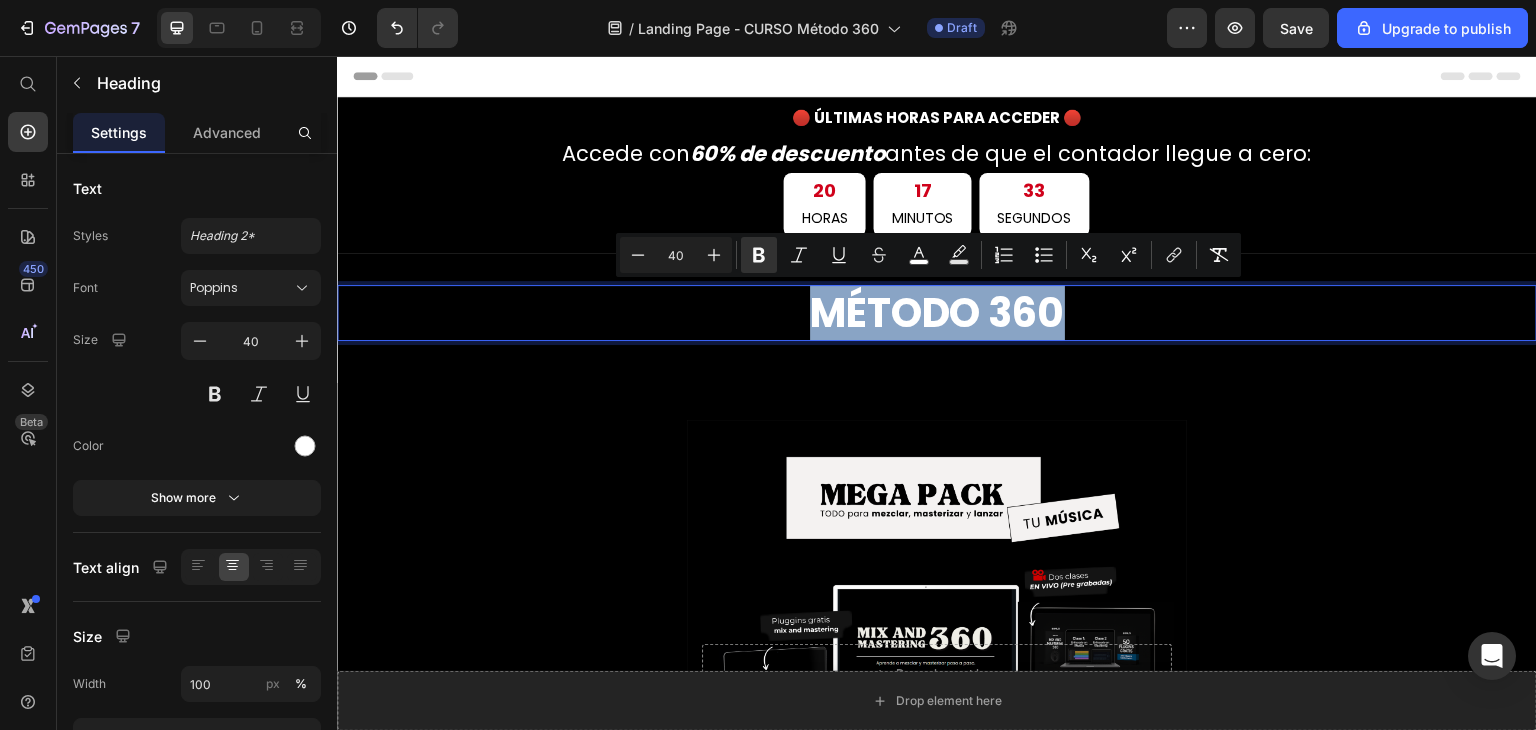 drag, startPoint x: 1118, startPoint y: 322, endPoint x: 742, endPoint y: 311, distance: 376.16086 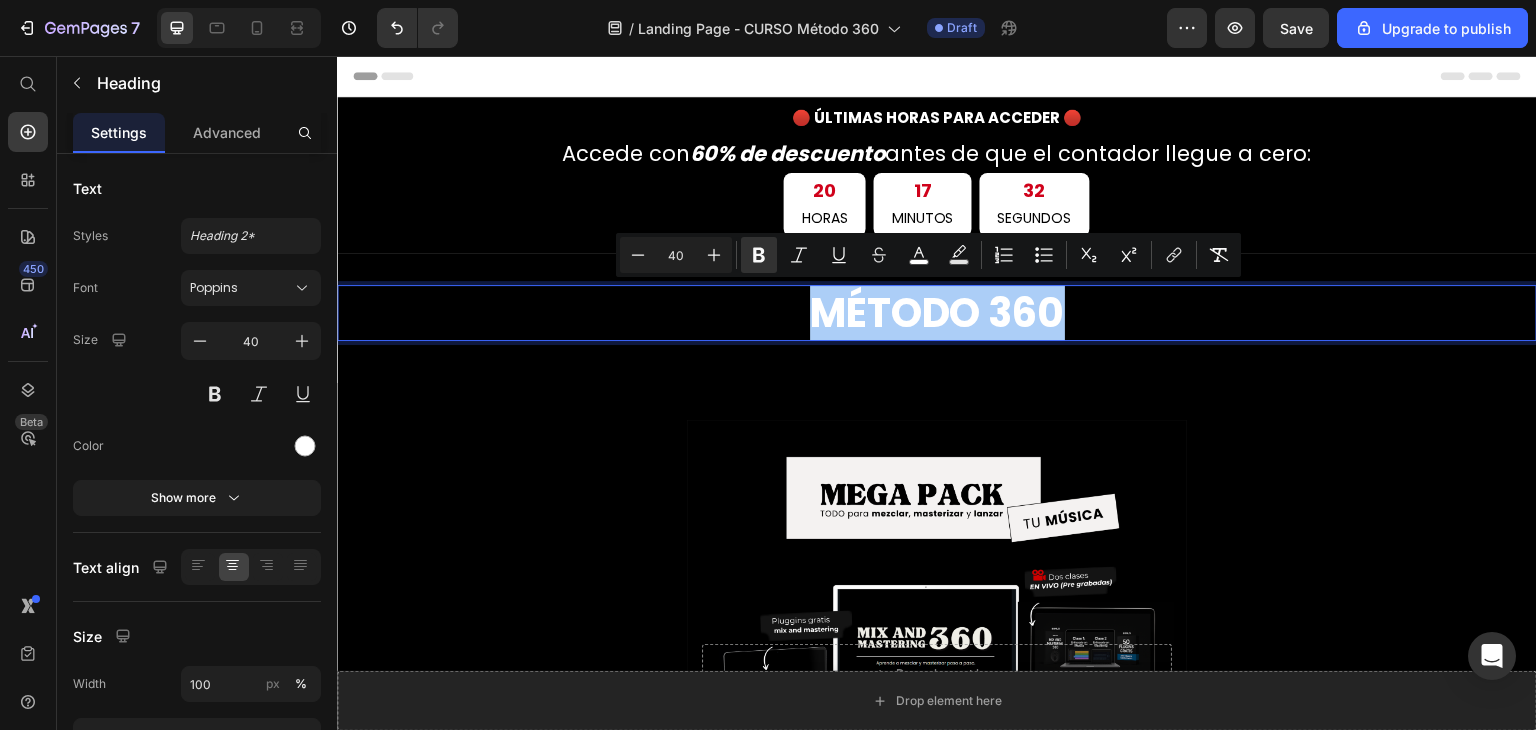 click on "40" at bounding box center (676, 255) 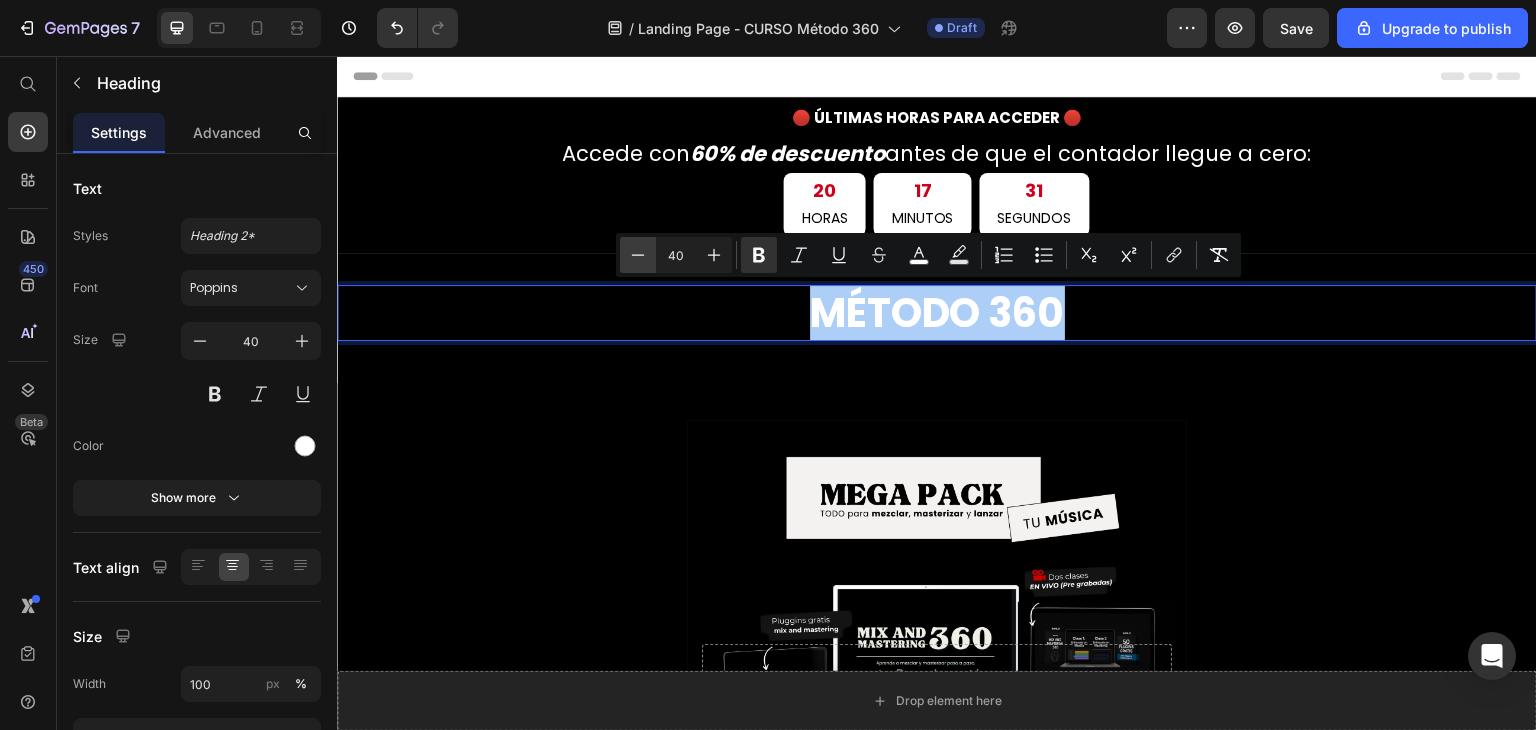 drag, startPoint x: 684, startPoint y: 254, endPoint x: 632, endPoint y: 251, distance: 52.086468 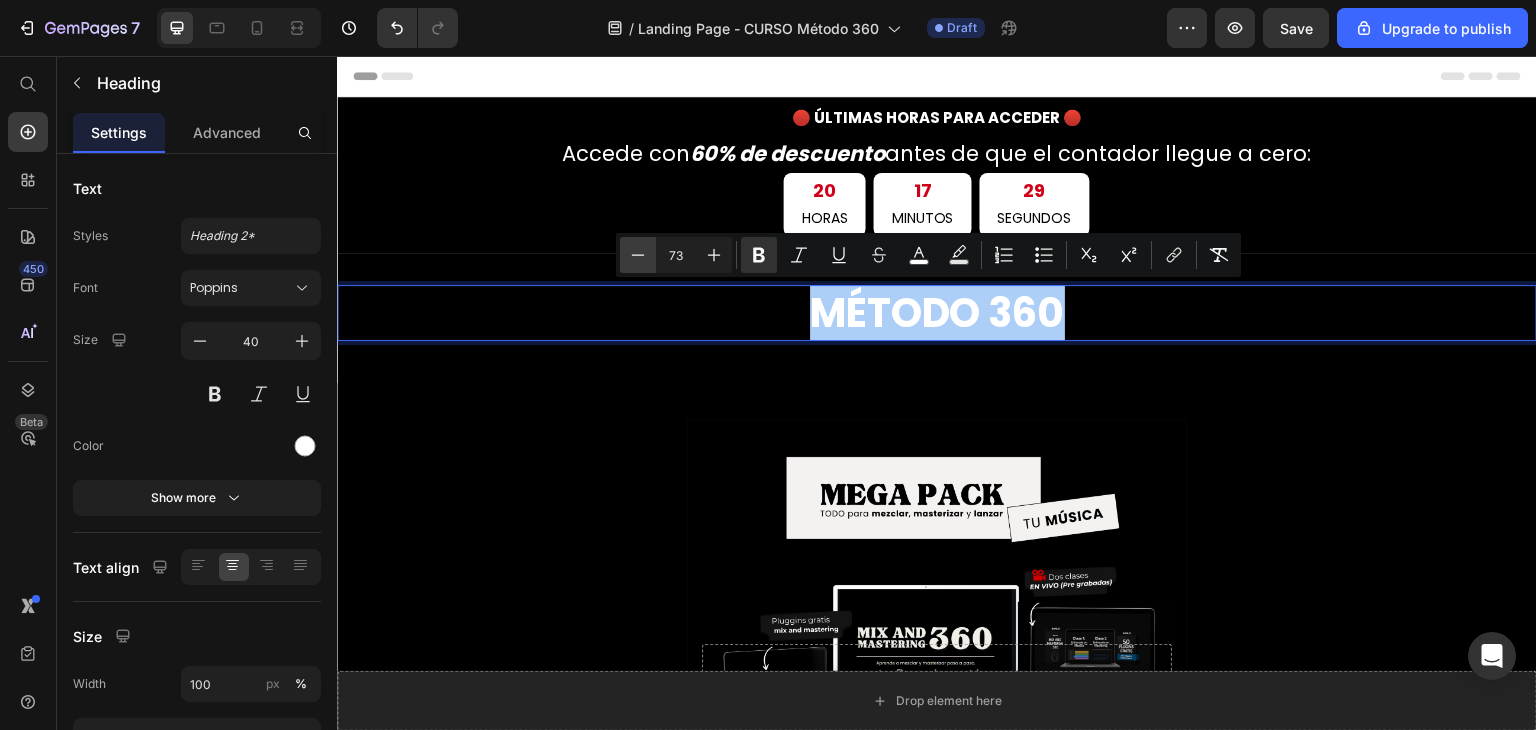 type on "73" 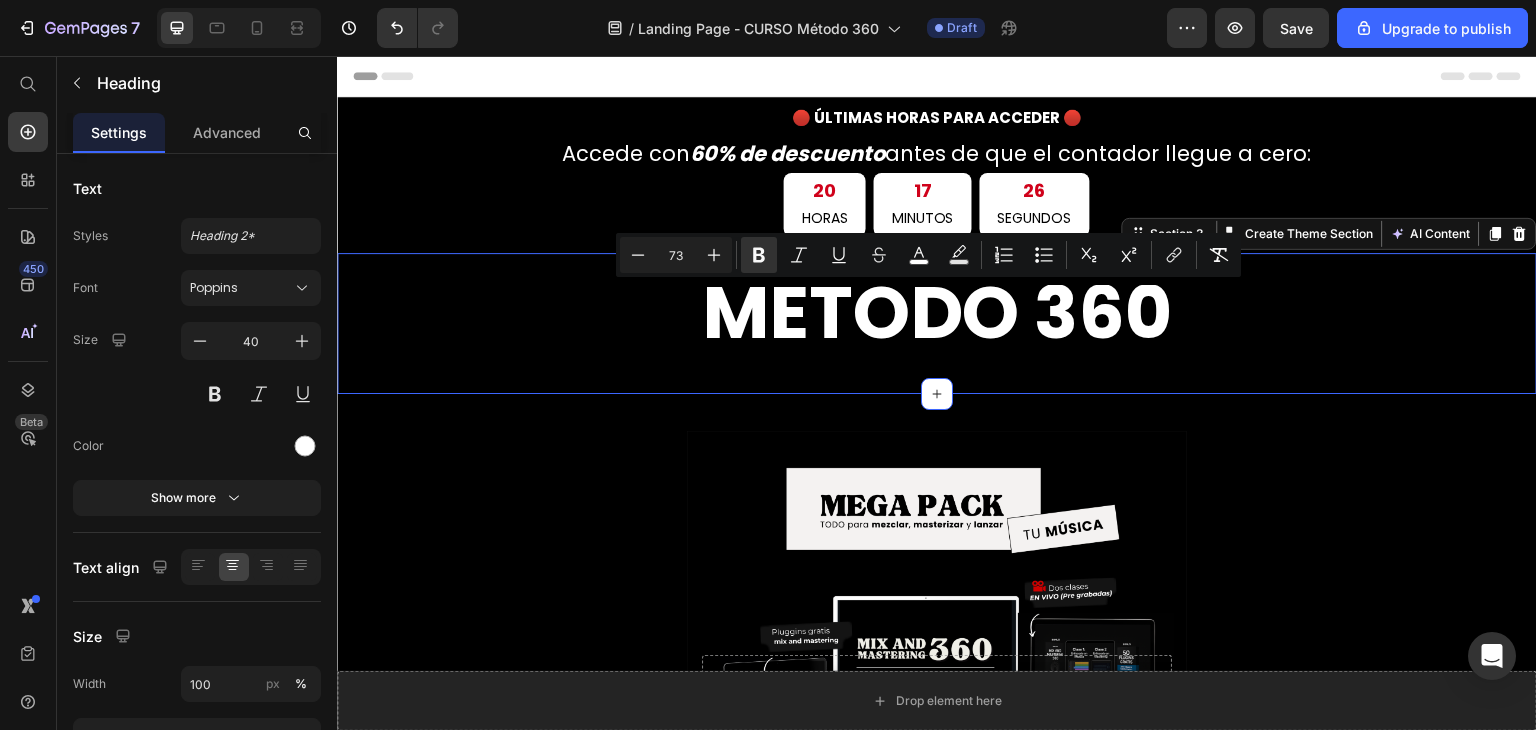 click on "⁠⁠⁠⁠⁠⁠⁠ MÉTODO 360 Heading Section 3   You can create reusable sections Create Theme Section AI Content Write with [PERSON_NAME] What would you like to describe here? Tone and Voice Persuasive Product Curso - Método 360 Mix and Mastering Show more Generate" at bounding box center (937, 323) 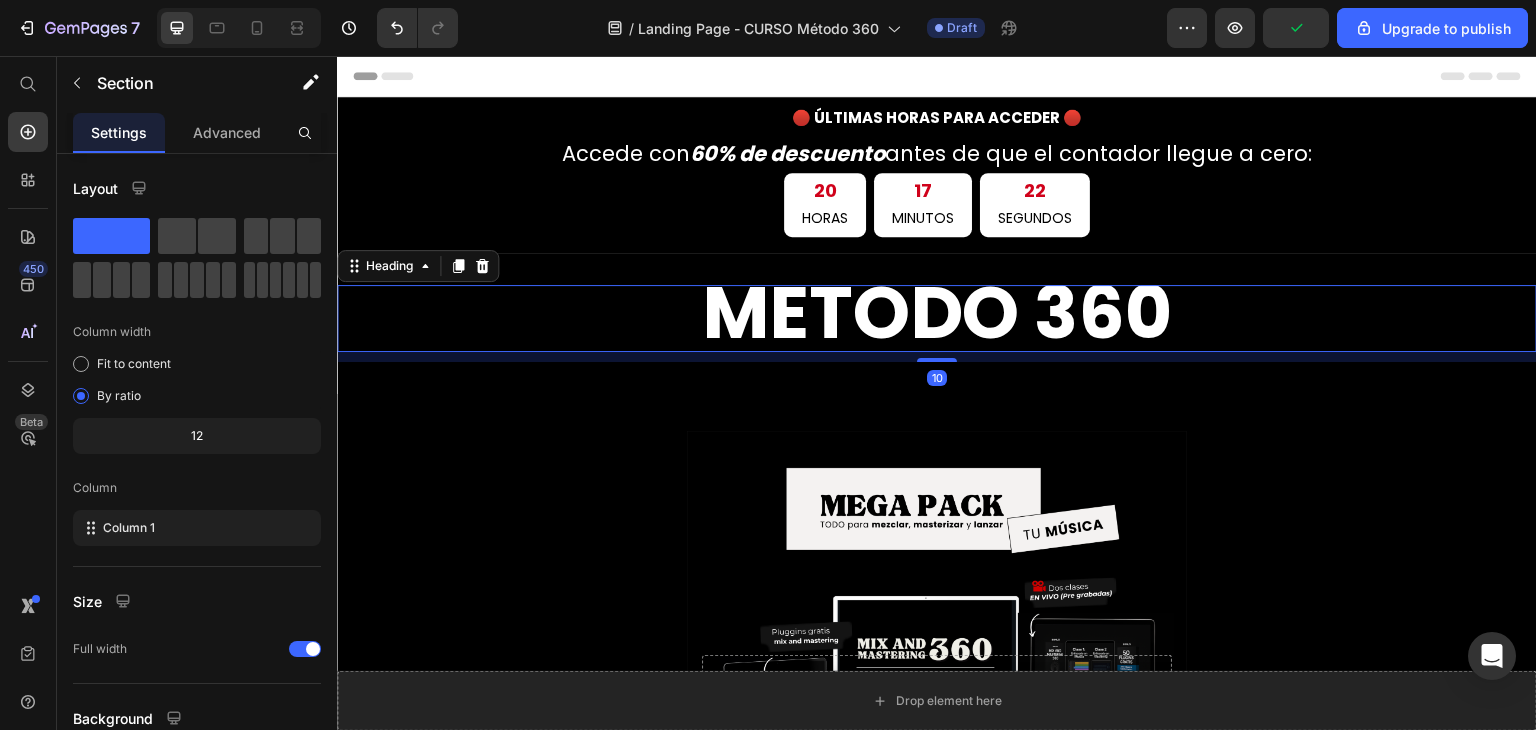 click on "MÉTODO 360" at bounding box center (937, 312) 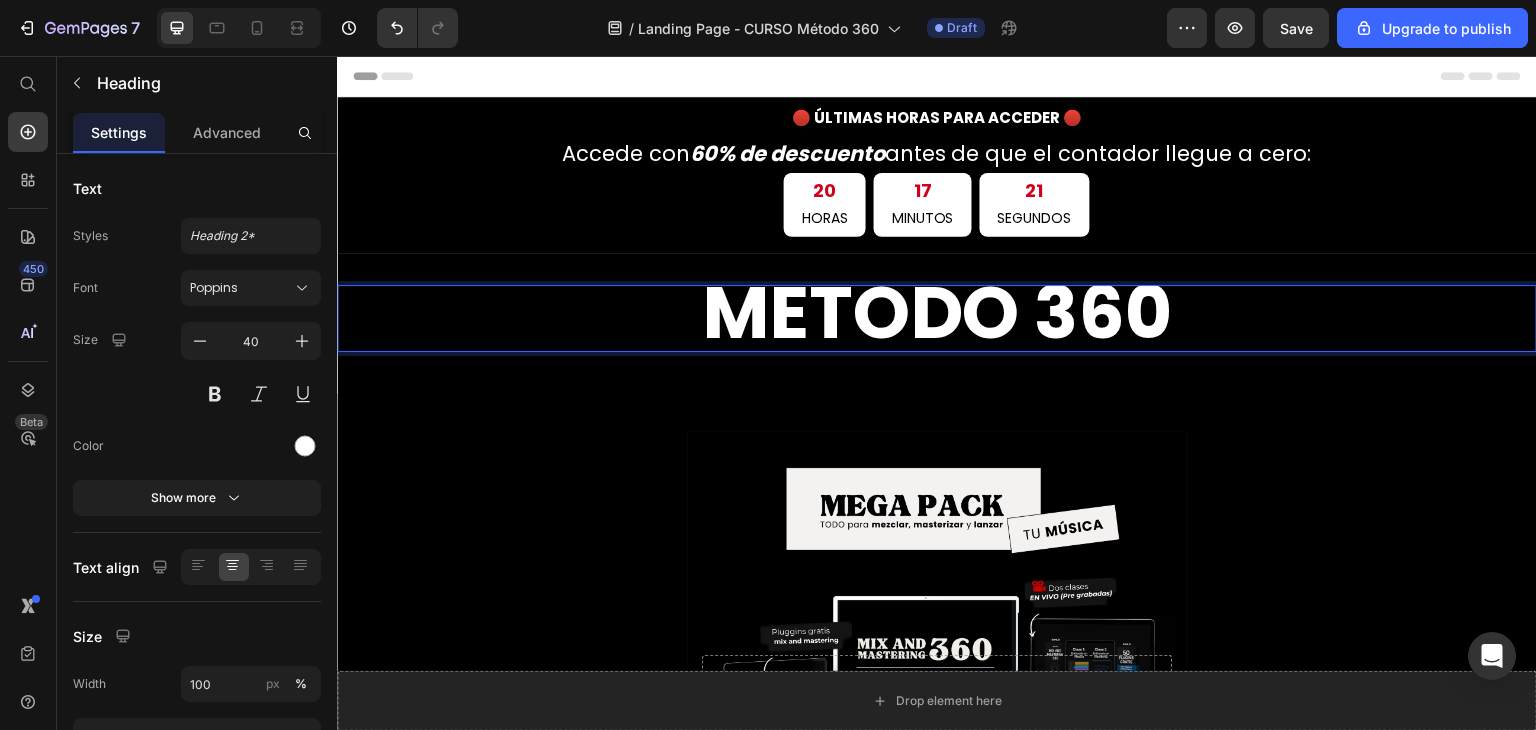 click on "MÉTODO 360" at bounding box center (937, 312) 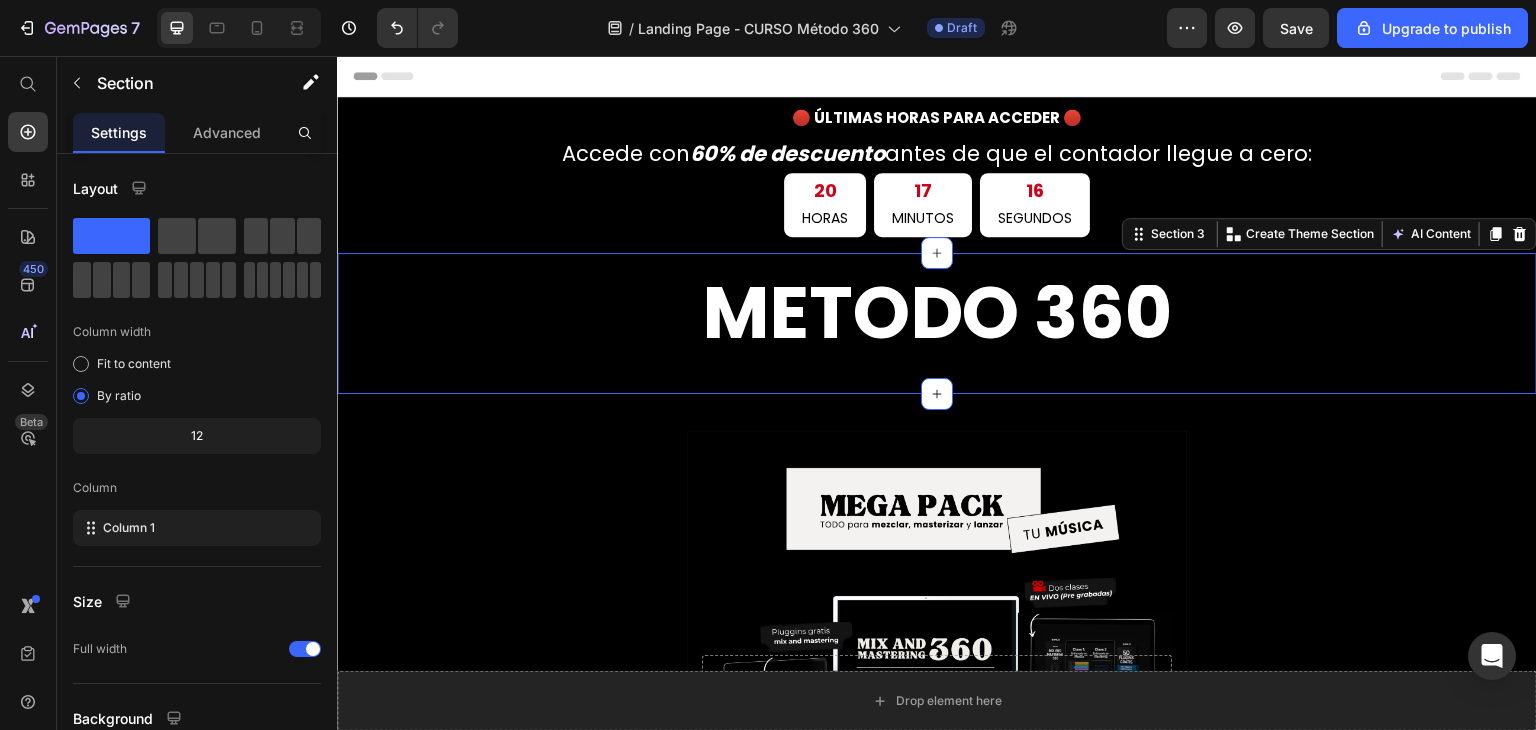click on "⁠⁠⁠⁠⁠⁠⁠ MÉTODO 360 Heading Section 3   You can create reusable sections Create Theme Section AI Content Write with [PERSON_NAME] What would you like to describe here? Tone and Voice Persuasive Product Curso - Método 360 Mix and Mastering Show more Generate" at bounding box center [937, 323] 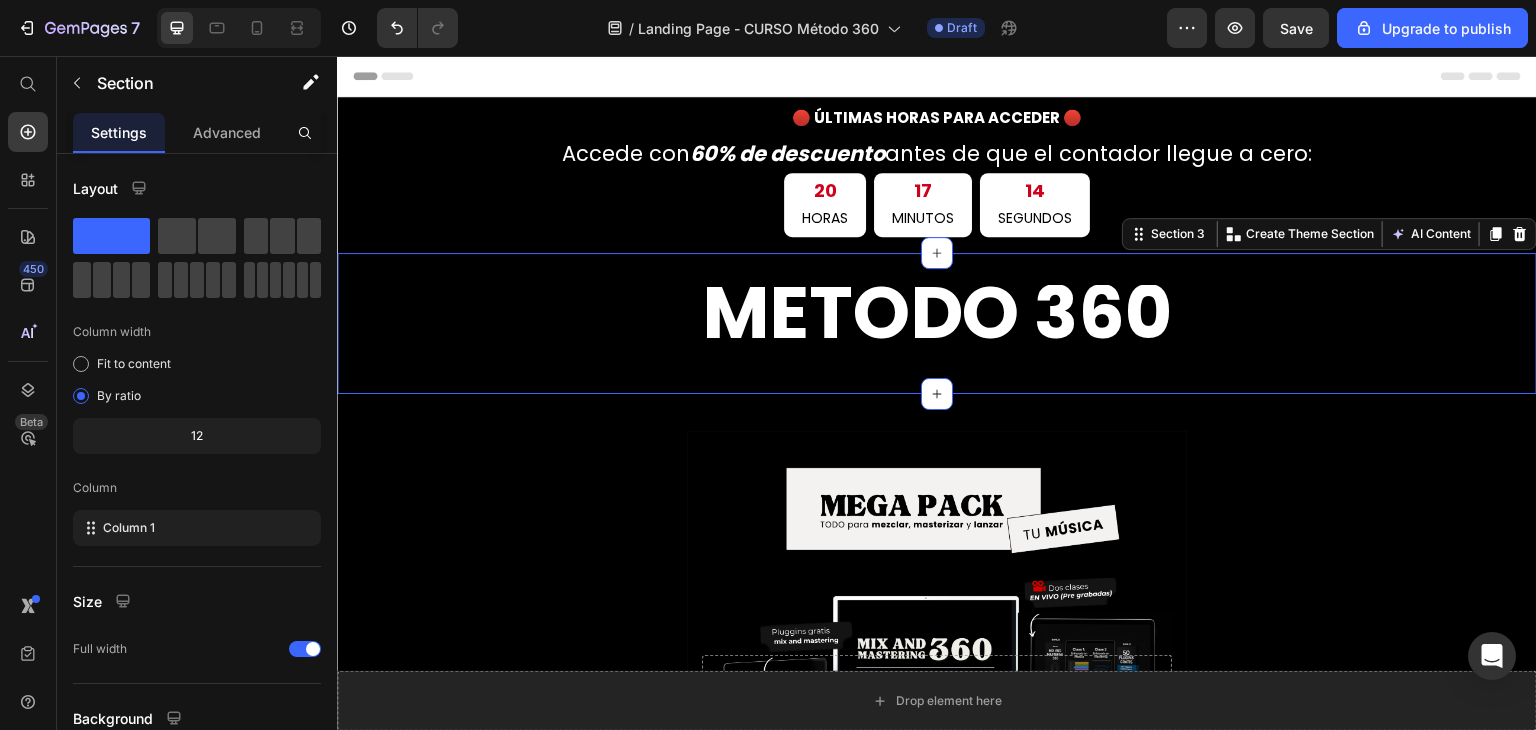click on "⁠⁠⁠⁠⁠⁠⁠ MÉTODO 360 Heading Section 3   You can create reusable sections Create Theme Section AI Content Write with [PERSON_NAME] What would you like to describe here? Tone and Voice Persuasive Product Curso - Método 360 Mix and Mastering Show more Generate" at bounding box center (937, 323) 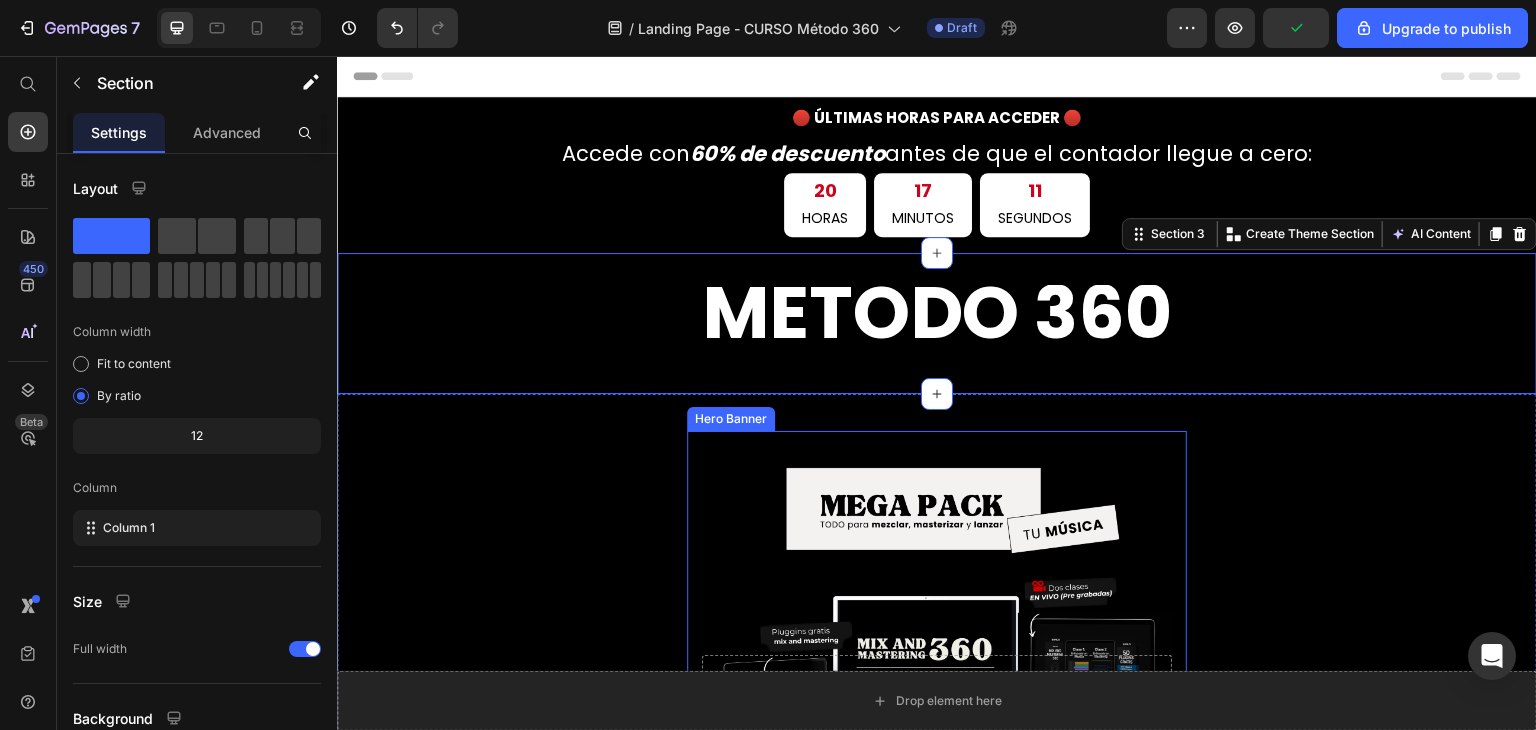 click at bounding box center (937, 681) 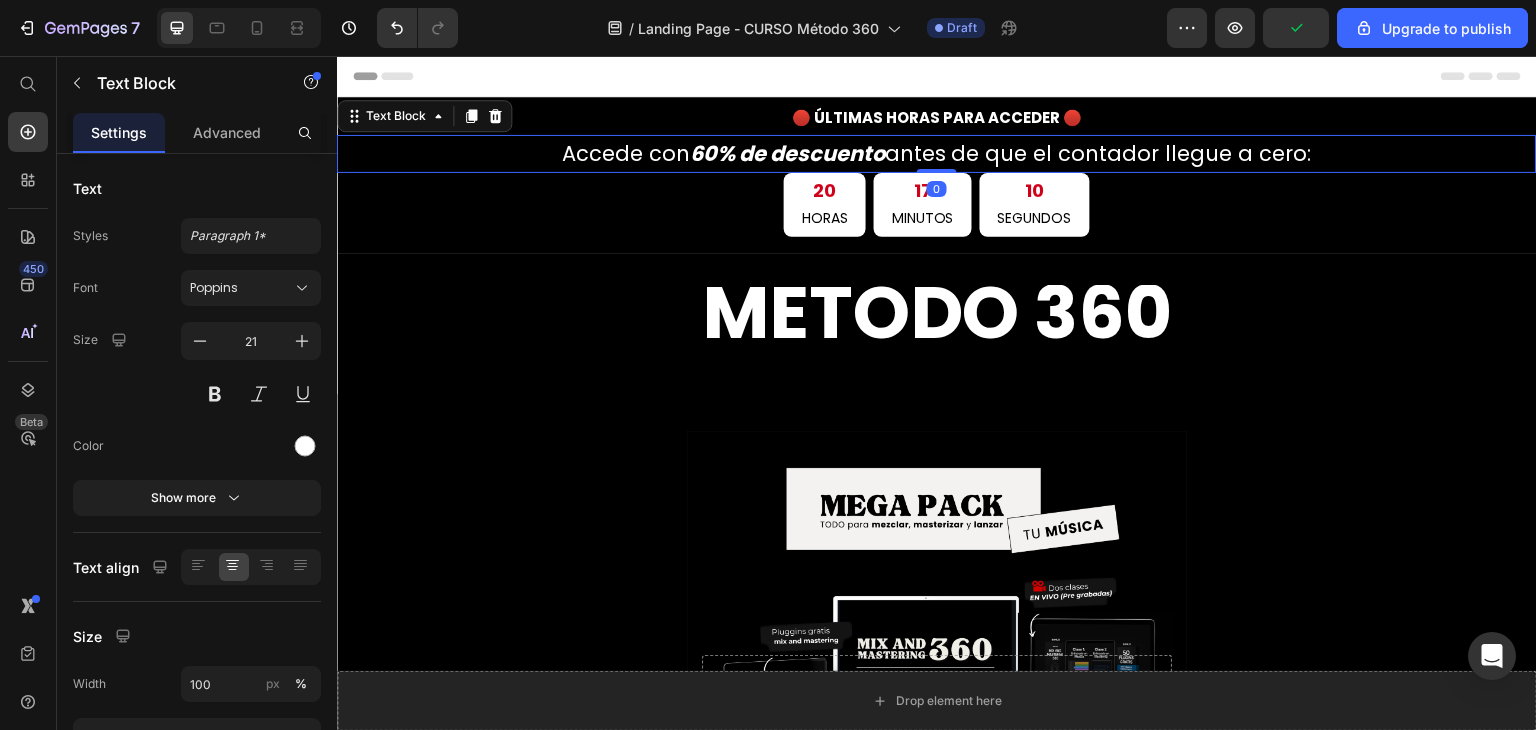 click on "Accede con  60% de descuento  antes de que el contador llegue a cero:" at bounding box center [937, 154] 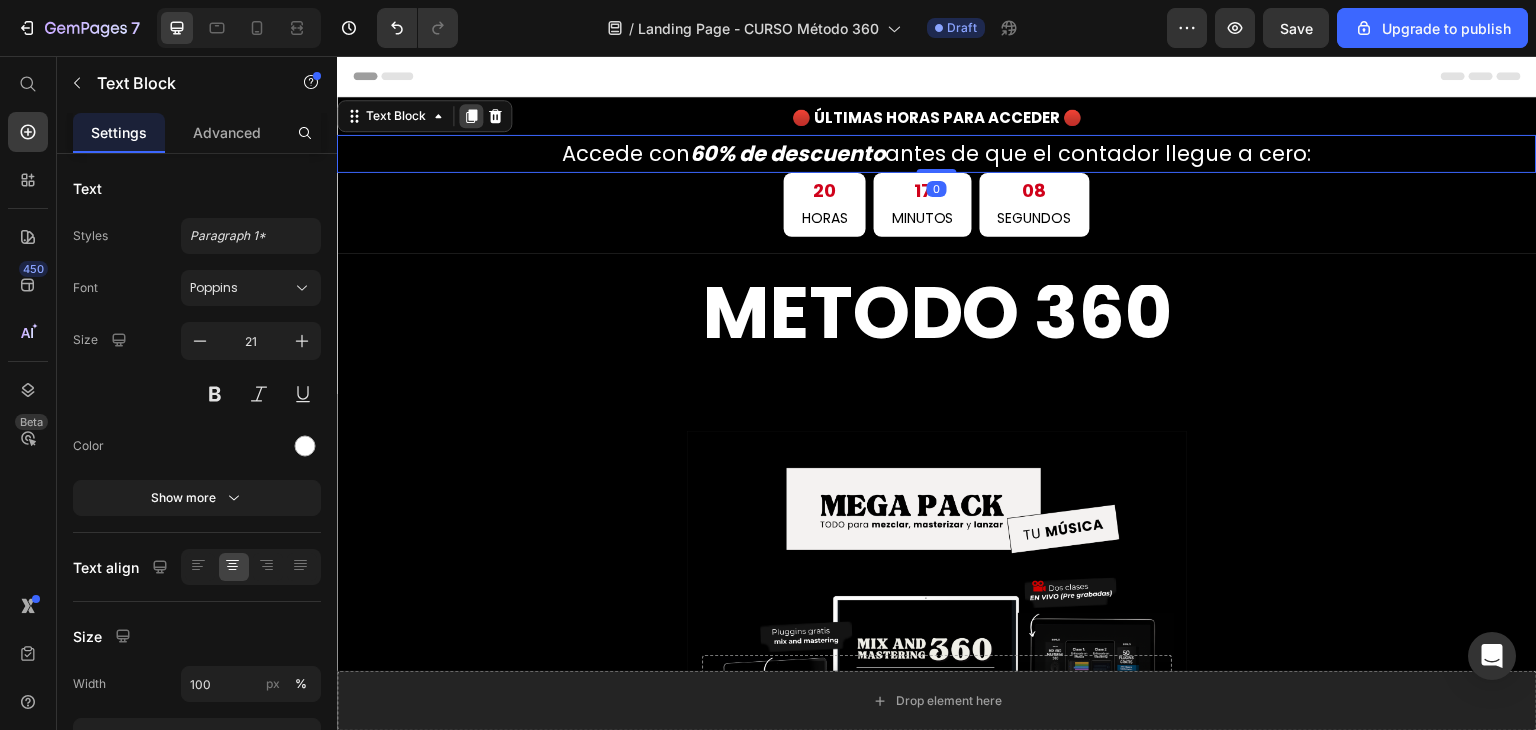 click at bounding box center (471, 116) 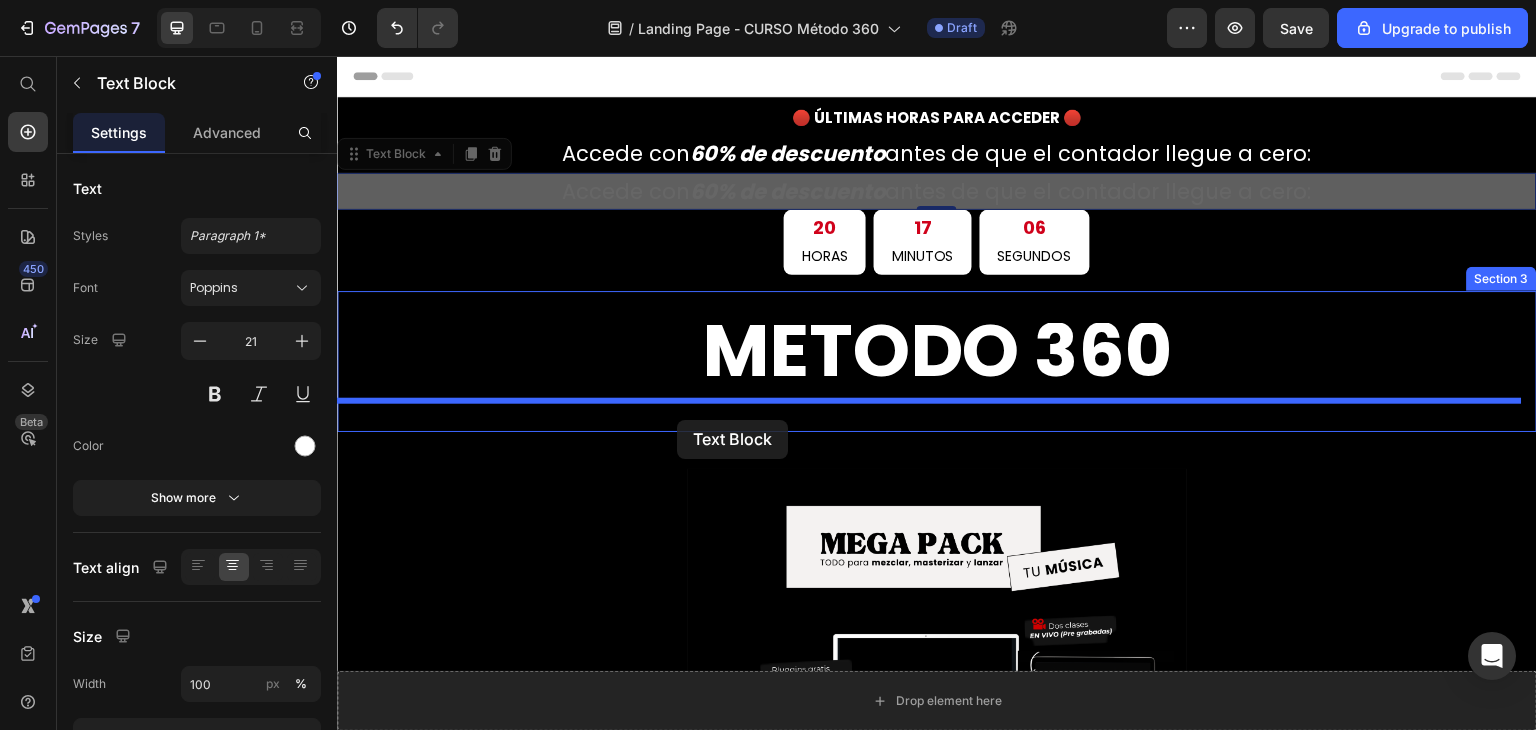 drag, startPoint x: 656, startPoint y: 202, endPoint x: 677, endPoint y: 420, distance: 219.00912 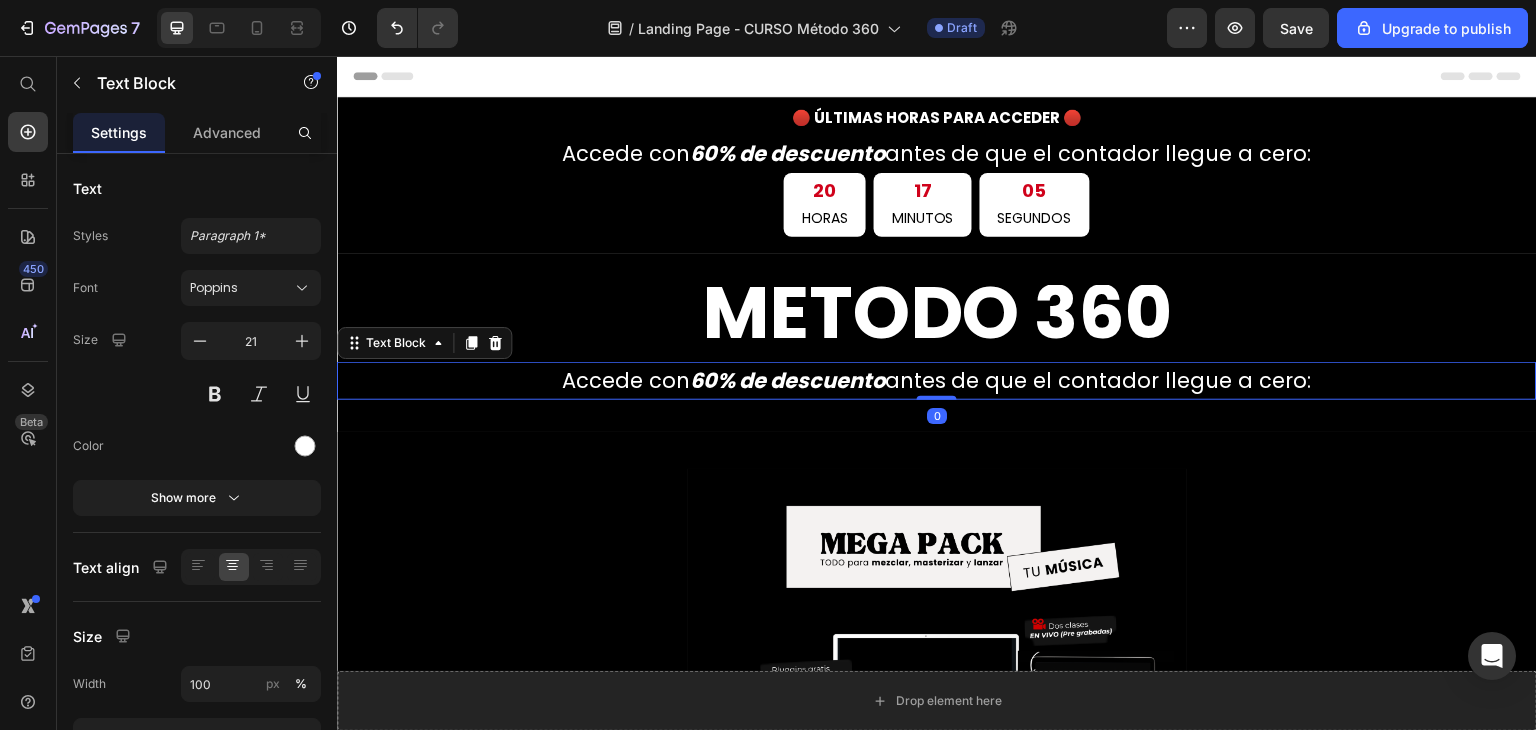 click on "60% de descuento" at bounding box center [787, 380] 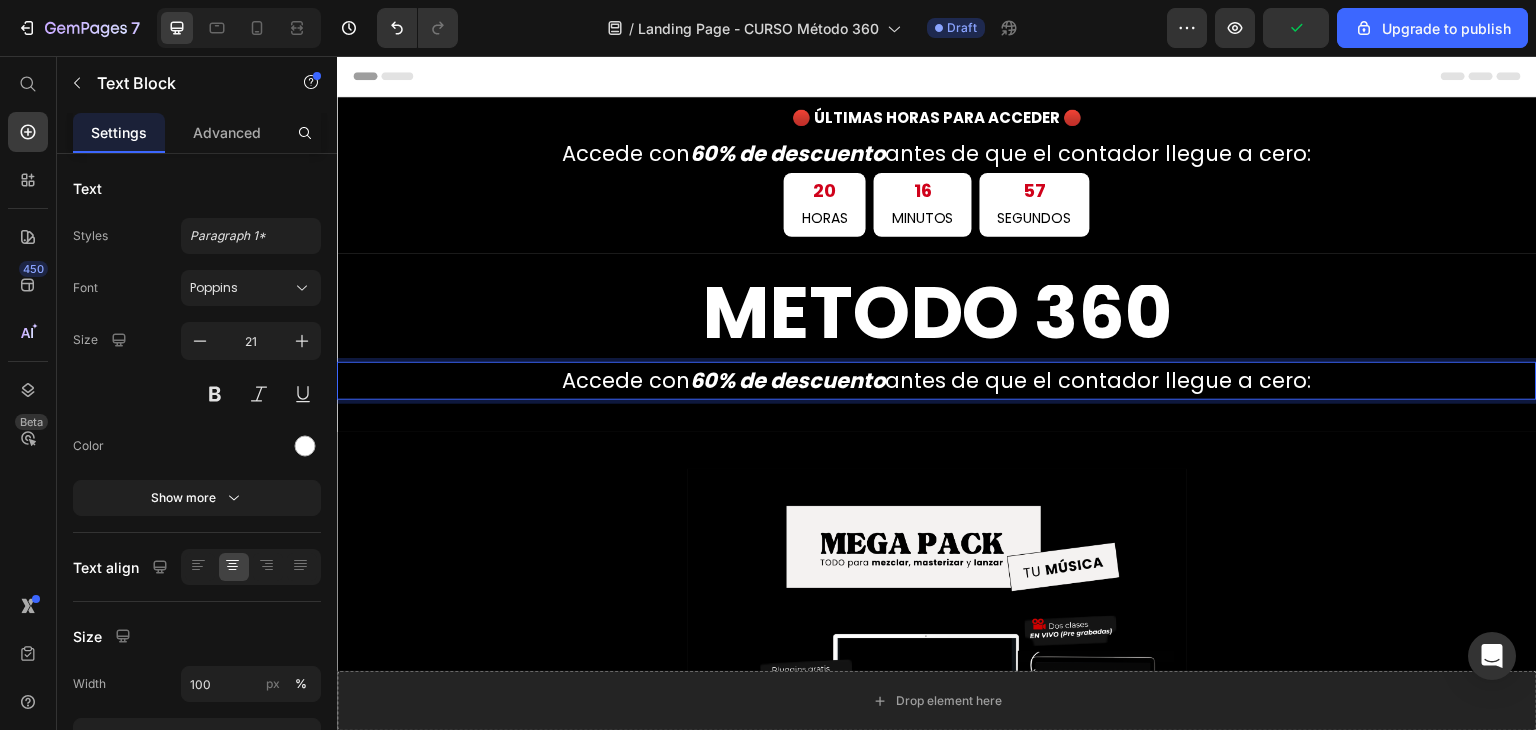 click on "Accede con  60% de descuento  antes de que el contador llegue a cero:" at bounding box center [937, 381] 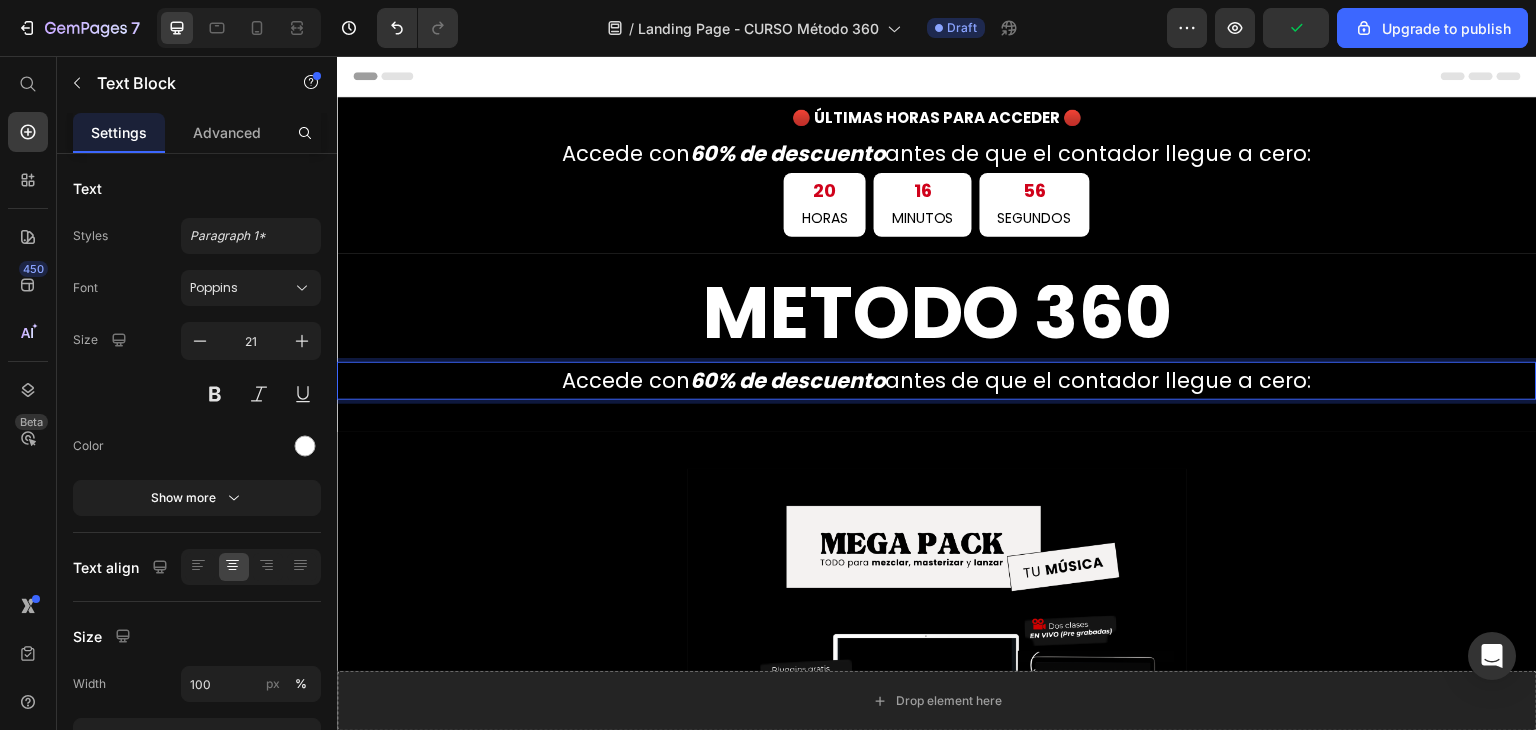 click on "Accede con  60% de descuento  antes de que el contador llegue a cero:" at bounding box center [937, 380] 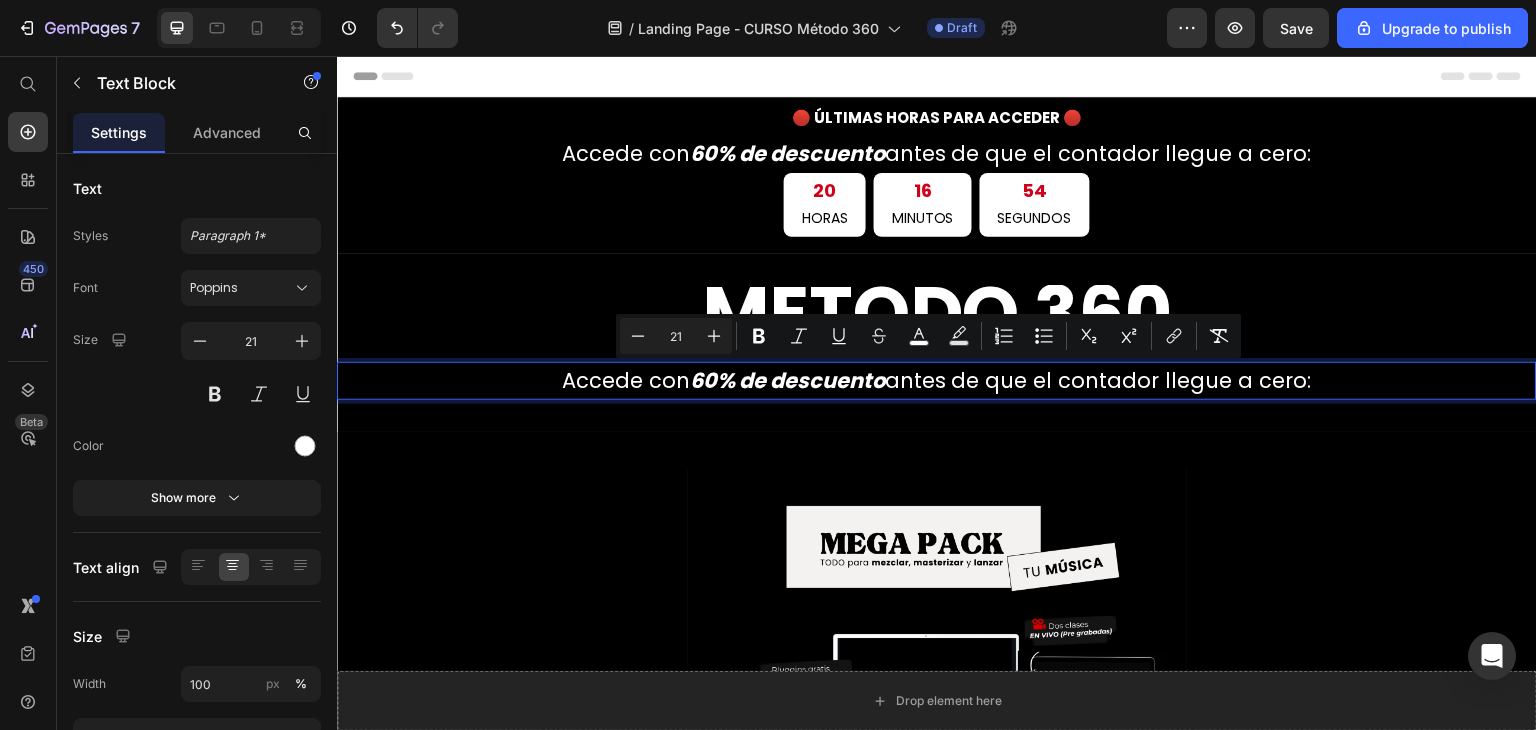 drag, startPoint x: 1303, startPoint y: 375, endPoint x: 458, endPoint y: 402, distance: 845.4313 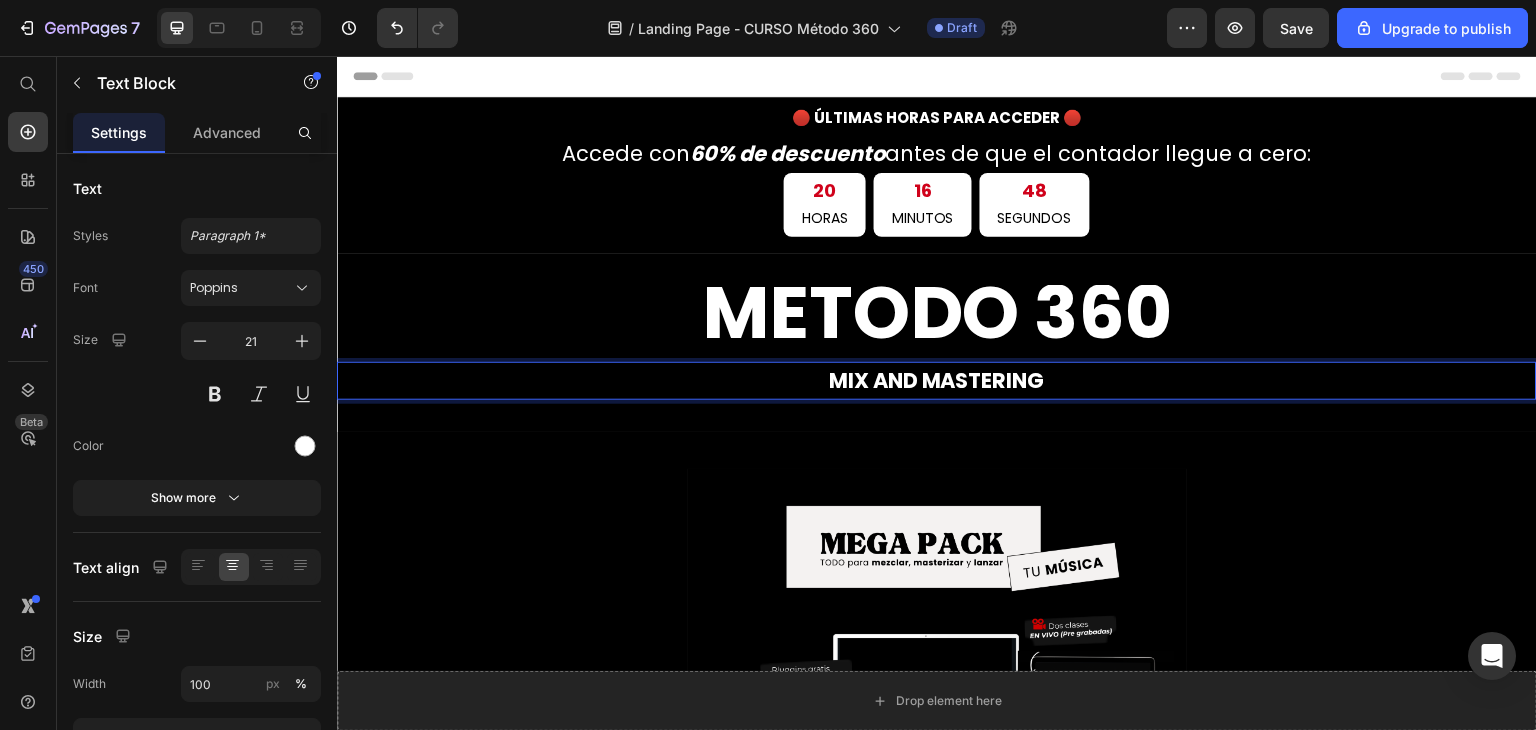 click on "MIX AND MASTERING" at bounding box center [937, 381] 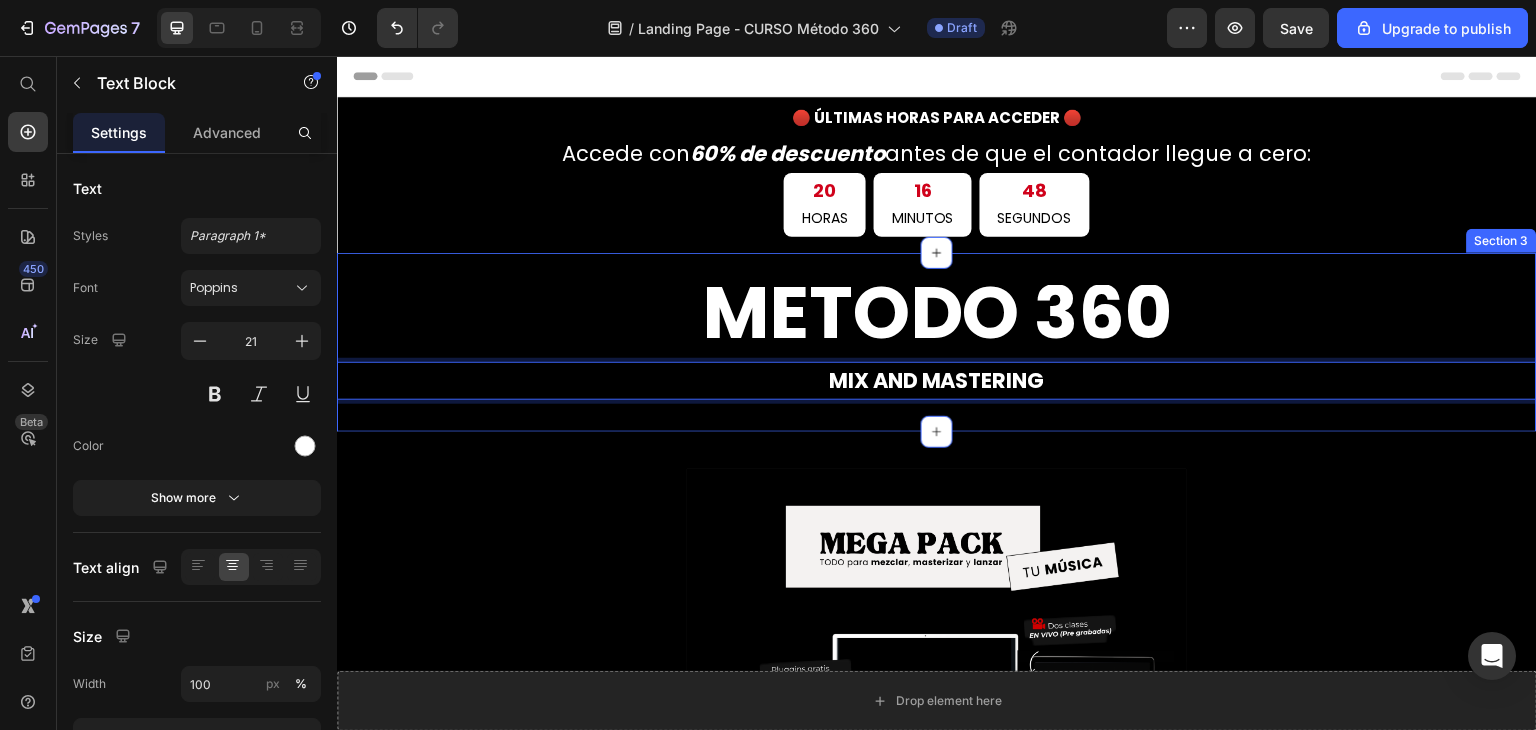 click on "Drop element here Hero Banner El  MEGA PACK  es una herramienta diseñada especialmente para músicos y artistas que quieren profesionalizar su carrera. Reúne en un solo lugar las principales  fuentes de financiación, becas, fondos y estímulos  disponibles actualmente en [GEOGRAPHIC_DATA]. No se trata solo de recopilar información, sino de  entender cómo usarla a tu favor  para crear proyectos sólidos, postular a convocatorias con éxito y empezar a monetizar tu arte sin improvisar. Text Block QUIERO OBTENER EL MEGA PACK POR SOLO 8 USD Button Row" at bounding box center [937, 828] 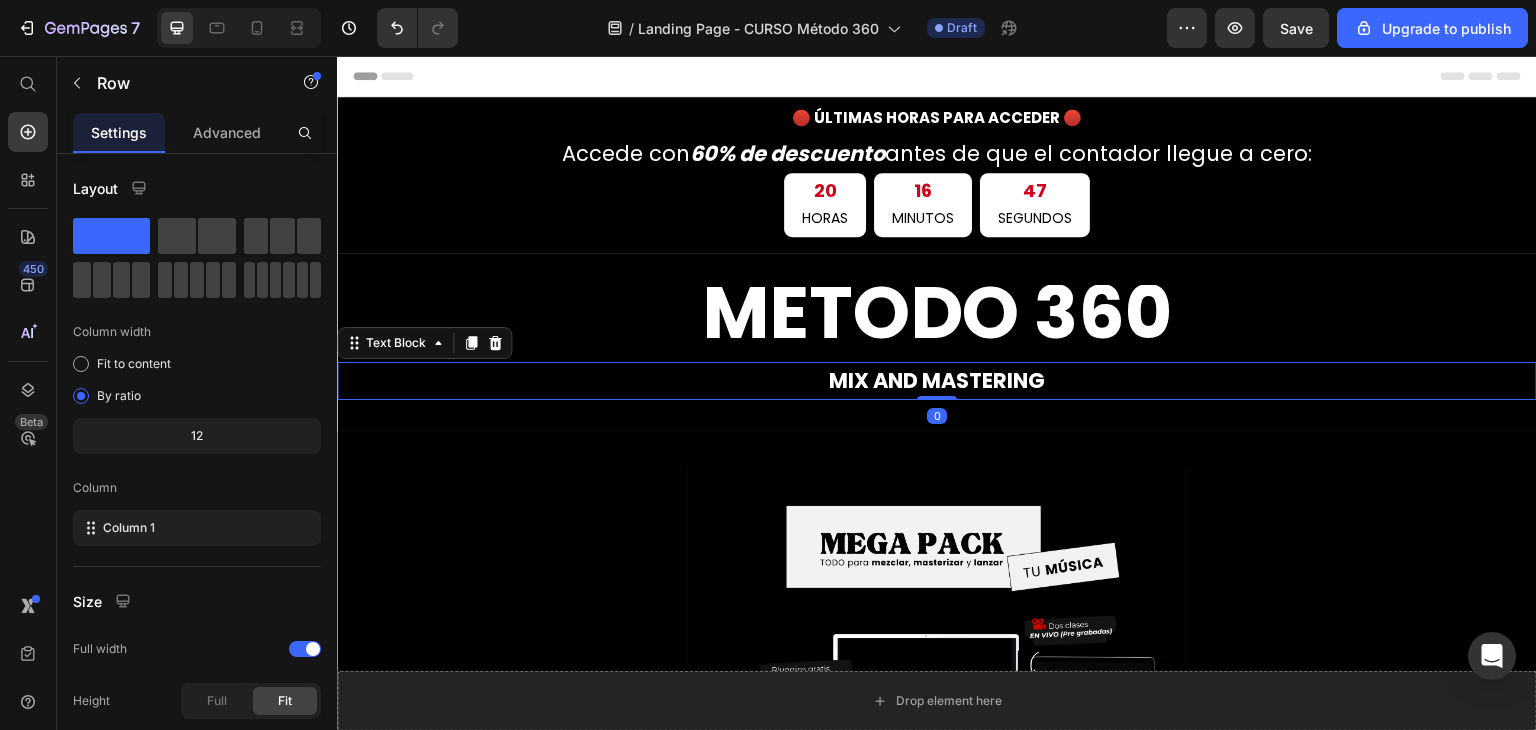 click on "MIX AND MASTERING" at bounding box center (937, 381) 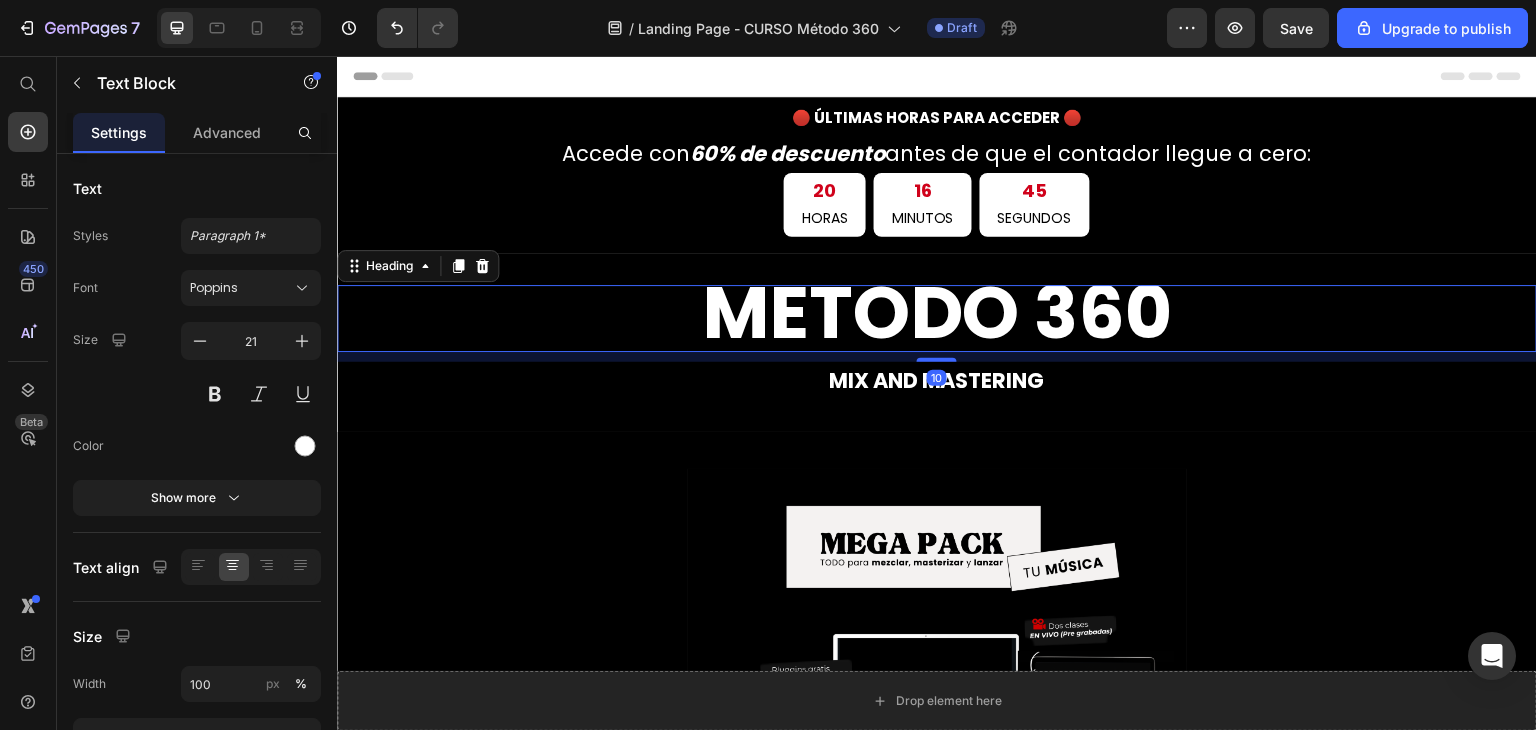 click on "MÉTODO 360" at bounding box center (937, 312) 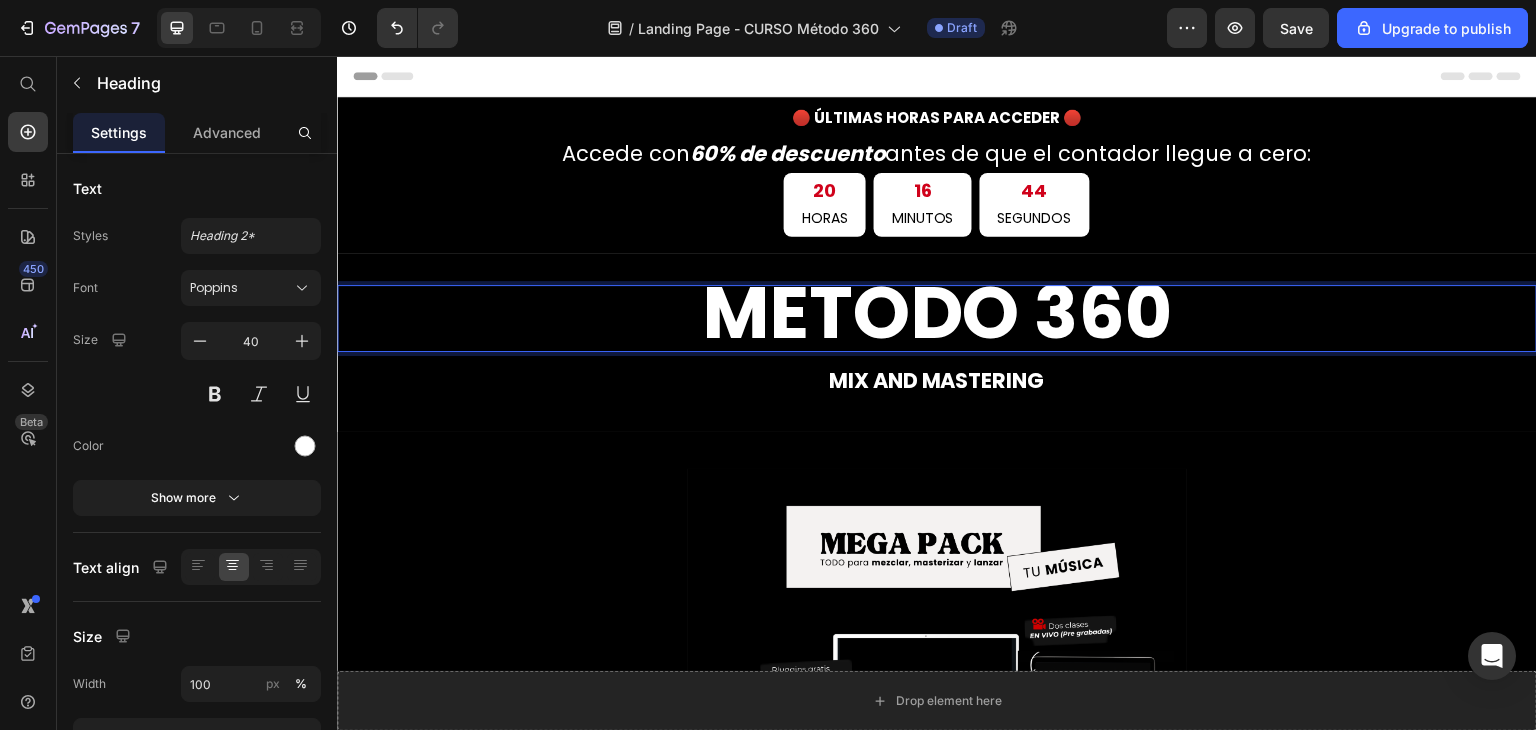 click on "MÉTODO 360" at bounding box center [937, 312] 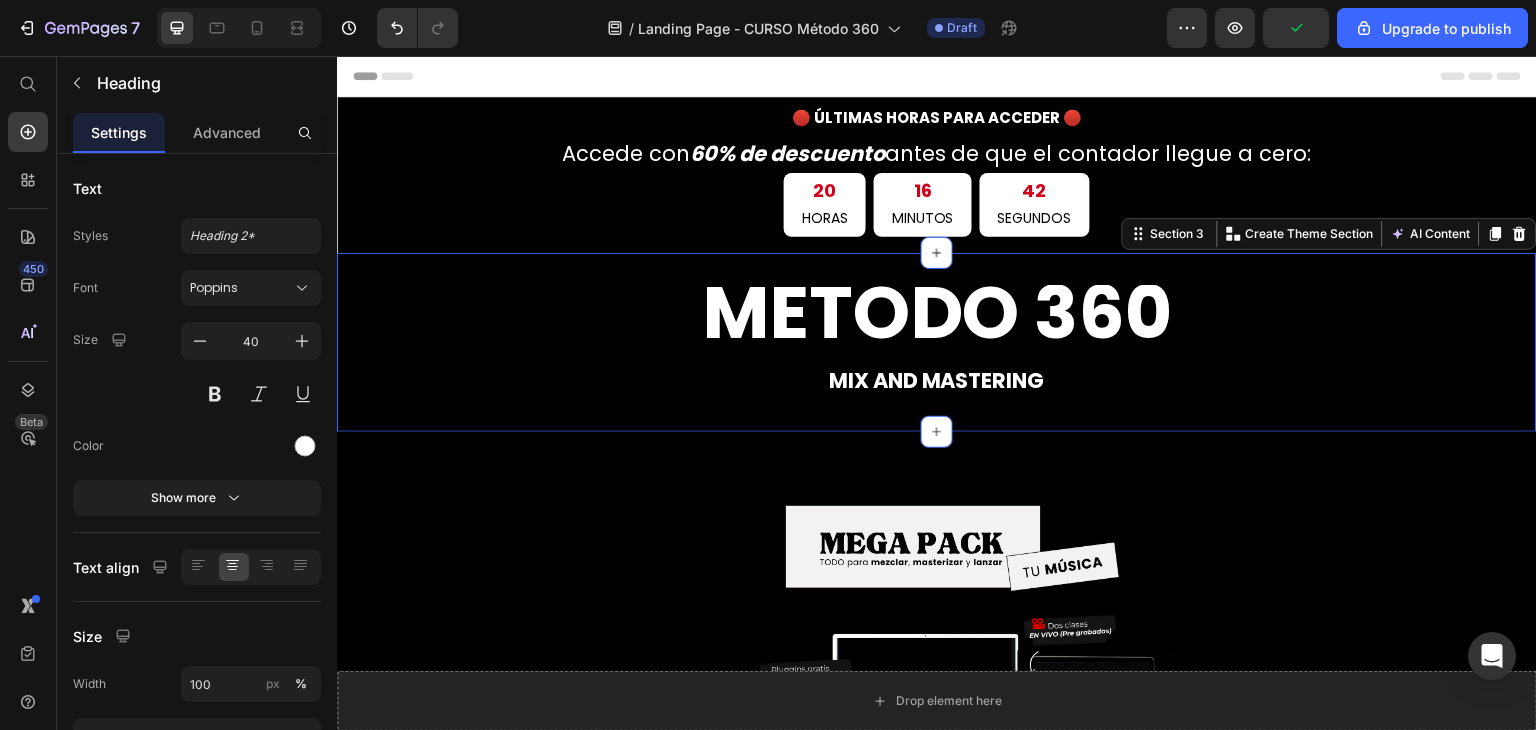 click on "⁠⁠⁠⁠⁠⁠⁠ MÉTODO 360 Heading MIX AND MASTERING Text Block Section 3   You can create reusable sections Create Theme Section AI Content Write with [PERSON_NAME] What would you like to describe here? Tone and Voice Persuasive Product Curso - Método 360 Mix and Mastering Show more Generate" at bounding box center [937, 342] 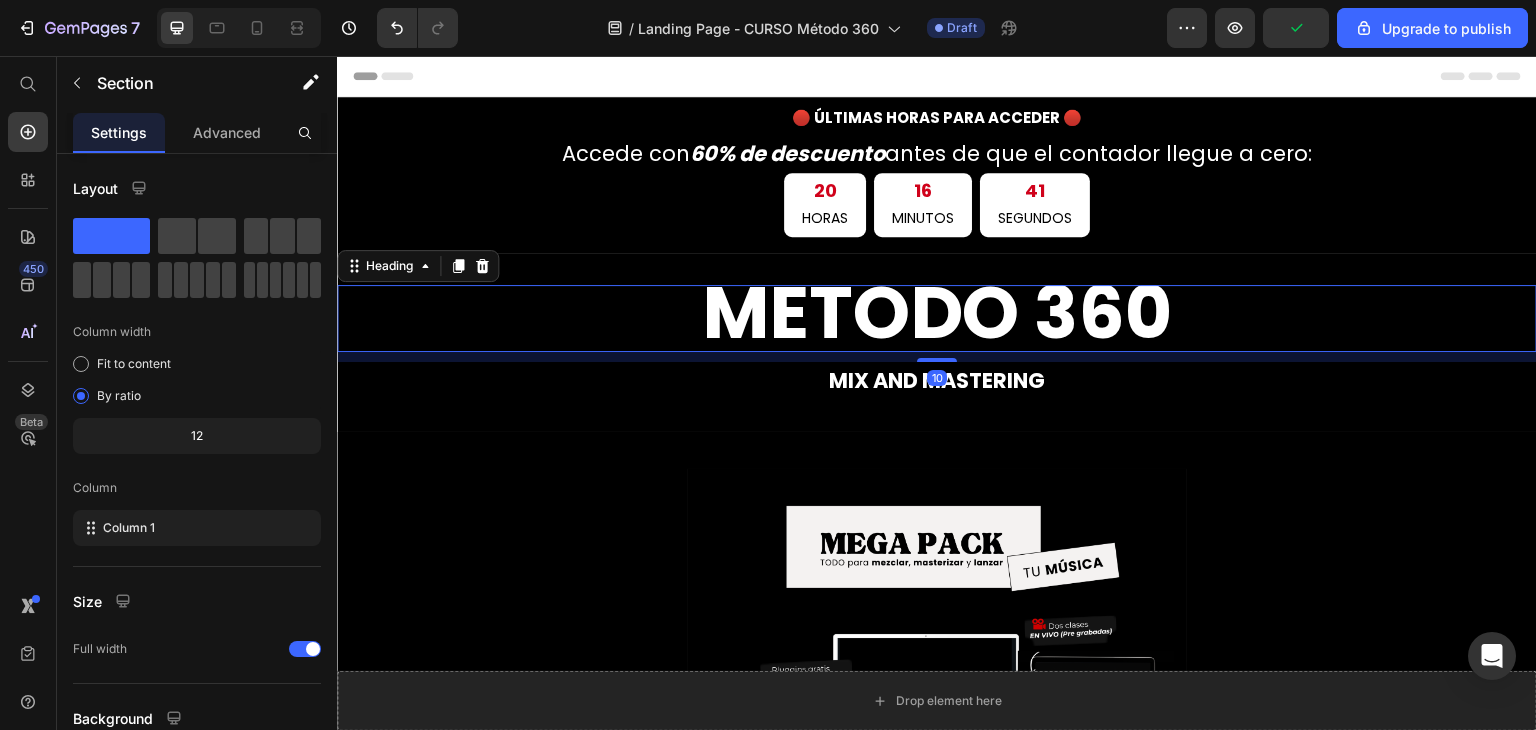 click on "MÉTODO 360" at bounding box center (937, 312) 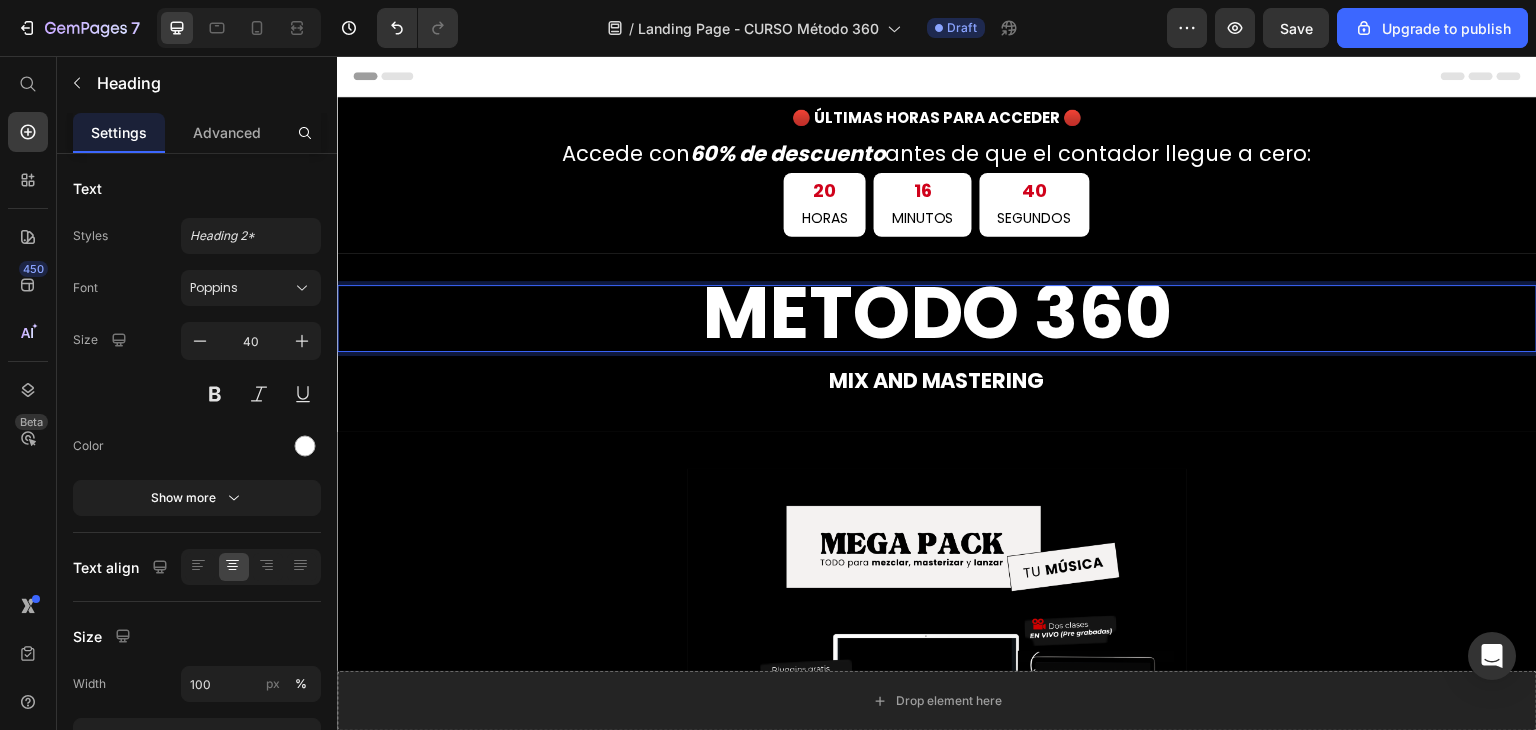 click on "MÉTODO 360" at bounding box center (937, 312) 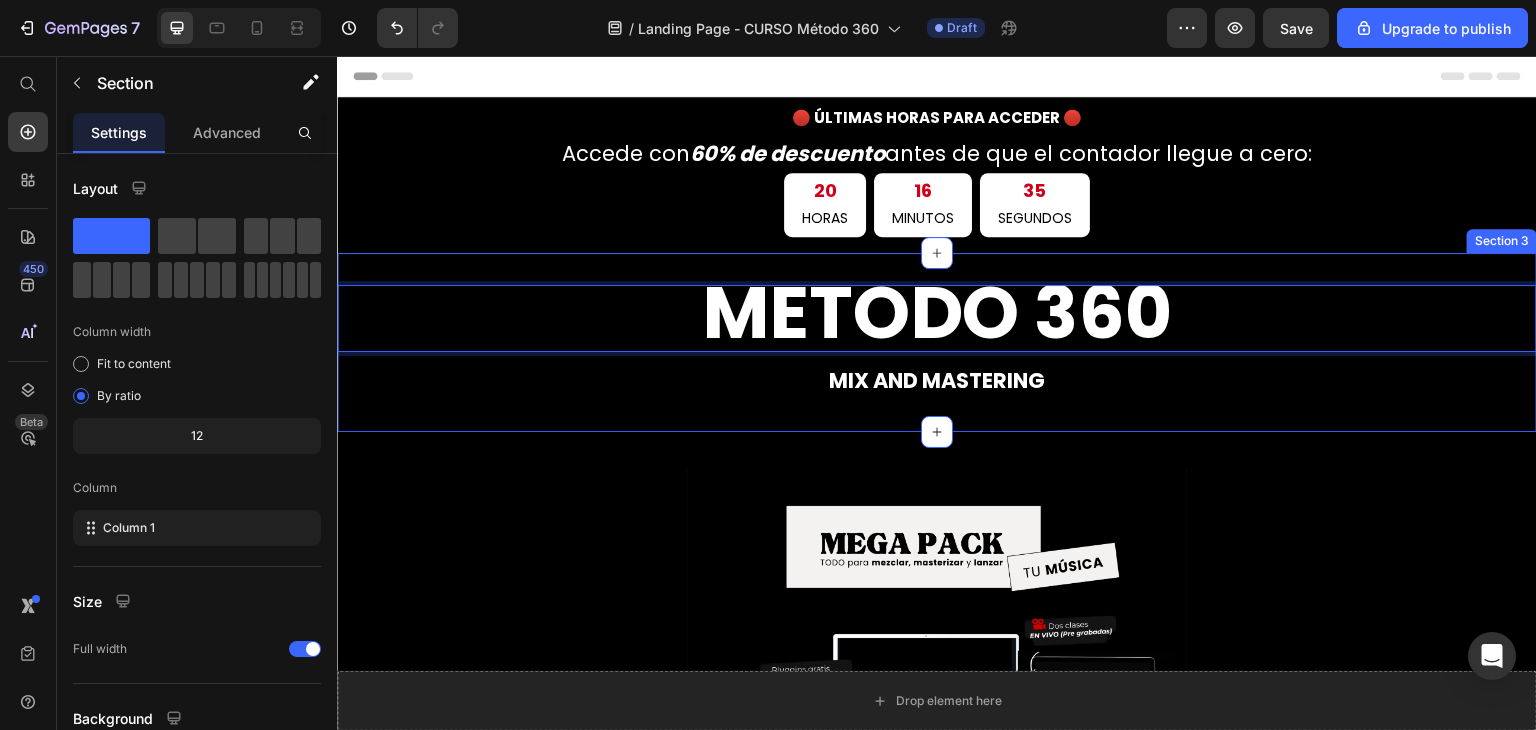 click on "MÉTODO 360 Heading   10 MIX AND MASTERING Text Block Section 3" at bounding box center [937, 342] 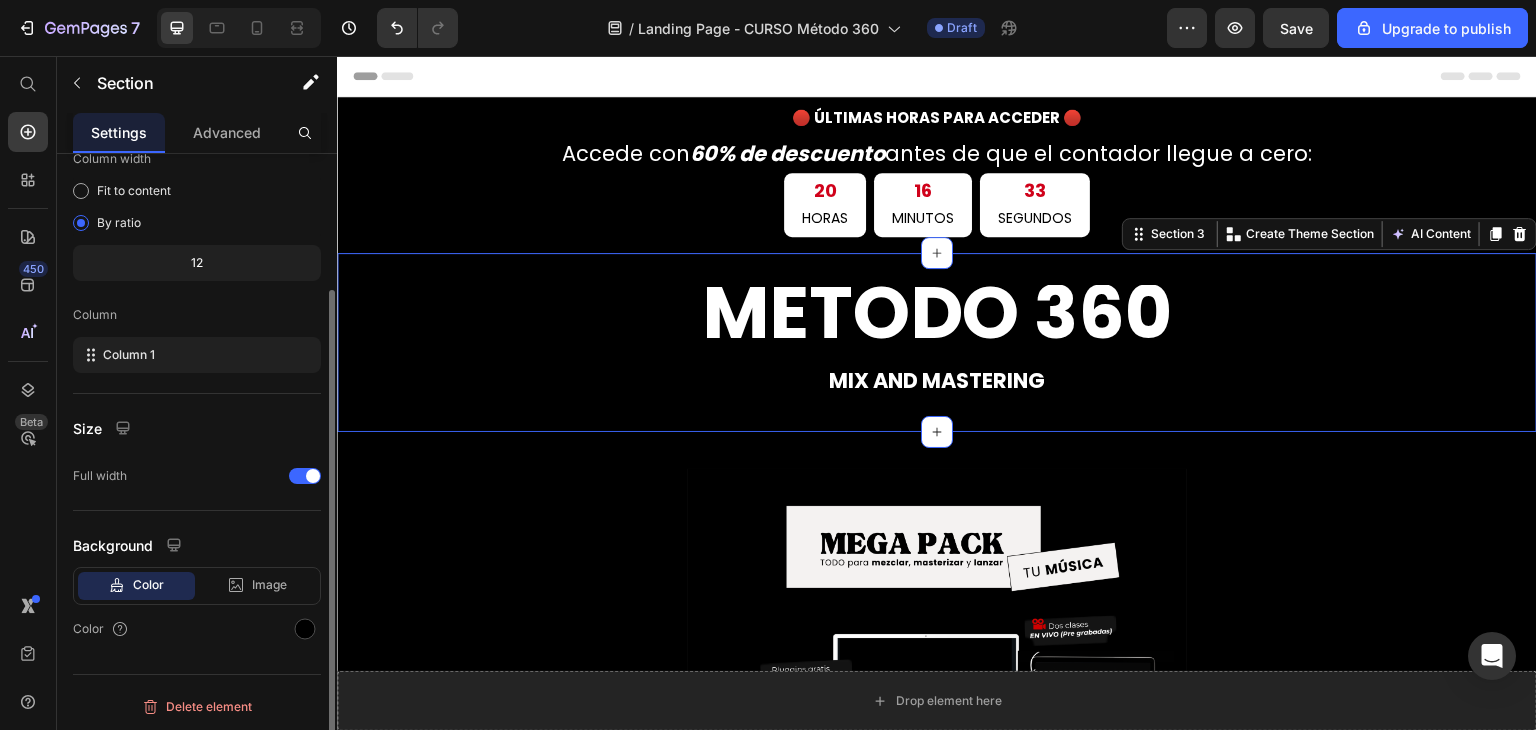 scroll, scrollTop: 0, scrollLeft: 0, axis: both 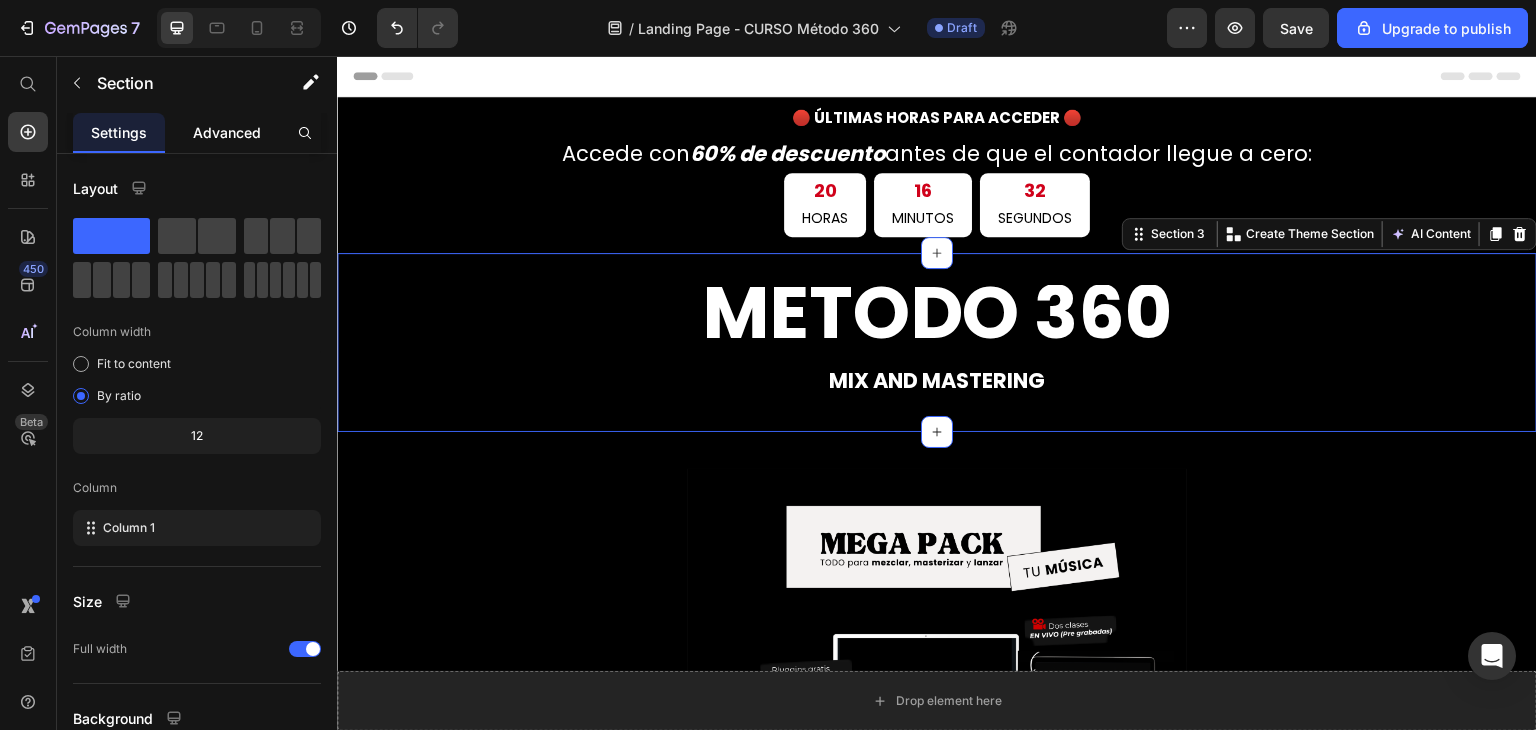 click on "Advanced" at bounding box center [227, 132] 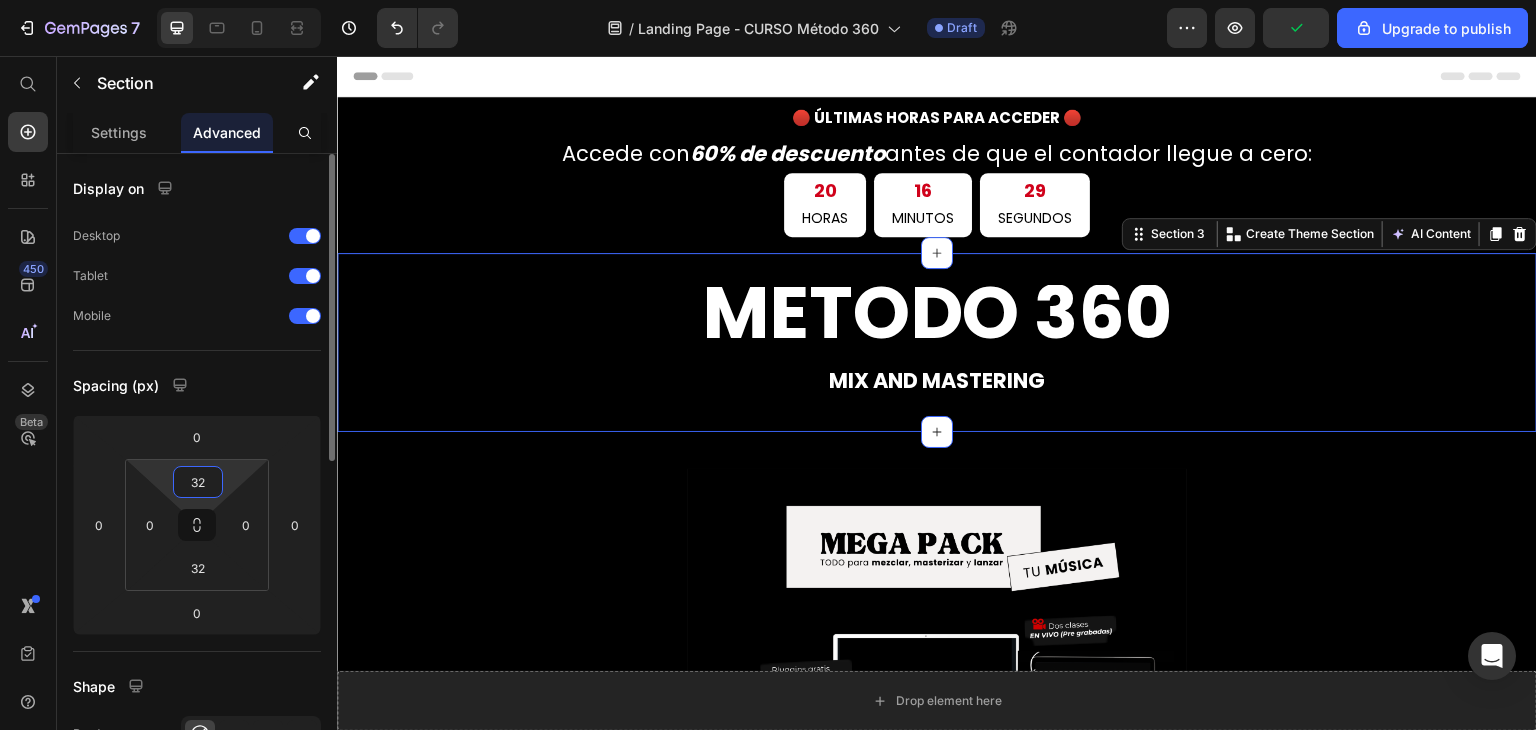 click on "32" at bounding box center [198, 482] 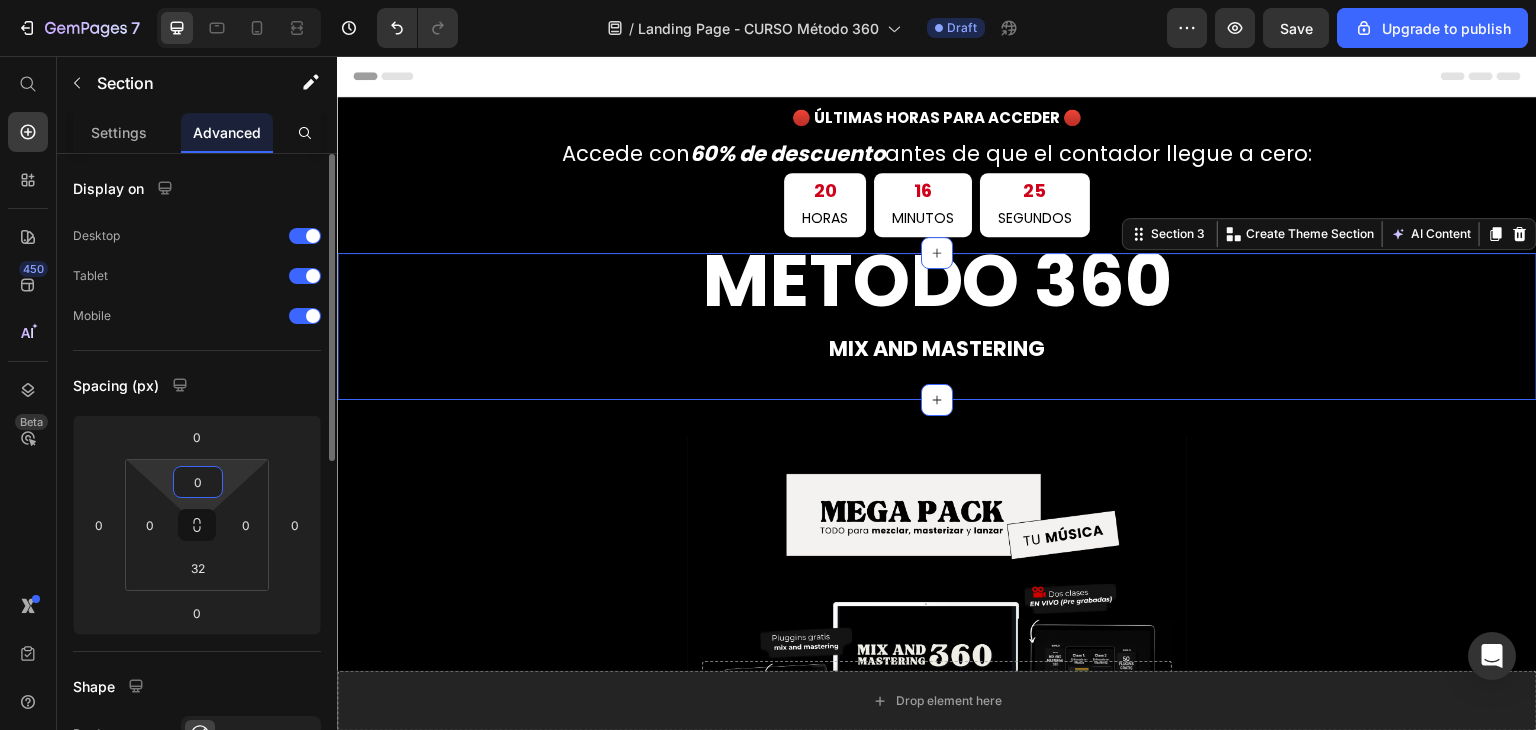 click on "0" at bounding box center [198, 482] 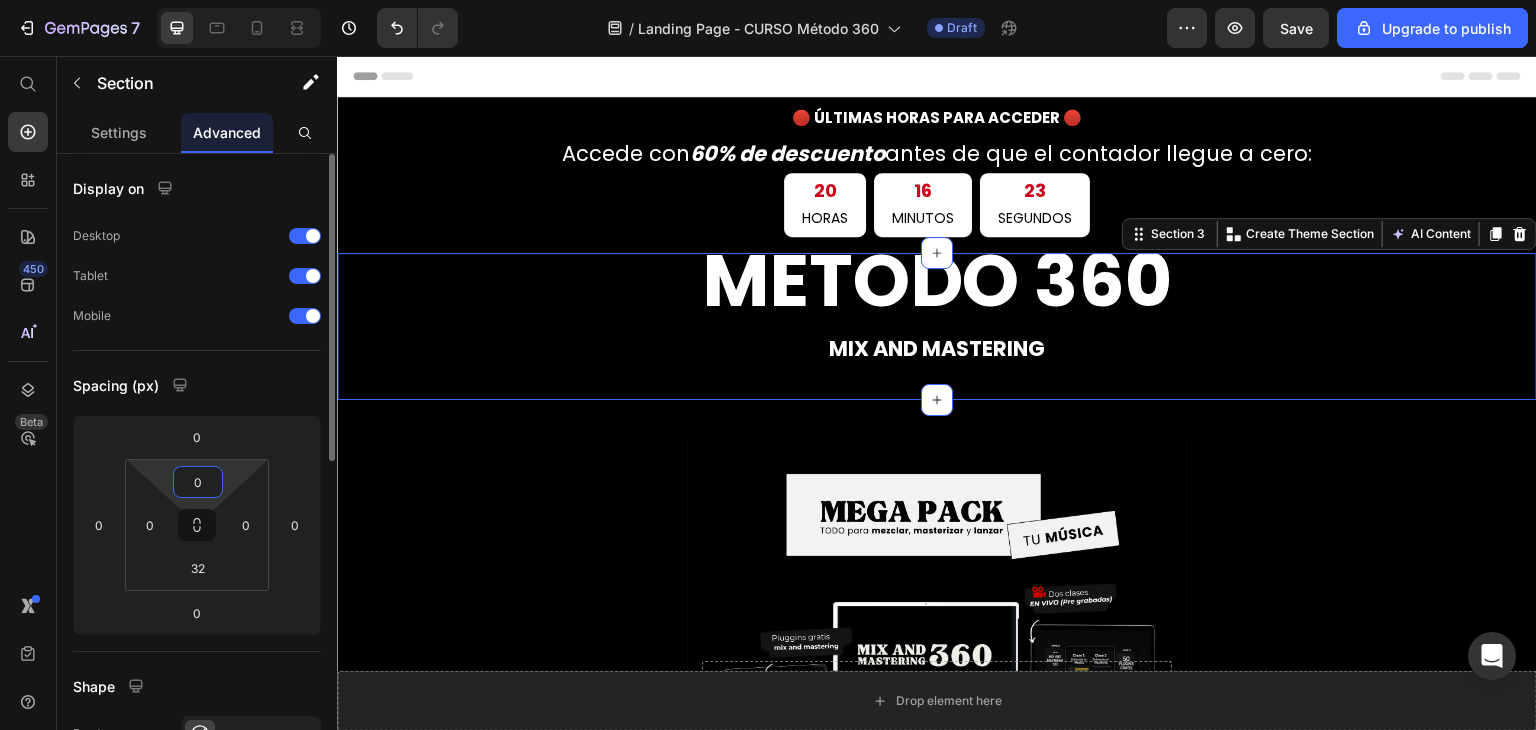 drag, startPoint x: 196, startPoint y: 492, endPoint x: 227, endPoint y: 493, distance: 31.016125 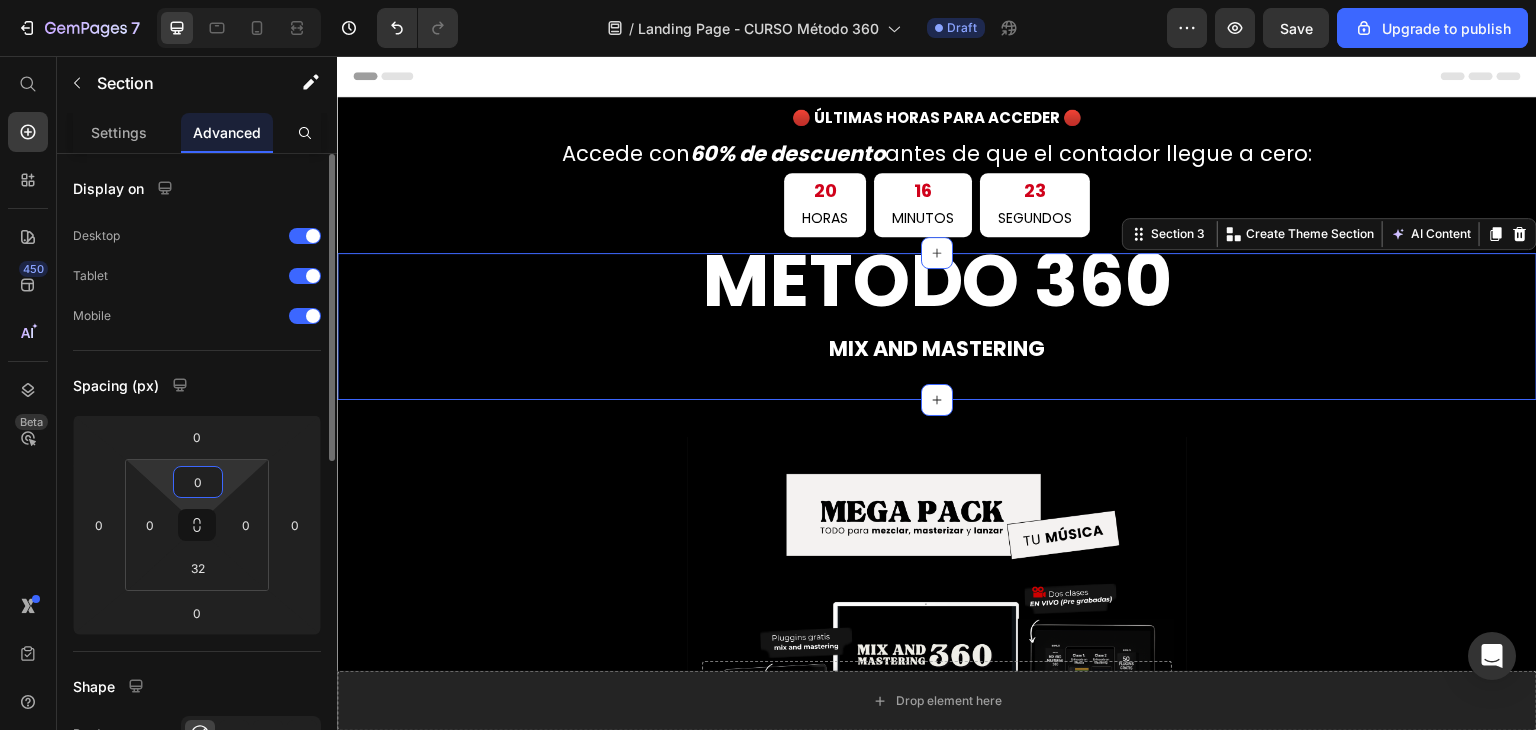 click on "0 0 32 0" at bounding box center (197, 525) 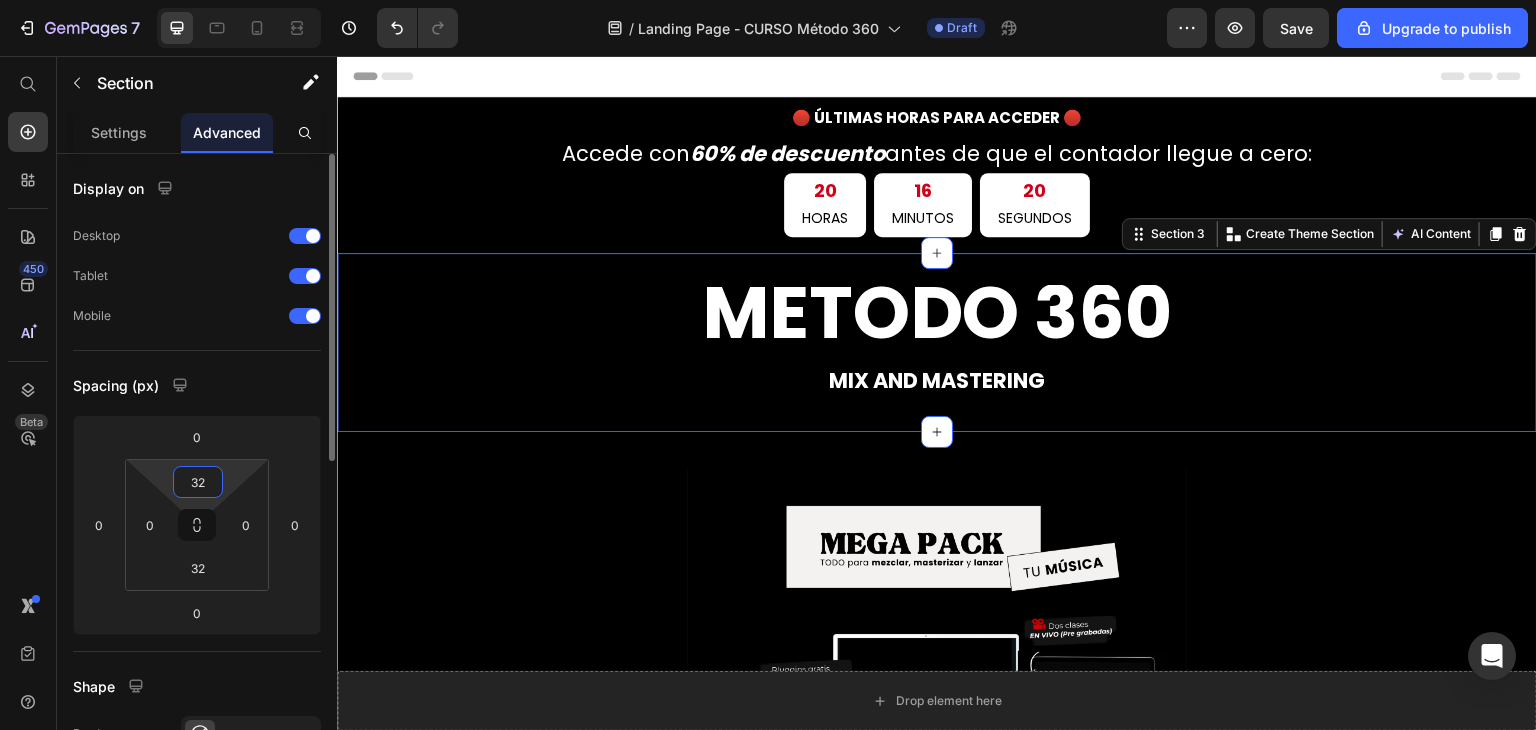 type on "3" 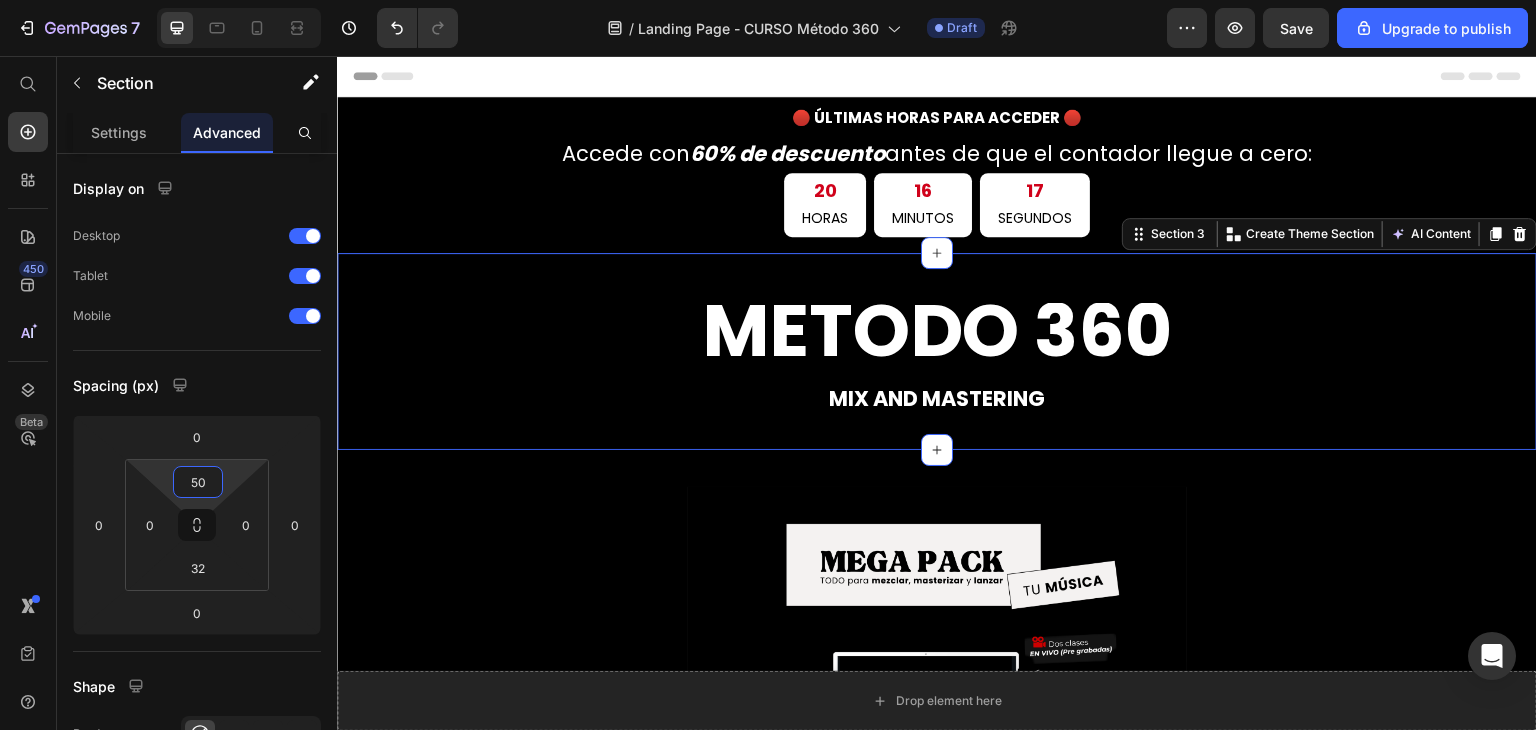 type on "50" 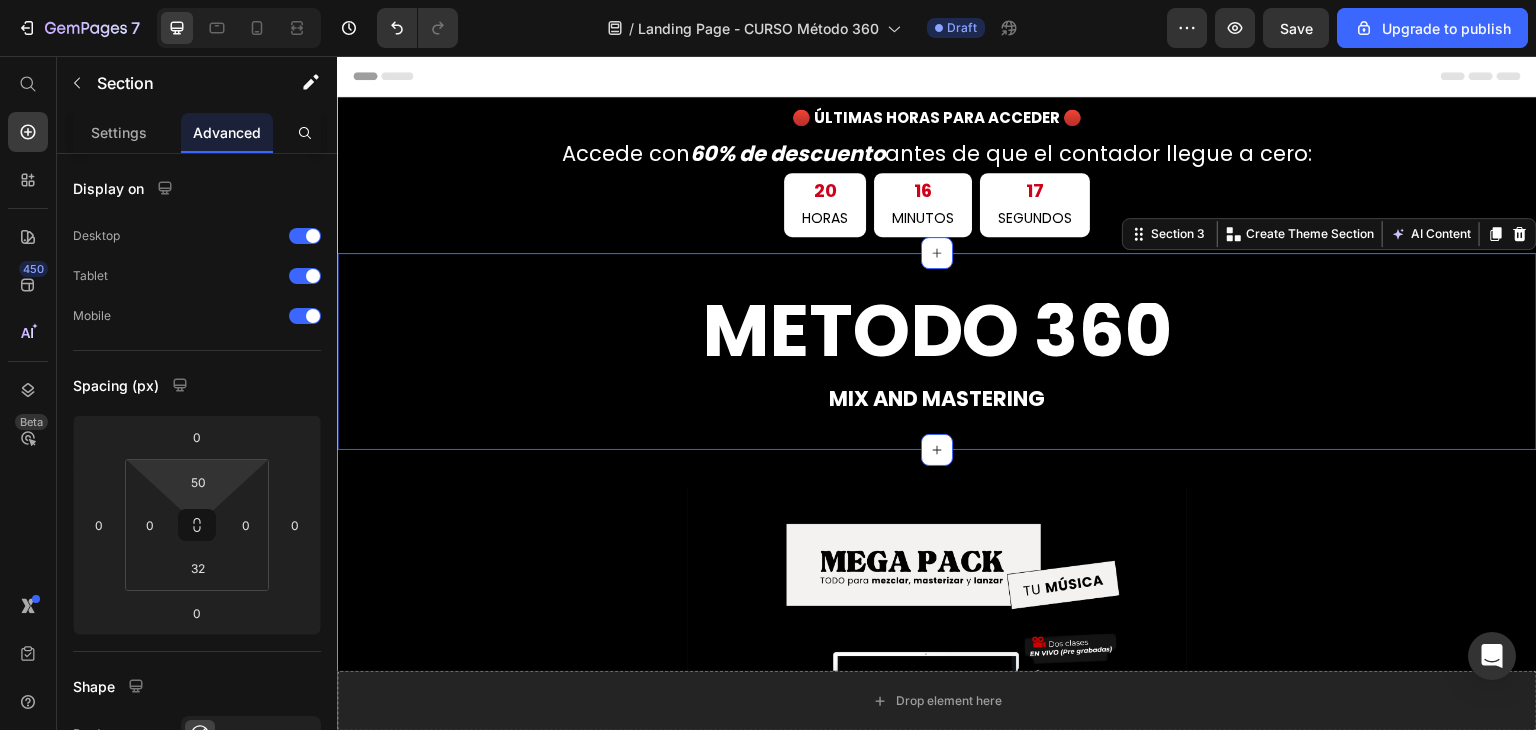 click on "⁠⁠⁠⁠⁠⁠⁠ MÉTODO 360 Heading MIX AND MASTERING Text Block Section 3   You can create reusable sections Create Theme Section AI Content Write with [PERSON_NAME] What would you like to describe here? Tone and Voice Persuasive Product Curso - Método 360 Mix and Mastering Show more Generate" at bounding box center (937, 351) 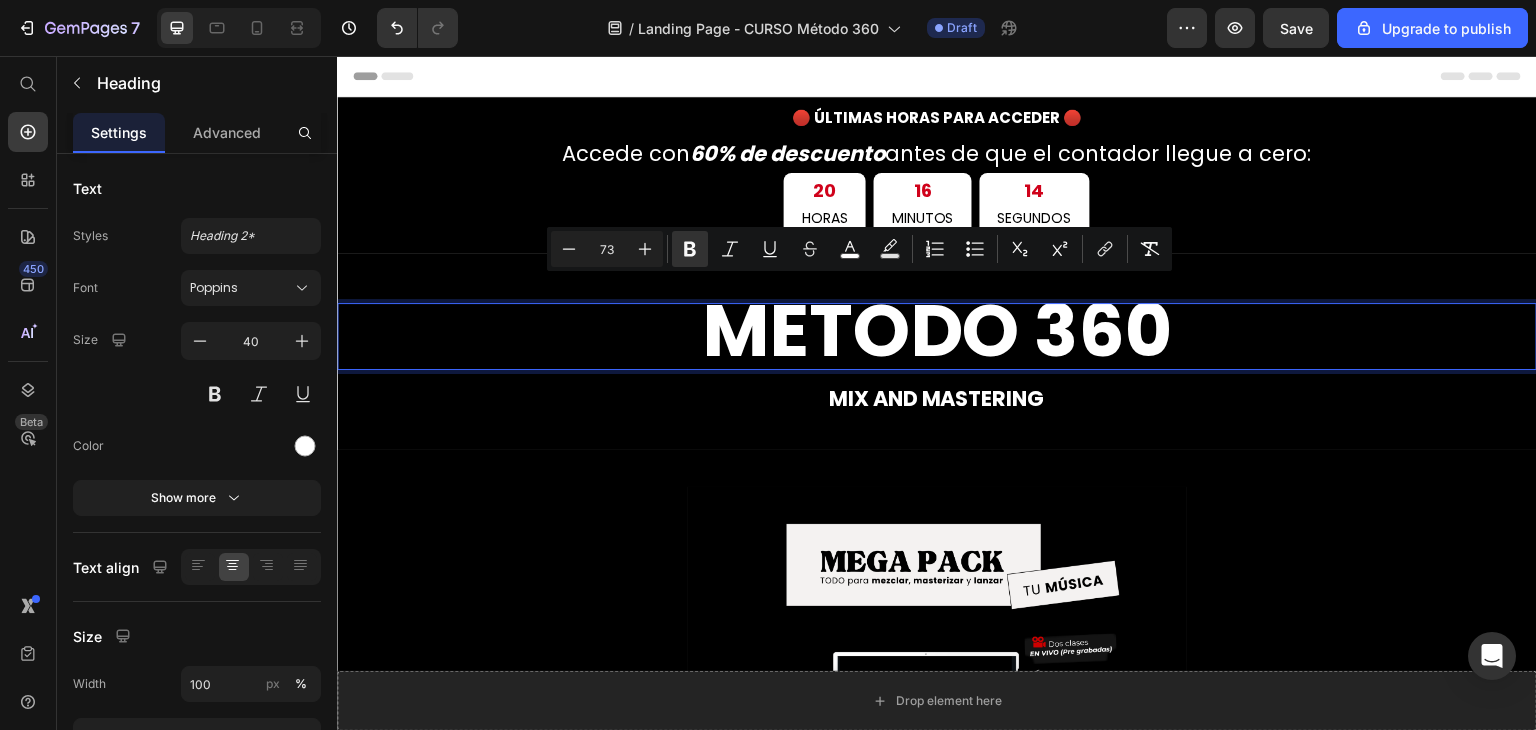 click on "MÉTODO 360" at bounding box center (937, 336) 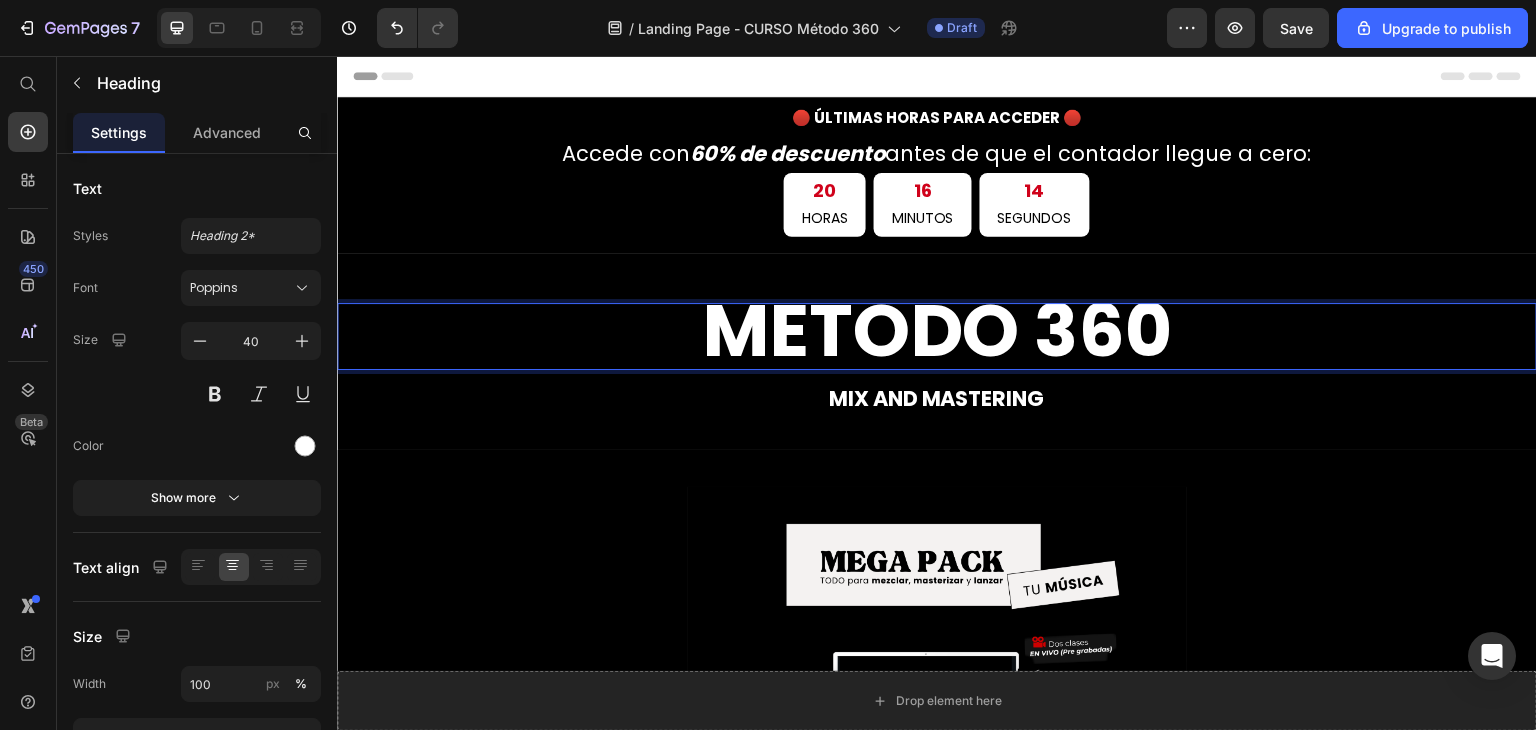 click on "MÉTODO 360" at bounding box center [937, 330] 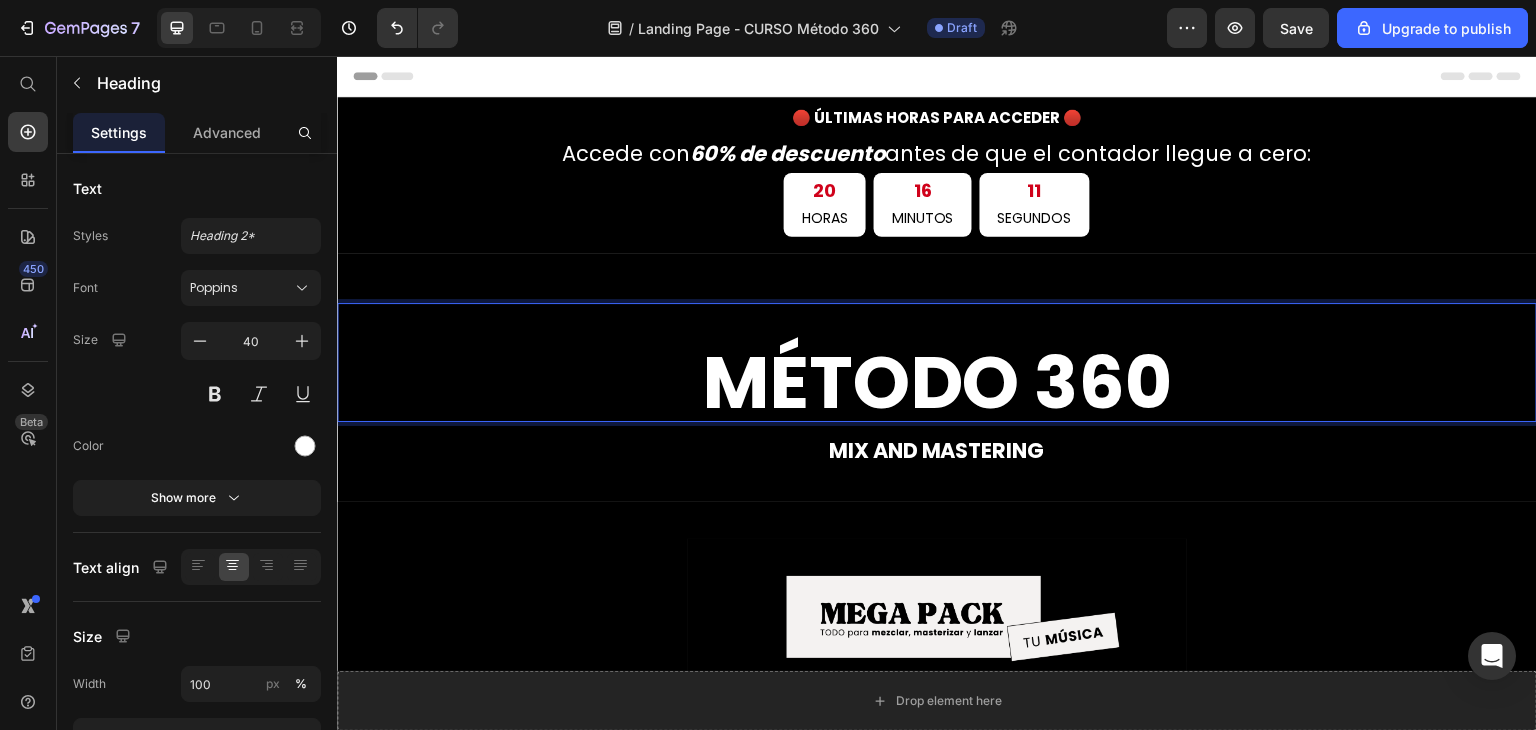 click on "MÉTODO 360" at bounding box center [937, 362] 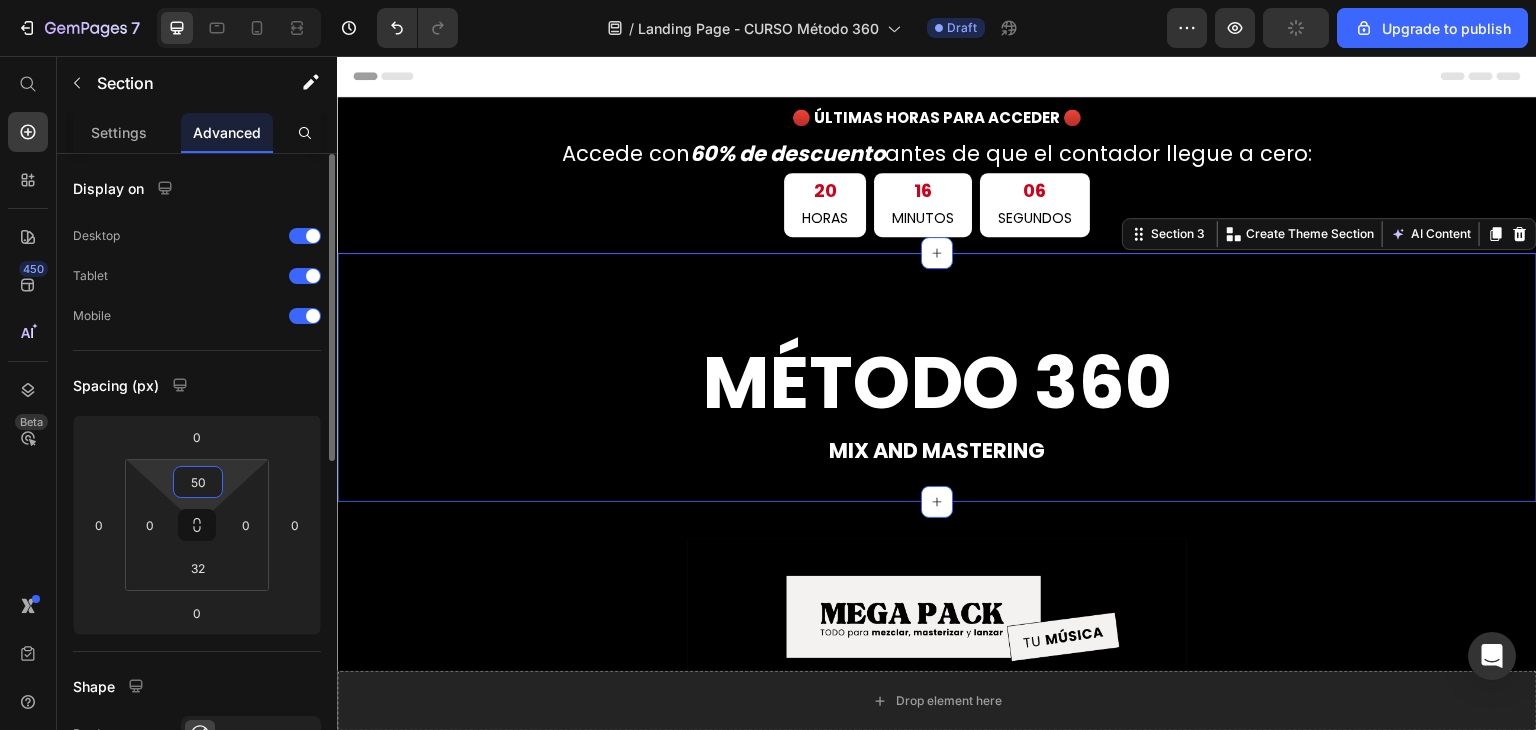 click on "50" at bounding box center [198, 482] 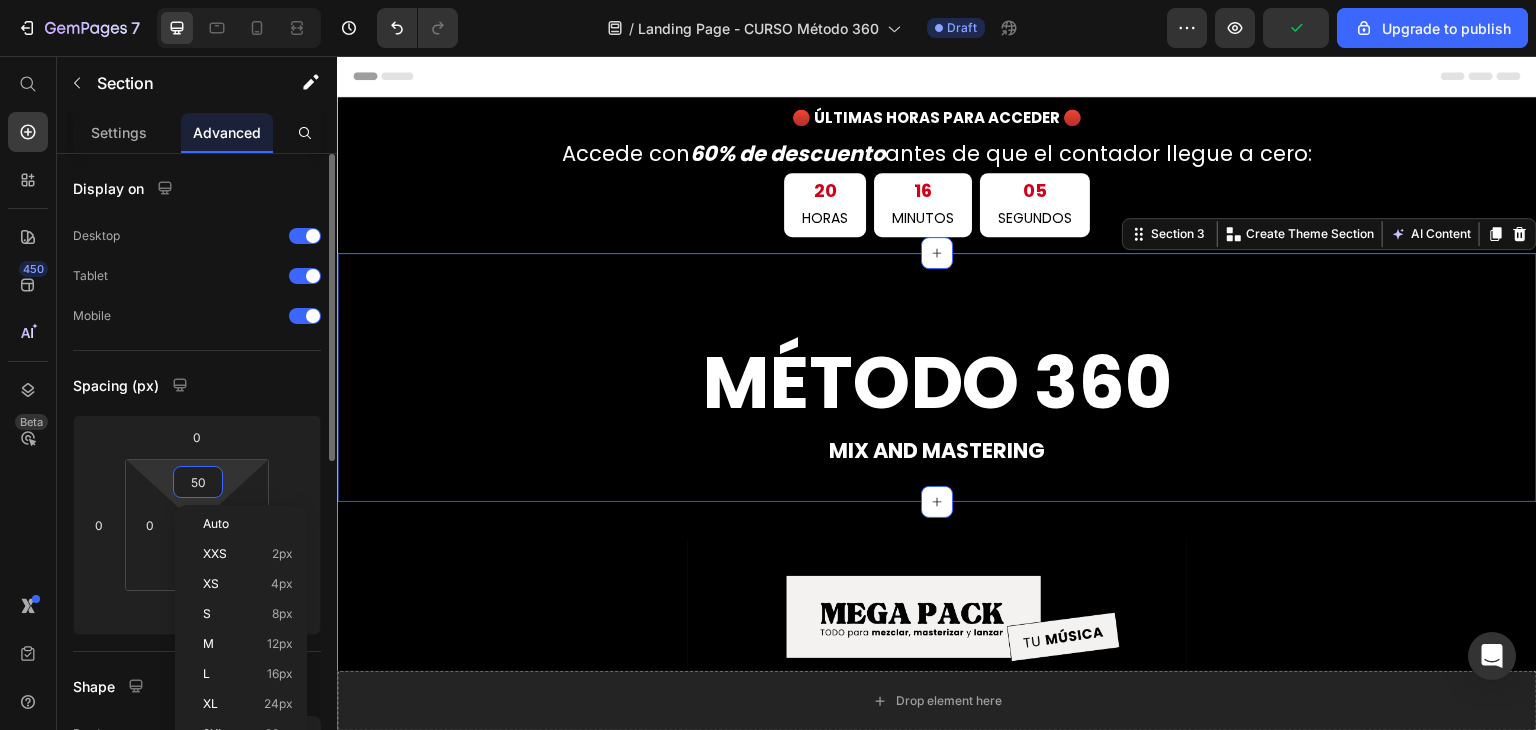type on "0" 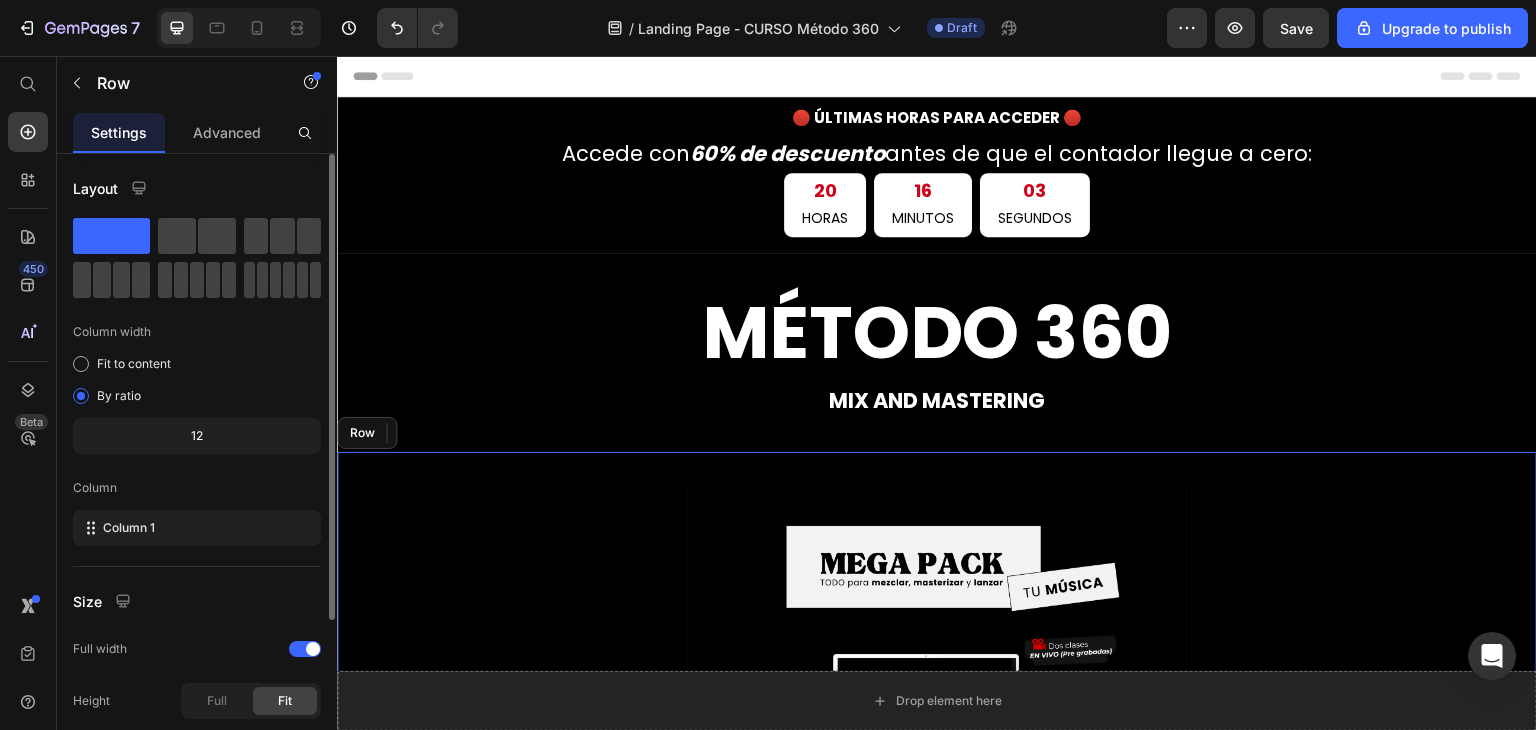 click on "Drop element here Hero Banner El  MEGA PACK  es una herramienta diseñada especialmente para músicos y artistas que quieren profesionalizar su carrera. Reúne en un solo lugar las principales  fuentes de financiación, becas, fondos y estímulos  disponibles actualmente en [GEOGRAPHIC_DATA]. No se trata solo de recopilar información, sino de  entender cómo usarla a tu favor  para crear proyectos sólidos, postular a convocatorias con éxito y empezar a monetizar tu arte sin improvisar. Text Block QUIERO OBTENER EL MEGA PACK POR SOLO 8 USD Button" at bounding box center [937, 848] 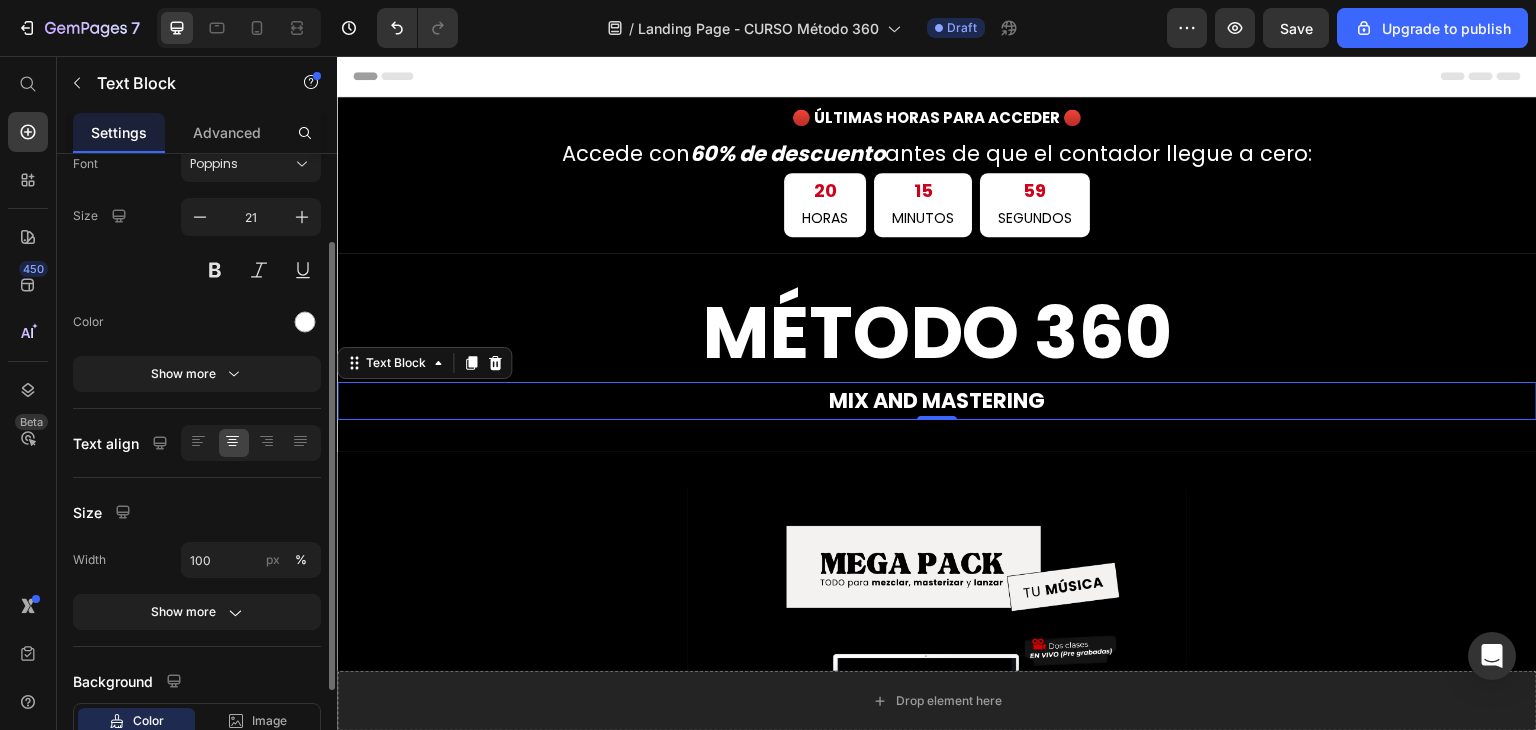 scroll, scrollTop: 0, scrollLeft: 0, axis: both 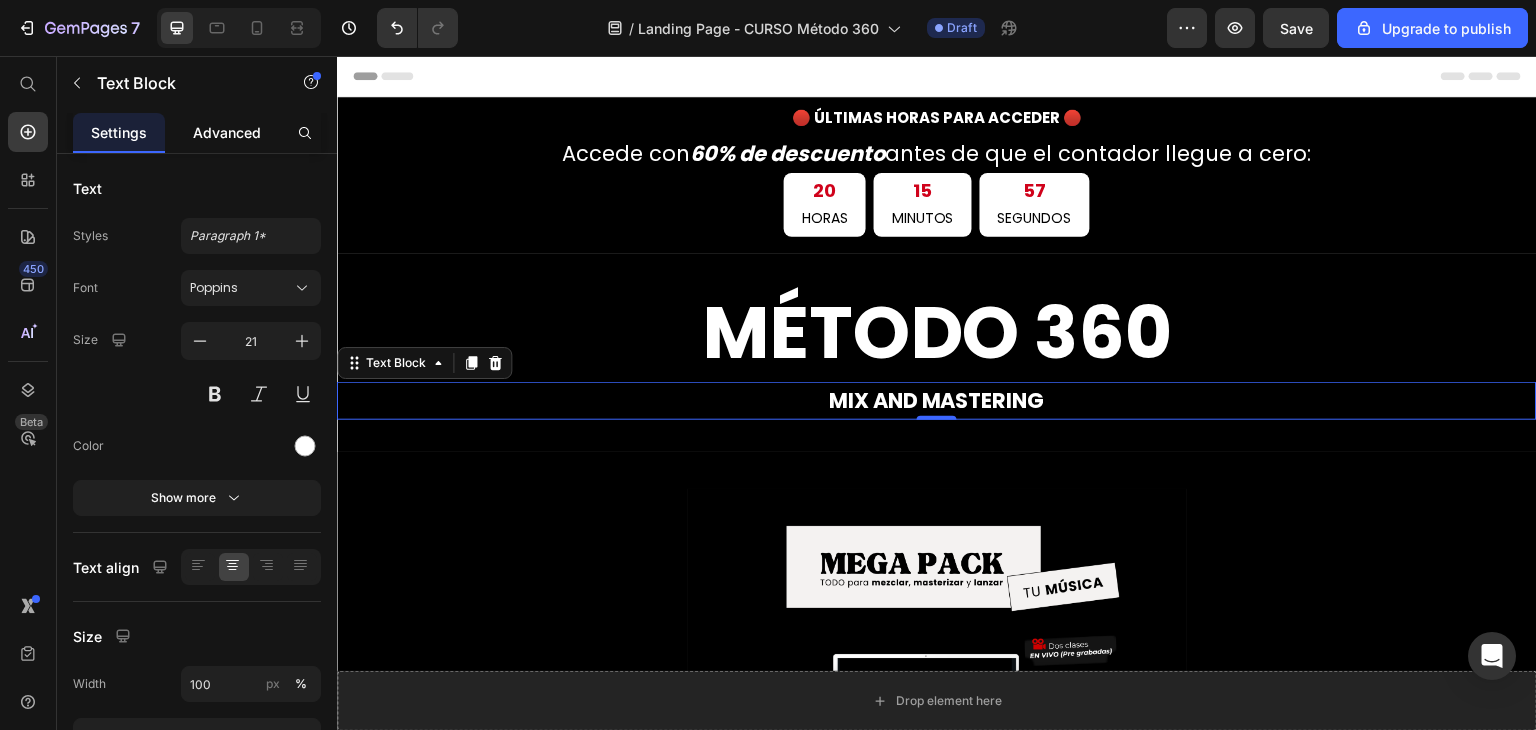 click on "Advanced" at bounding box center (227, 132) 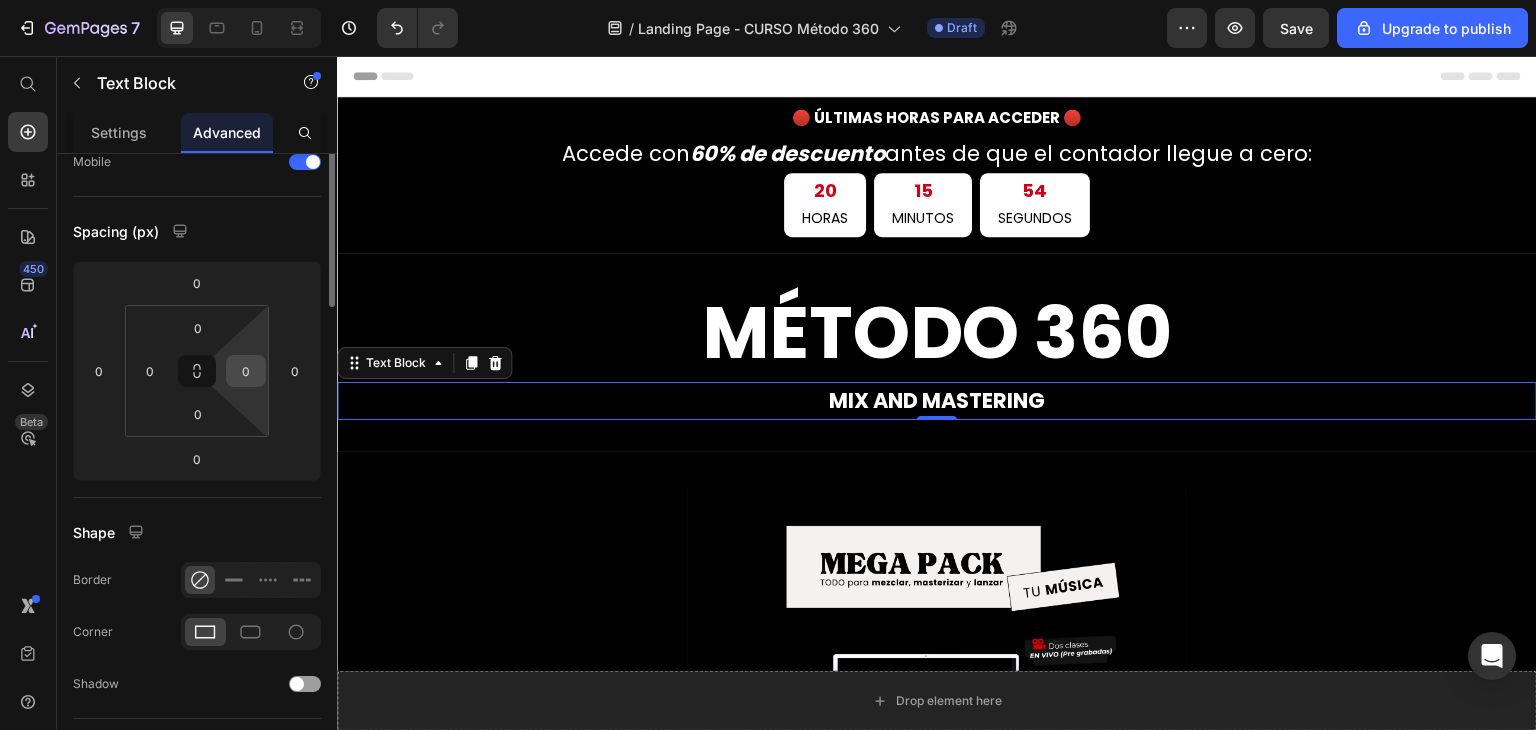 scroll, scrollTop: 0, scrollLeft: 0, axis: both 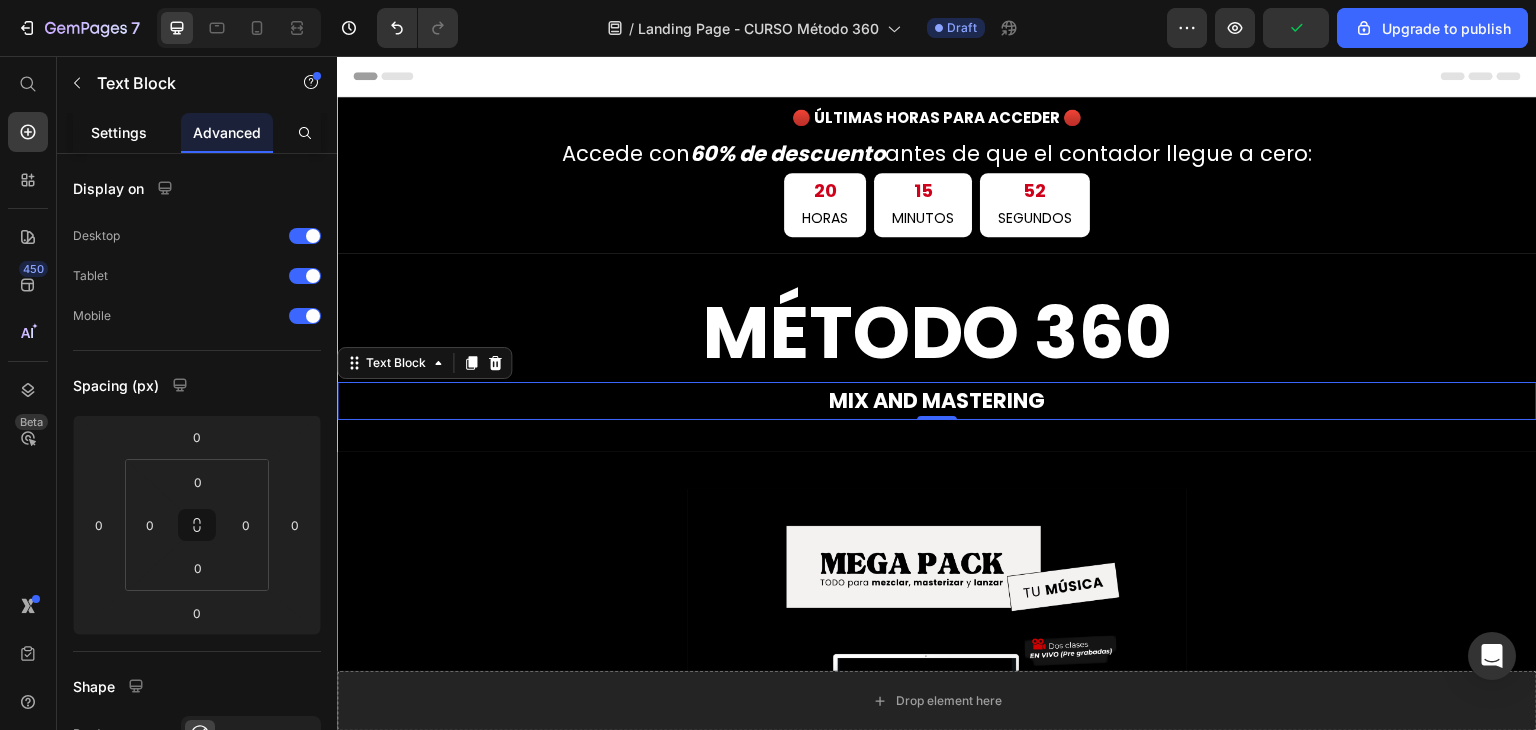 click on "Settings" at bounding box center [119, 132] 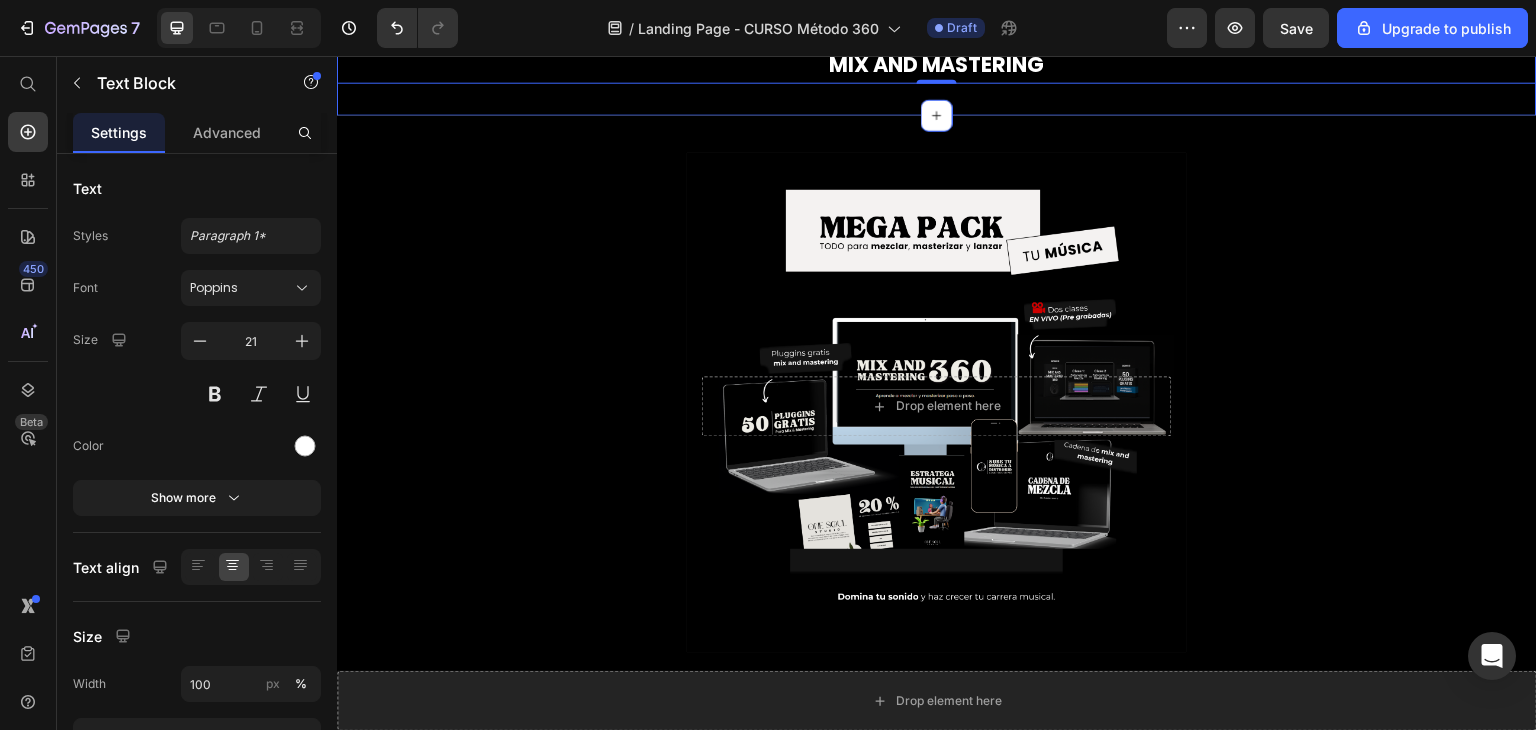 scroll, scrollTop: 0, scrollLeft: 0, axis: both 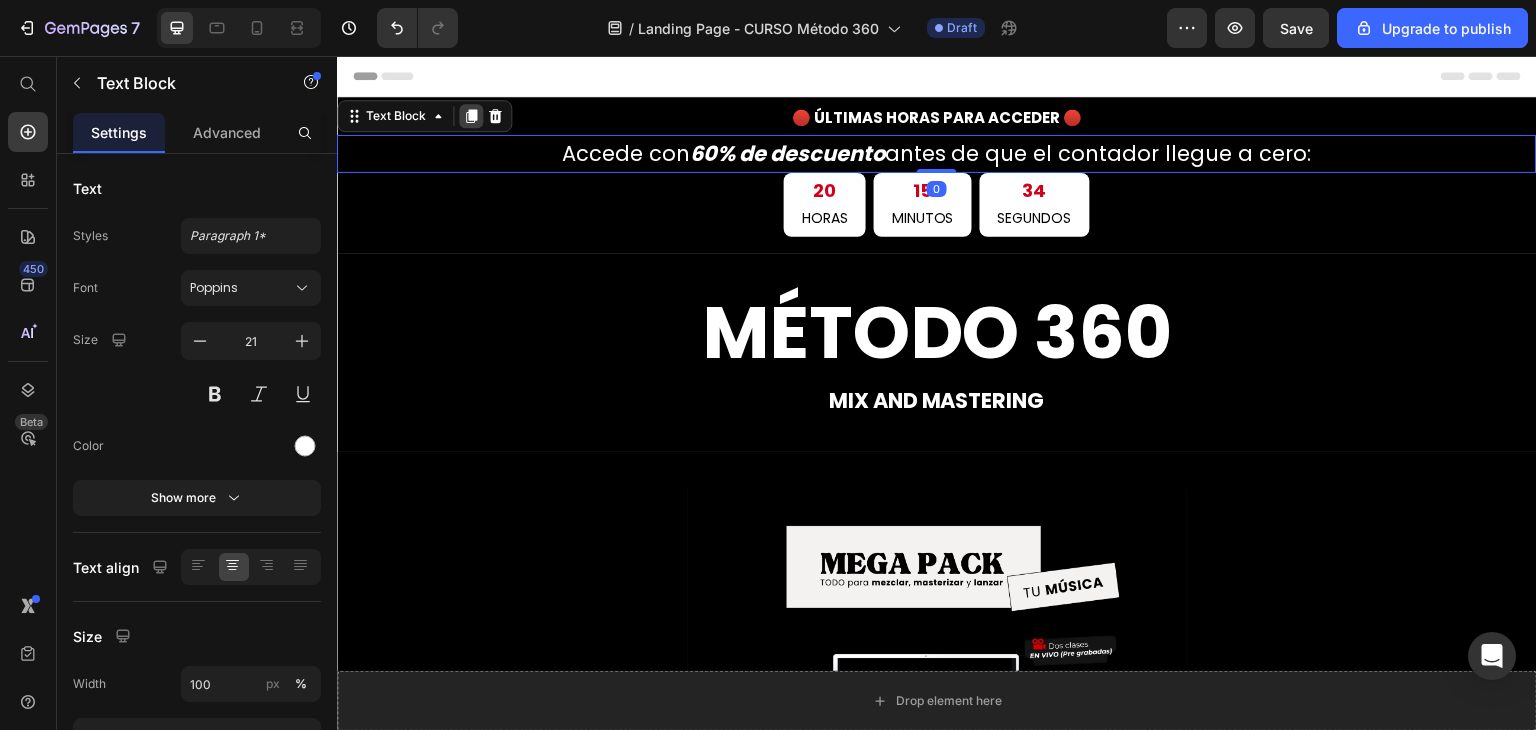 click 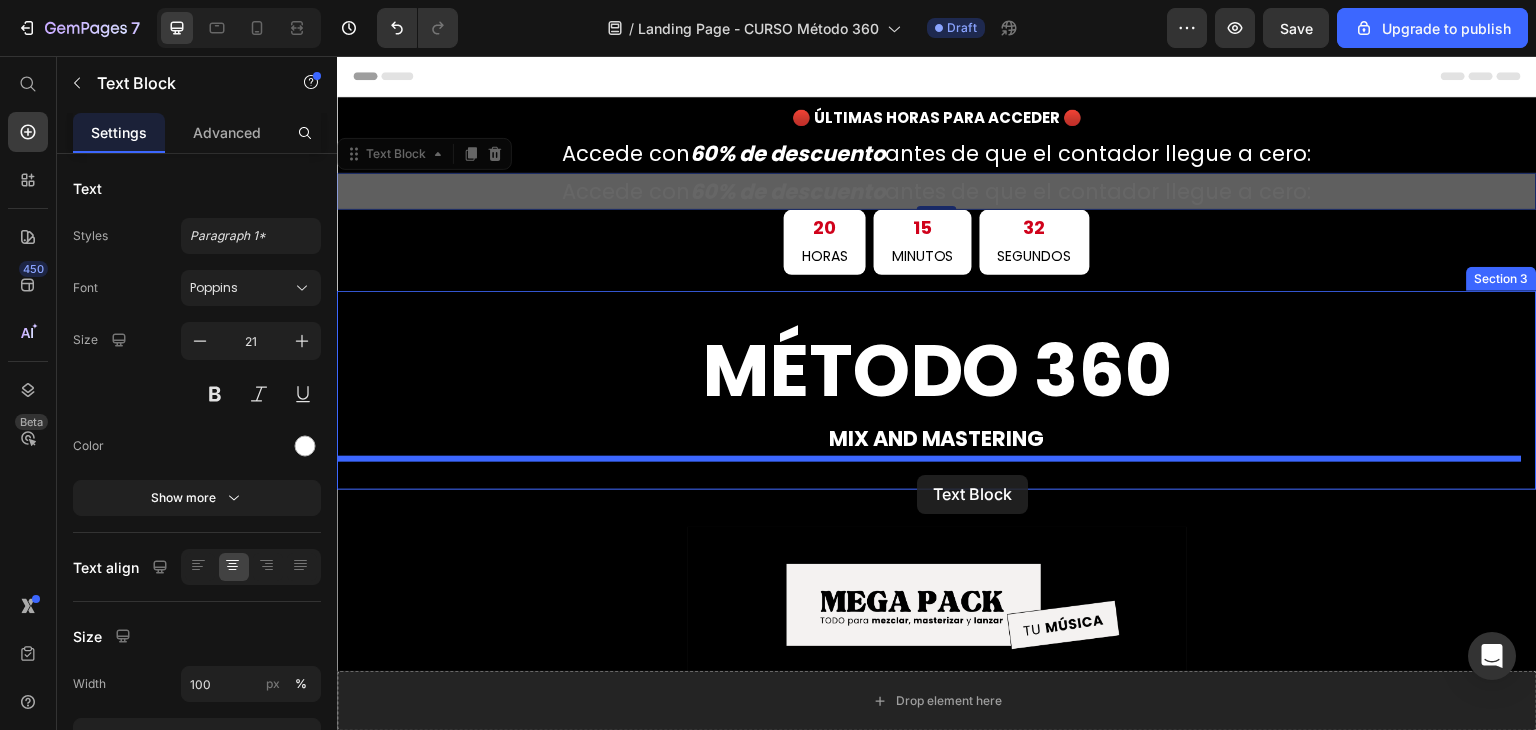 drag, startPoint x: 935, startPoint y: 182, endPoint x: 917, endPoint y: 475, distance: 293.55237 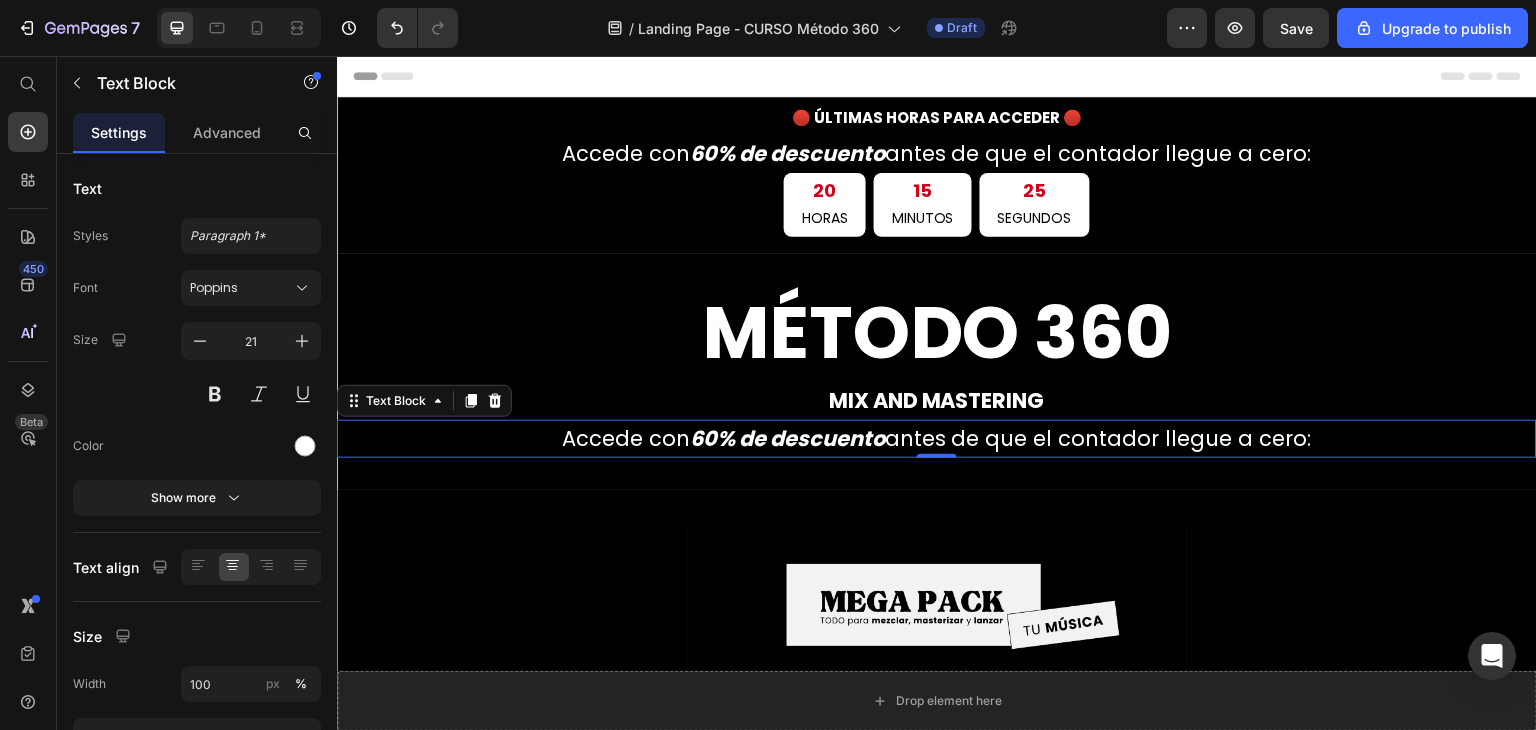 click on "Accede con  60% de descuento  antes de que el contador llegue a cero:" at bounding box center (937, 438) 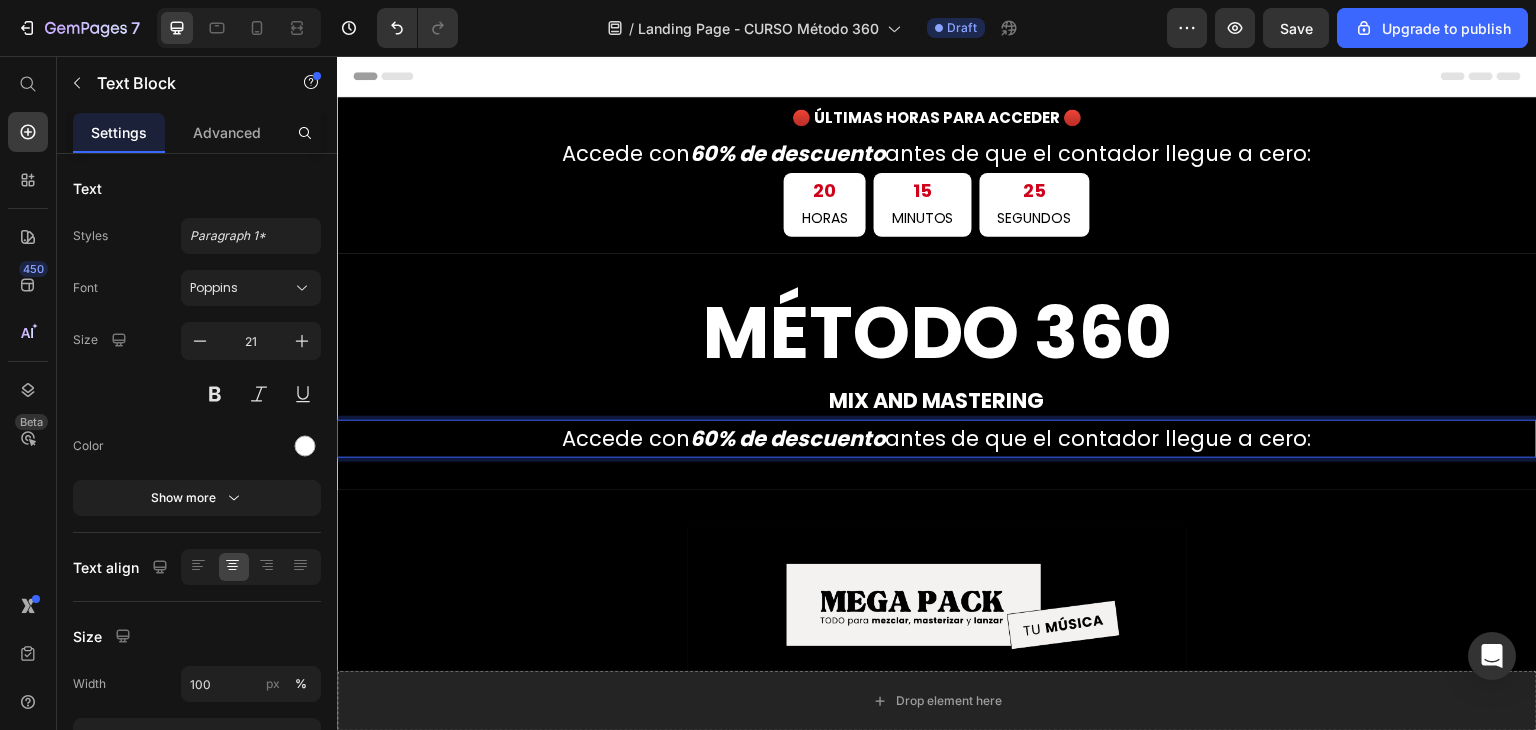 click on "Accede con  60% de descuento  antes de que el contador llegue a cero:" at bounding box center (937, 438) 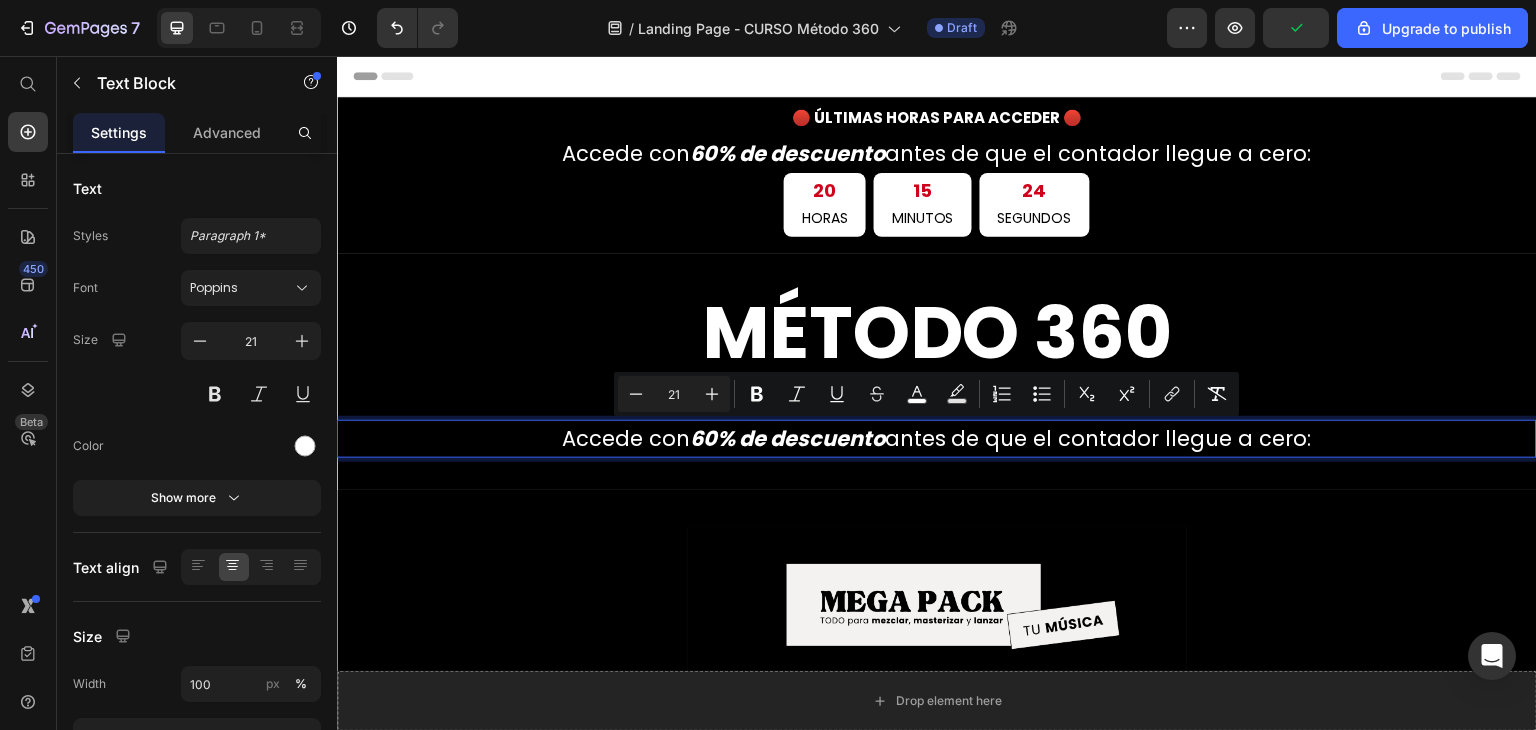 drag, startPoint x: 559, startPoint y: 450, endPoint x: 1294, endPoint y: 442, distance: 735.0435 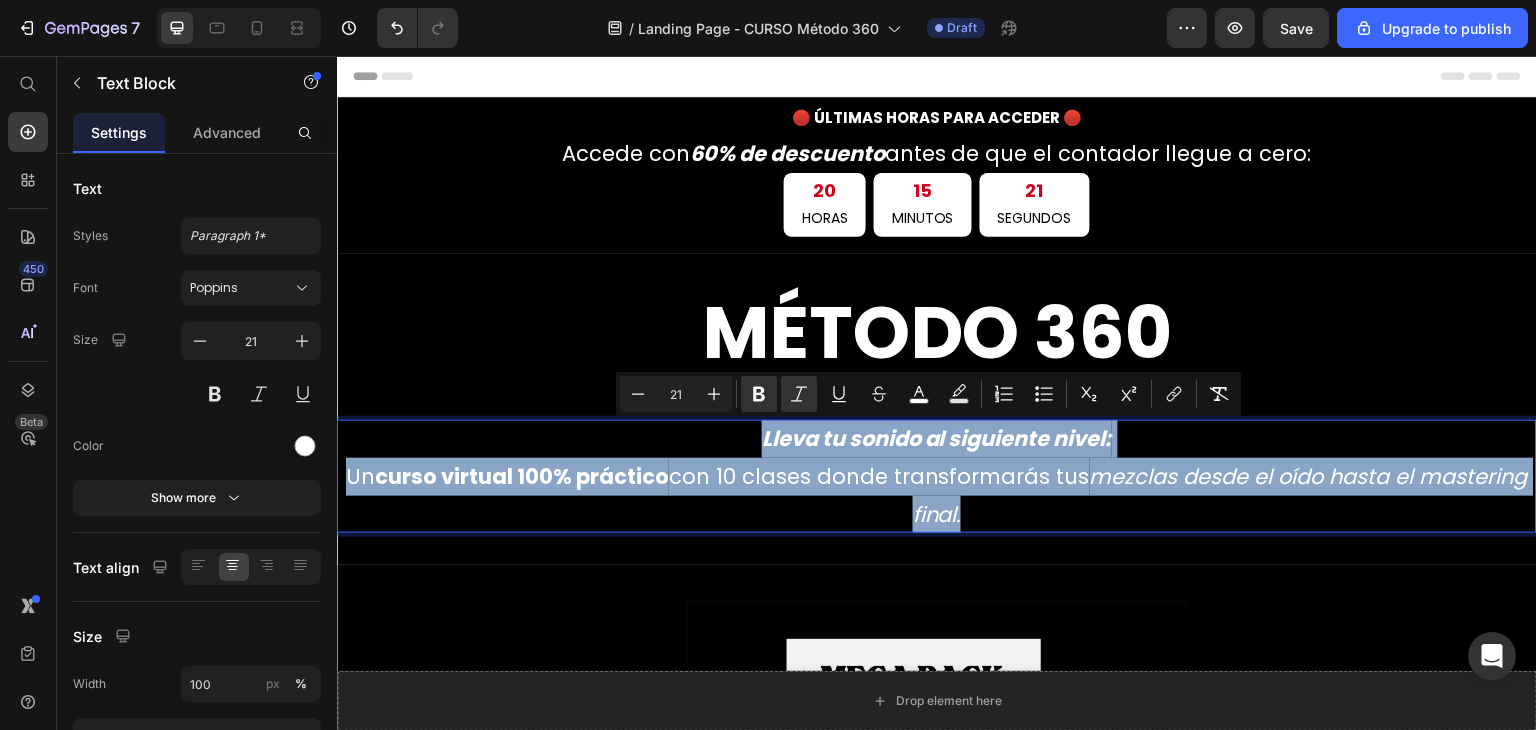 drag, startPoint x: 1040, startPoint y: 526, endPoint x: 750, endPoint y: 442, distance: 301.92053 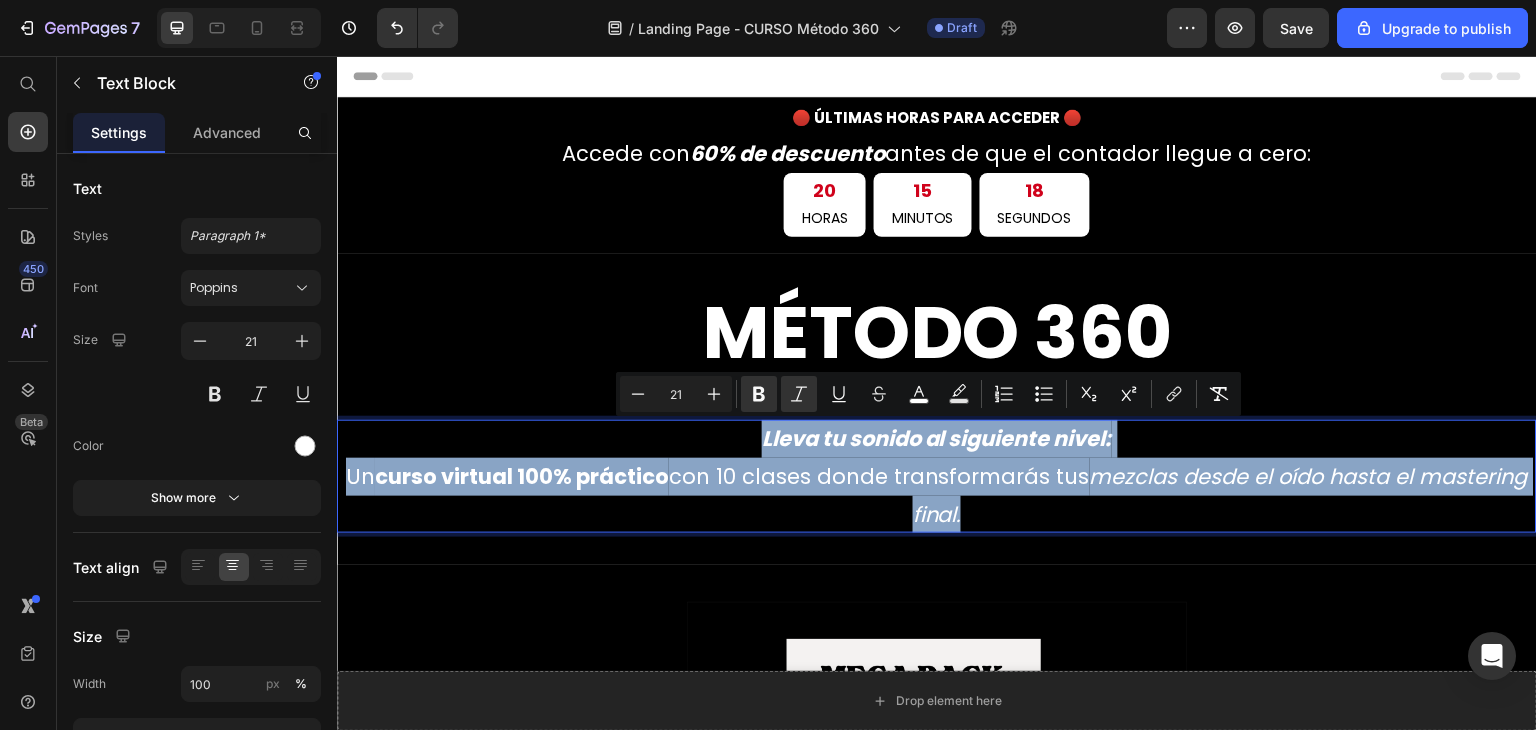click on "Lleva tu sonido al siguiente nivel: Un  curso virtual 100% práctico  con 10 clases donde transformarás tus  mezclas desde el oído hasta el mastering final." at bounding box center [937, 476] 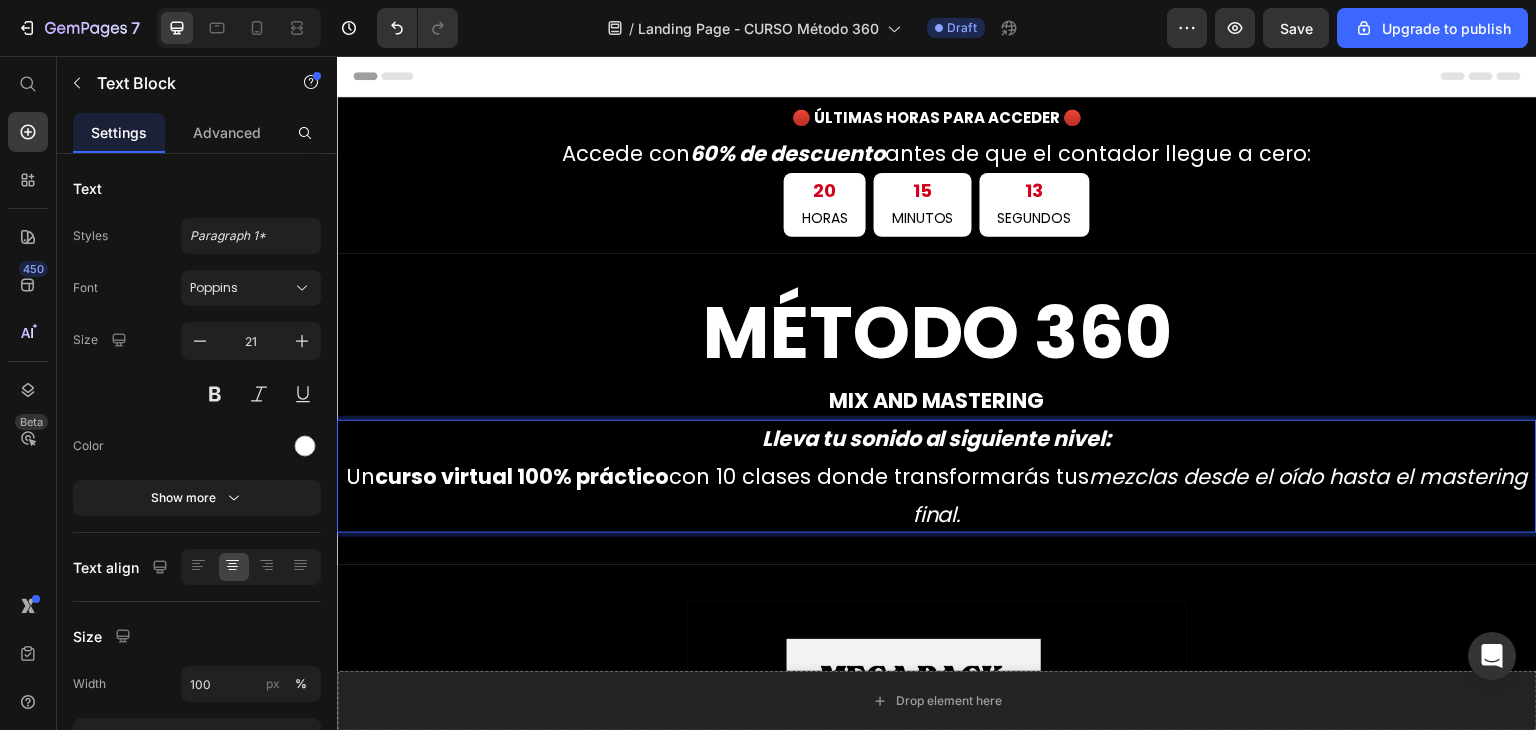 click on "Lleva tu sonido al siguiente nivel: Un  curso virtual 100% práctico  con 10 clases donde transformarás tus  mezclas desde el oído hasta el mastering final." at bounding box center [937, 476] 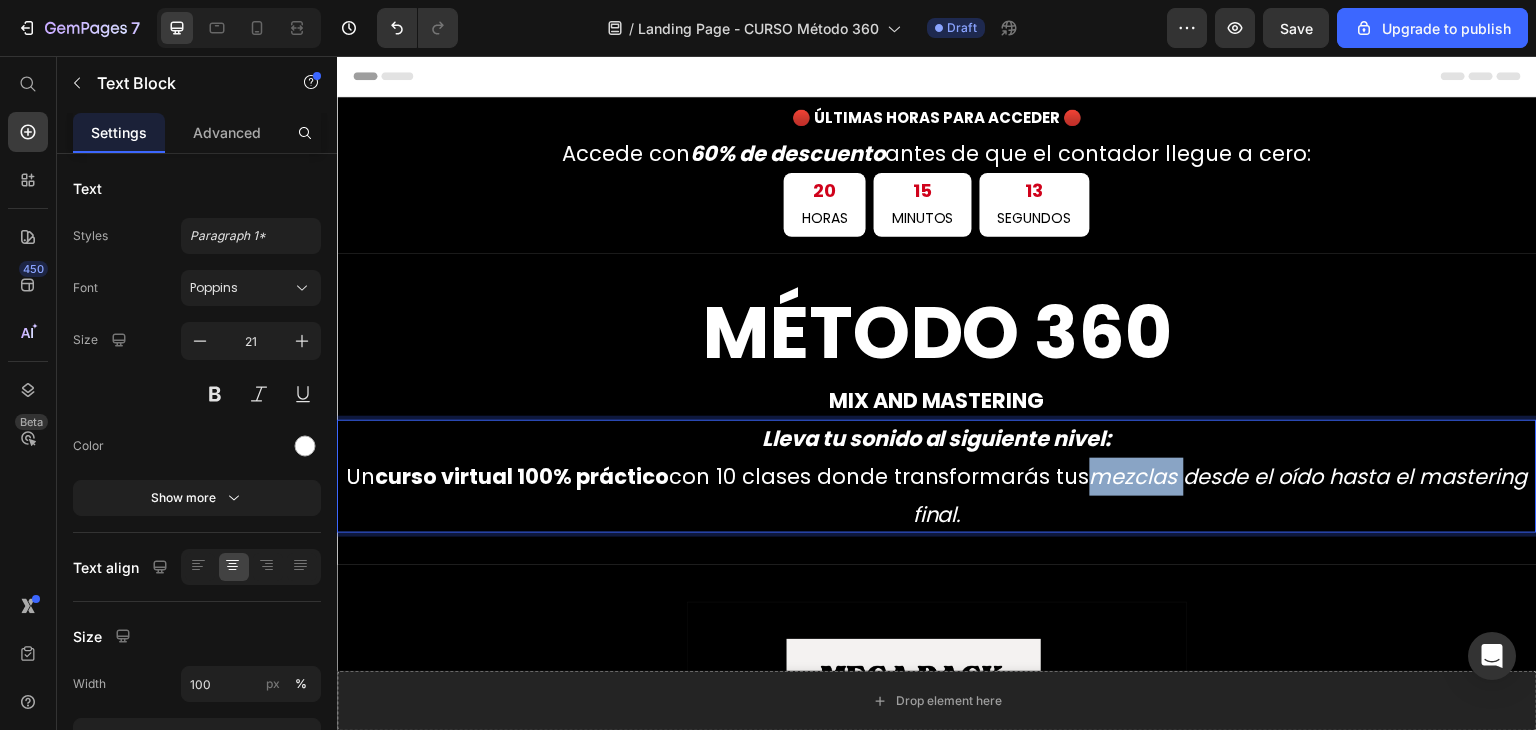 click on "Lleva tu sonido al siguiente nivel: Un  curso virtual 100% práctico  con 10 clases donde transformarás tus  mezclas desde el oído hasta el mastering final." at bounding box center (937, 476) 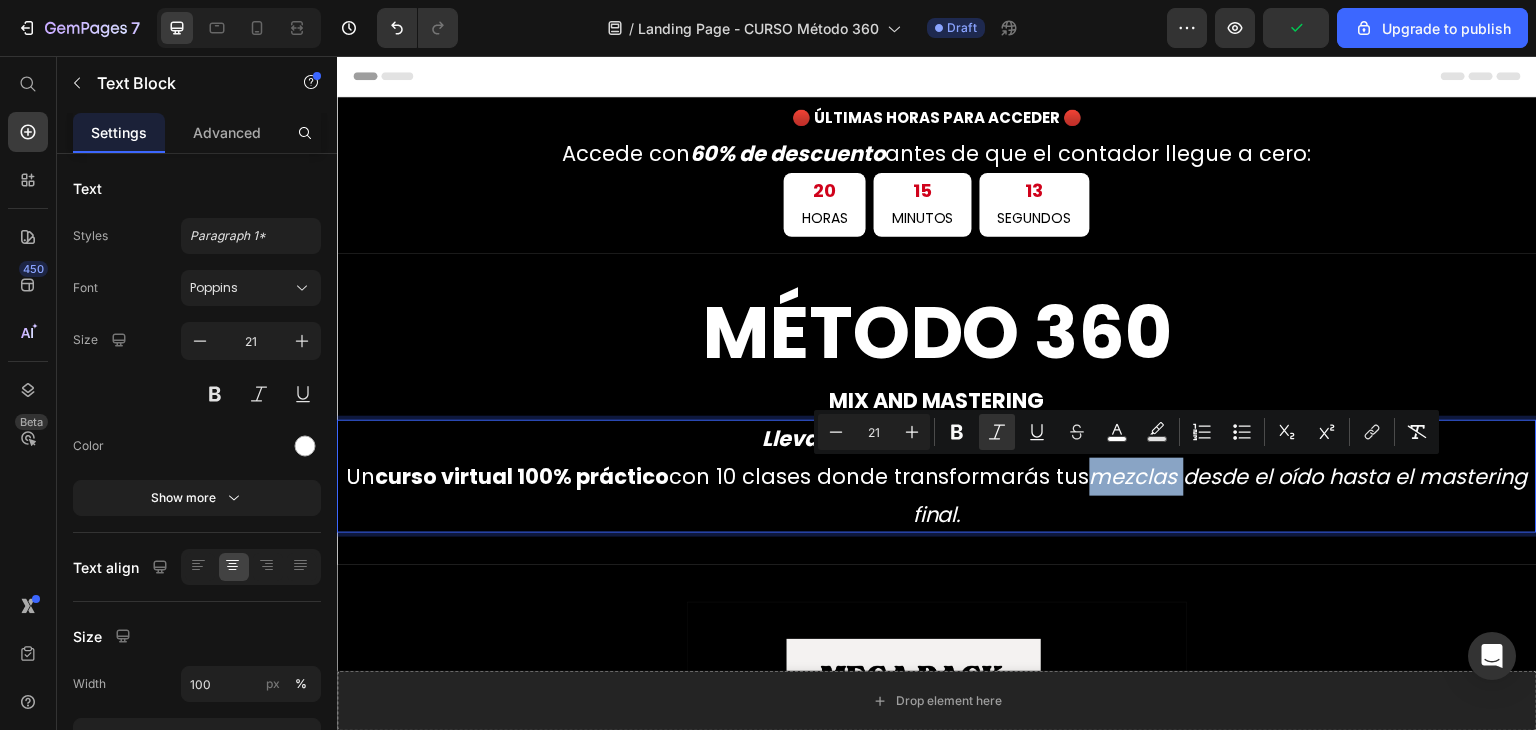 click on "mezclas desde el oído hasta el mastering final." at bounding box center [1220, 495] 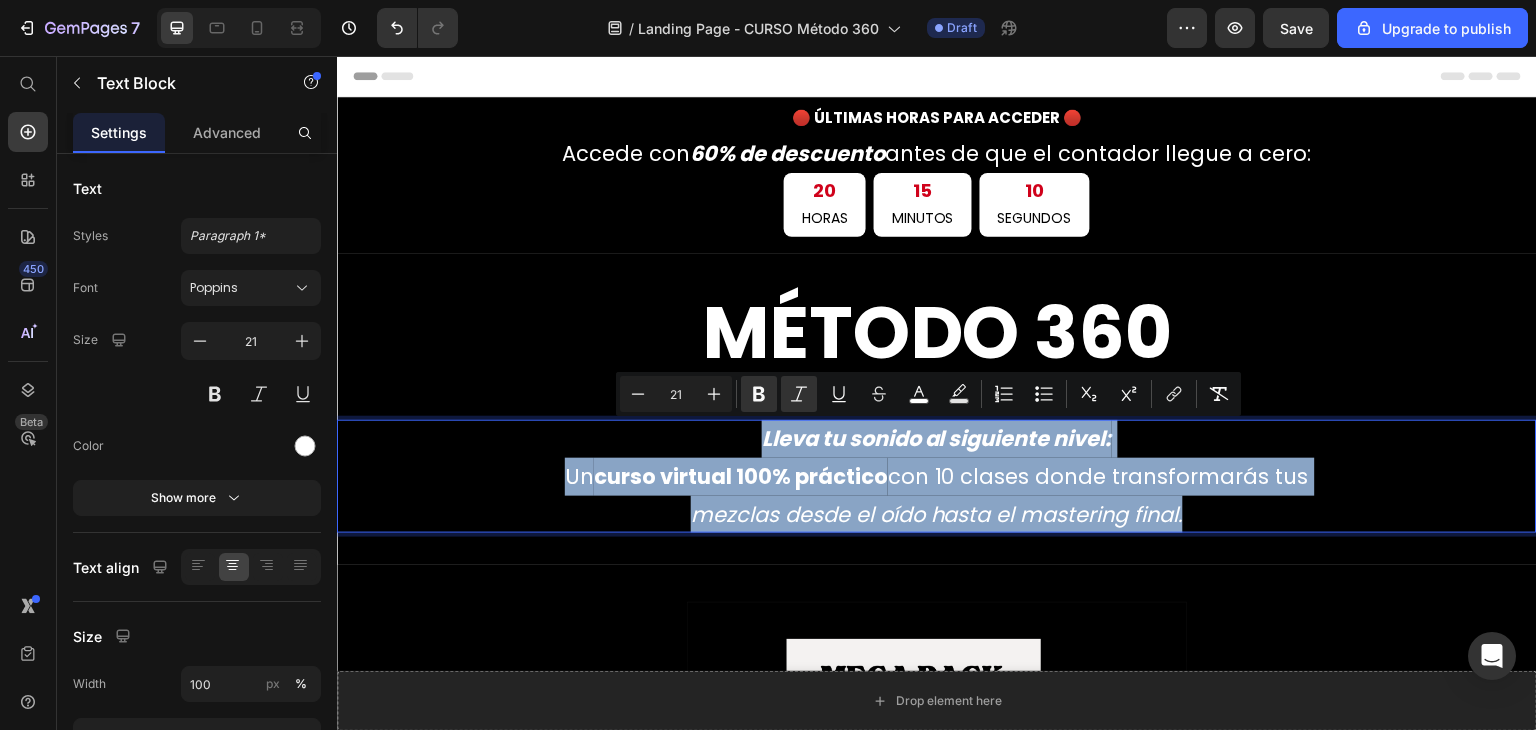 drag, startPoint x: 1236, startPoint y: 505, endPoint x: 585, endPoint y: 430, distance: 655.306 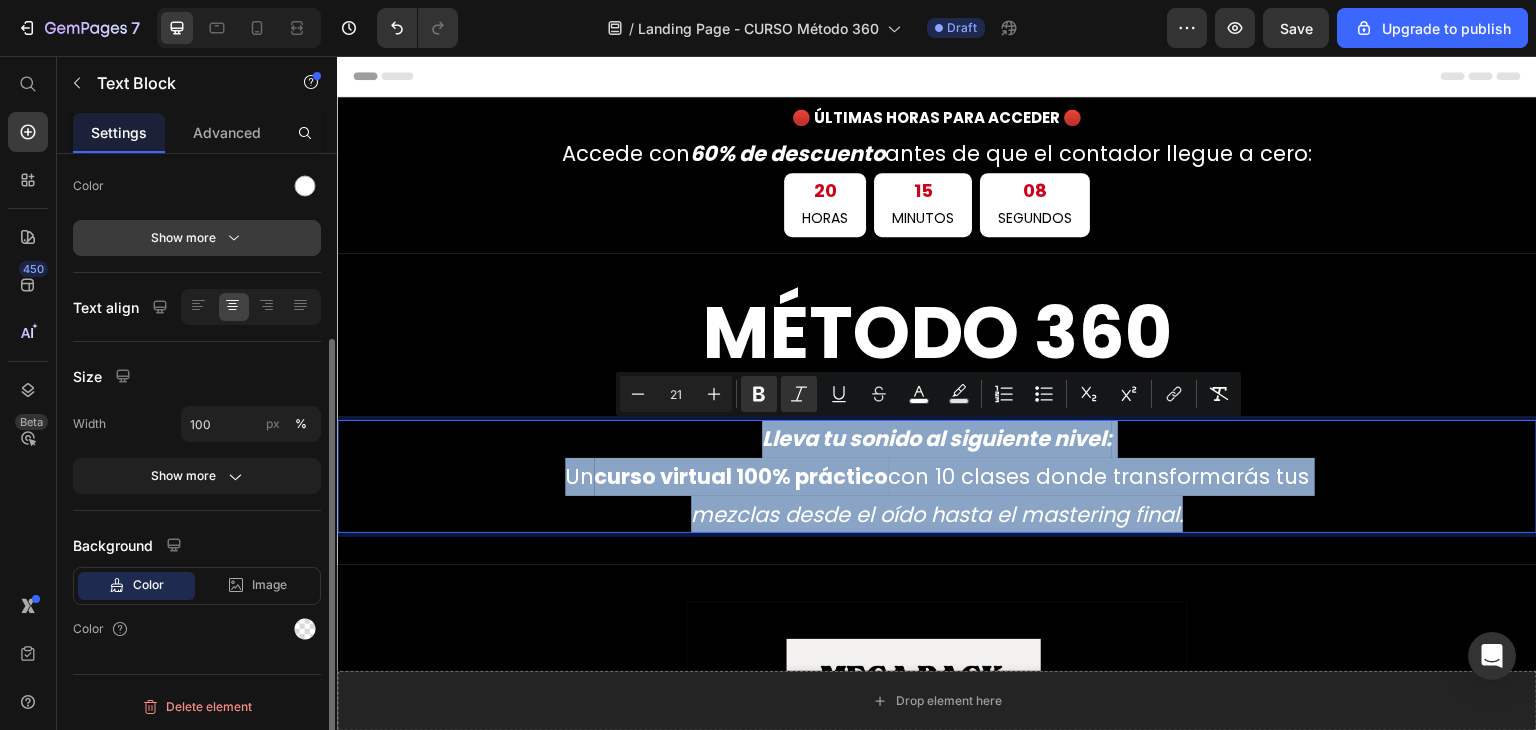 scroll, scrollTop: 0, scrollLeft: 0, axis: both 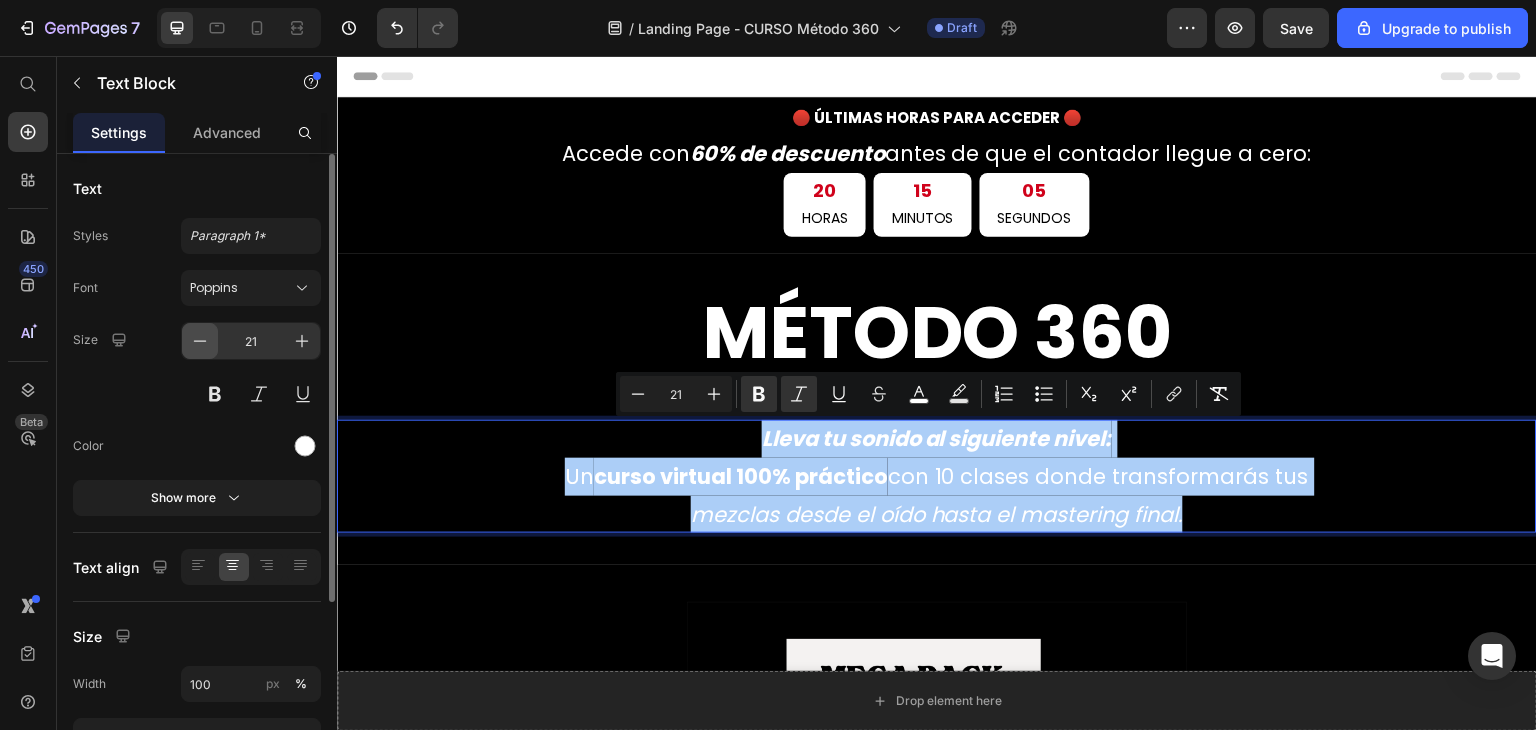 click 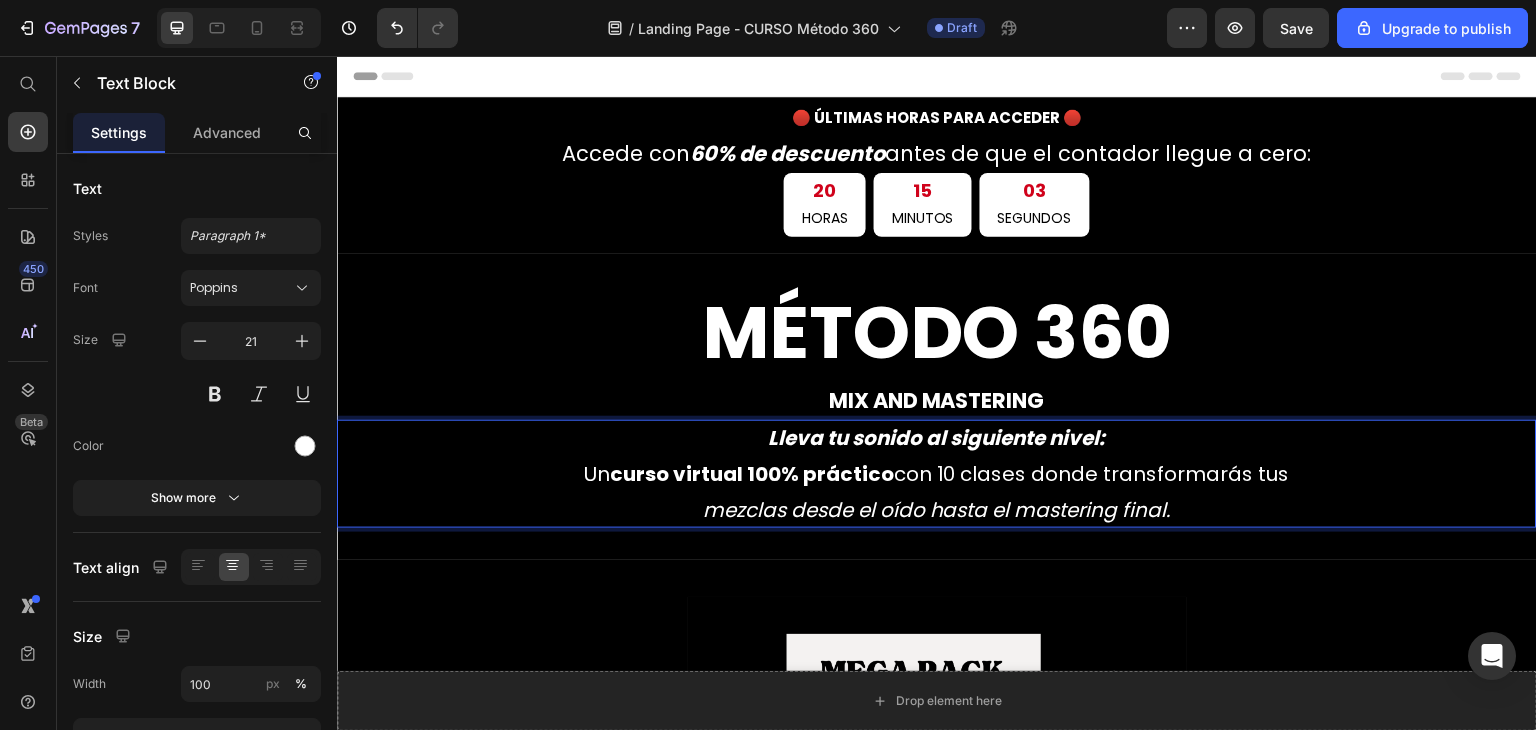 click on "curso virtual 100% práctico" at bounding box center (752, 474) 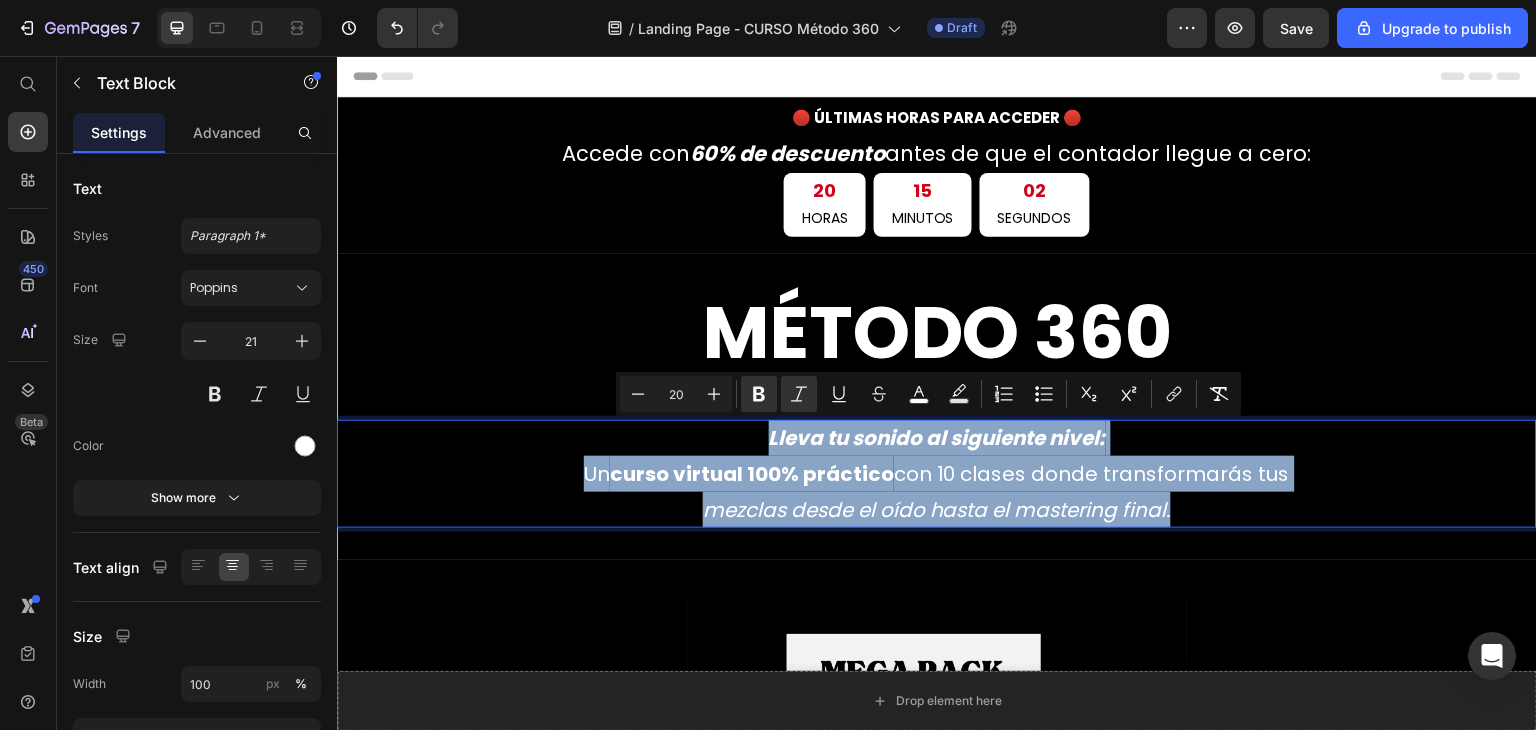 drag, startPoint x: 749, startPoint y: 427, endPoint x: 1233, endPoint y: 520, distance: 492.85394 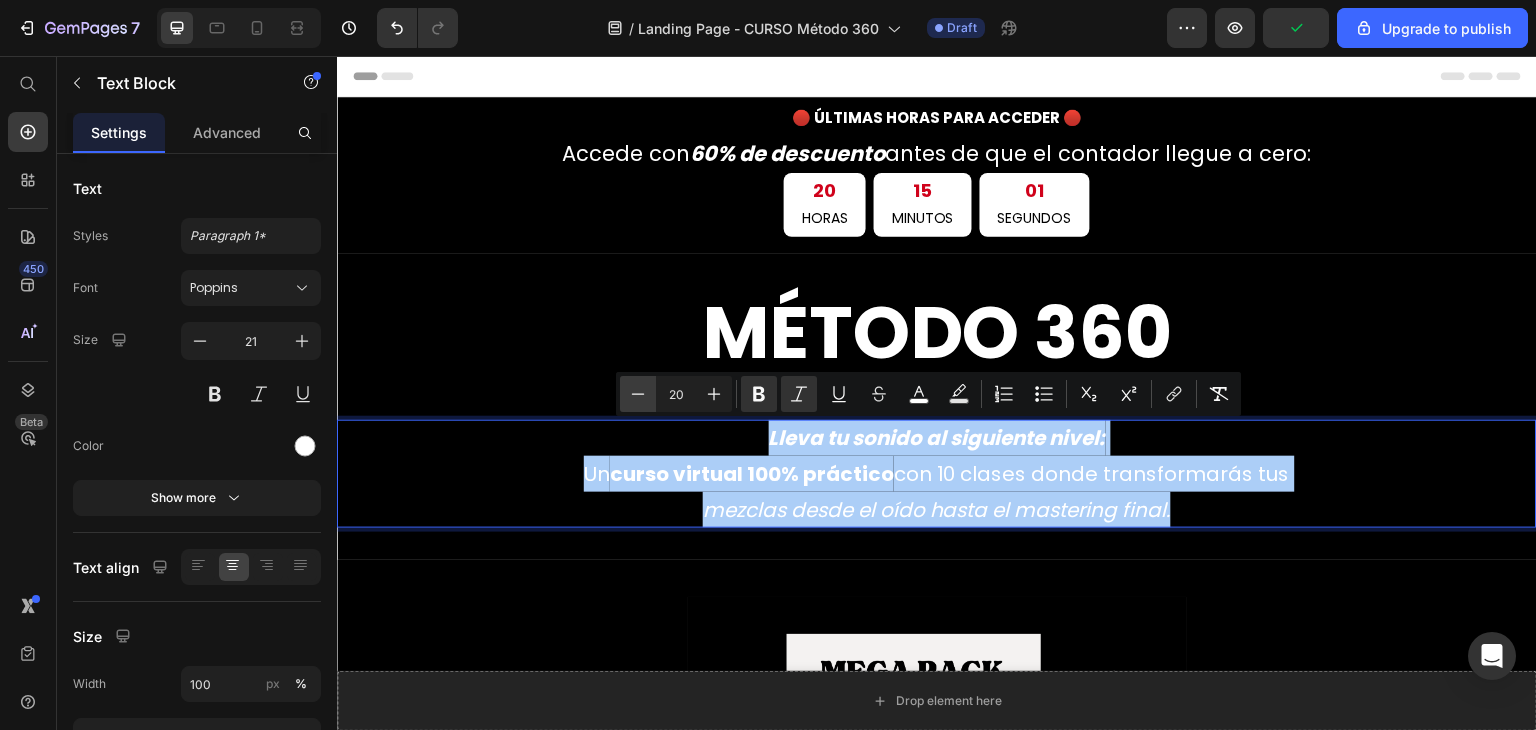 click 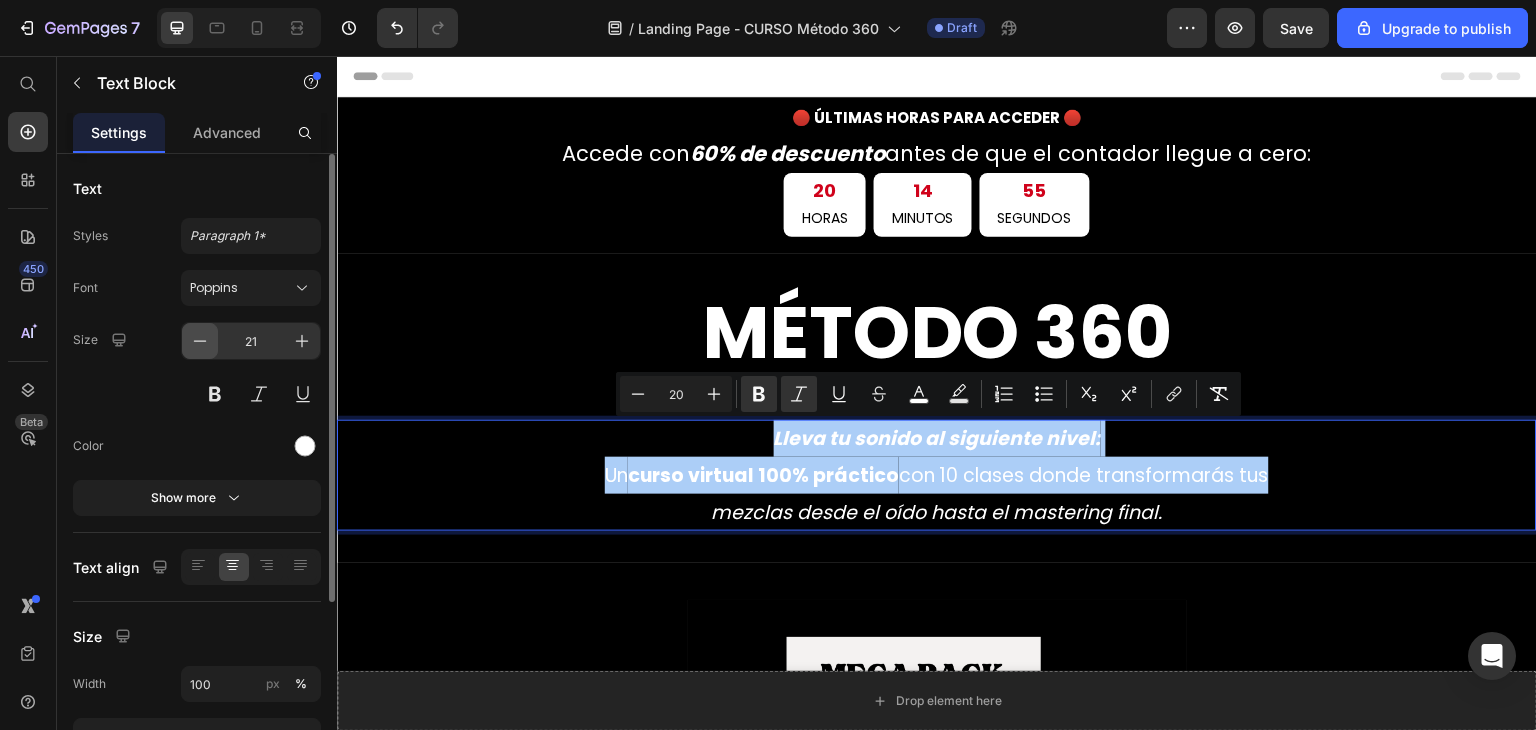 click 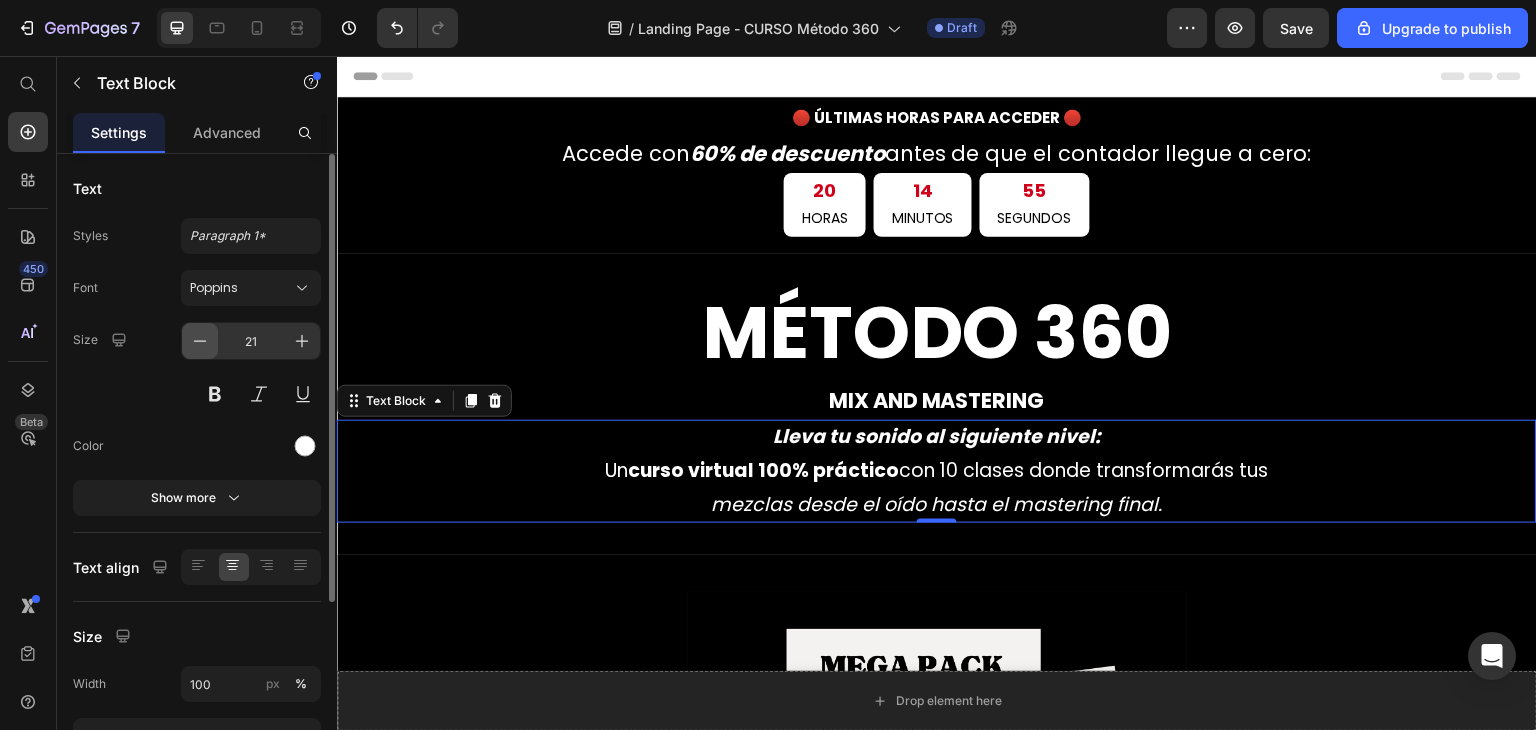 click 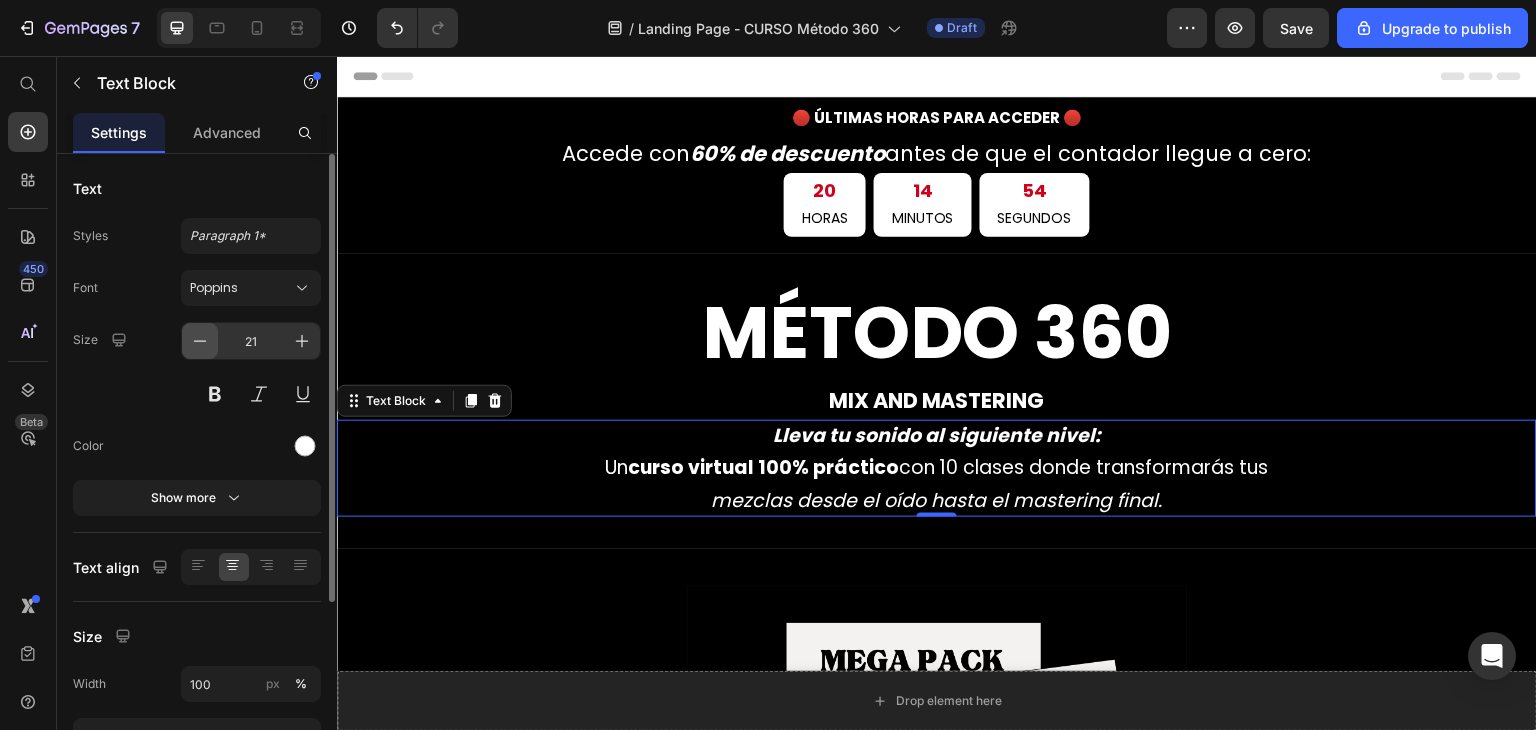 click 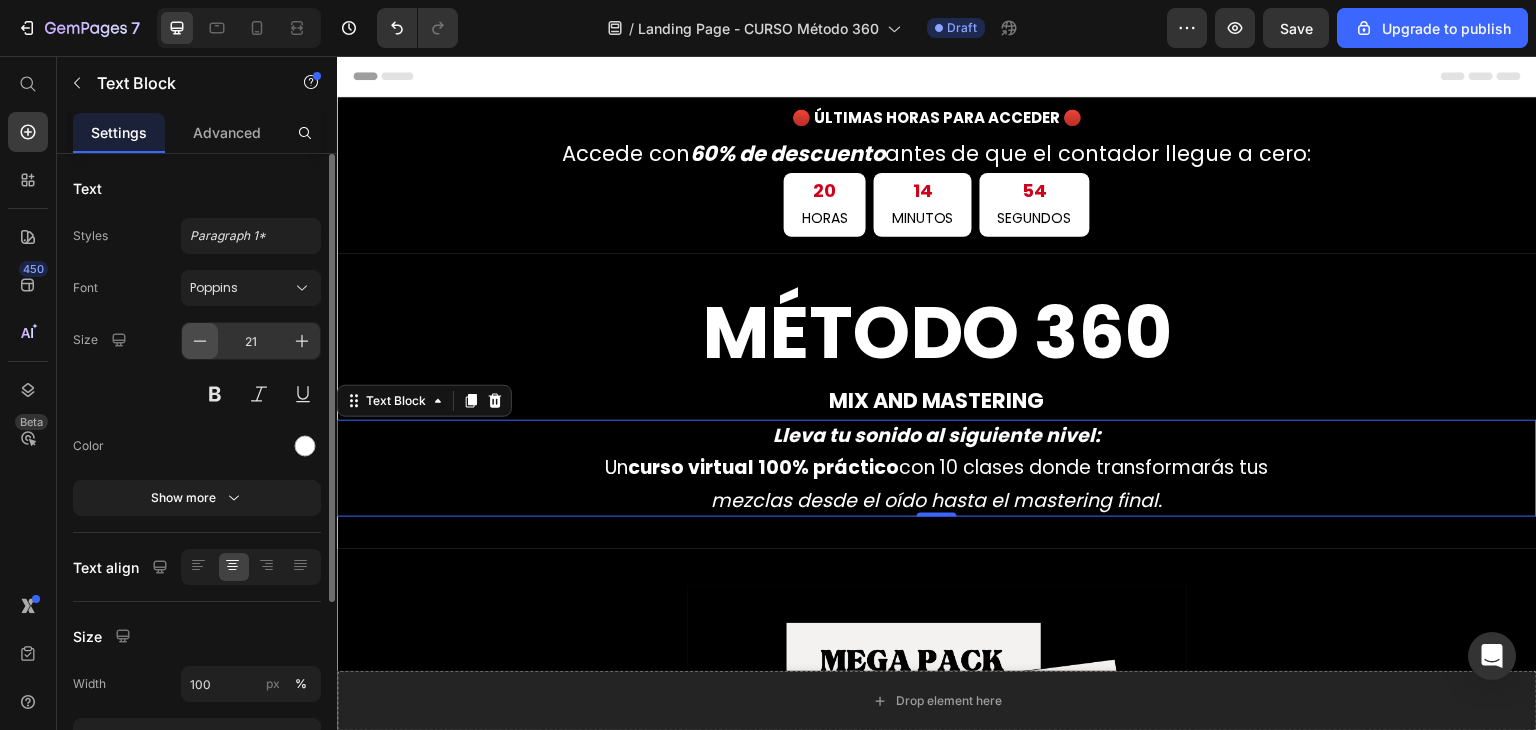 click 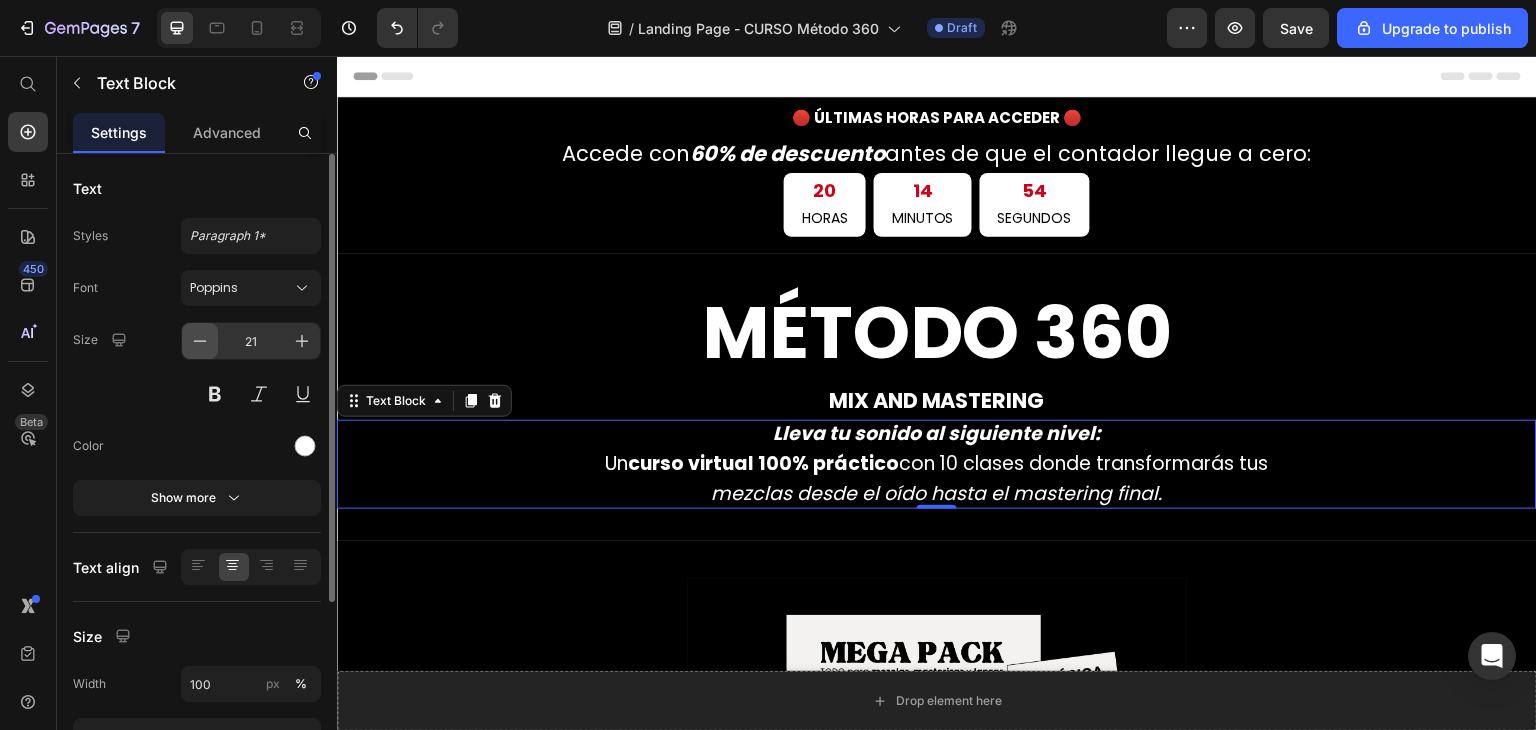 click 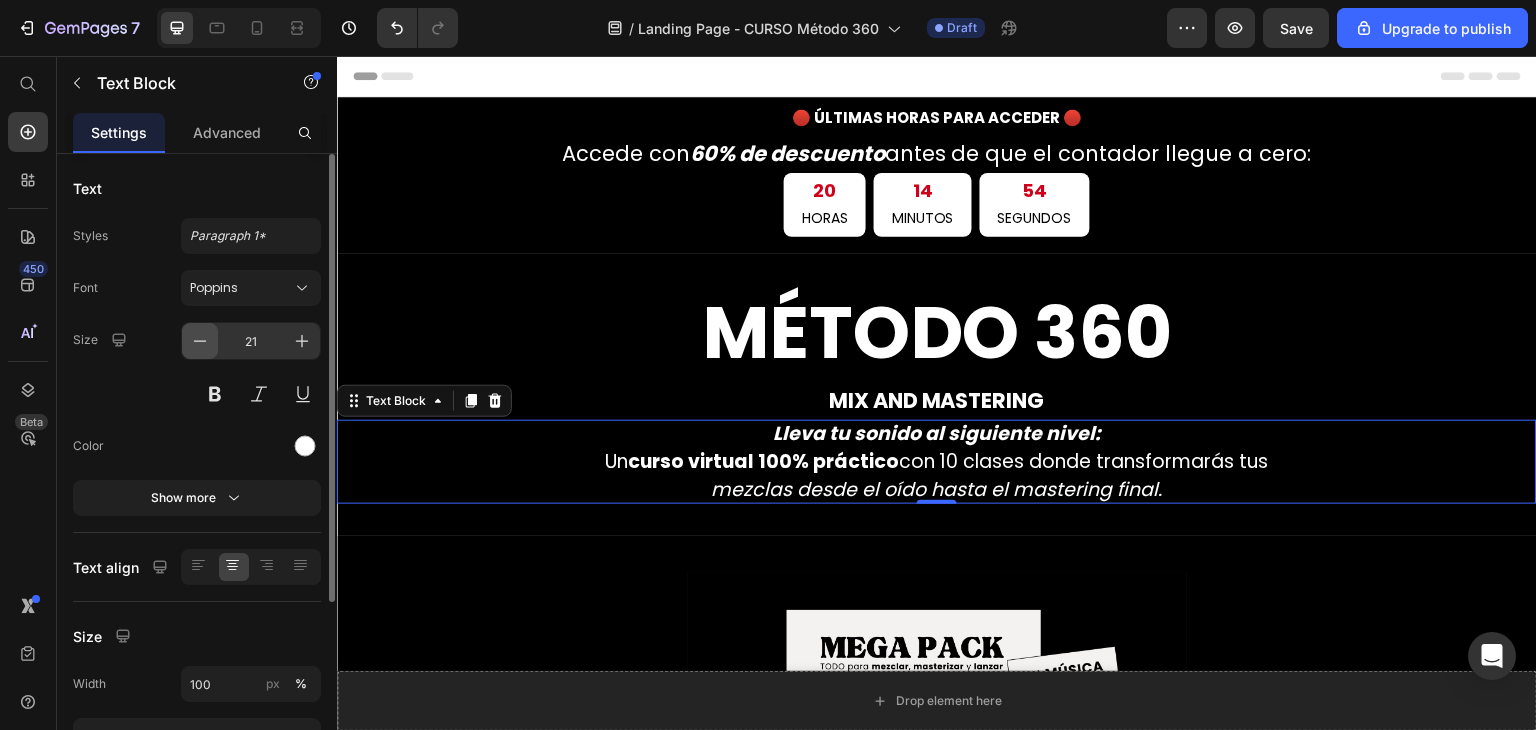 click 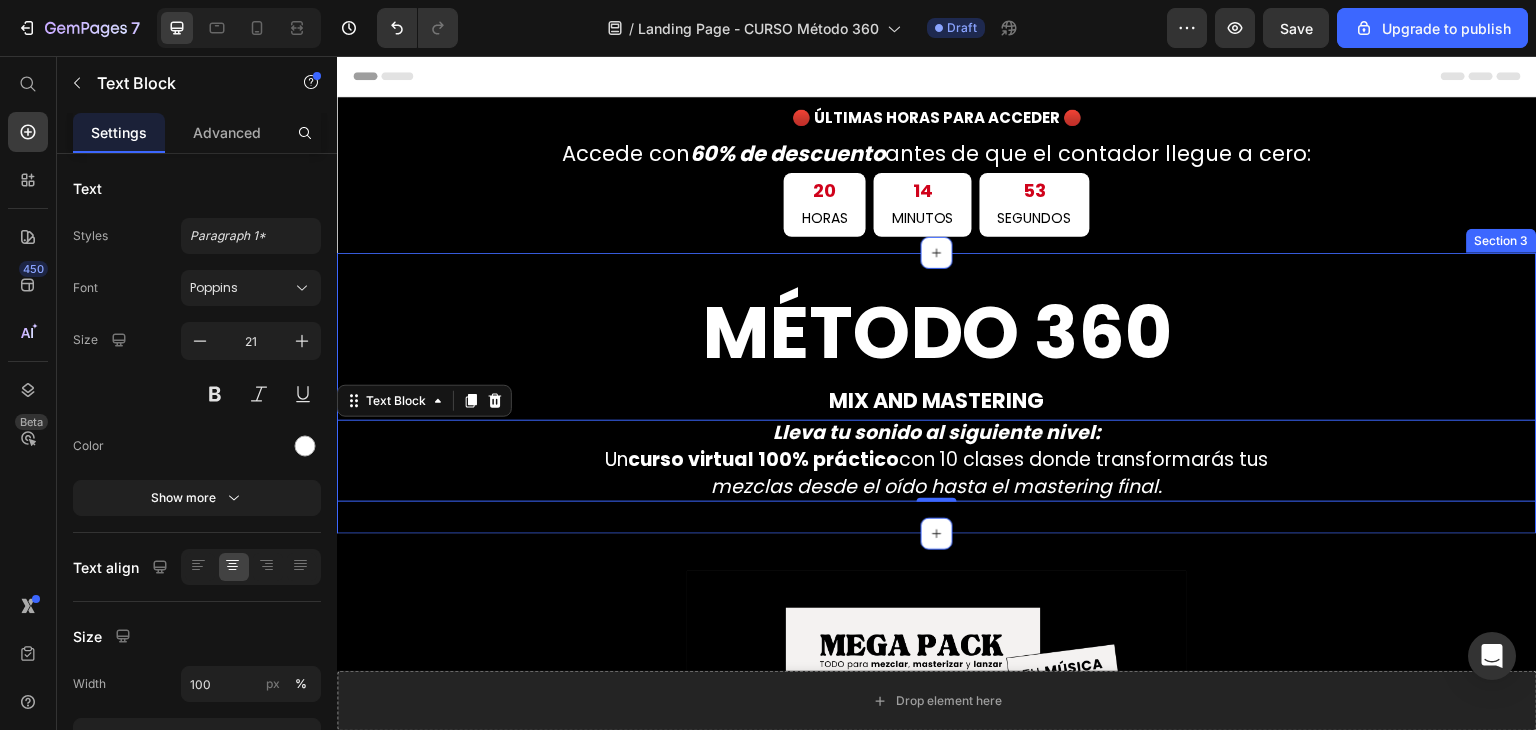 click on "⁠⁠⁠⁠⁠⁠⁠ MÉTODO 360 Heading MIX AND MASTERING Text Block Lleva tu sonido al siguiente nivel: Un  curso virtual 100% práctico  con 10 clases donde transformarás tus  mezclas desde el oído hasta el mastering final. Text Block   0 Section 3" at bounding box center [937, 393] 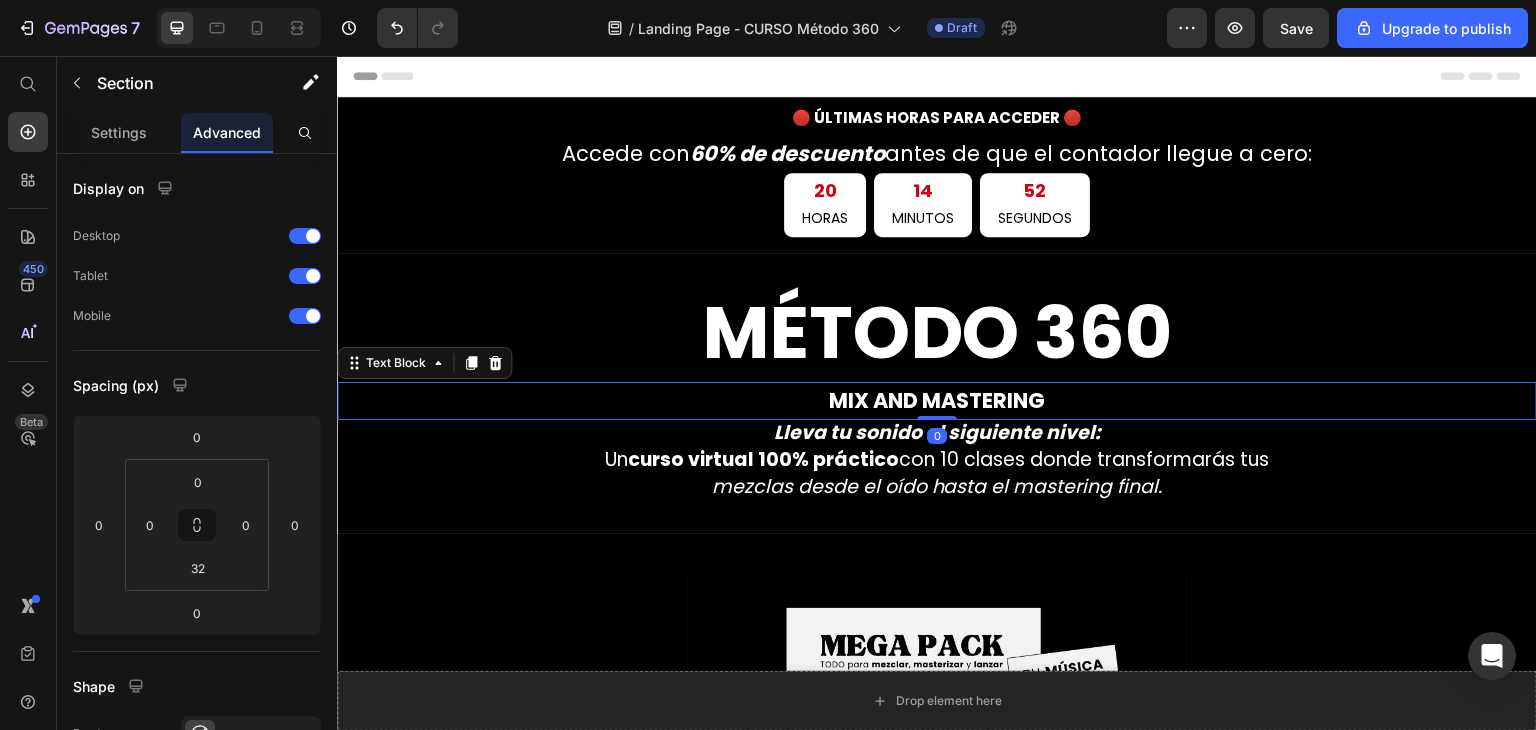 click on "MIX AND MASTERING" at bounding box center [937, 400] 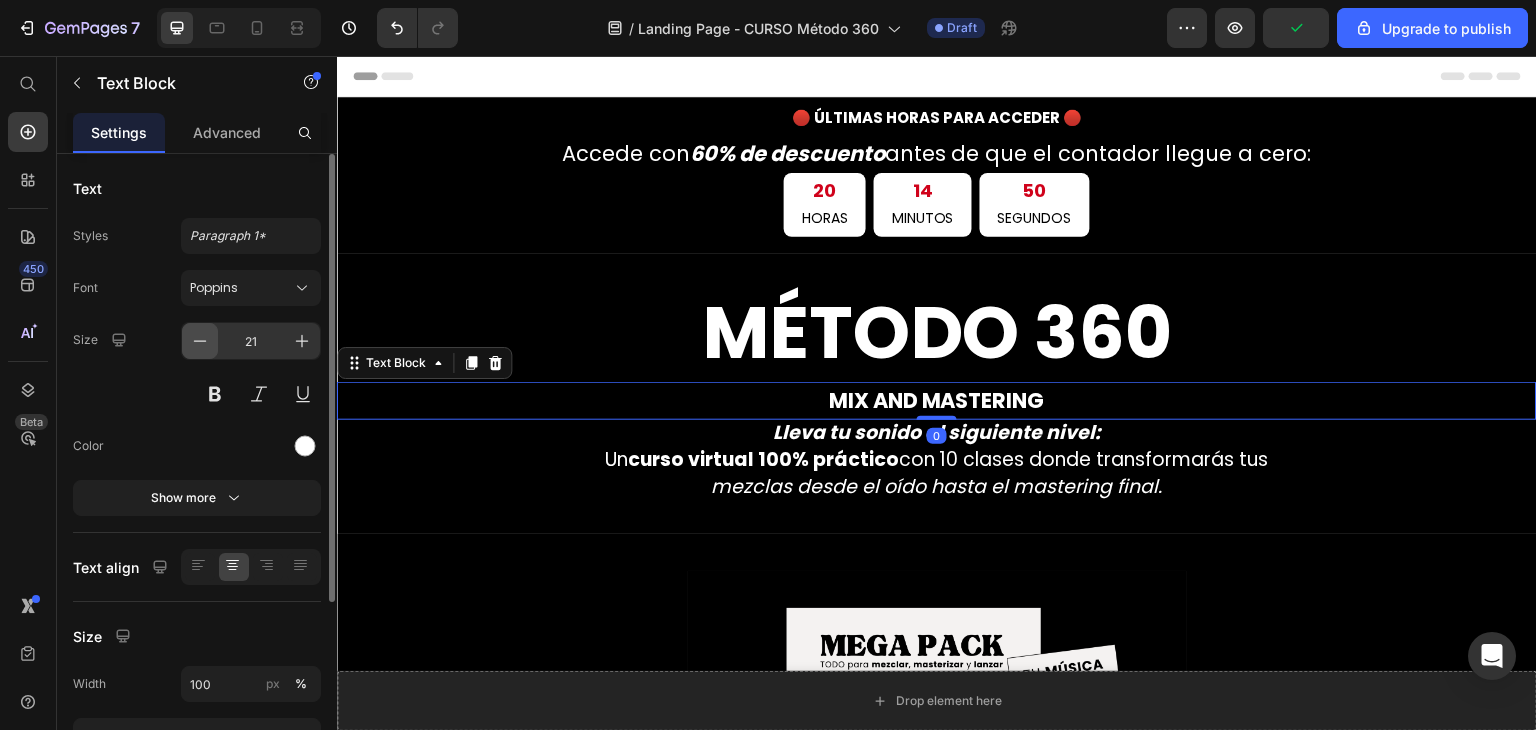 click 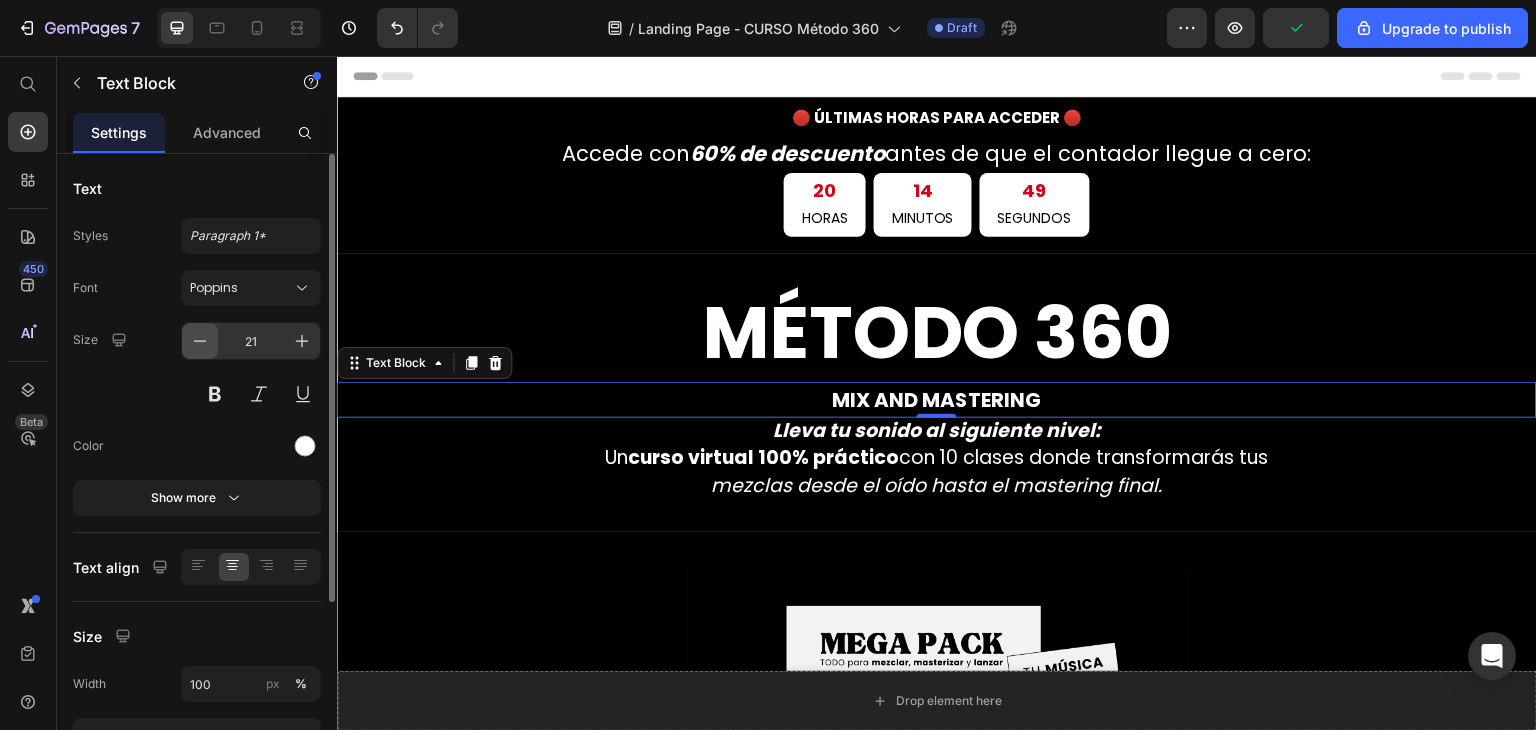 click 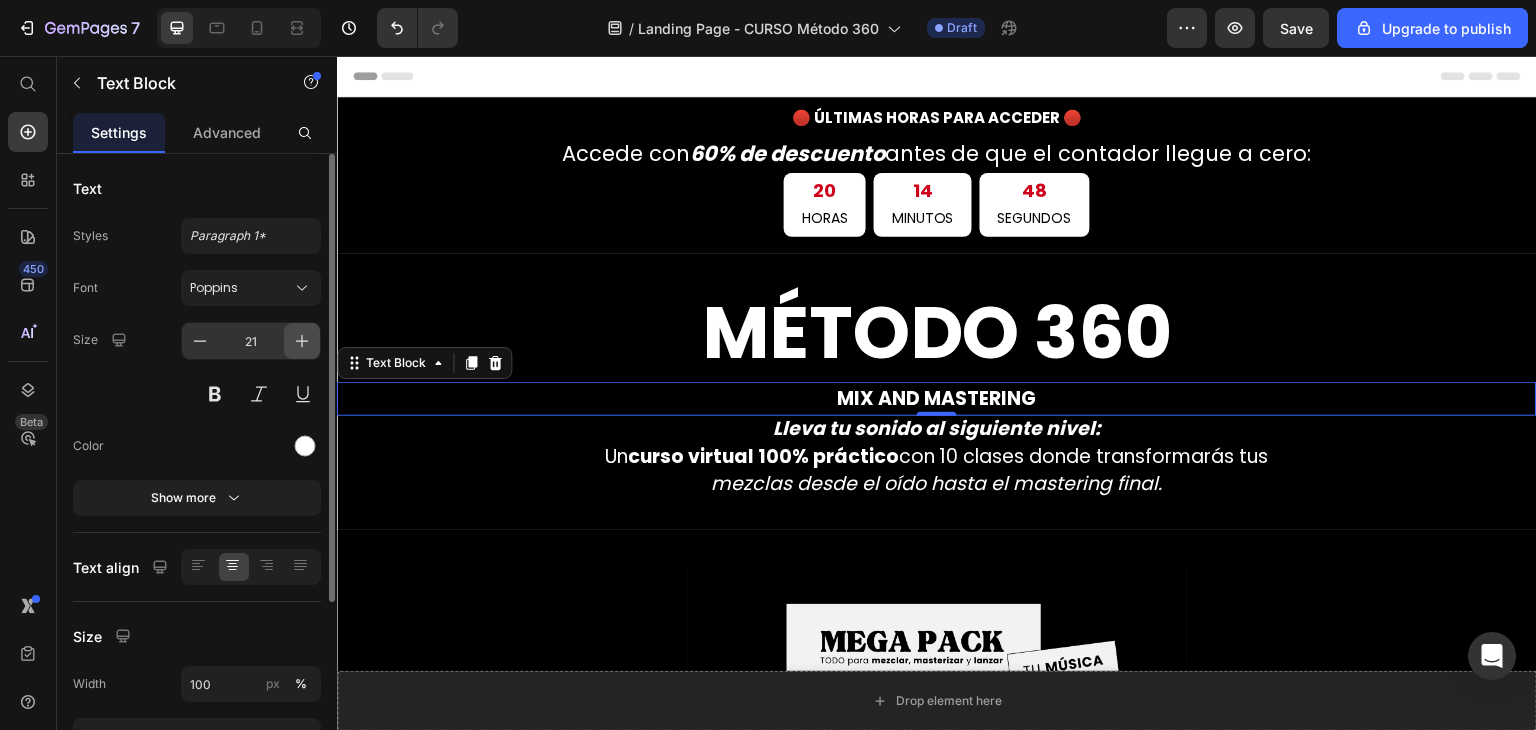 click 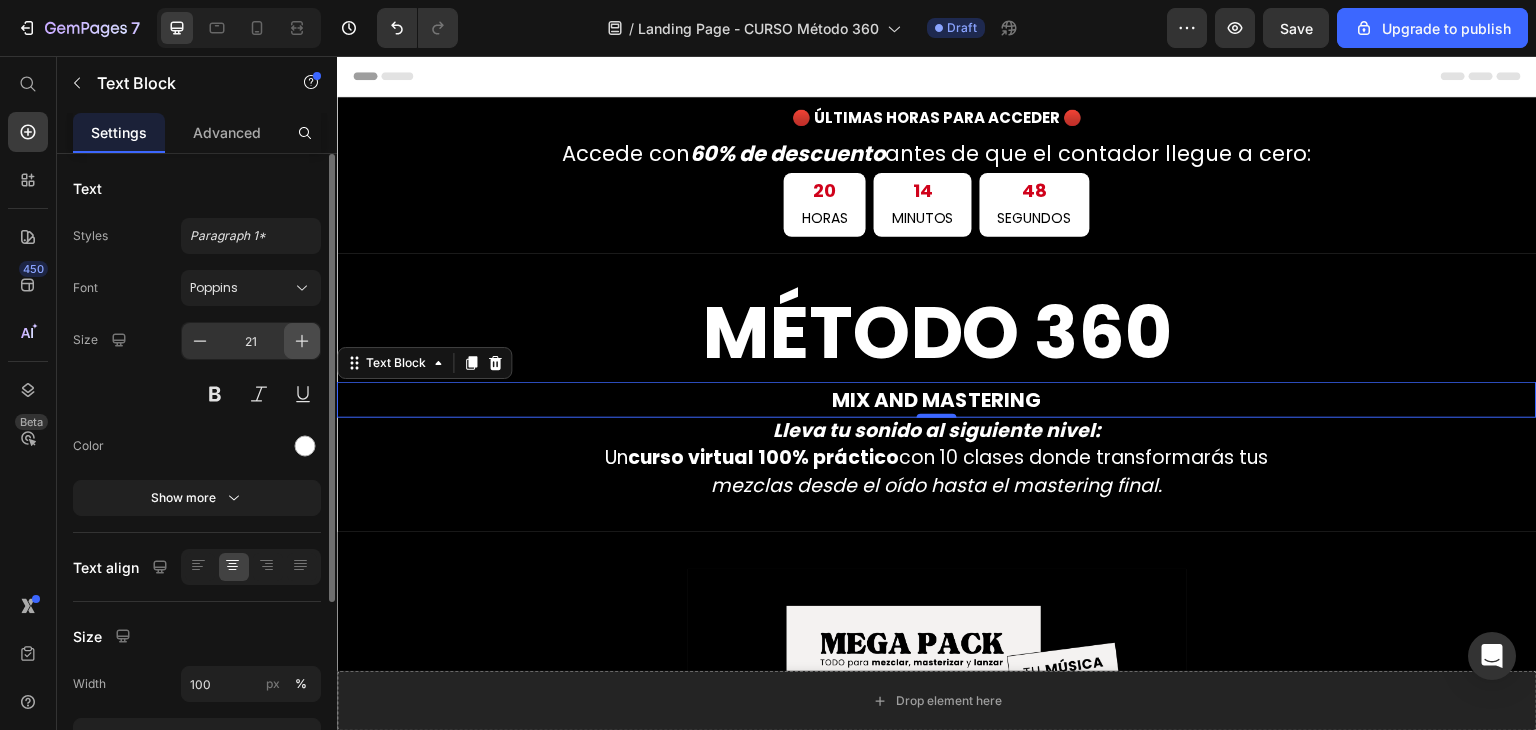 click 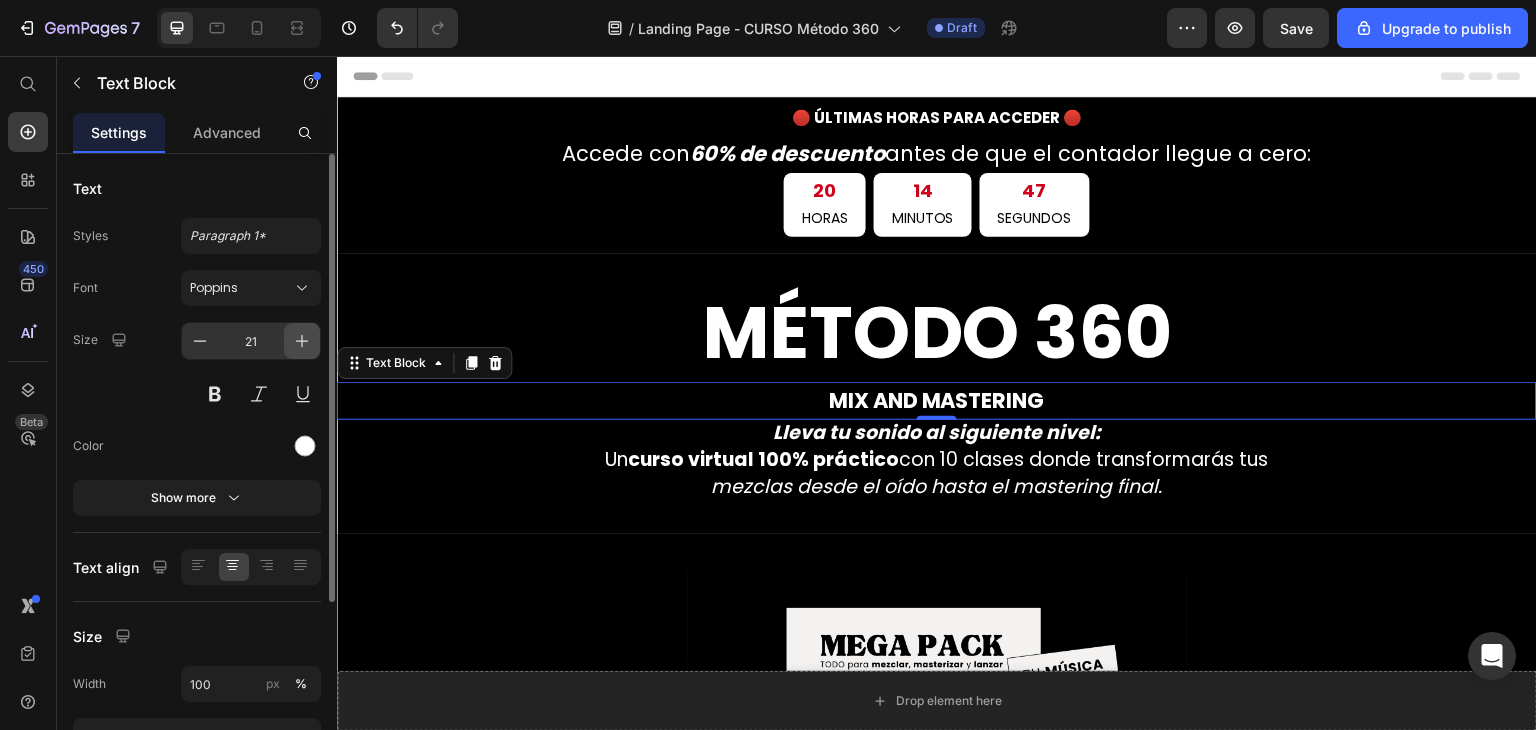 click 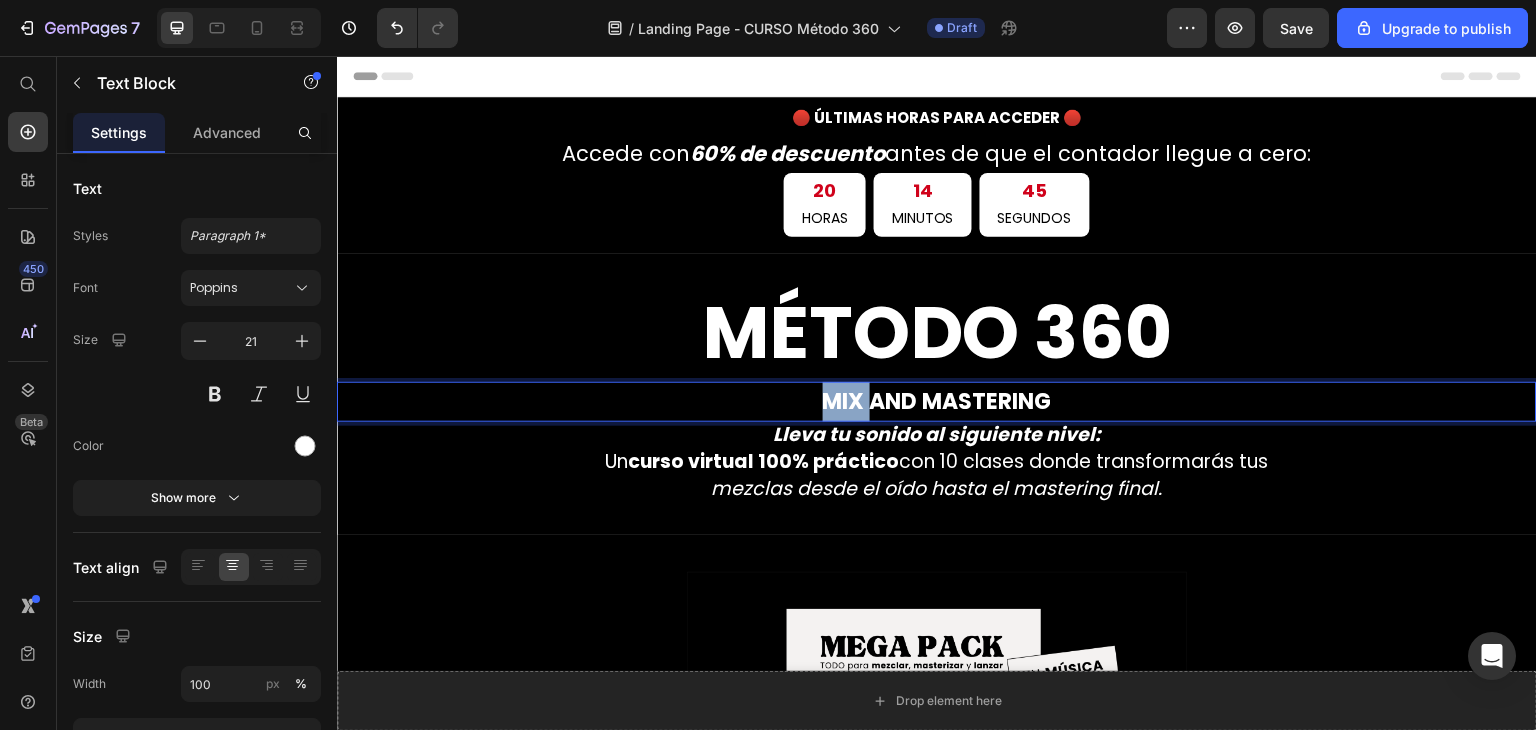 click on "MIX AND MASTERING" at bounding box center (937, 402) 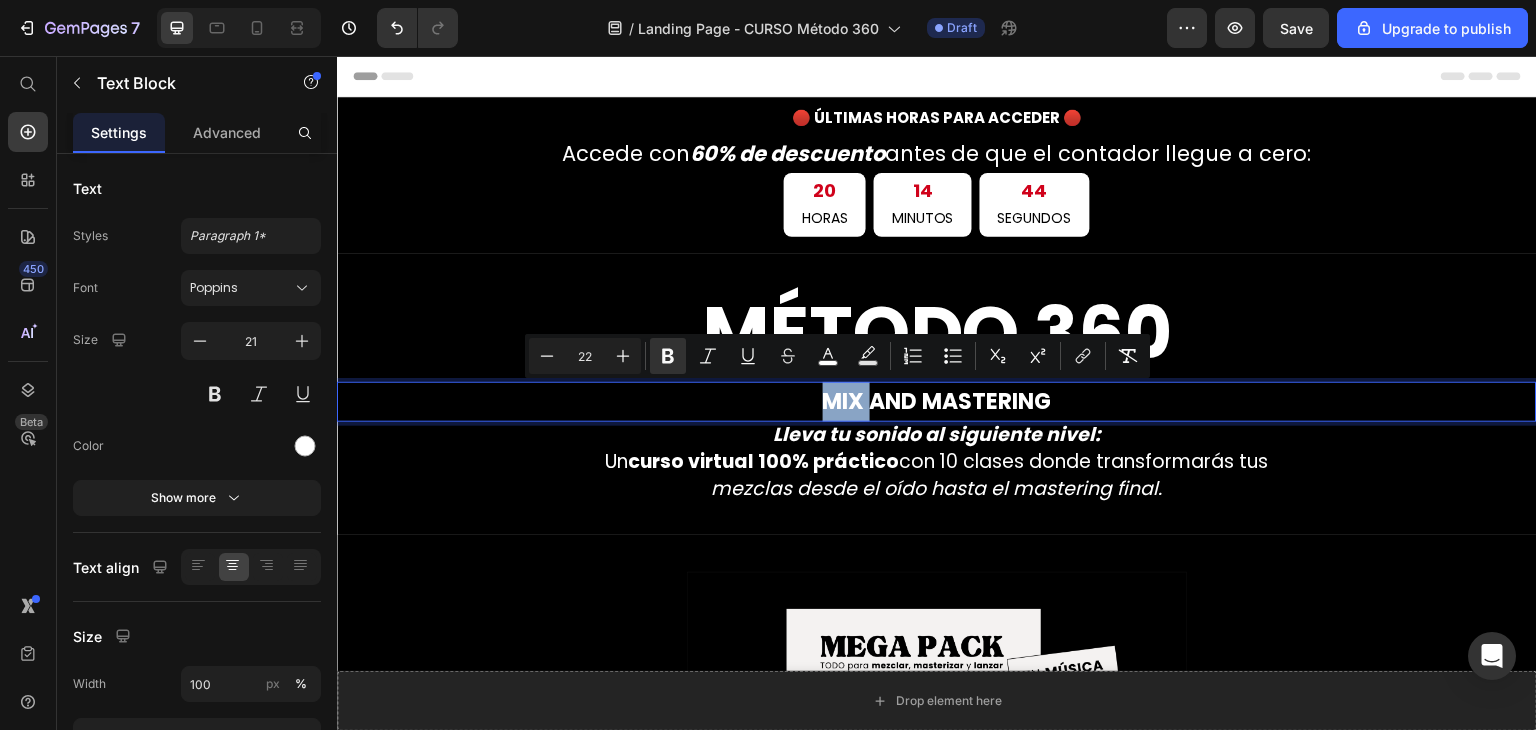 click on "MIX AND MASTERING" at bounding box center (937, 401) 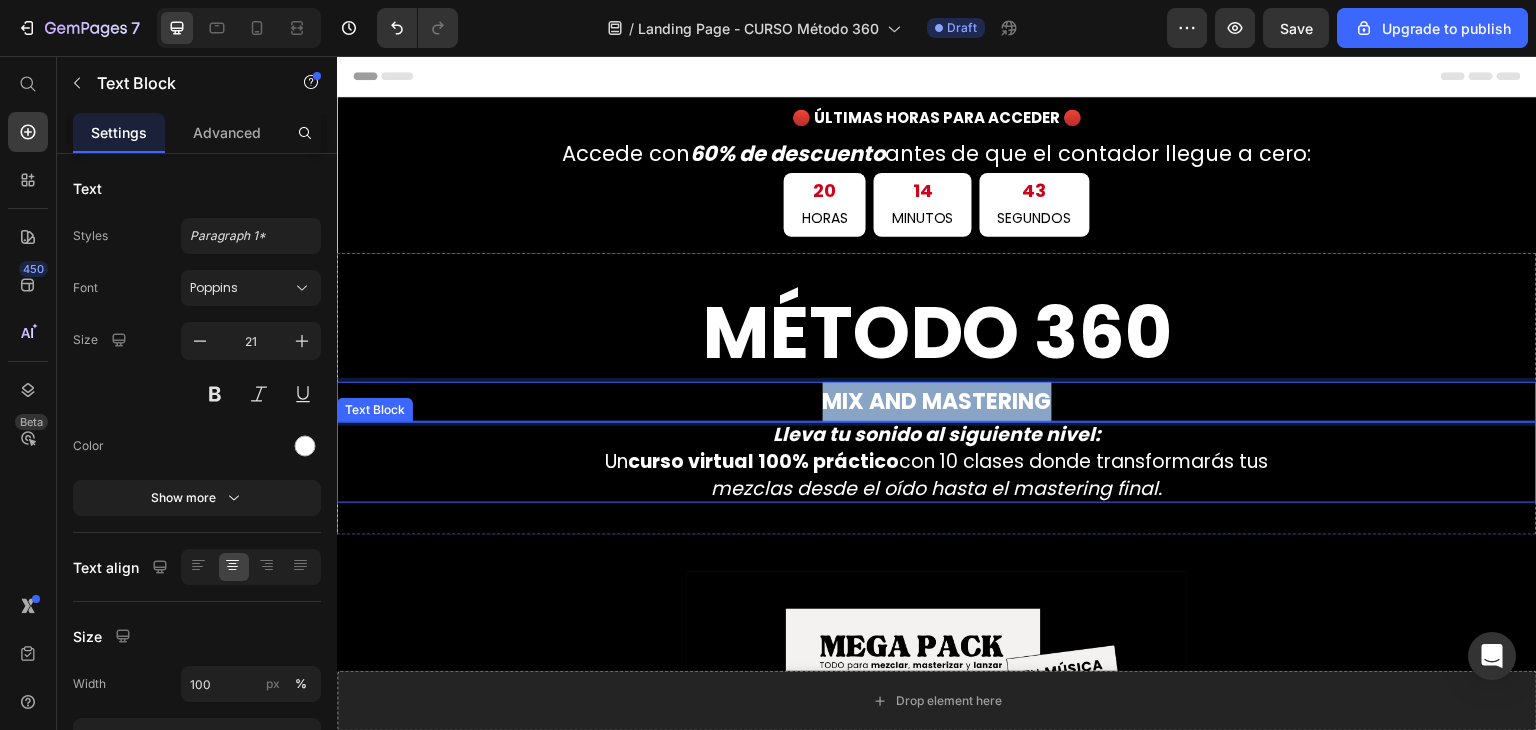 drag, startPoint x: 822, startPoint y: 414, endPoint x: 1168, endPoint y: 430, distance: 346.36975 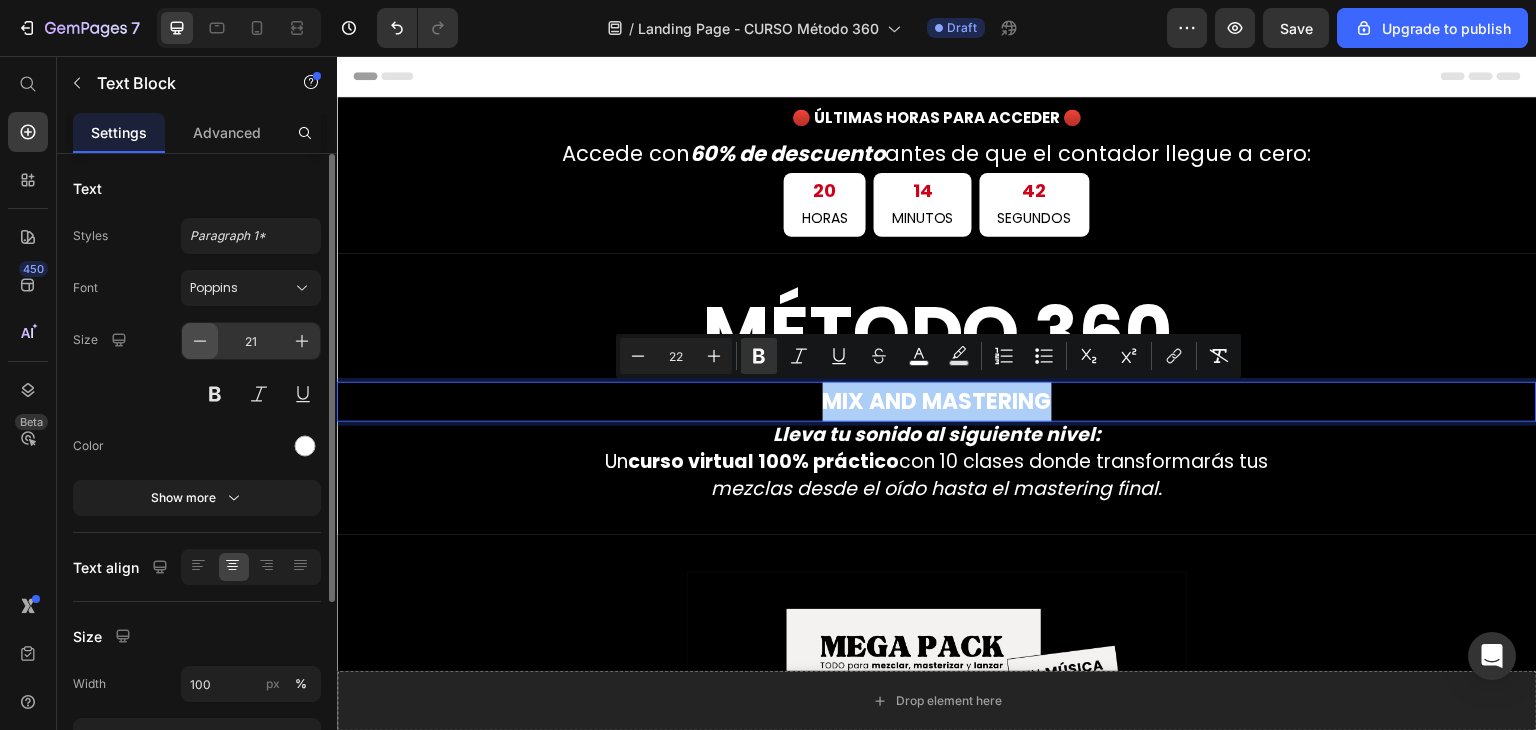 click 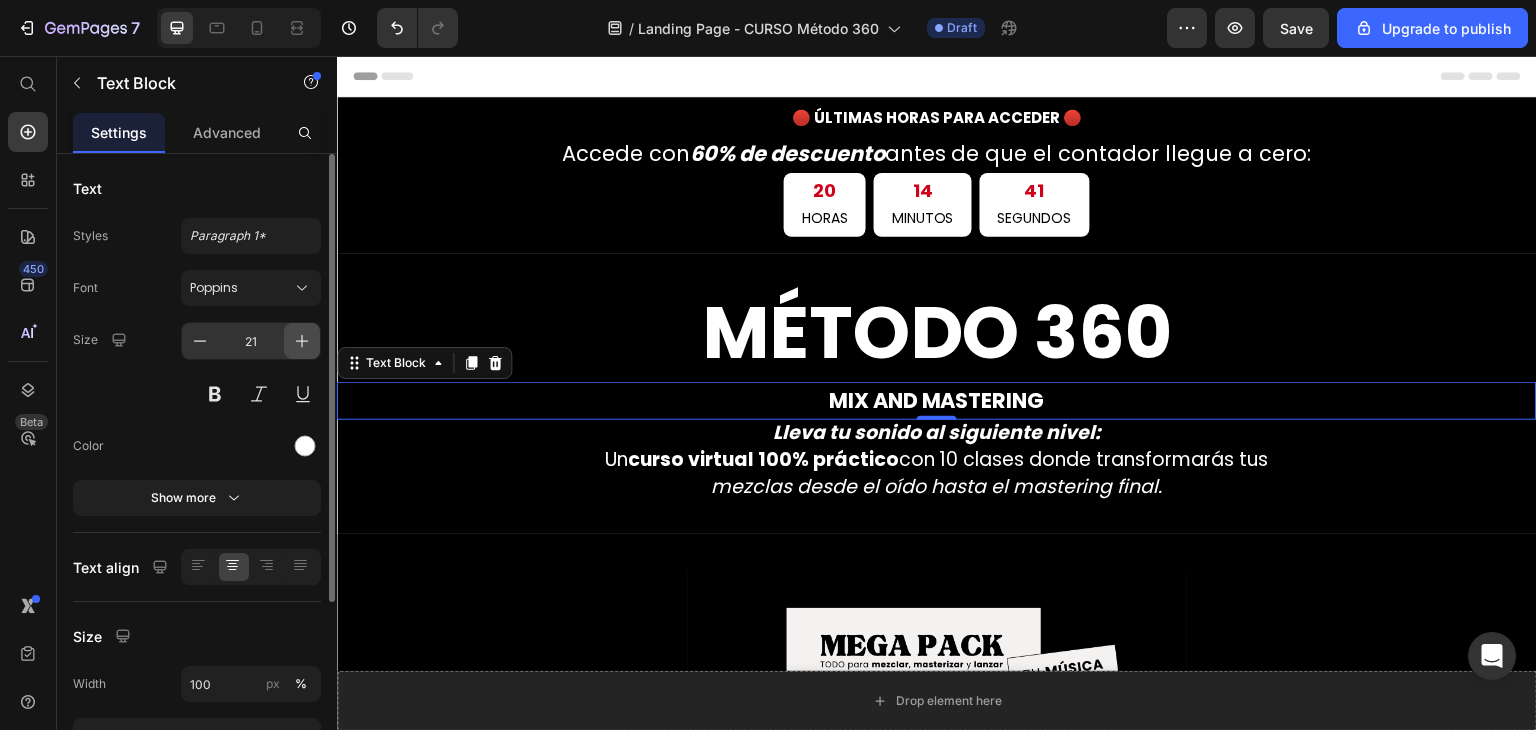 click 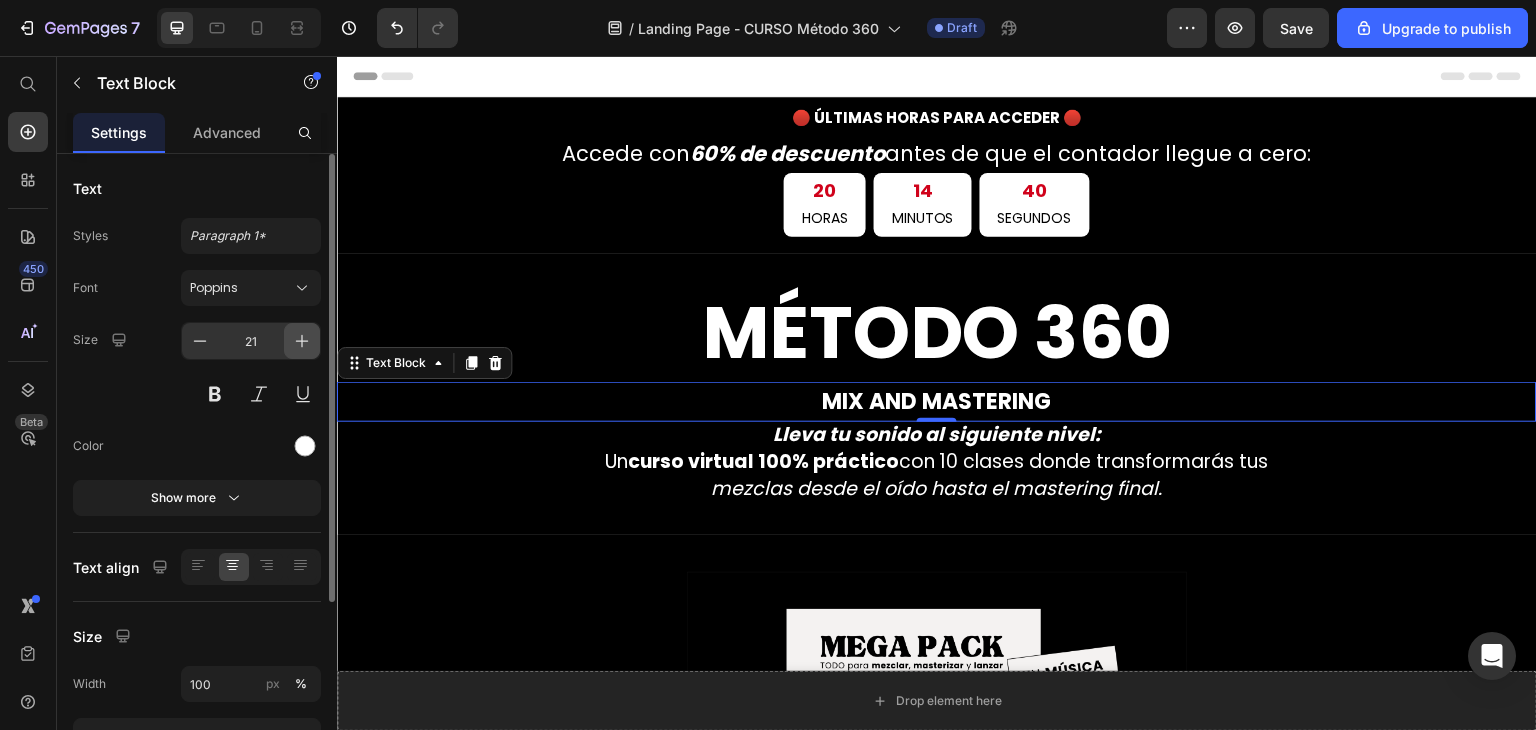 click 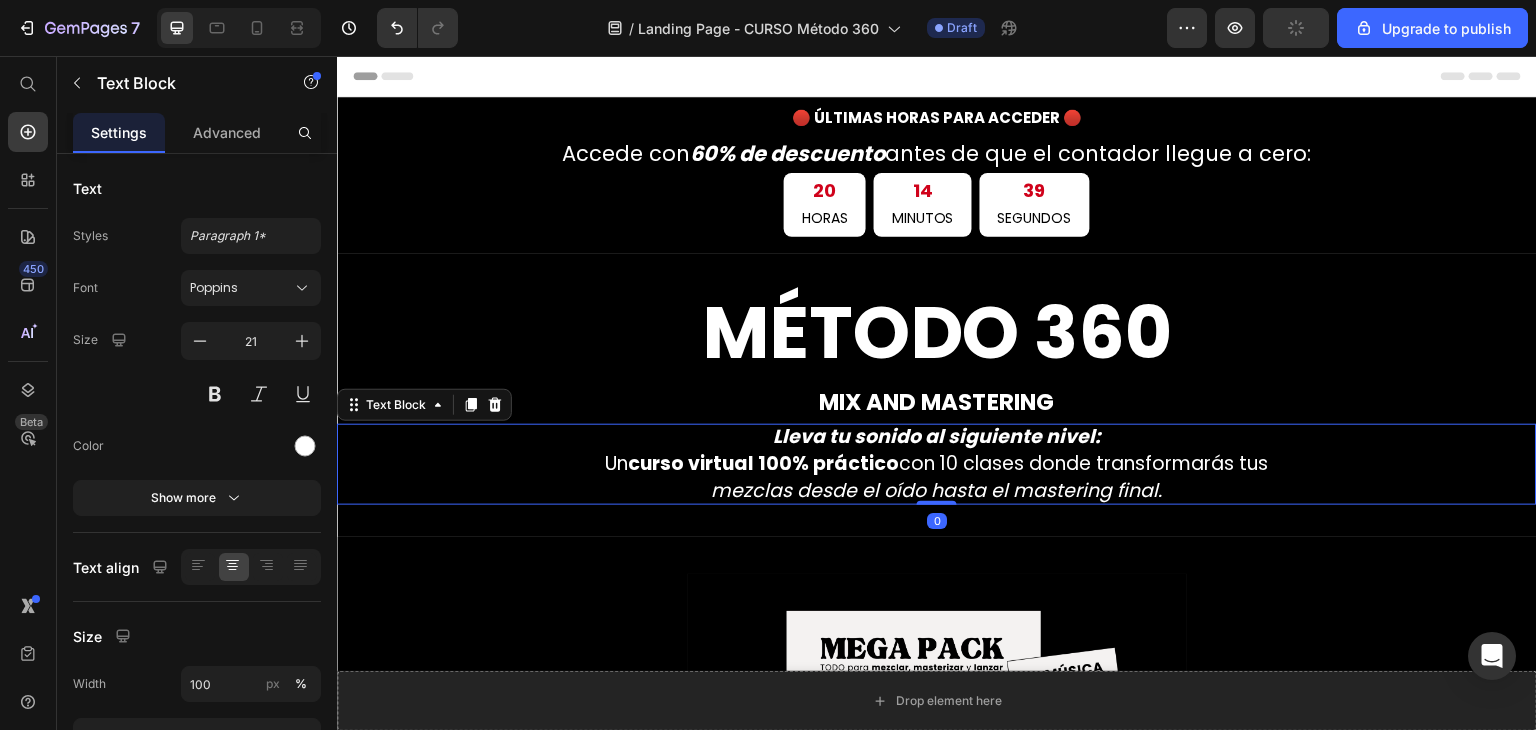 click on "curso virtual 100% práctico" at bounding box center [763, 463] 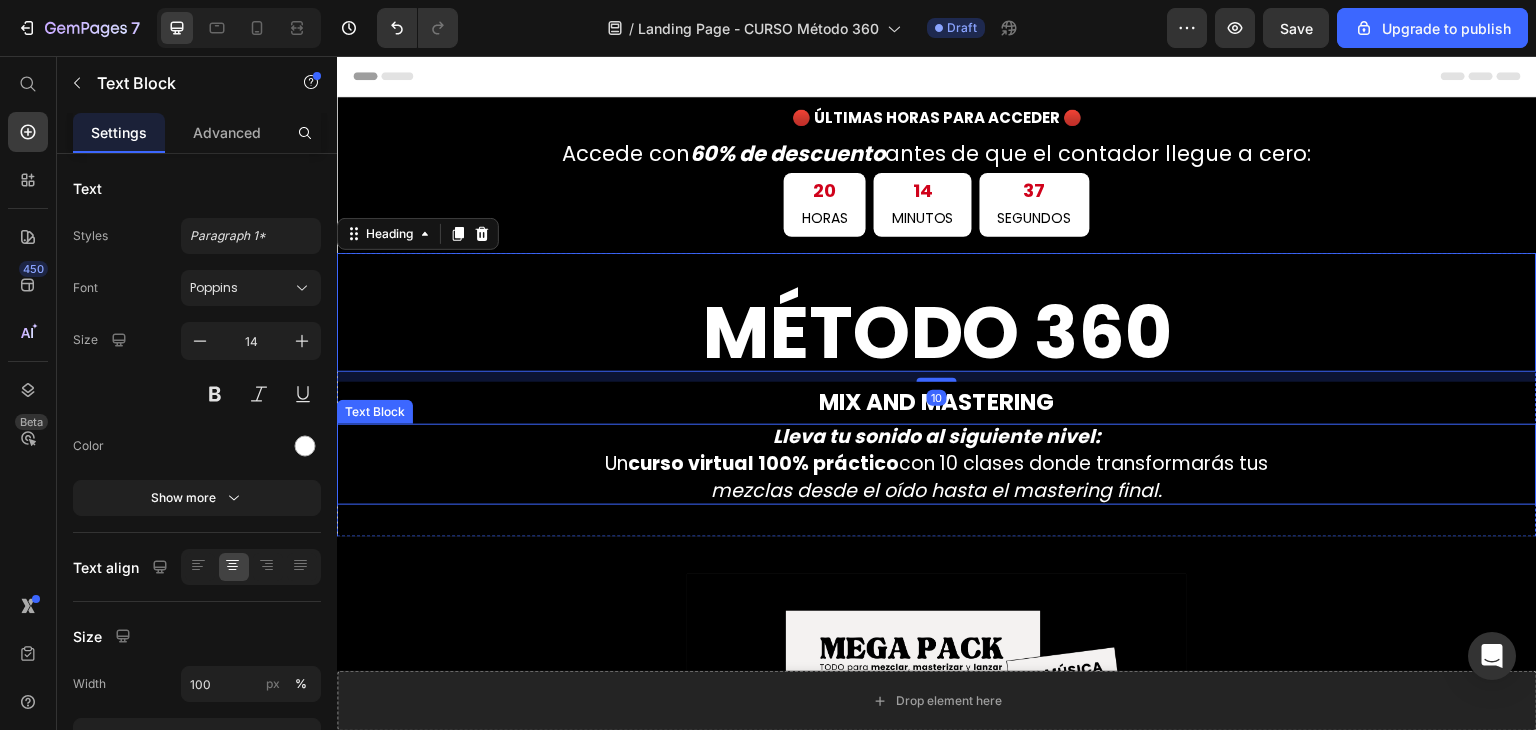 click on "mezclas desde el oído hasta el mastering final." at bounding box center (937, 490) 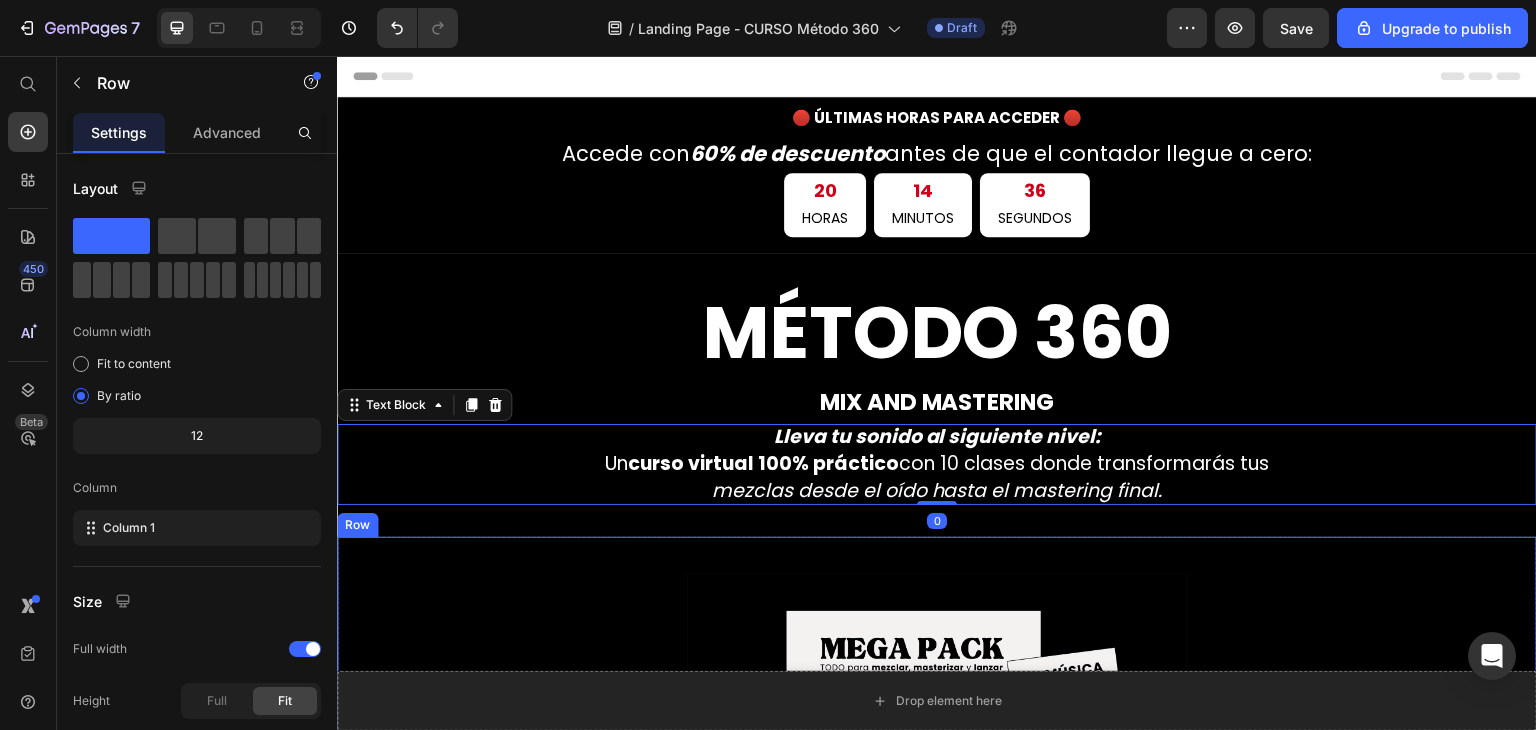 click on "Drop element here Hero Banner El  MEGA PACK  es una herramienta diseñada especialmente para músicos y artistas que quieren profesionalizar su carrera. Reúne en un solo lugar las principales  fuentes de financiación, becas, fondos y estímulos  disponibles actualmente en [GEOGRAPHIC_DATA]. No se trata solo de recopilar información, sino de  entender cómo usarla a tu favor  para crear proyectos sólidos, postular a convocatorias con éxito y empezar a monetizar tu arte sin improvisar. Text Block QUIERO OBTENER EL MEGA PACK POR SOLO 8 USD Button Row" at bounding box center (937, 933) 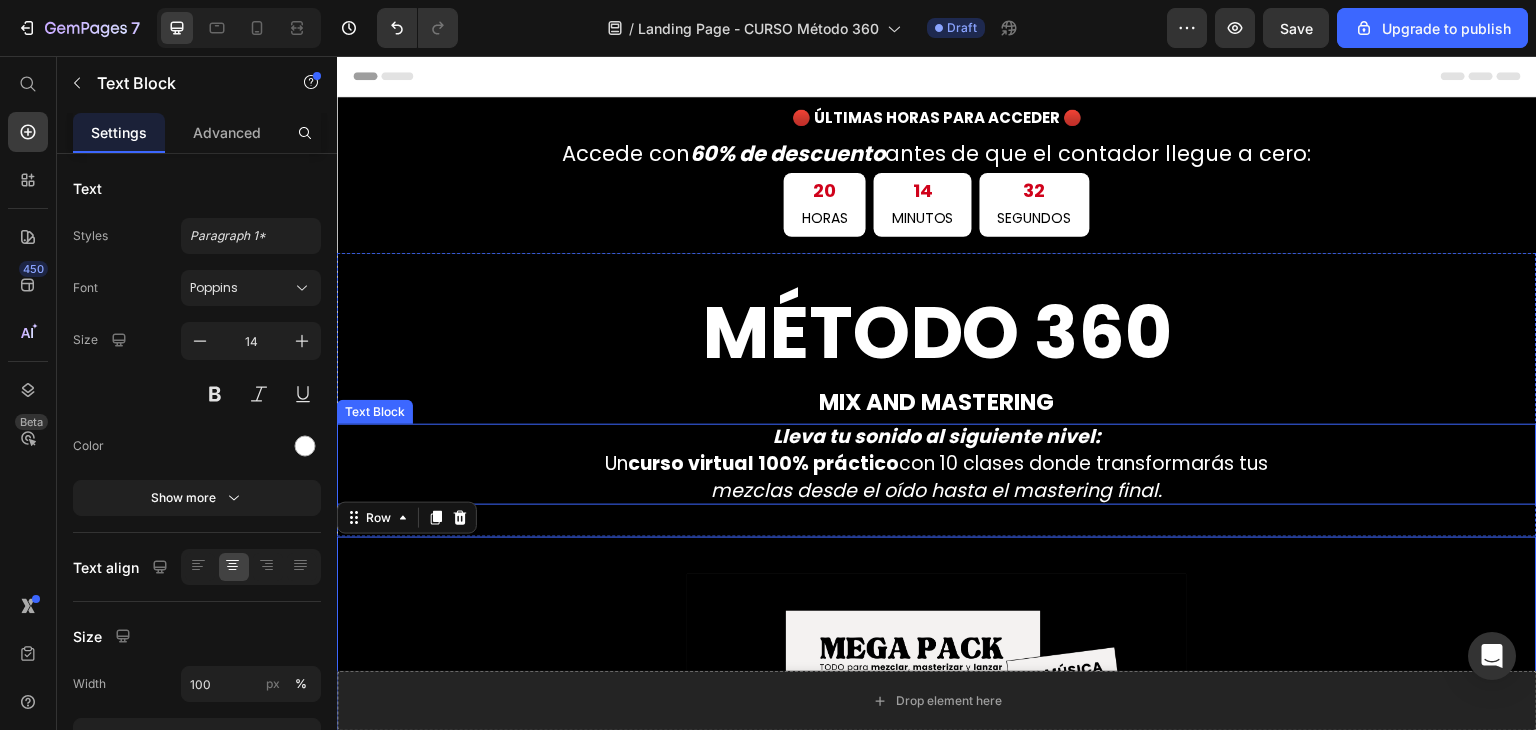 click on "curso virtual 100% práctico" at bounding box center (763, 463) 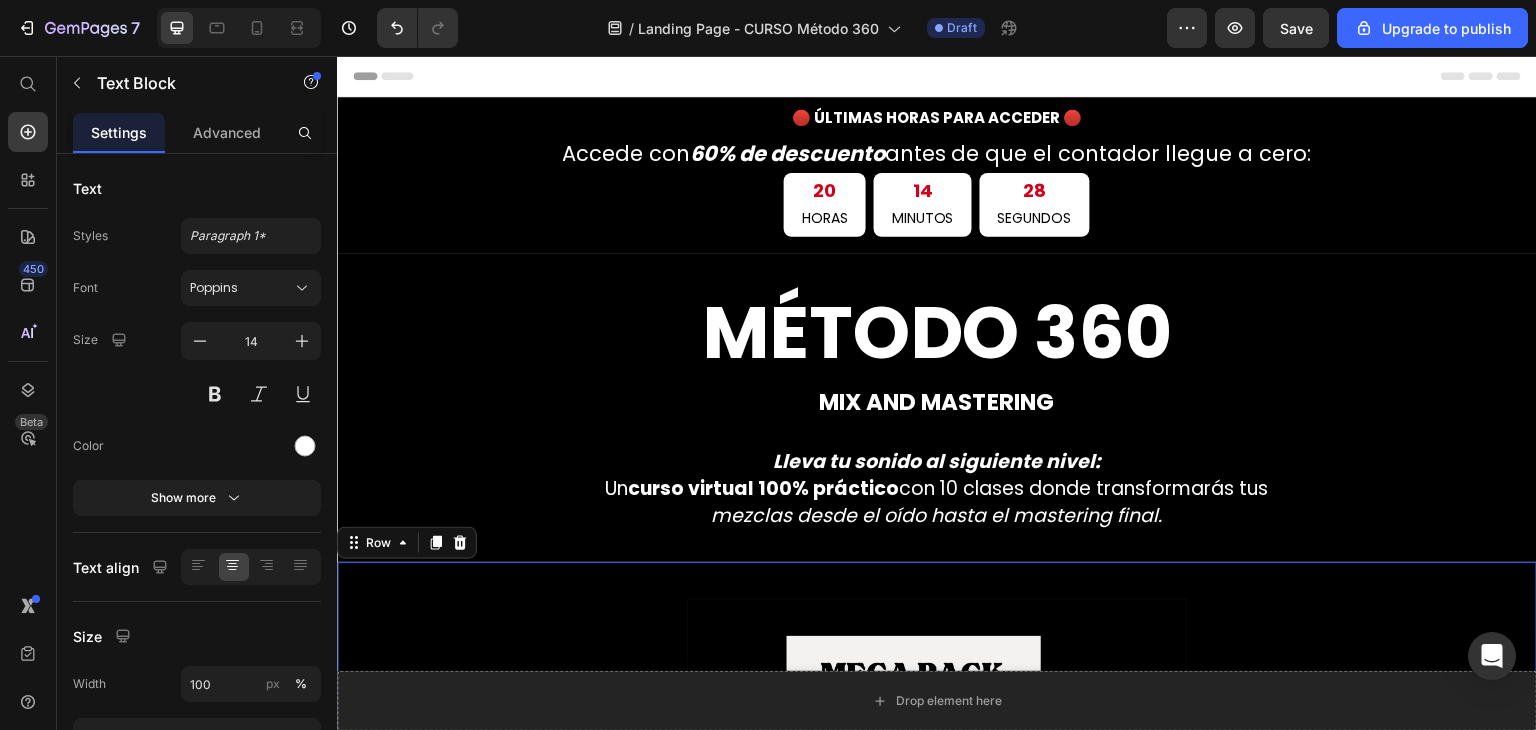 click on "Drop element here Hero Banner El  MEGA PACK  es una herramienta diseñada especialmente para músicos y artistas que quieren profesionalizar su carrera. Reúne en un solo lugar las principales  fuentes de financiación, becas, fondos y estímulos  disponibles actualmente en [GEOGRAPHIC_DATA]. No se trata solo de recopilar información, sino de  entender cómo usarla a tu favor  para crear proyectos sólidos, postular a convocatorias con éxito y empezar a monetizar tu arte sin improvisar. Text Block QUIERO OBTENER EL MEGA PACK POR SOLO 8 USD Button Row   0" at bounding box center [937, 958] 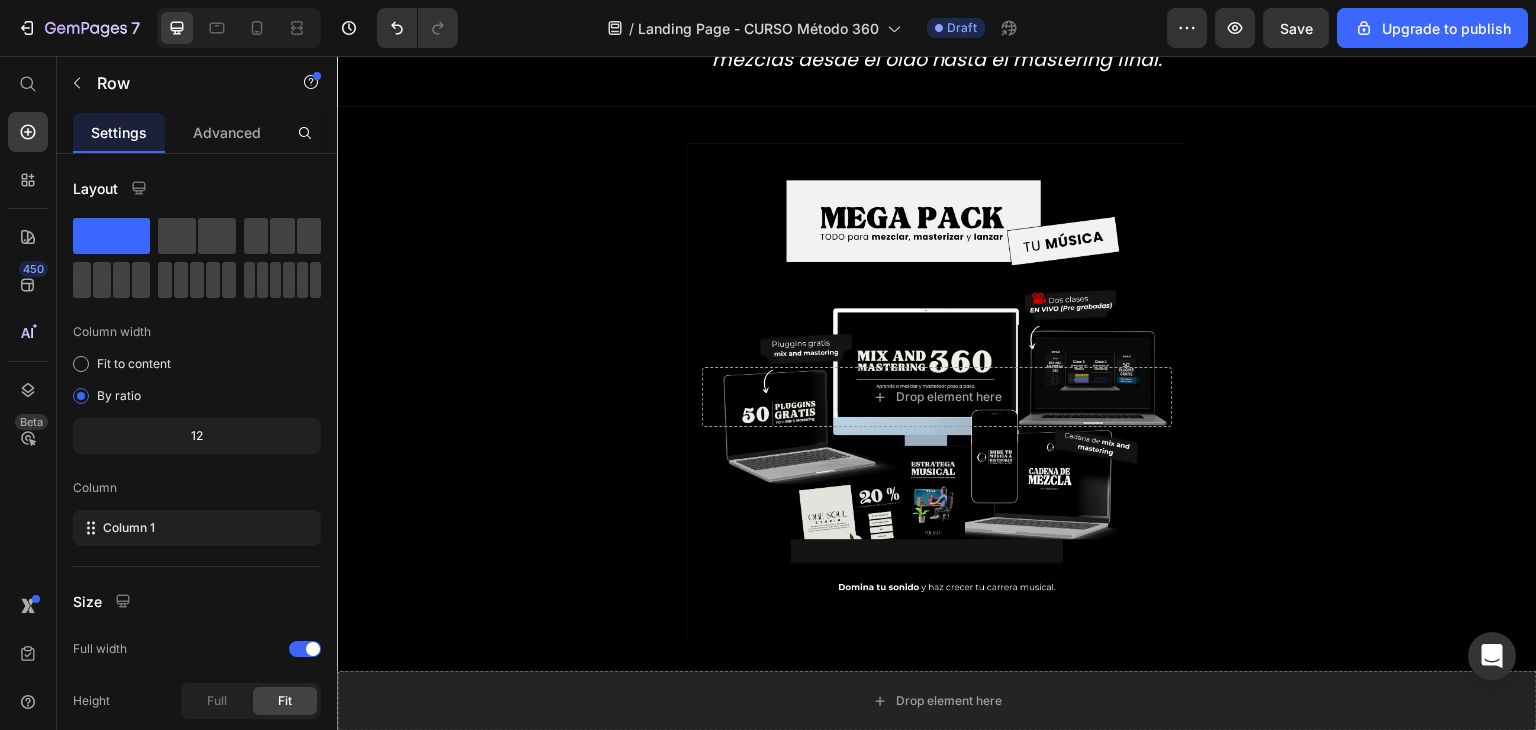 scroll, scrollTop: 458, scrollLeft: 0, axis: vertical 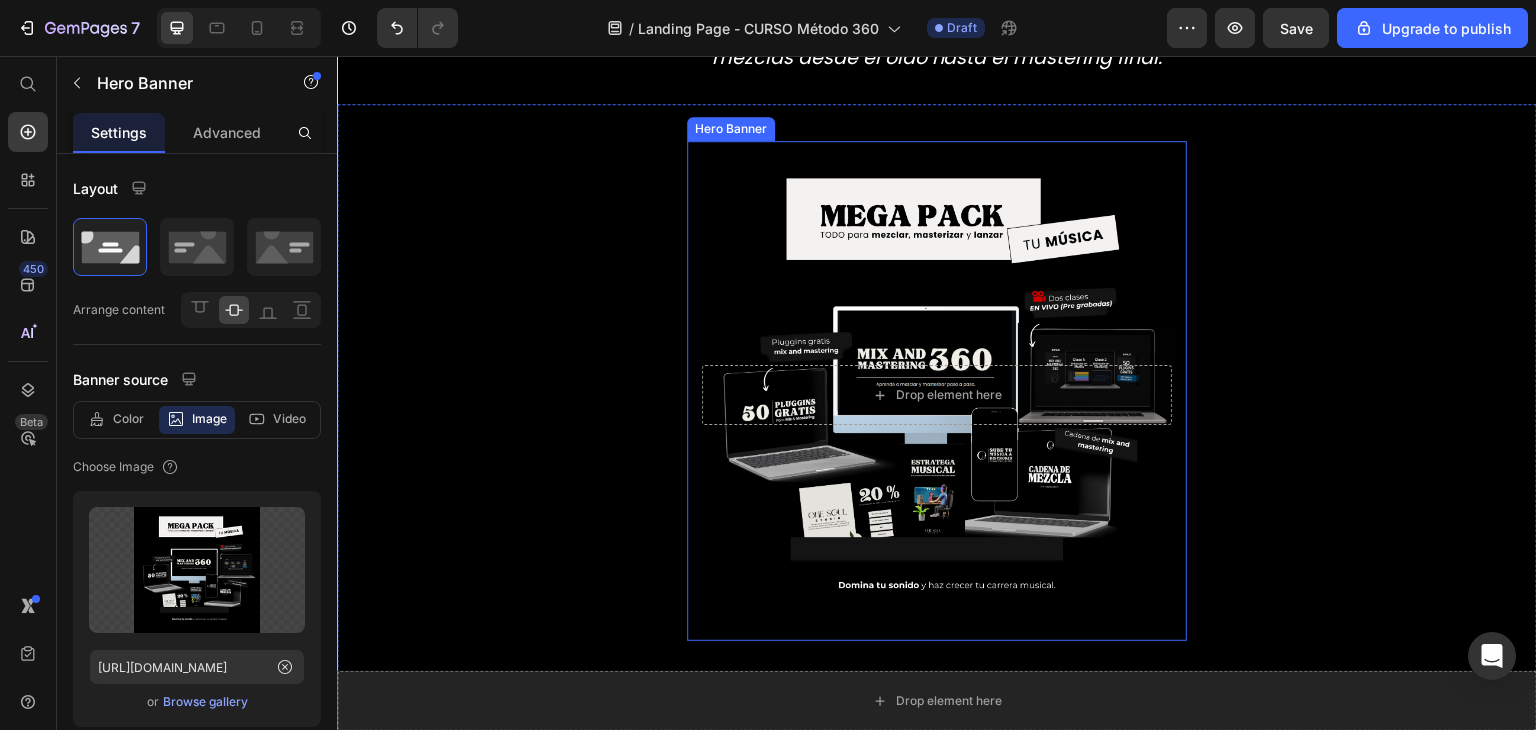 click at bounding box center [937, 391] 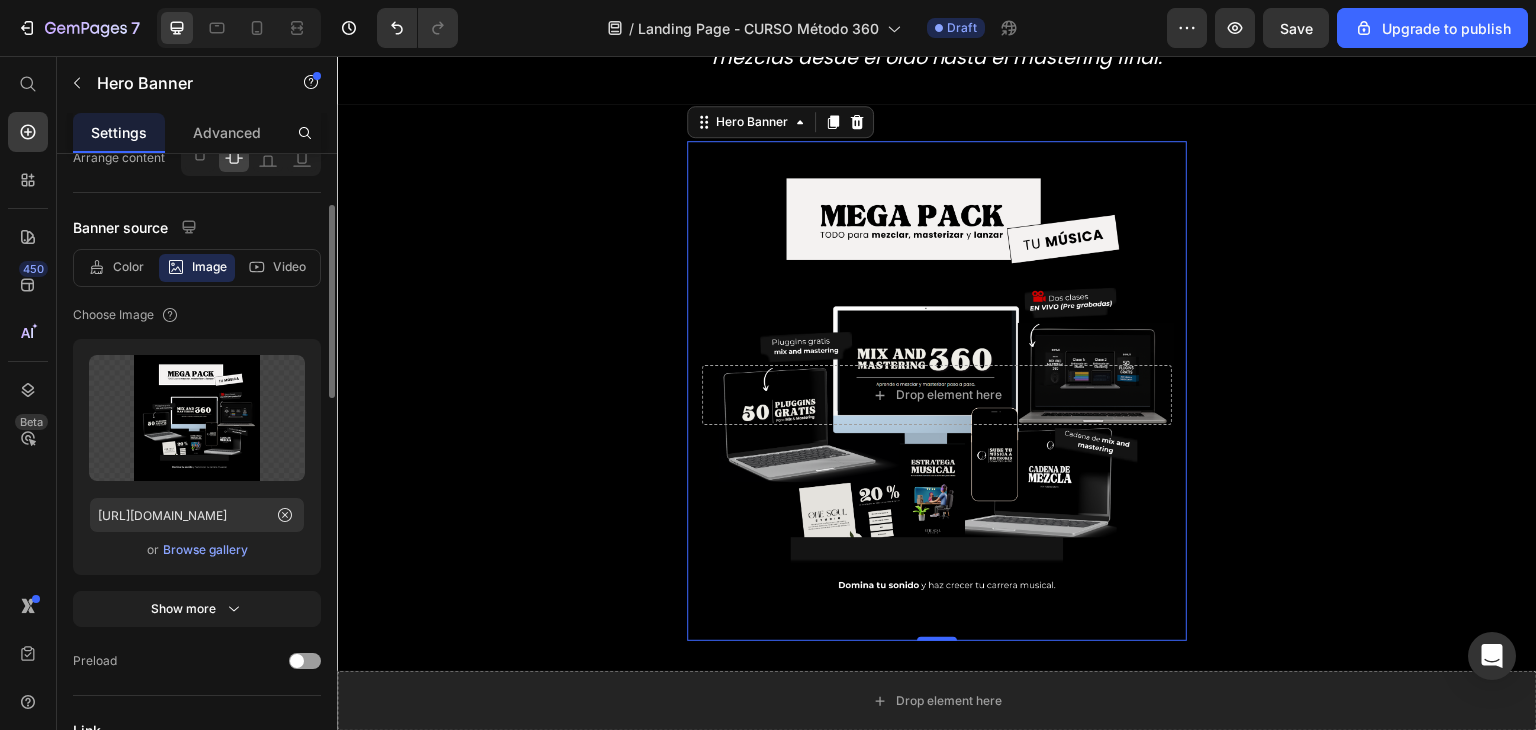 scroll, scrollTop: 118, scrollLeft: 0, axis: vertical 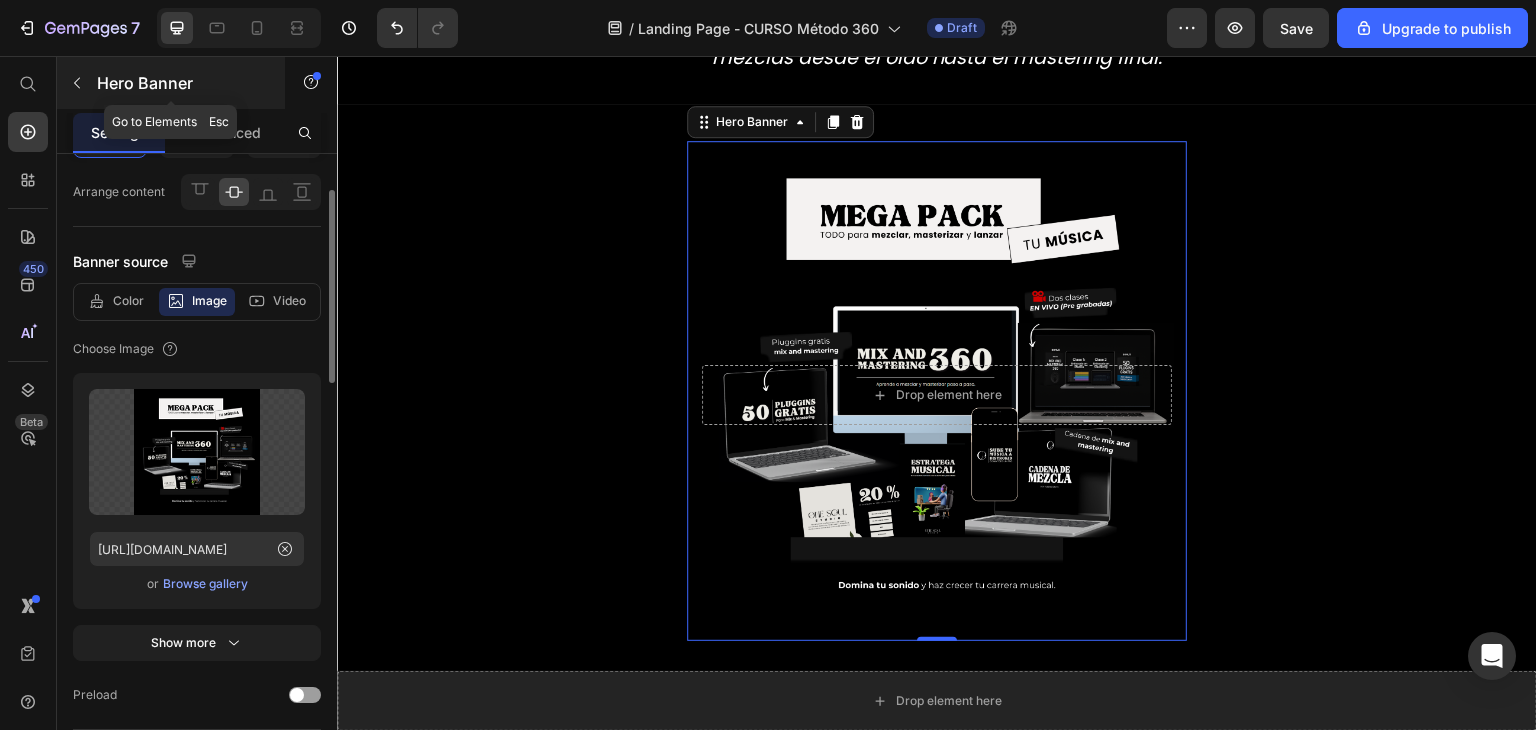 click at bounding box center [77, 83] 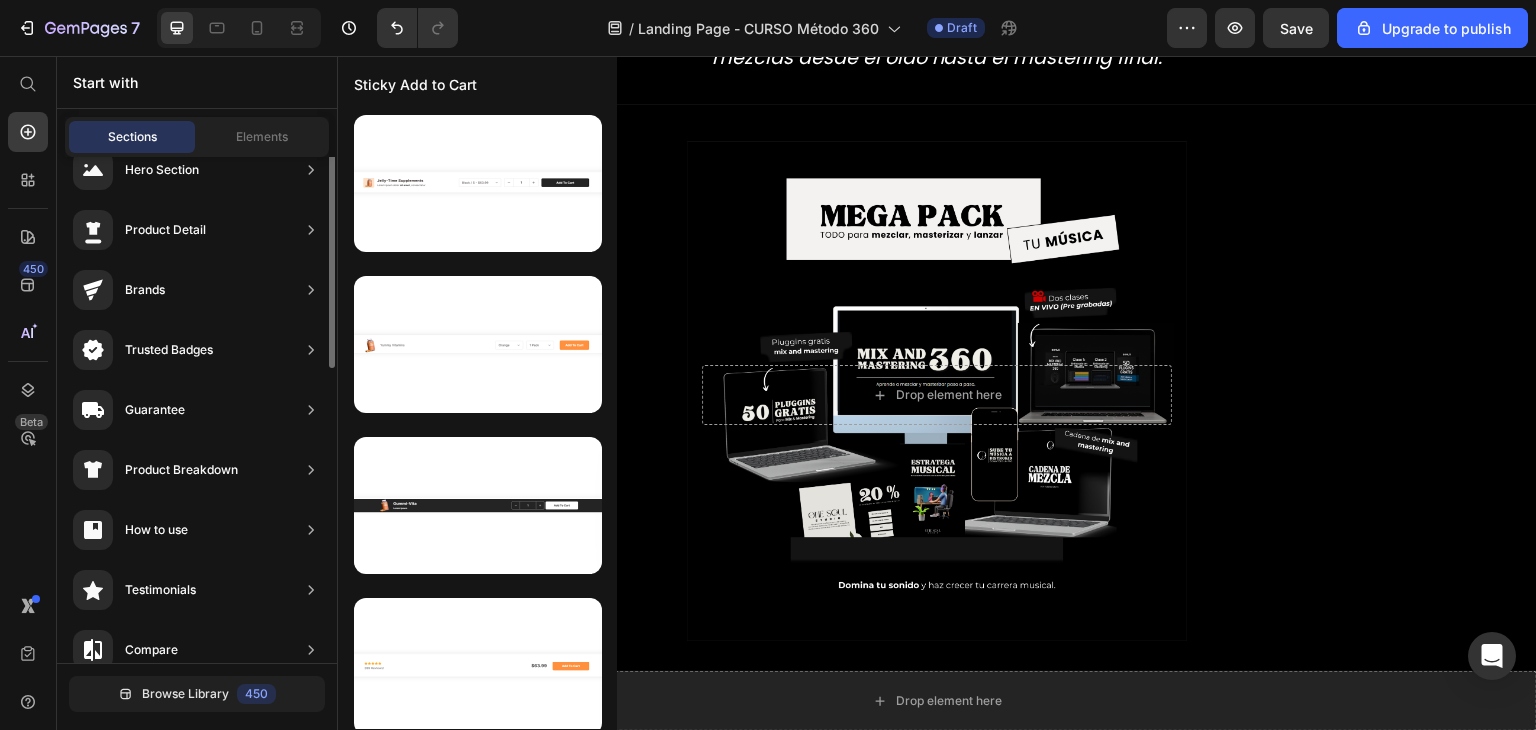 scroll, scrollTop: 0, scrollLeft: 0, axis: both 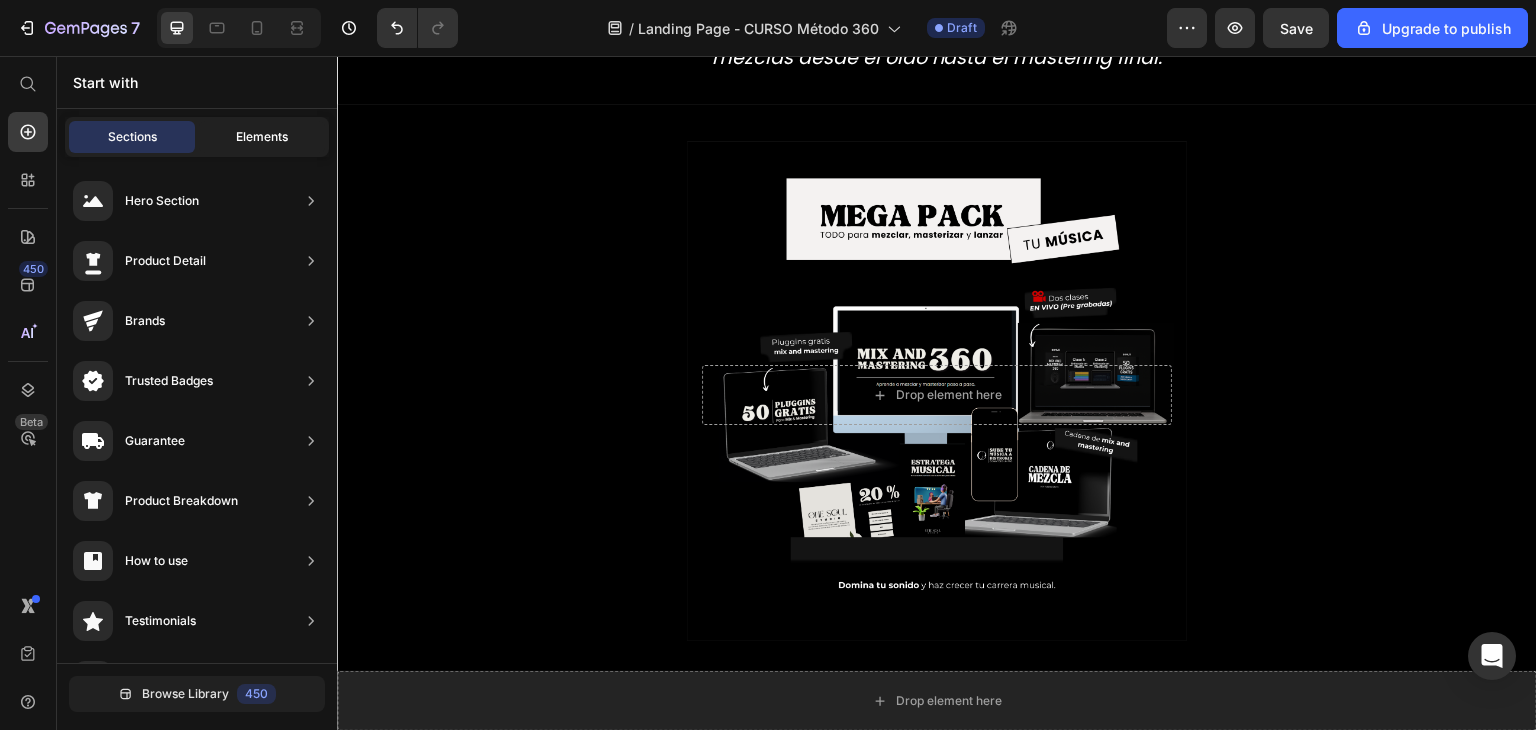 click on "Elements" 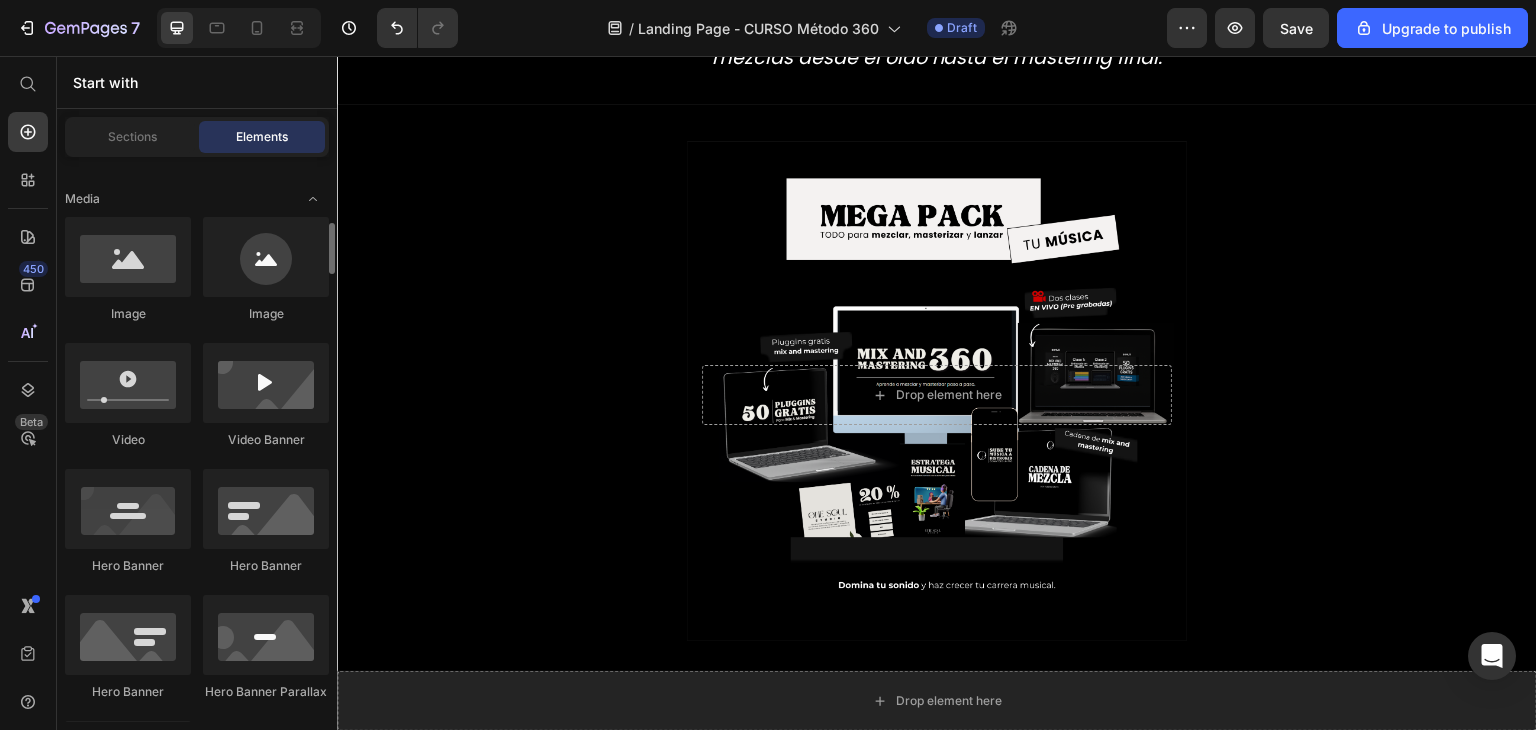 scroll, scrollTop: 729, scrollLeft: 0, axis: vertical 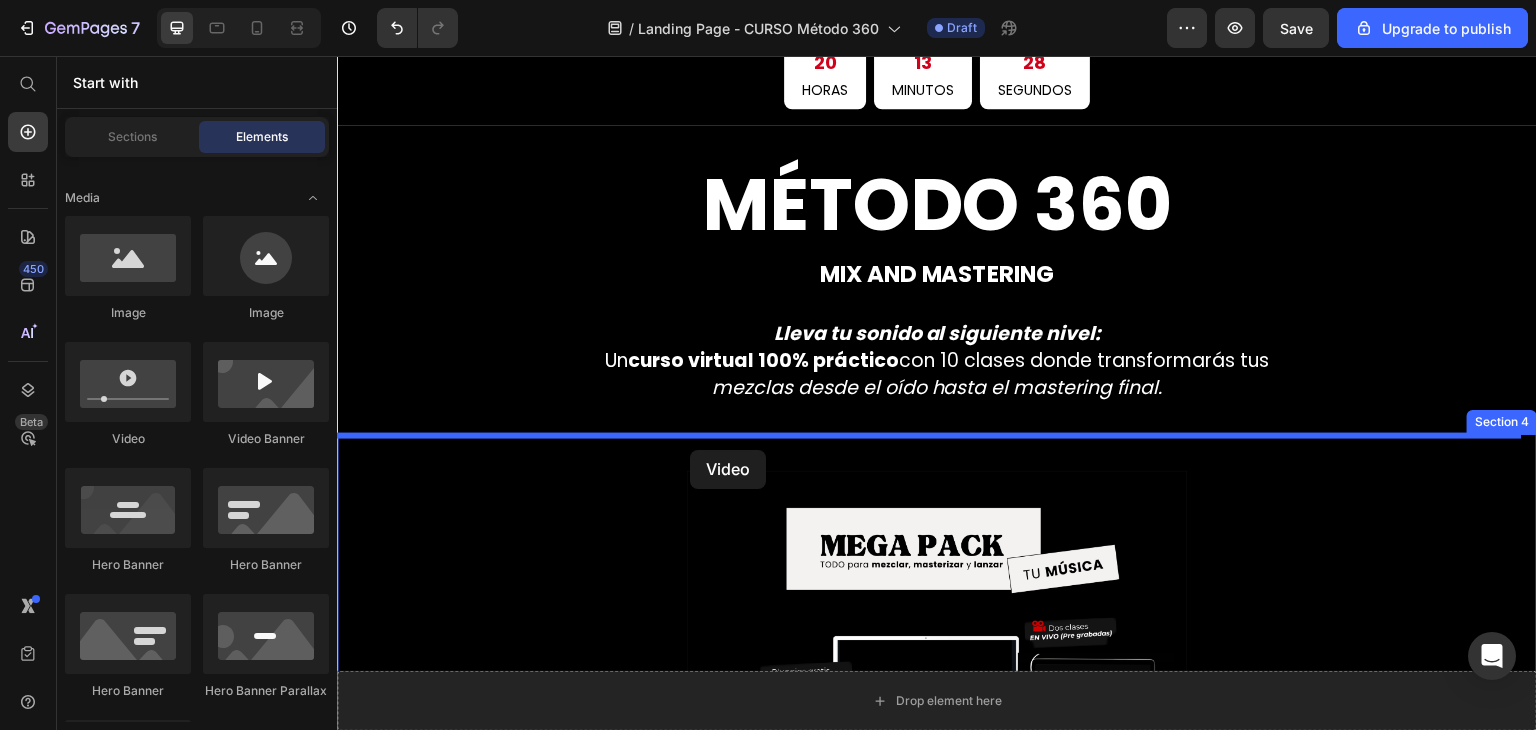 drag, startPoint x: 471, startPoint y: 441, endPoint x: 690, endPoint y: 450, distance: 219.18486 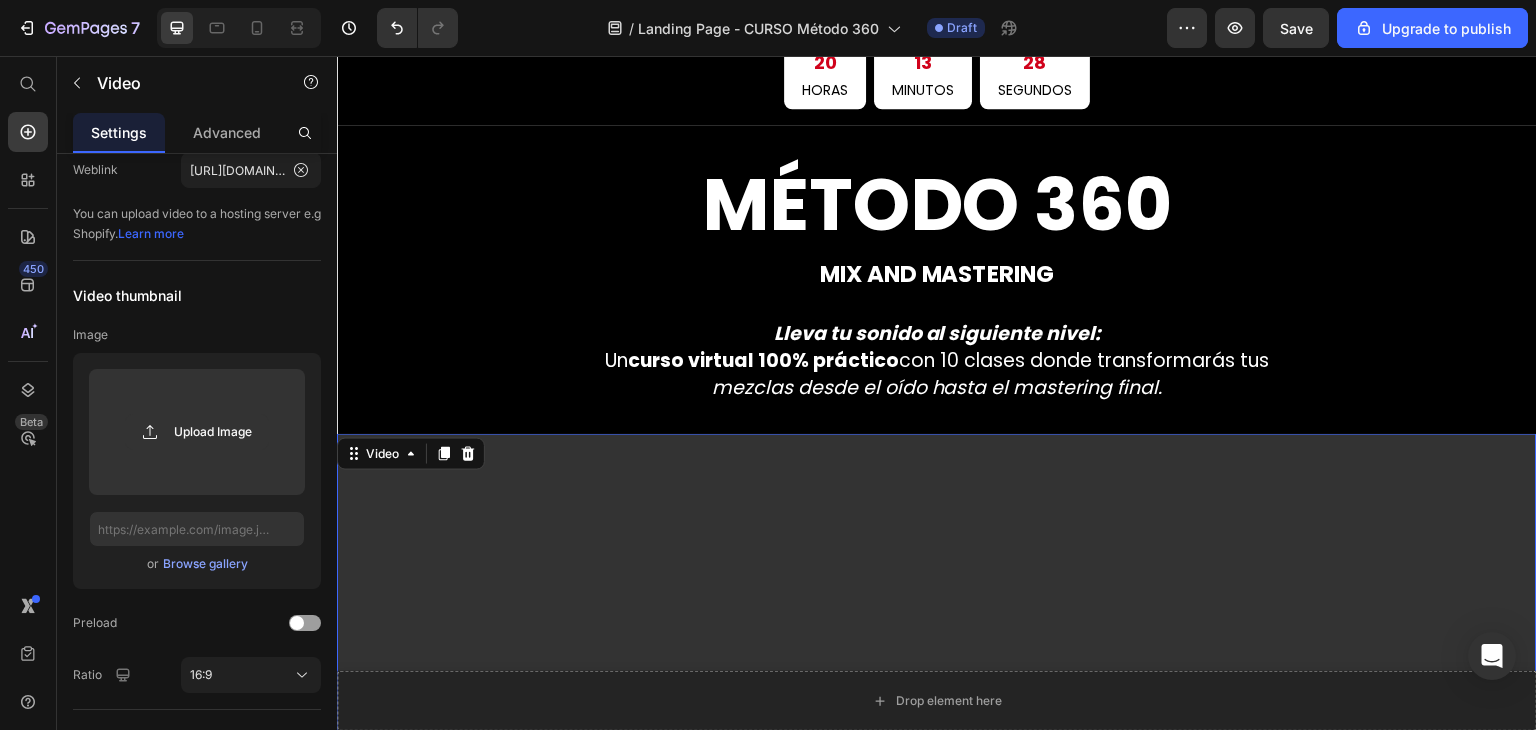 scroll, scrollTop: 0, scrollLeft: 0, axis: both 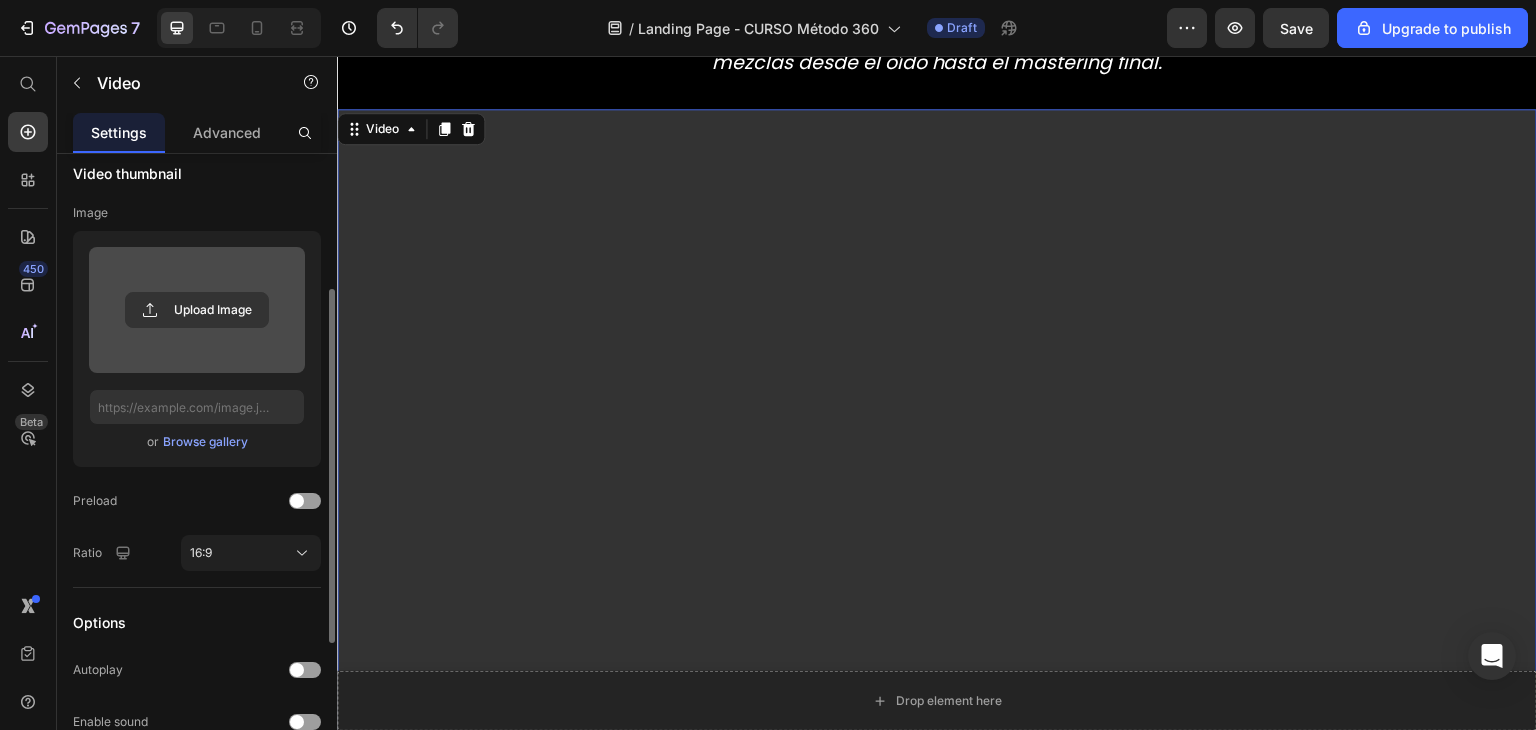 click at bounding box center (197, 310) 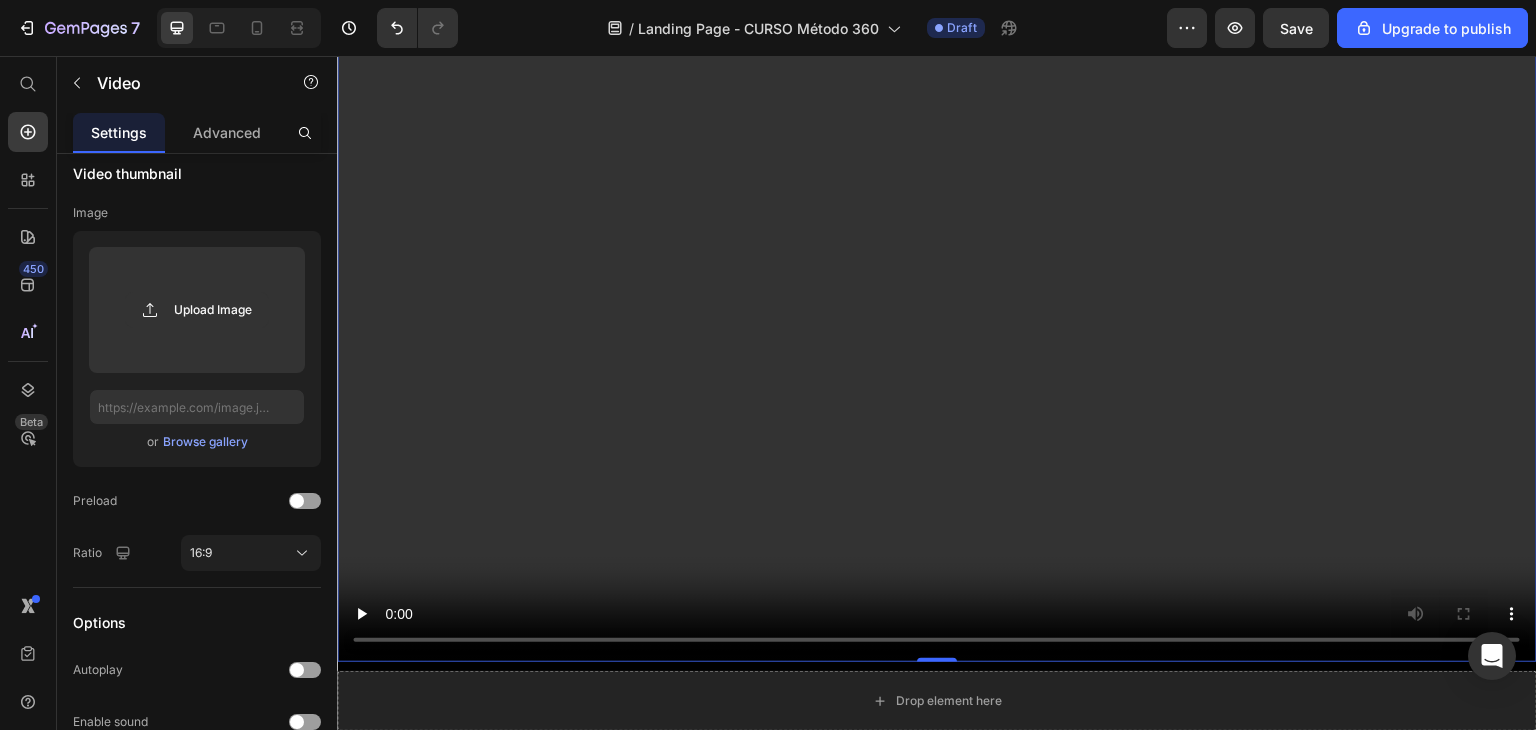 scroll, scrollTop: 562, scrollLeft: 0, axis: vertical 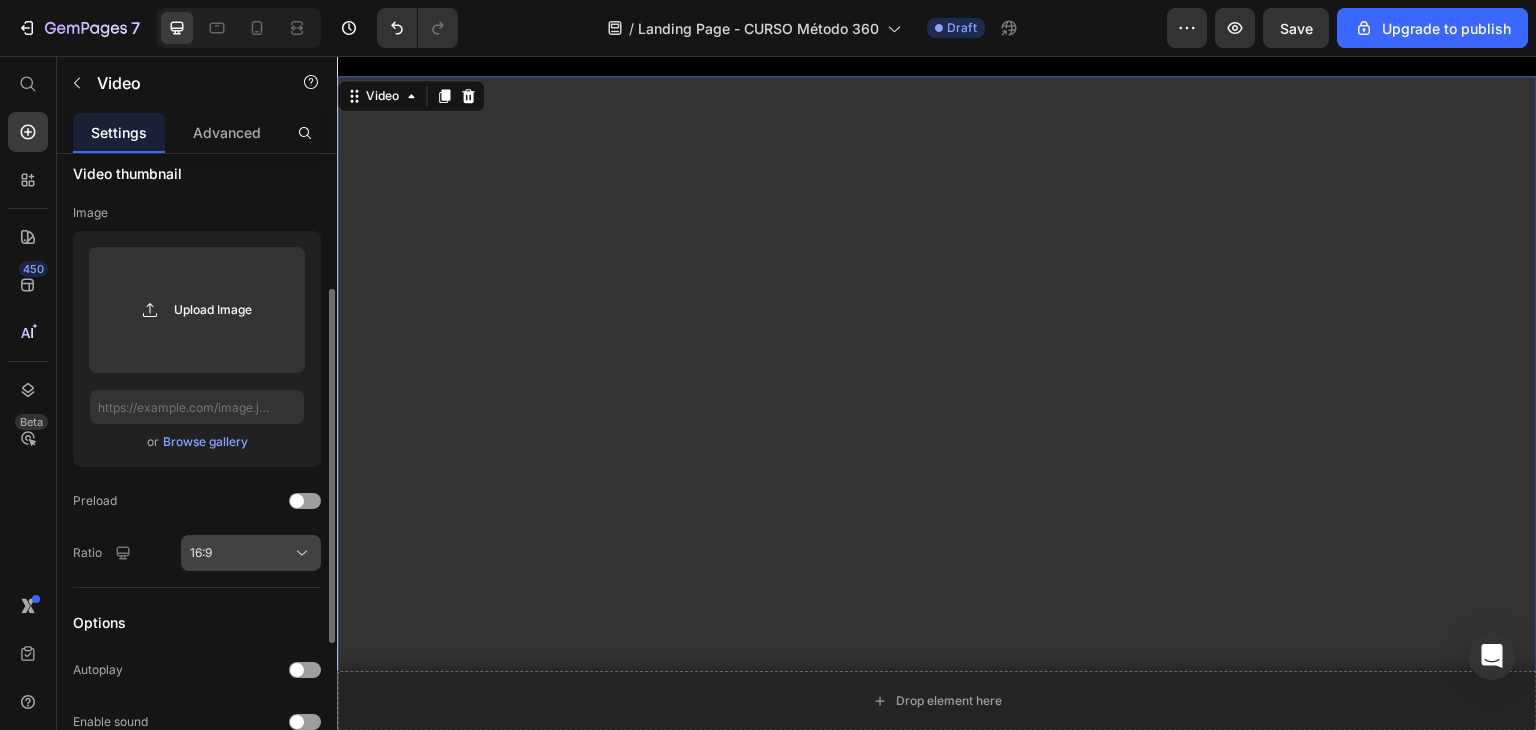 click on "16:9" 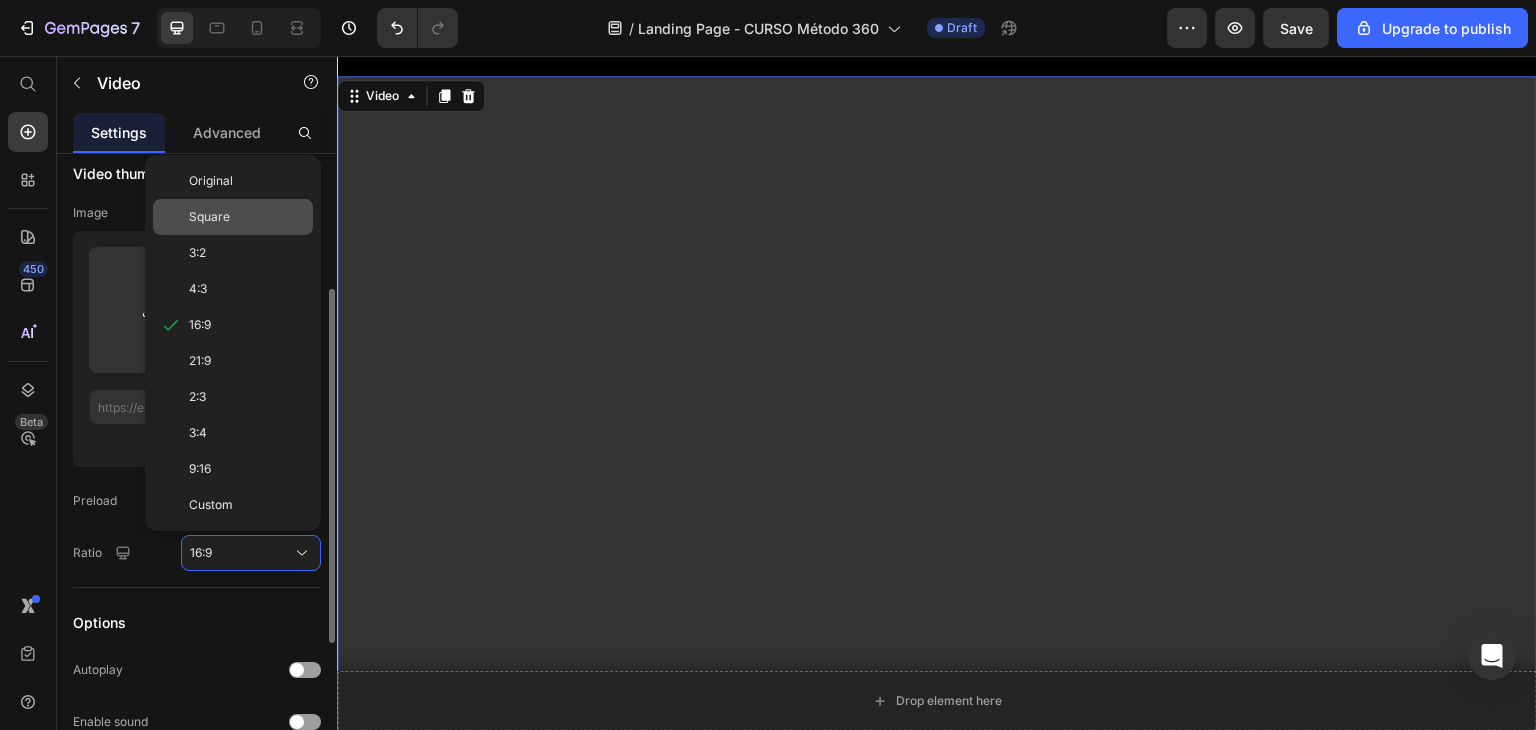 click on "Square" 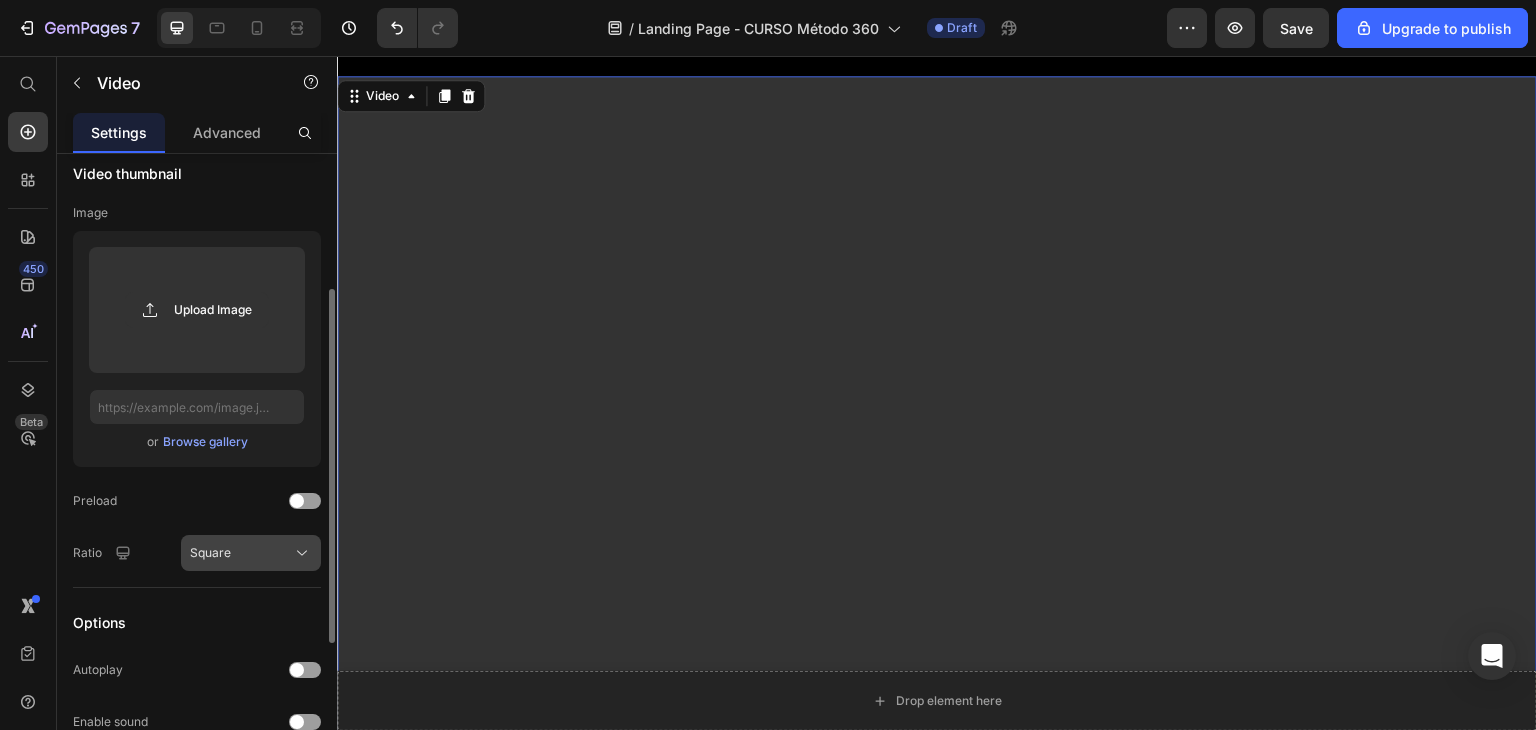click on "Square" 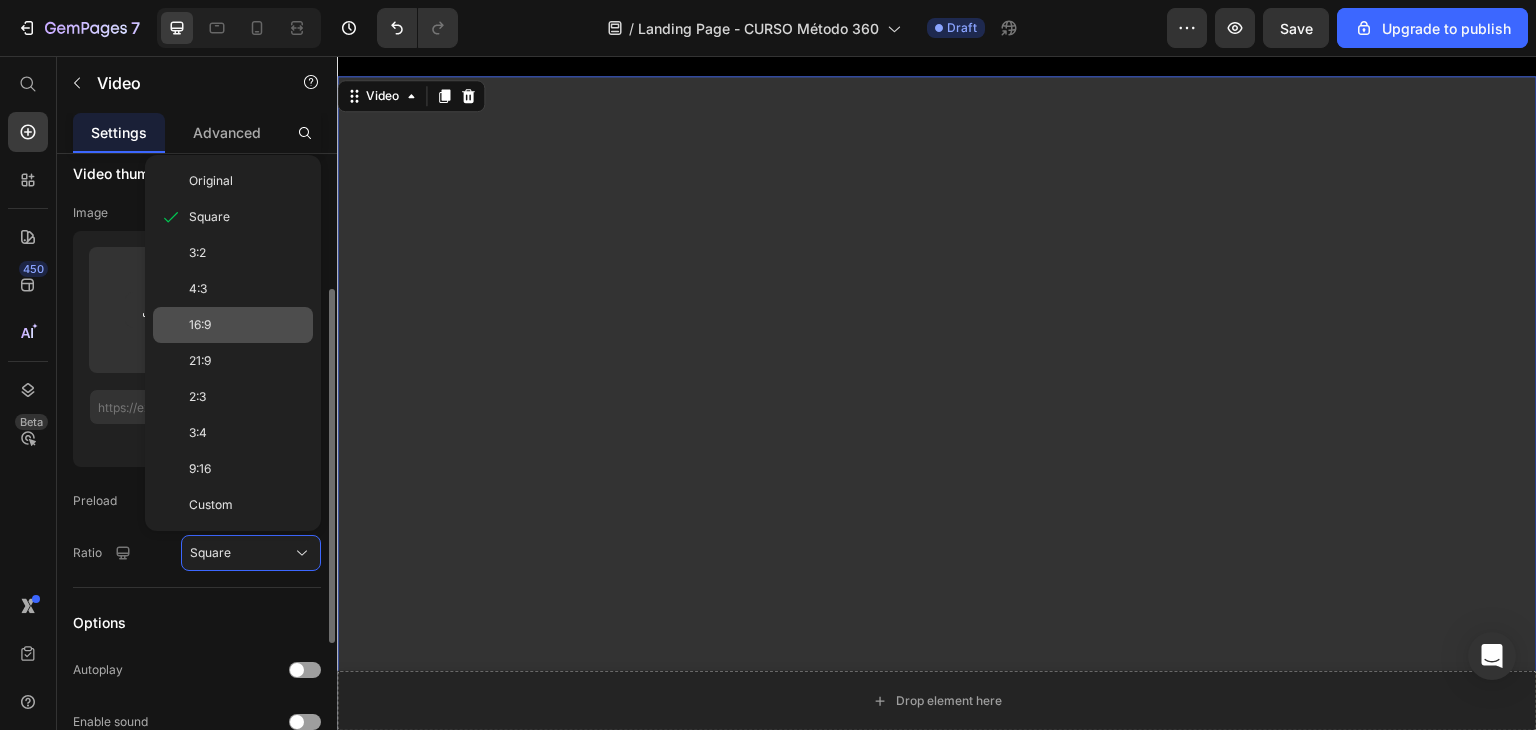 click on "16:9" at bounding box center (247, 325) 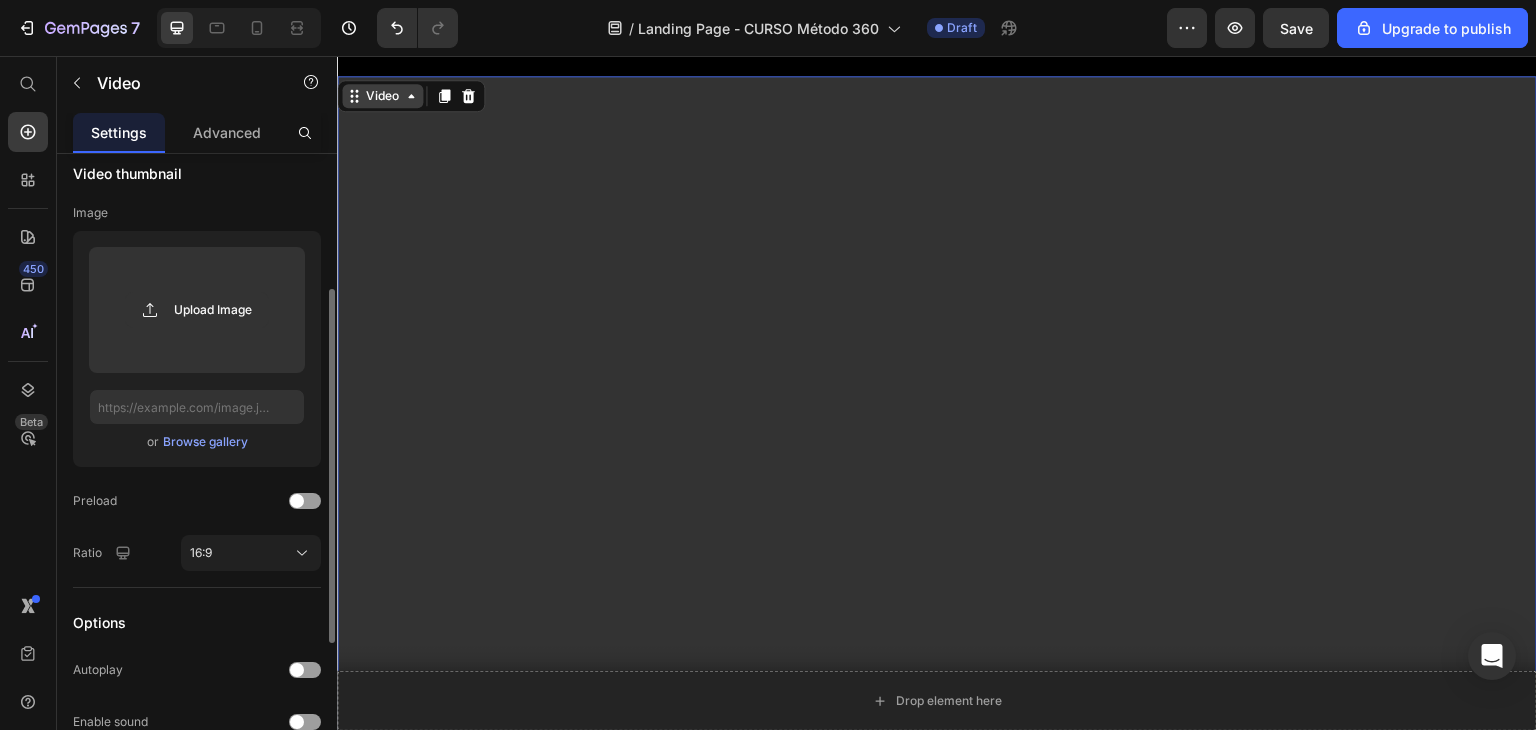 click 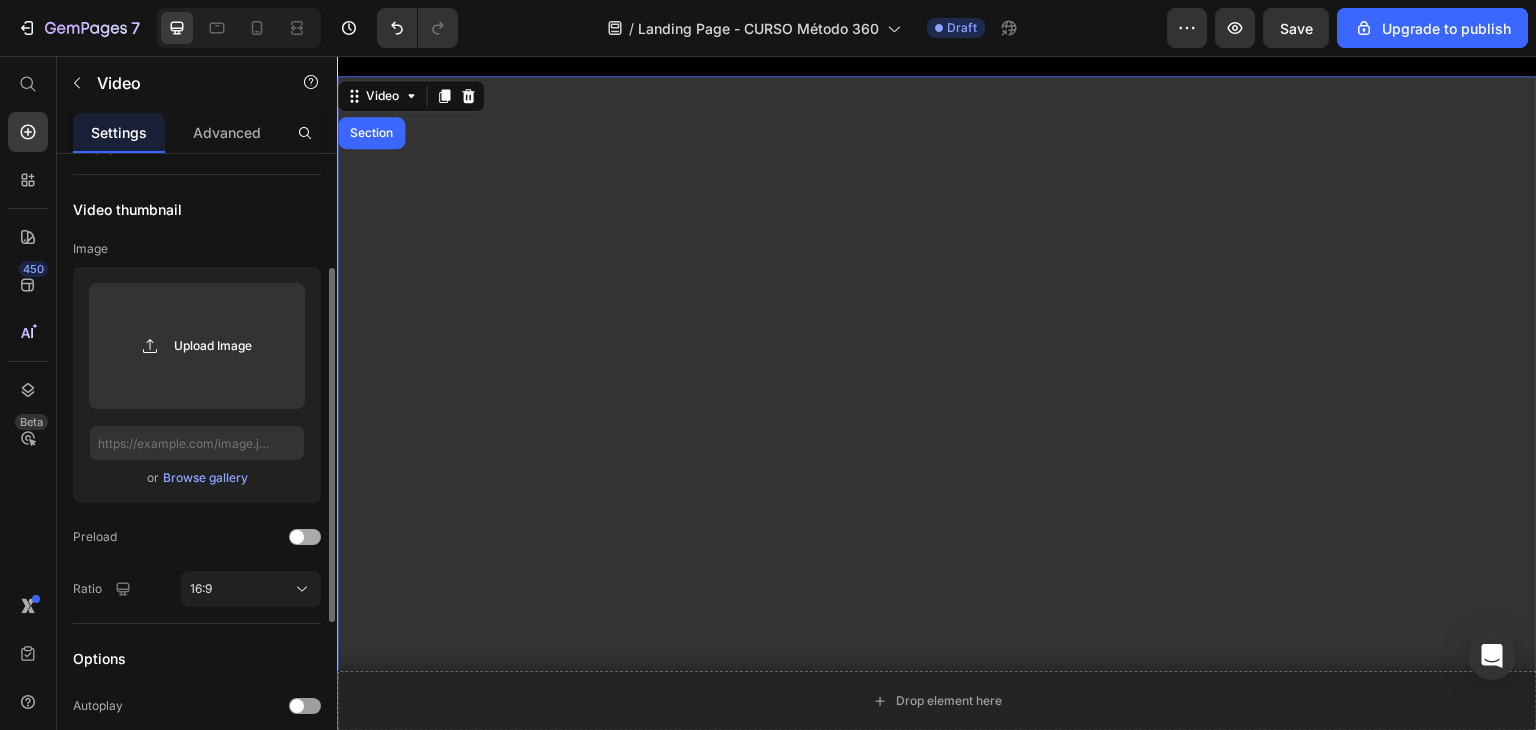 scroll, scrollTop: 204, scrollLeft: 0, axis: vertical 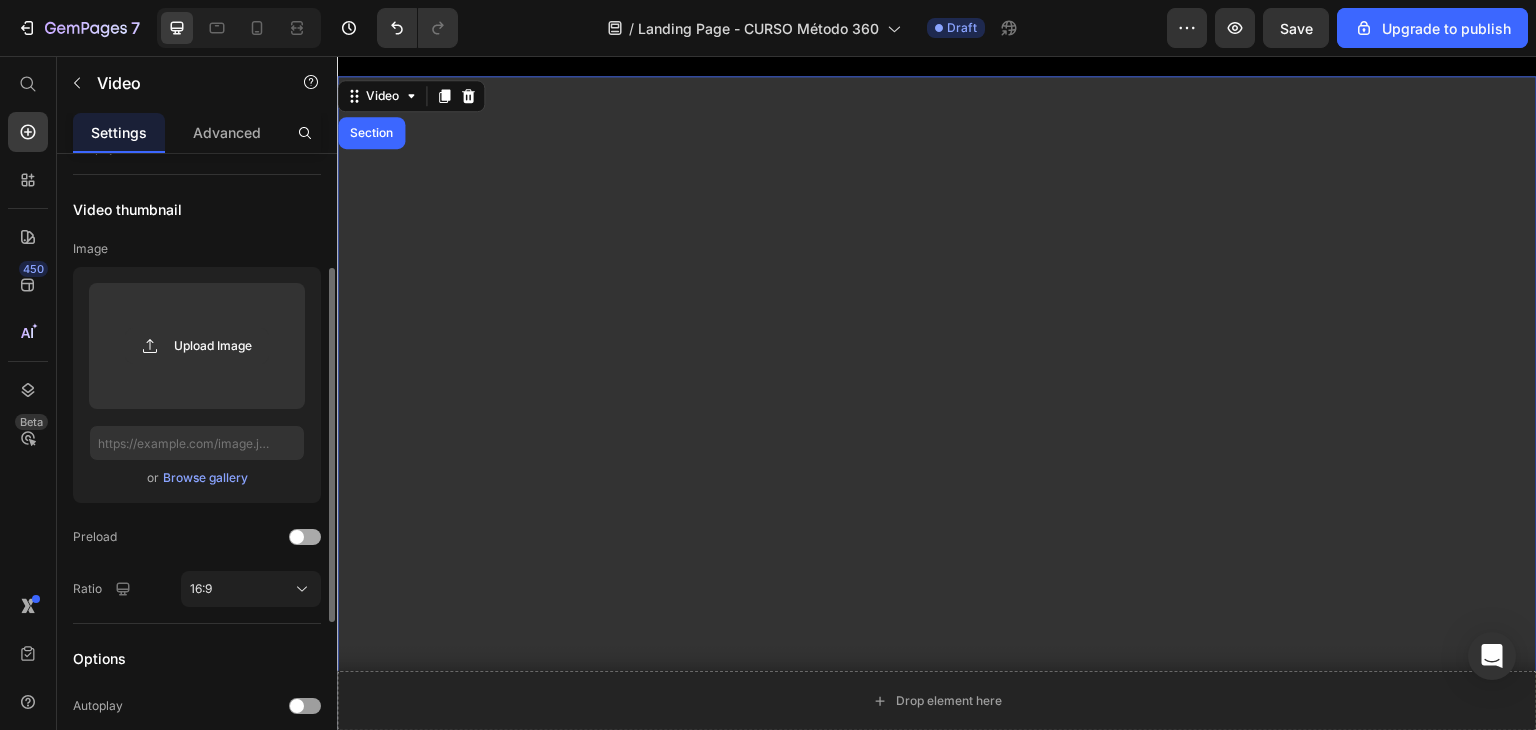 click at bounding box center [297, 537] 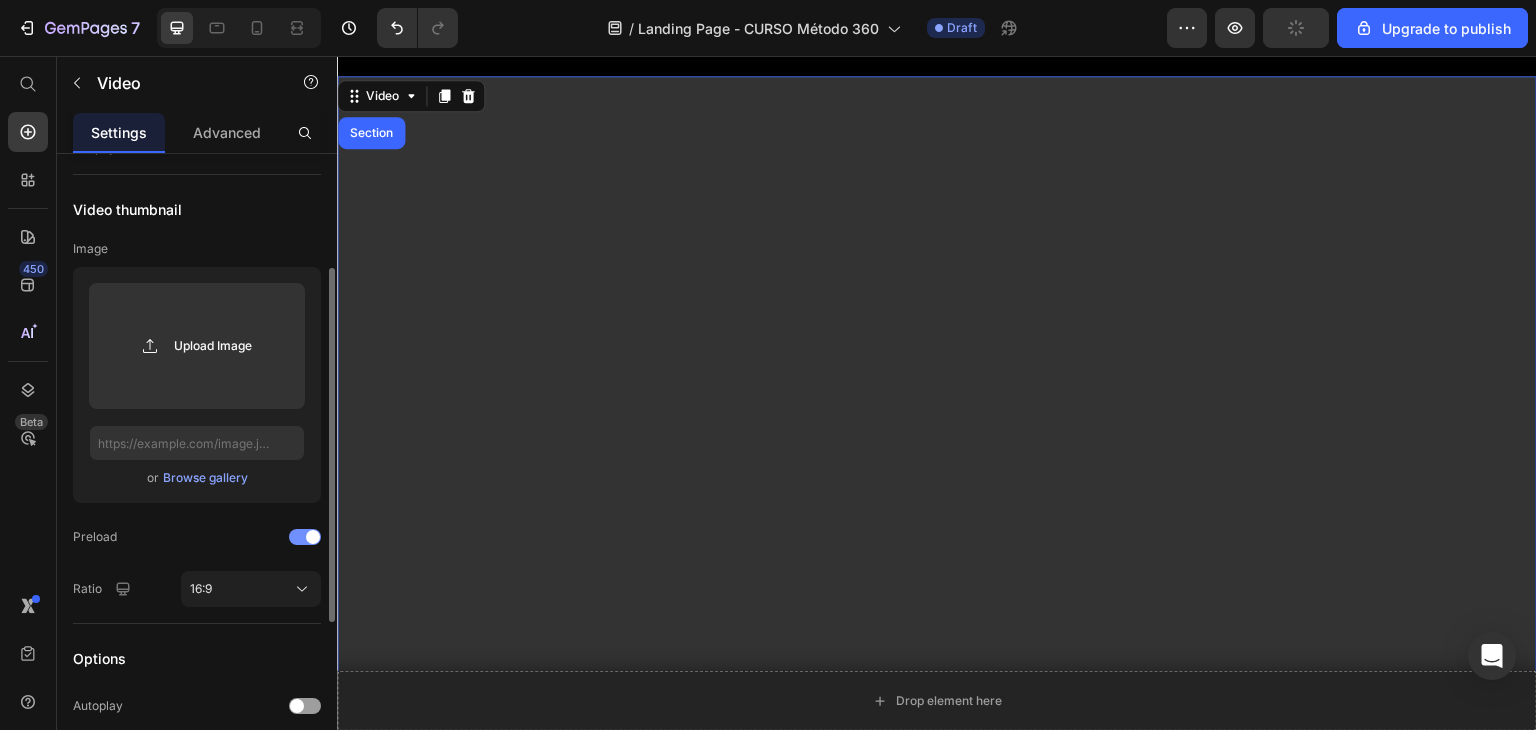 click at bounding box center [305, 537] 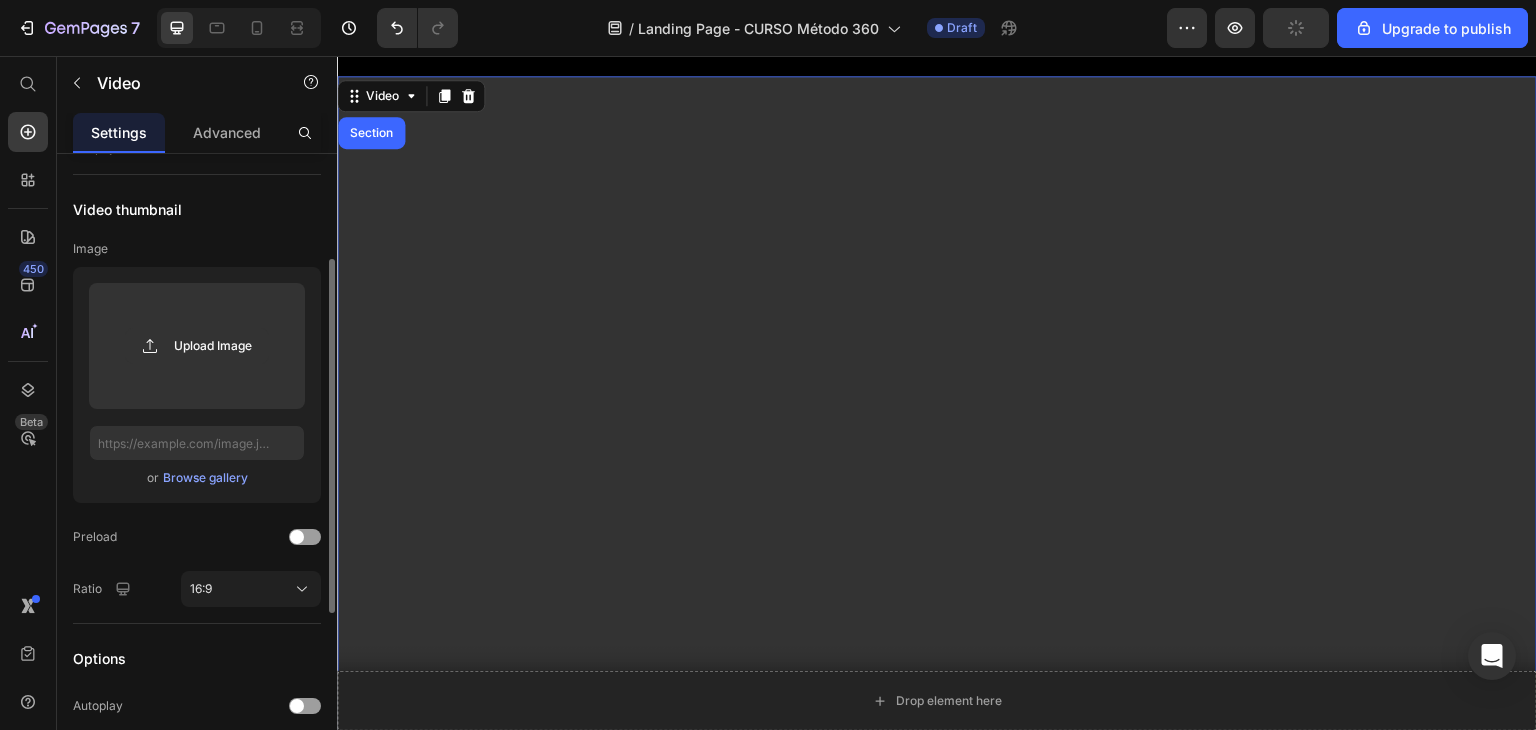 scroll, scrollTop: 0, scrollLeft: 0, axis: both 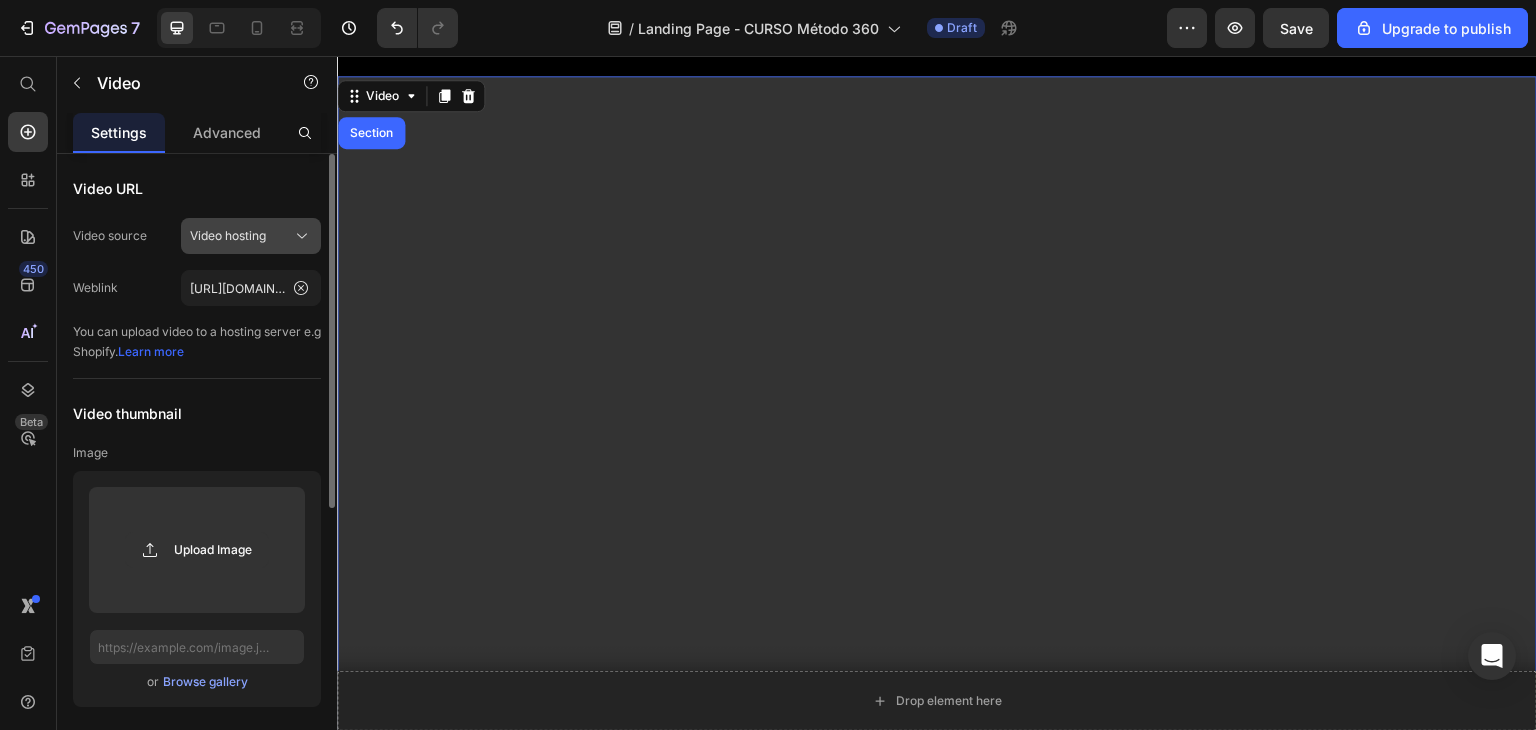 click on "Video hosting" at bounding box center [251, 236] 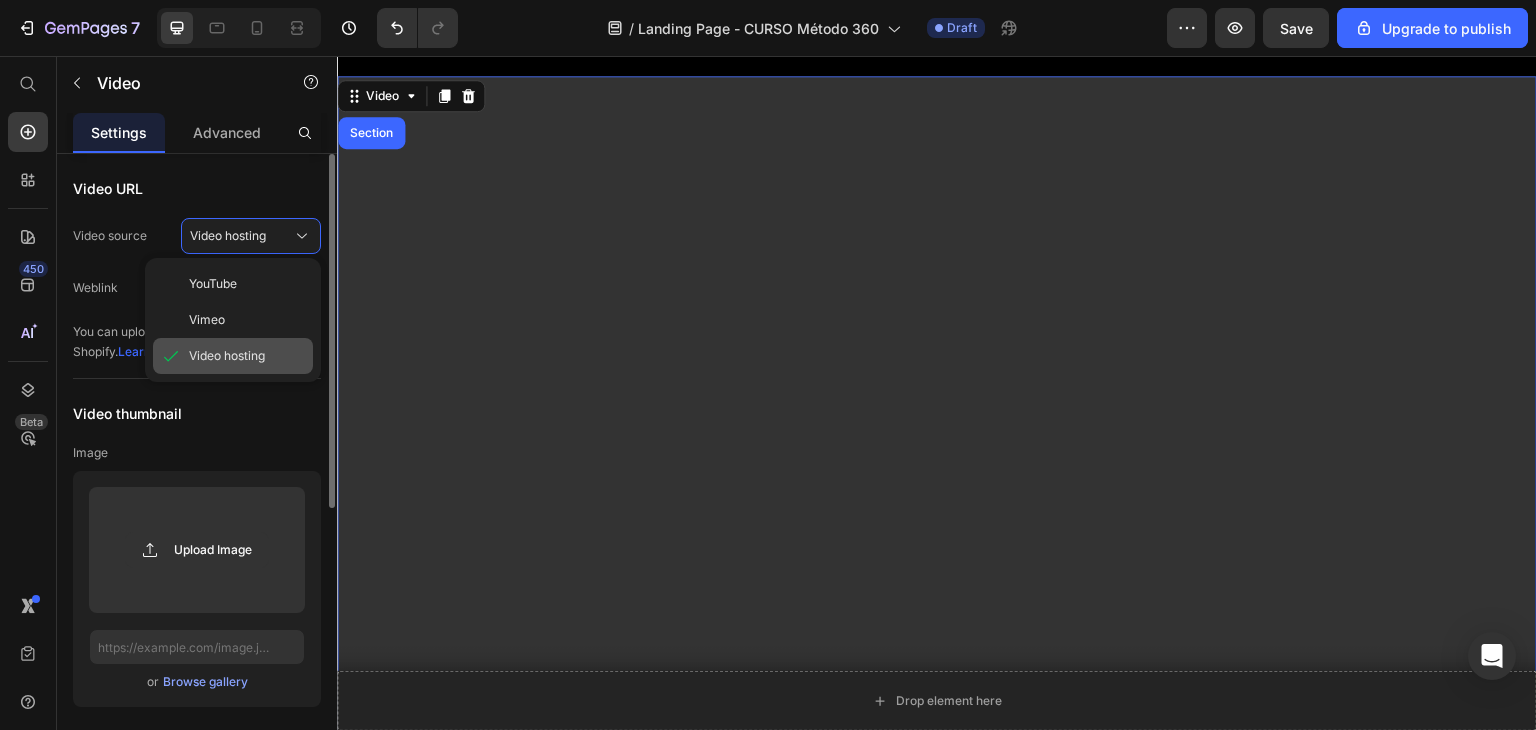 click on "Video hosting" 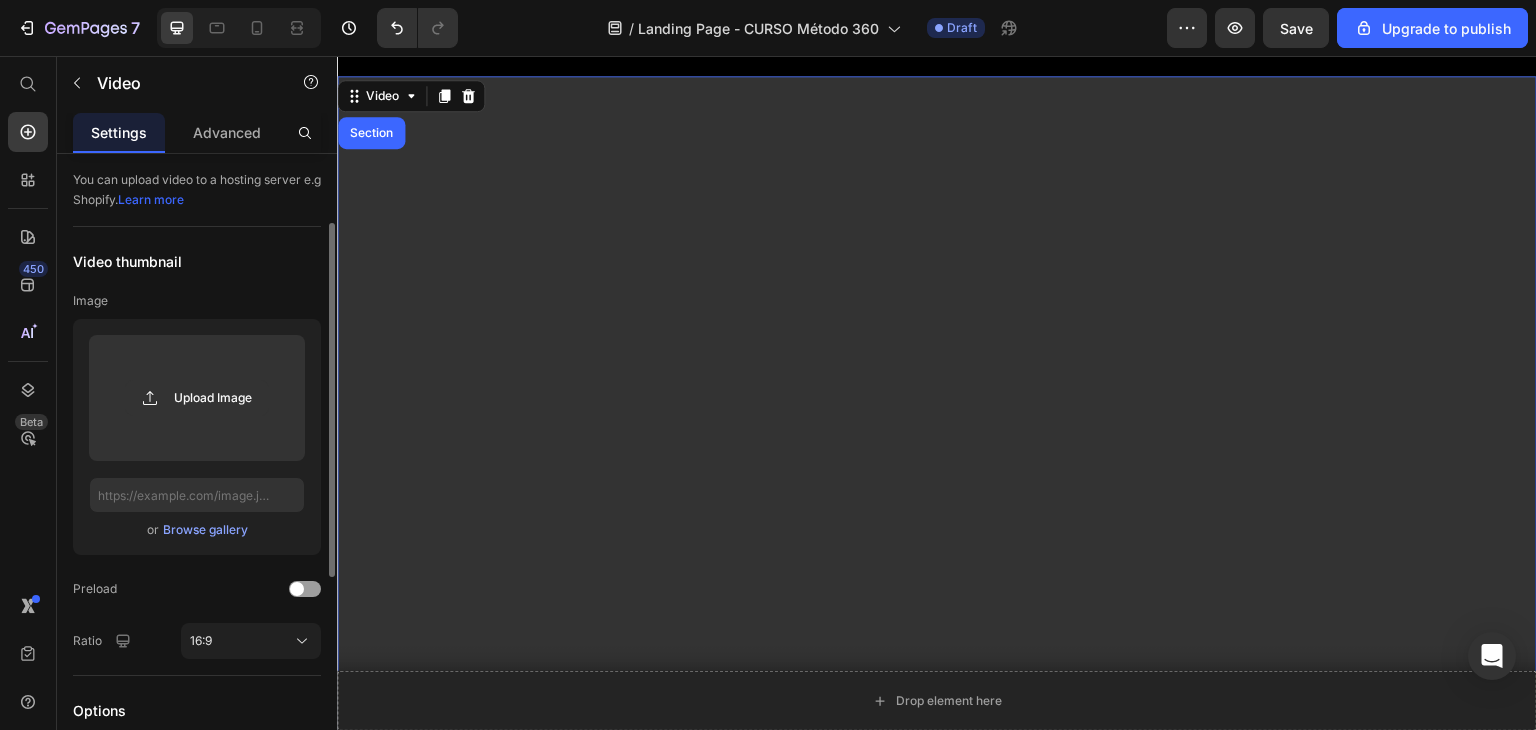 scroll, scrollTop: 157, scrollLeft: 0, axis: vertical 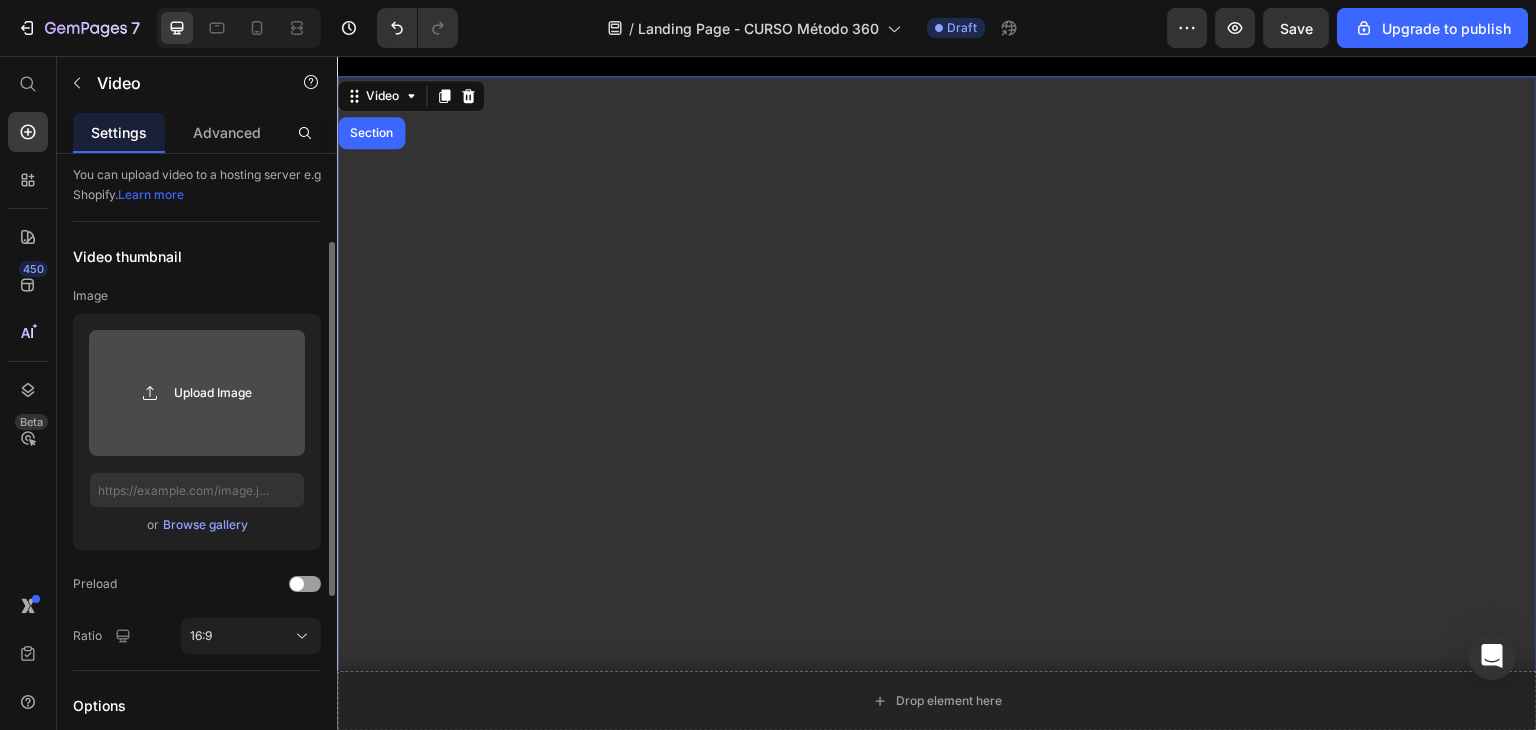 click 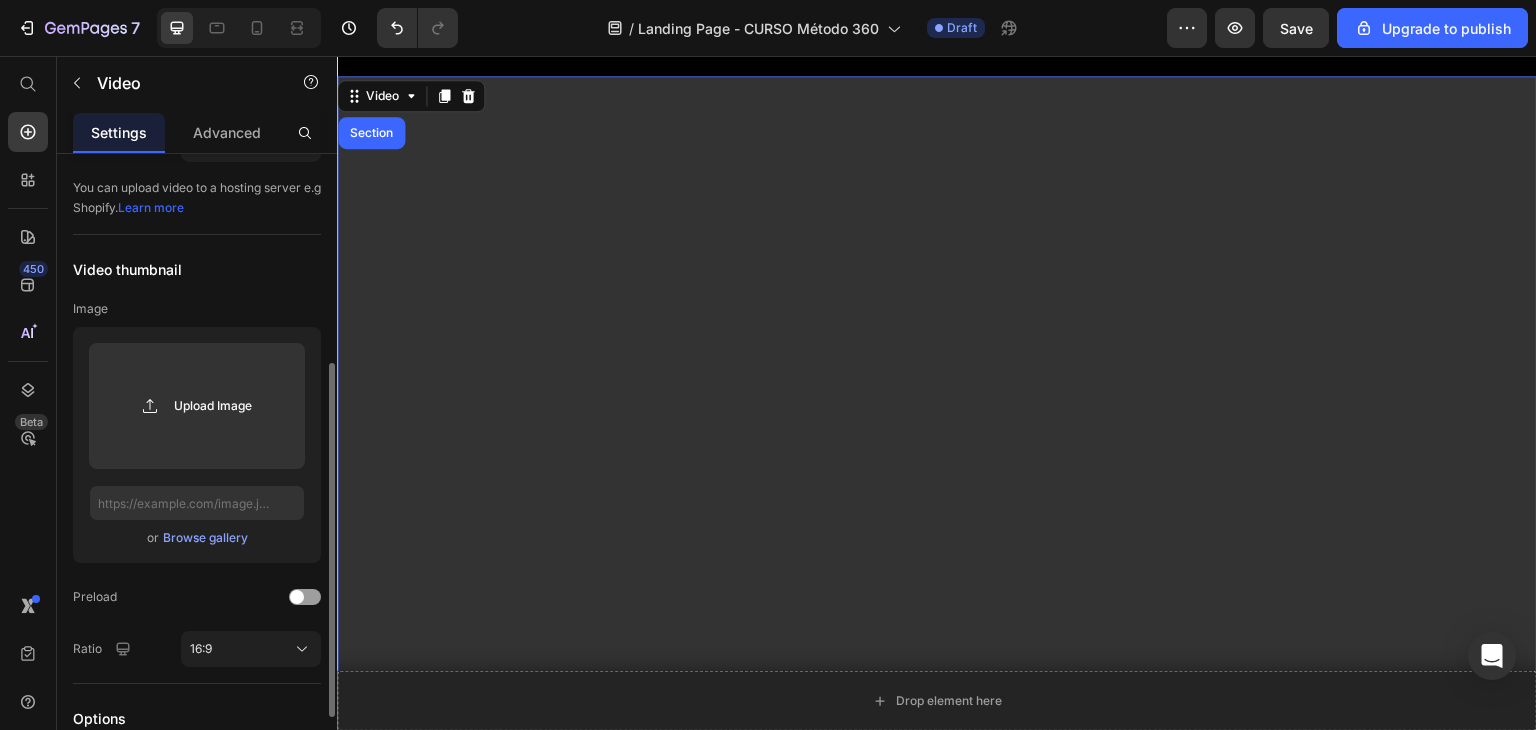 scroll, scrollTop: 139, scrollLeft: 0, axis: vertical 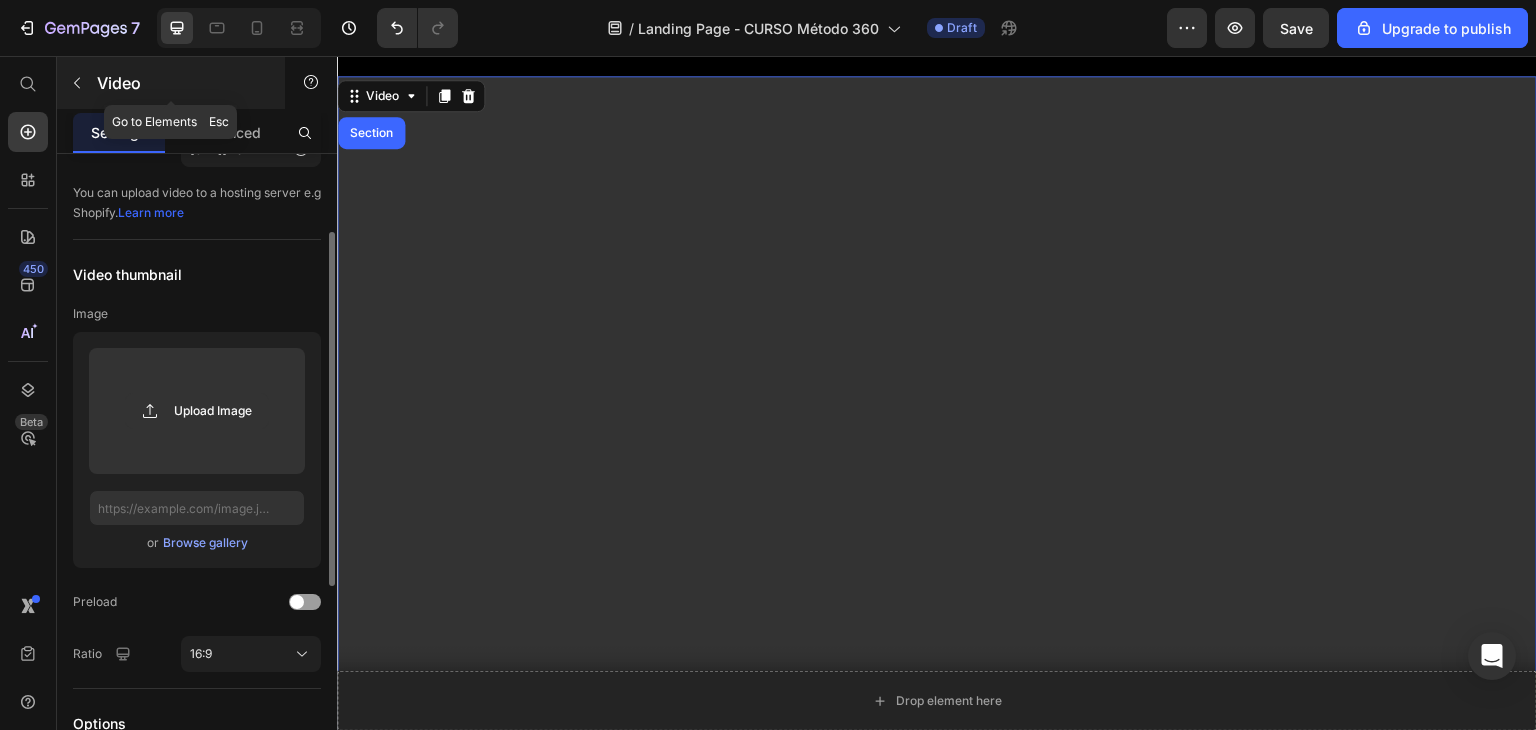 click at bounding box center (77, 83) 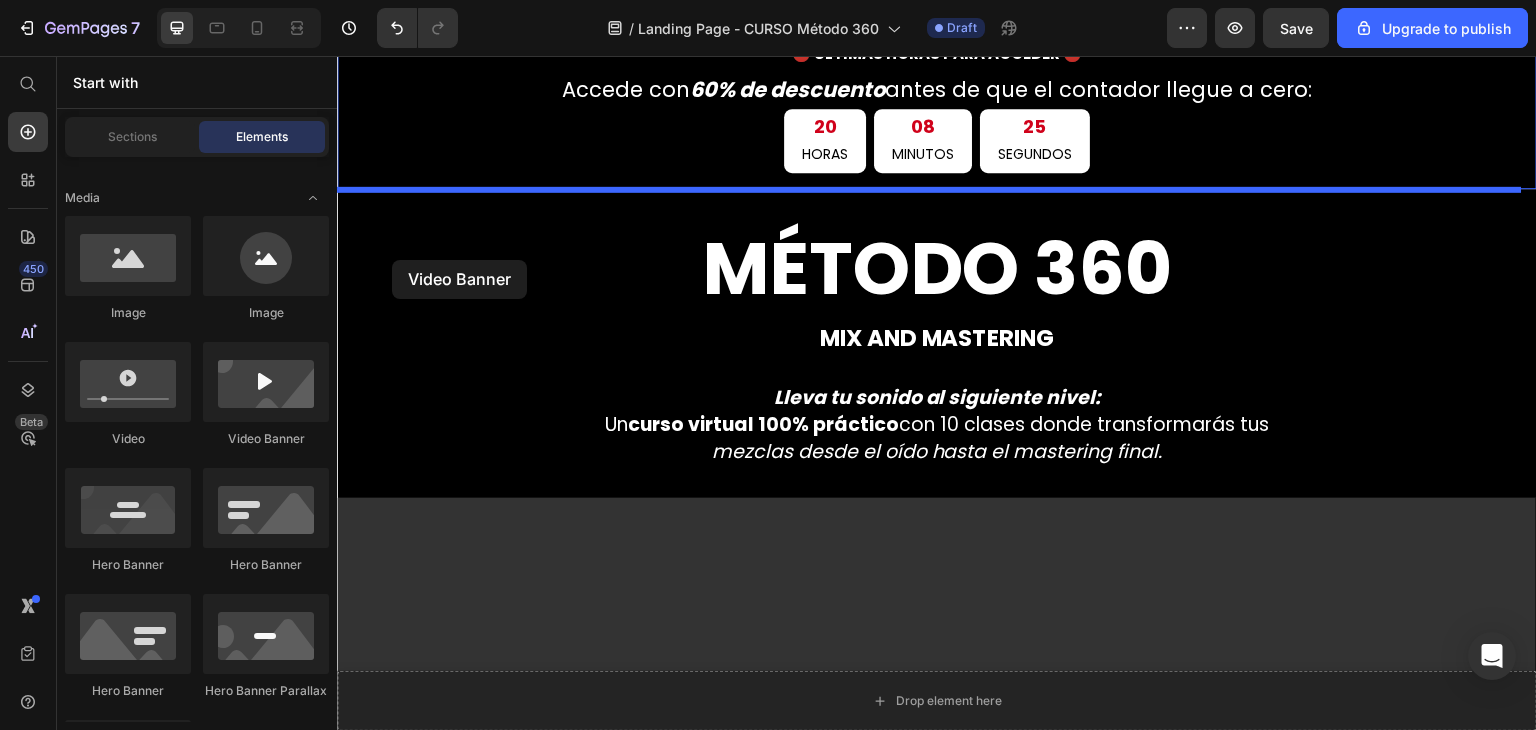 scroll, scrollTop: 0, scrollLeft: 0, axis: both 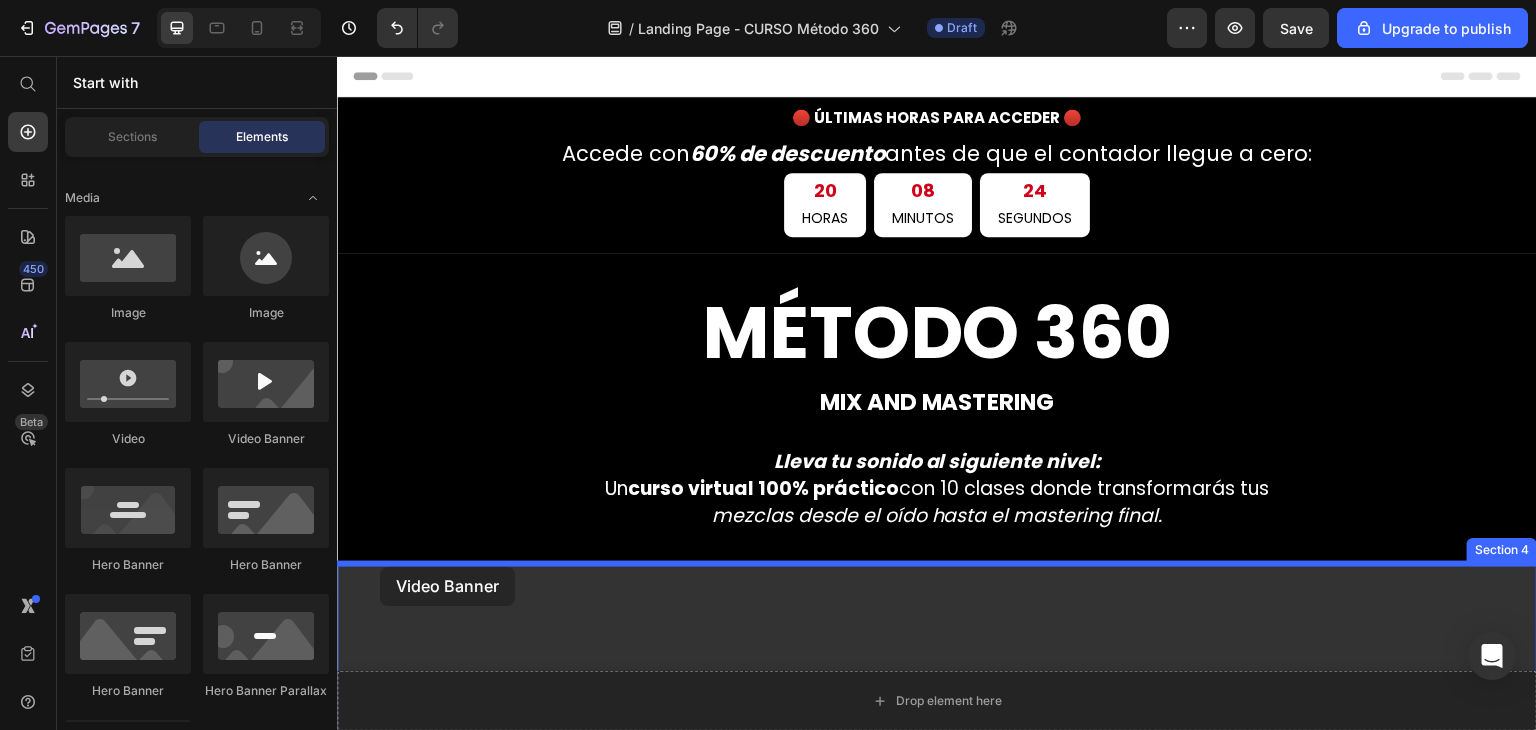 drag, startPoint x: 605, startPoint y: 469, endPoint x: 380, endPoint y: 567, distance: 245.41597 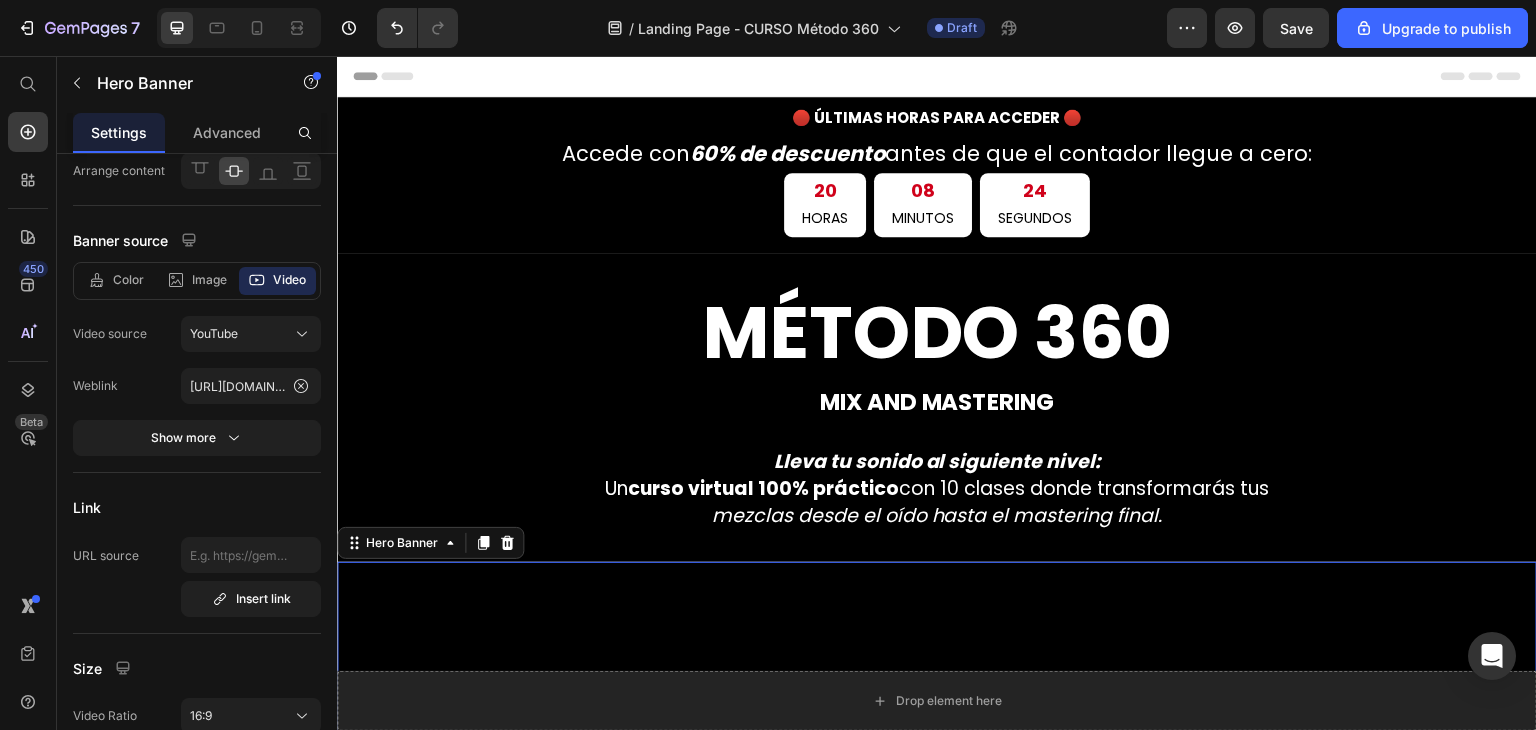 scroll, scrollTop: 0, scrollLeft: 0, axis: both 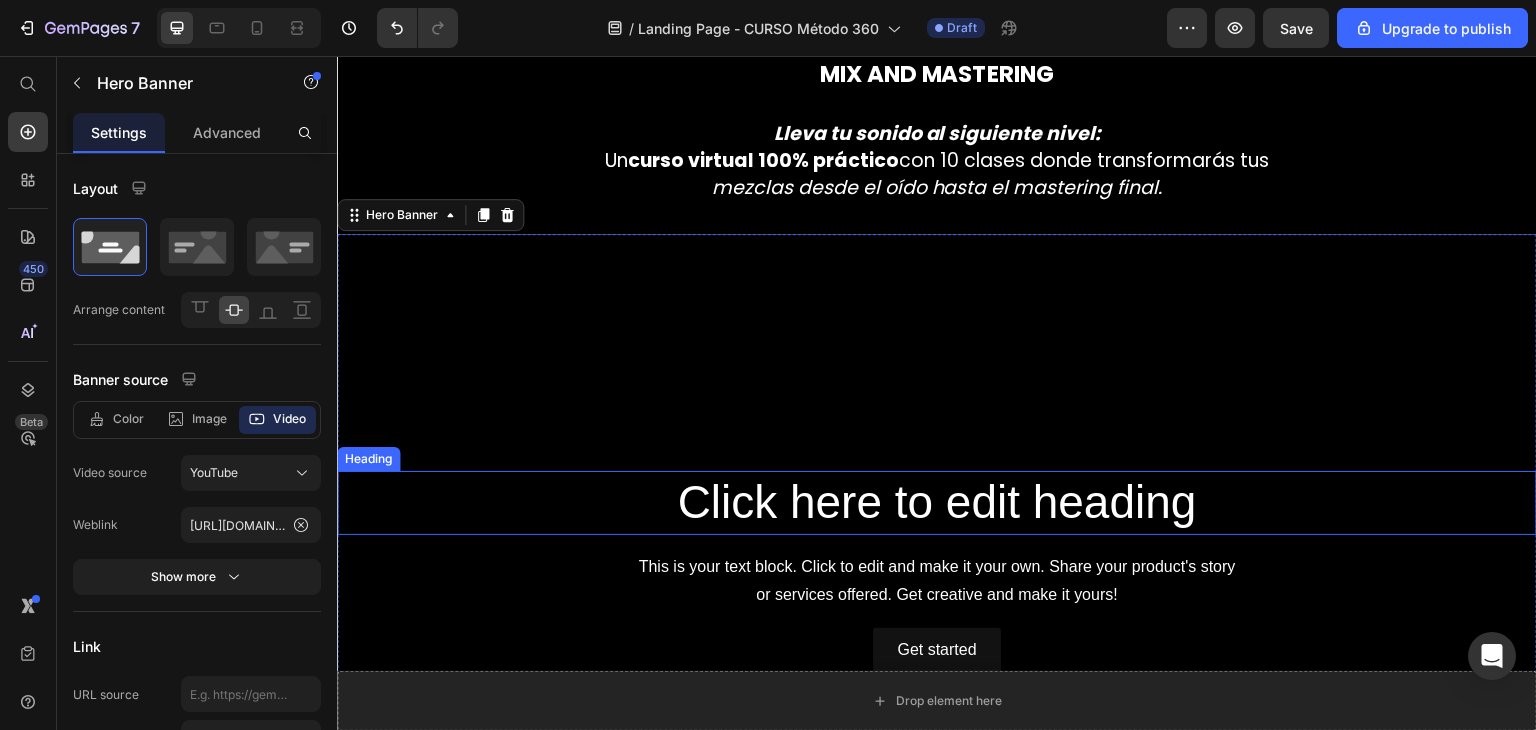 click at bounding box center [937, 571] 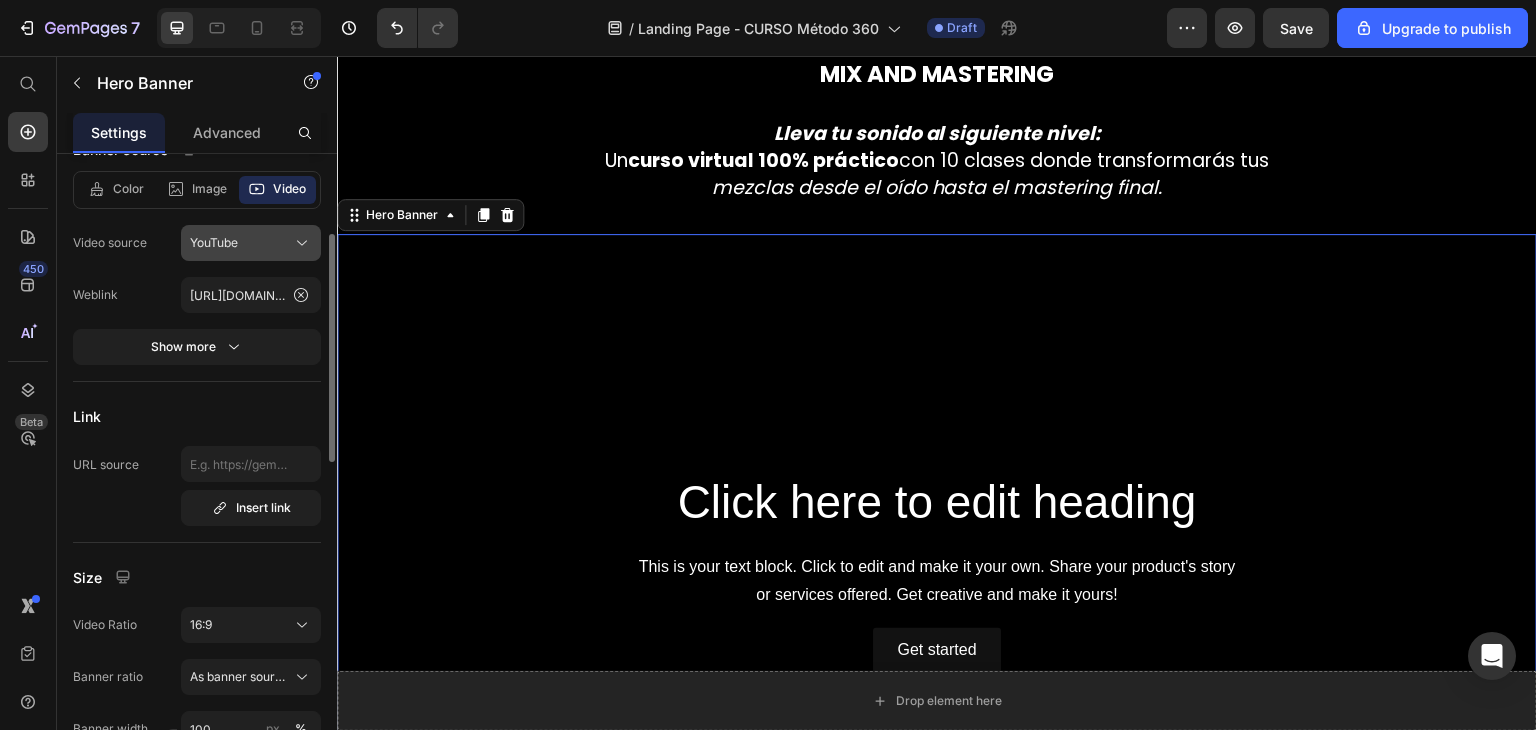 scroll, scrollTop: 240, scrollLeft: 0, axis: vertical 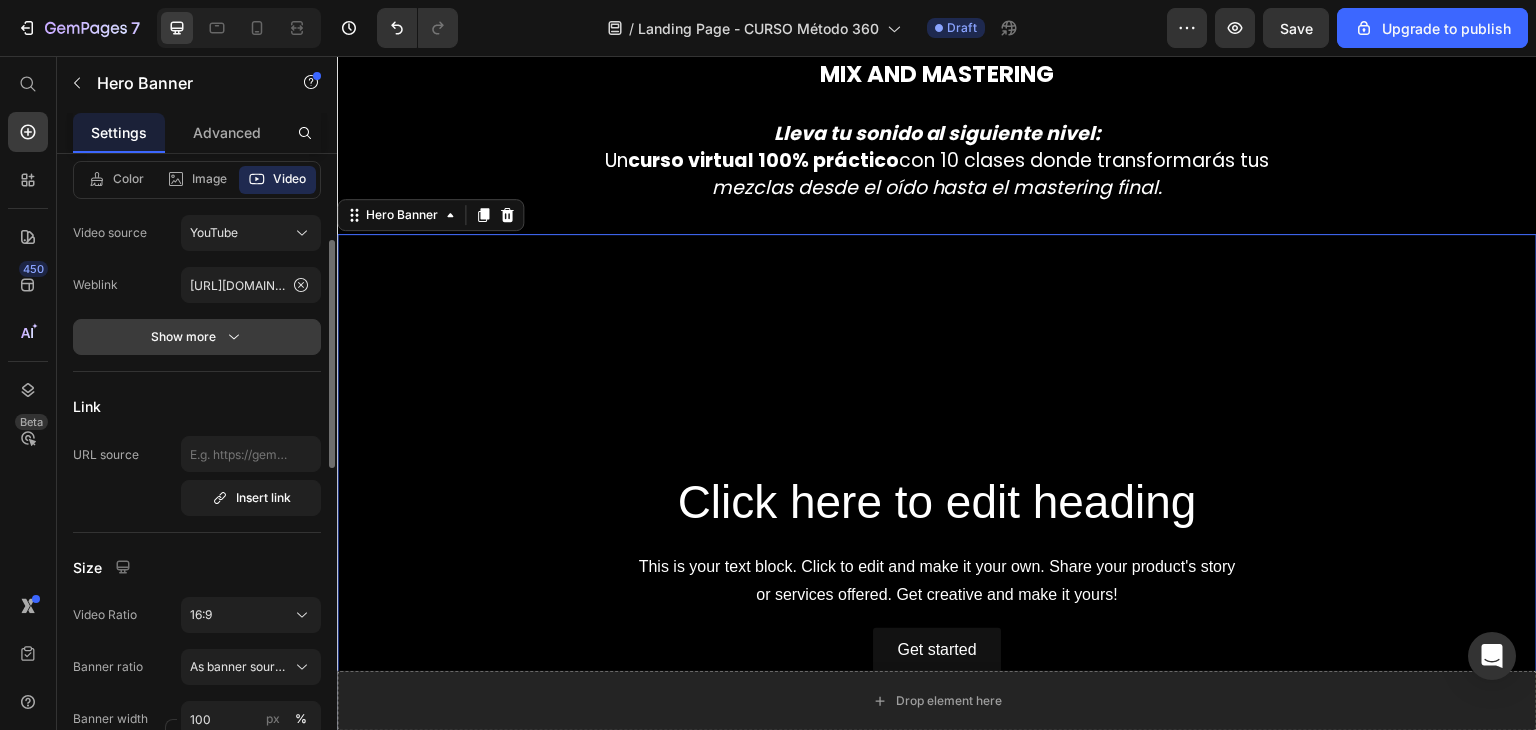 click on "Show more" at bounding box center (197, 337) 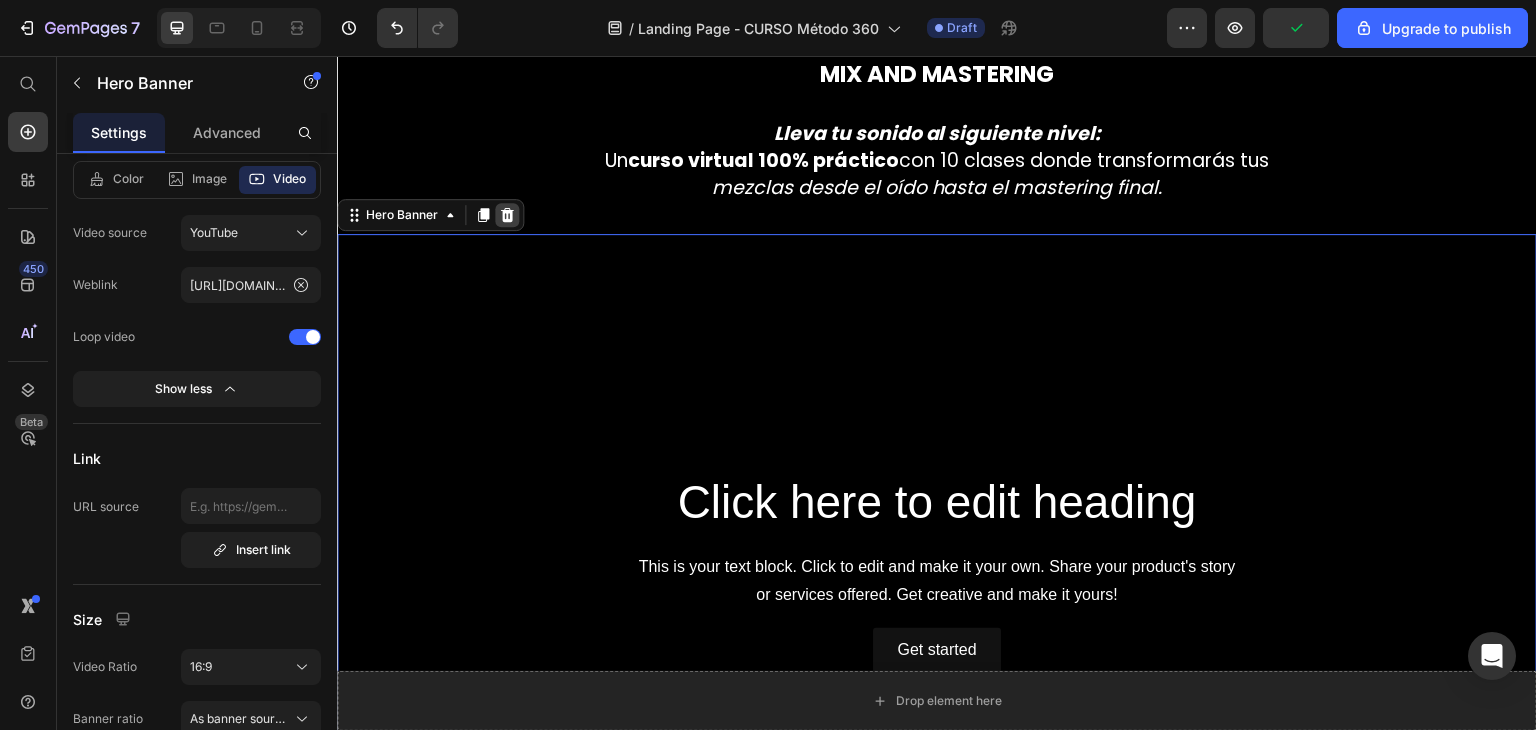 click at bounding box center (507, 215) 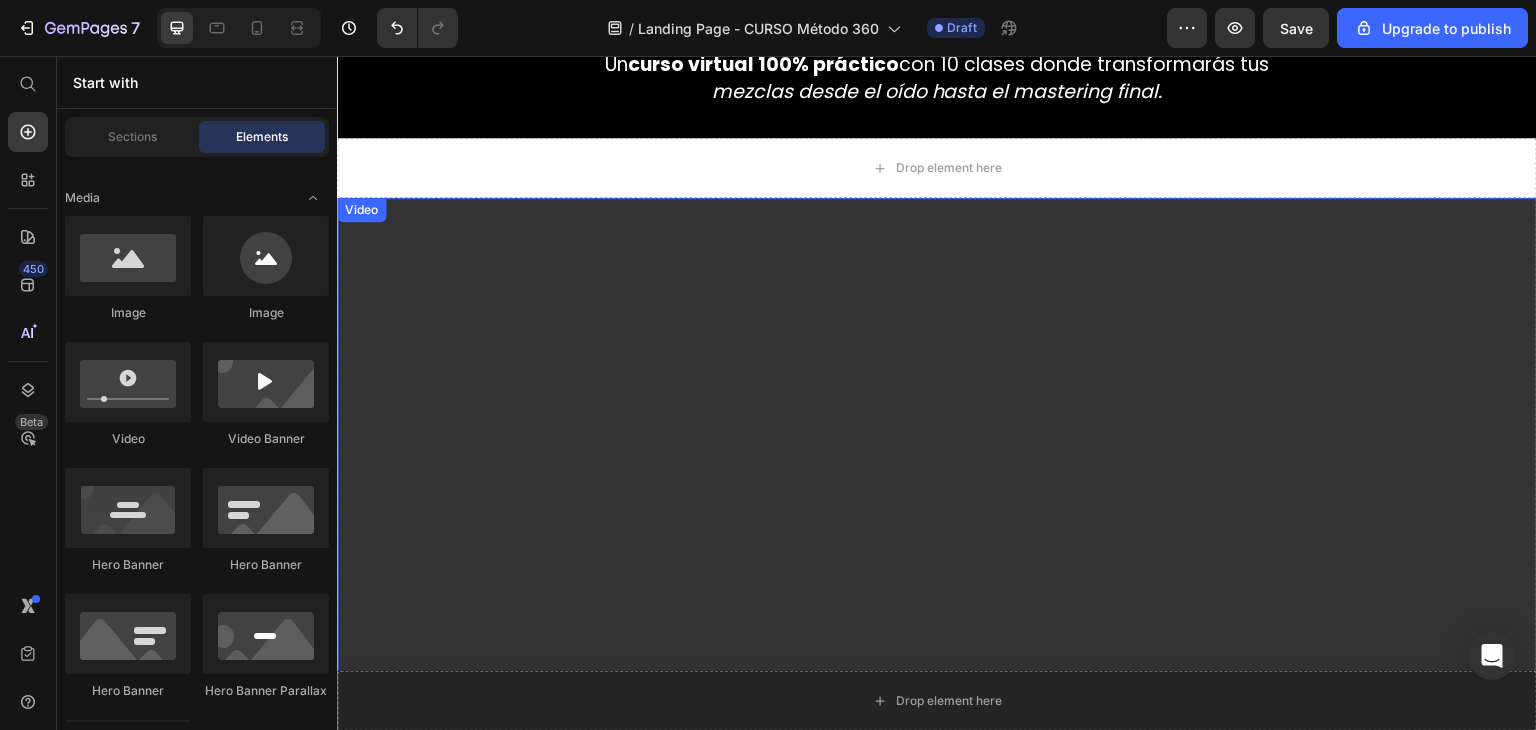 scroll, scrollTop: 424, scrollLeft: 0, axis: vertical 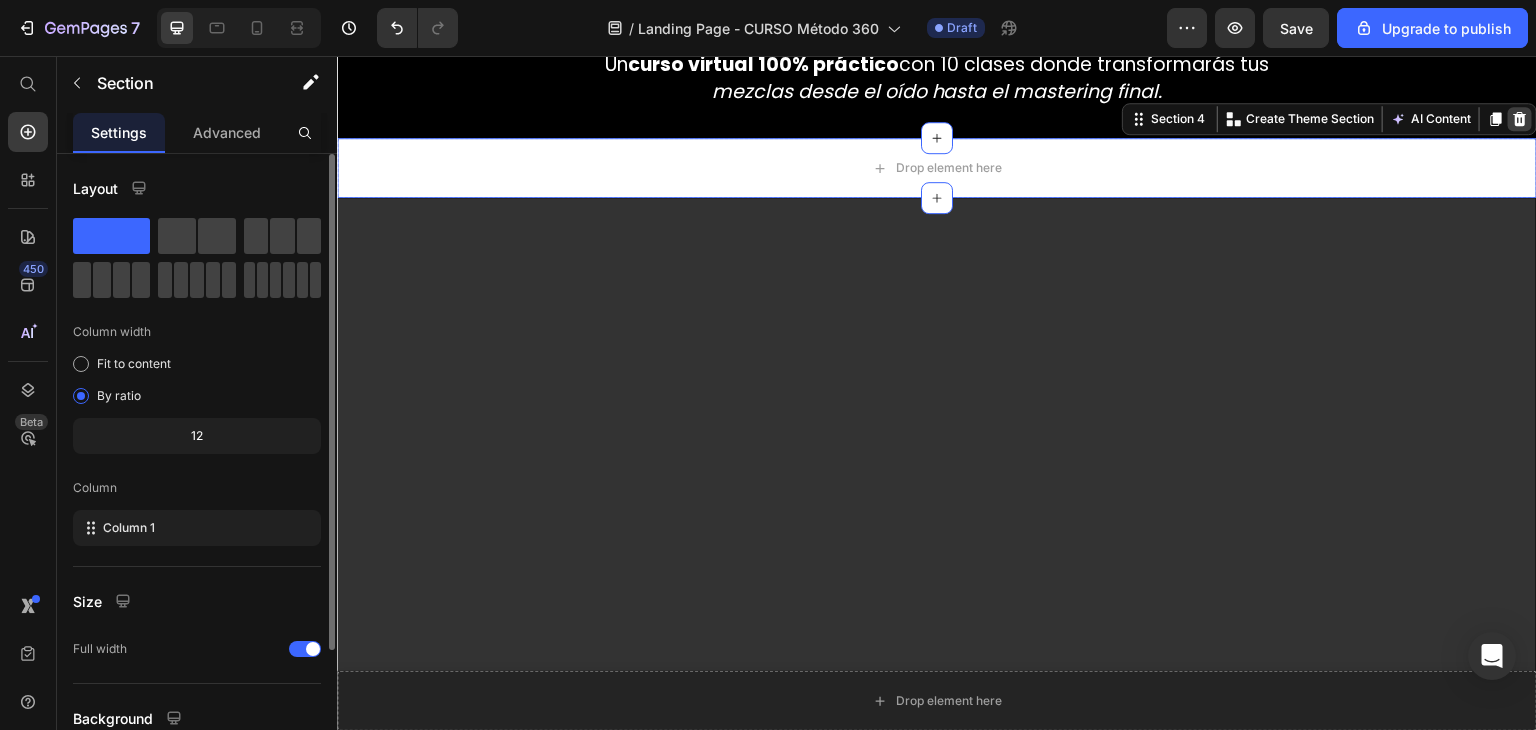 click at bounding box center (1520, 119) 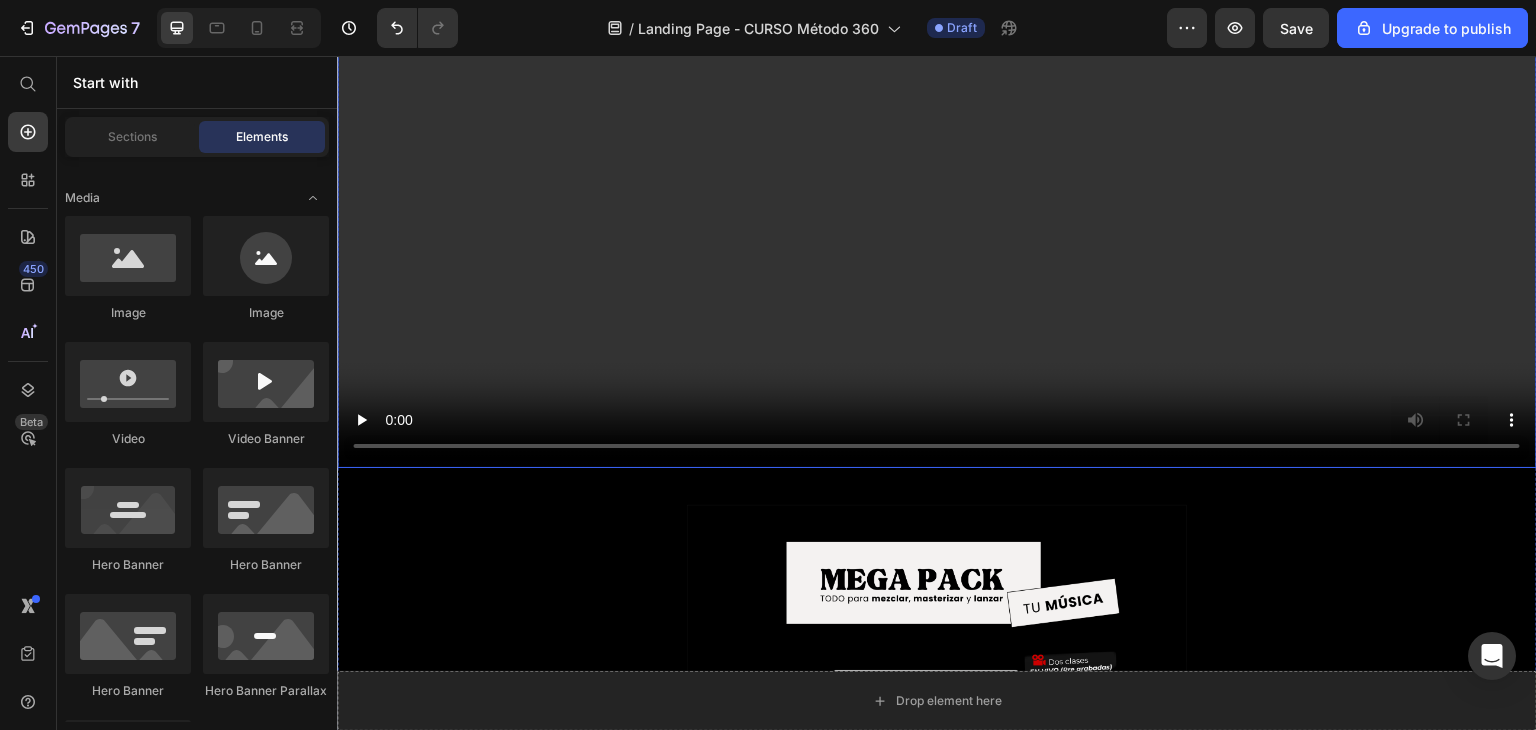 scroll, scrollTop: 799, scrollLeft: 0, axis: vertical 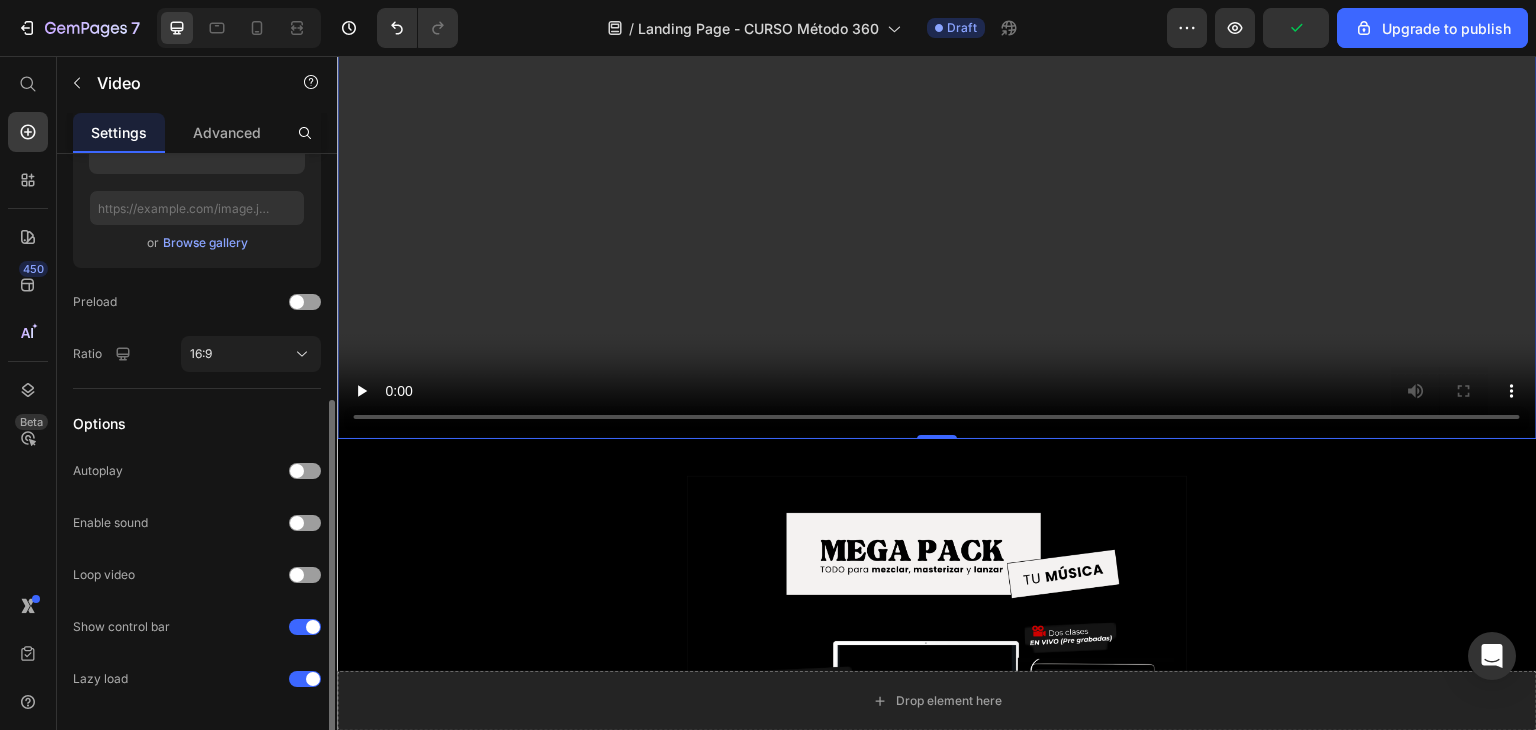 click on "Browse gallery" at bounding box center [205, 243] 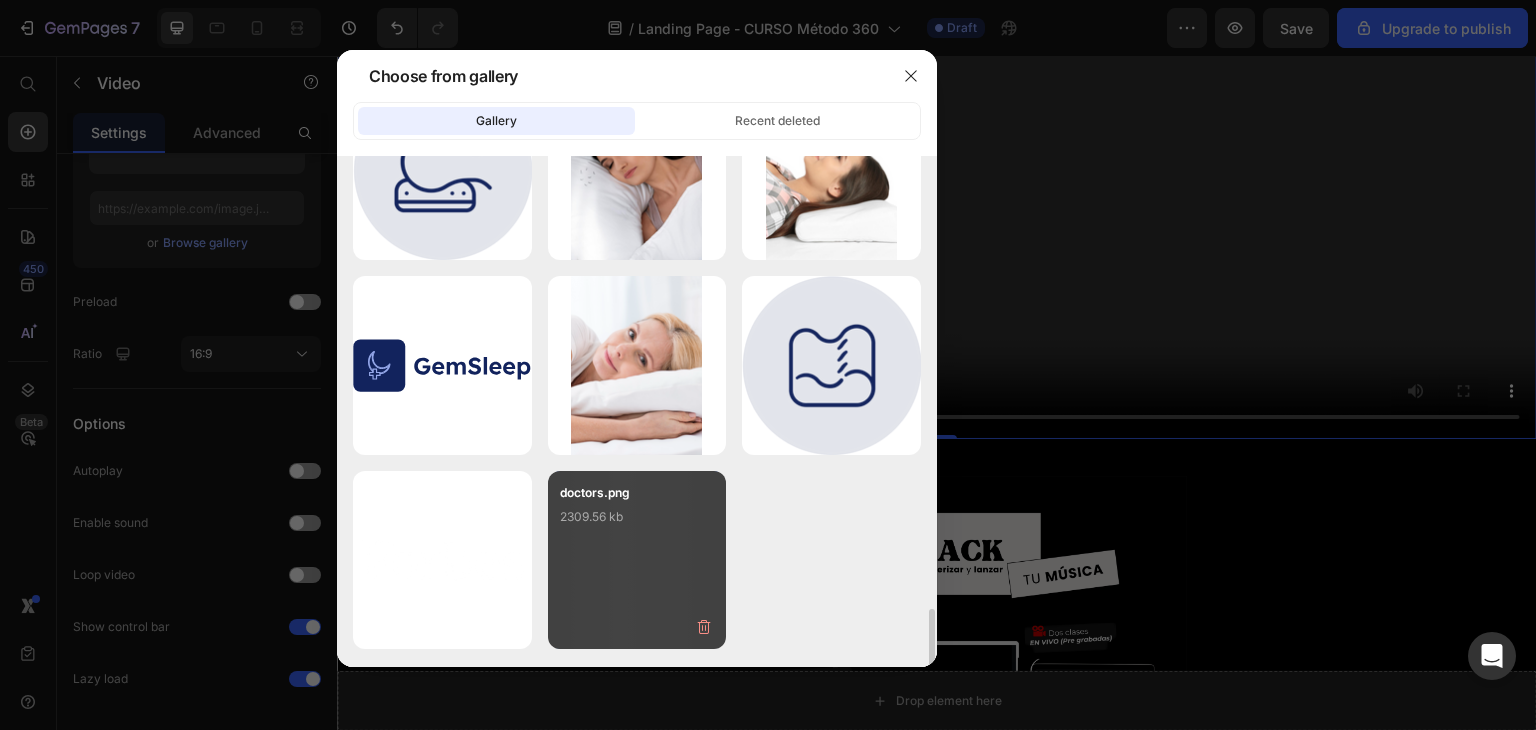 scroll, scrollTop: 3983, scrollLeft: 0, axis: vertical 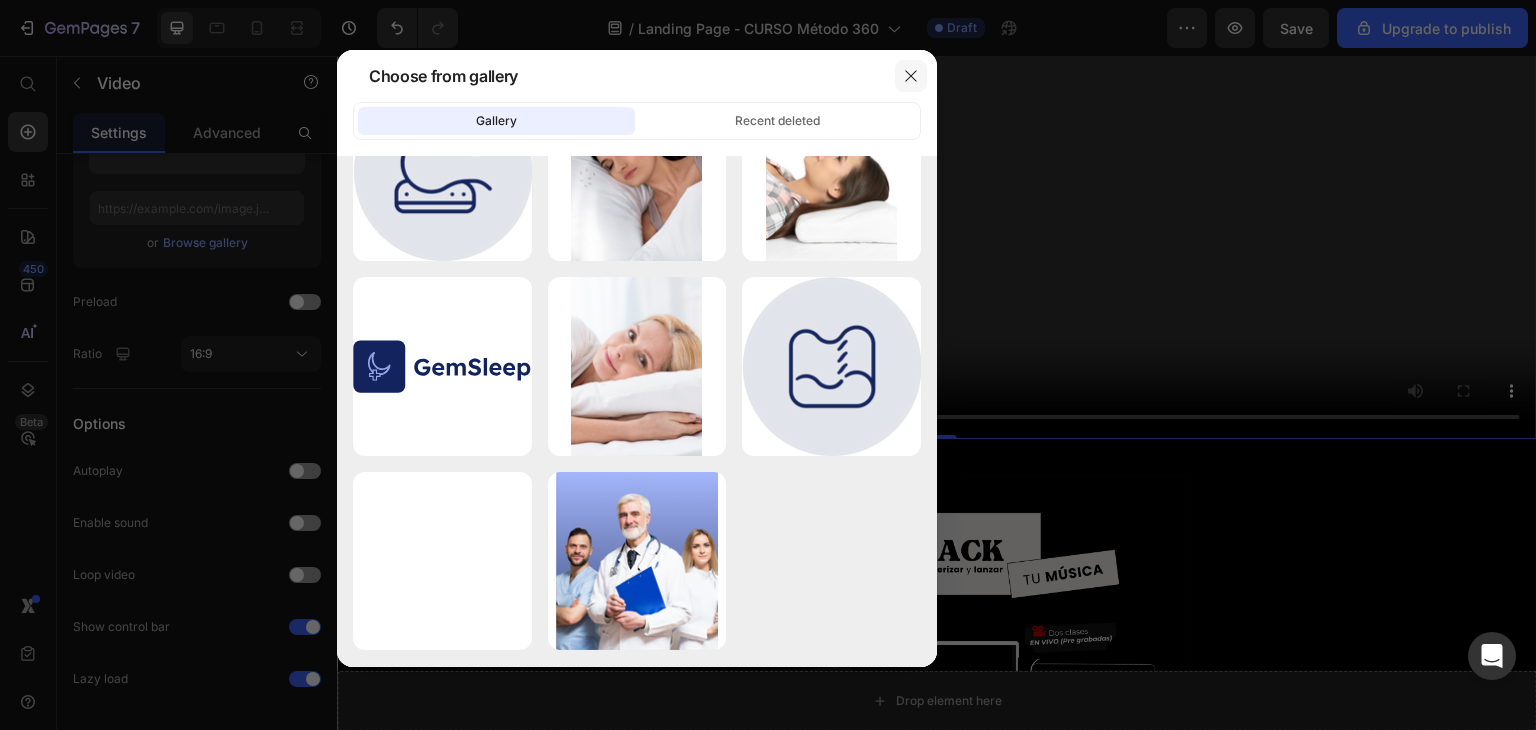 click at bounding box center [911, 76] 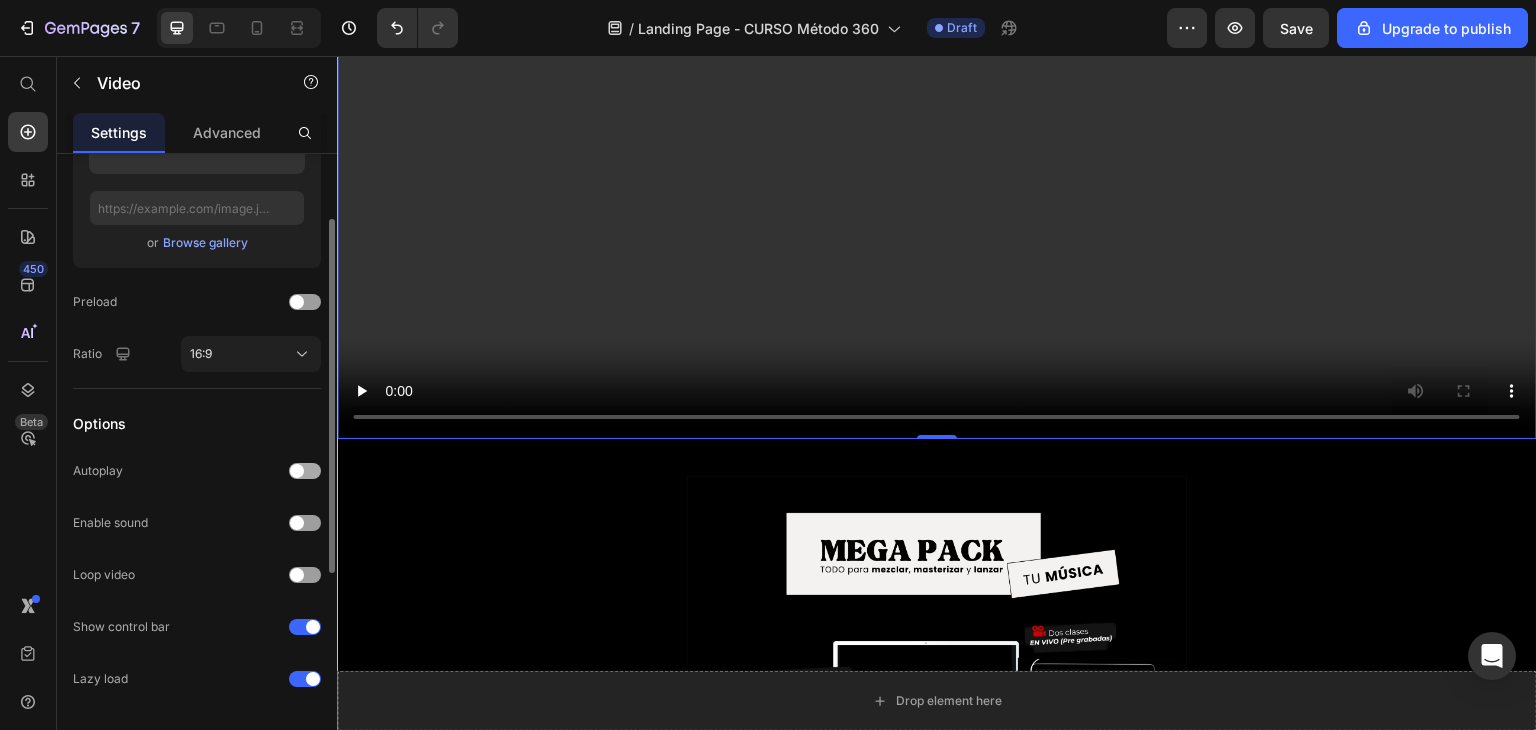 scroll, scrollTop: 0, scrollLeft: 0, axis: both 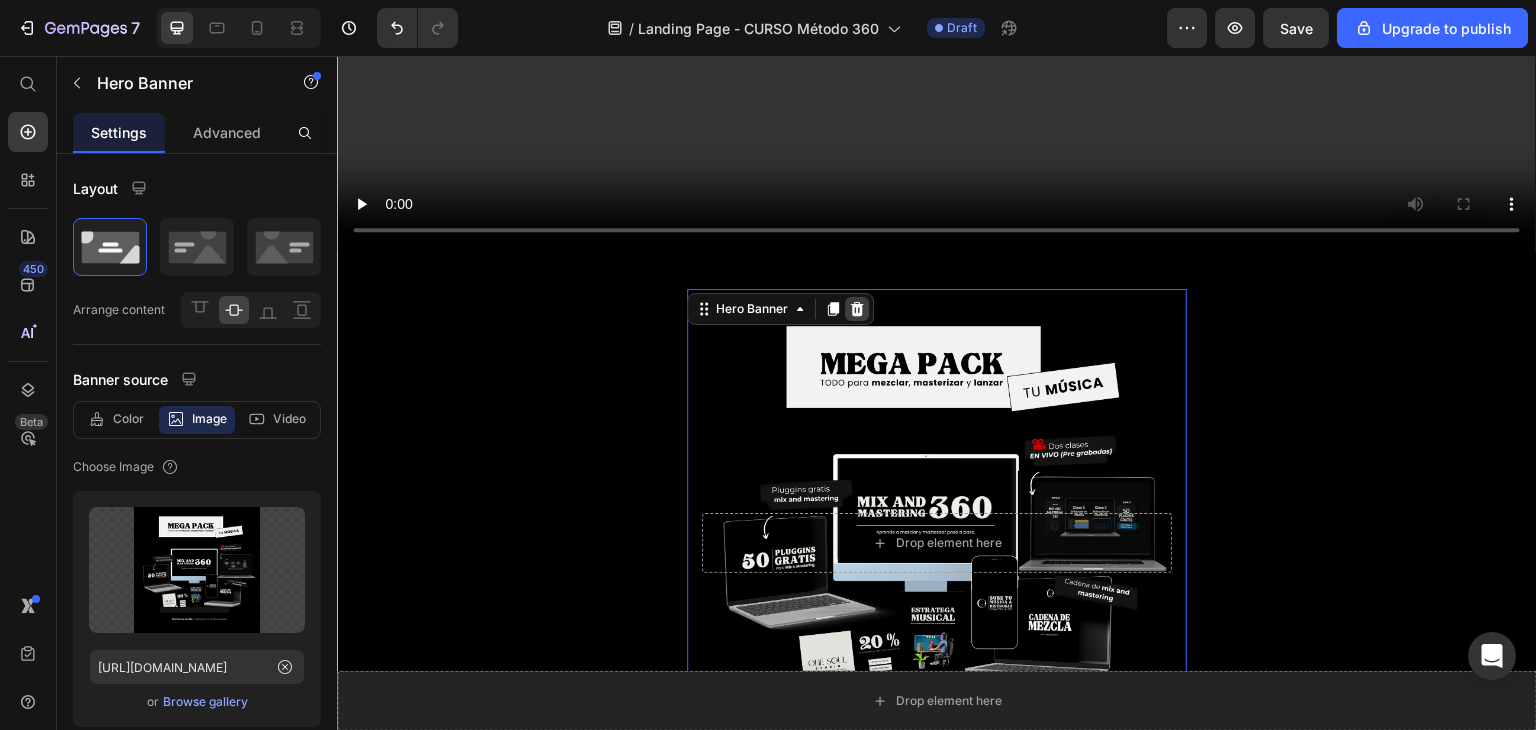 click 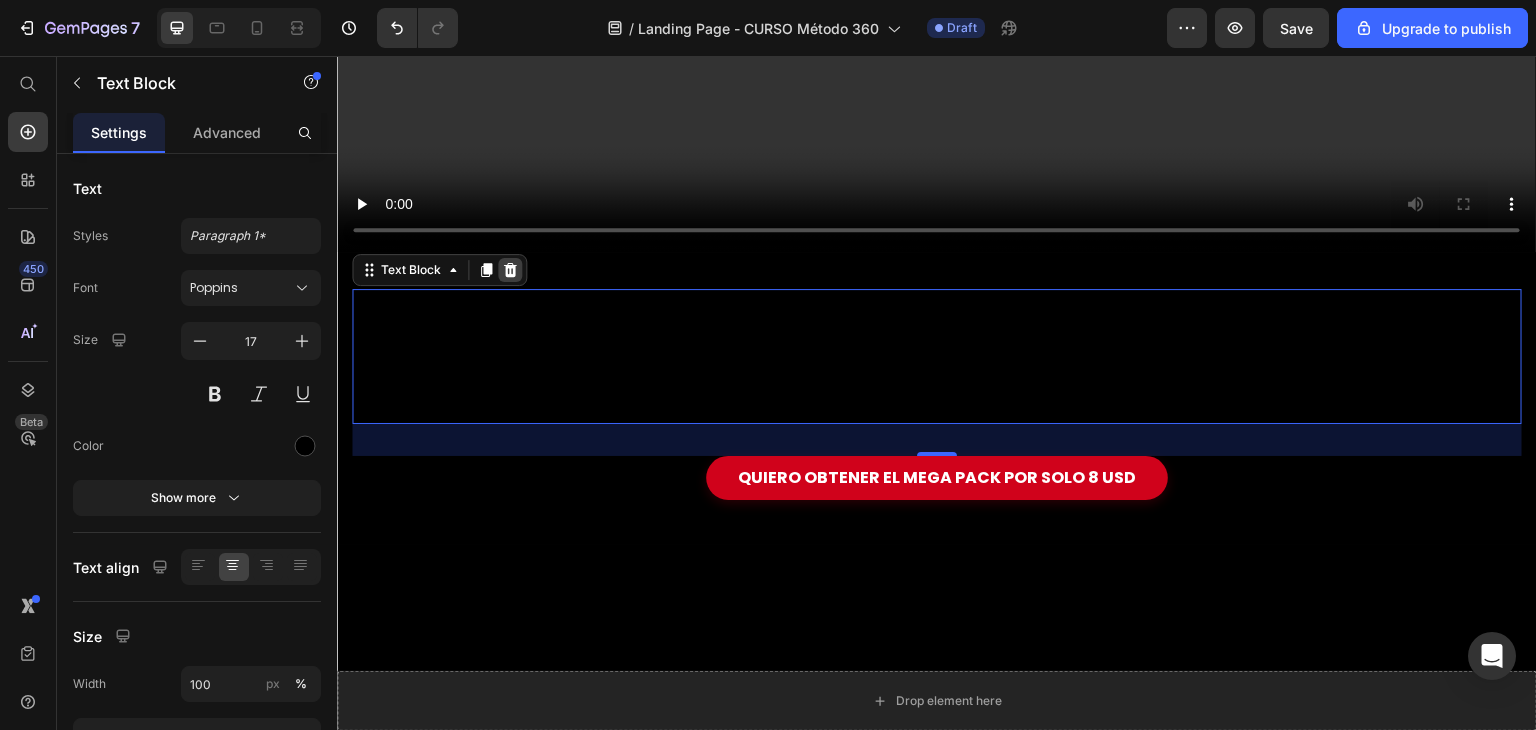 click 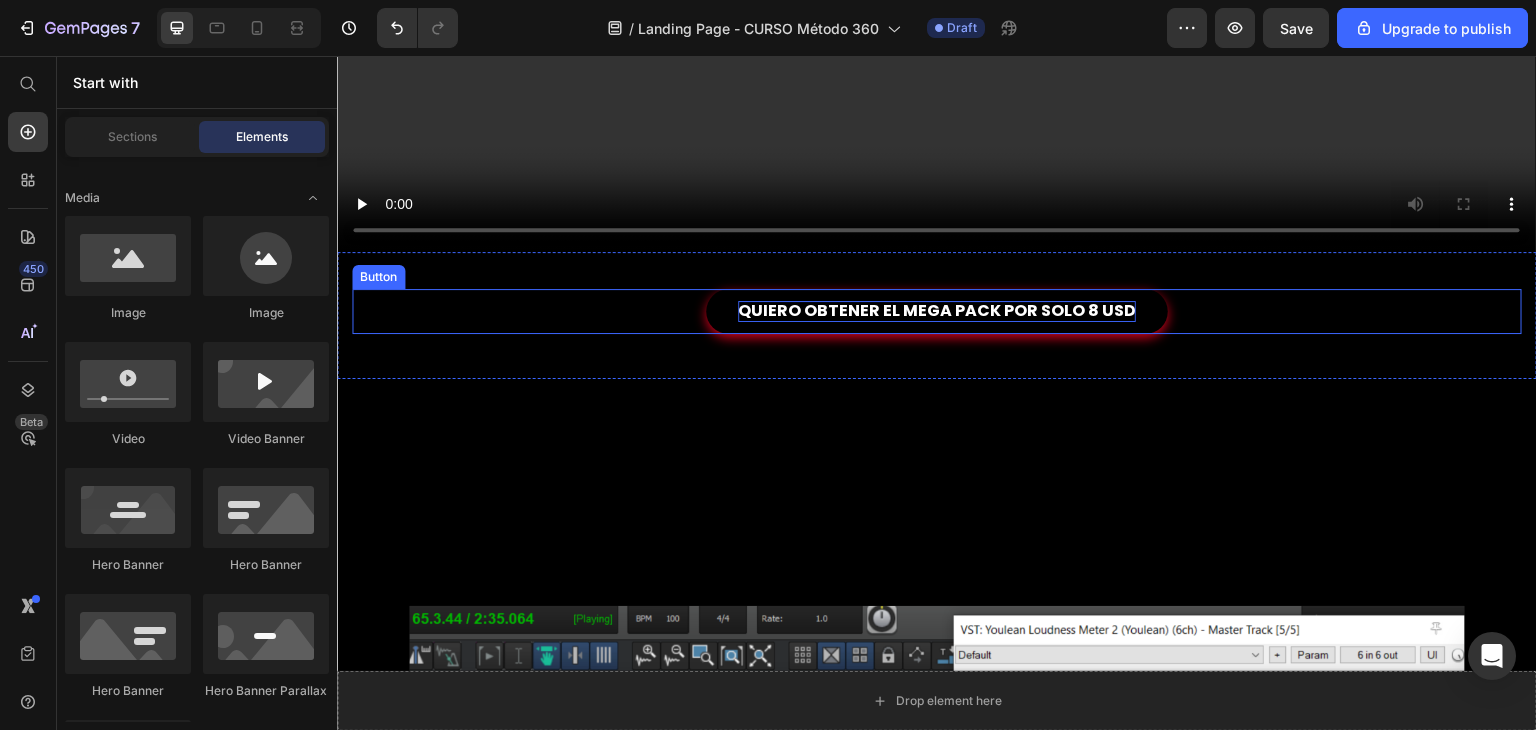 click on "QUIERO OBTENER EL MEGA PACK POR SOLO 8 USD" at bounding box center (937, 311) 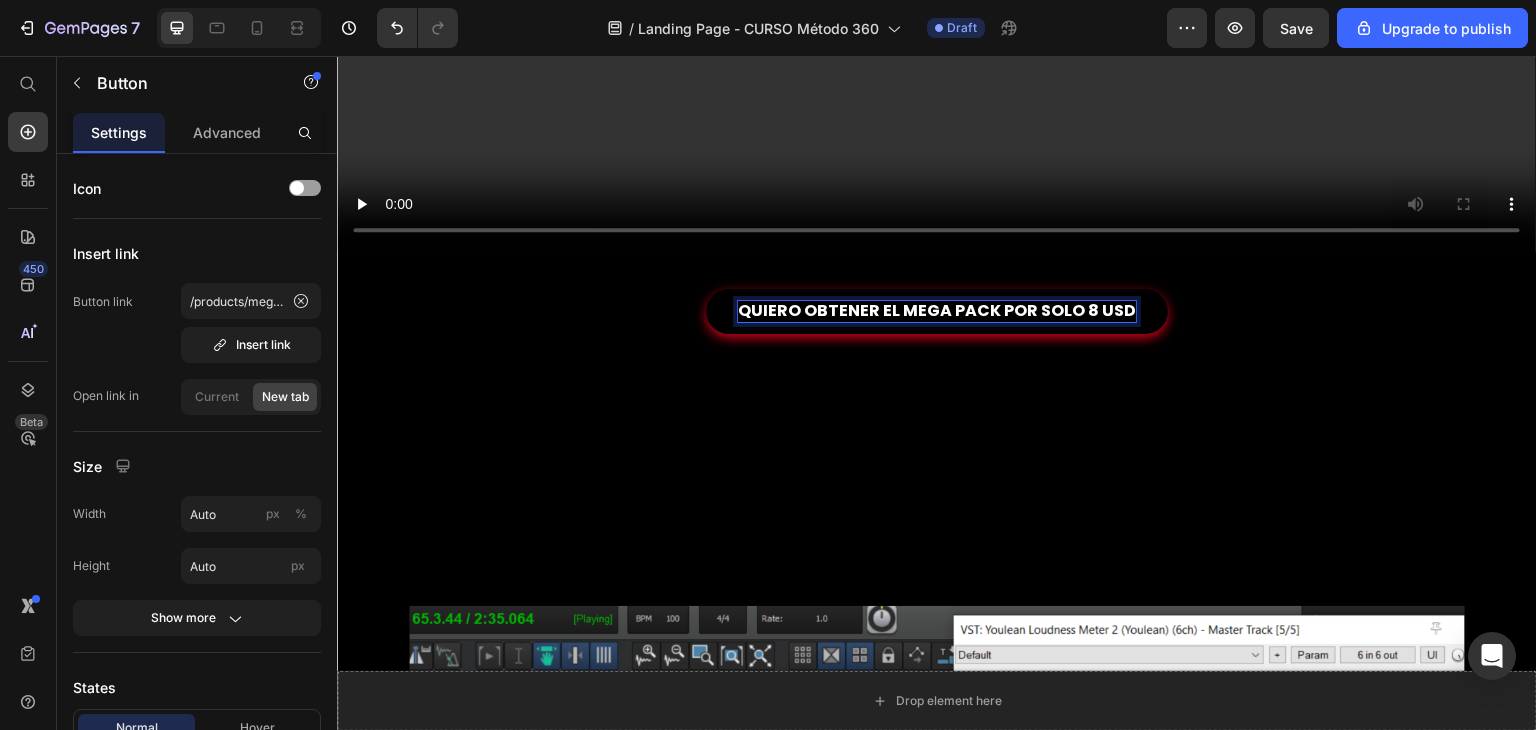 click on "QUIERO OBTENER EL MEGA PACK POR SOLO 8 USD" at bounding box center [937, 311] 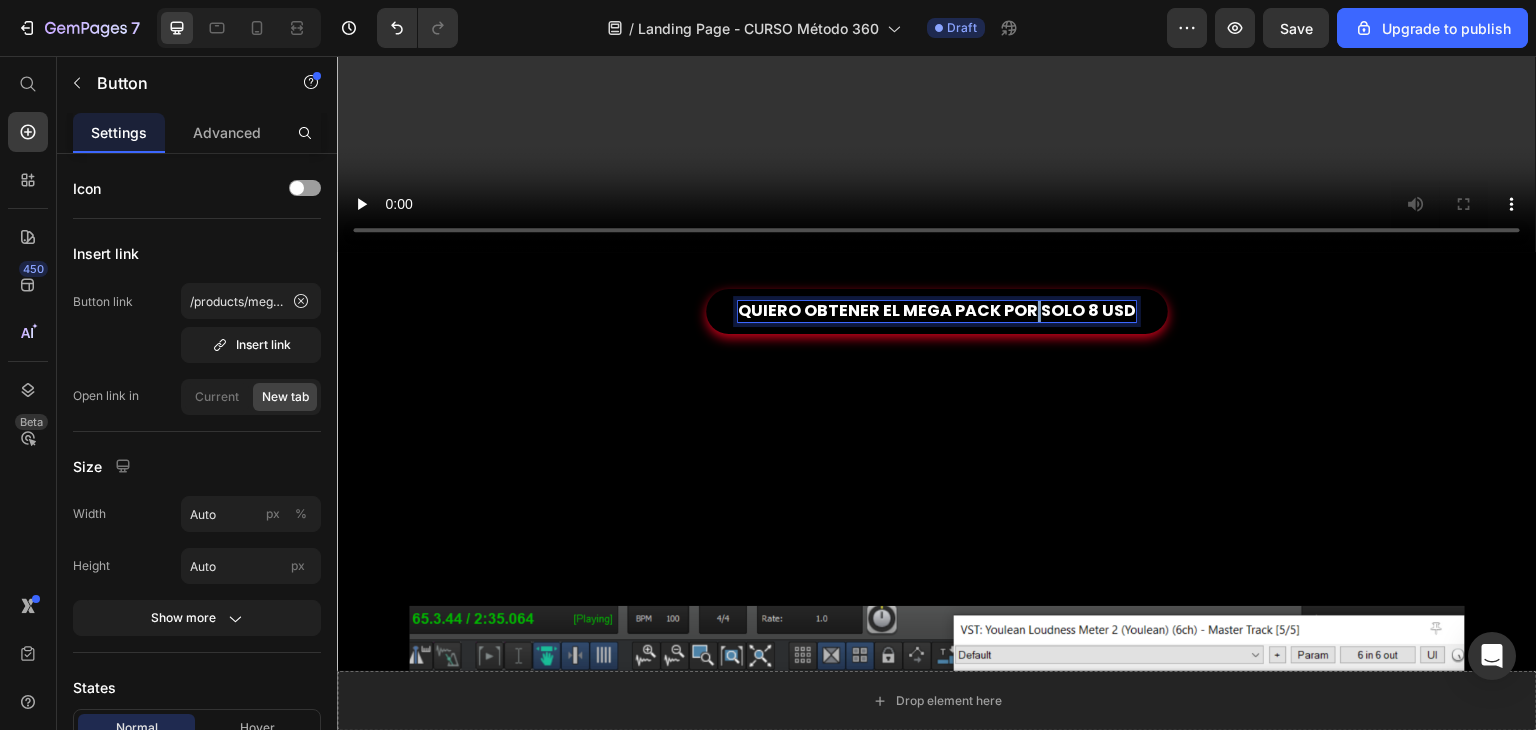 click on "QUIERO OBTENER EL MEGA PACK POR SOLO 8 USD" at bounding box center (937, 311) 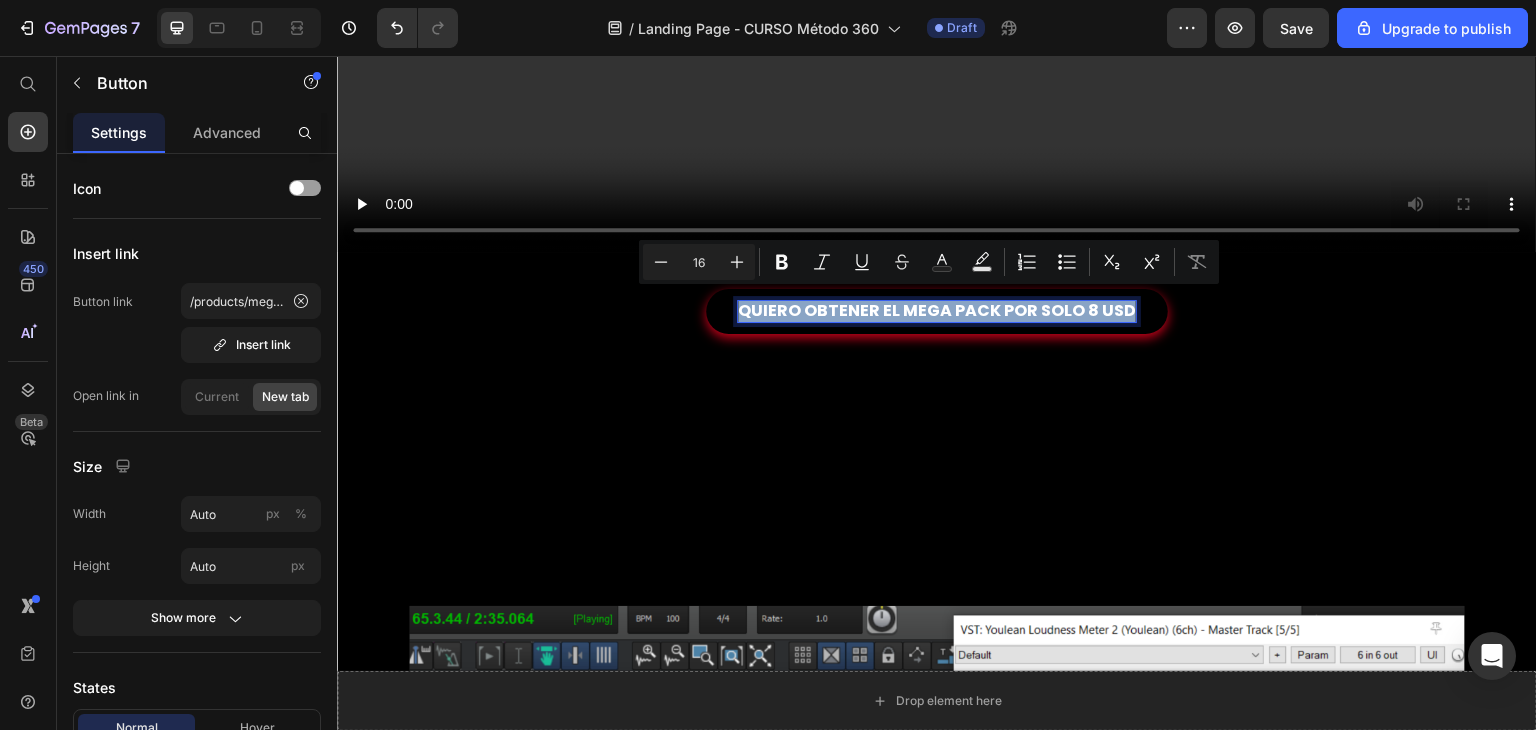 drag, startPoint x: 1120, startPoint y: 309, endPoint x: 725, endPoint y: 291, distance: 395.4099 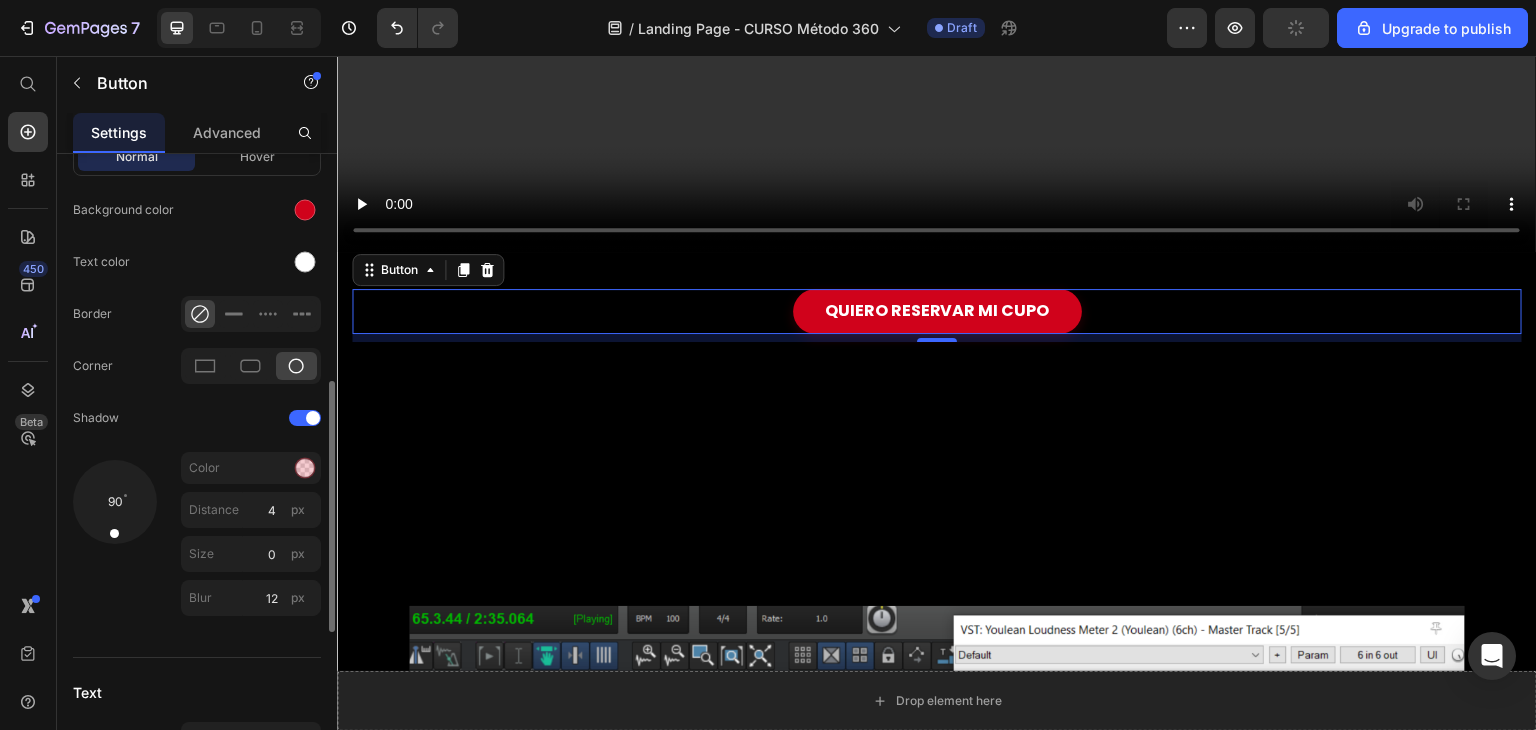scroll, scrollTop: 572, scrollLeft: 0, axis: vertical 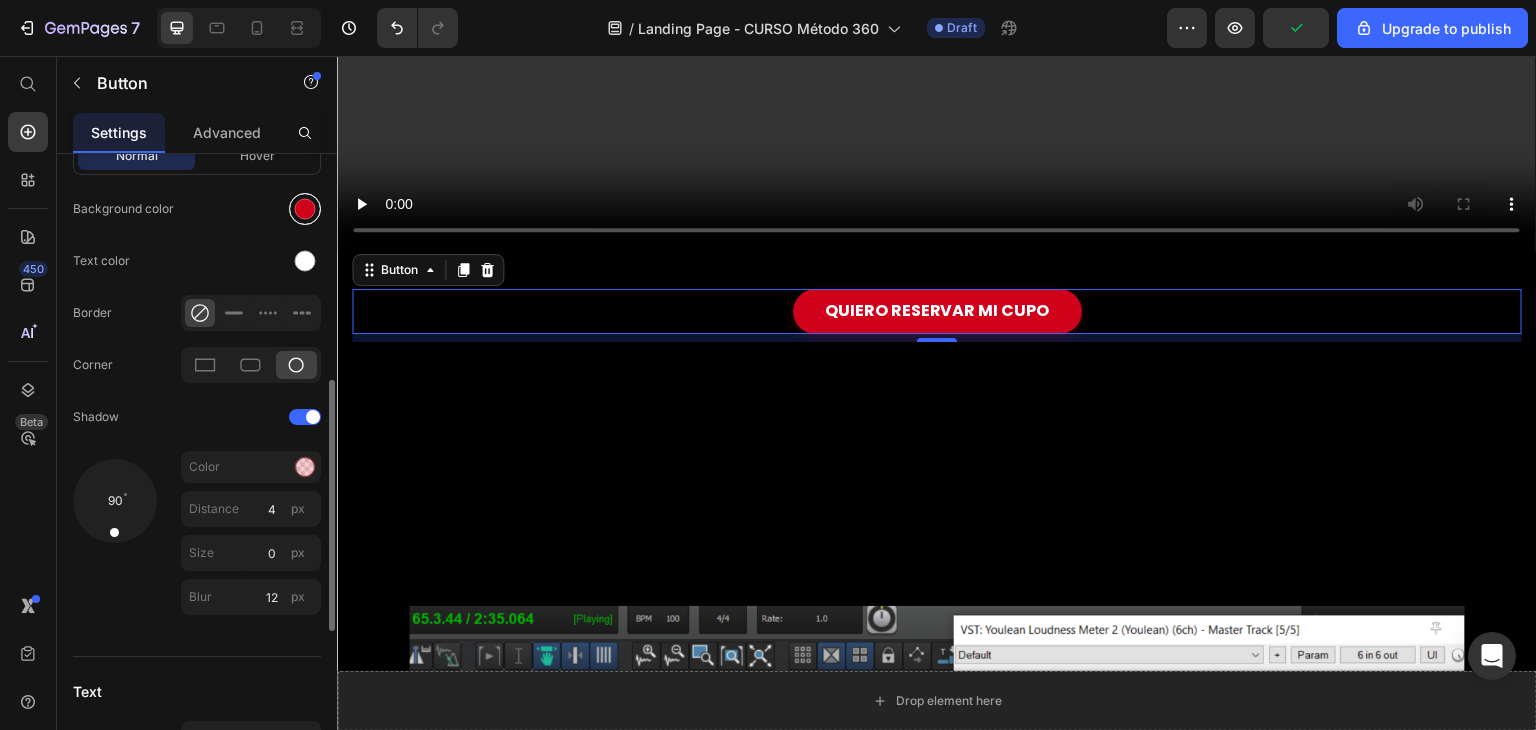 click at bounding box center [305, 209] 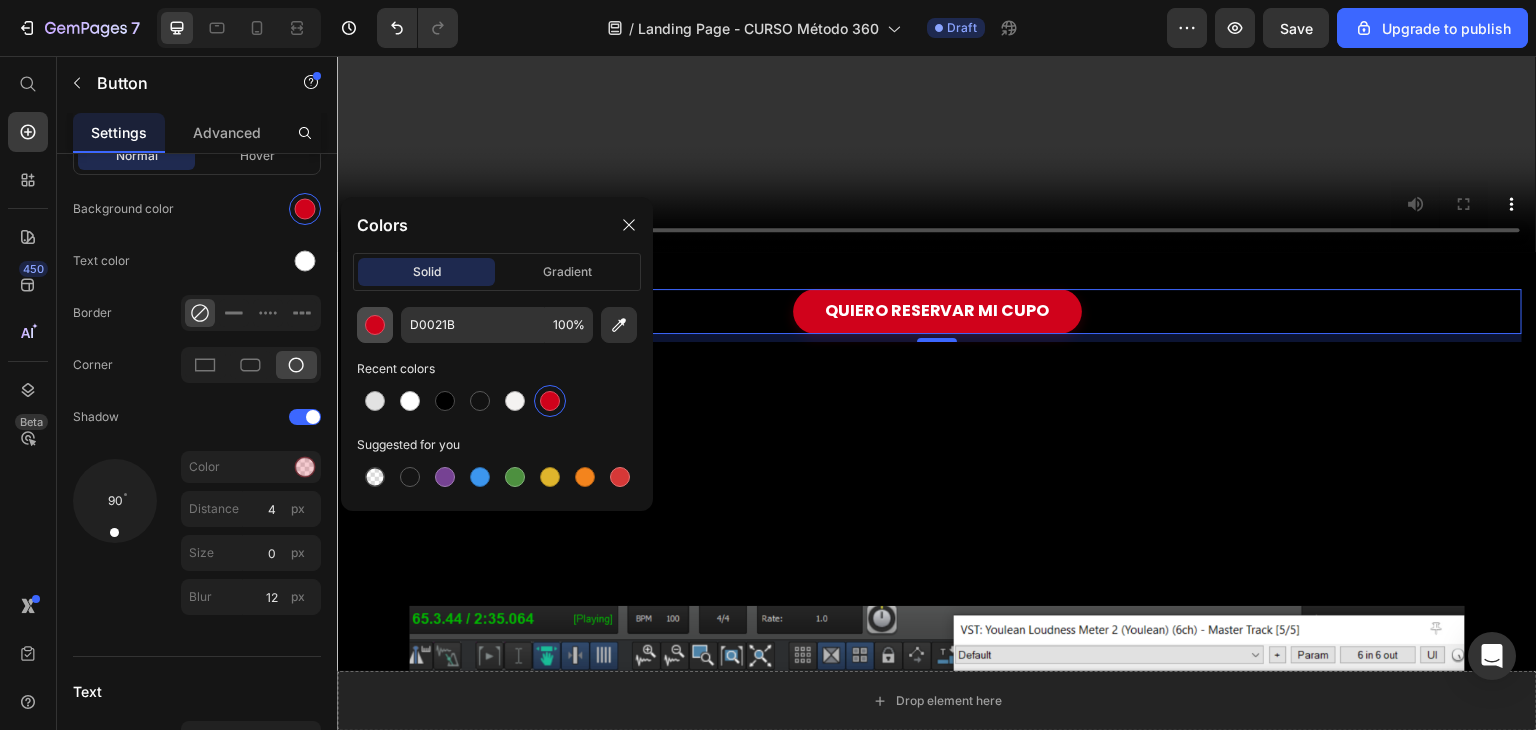 click at bounding box center (375, 325) 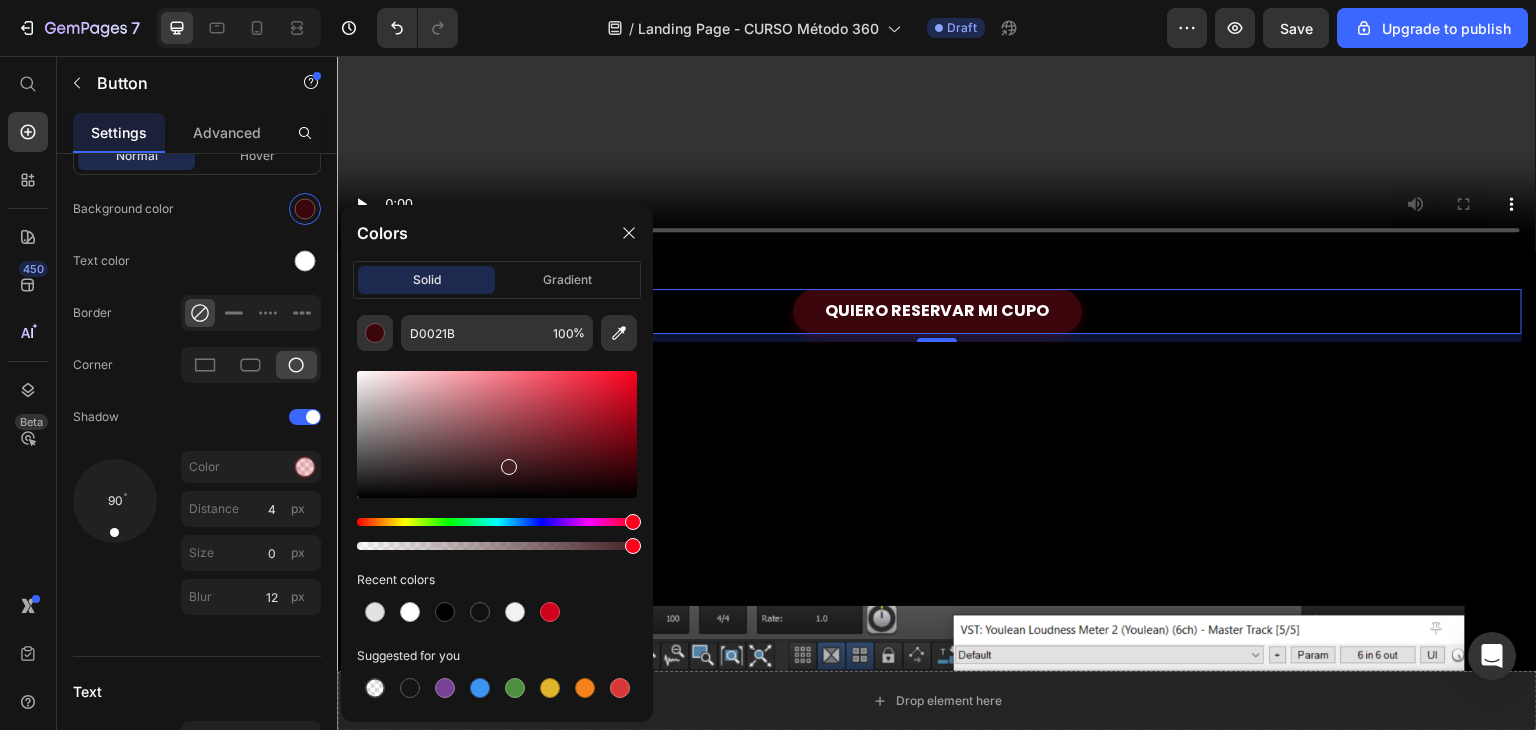 drag, startPoint x: 608, startPoint y: 468, endPoint x: 504, endPoint y: 457, distance: 104.58012 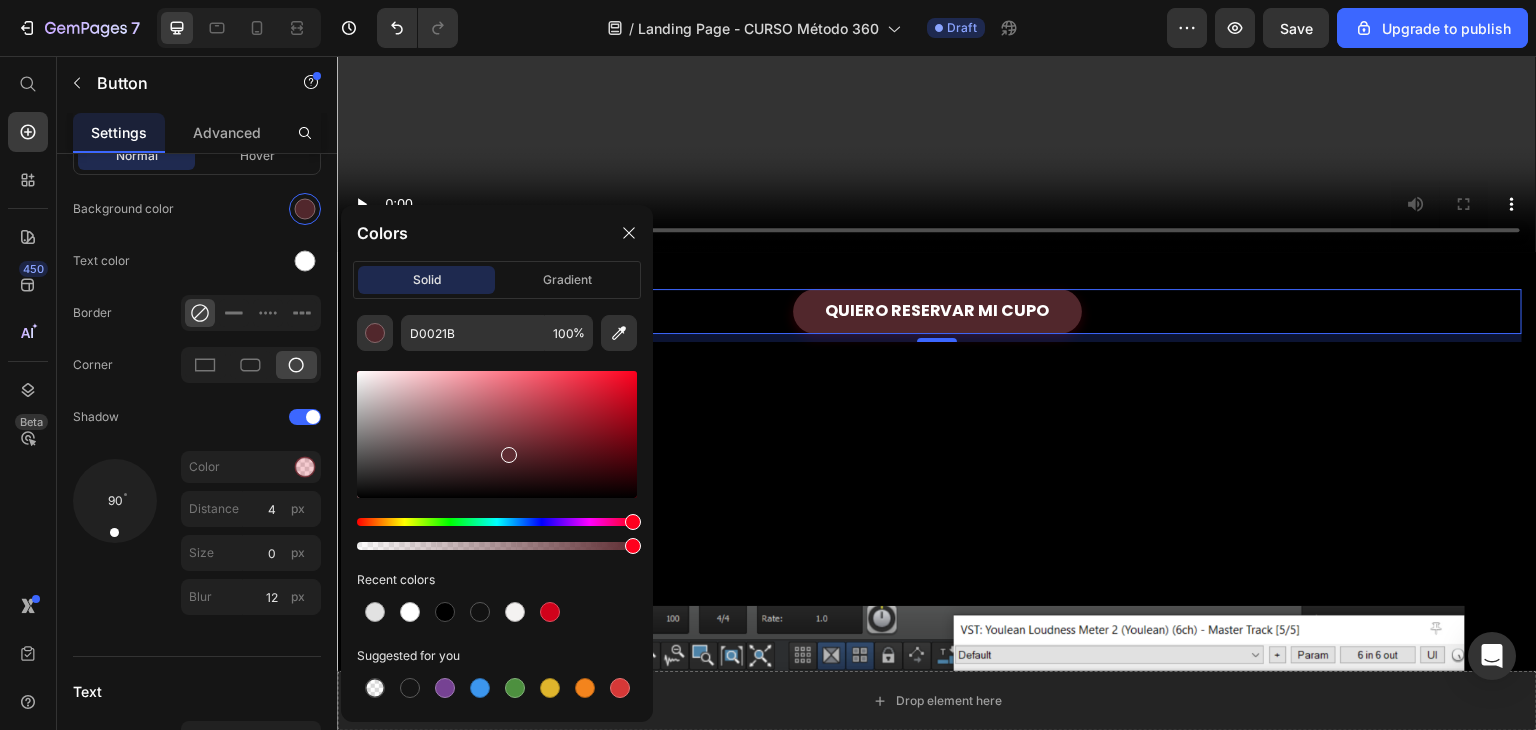 click at bounding box center (497, 434) 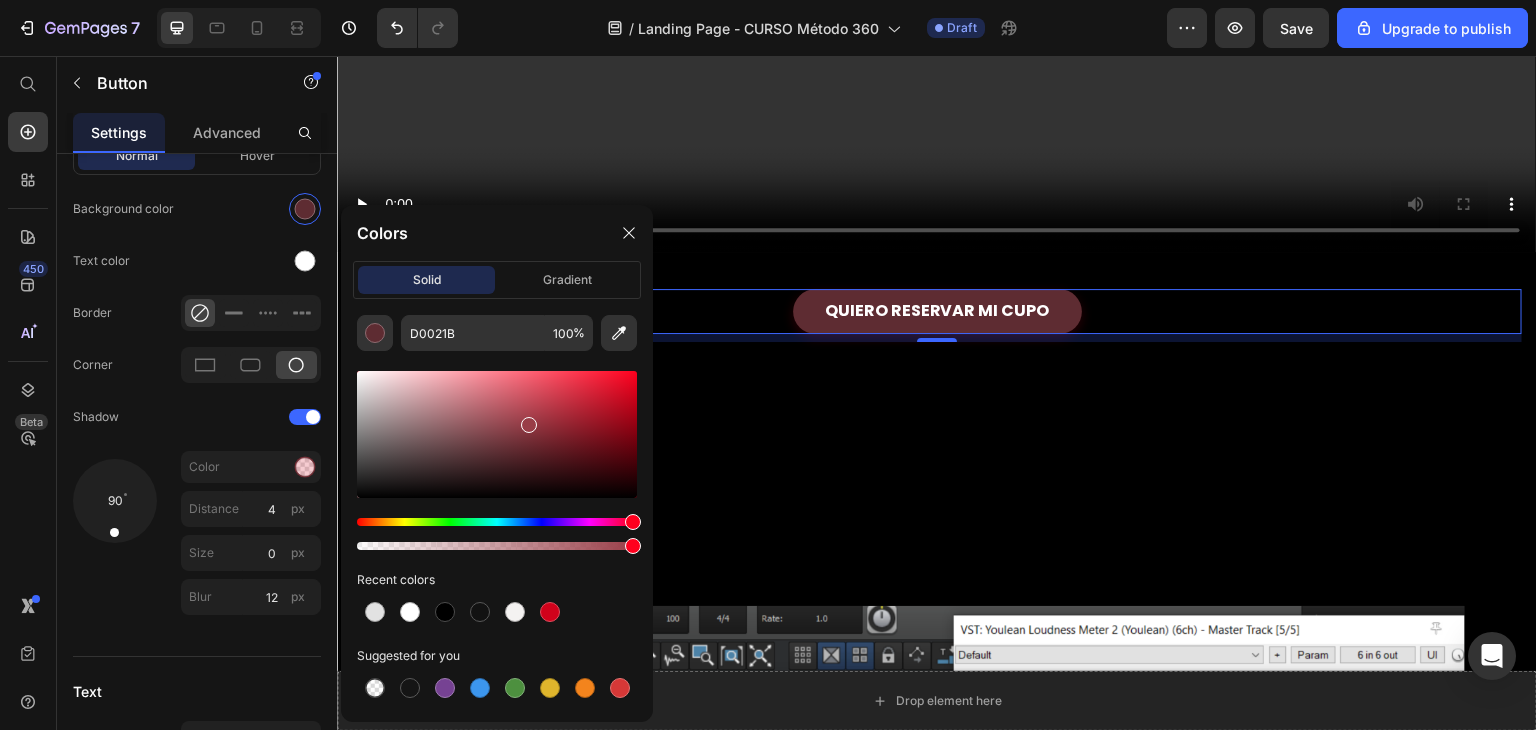 click at bounding box center (497, 434) 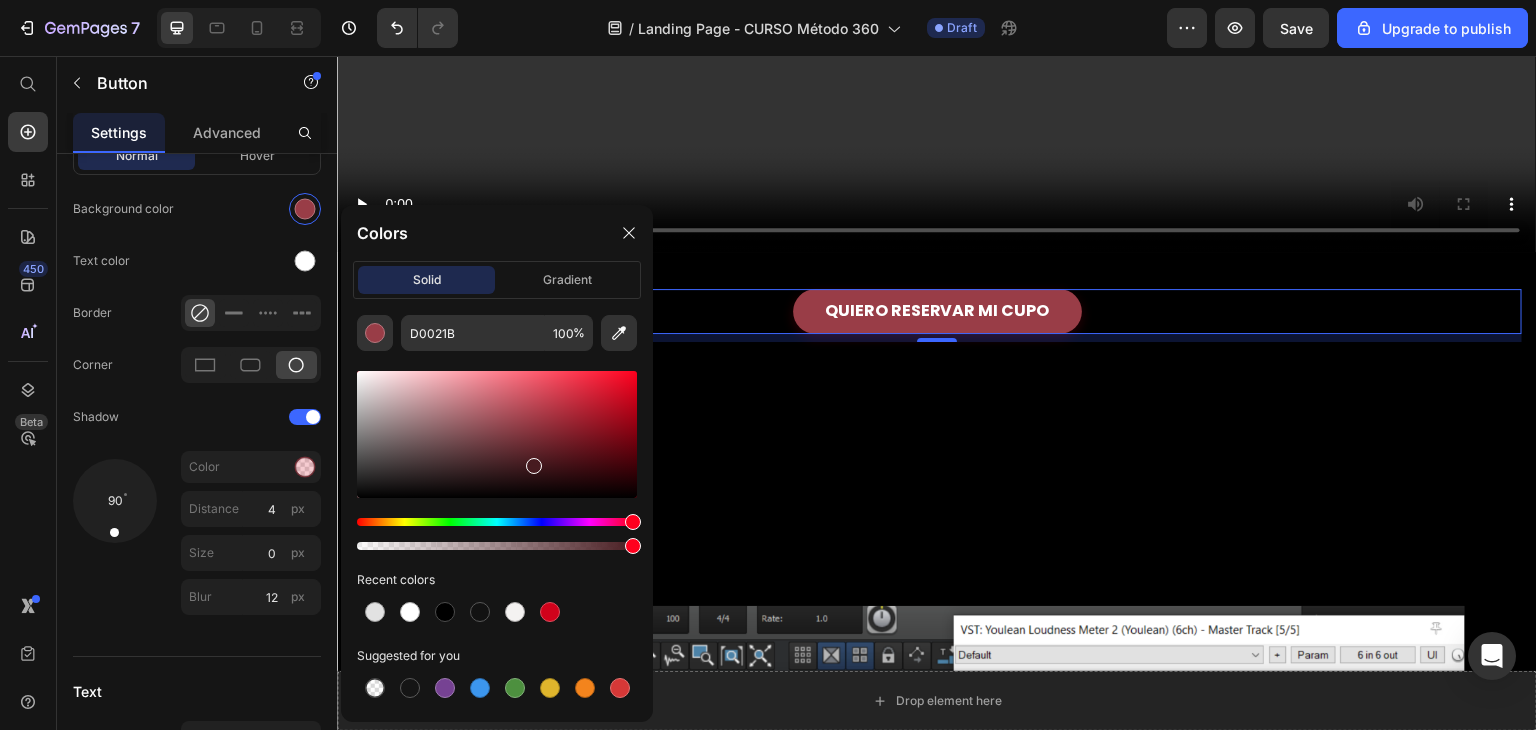 click at bounding box center (497, 434) 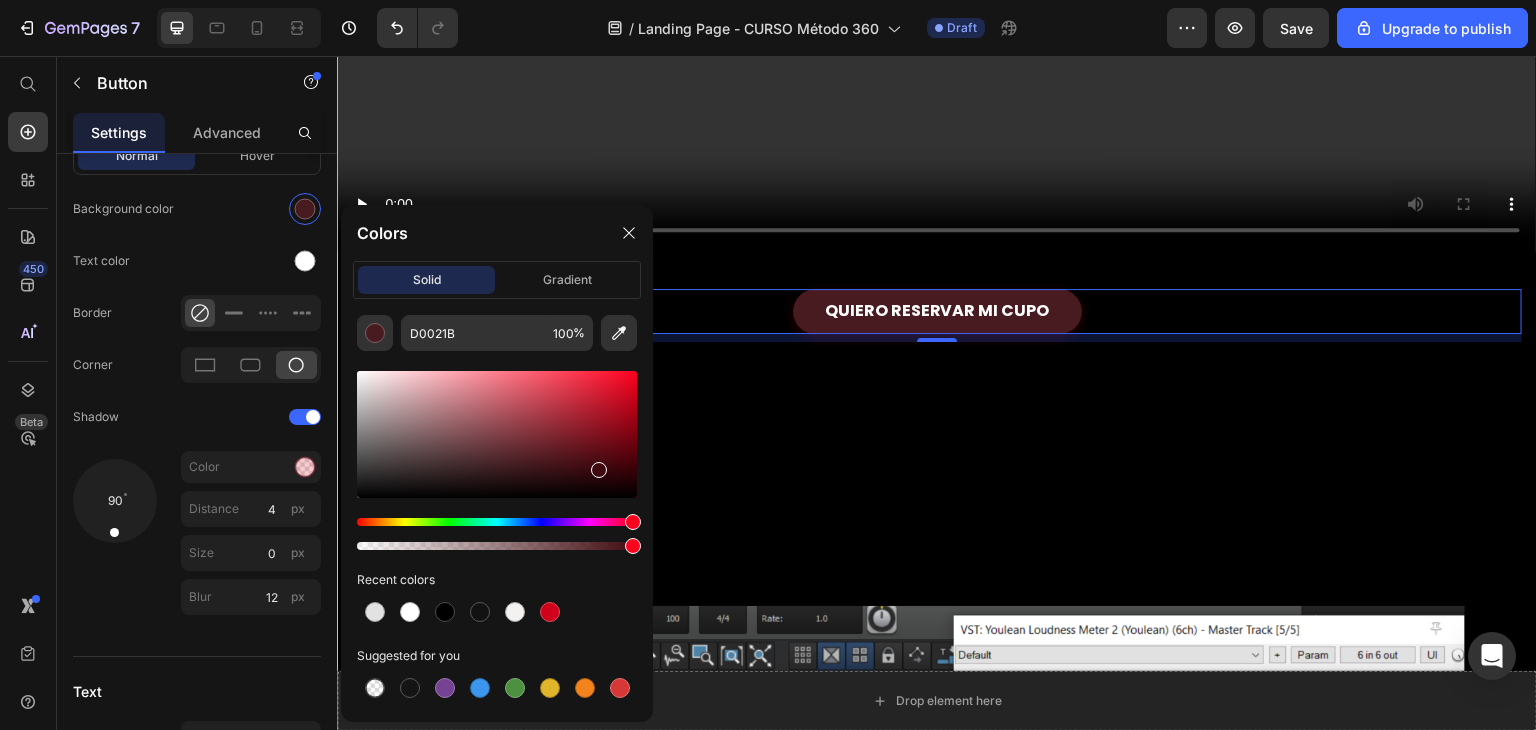 click at bounding box center [497, 434] 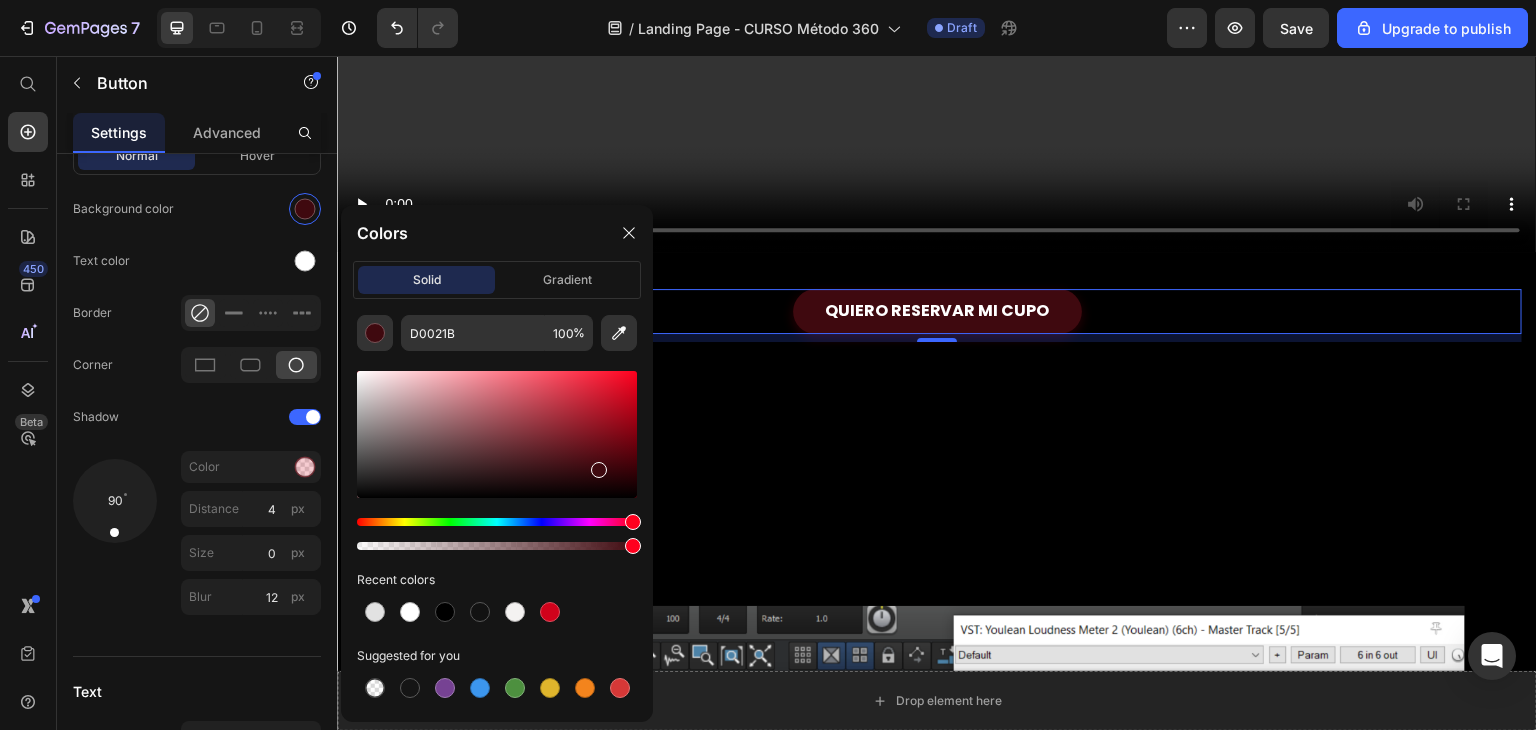 click at bounding box center (497, 434) 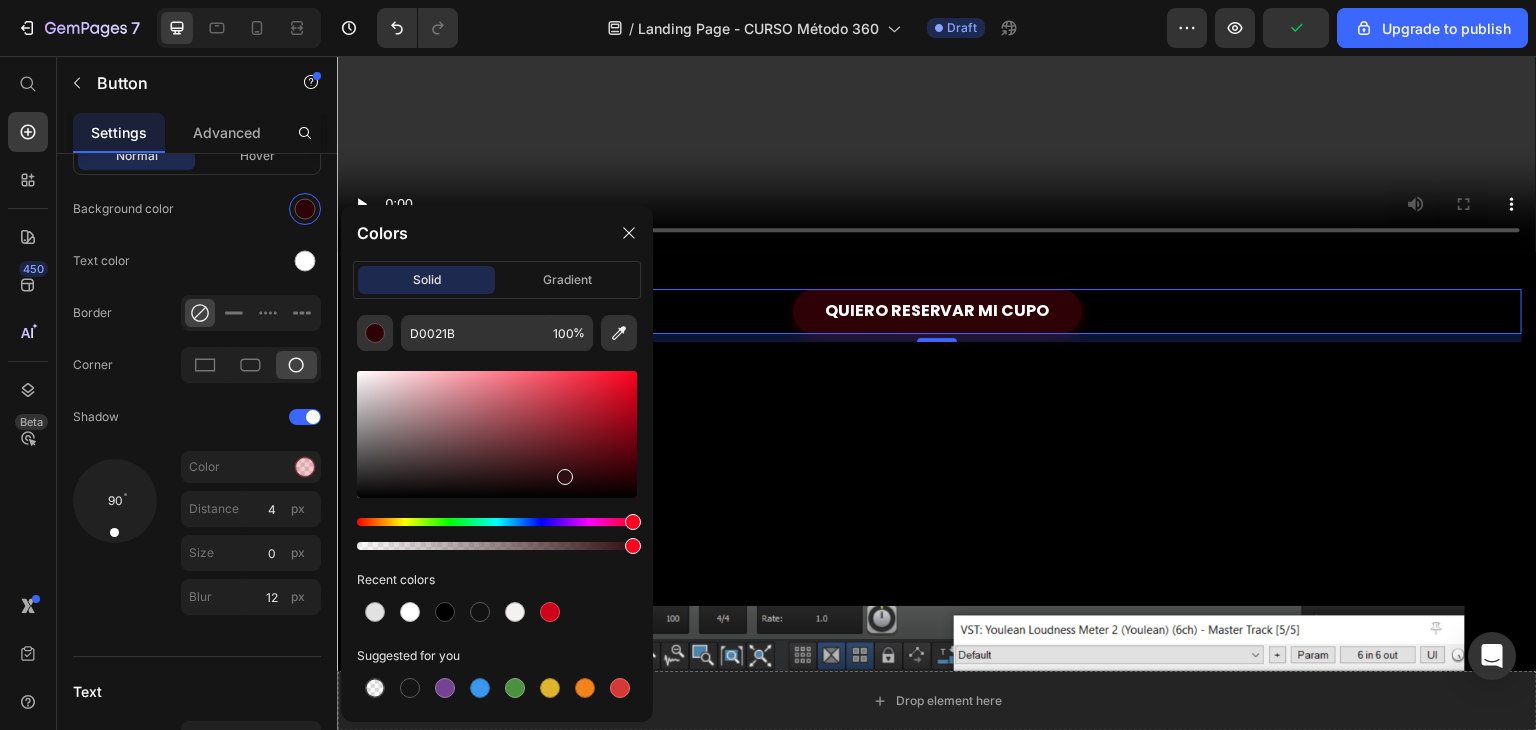 click at bounding box center (497, 434) 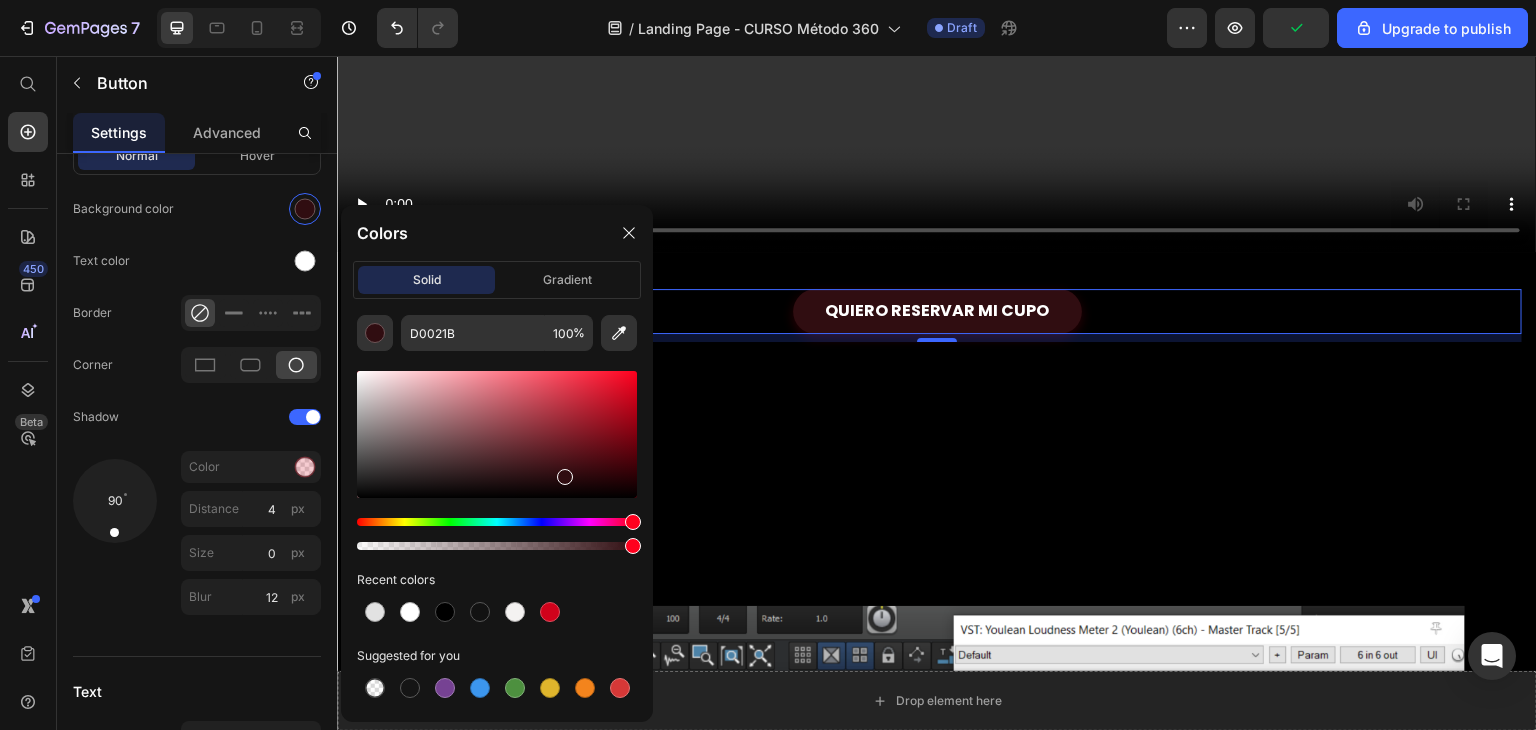 click at bounding box center (497, 434) 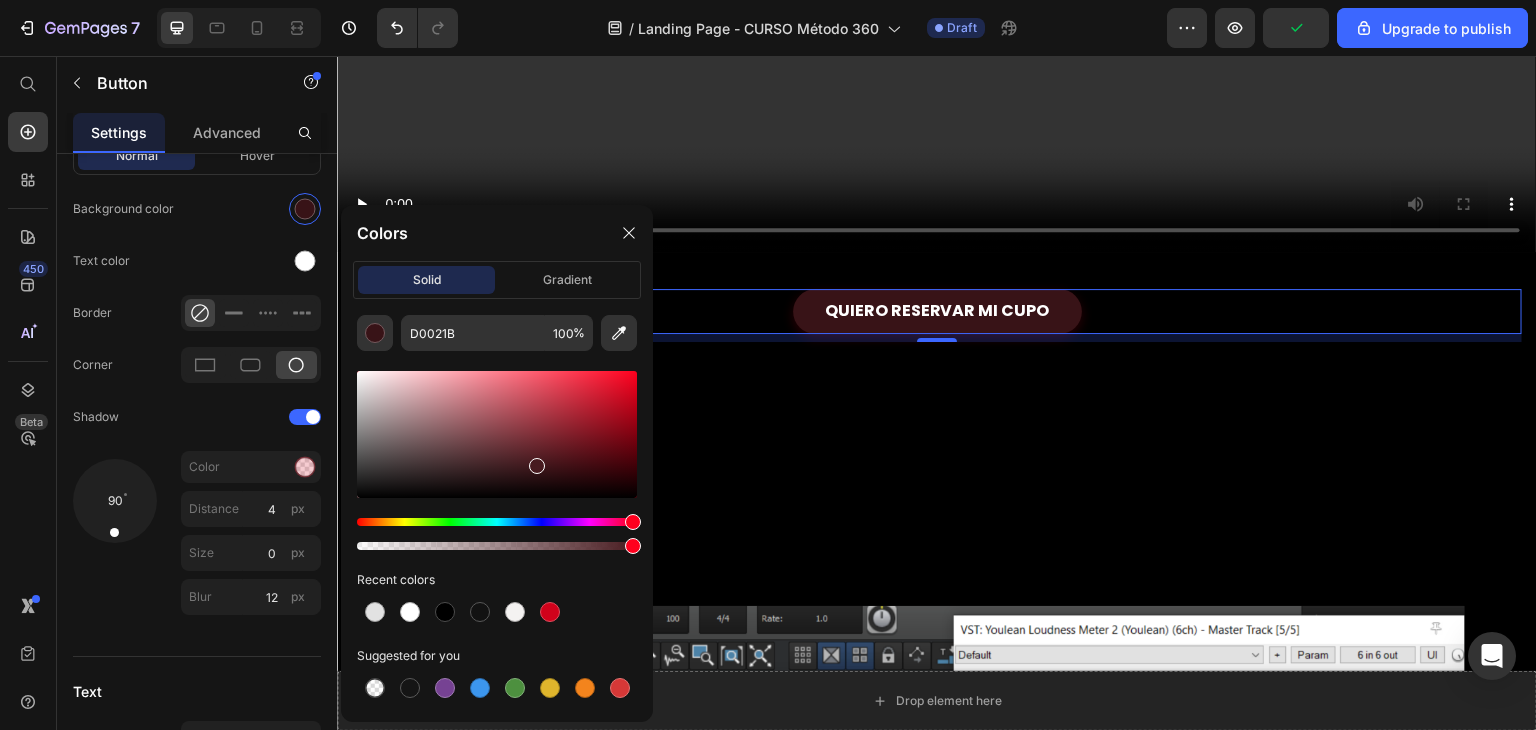 click at bounding box center [497, 434] 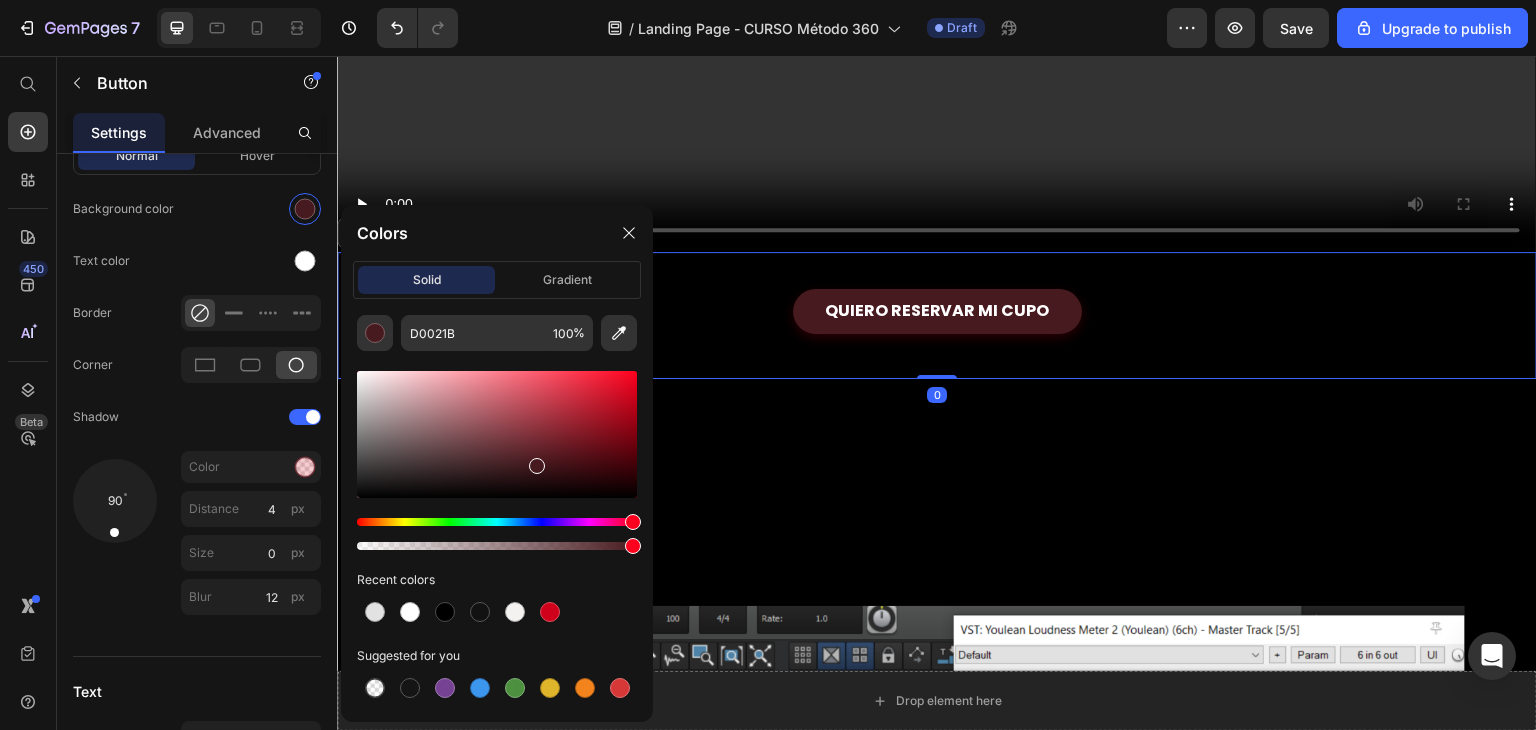 scroll, scrollTop: 0, scrollLeft: 0, axis: both 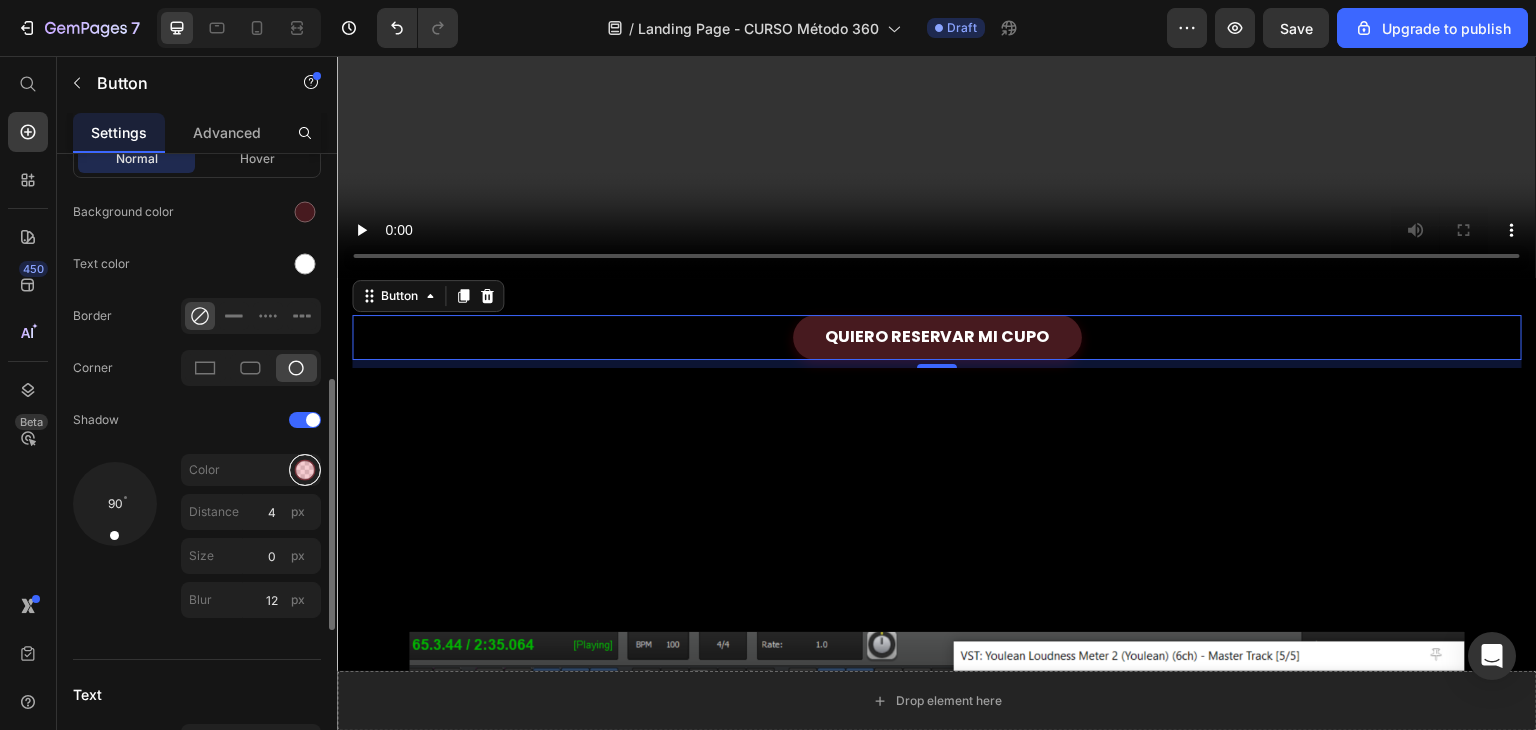click at bounding box center (305, 470) 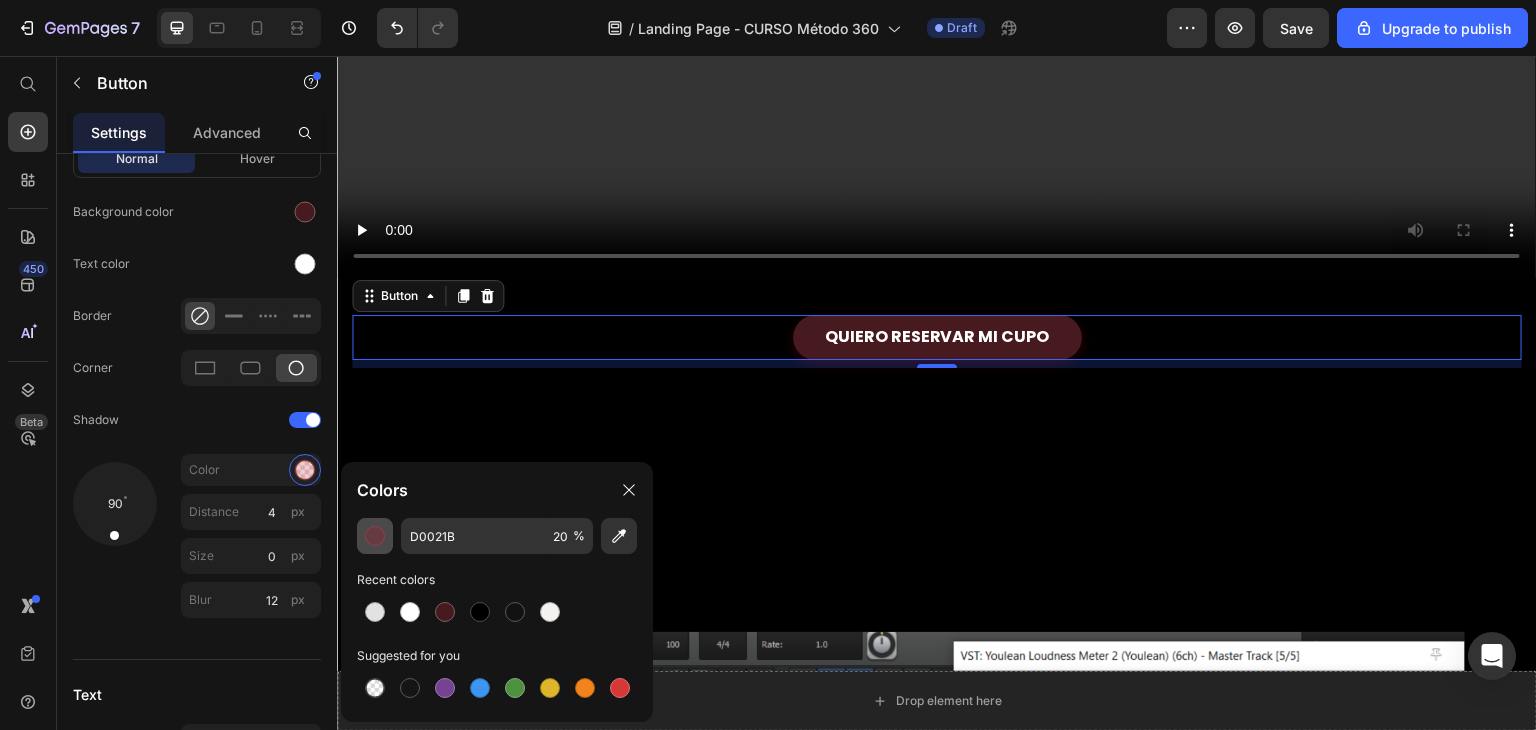 click at bounding box center (375, 536) 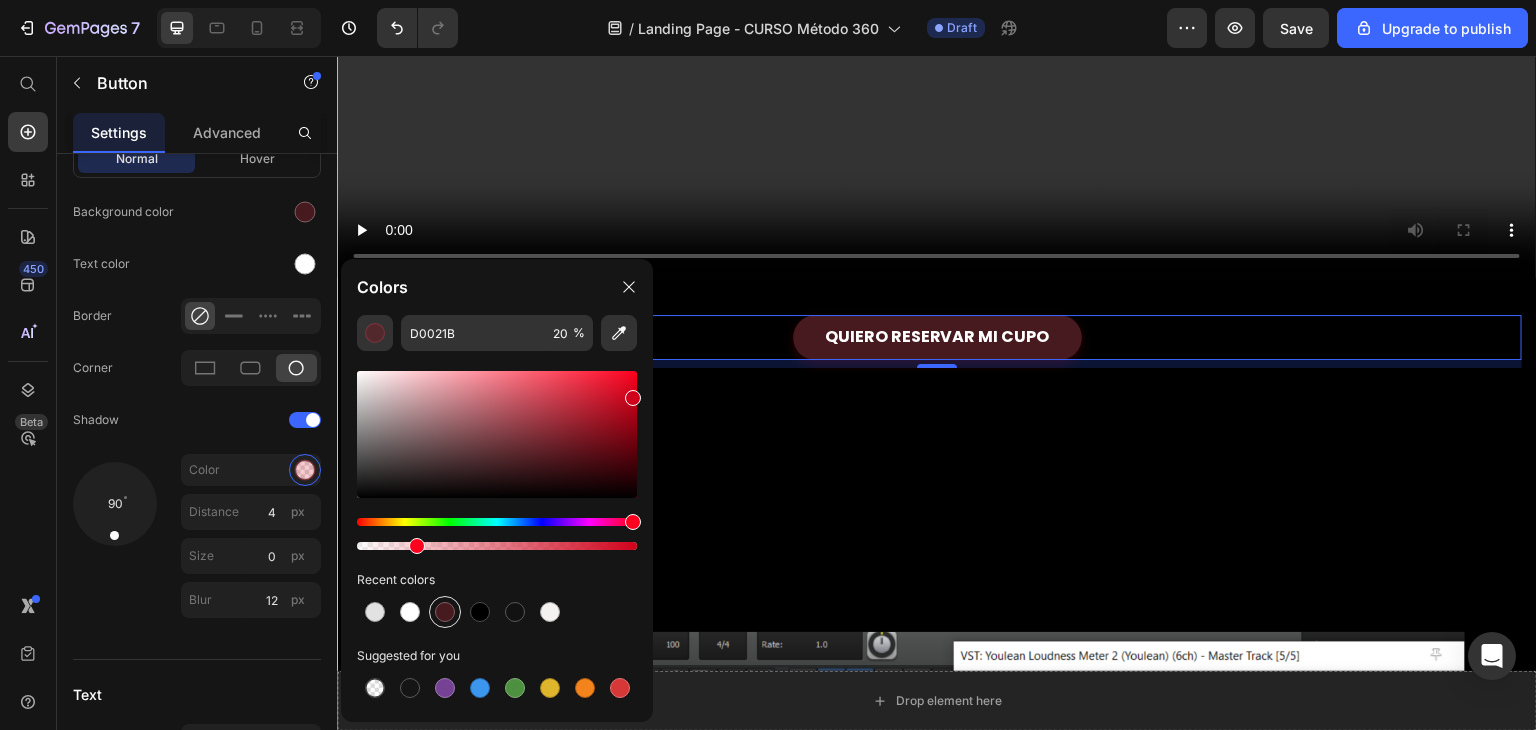 click at bounding box center [445, 612] 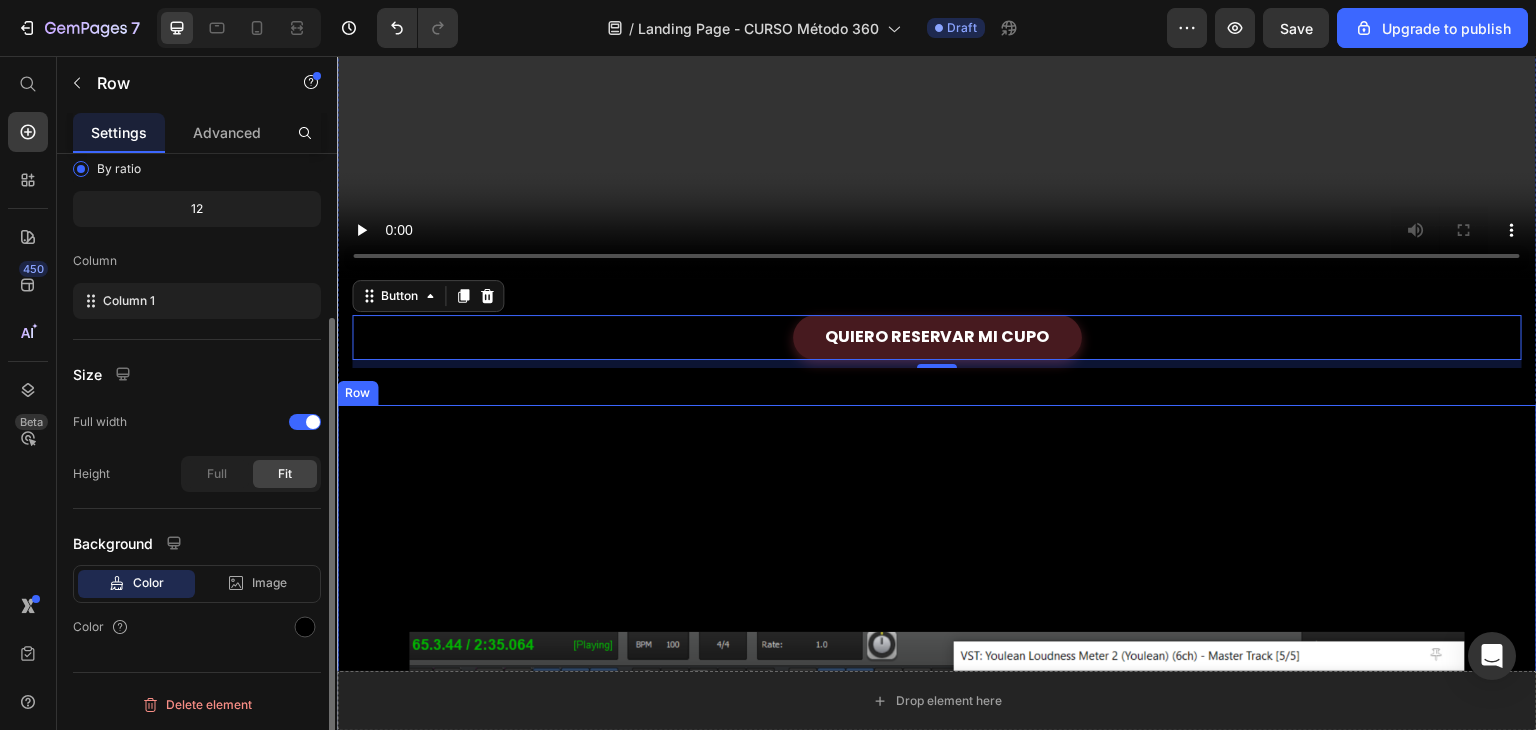 scroll, scrollTop: 0, scrollLeft: 0, axis: both 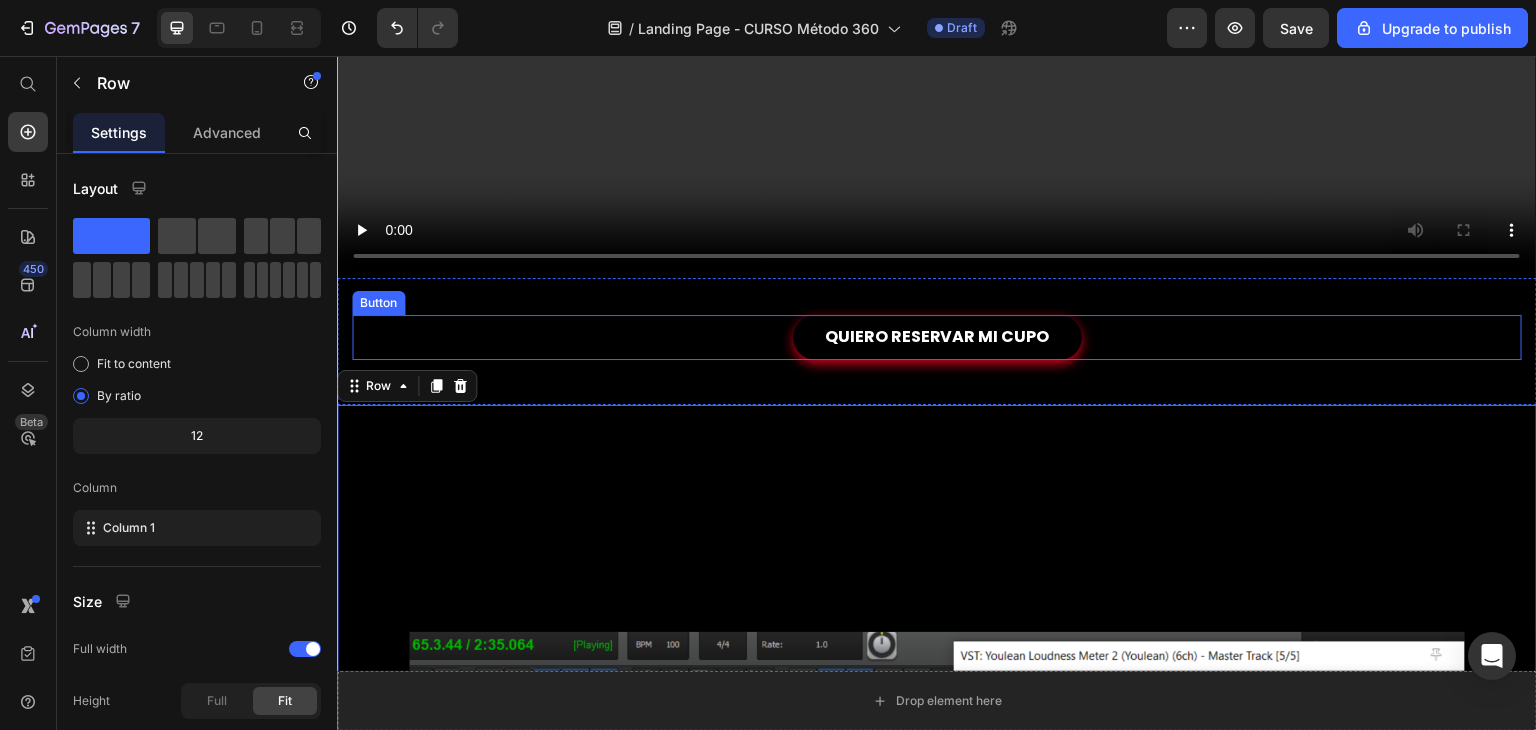 click on "QUIERO RESERVAR MI CUPO" at bounding box center (937, 337) 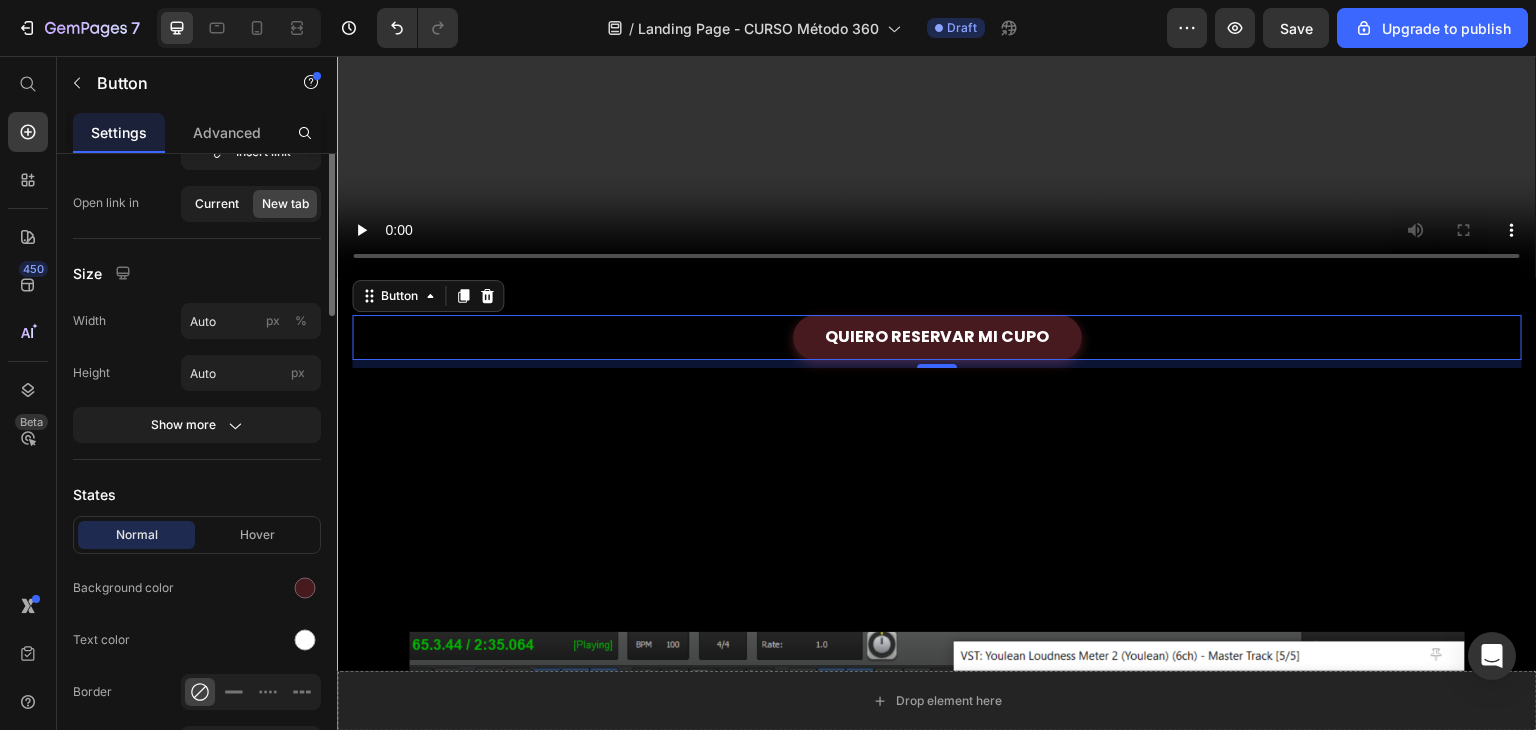 scroll, scrollTop: 0, scrollLeft: 0, axis: both 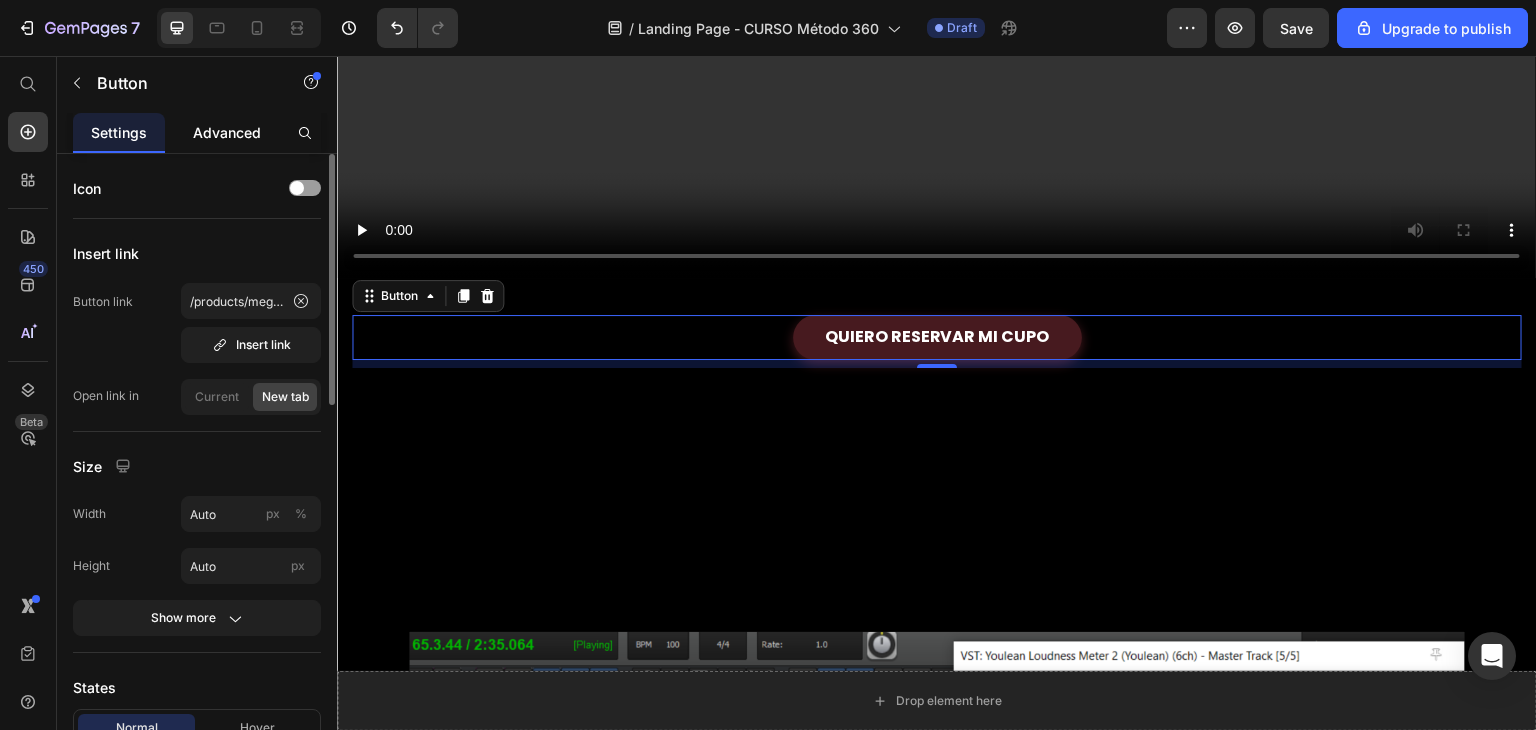 click on "Advanced" at bounding box center (227, 132) 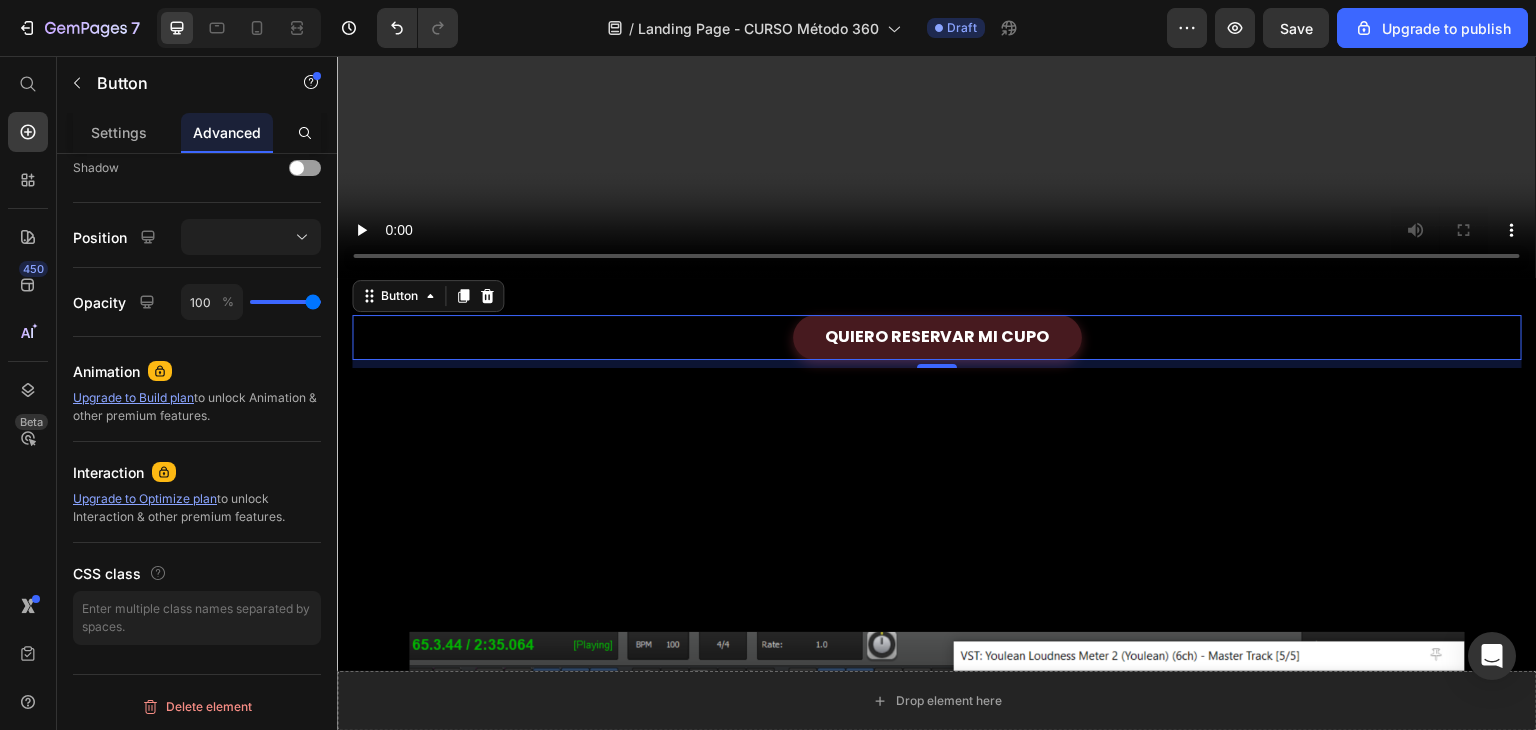 scroll, scrollTop: 0, scrollLeft: 0, axis: both 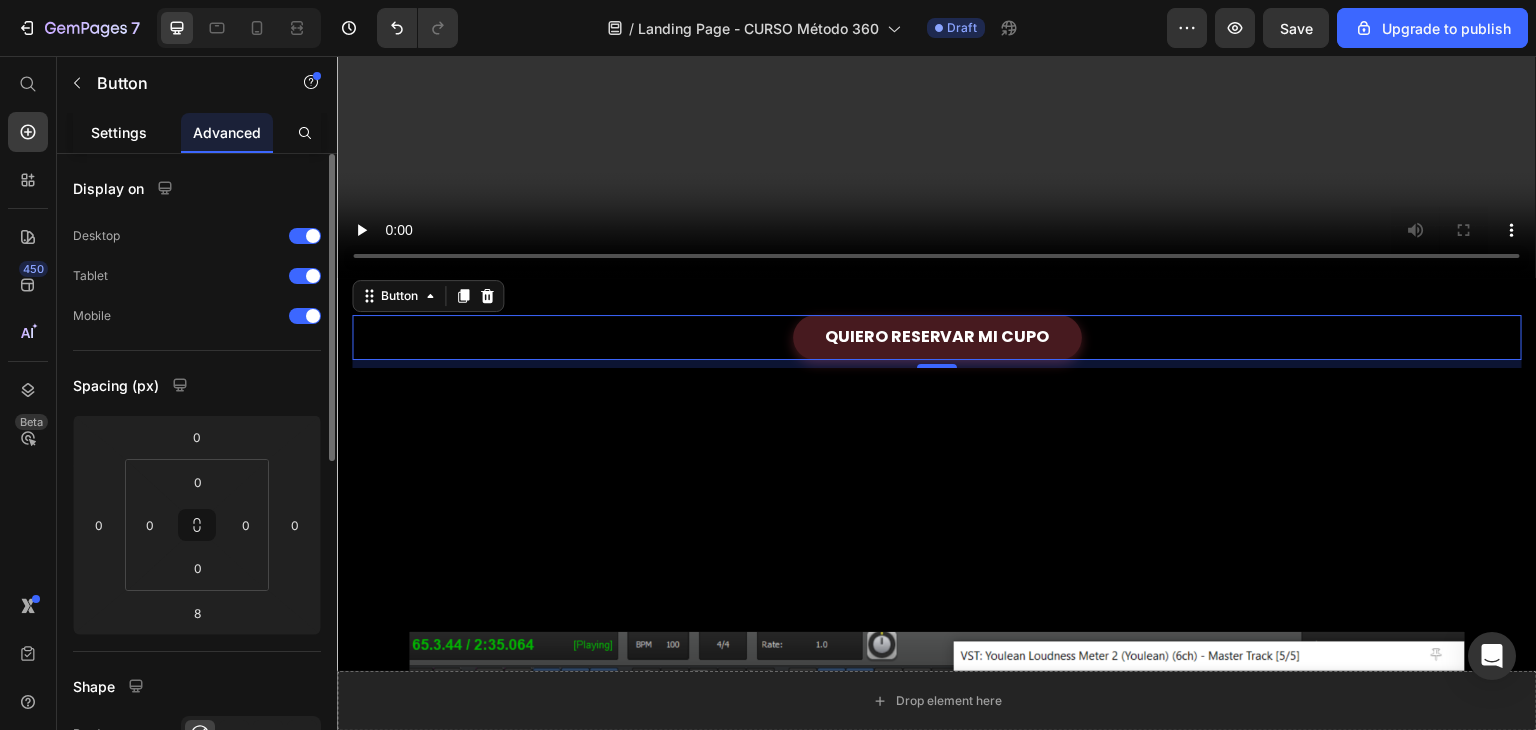 click on "Settings" at bounding box center (119, 132) 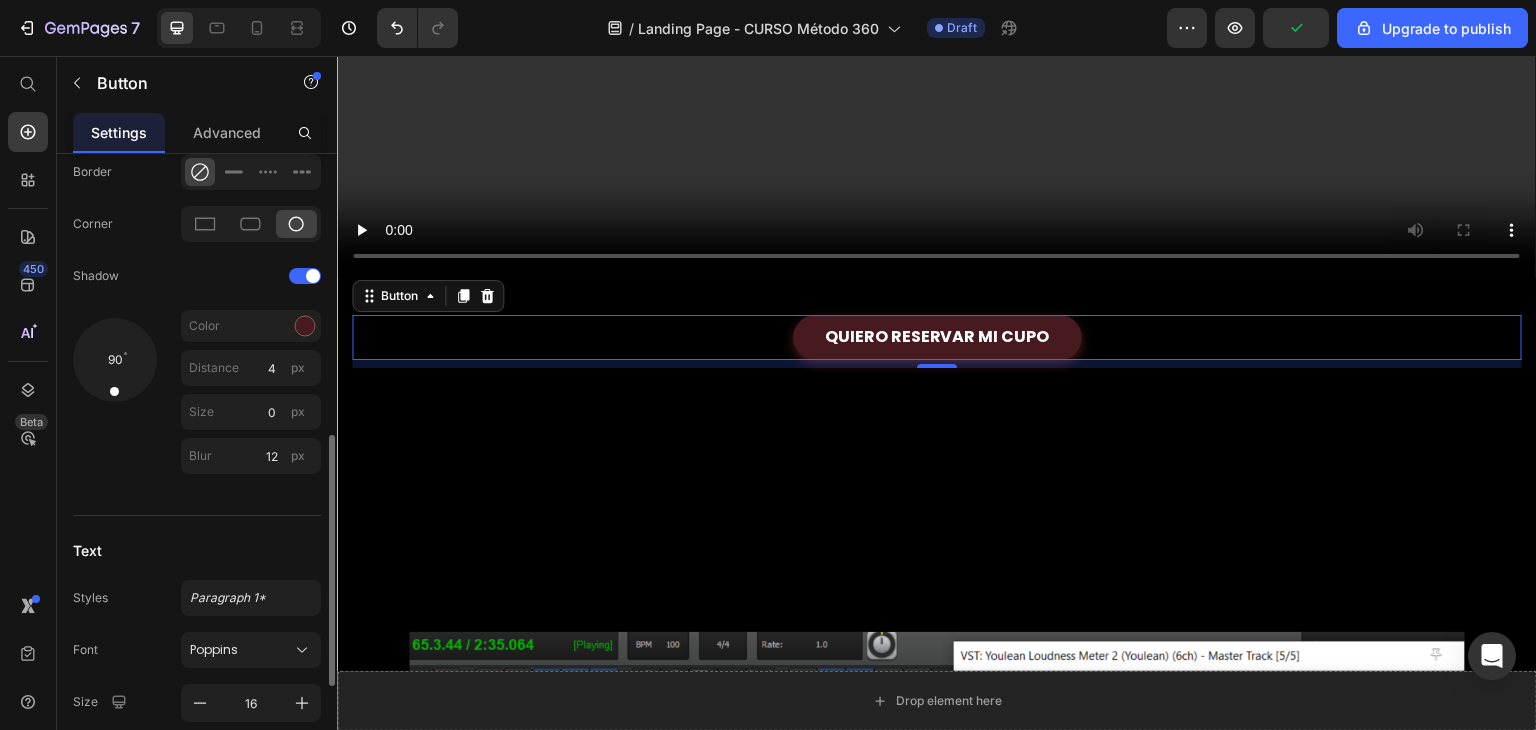 scroll, scrollTop: 712, scrollLeft: 0, axis: vertical 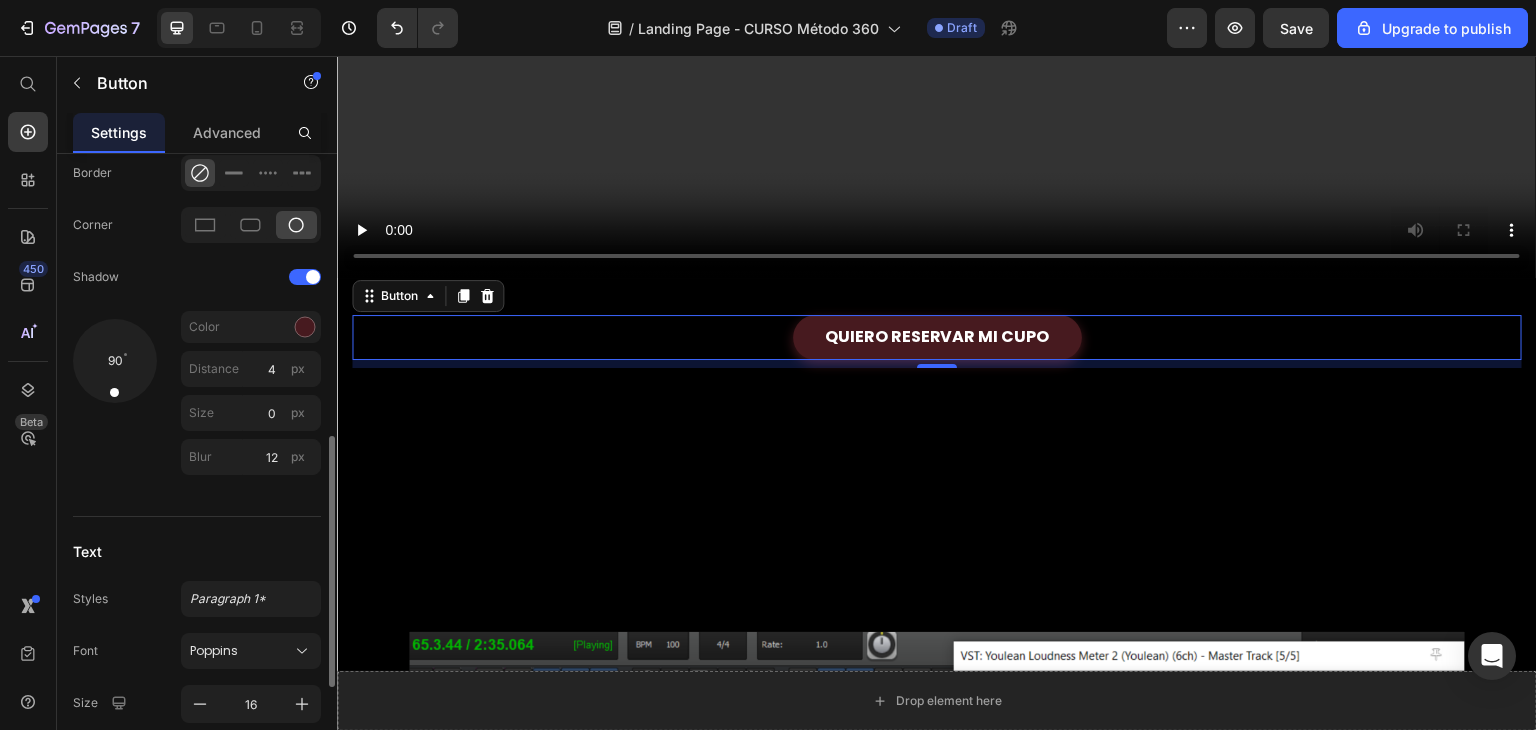 click 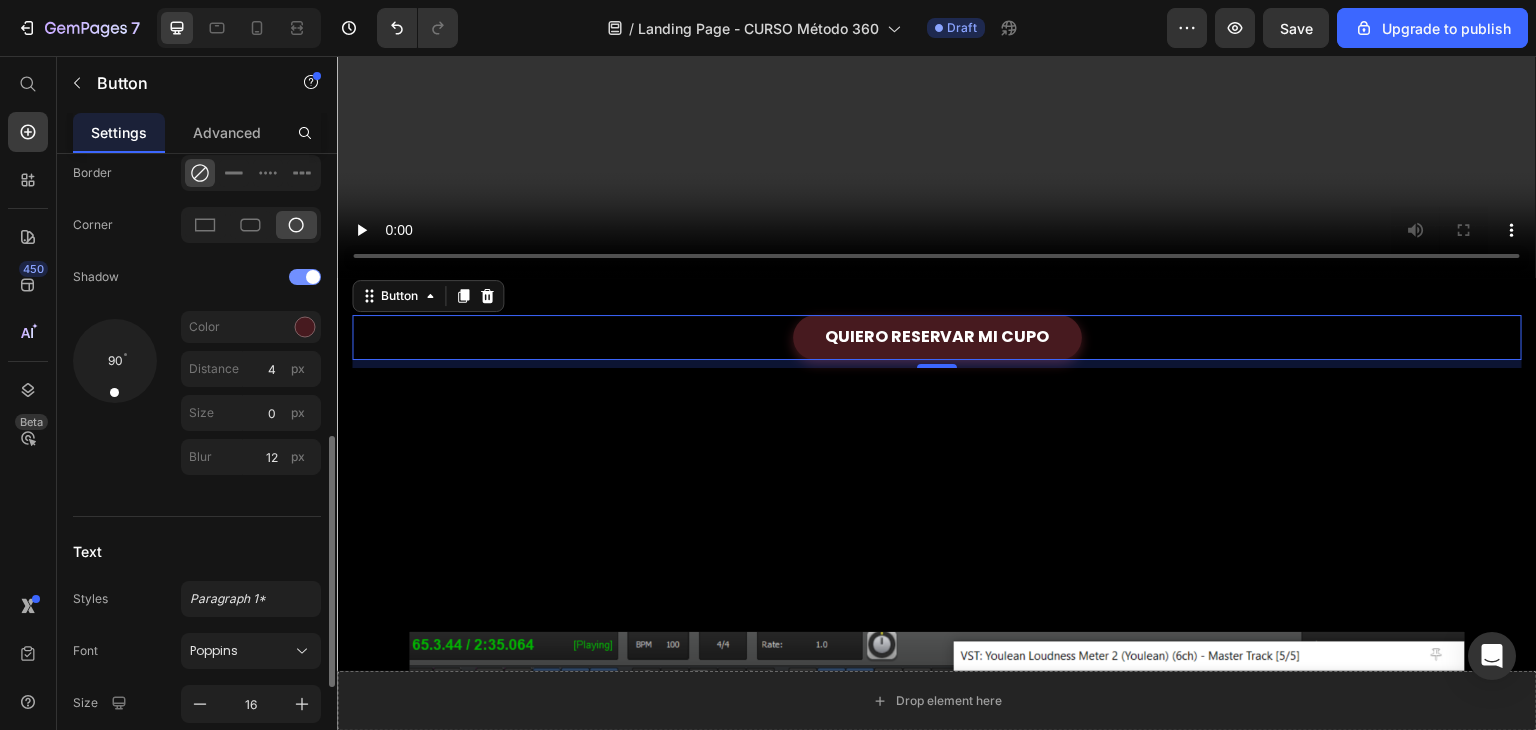 click at bounding box center (305, 277) 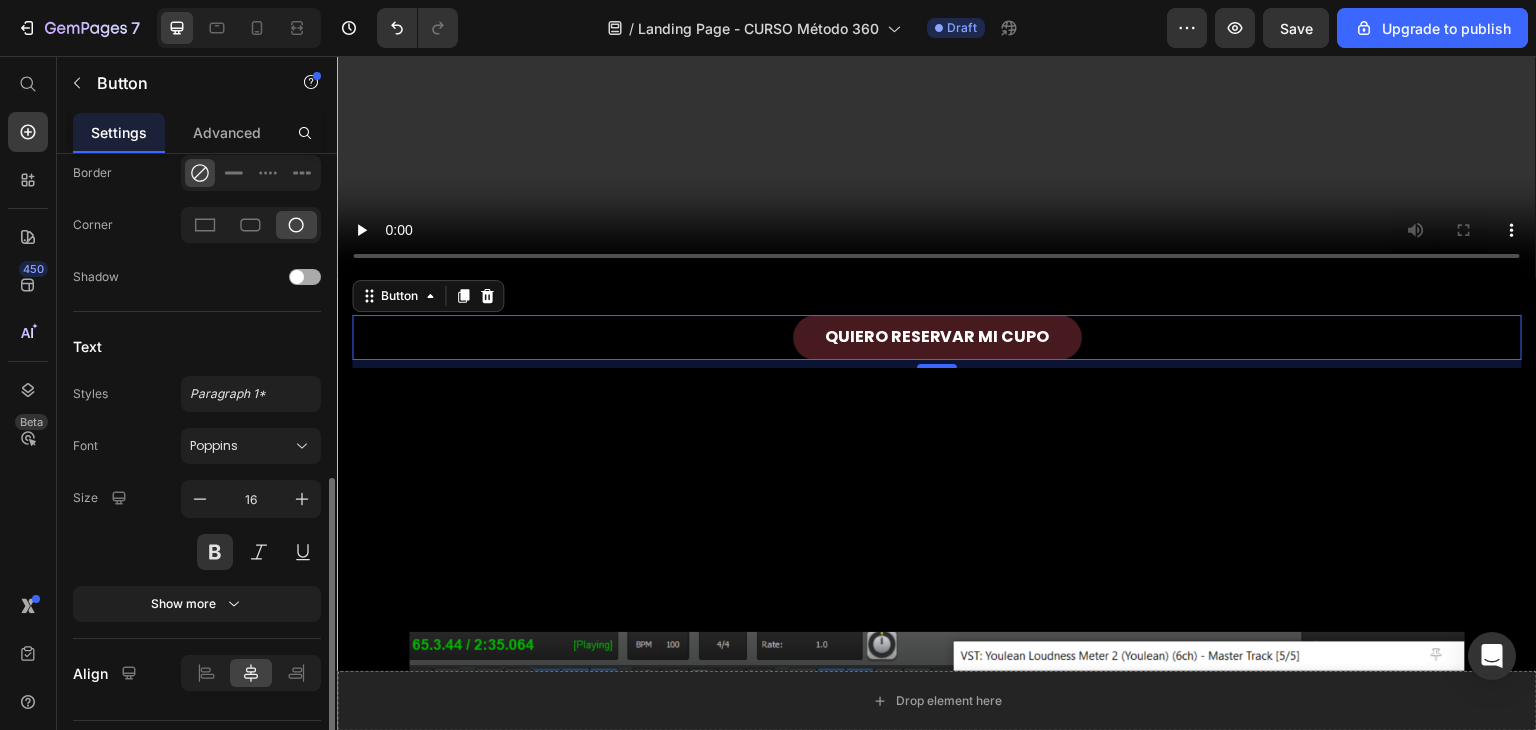 click at bounding box center (297, 277) 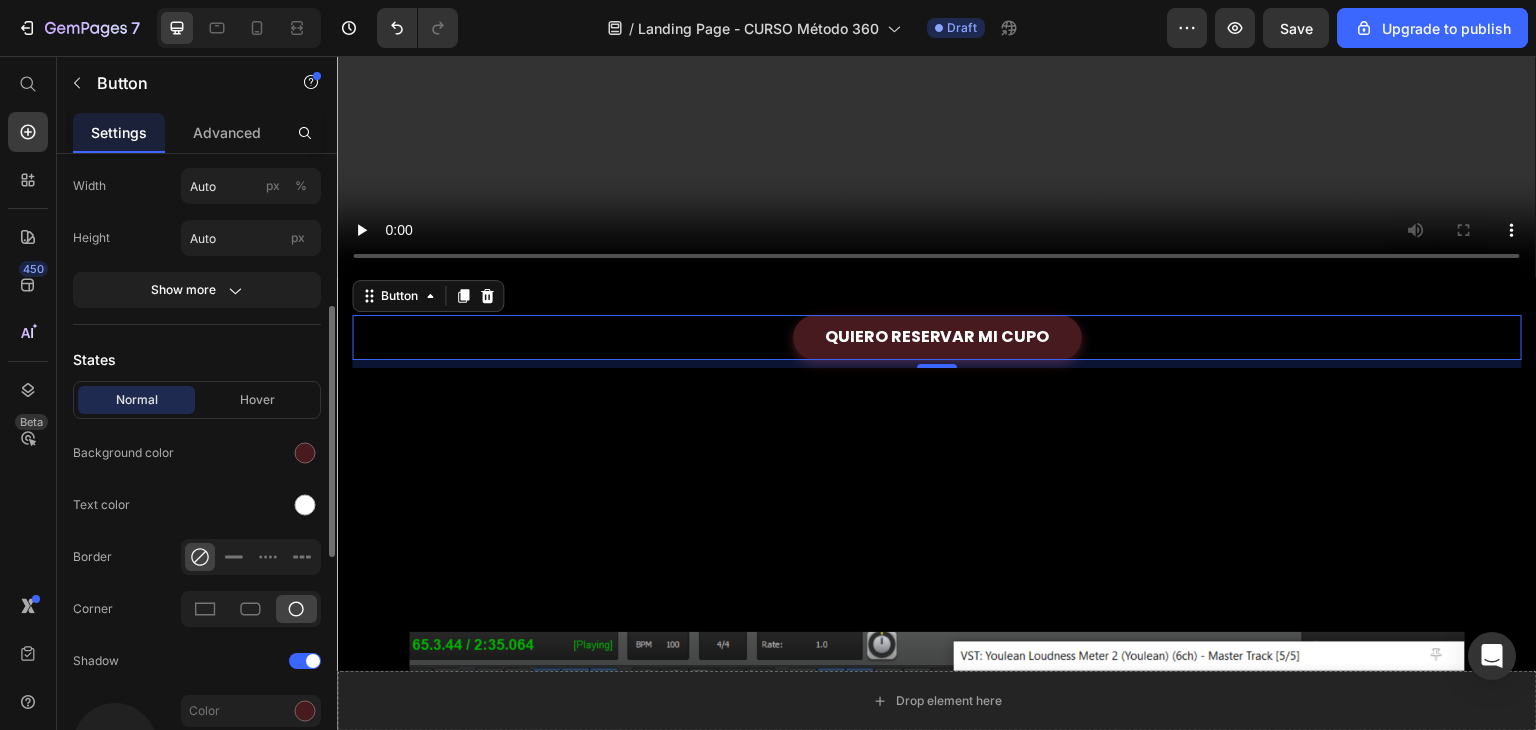 scroll, scrollTop: 329, scrollLeft: 0, axis: vertical 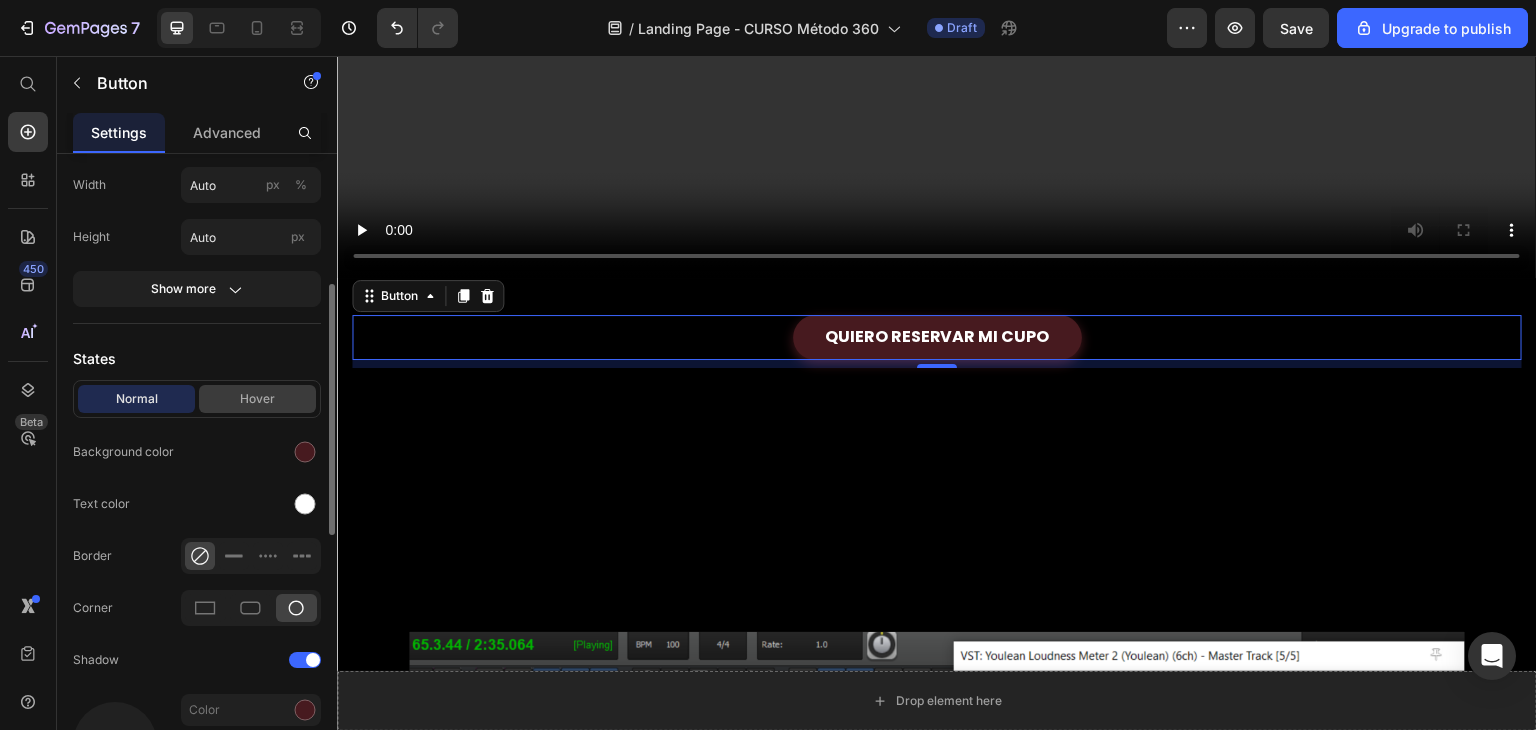 click on "Hover" at bounding box center (257, 399) 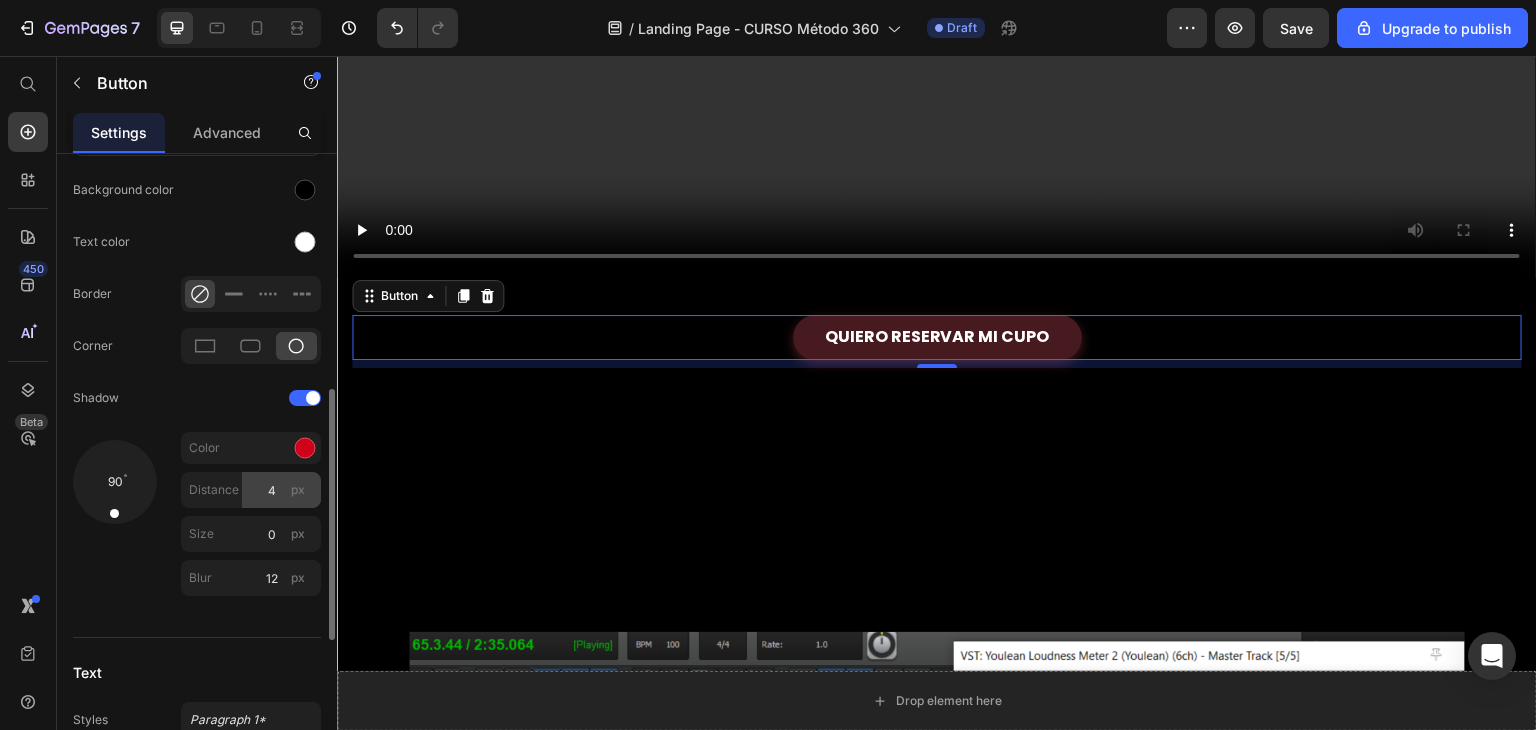 scroll, scrollTop: 592, scrollLeft: 0, axis: vertical 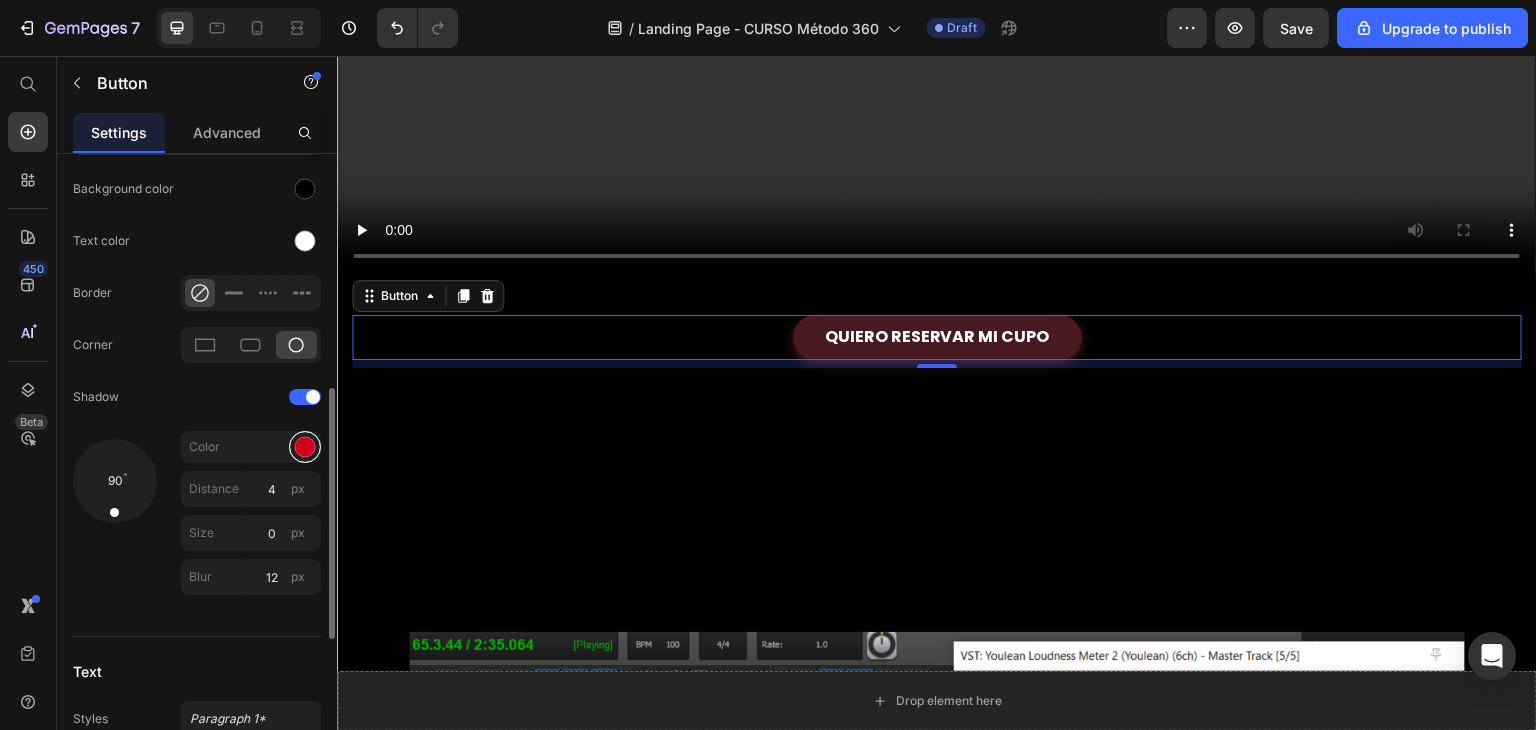 click at bounding box center (305, 447) 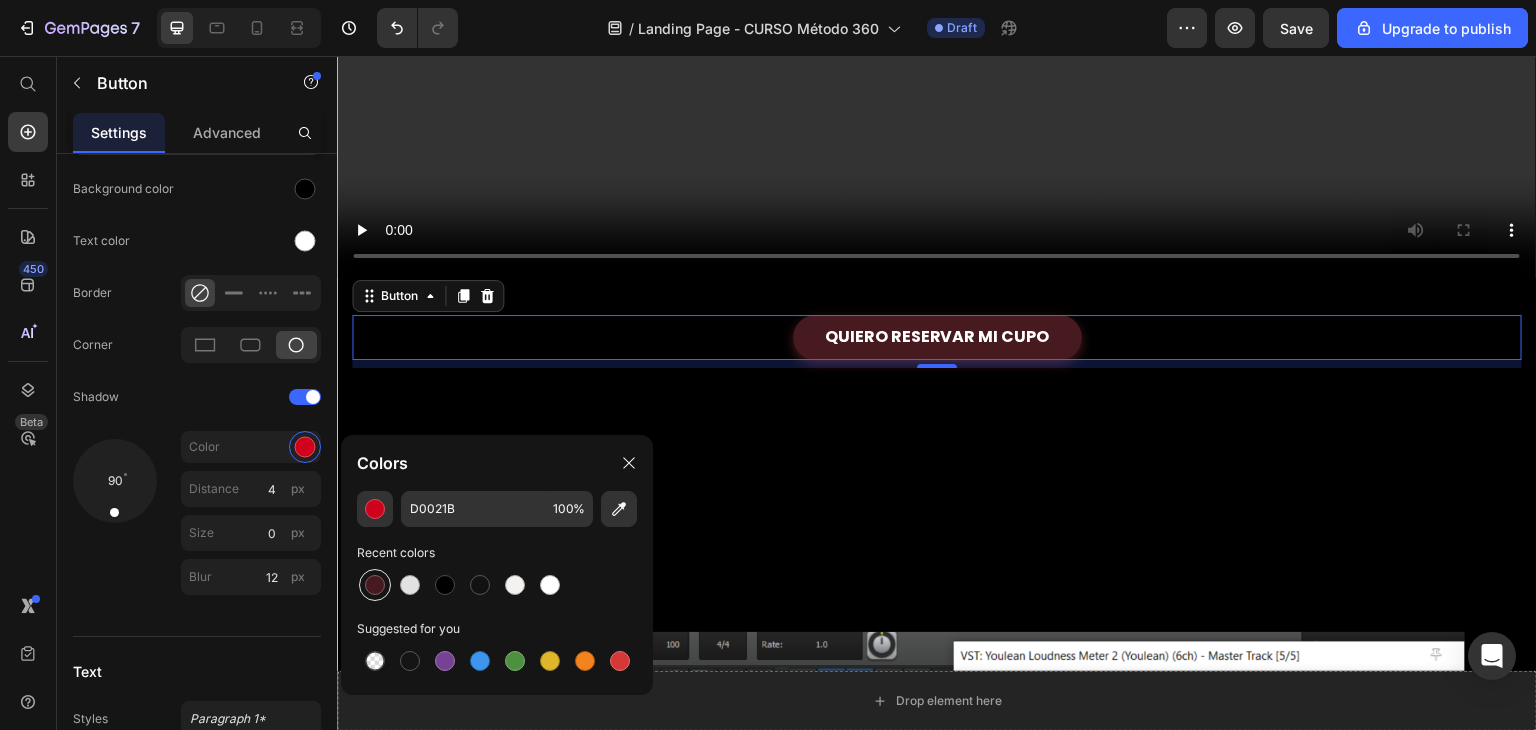 click at bounding box center (375, 585) 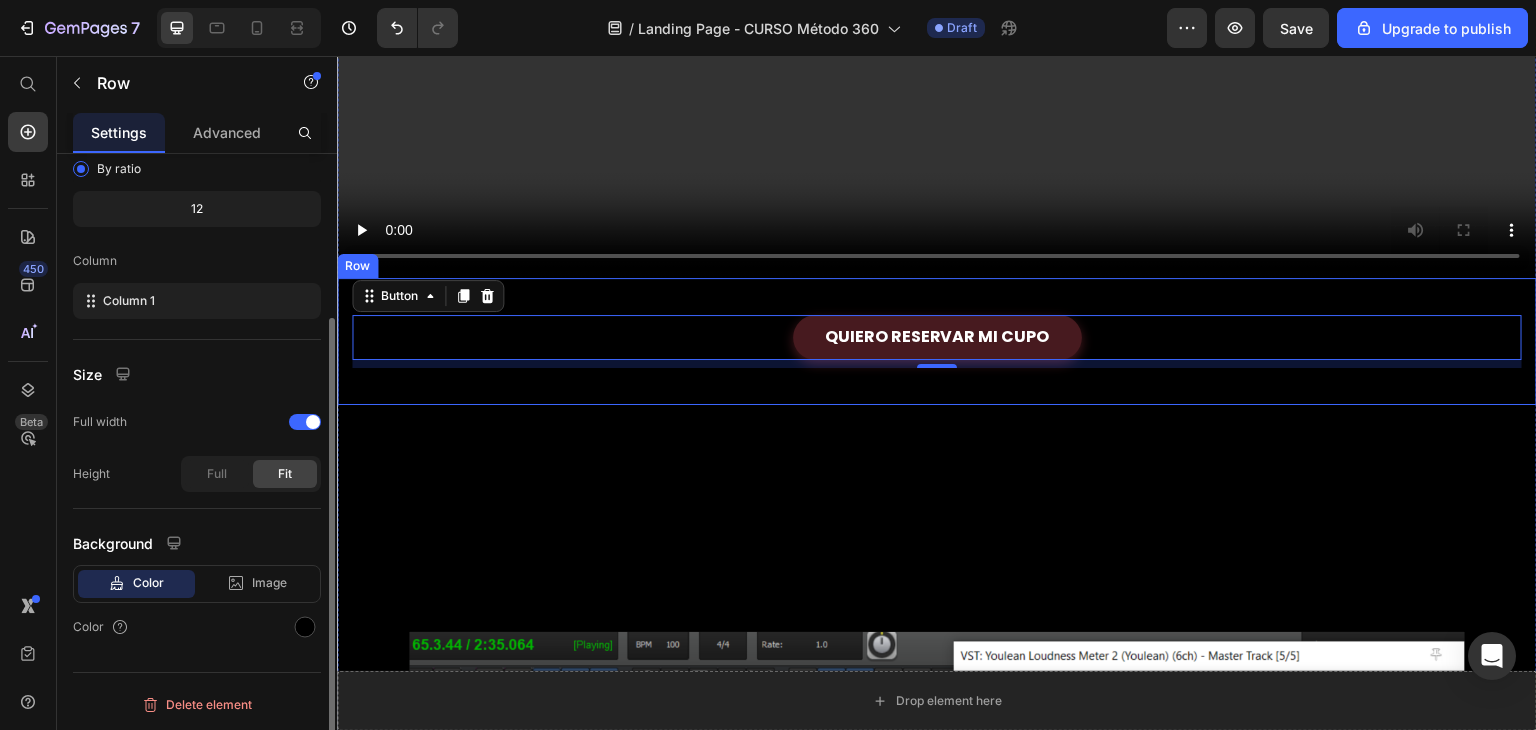 scroll, scrollTop: 0, scrollLeft: 0, axis: both 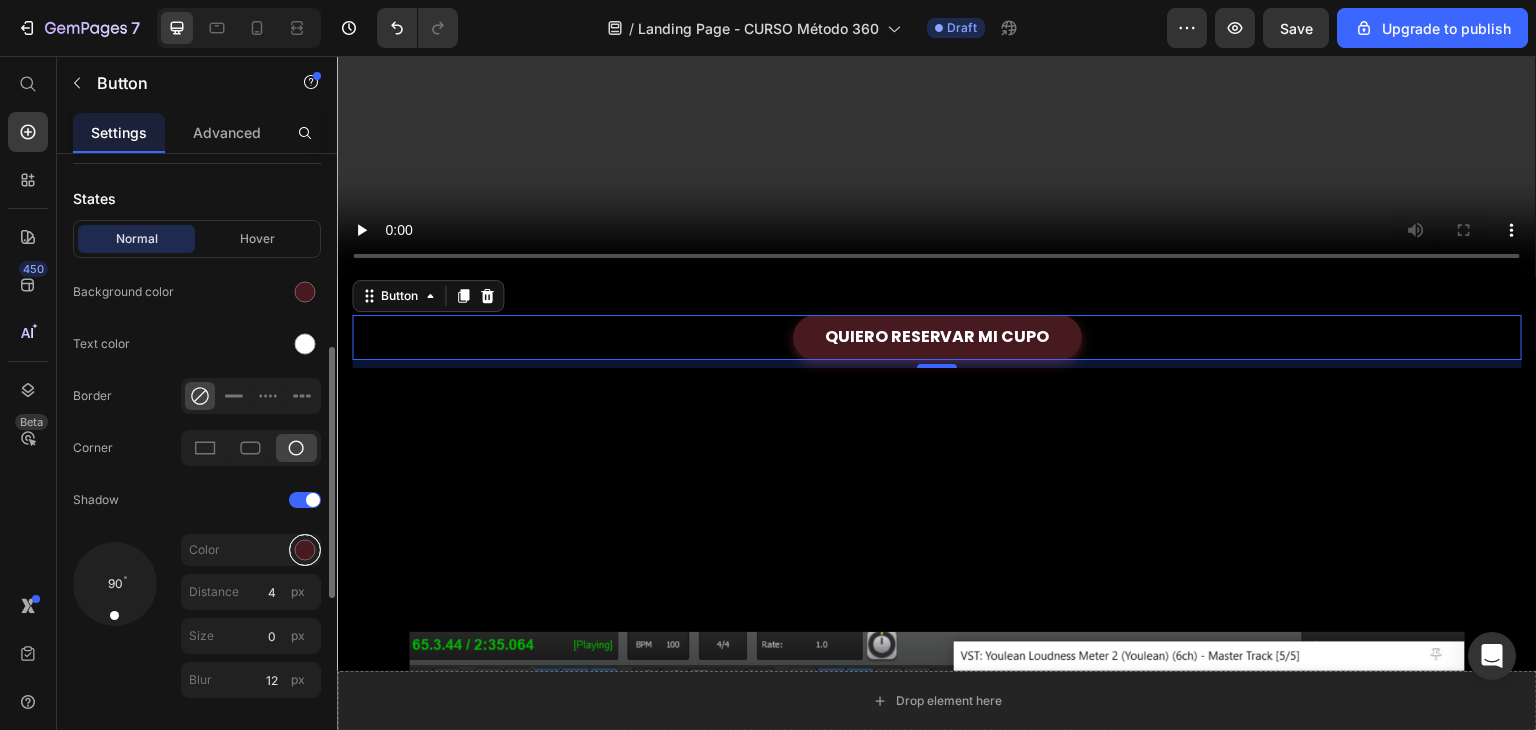 click at bounding box center [305, 550] 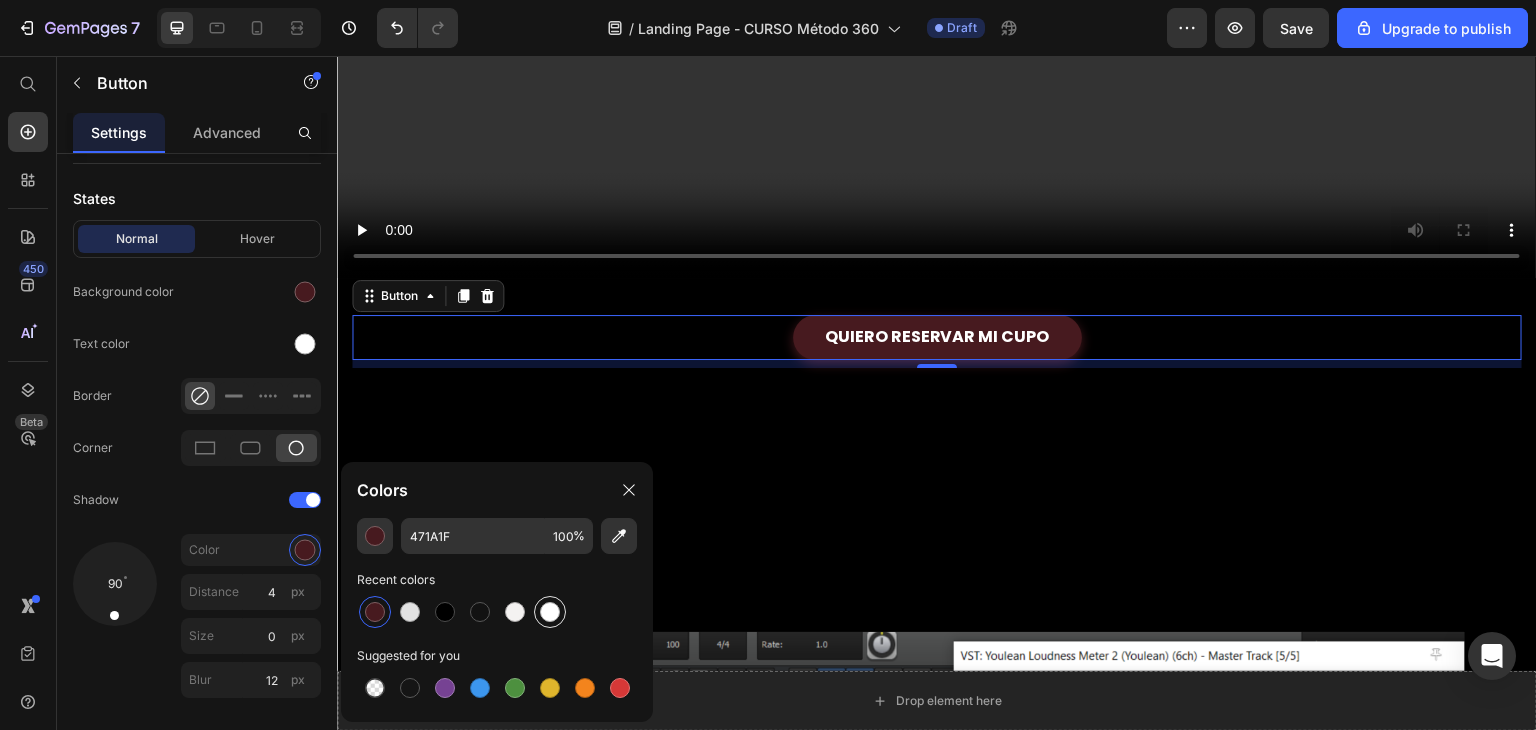click at bounding box center [550, 612] 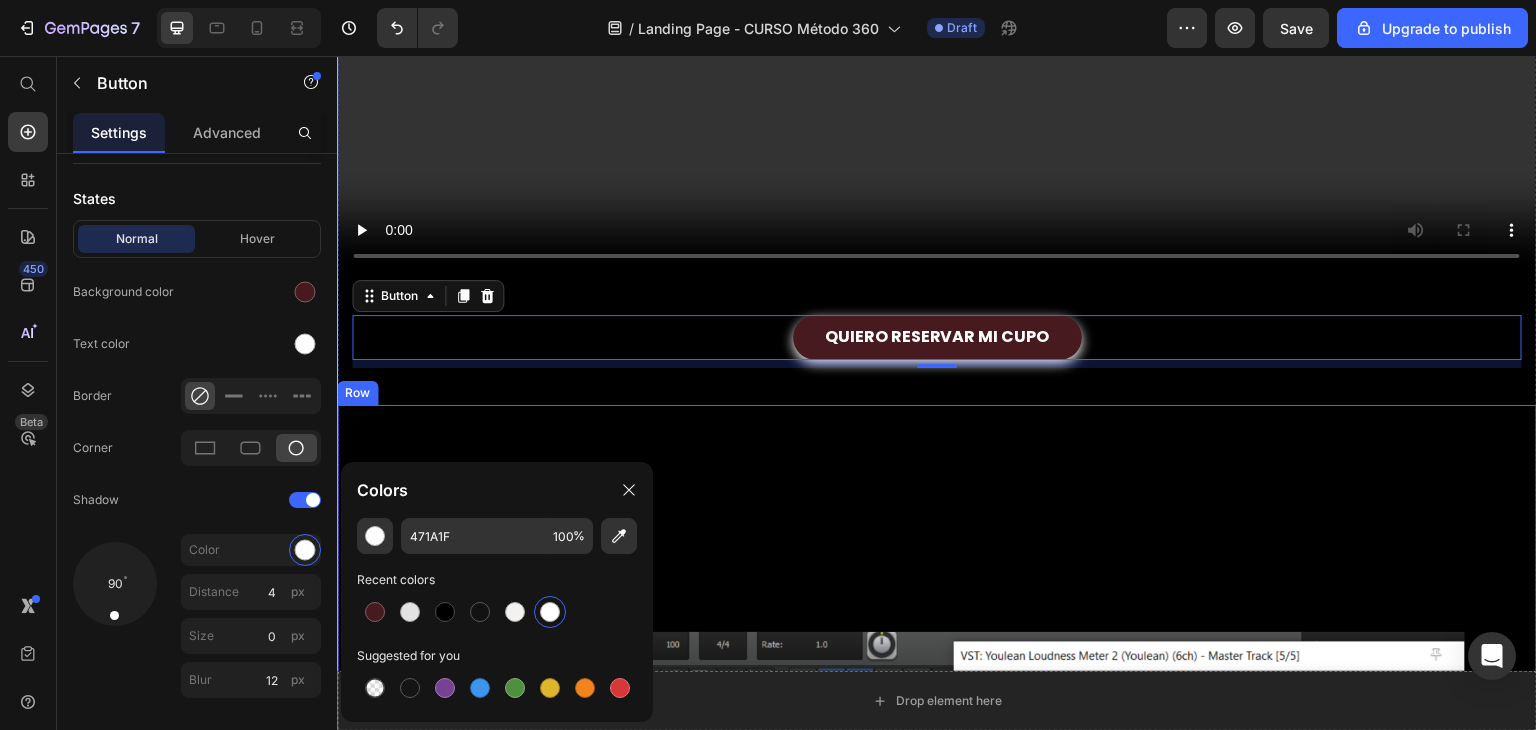 scroll, scrollTop: 0, scrollLeft: 0, axis: both 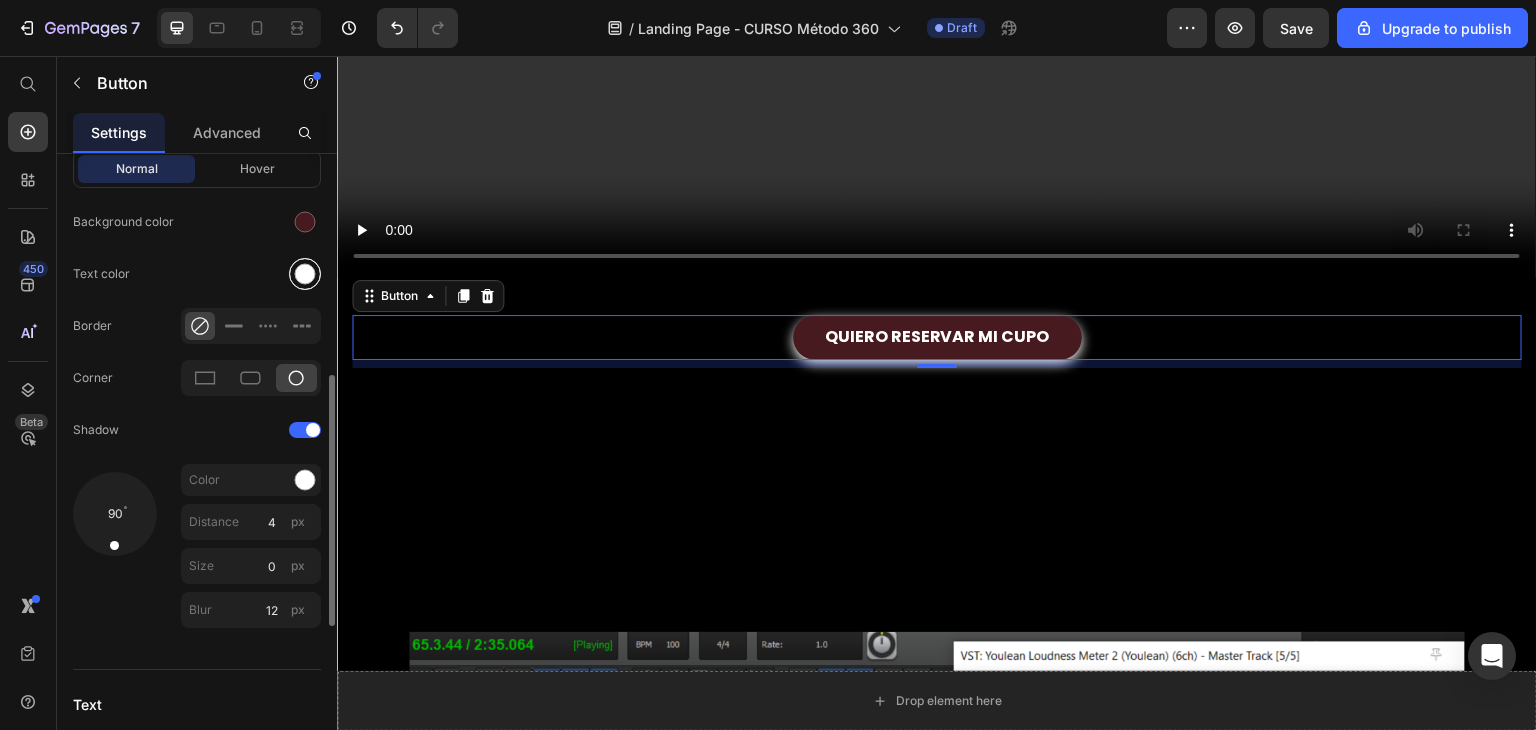 click at bounding box center [305, 274] 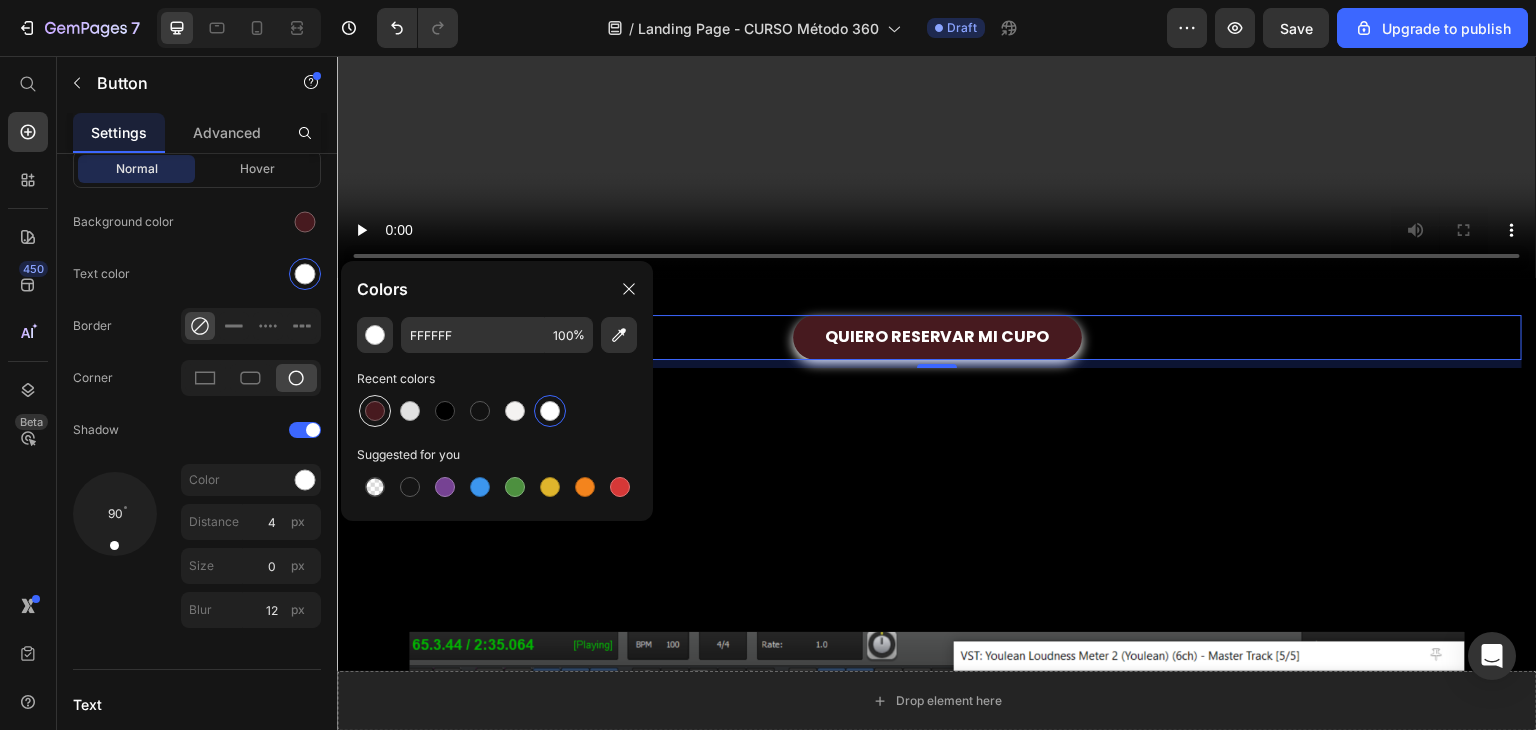 click at bounding box center [375, 411] 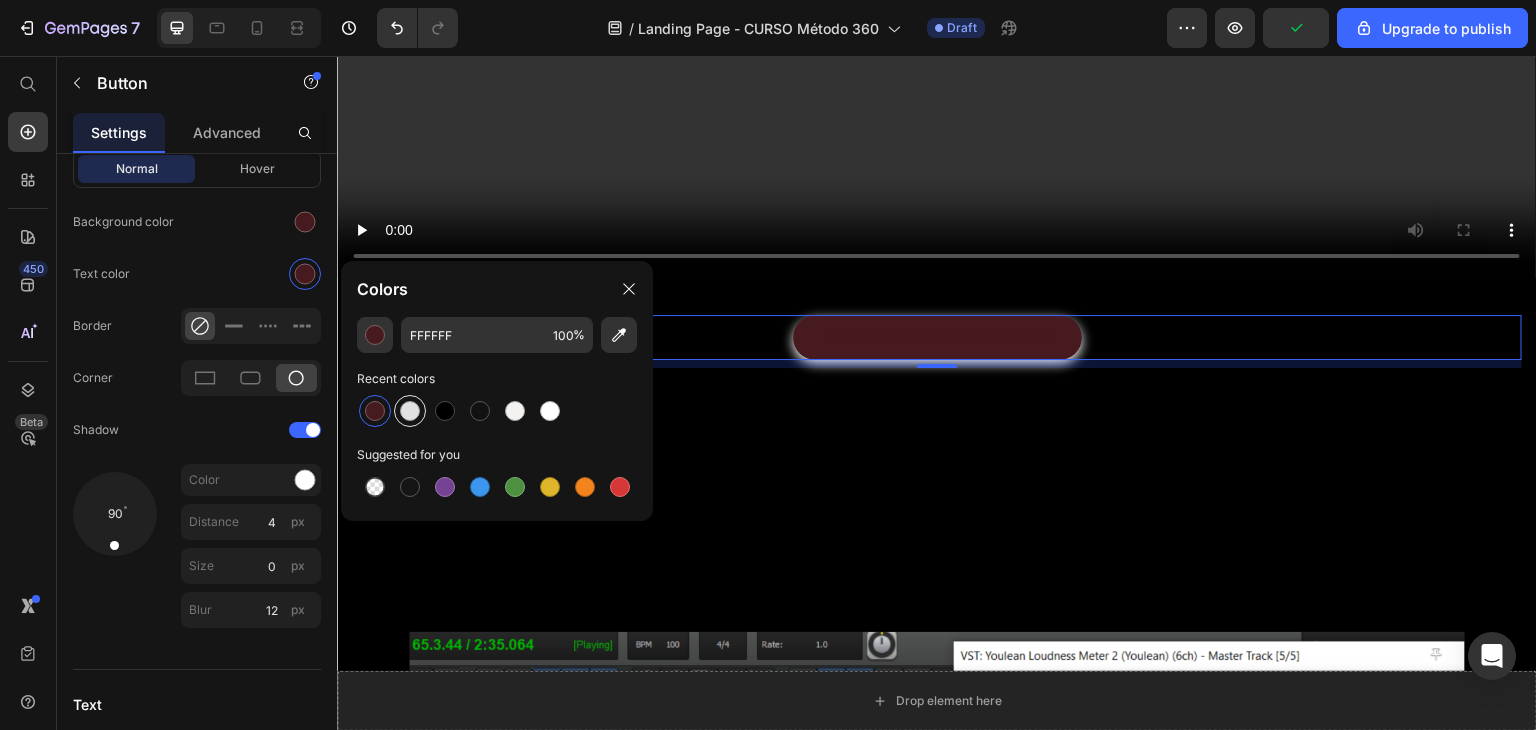 click at bounding box center [410, 411] 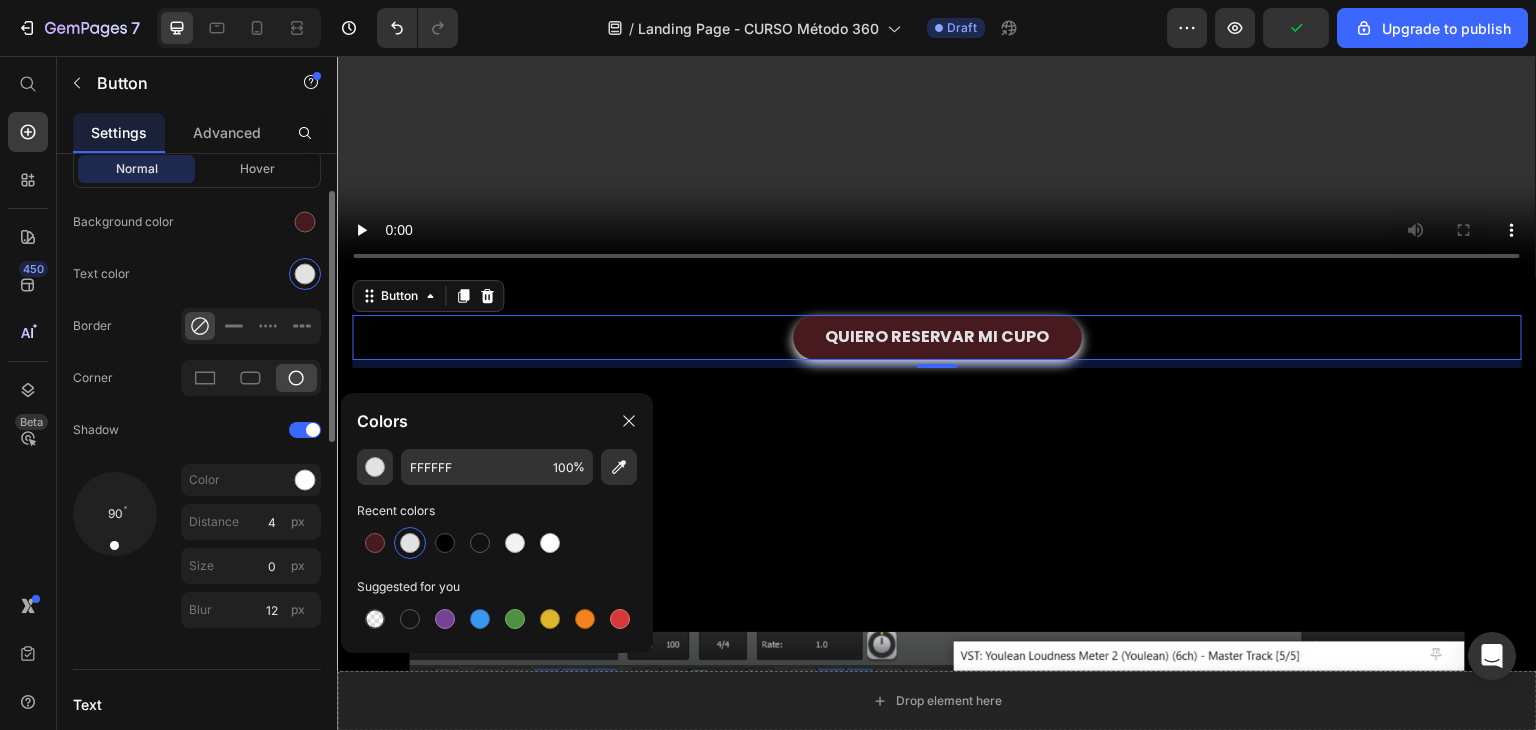 scroll, scrollTop: 411, scrollLeft: 0, axis: vertical 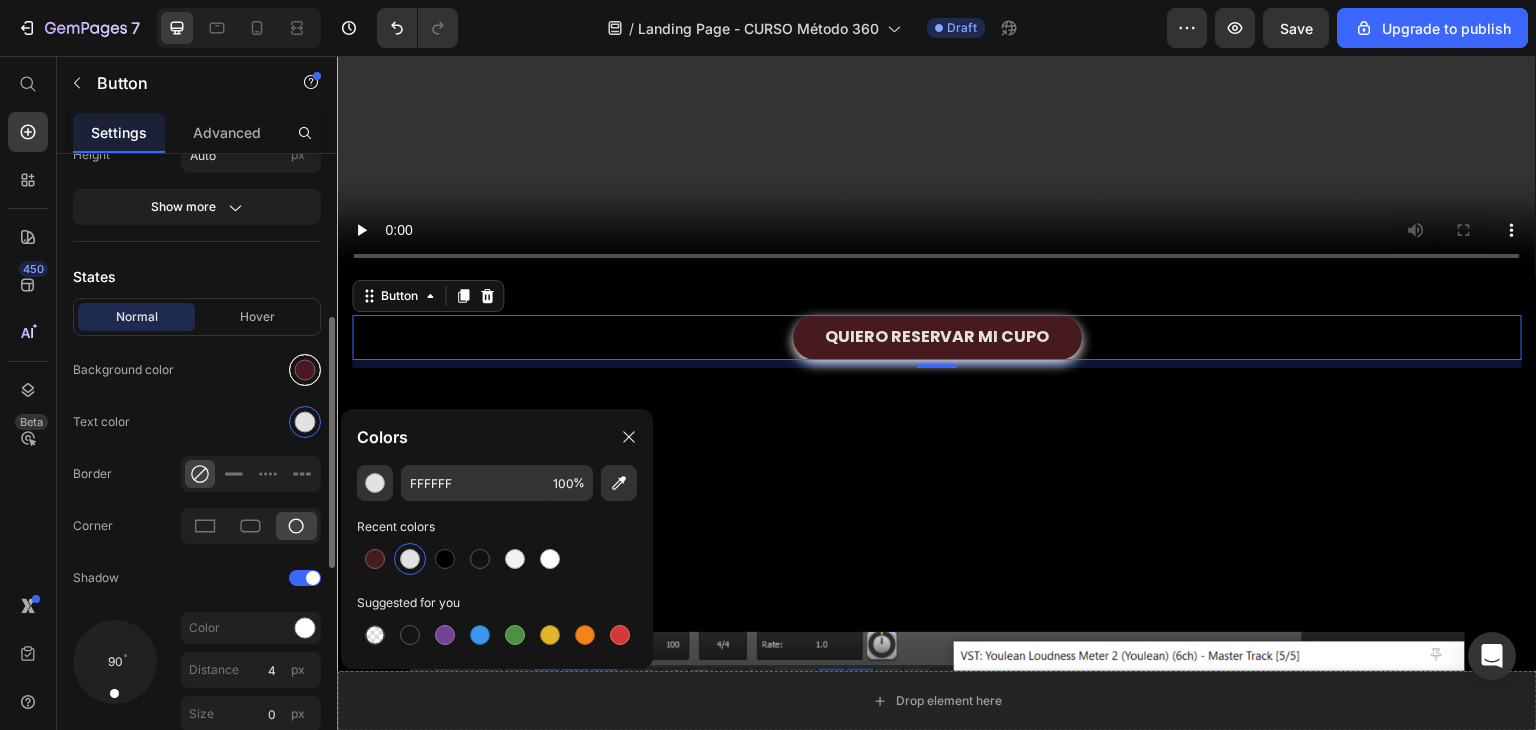 click at bounding box center (305, 370) 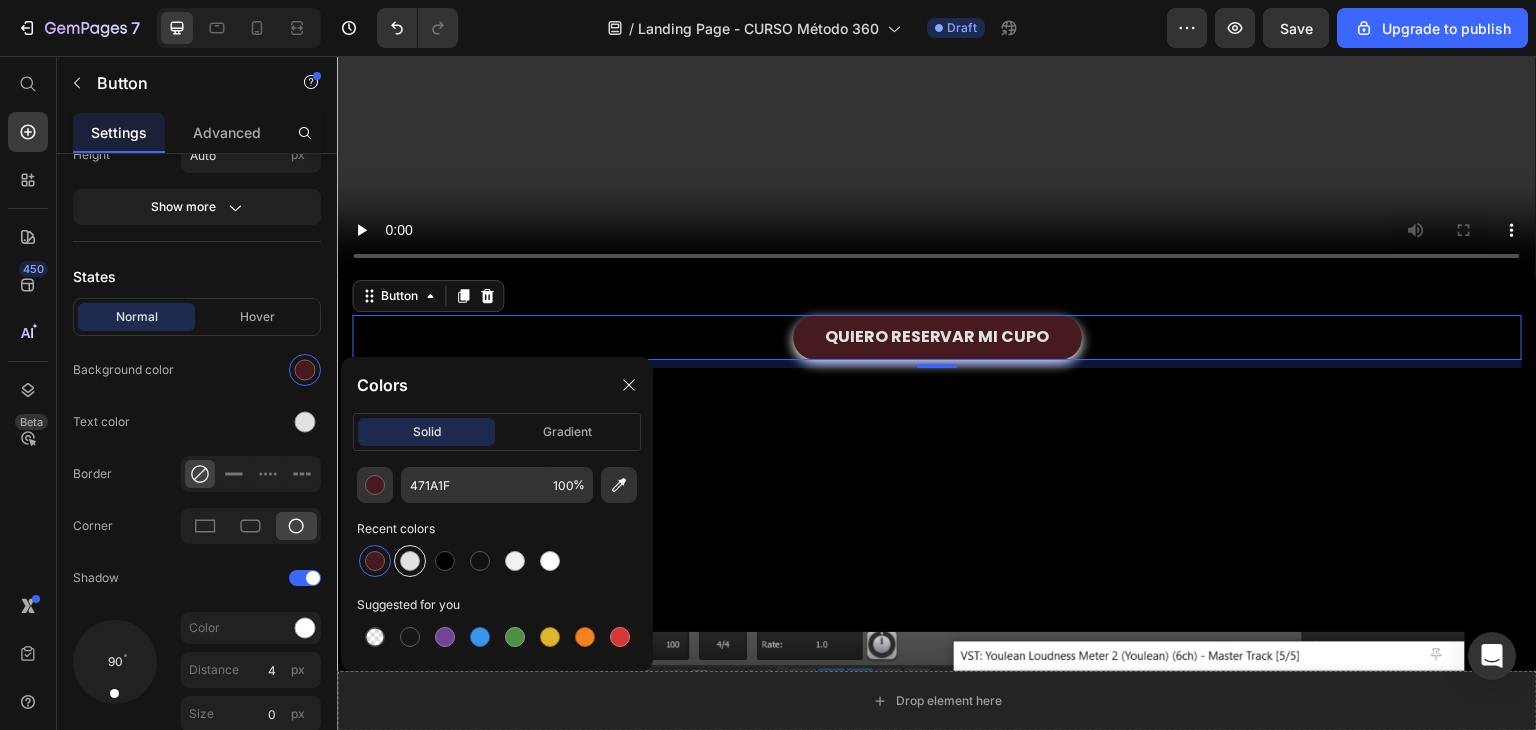 click at bounding box center (410, 561) 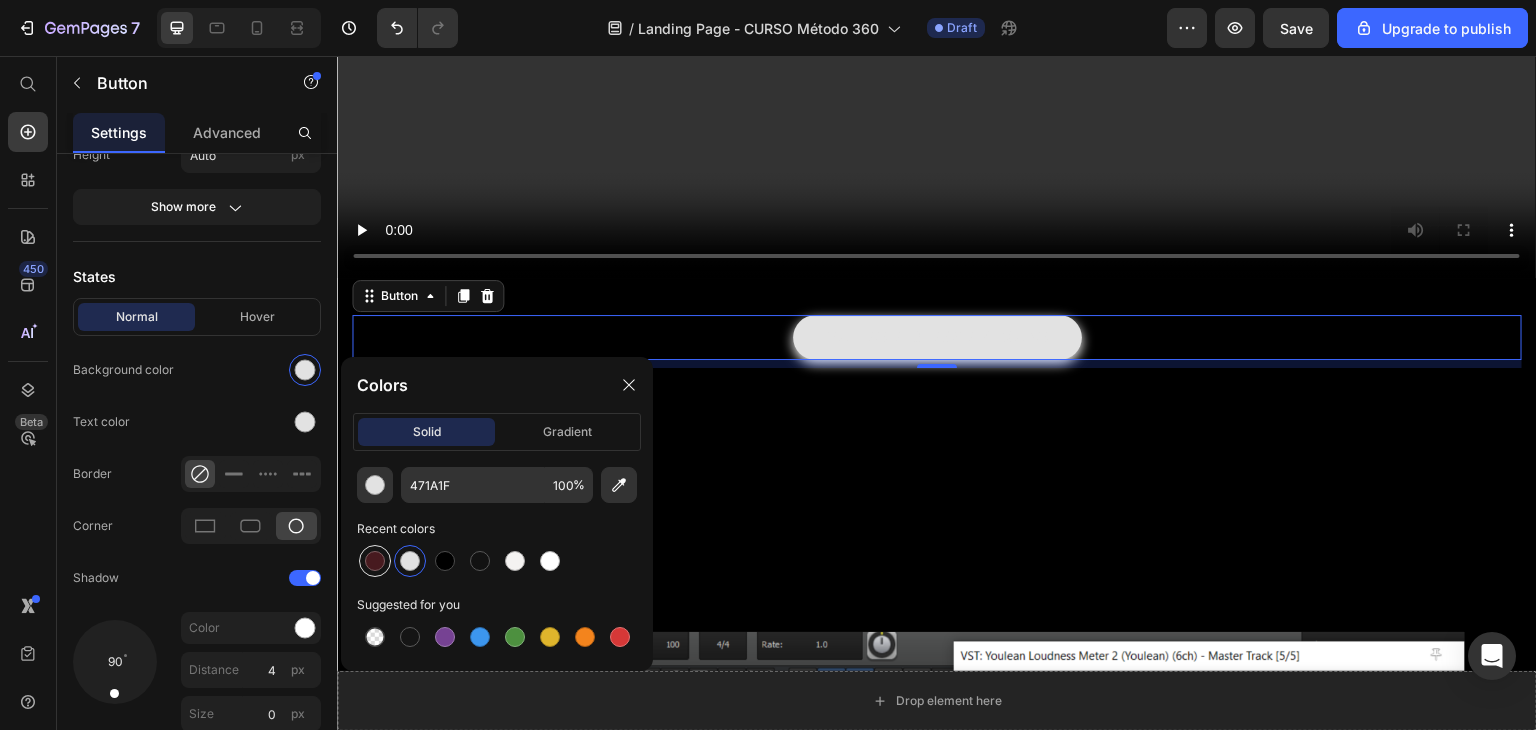 click at bounding box center (375, 561) 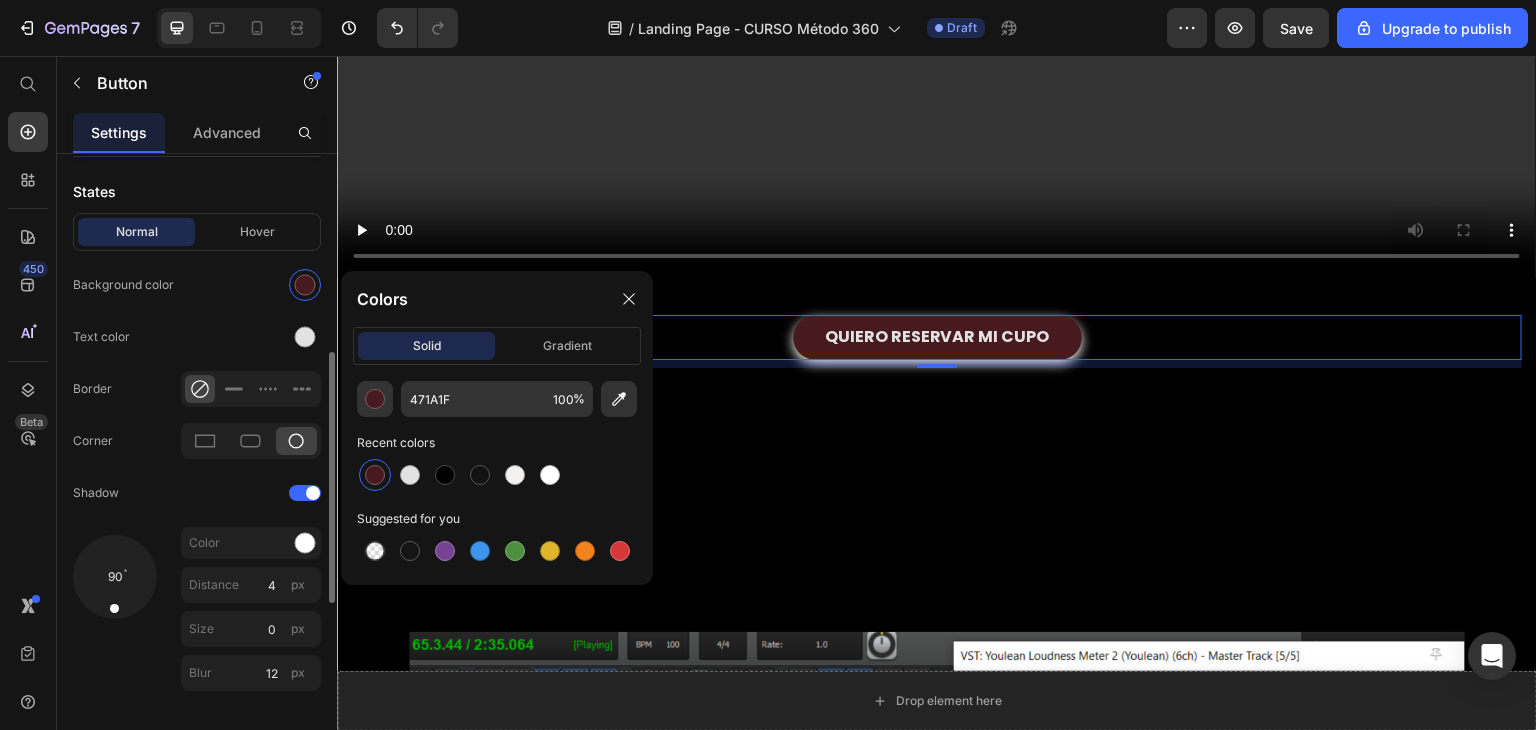 scroll, scrollTop: 496, scrollLeft: 0, axis: vertical 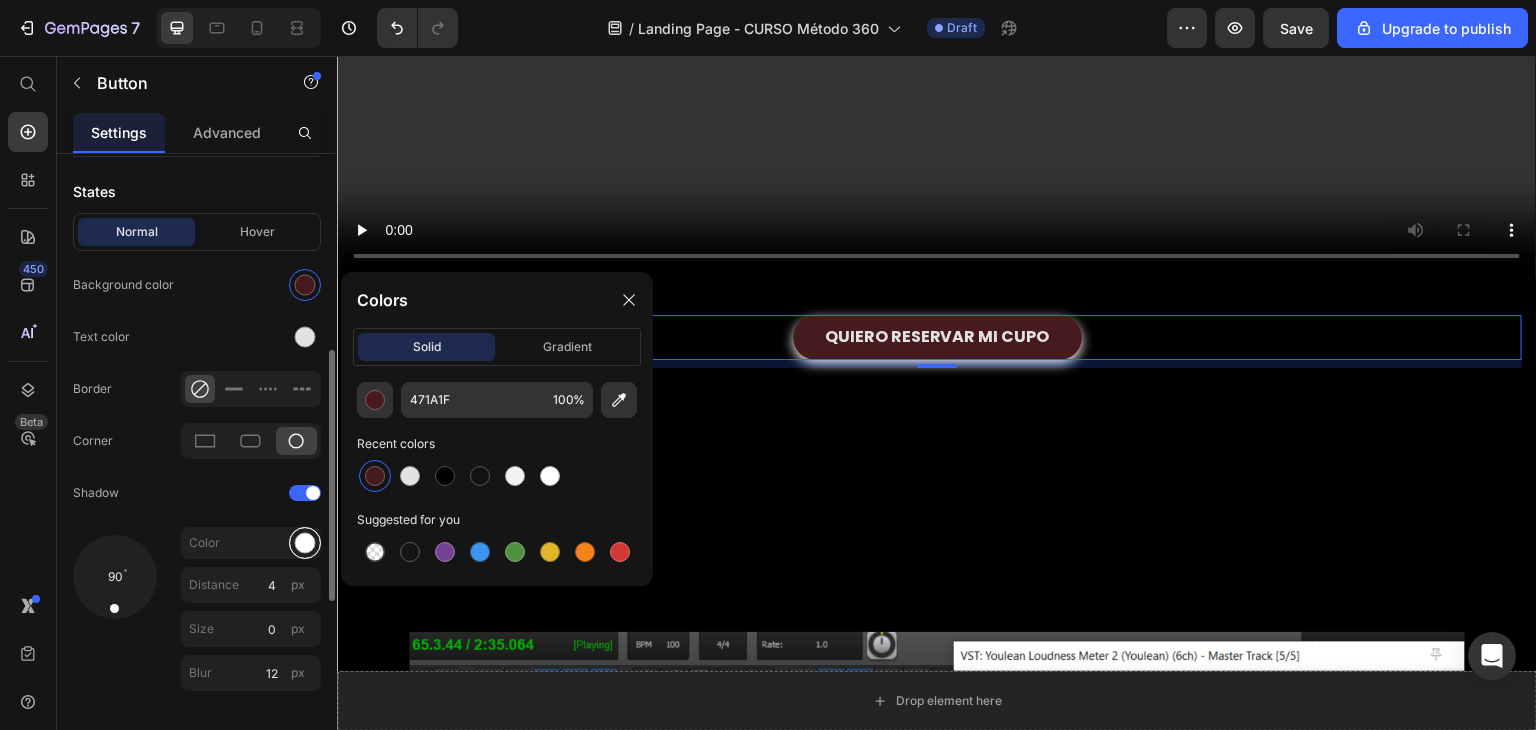 click at bounding box center (305, 543) 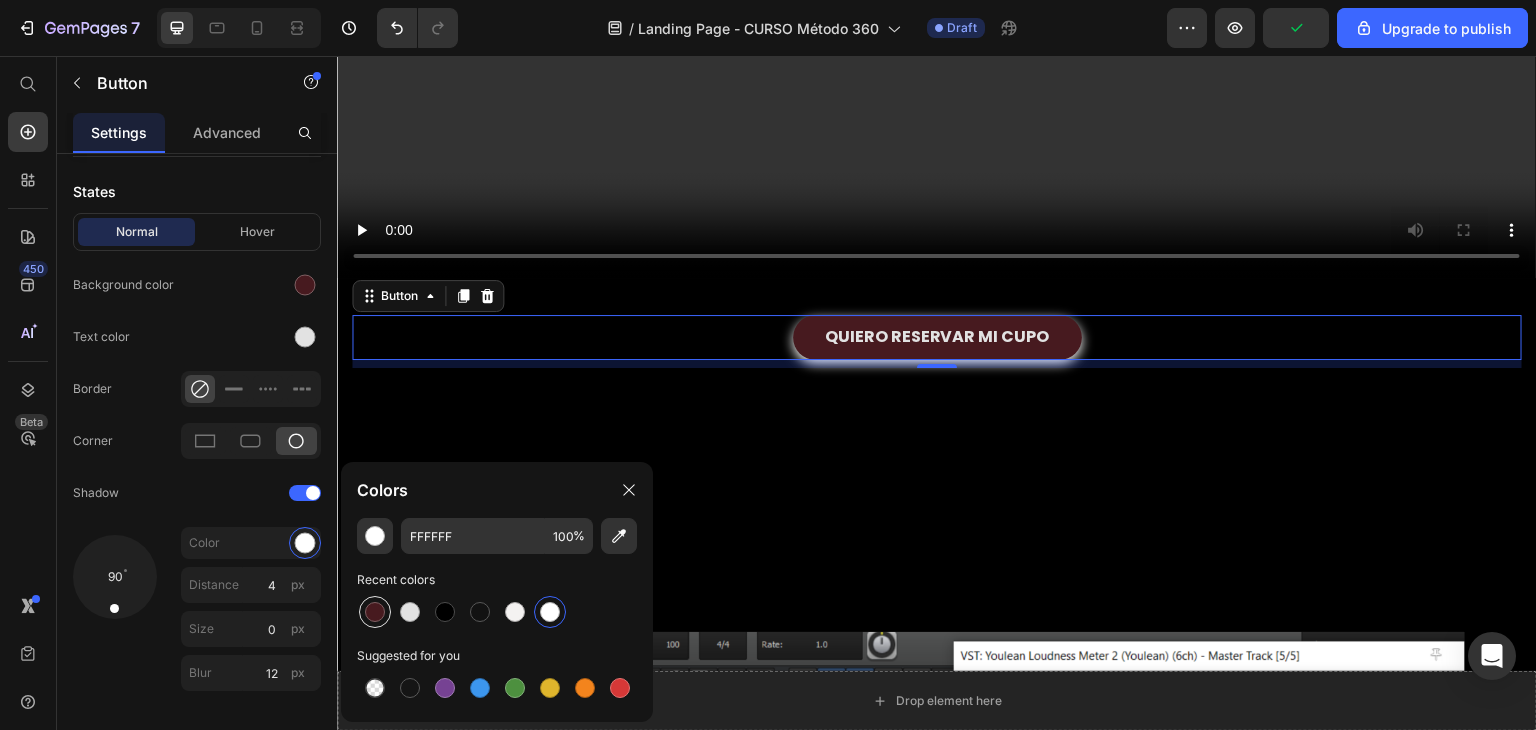 click at bounding box center [375, 612] 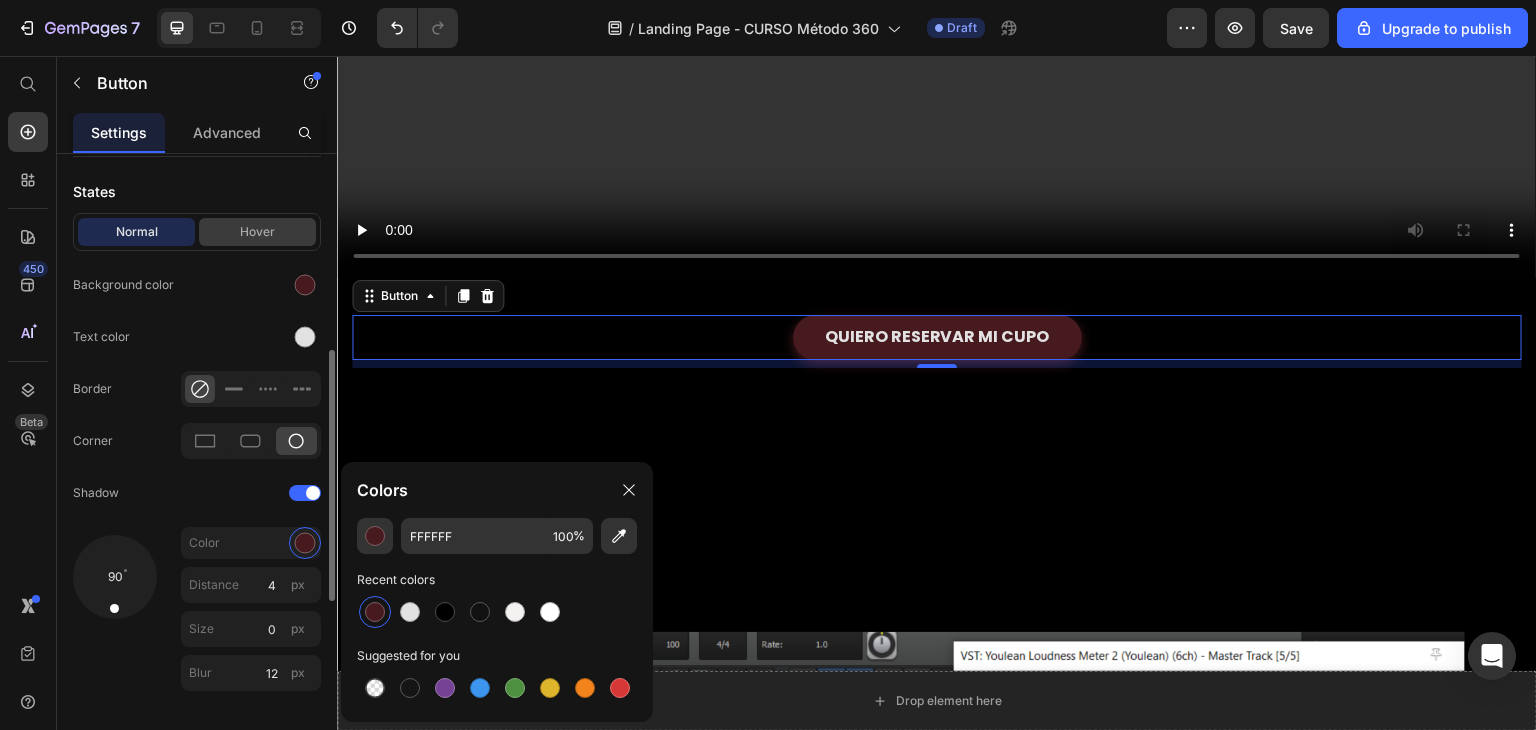 click on "Hover" at bounding box center (257, 232) 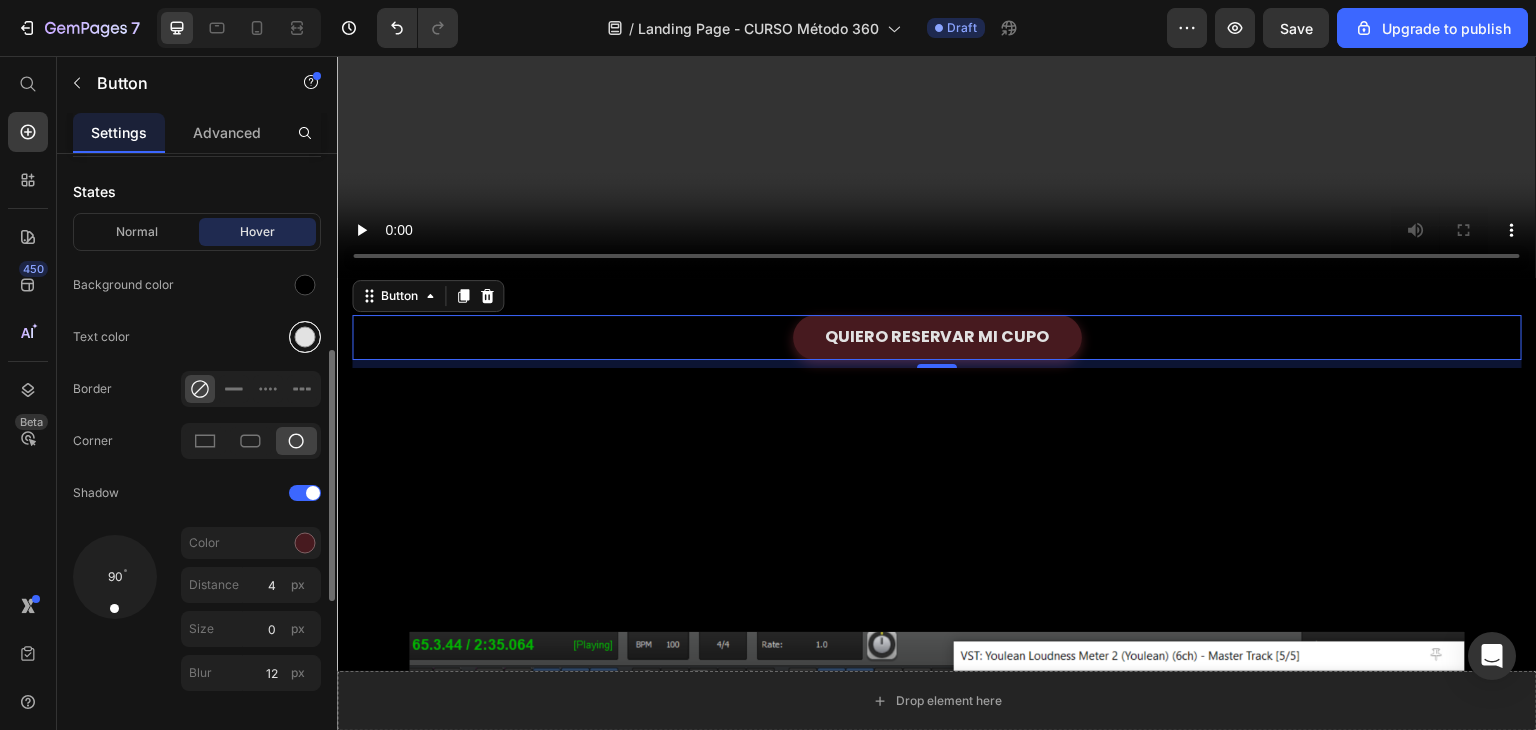 click at bounding box center (305, 337) 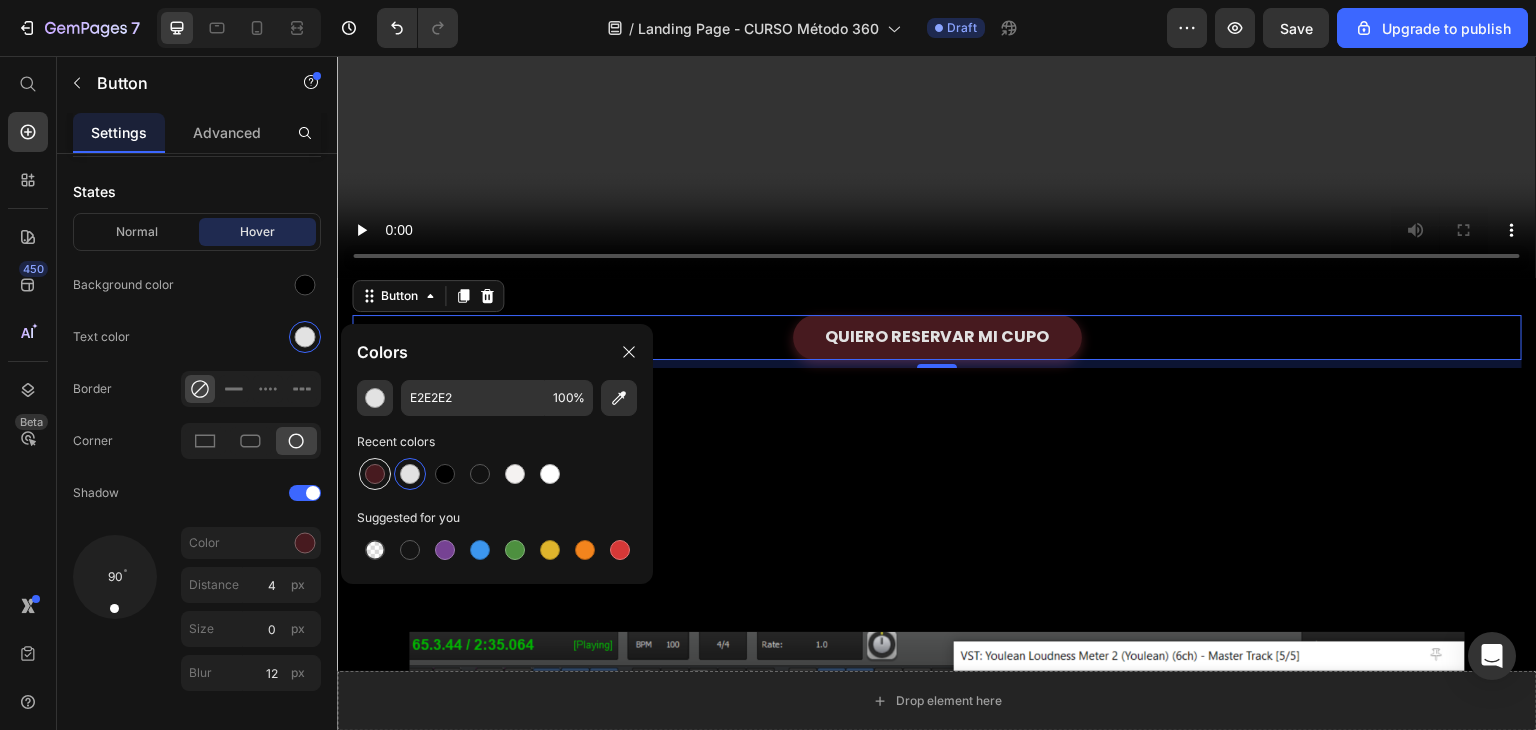 click at bounding box center [375, 474] 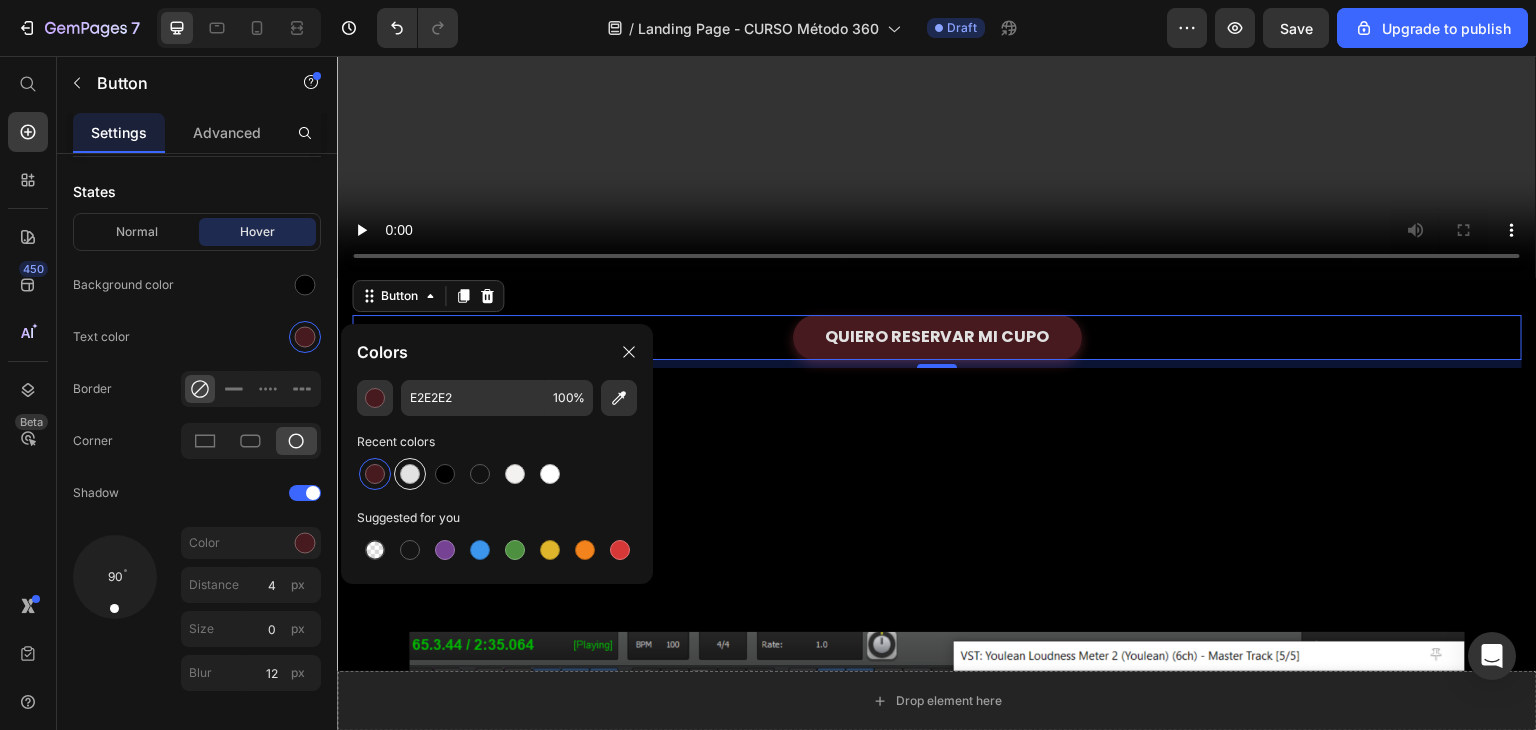 click at bounding box center (410, 474) 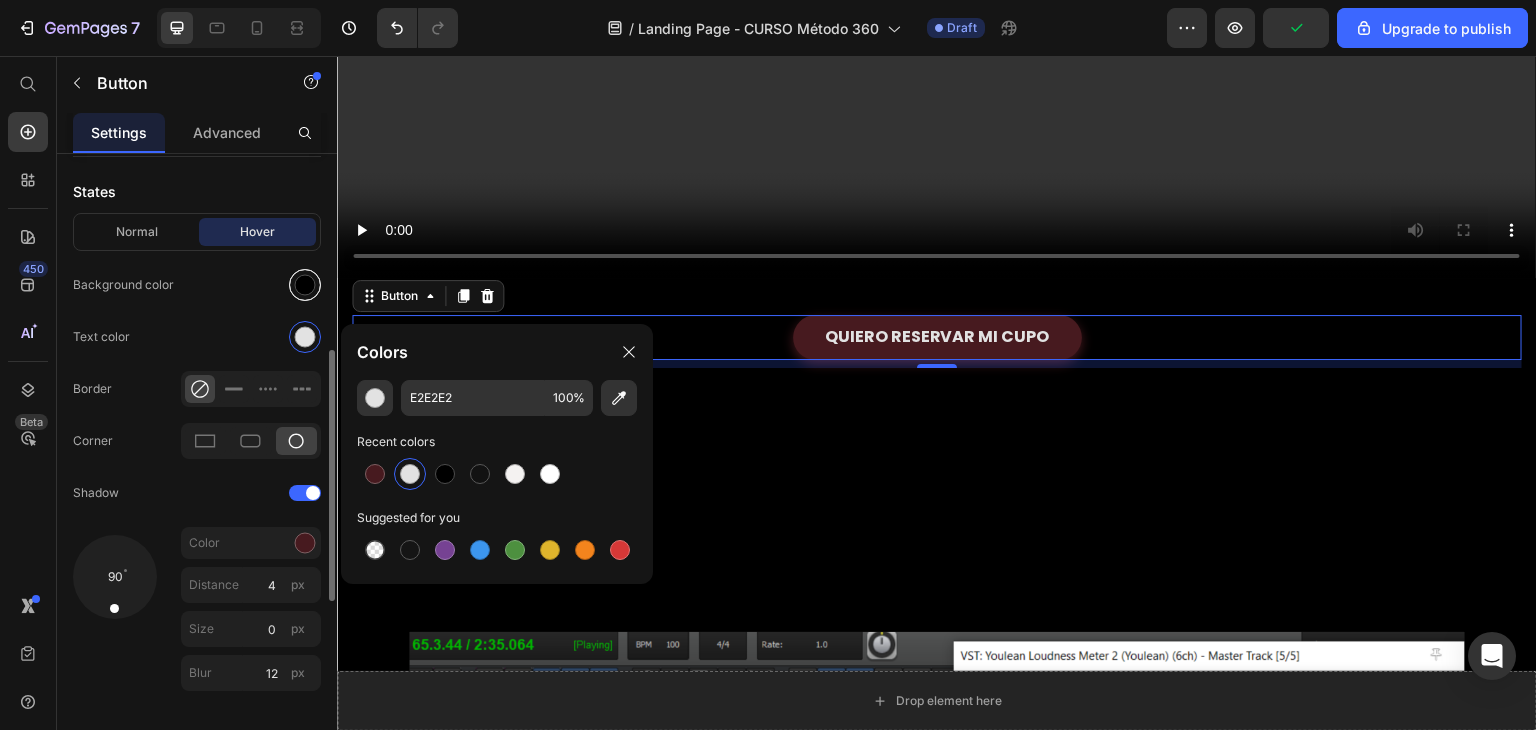 click at bounding box center (305, 285) 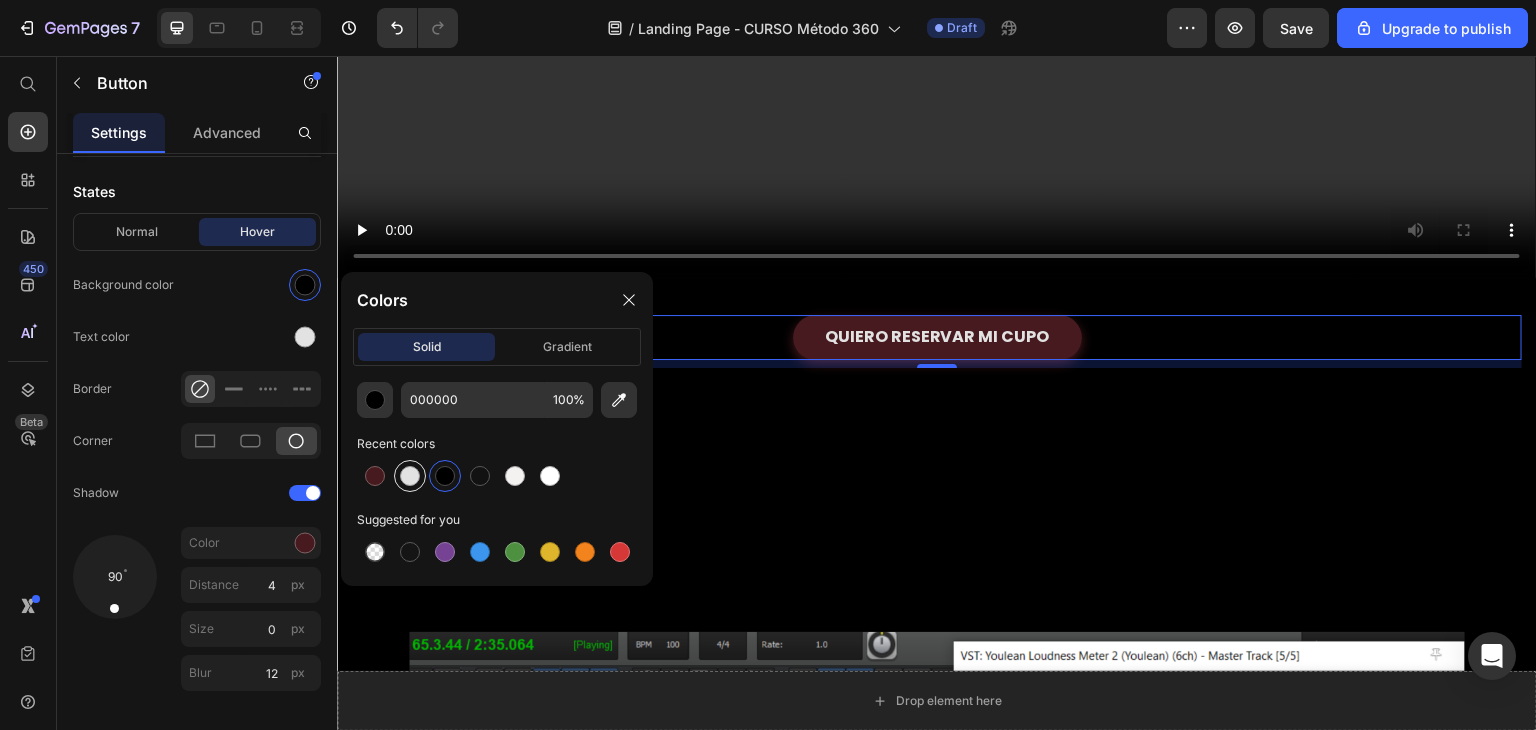 click at bounding box center (410, 476) 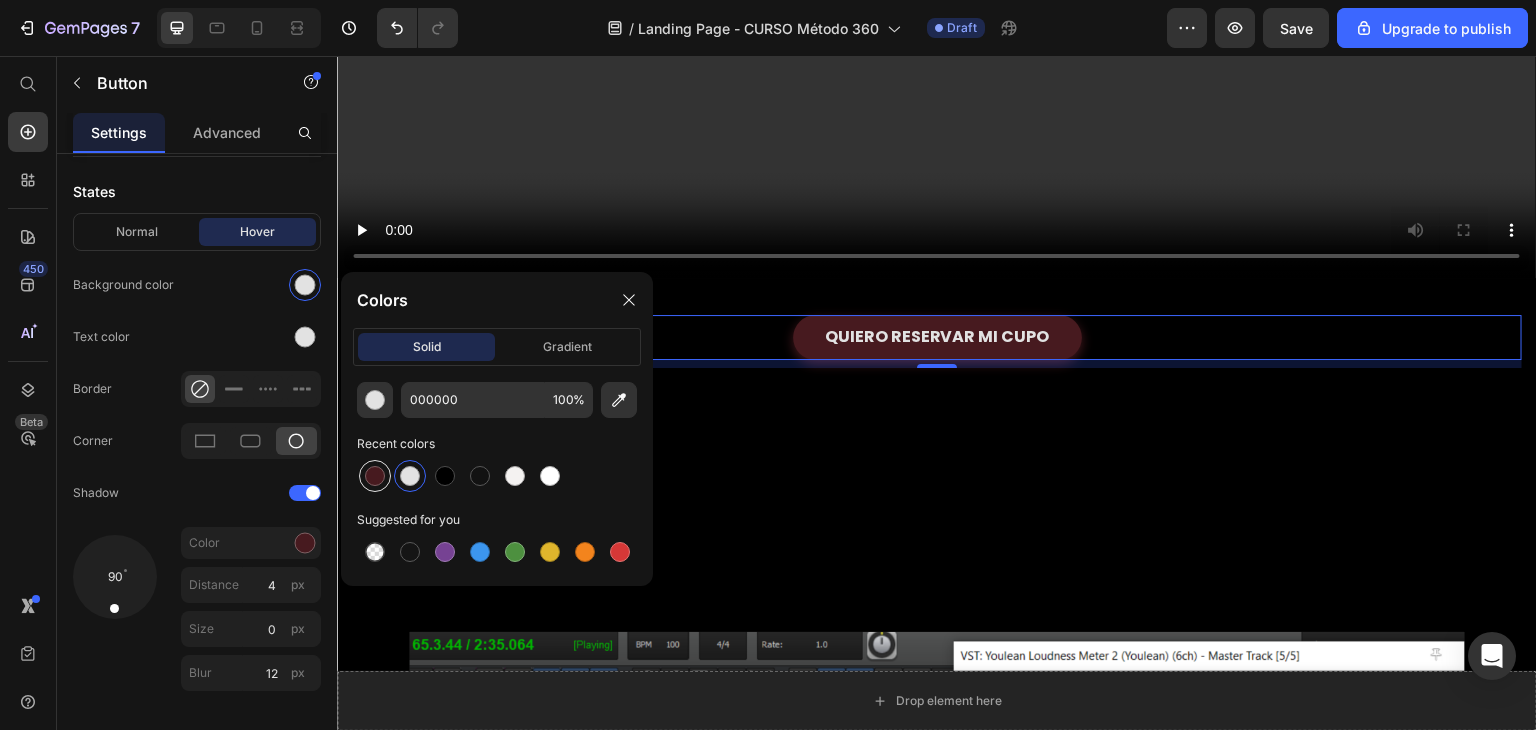 click at bounding box center (375, 476) 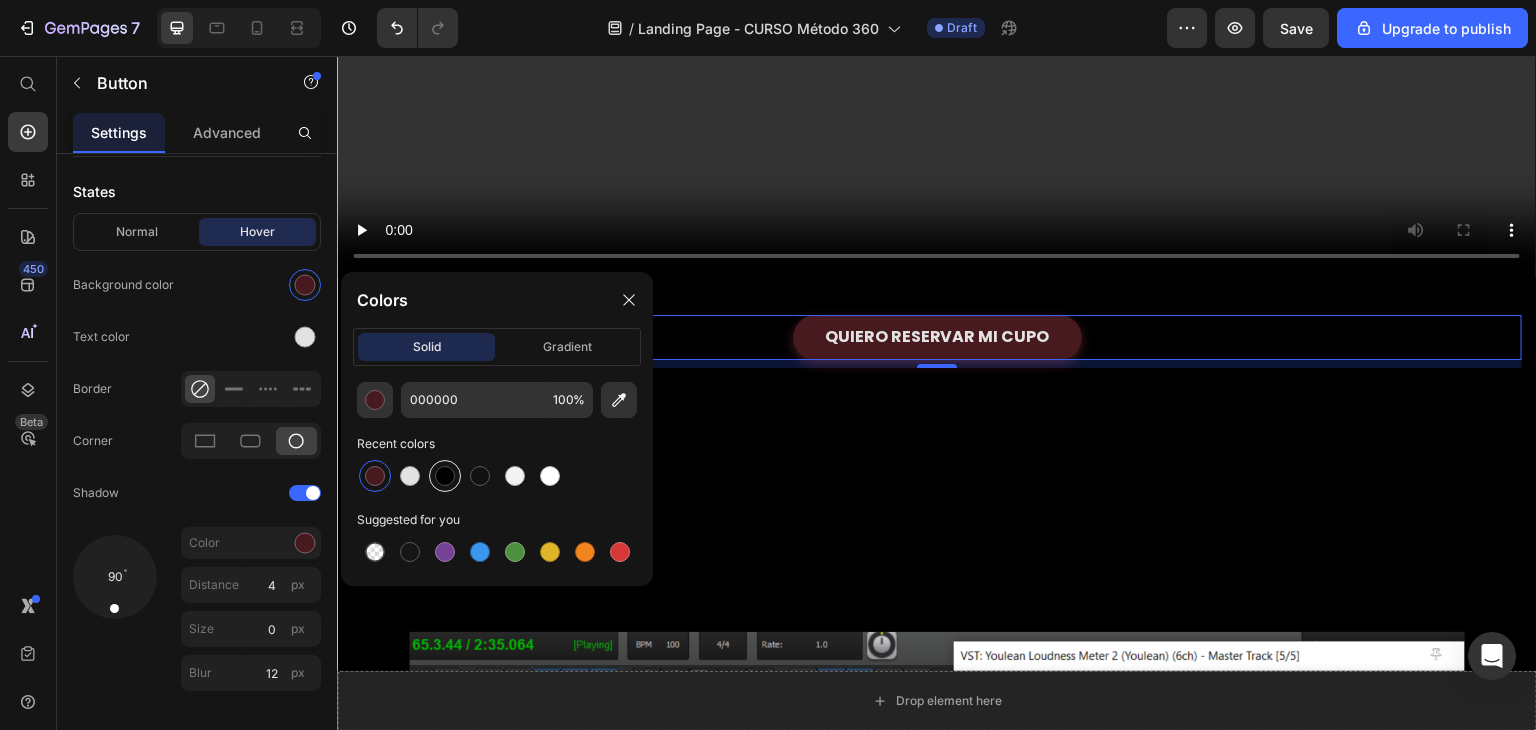 click at bounding box center [445, 476] 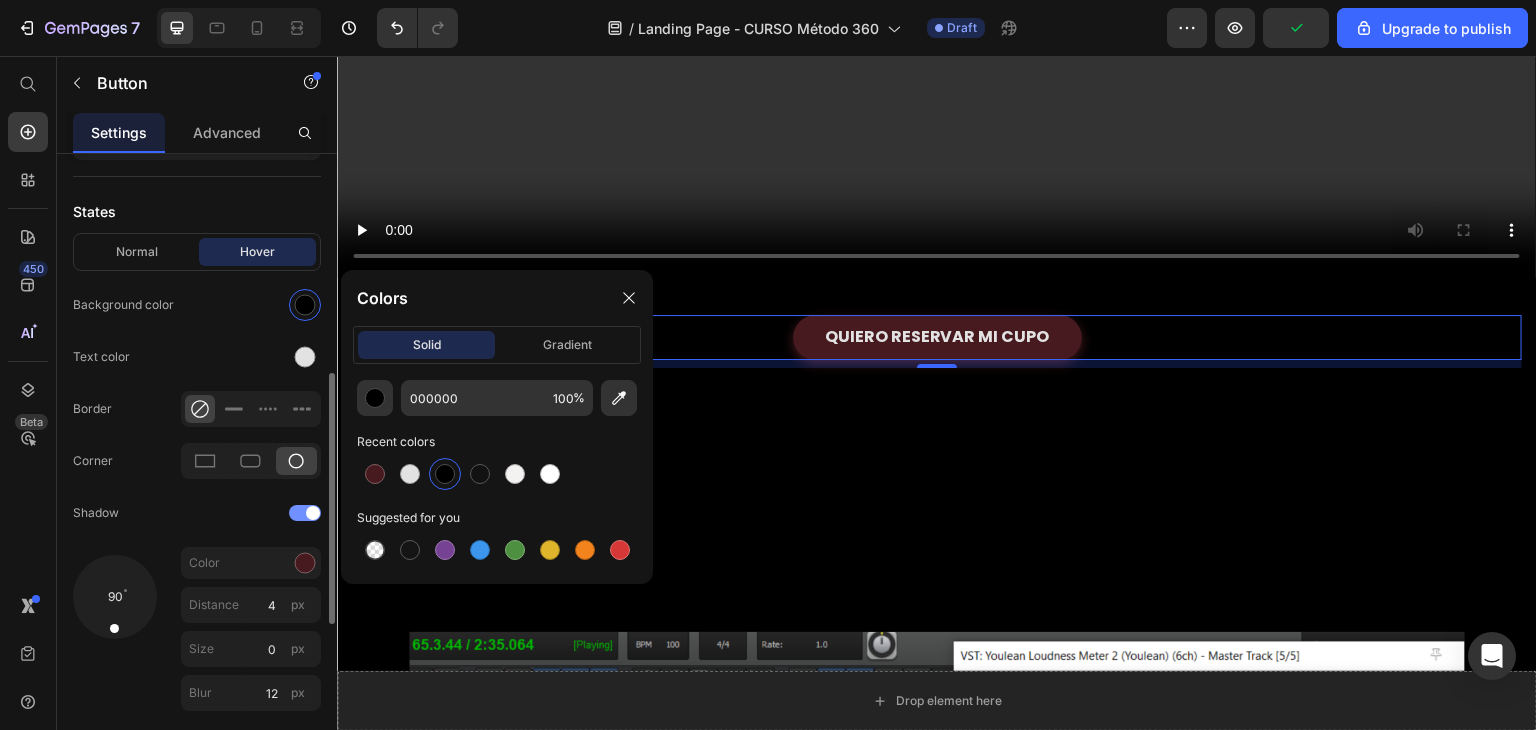 scroll, scrollTop: 469, scrollLeft: 0, axis: vertical 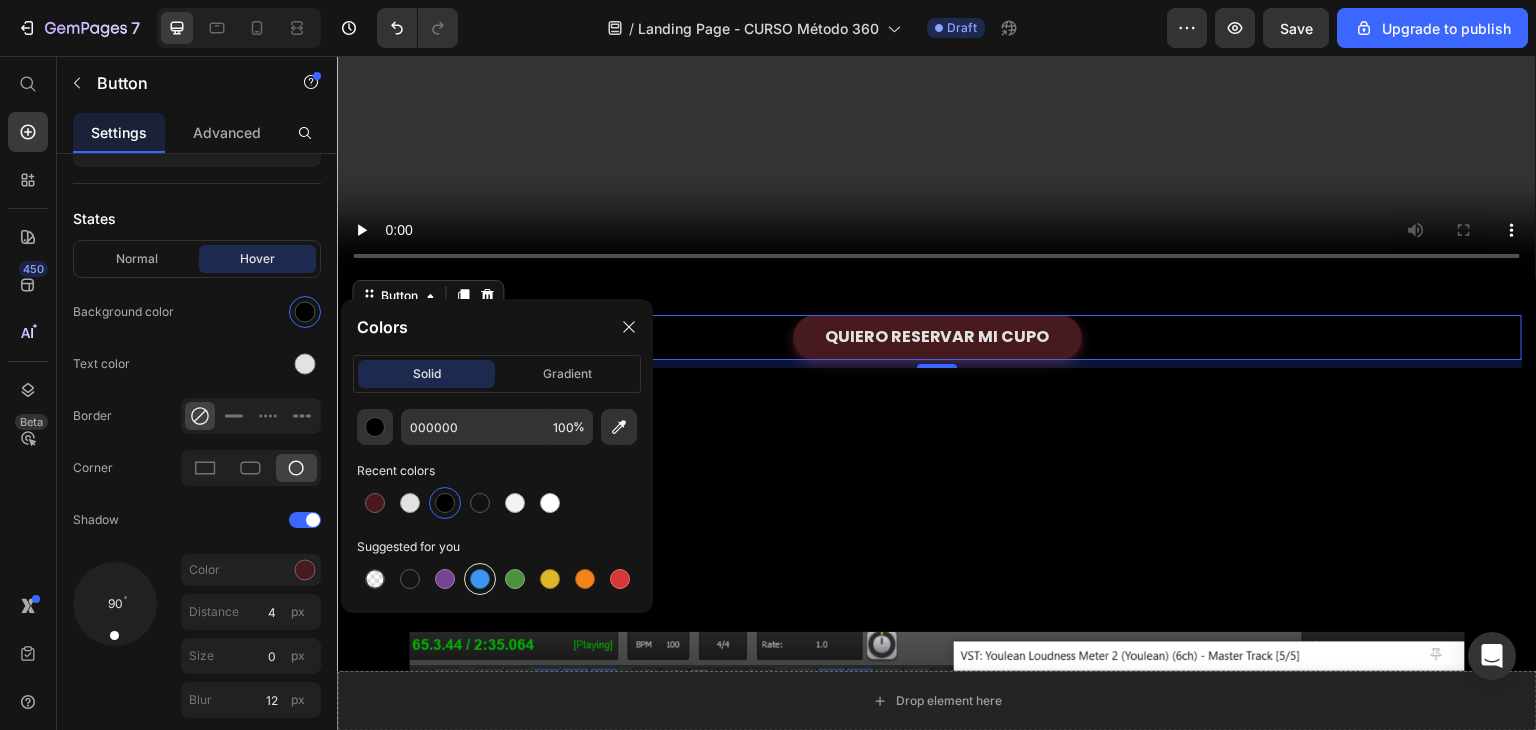 click at bounding box center (480, 579) 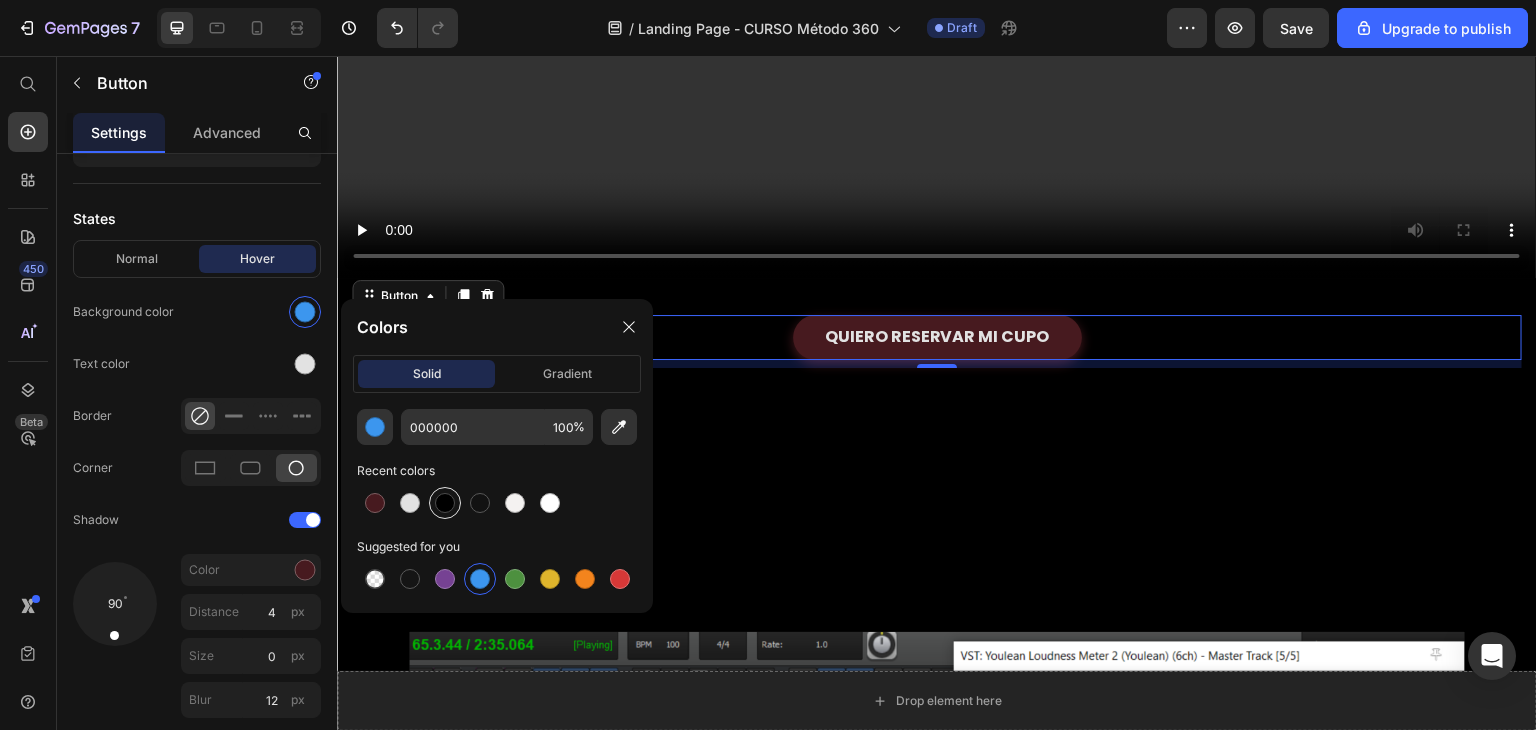 click at bounding box center [445, 503] 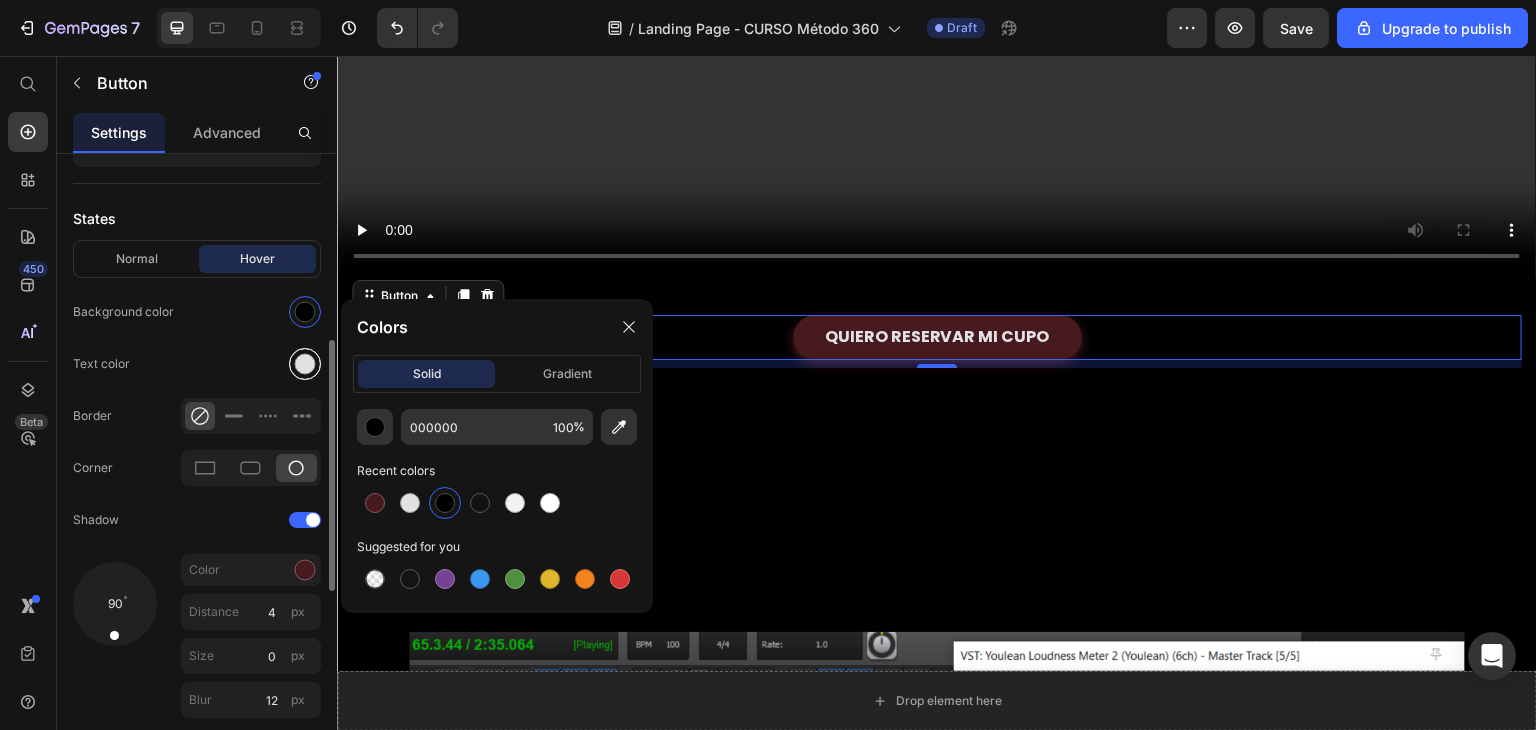 click at bounding box center [305, 364] 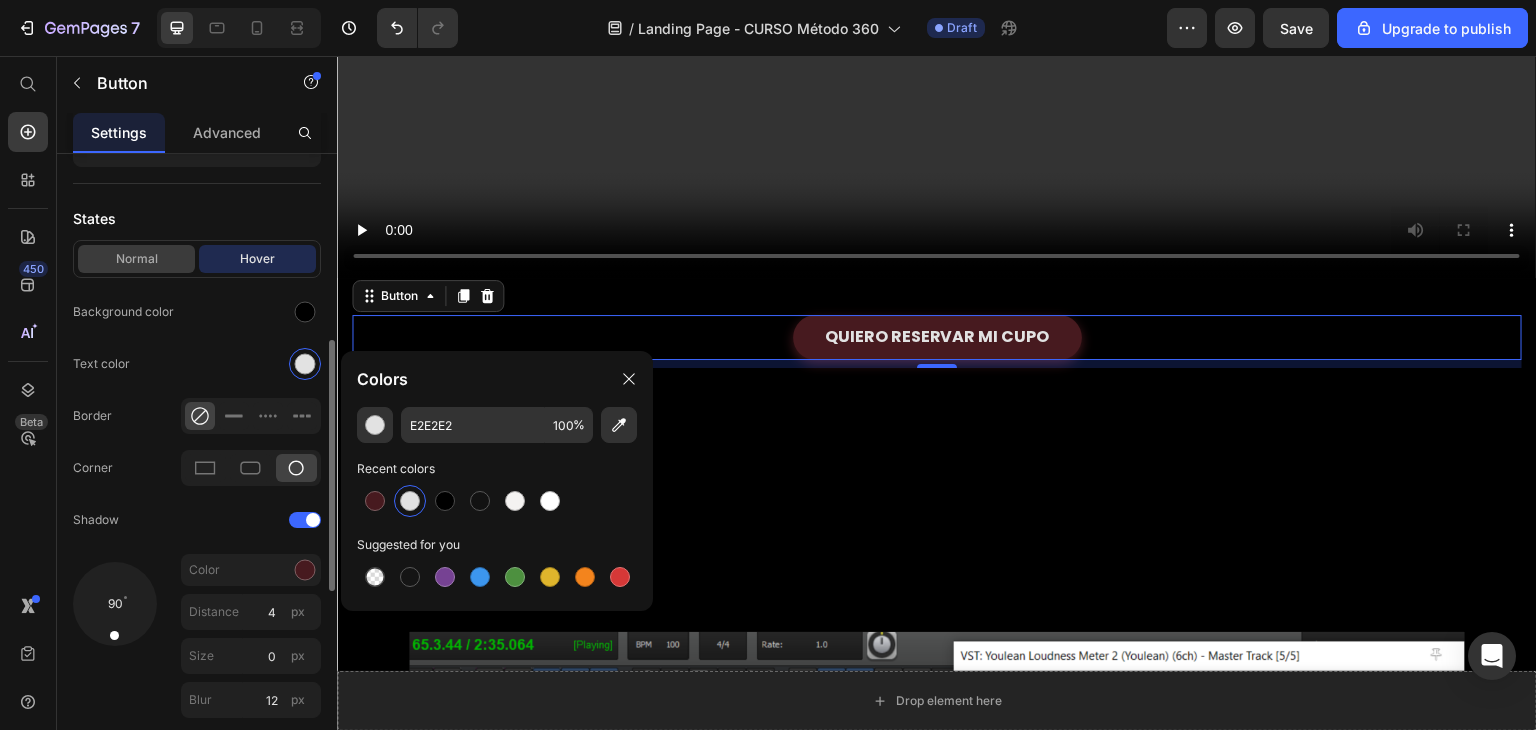 click on "Normal" at bounding box center (136, 259) 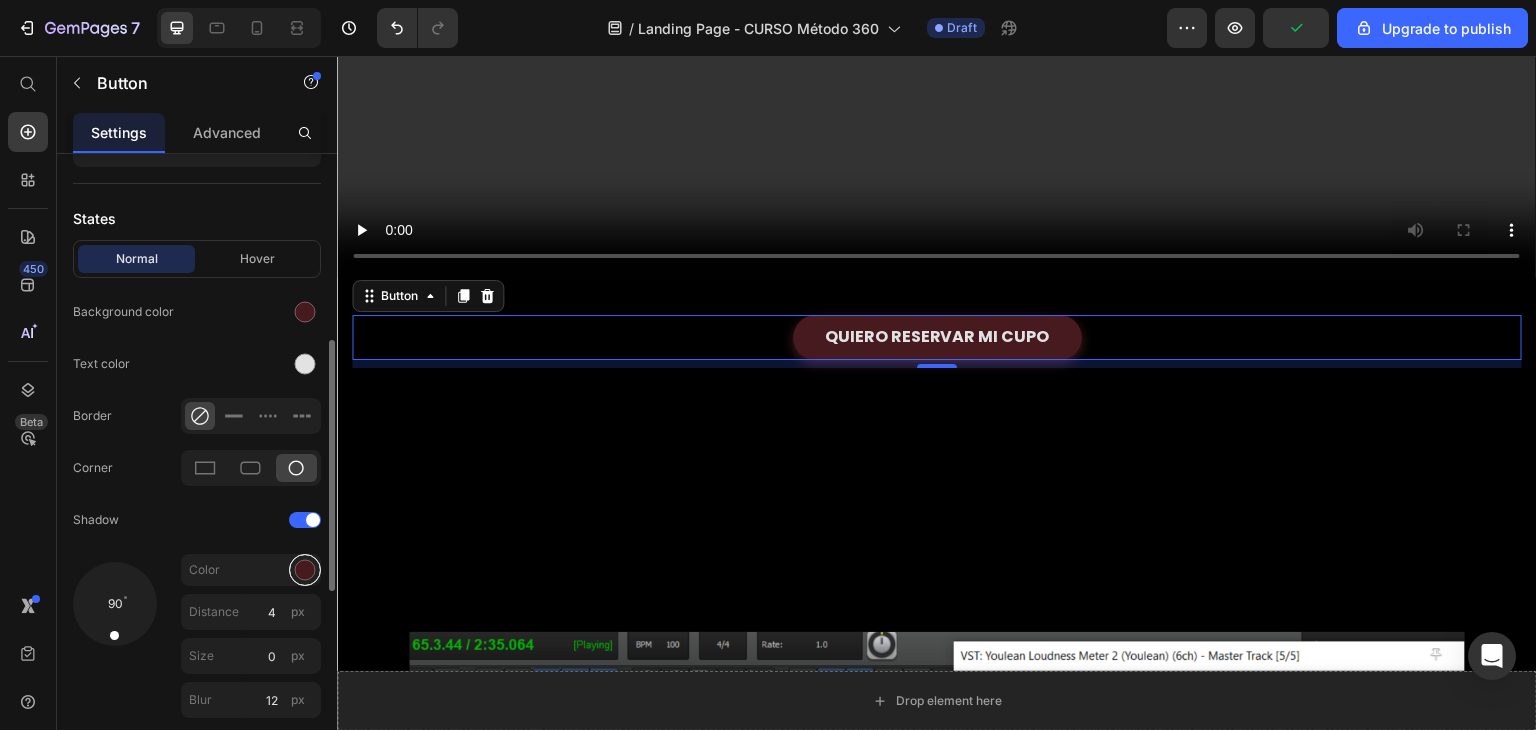 click at bounding box center [305, 570] 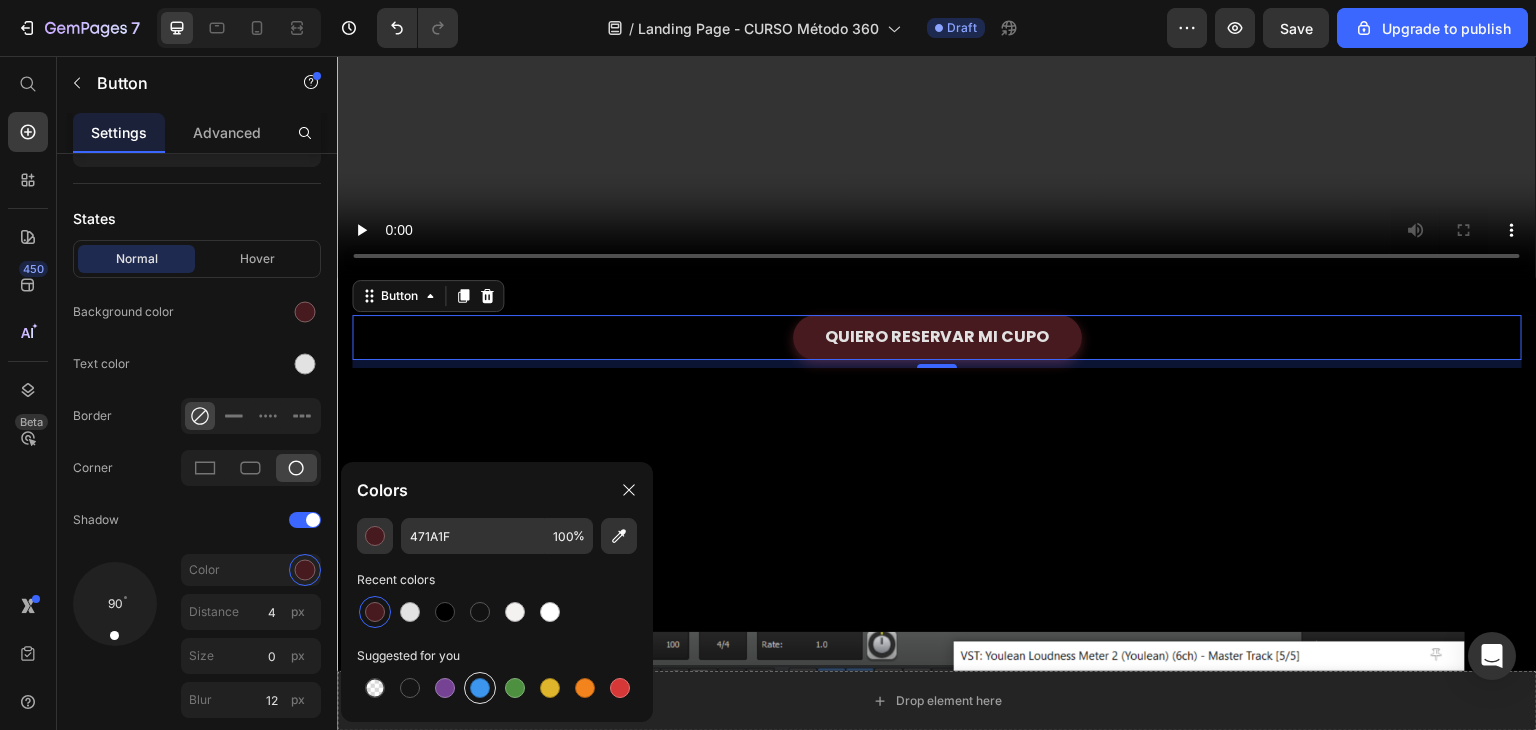 click at bounding box center [480, 688] 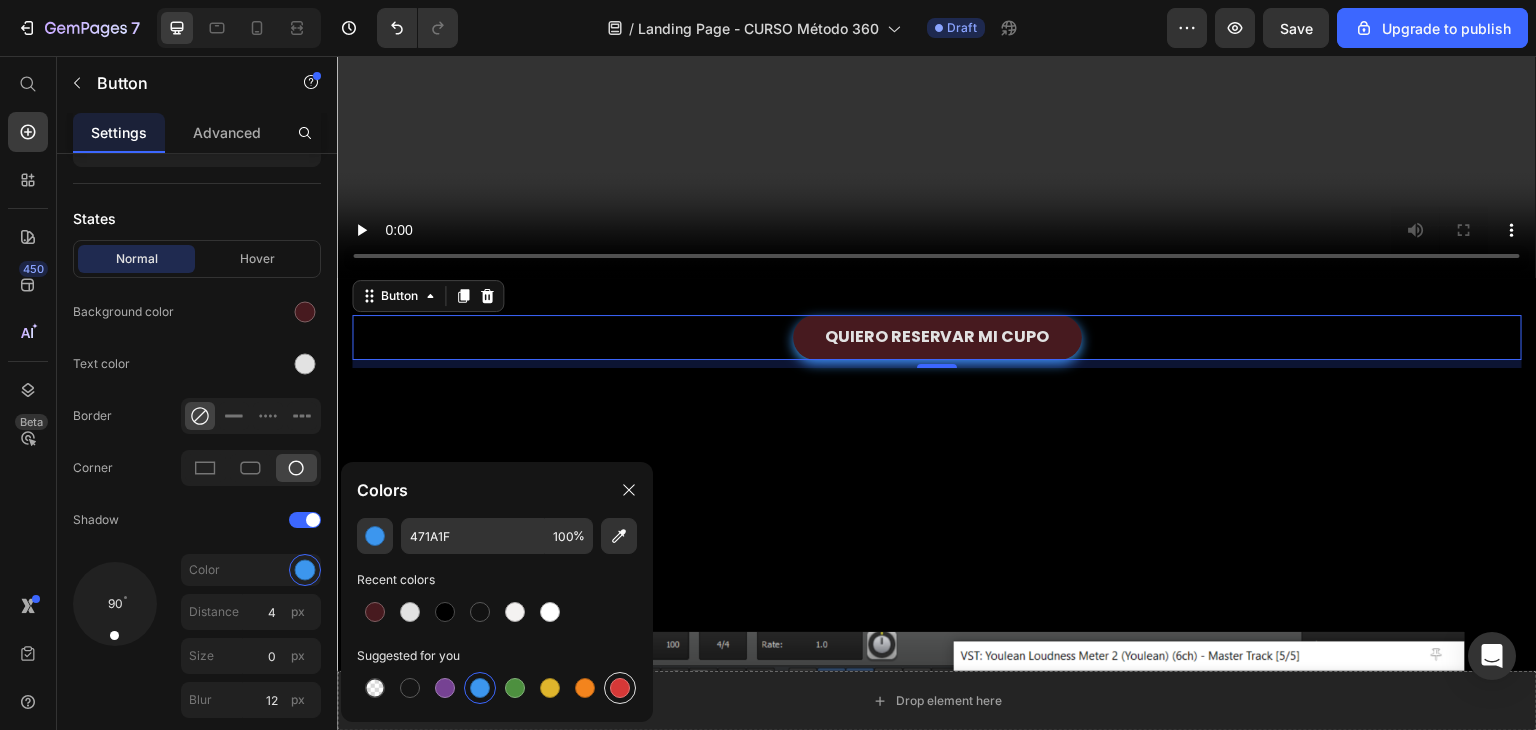 click at bounding box center [620, 688] 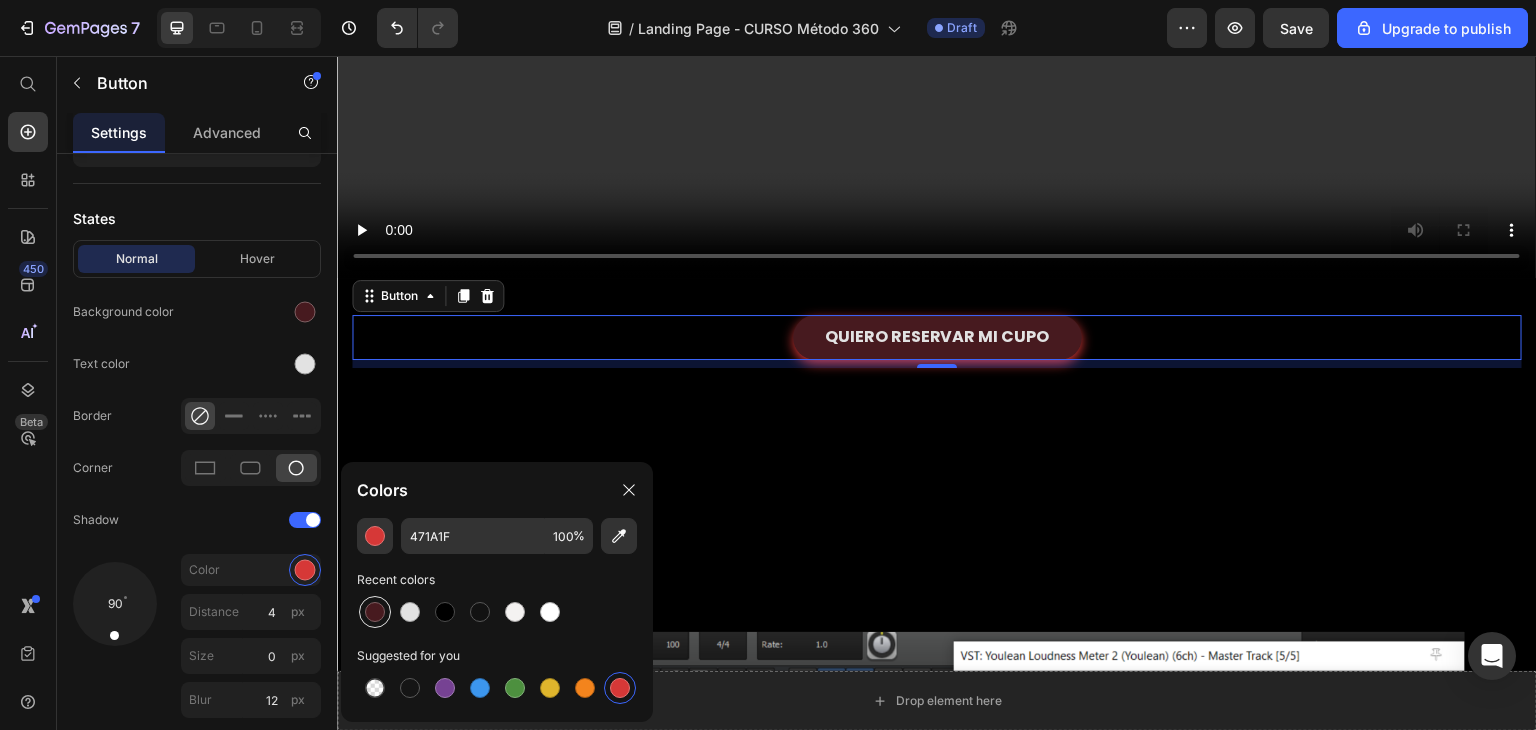 click at bounding box center [375, 612] 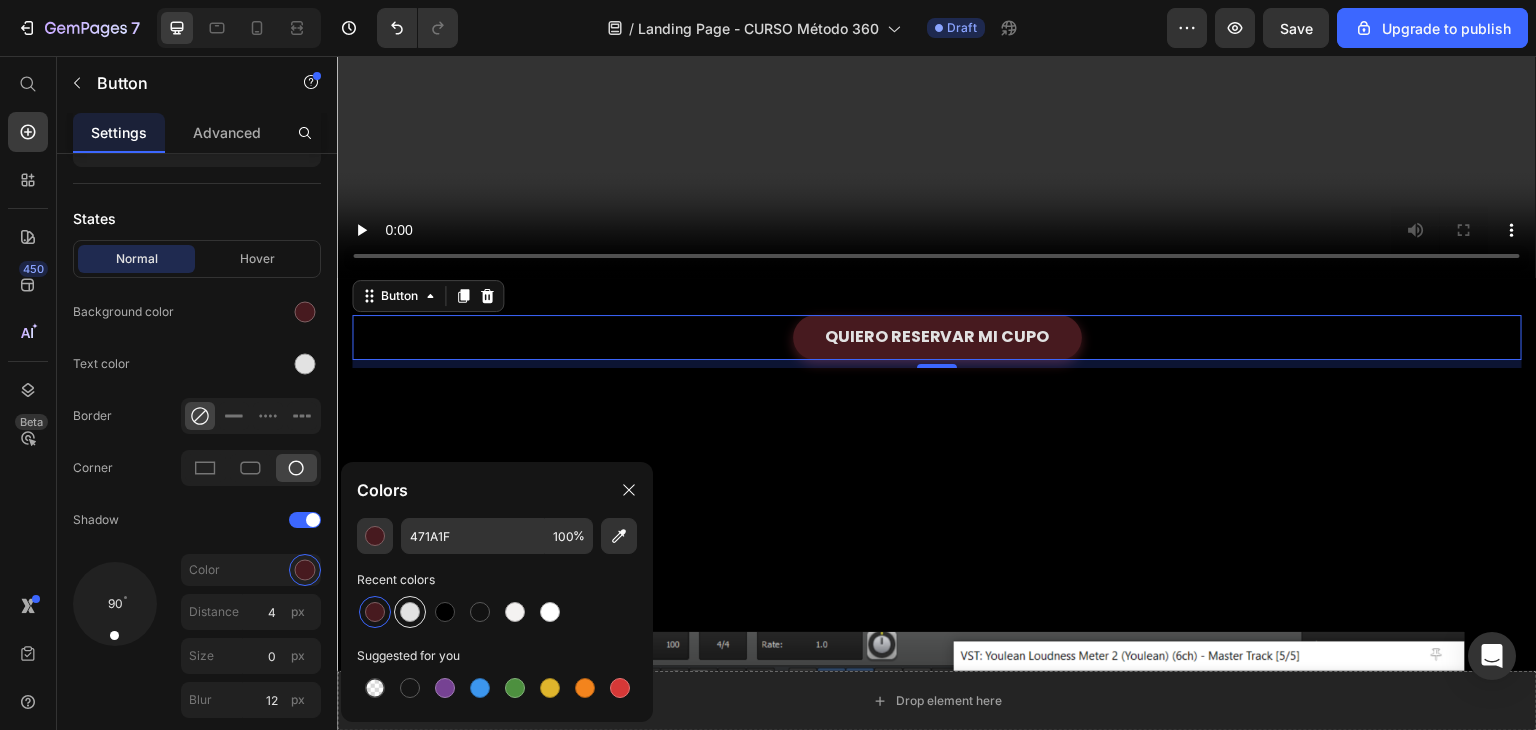 click at bounding box center [410, 612] 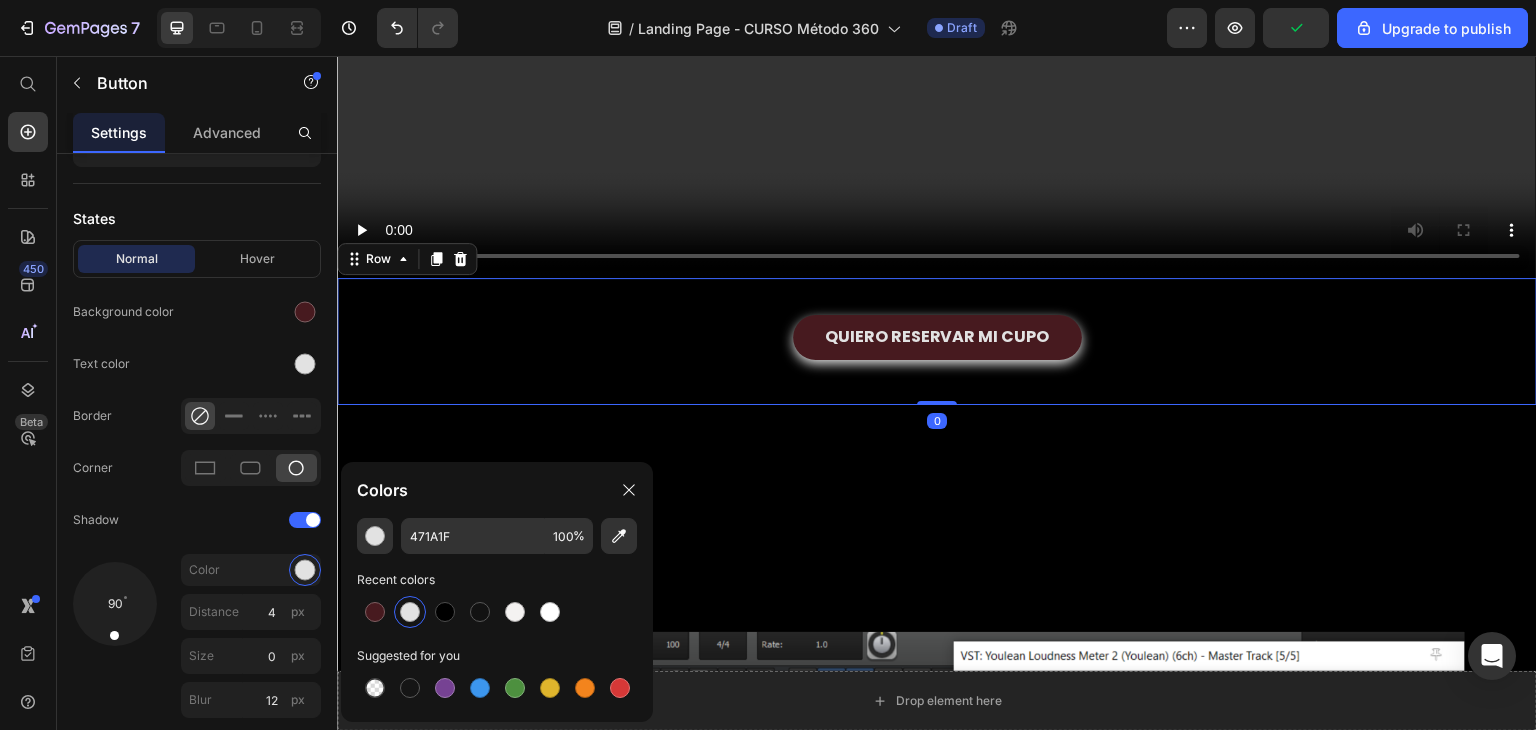 scroll, scrollTop: 0, scrollLeft: 0, axis: both 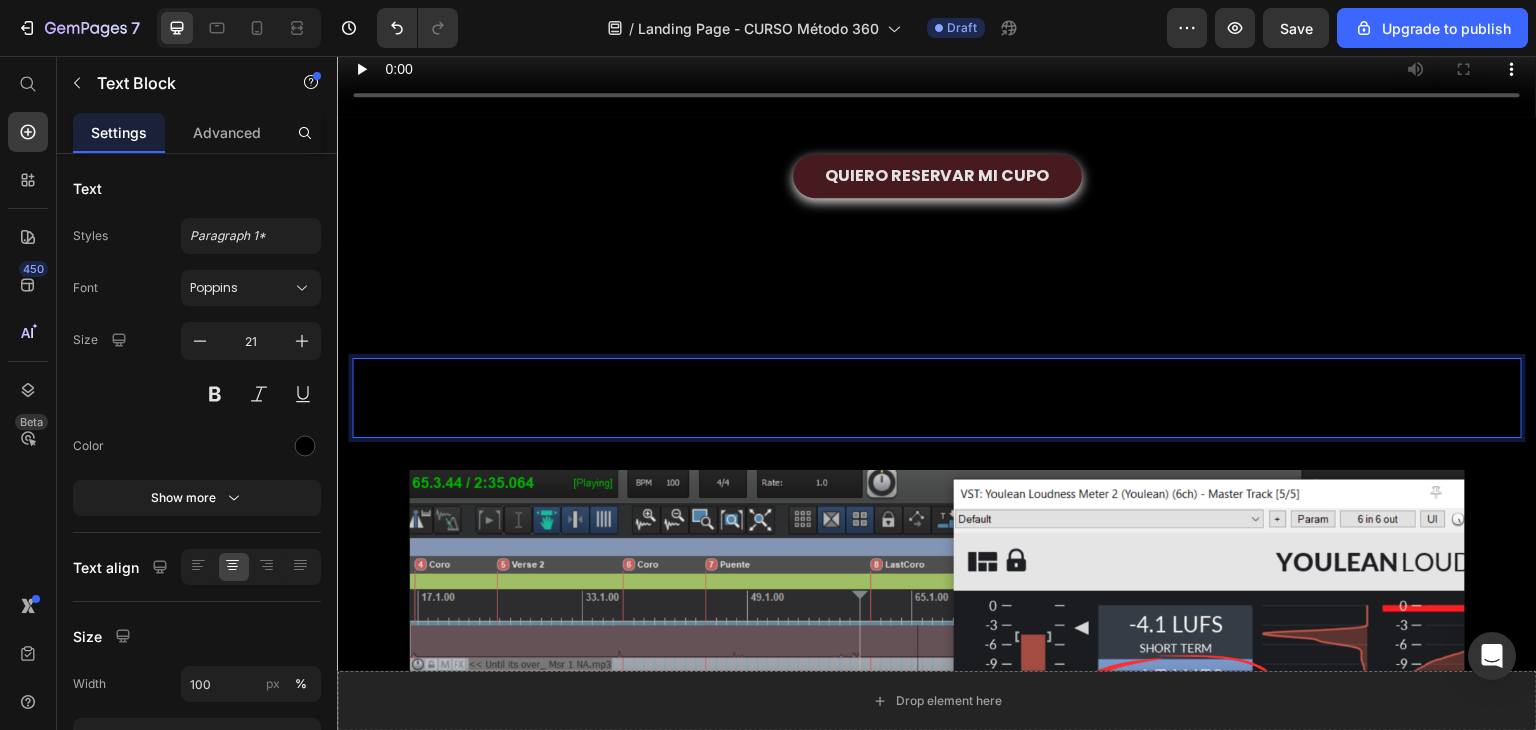 click on "Para financiar tu empresa, con un" at bounding box center [937, 379] 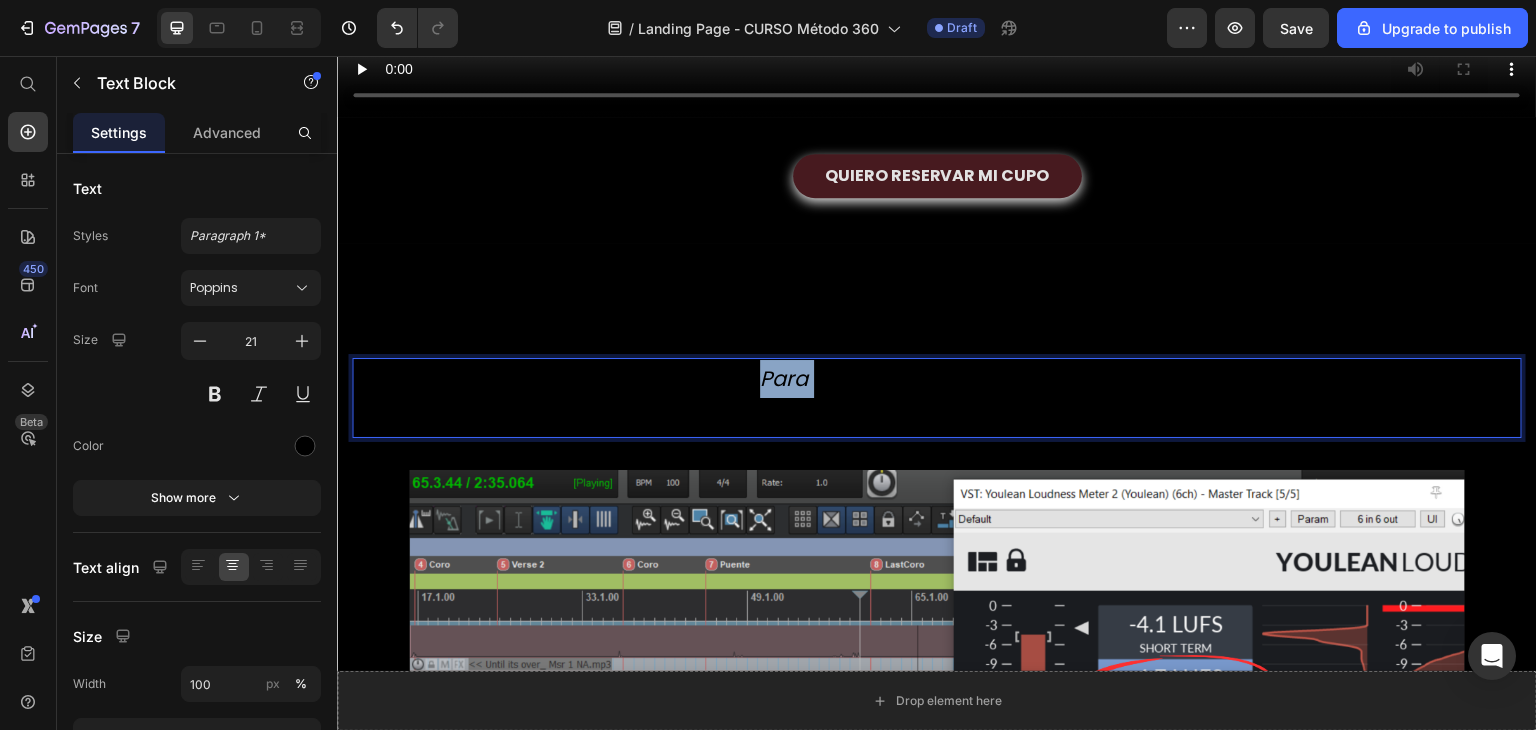 click on "Para financiar tu empresa, con un" at bounding box center (937, 379) 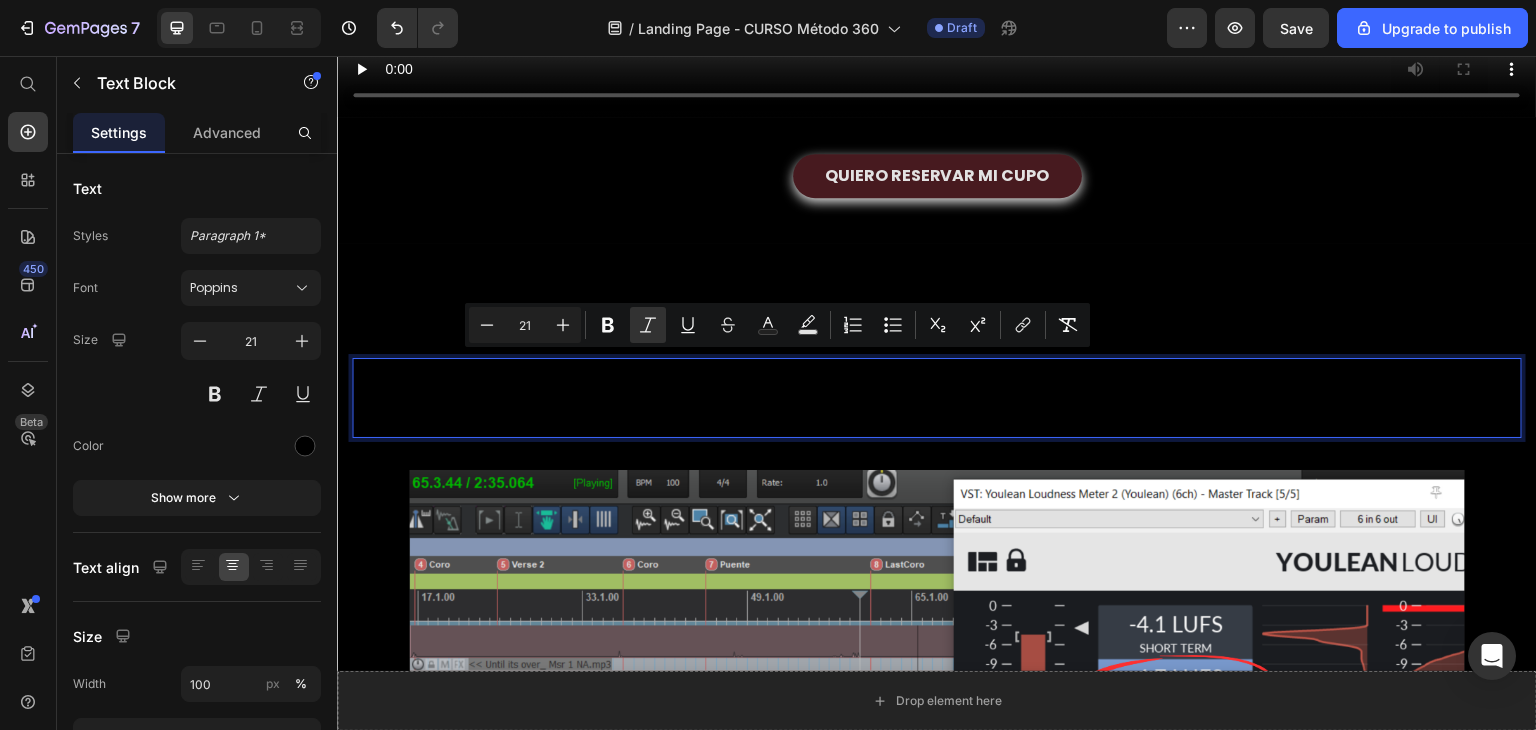 click on "puntaje mayor a  96/100" at bounding box center [937, 417] 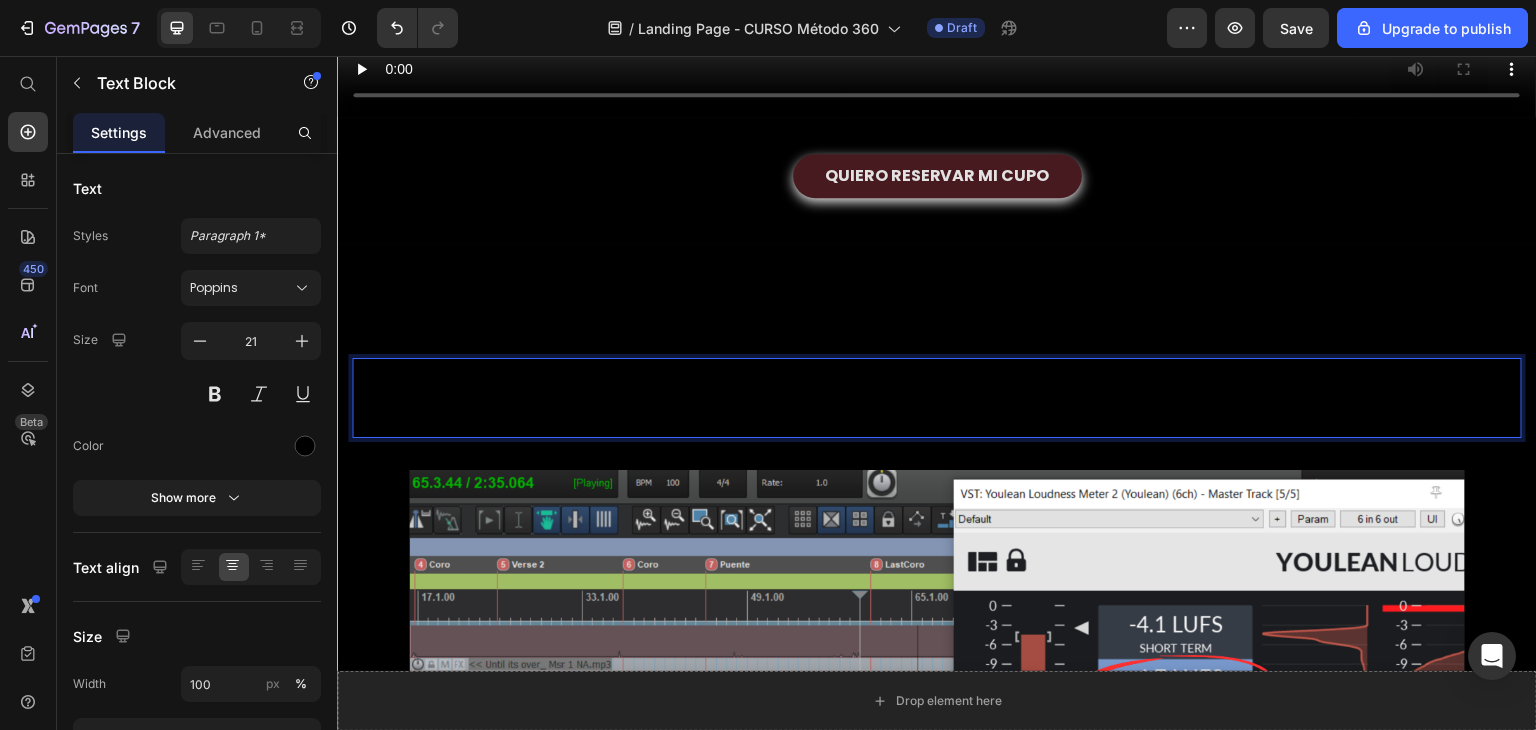 click on "puntaje mayor a  96/100" at bounding box center (937, 417) 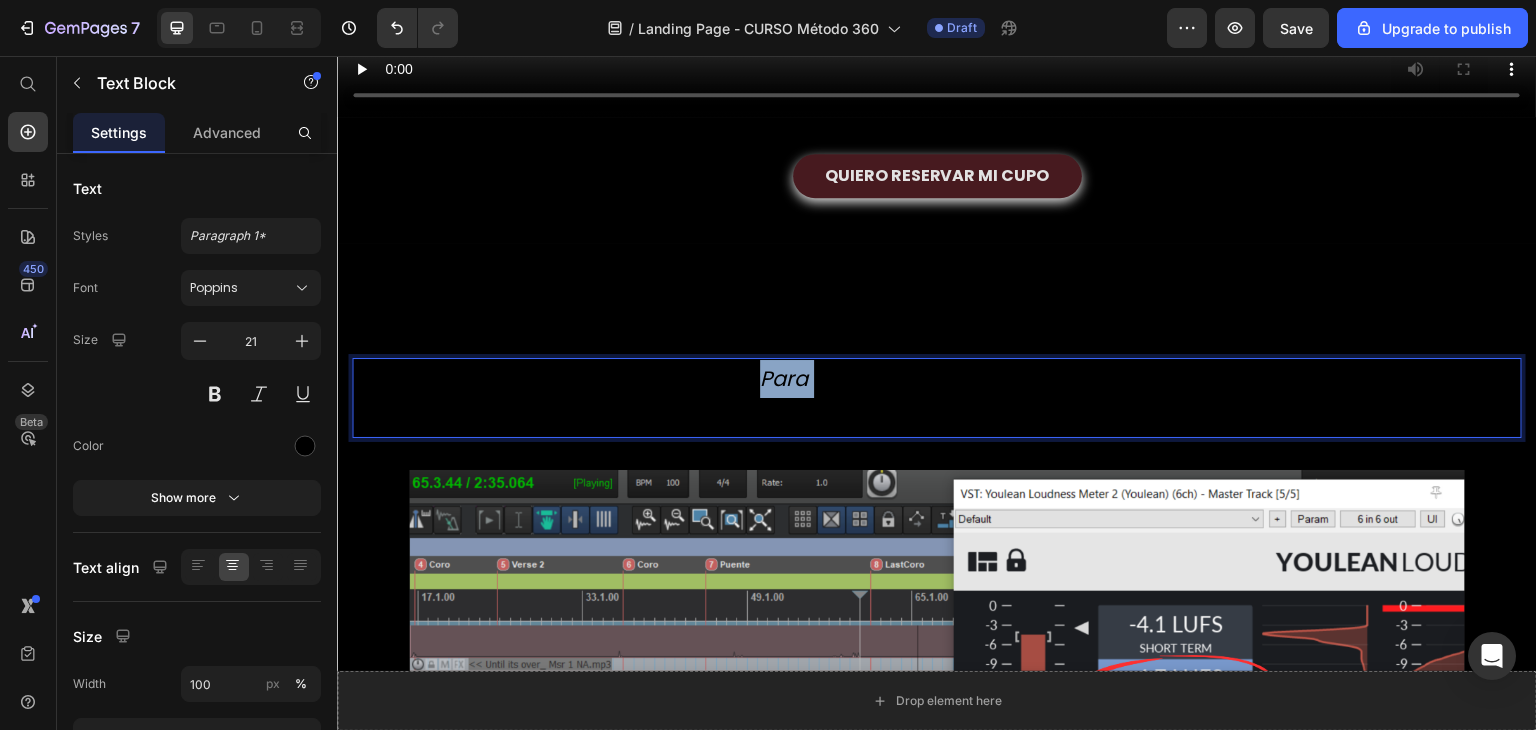 click on "Para financiar tu empresa, con un" at bounding box center [937, 379] 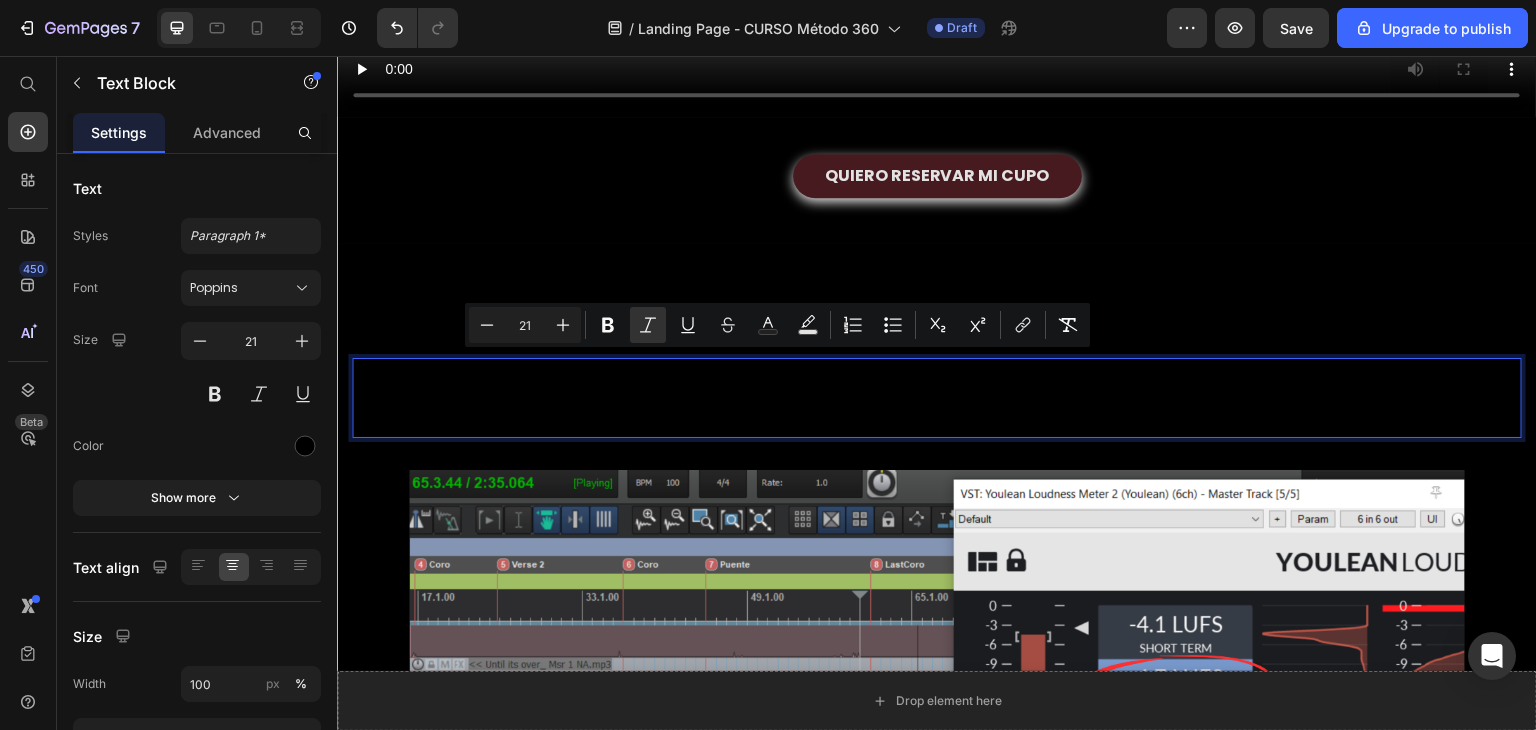 click on "puntaje mayor a  96/100" at bounding box center (937, 417) 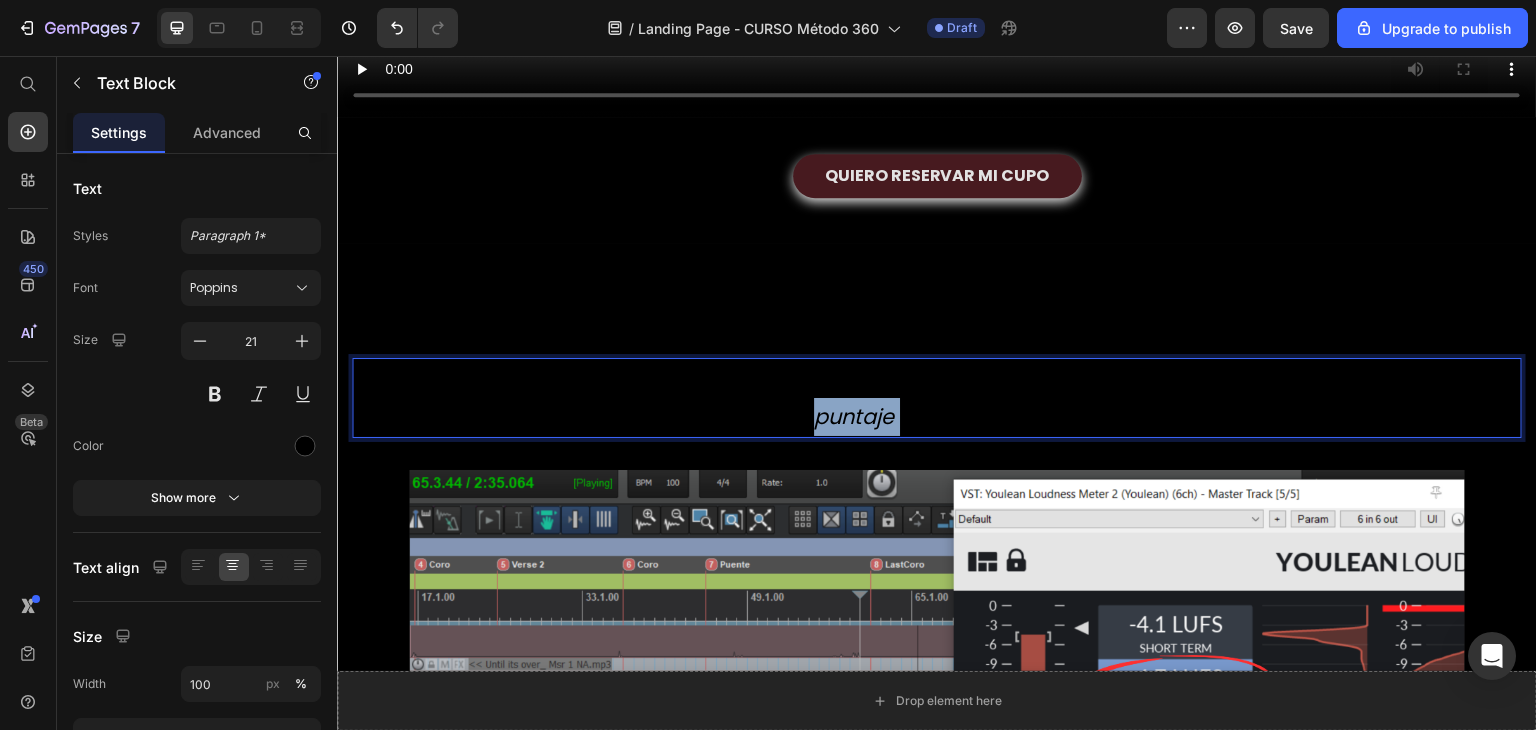 click on "puntaje mayor a  96/100" at bounding box center [937, 417] 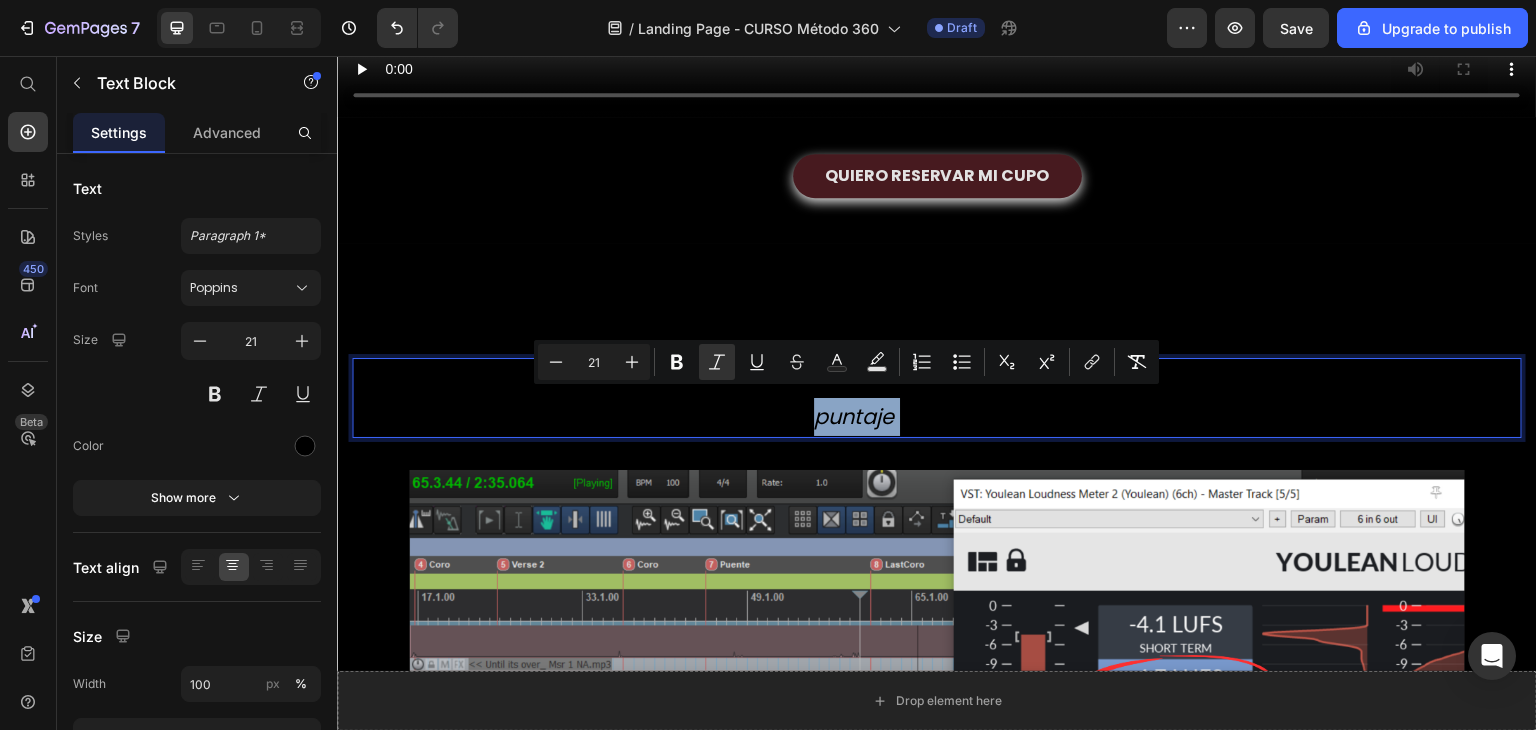 click on "puntaje mayor a  96/100" at bounding box center (937, 417) 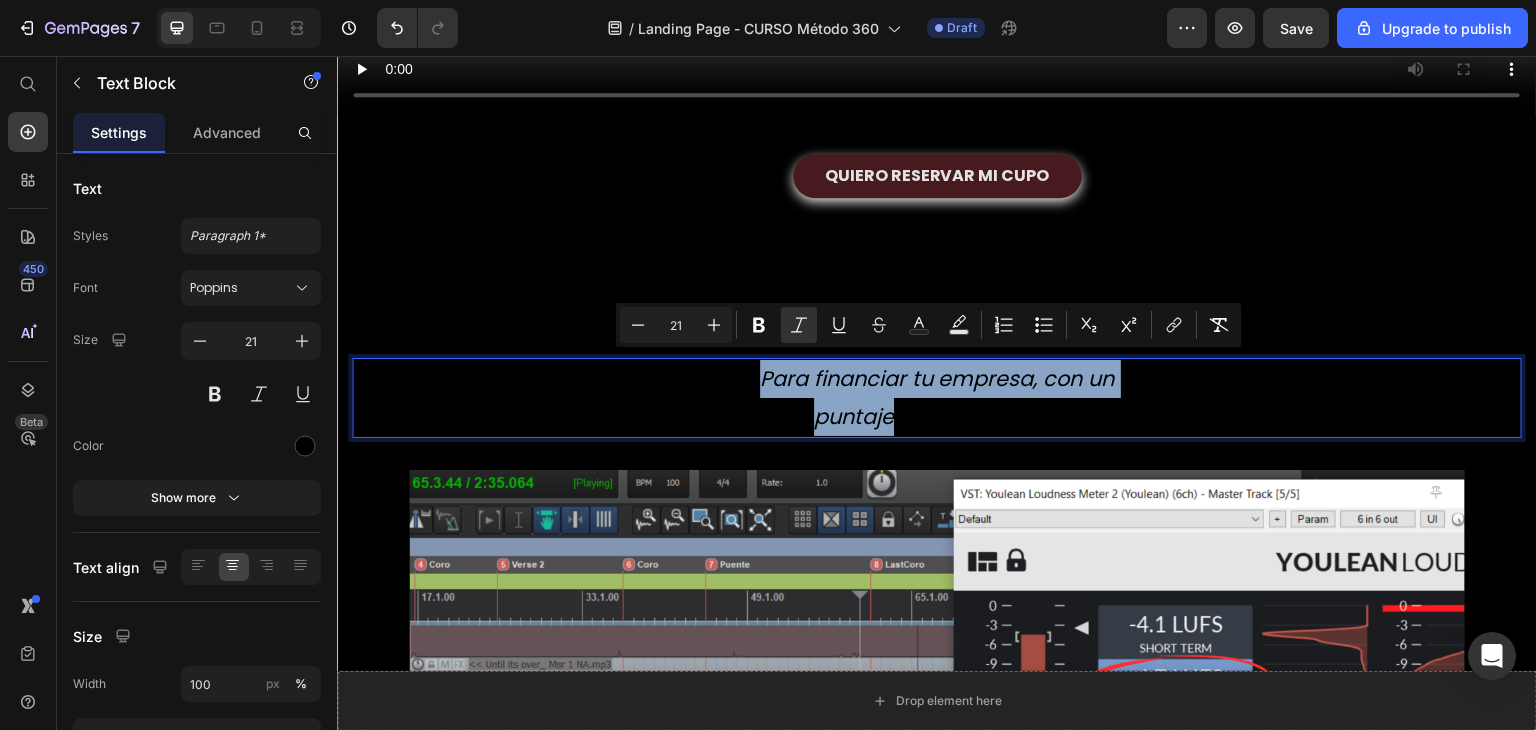 drag, startPoint x: 446, startPoint y: 389, endPoint x: 459, endPoint y: 355, distance: 36.40055 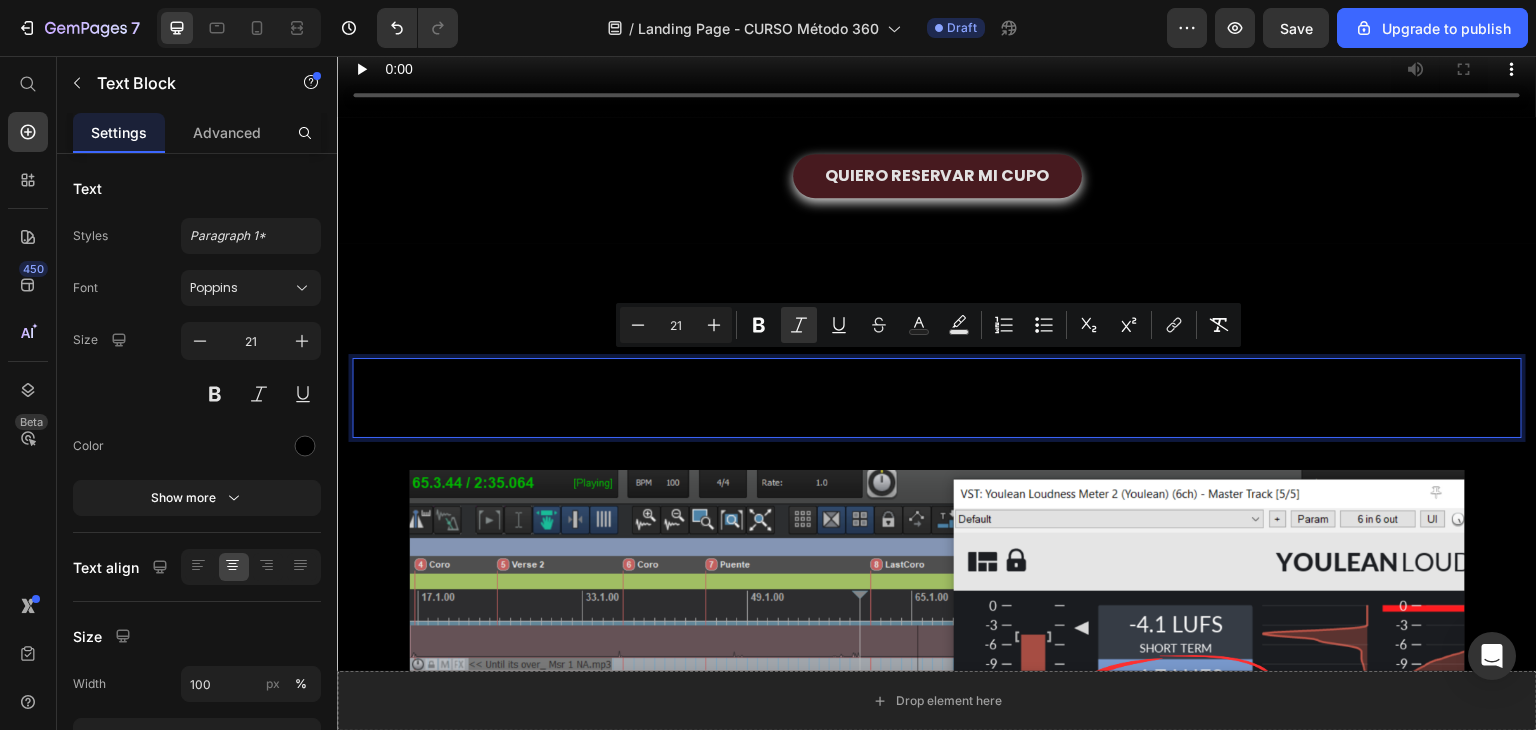 click on "puntaje mayor a  96/100" at bounding box center [937, 417] 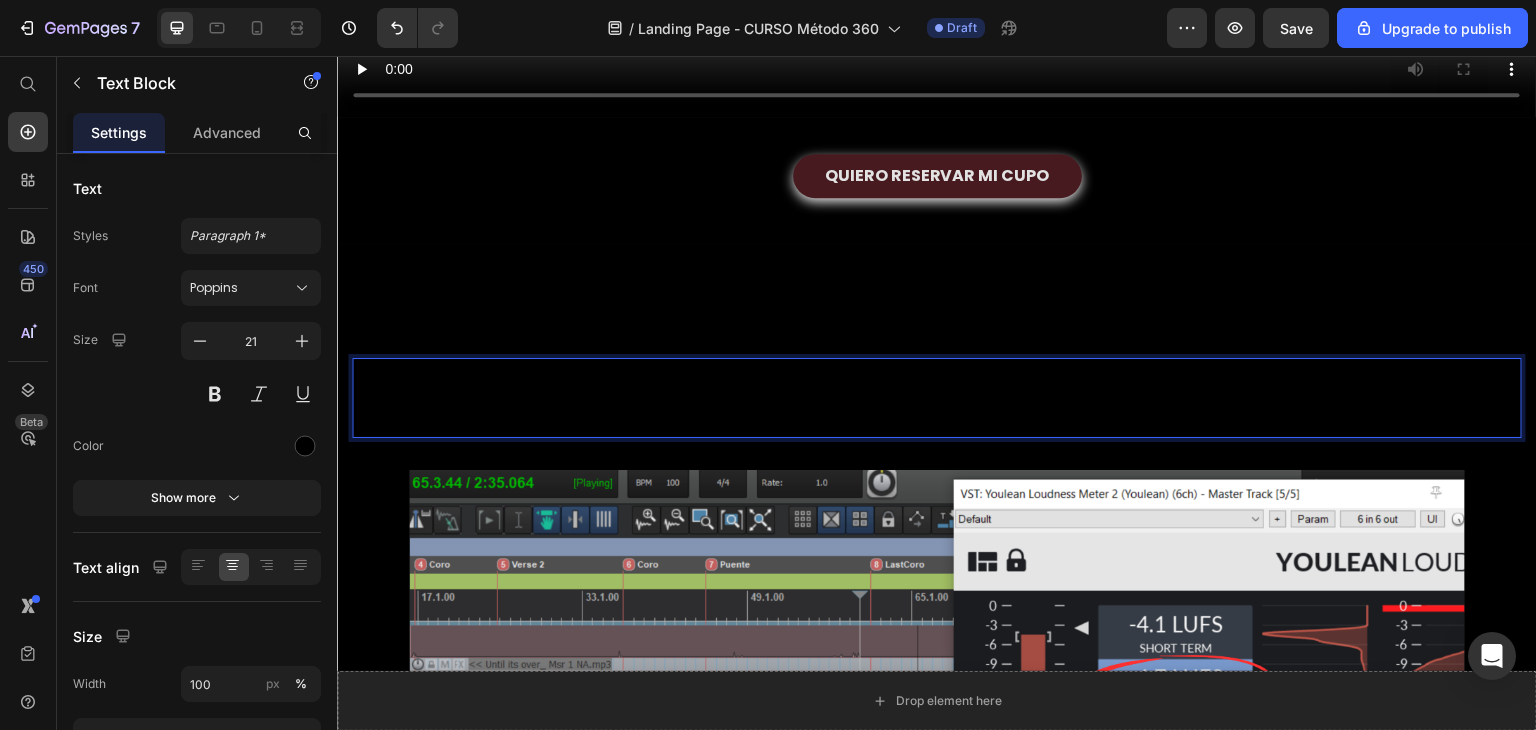 click on "puntaje mayor a  96/100" at bounding box center [937, 417] 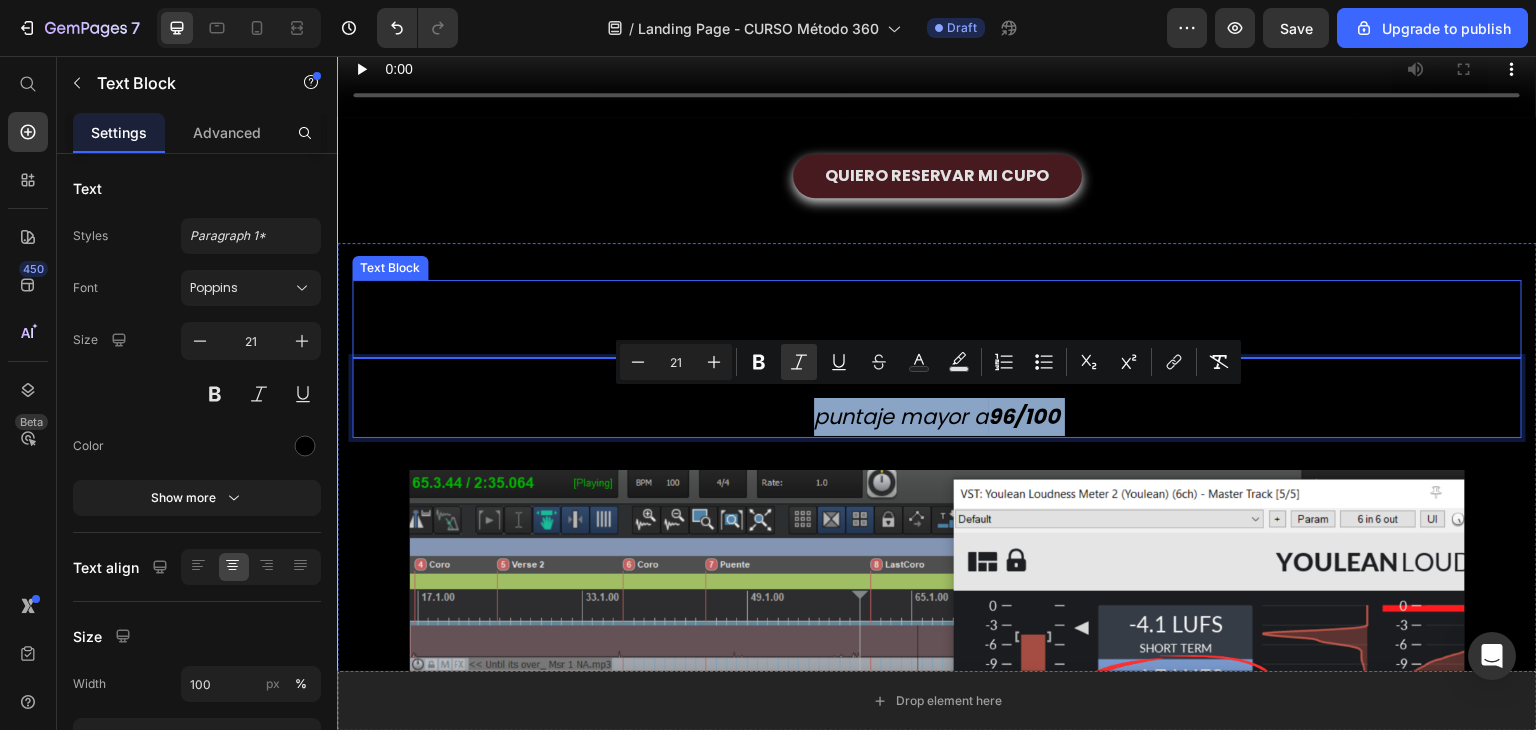 drag, startPoint x: 1139, startPoint y: 413, endPoint x: 694, endPoint y: 338, distance: 451.27597 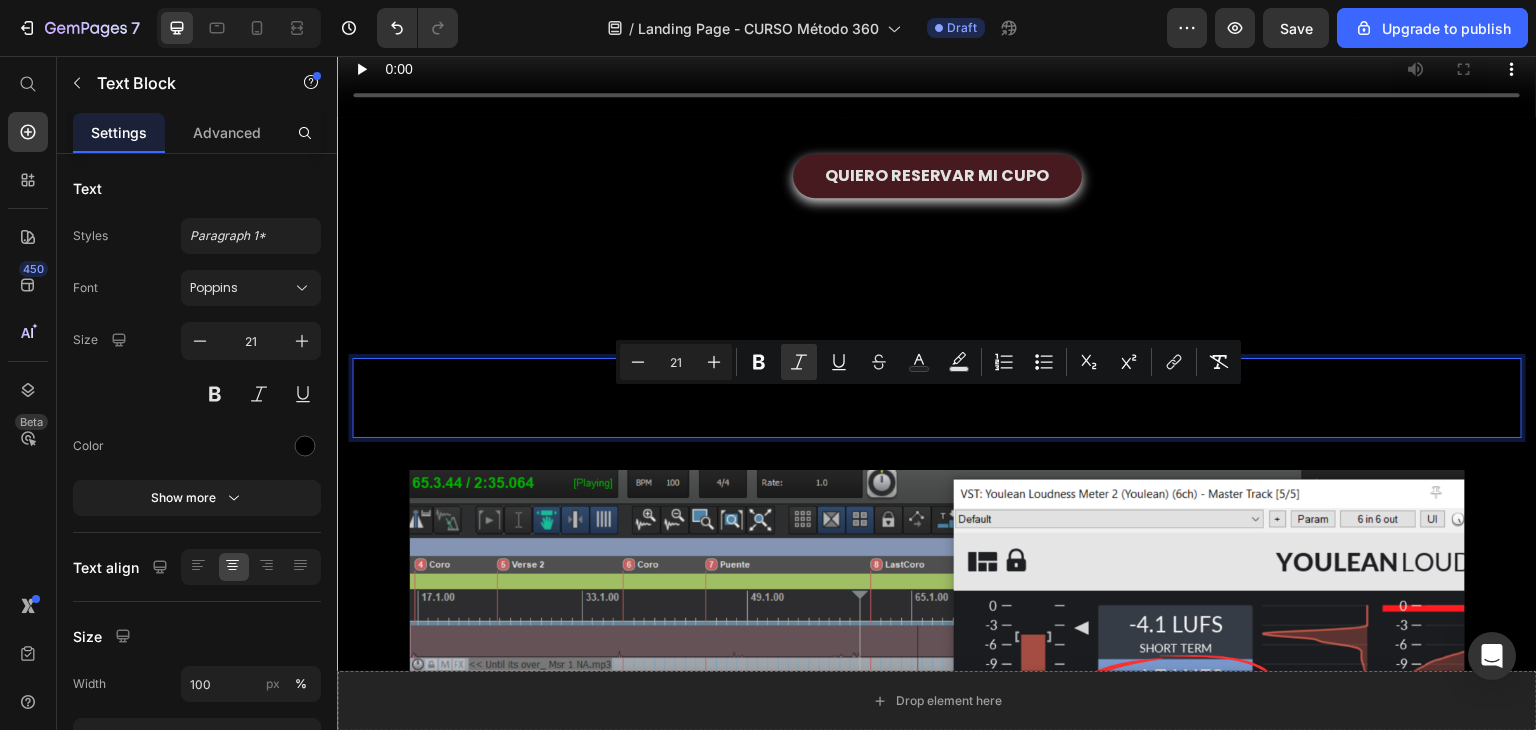 click on "Para financiar tu empresa, con un" at bounding box center [937, 379] 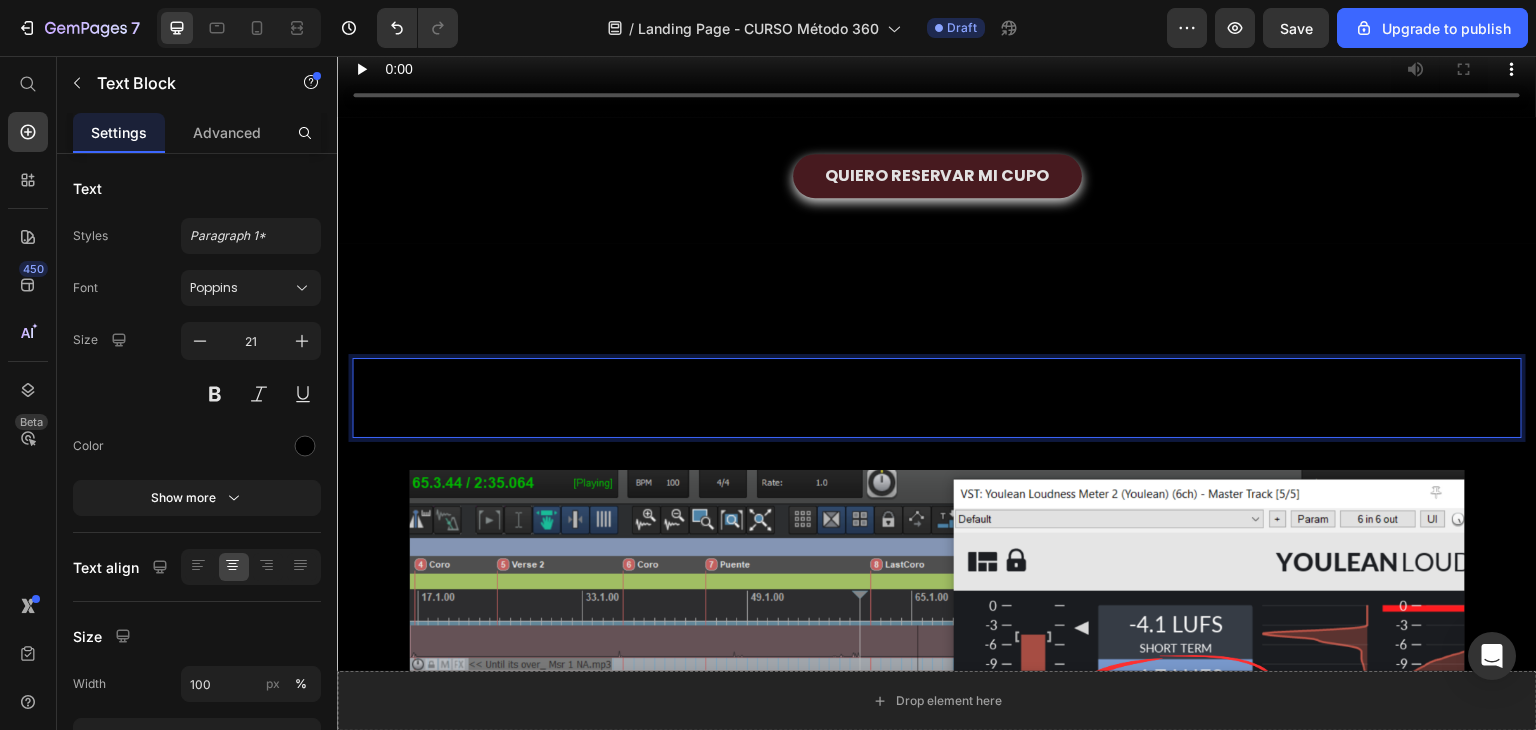 click on "Para financiar tu empresa, con un" at bounding box center [937, 379] 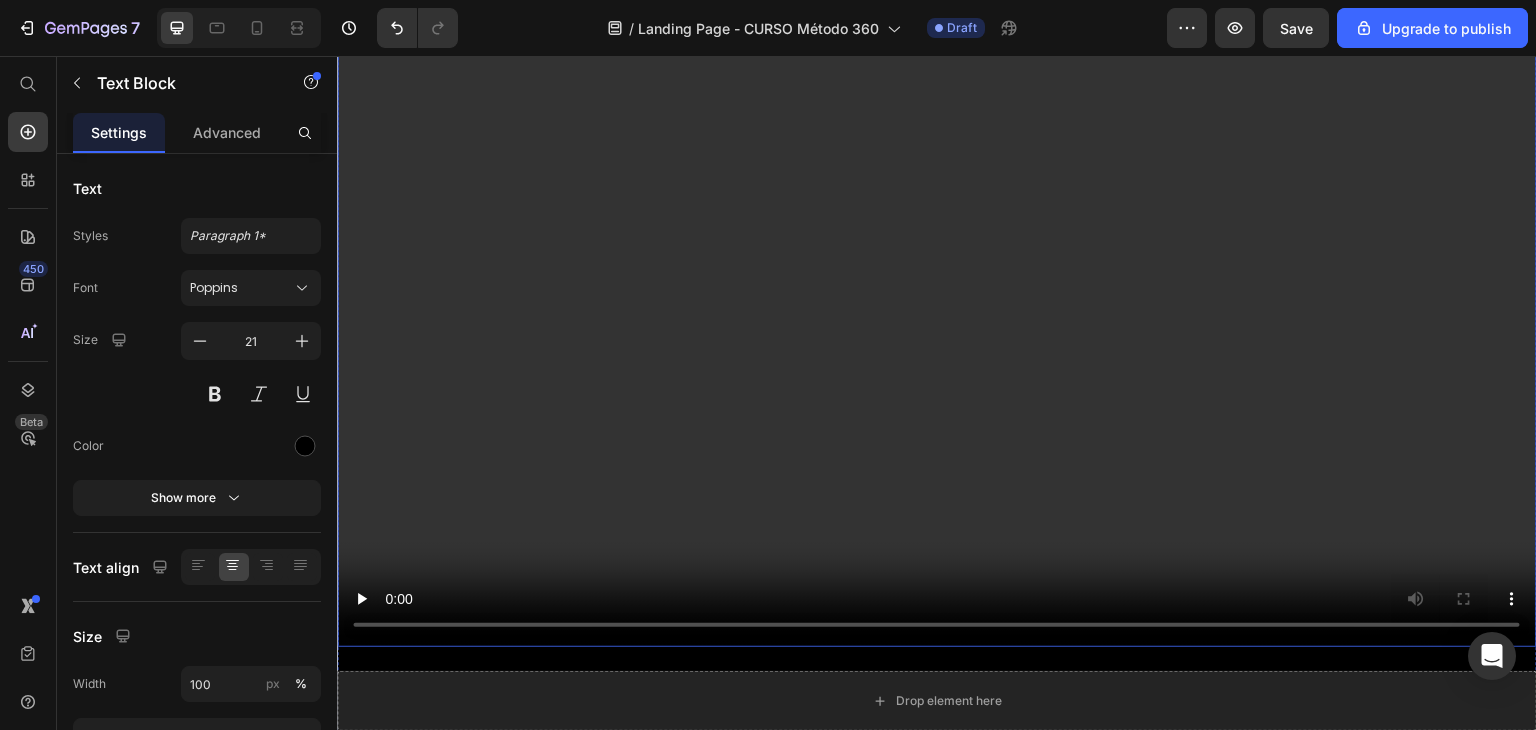 scroll, scrollTop: 968, scrollLeft: 0, axis: vertical 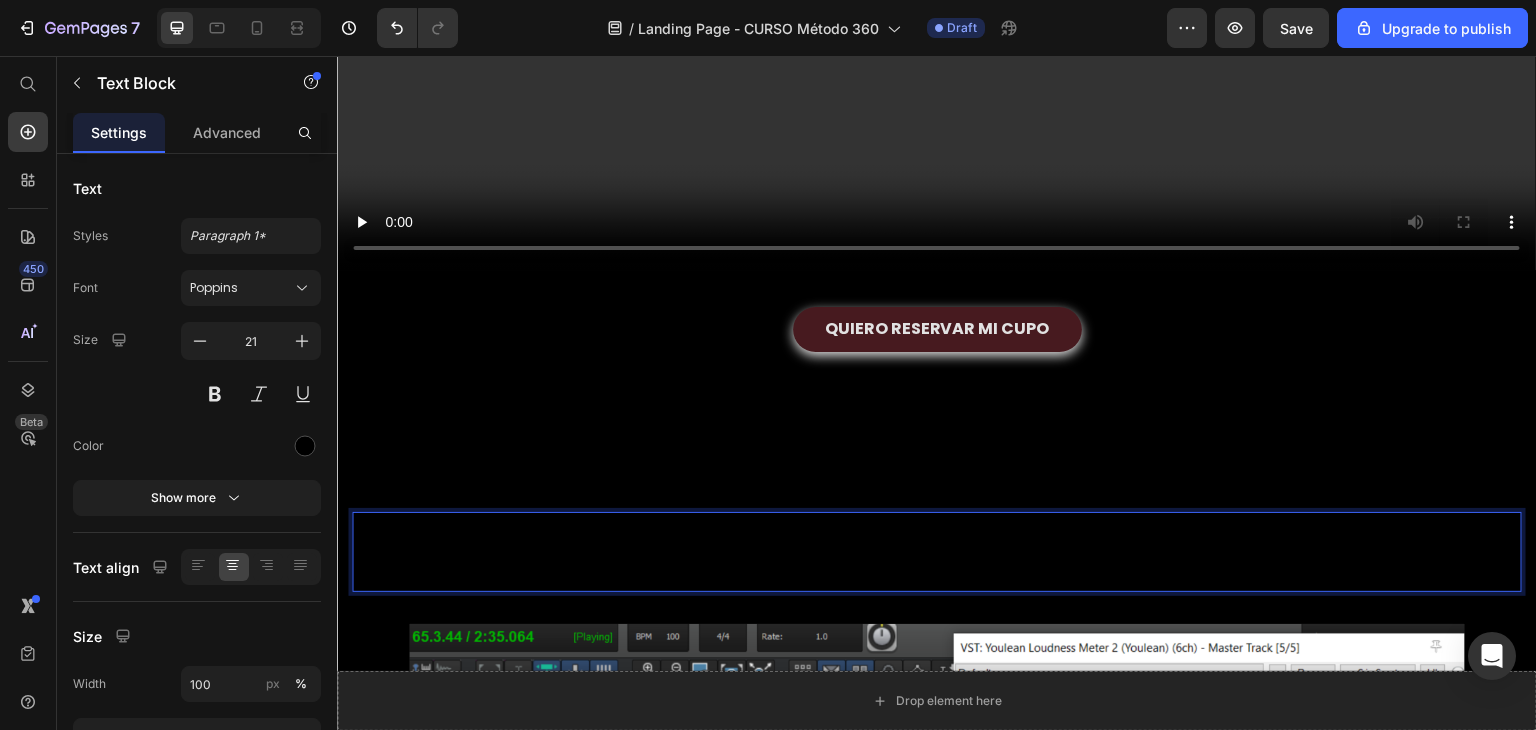click on "Para financiar tu empresa, con un" at bounding box center (937, 533) 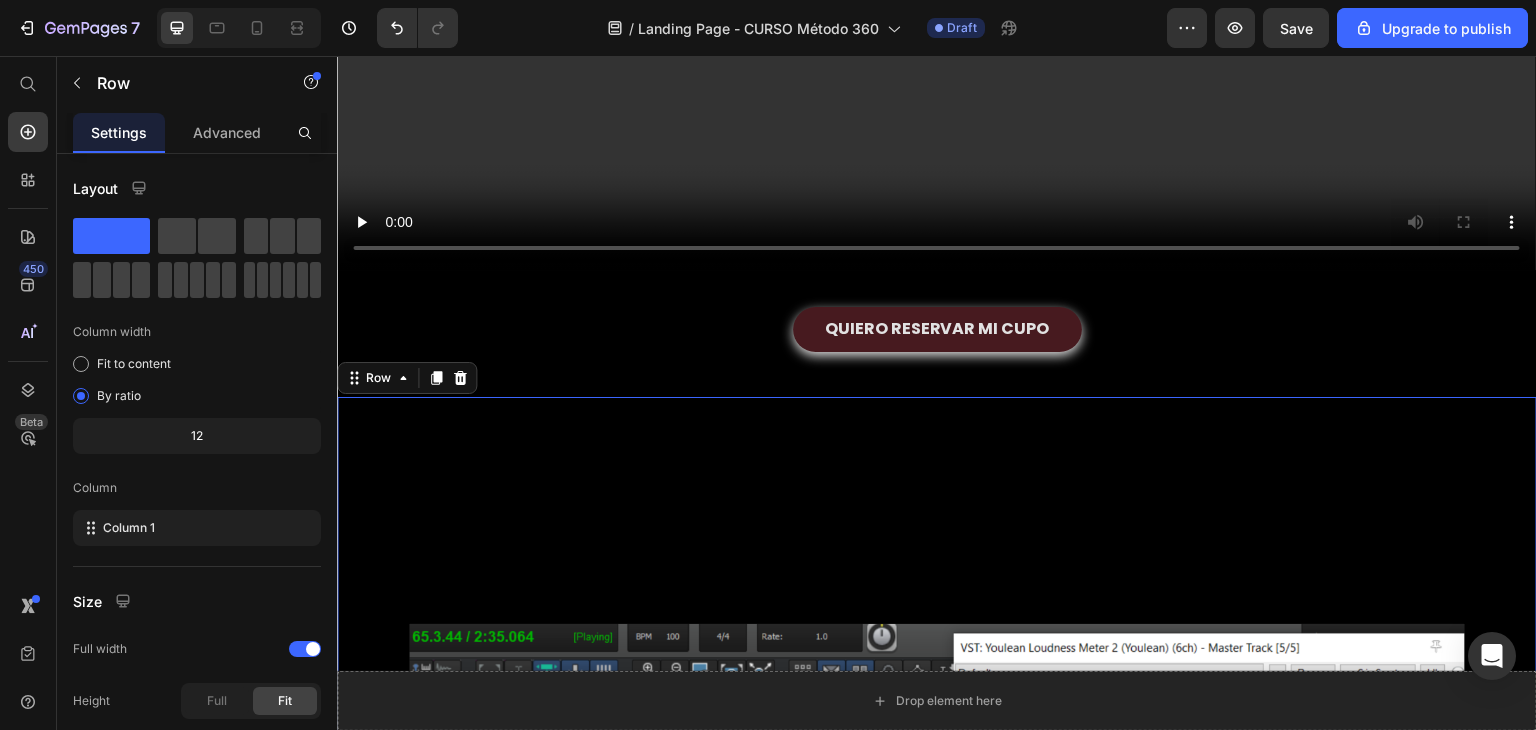click on "IMAGINA CONSEGUIR CASI  100 MILLONES DE PESOS Text Block Para financiar tu empresa, con un puntaje mayor a  96/100 Text Block
Drop element here Hero Banner   o ganar proyectos para girar y producir tu música Text Block
Drop element here Hero Banner   e incluso que tus notificaciones se vean así... por saber cómo  [PERSON_NAME] tu conocimiento artístico. Text Block
Drop element here Hero Banner   No es suerte, es estrategia, estudio y persistencia  son oportunidades reales, disponibles para todos. [DATE] te mostramos  cómo las conseguimos , qué hicimos diferente y qué tenían todas en común. Si tú también quieres financiar tu proyecto pero no sabes por dónde empezar,  este es el primer paso. Text Block Row   0" at bounding box center [937, 1601] 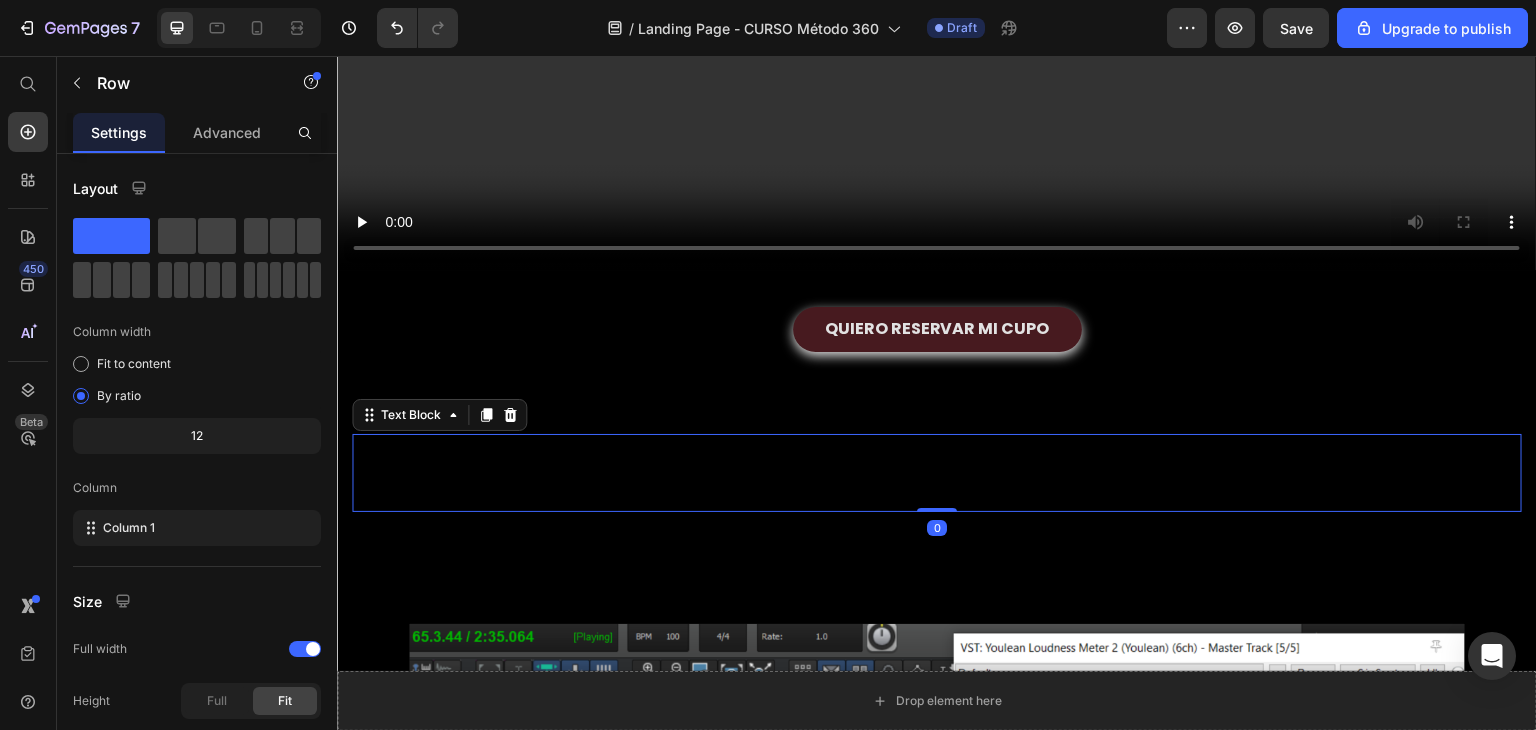 click on "MILLONES DE PESOS" at bounding box center (937, 491) 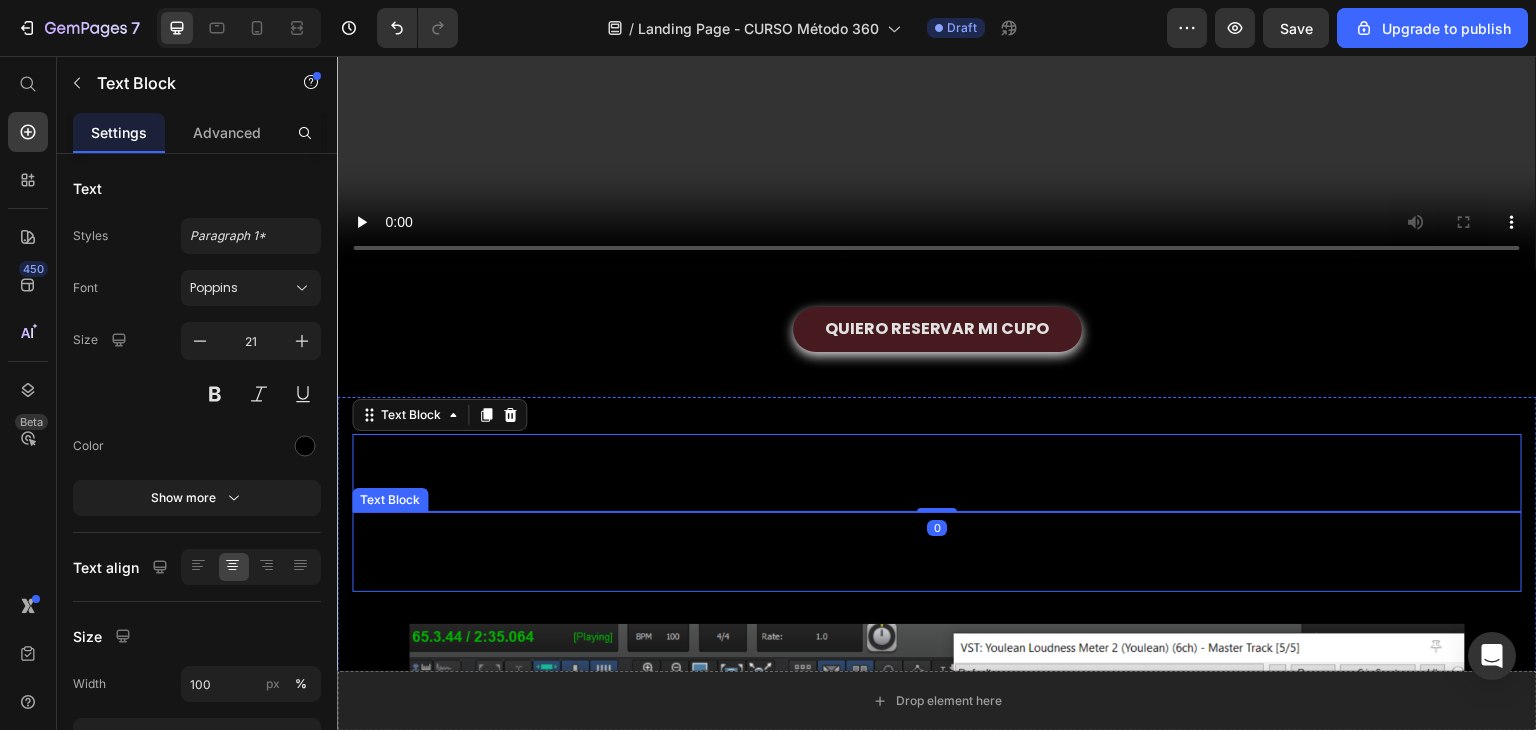 click on "Para financiar tu empresa, con un" at bounding box center (937, 533) 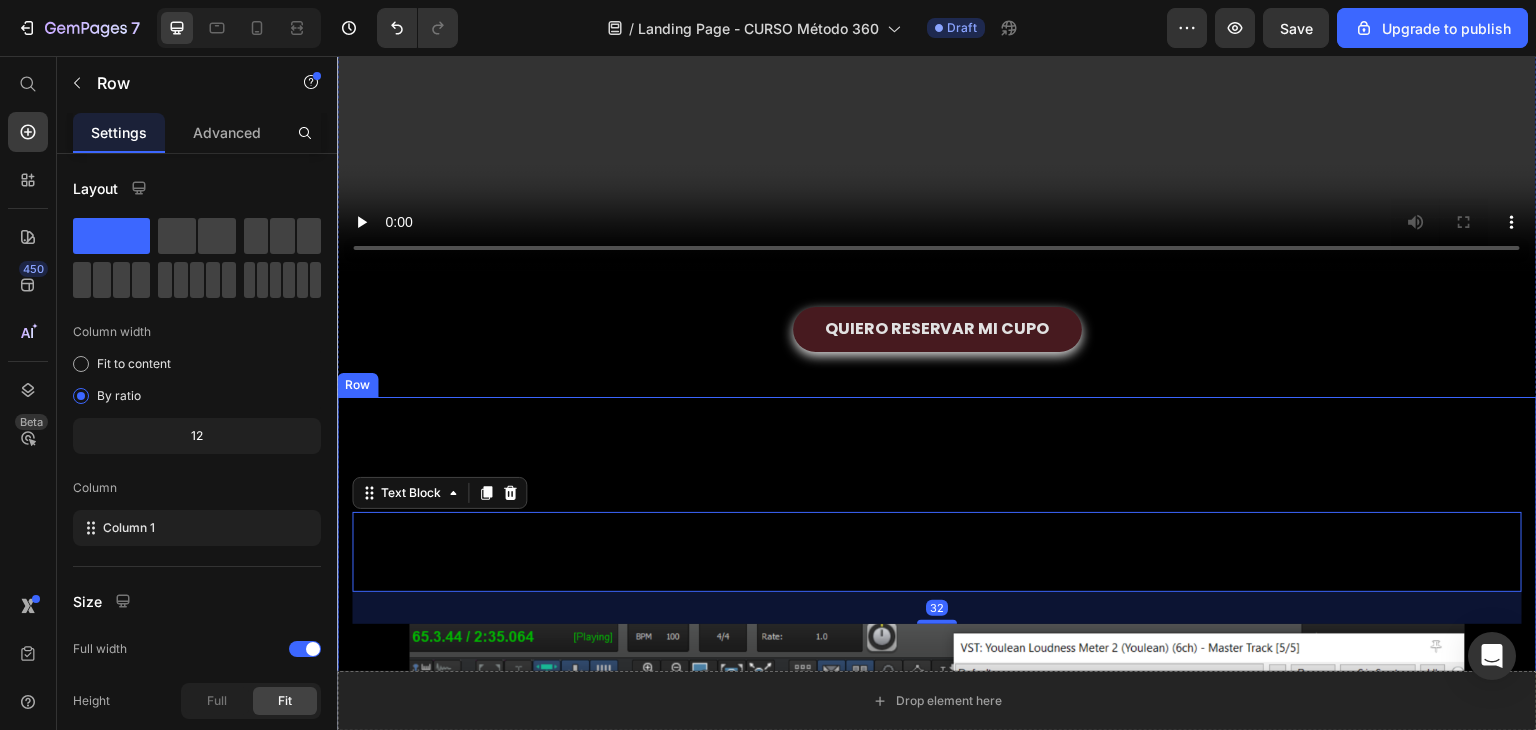 click on "IMAGINA CONSEGUIR CASI  100 MILLONES DE PESOS Text Block Para financiar tu empresa, con un puntaje mayor a  96/100 Text Block   32
Drop element here Hero Banner   o ganar proyectos para girar y producir tu música Text Block
Drop element here Hero Banner   e incluso que tus notificaciones se vean así... por saber cómo  [PERSON_NAME] tu conocimiento artístico. Text Block
Drop element here Hero Banner   No es suerte, es estrategia, estudio y persistencia  son oportunidades reales, disponibles para todos. [DATE] te mostramos  cómo las conseguimos , qué hicimos diferente y qué tenían todas en común. Si tú también quieres financiar tu proyecto pero no sabes por dónde empezar,  este es el primer paso. Text Block Row" at bounding box center (937, 1601) 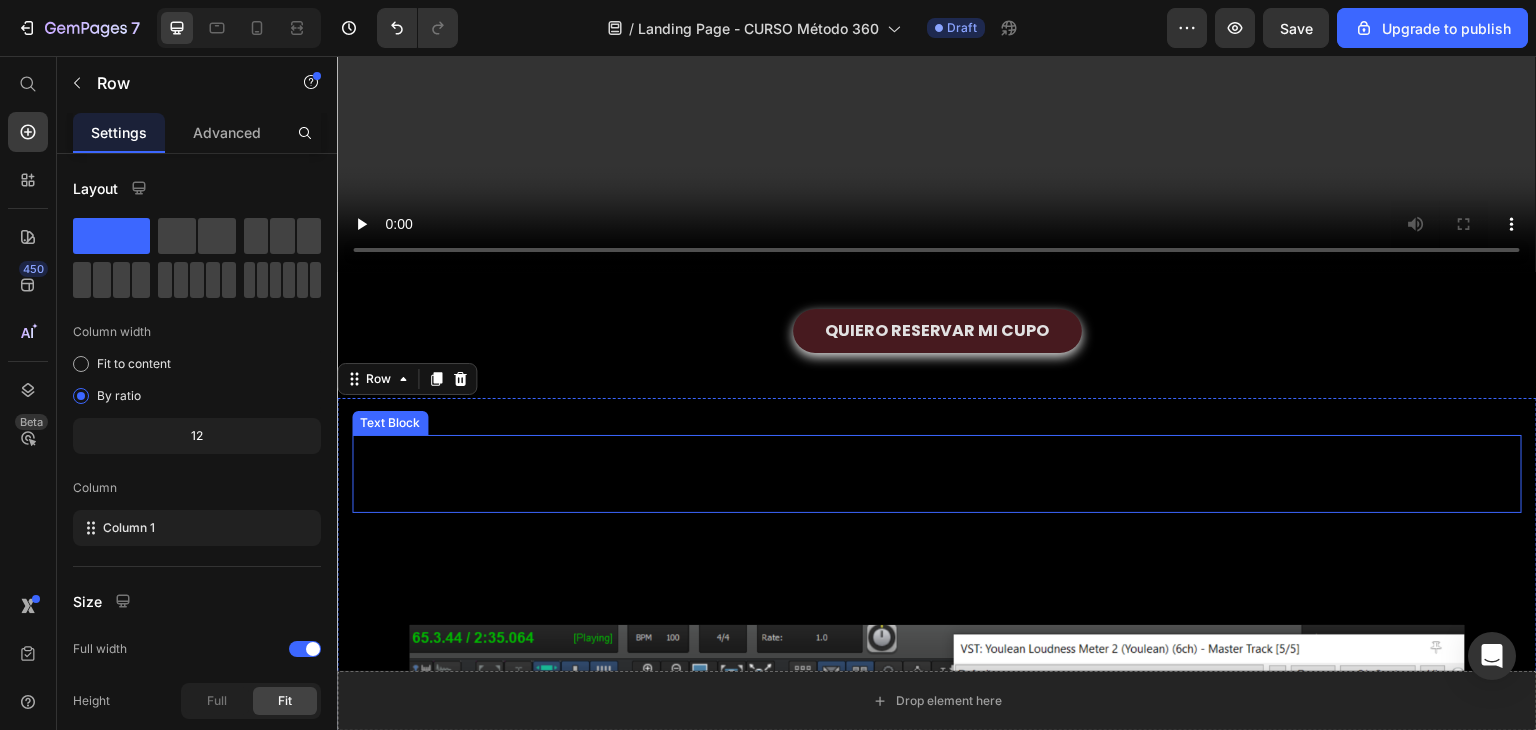 scroll, scrollTop: 1215, scrollLeft: 0, axis: vertical 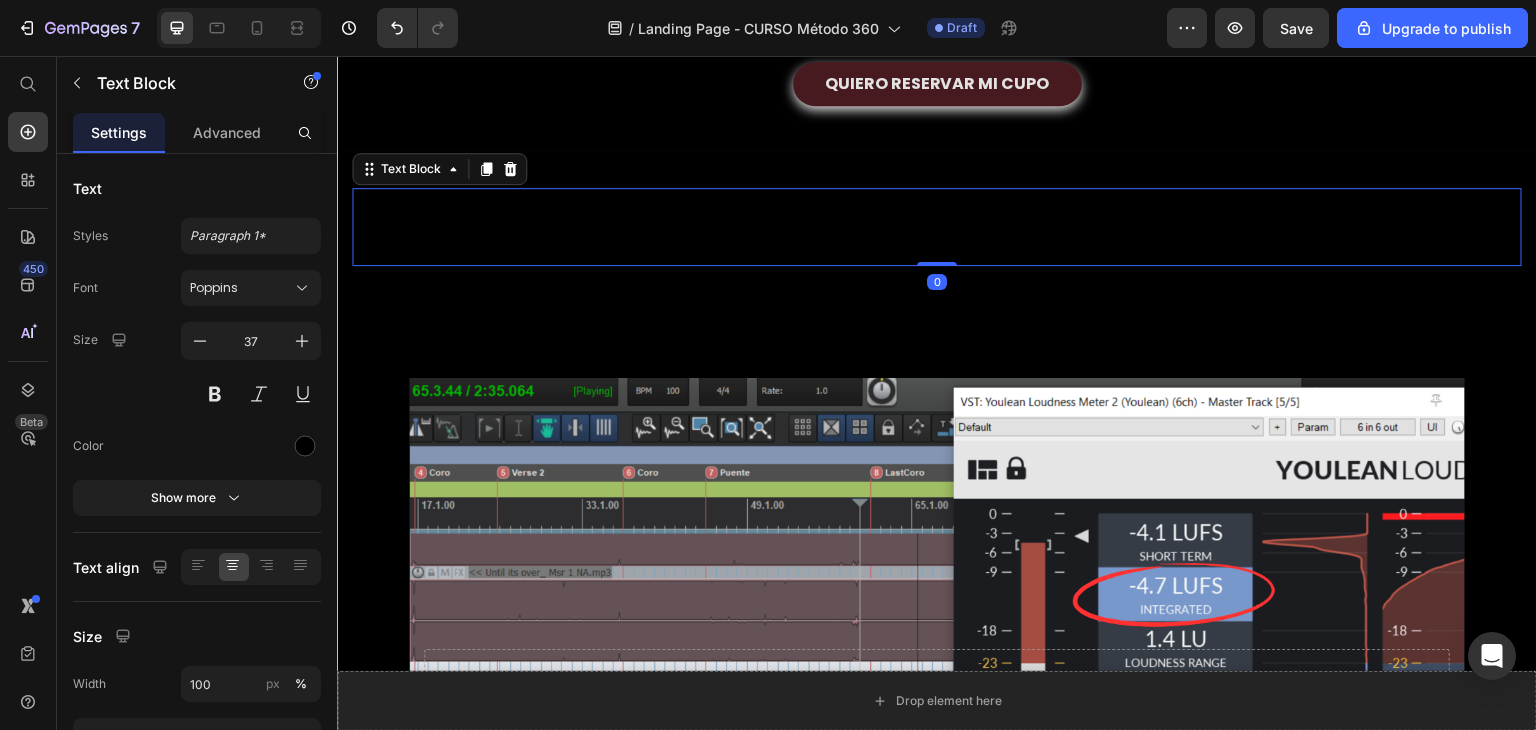 click on "IMAGINA CONSEGUIR CASI" at bounding box center [906, 208] 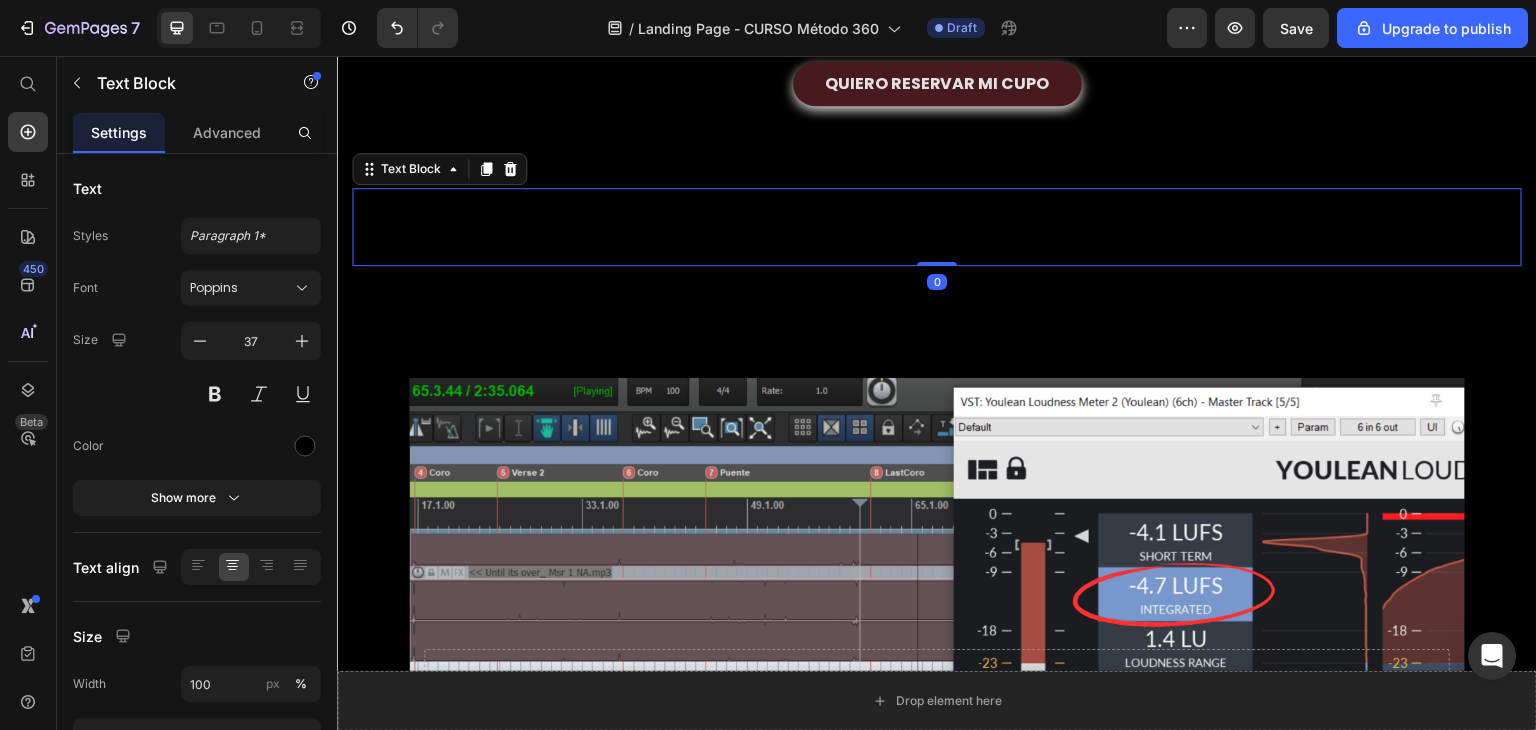 click on "MILLONES DE PESOS" at bounding box center [937, 245] 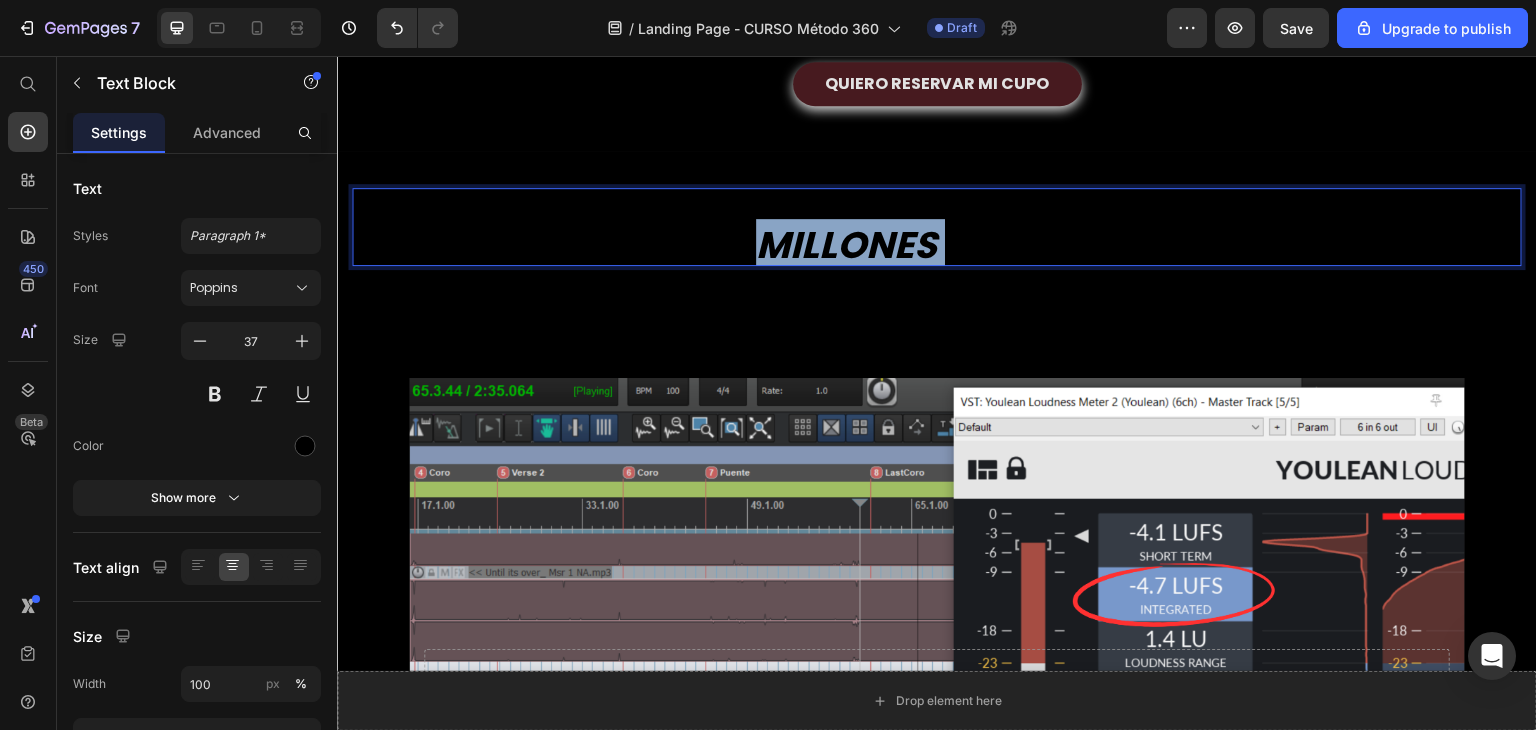 click on "MILLONES DE PESOS" at bounding box center (937, 245) 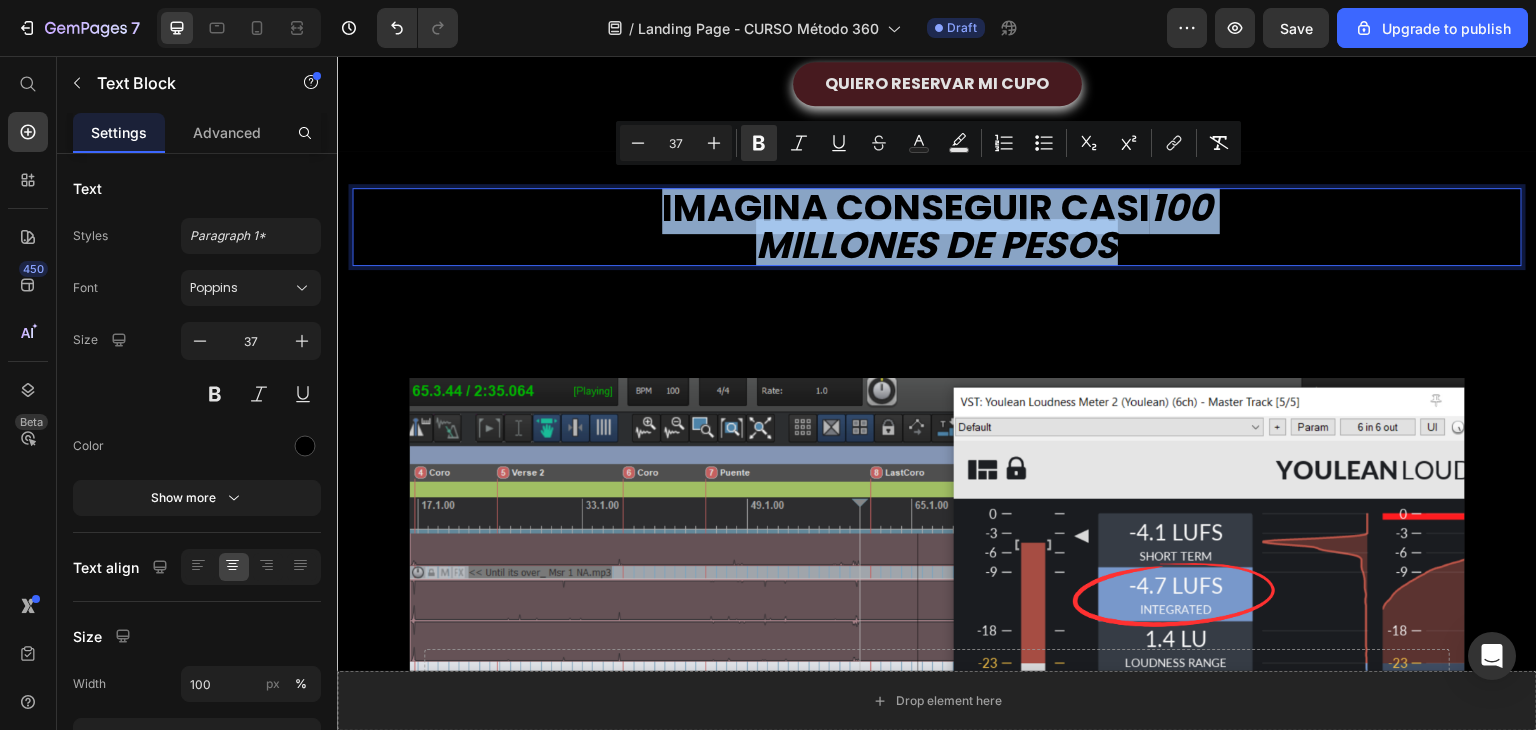 drag, startPoint x: 1432, startPoint y: 231, endPoint x: 376, endPoint y: 192, distance: 1056.72 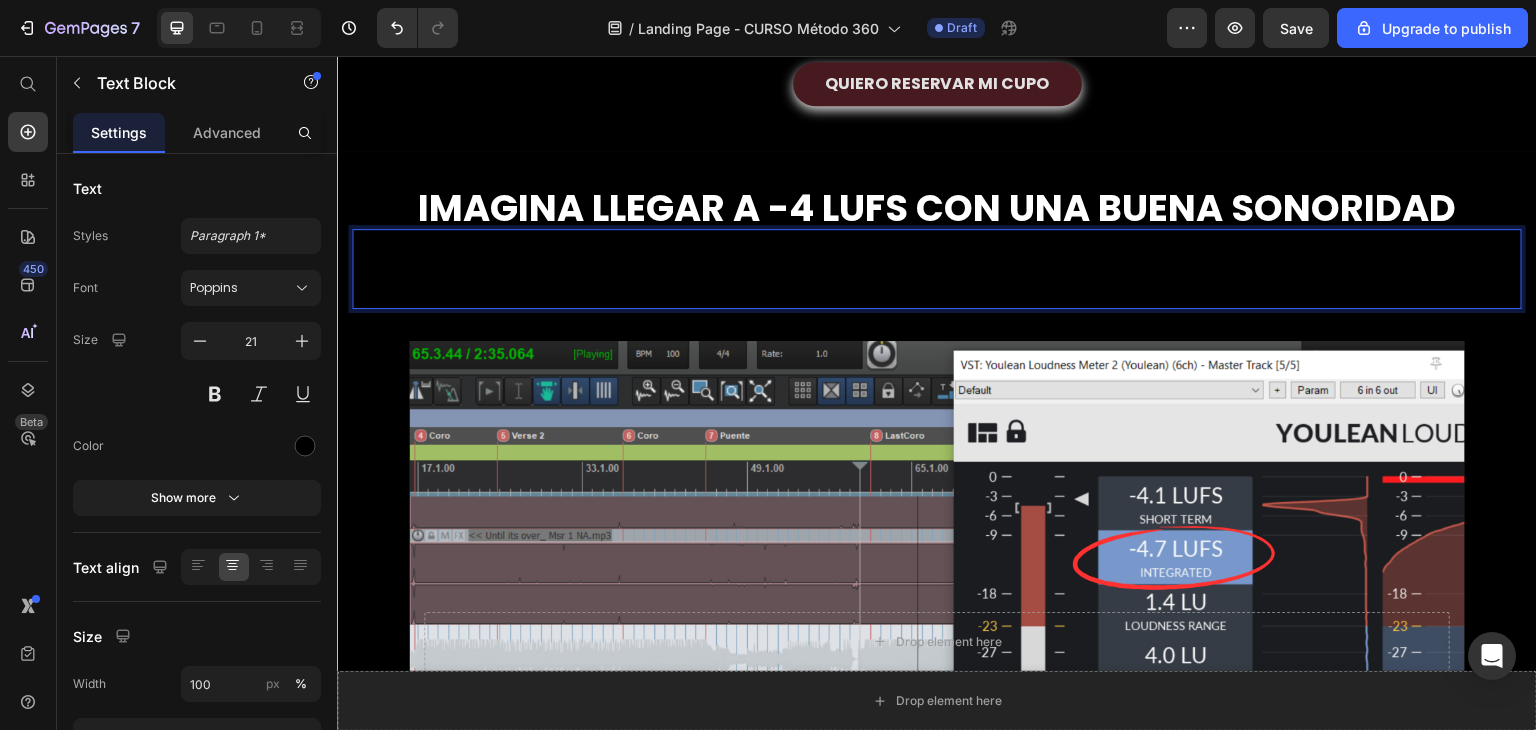 click on "Para financiar tu empresa, con un" at bounding box center (937, 249) 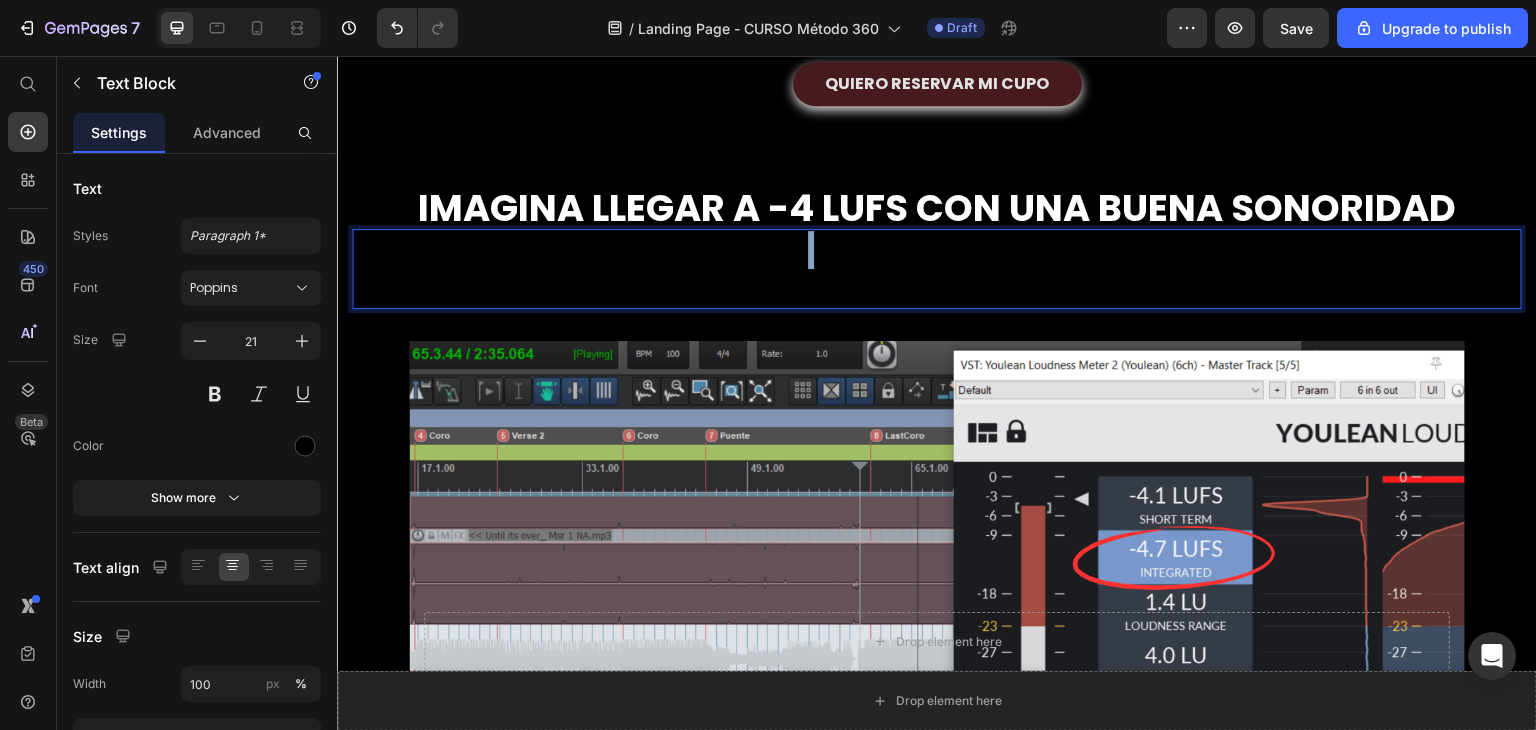 click on "Para financiar tu empresa, con un" at bounding box center [937, 249] 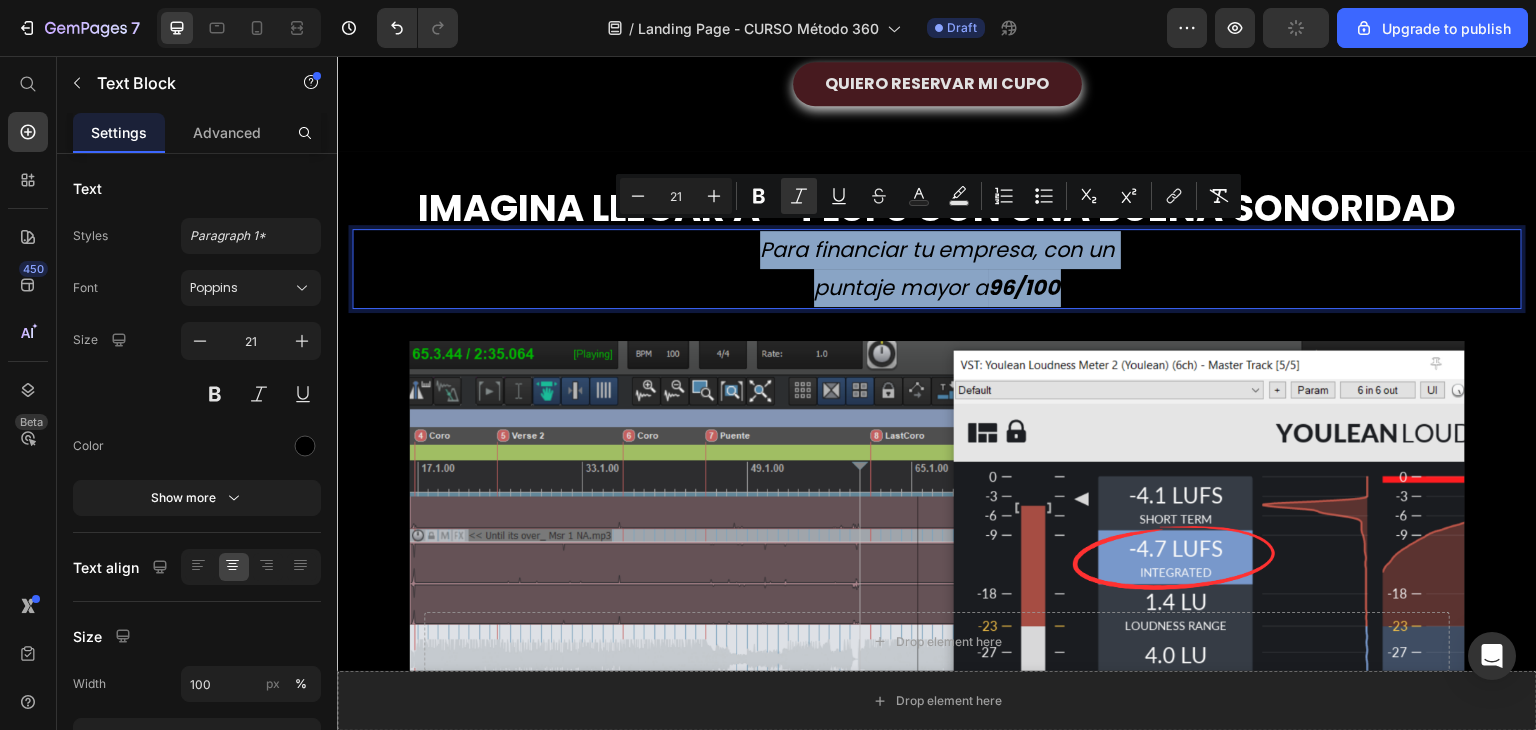 drag, startPoint x: 692, startPoint y: 235, endPoint x: 1243, endPoint y: 300, distance: 554.8207 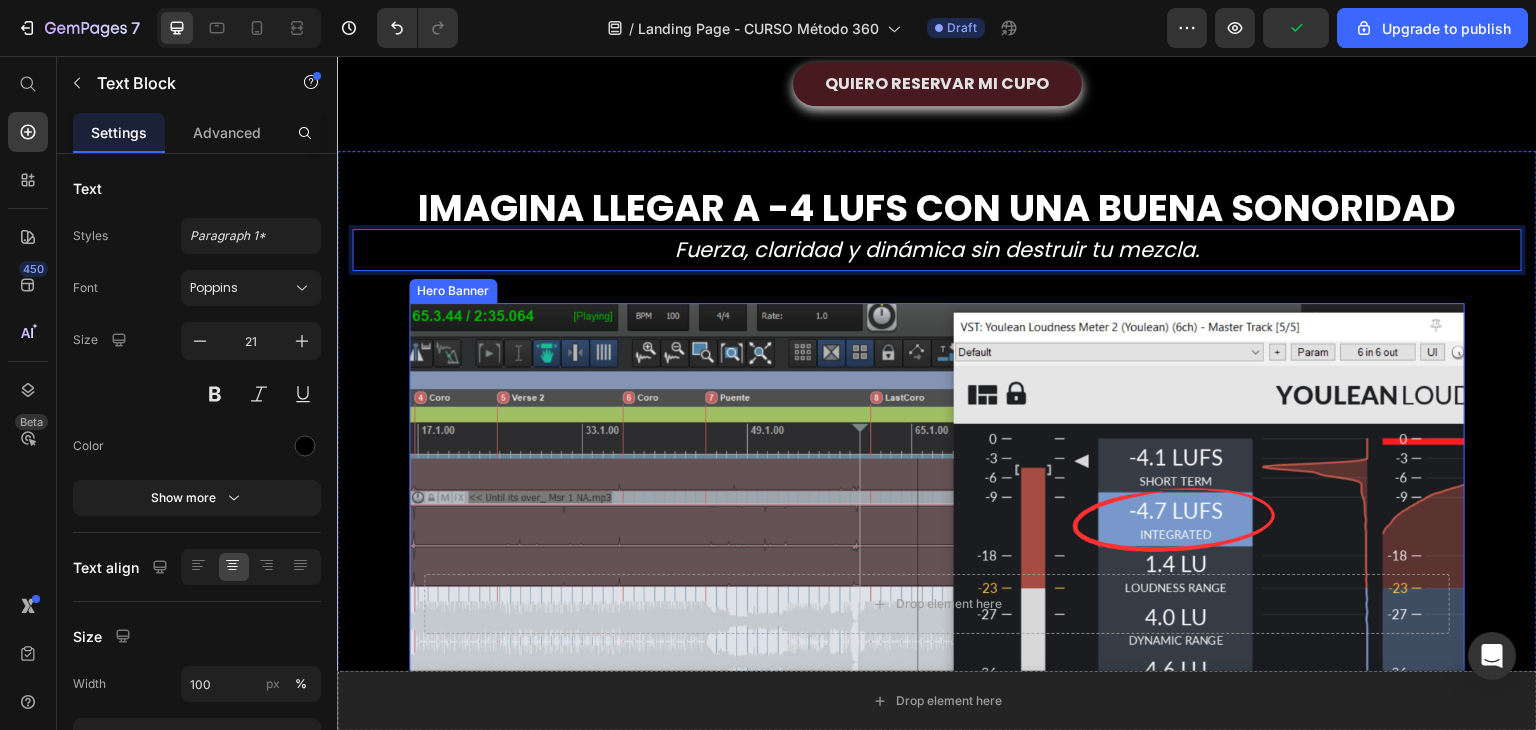 click at bounding box center (937, 600) 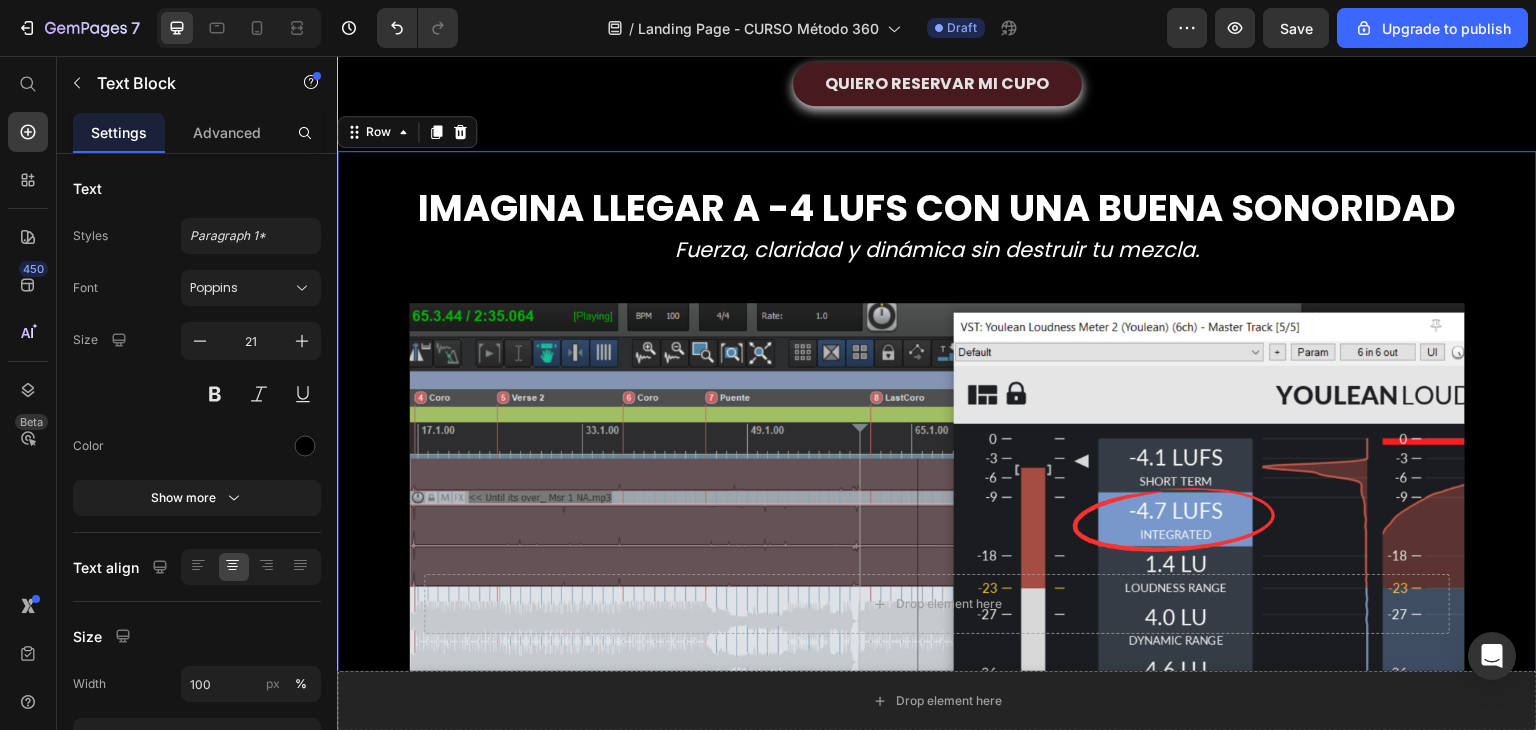 click on "IMAGINA LLEGAR A -4 LUFS CON UNA BUENA SONORIDAD Text Block Fuerza, claridad y dinámica sin destruir tu mezcla. Text Block
Drop element here Hero Banner   o ganar proyectos para girar y producir tu música Text Block
Drop element here Hero Banner   e incluso que tus notificaciones se vean así... por saber cómo  [PERSON_NAME] tu conocimiento artístico. Text Block
Drop element here Hero Banner   No es suerte, es estrategia, estudio y persistencia  son oportunidades reales, disponibles para todos. [DATE] te mostramos  cómo las conseguimos , qué hicimos diferente y qué tenían todas en común. Si tú también quieres financiar tu proyecto pero no sabes por dónde empezar,  este es el primer paso. Text Block" at bounding box center [937, 1318] 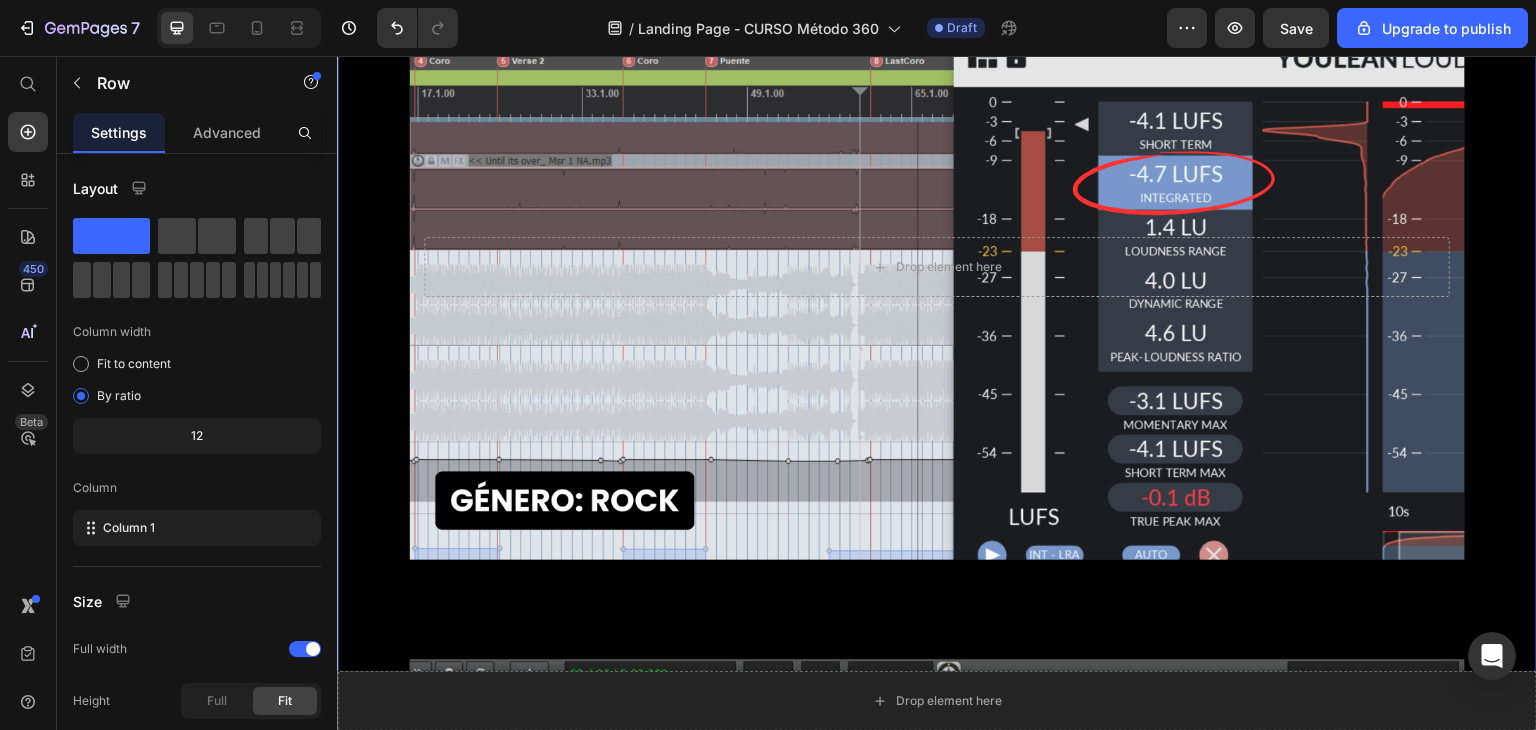scroll, scrollTop: 1683, scrollLeft: 0, axis: vertical 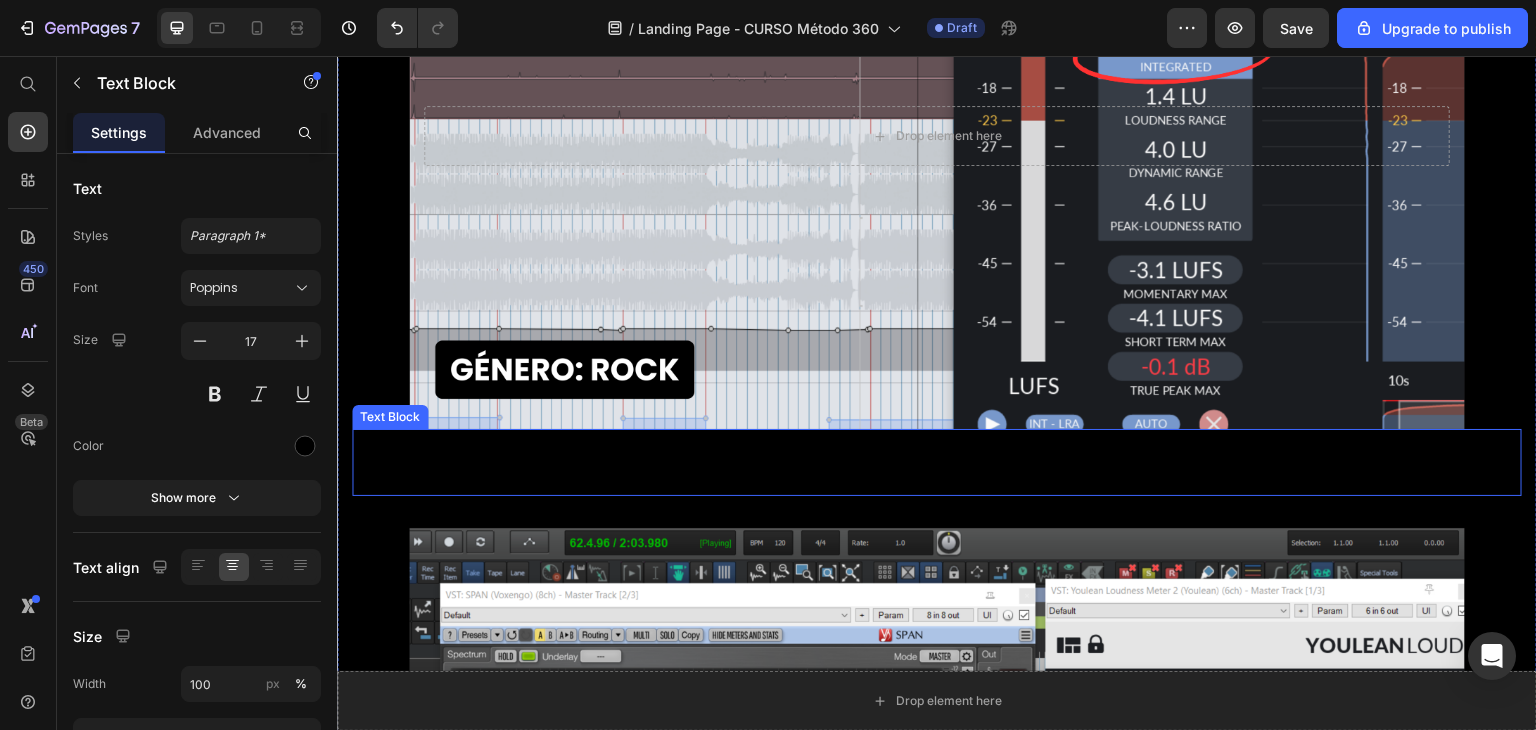 click on "o ganar proyectos para girar y producir tu música" at bounding box center [937, 478] 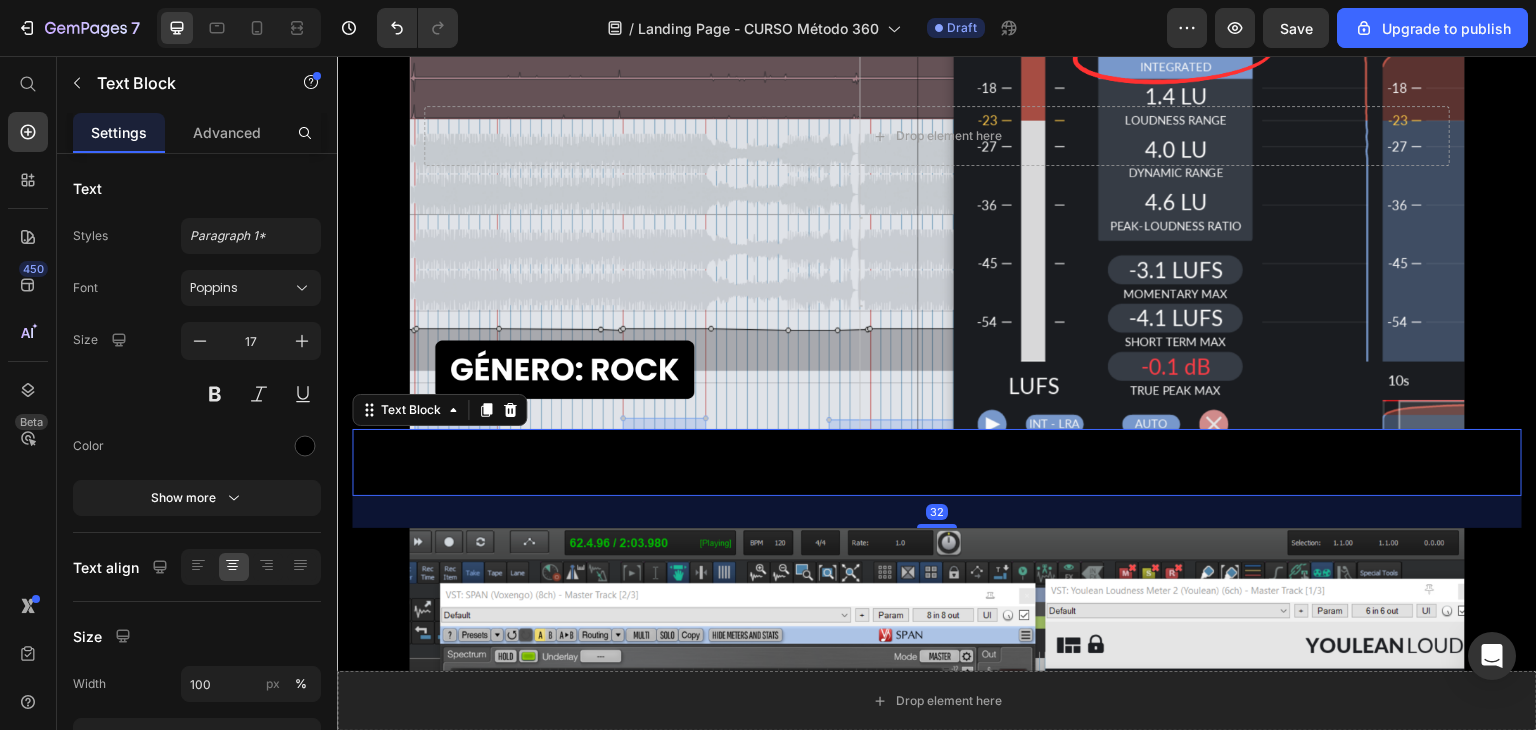 click on "o ganar proyectos para girar y producir tu música" at bounding box center (937, 478) 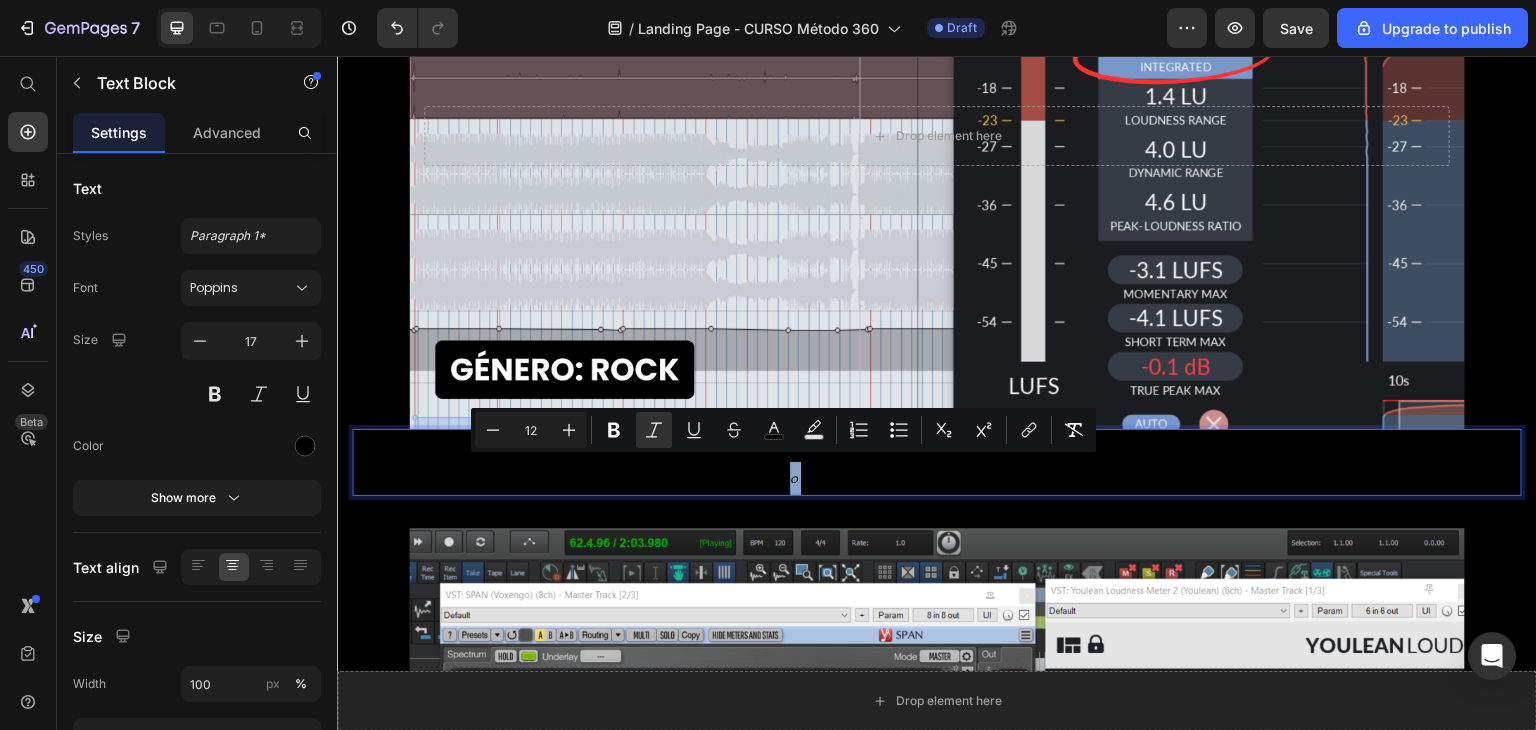click on "o ganar proyectos para girar y producir tu música" at bounding box center (937, 478) 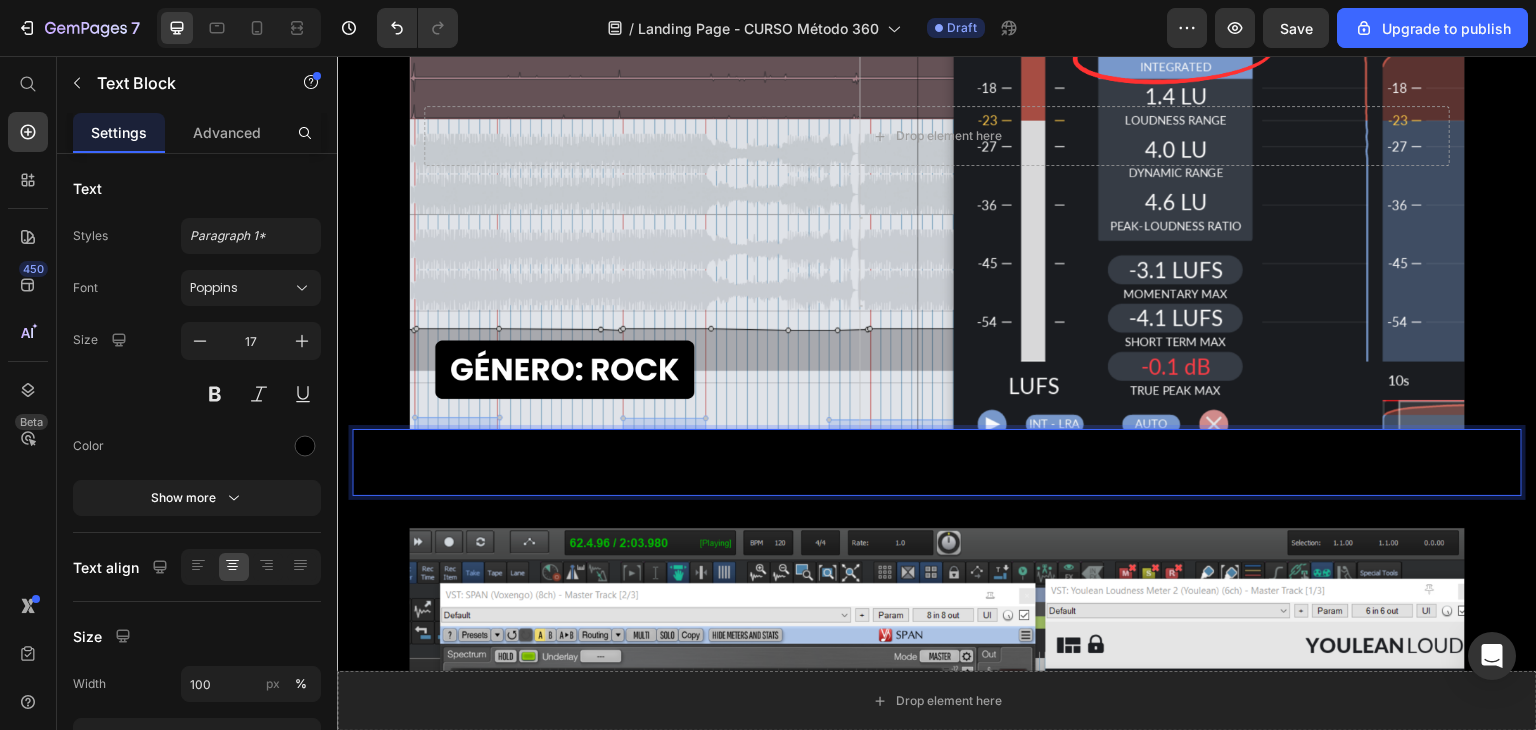 drag, startPoint x: 546, startPoint y: 434, endPoint x: 1102, endPoint y: 444, distance: 556.0899 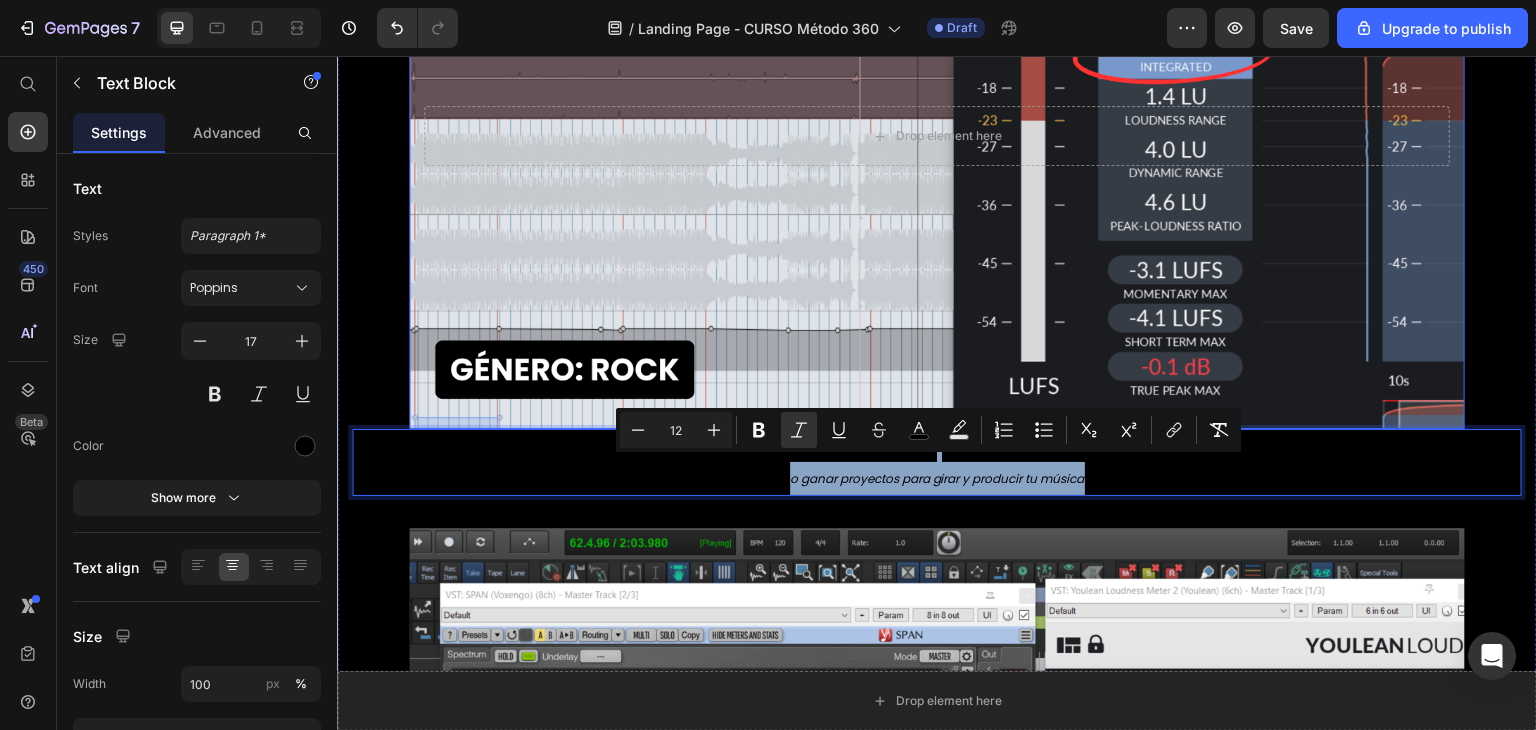drag, startPoint x: 1114, startPoint y: 469, endPoint x: 566, endPoint y: 362, distance: 558.34845 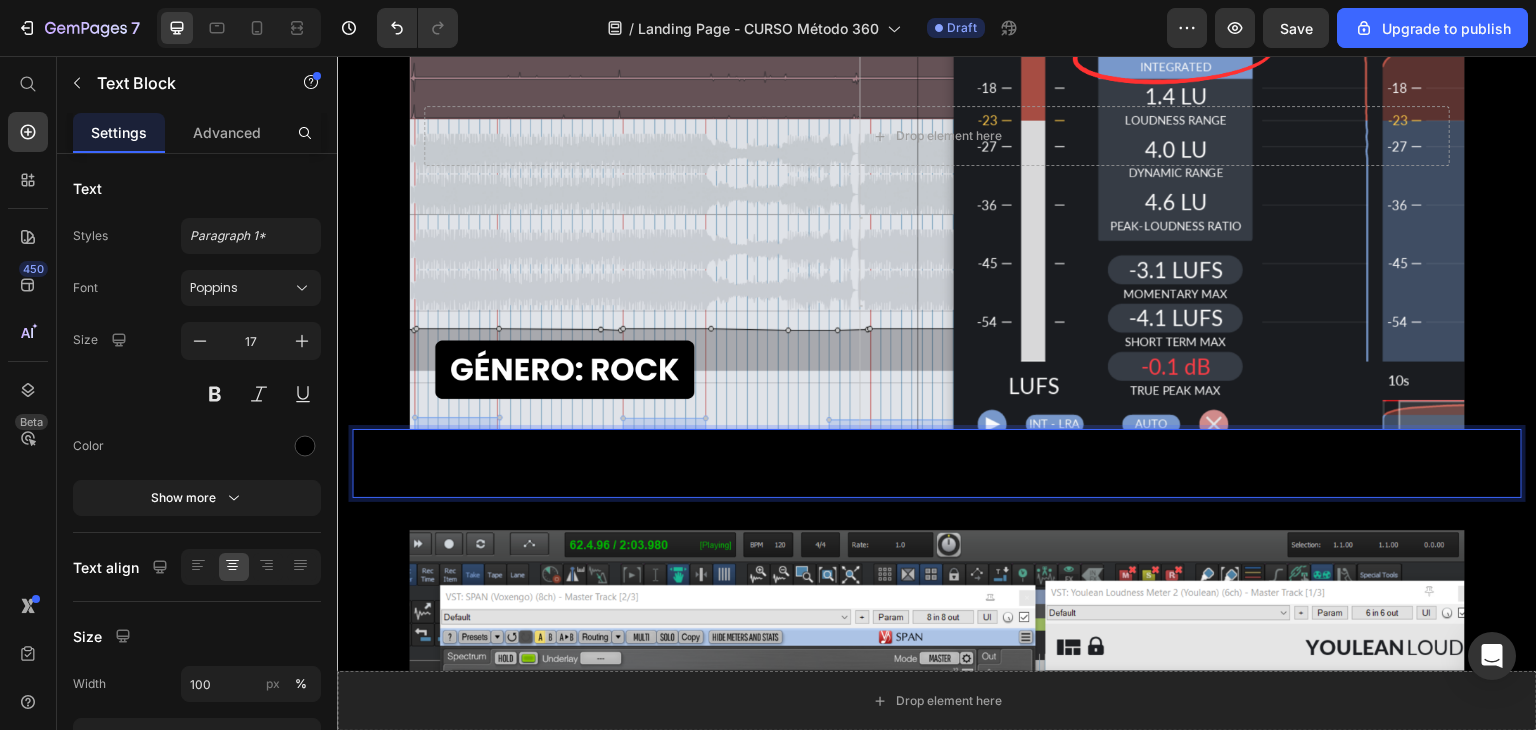 click on "No se trata de subirle el volumen al final, sino de mezclar con intención desde el principio." at bounding box center [937, 463] 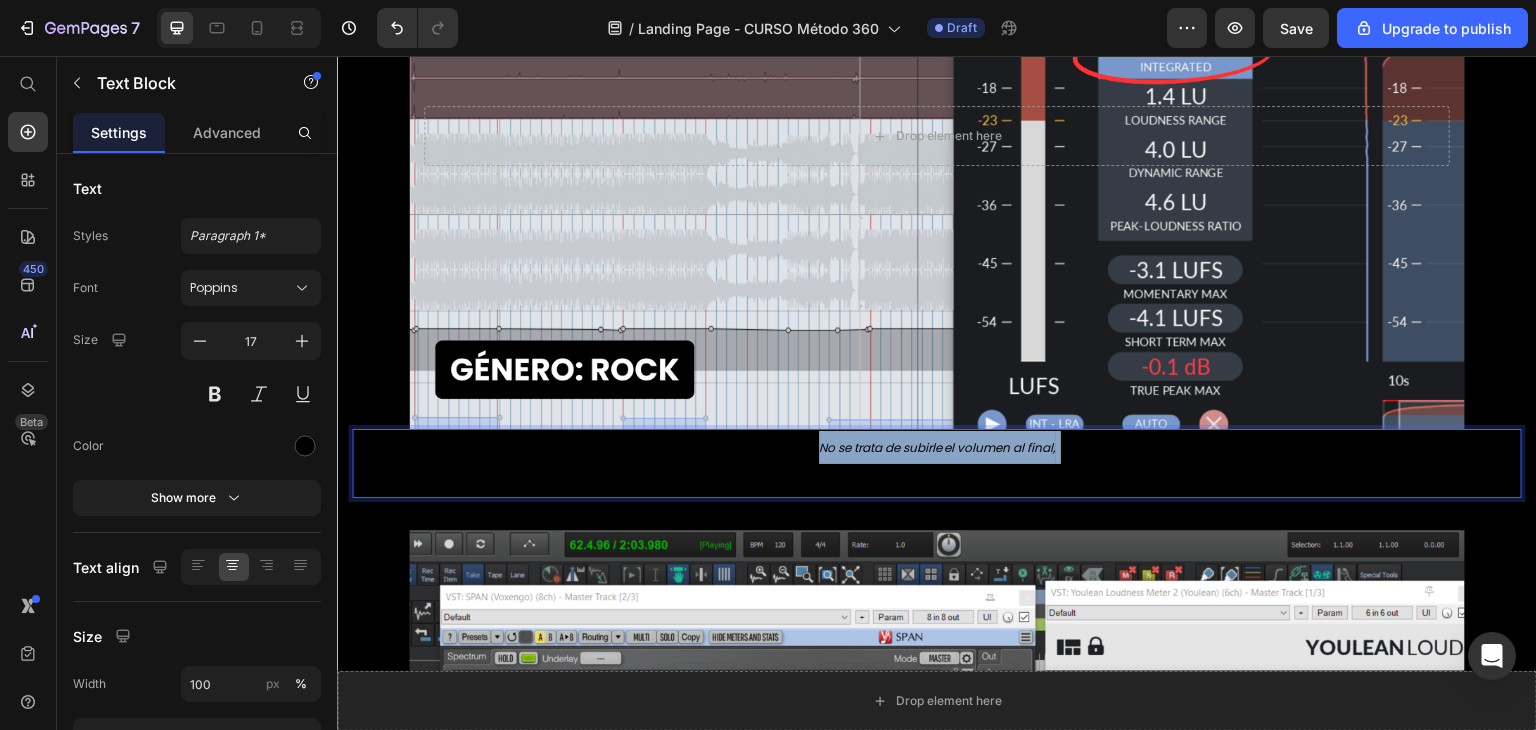 click on "No se trata de subirle el volumen al final, sino de mezclar con intención desde el principio." at bounding box center [937, 463] 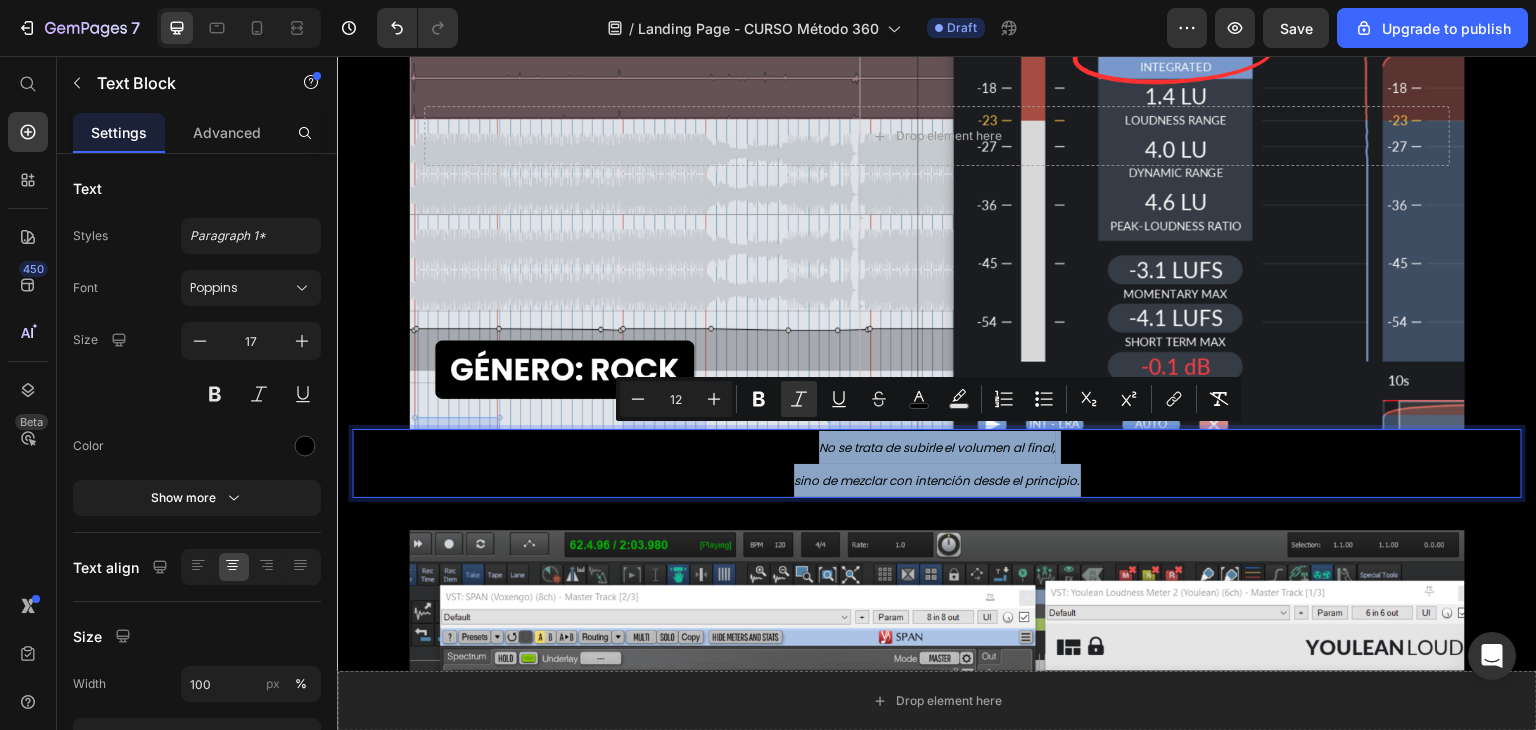 drag, startPoint x: 1151, startPoint y: 483, endPoint x: 571, endPoint y: 430, distance: 582.4165 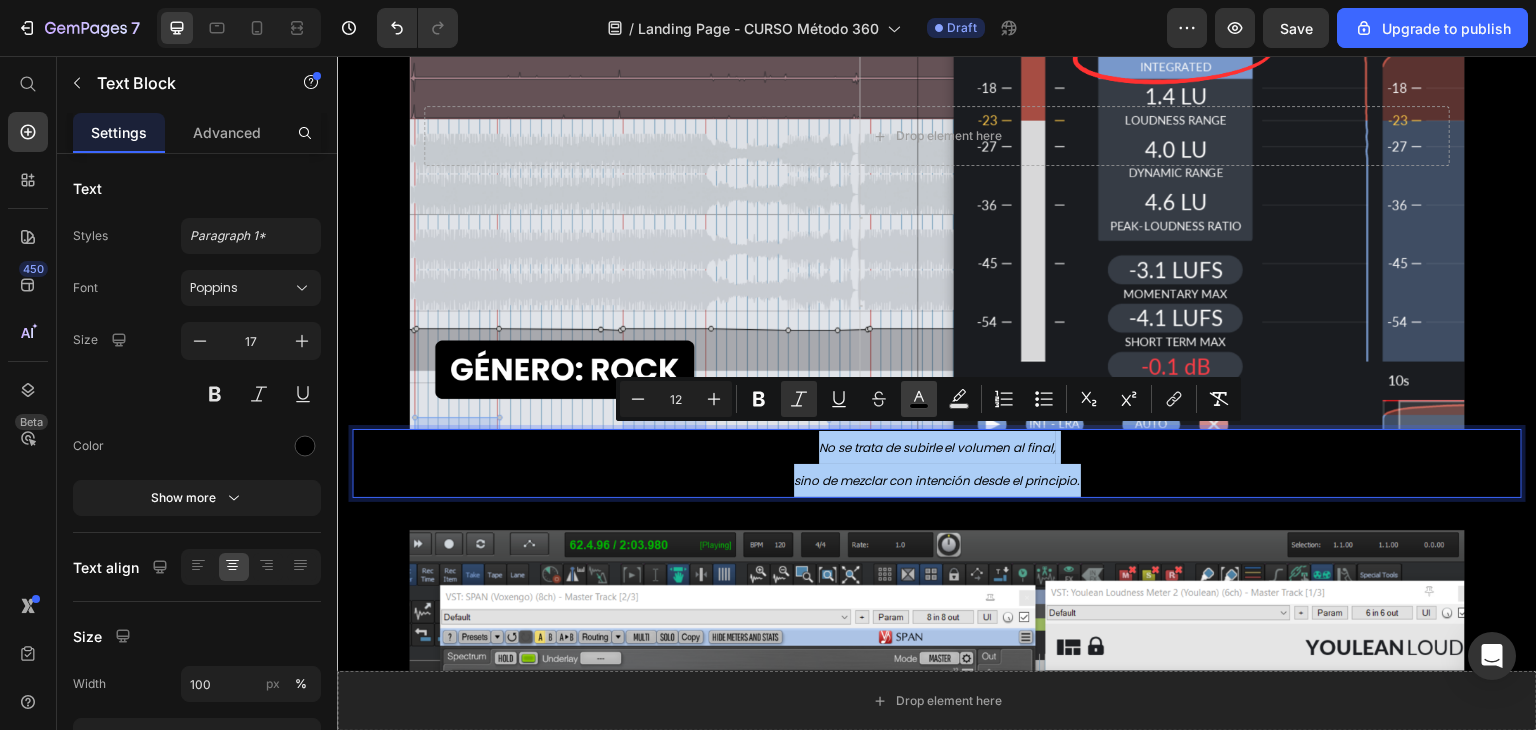 click 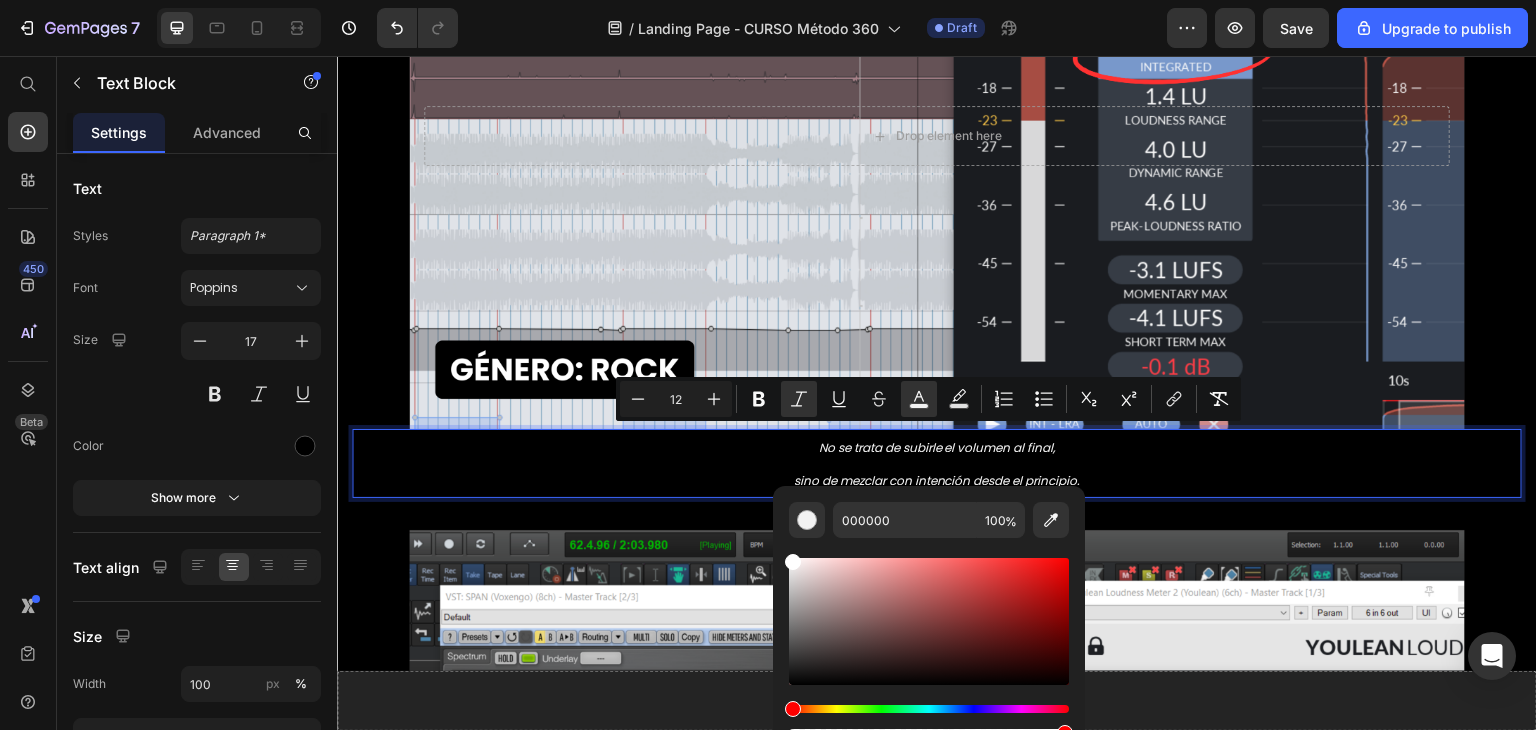 drag, startPoint x: 788, startPoint y: 564, endPoint x: 778, endPoint y: 529, distance: 36.40055 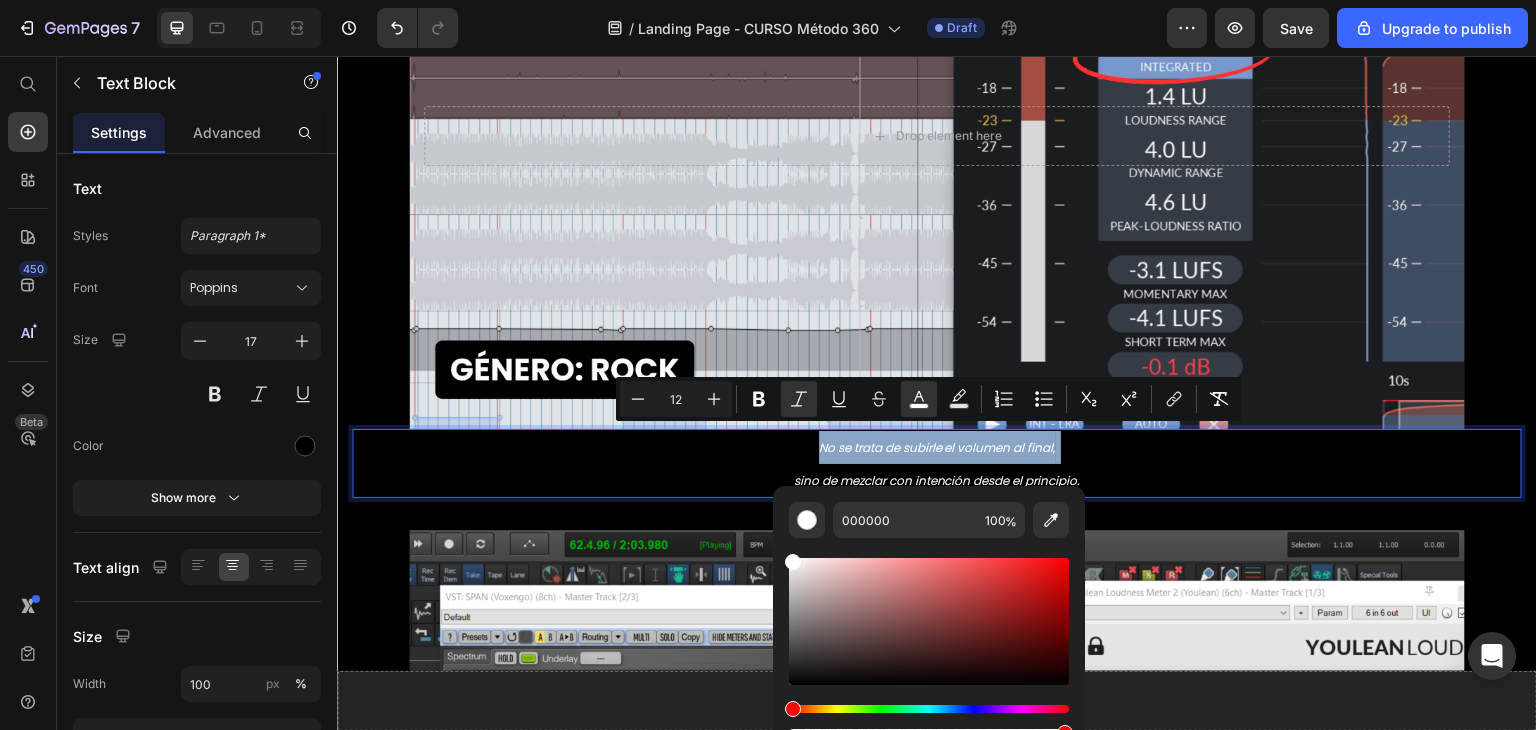 click on "No se trata de subirle el volumen al final, sino de mezclar con intención desde el principio." at bounding box center [937, 463] 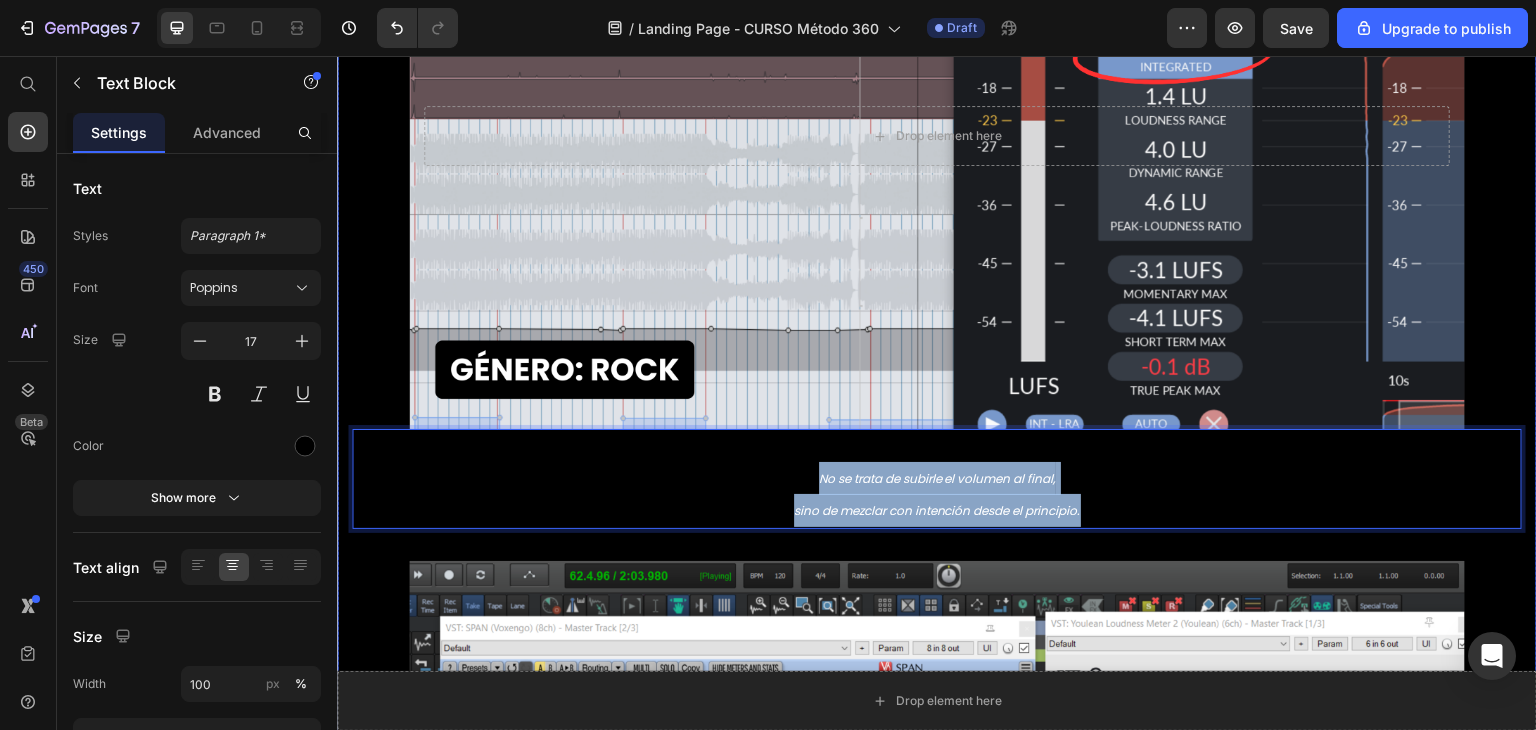 drag, startPoint x: 802, startPoint y: 464, endPoint x: 1148, endPoint y: 524, distance: 351.1638 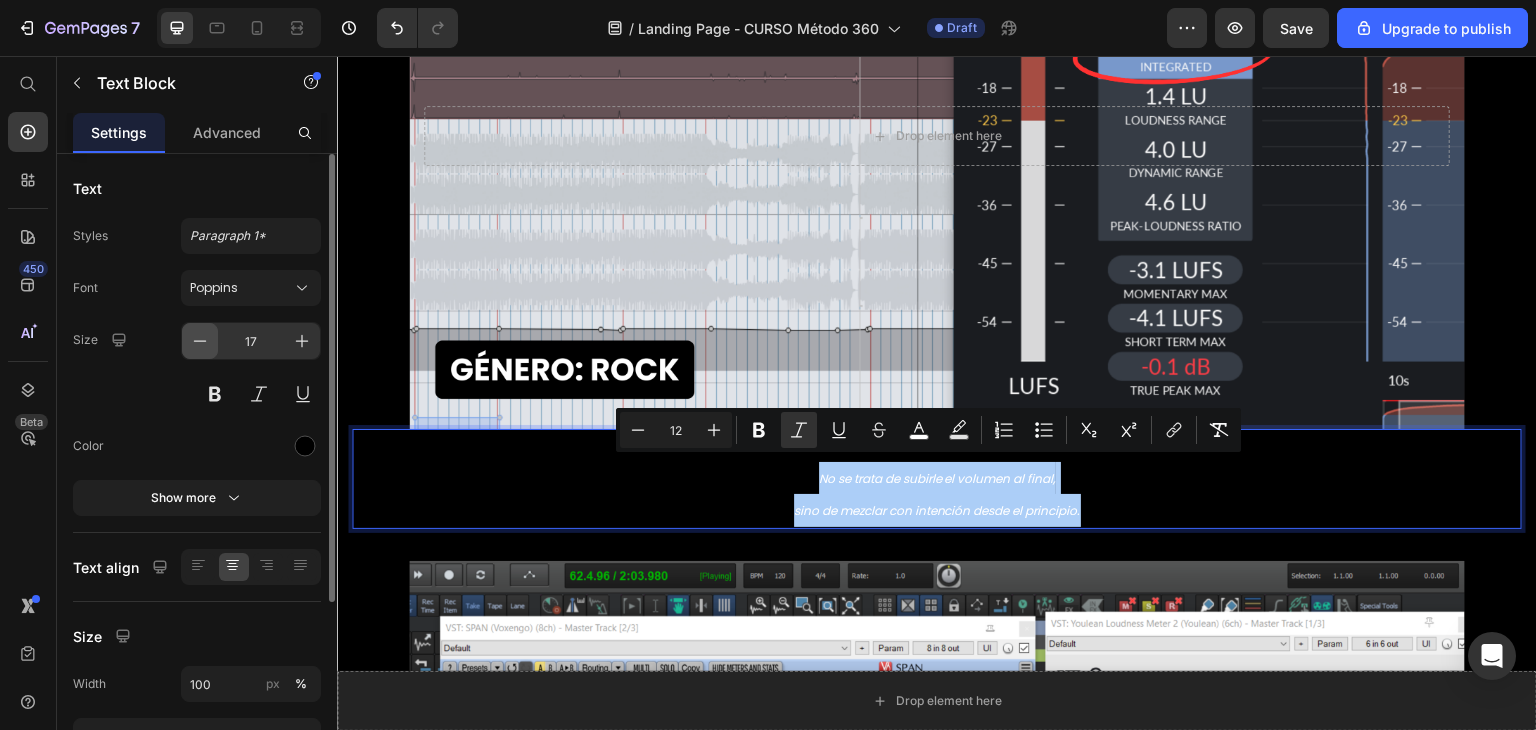click 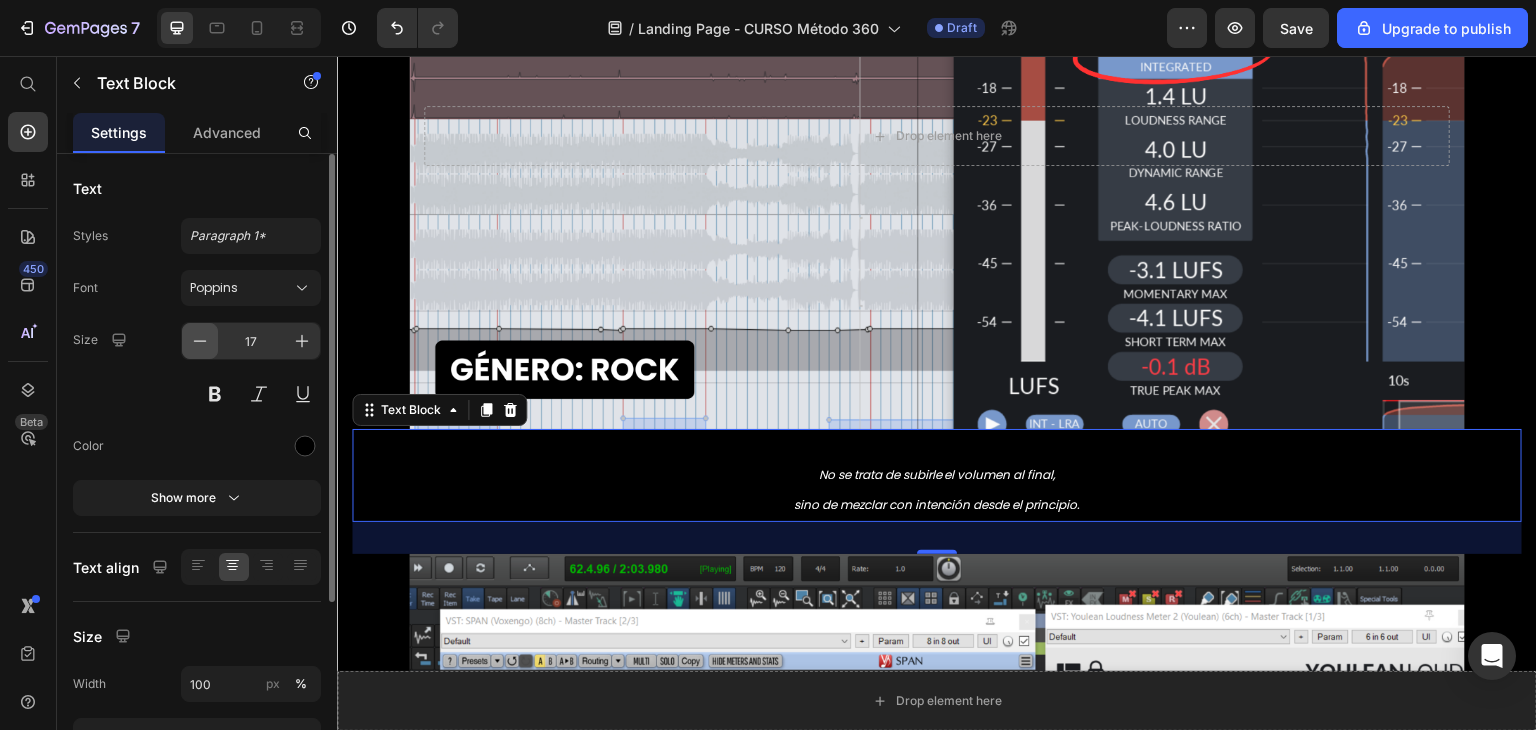 click 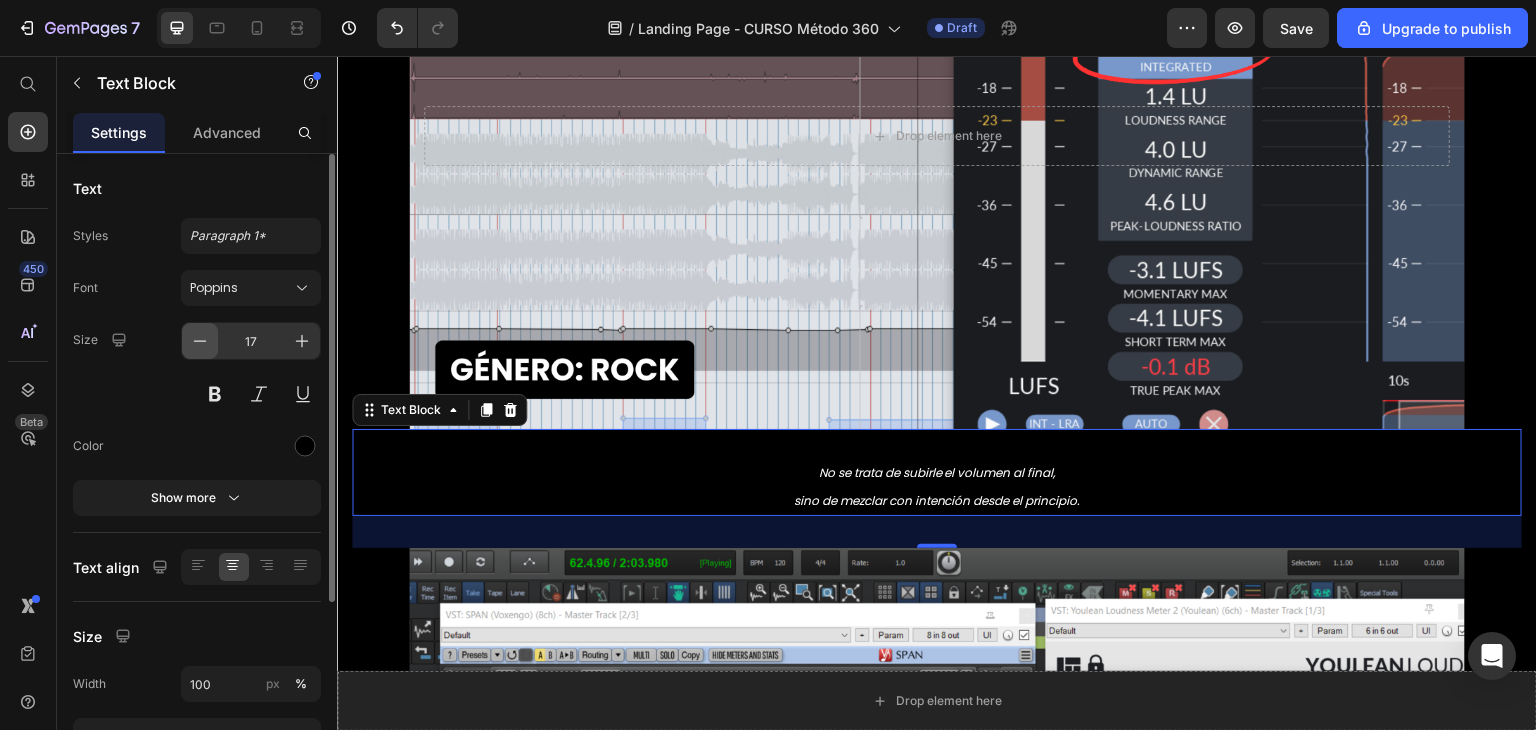 click 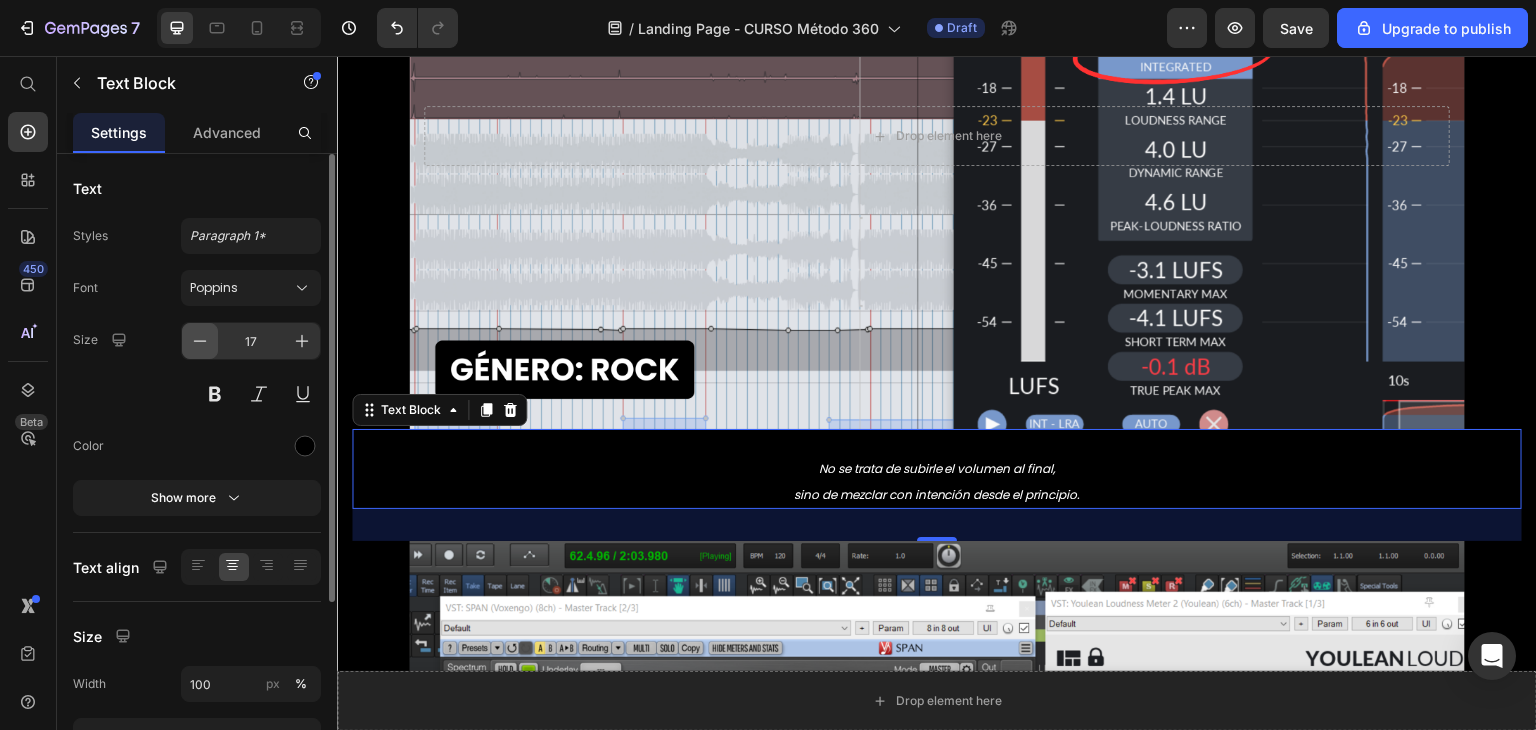 click 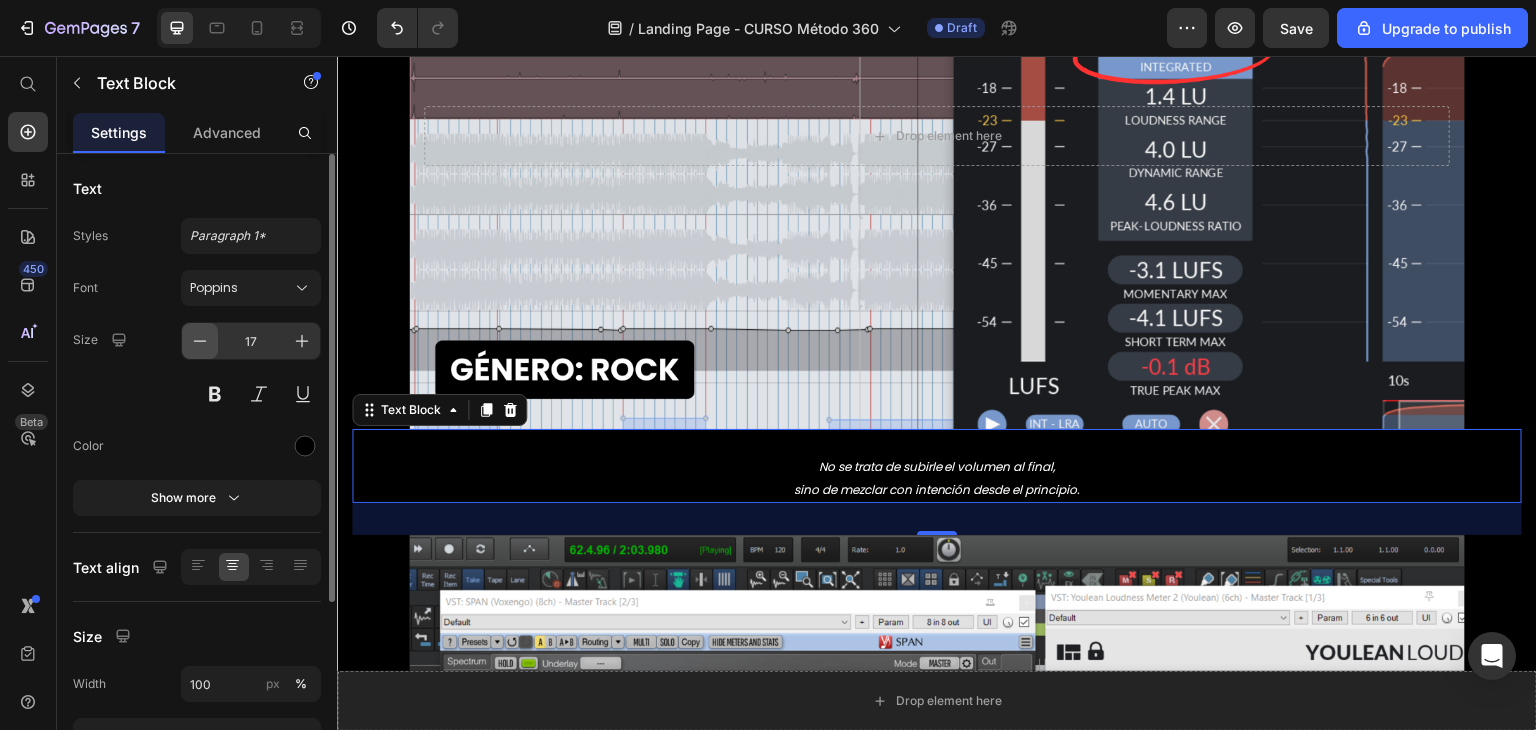 click 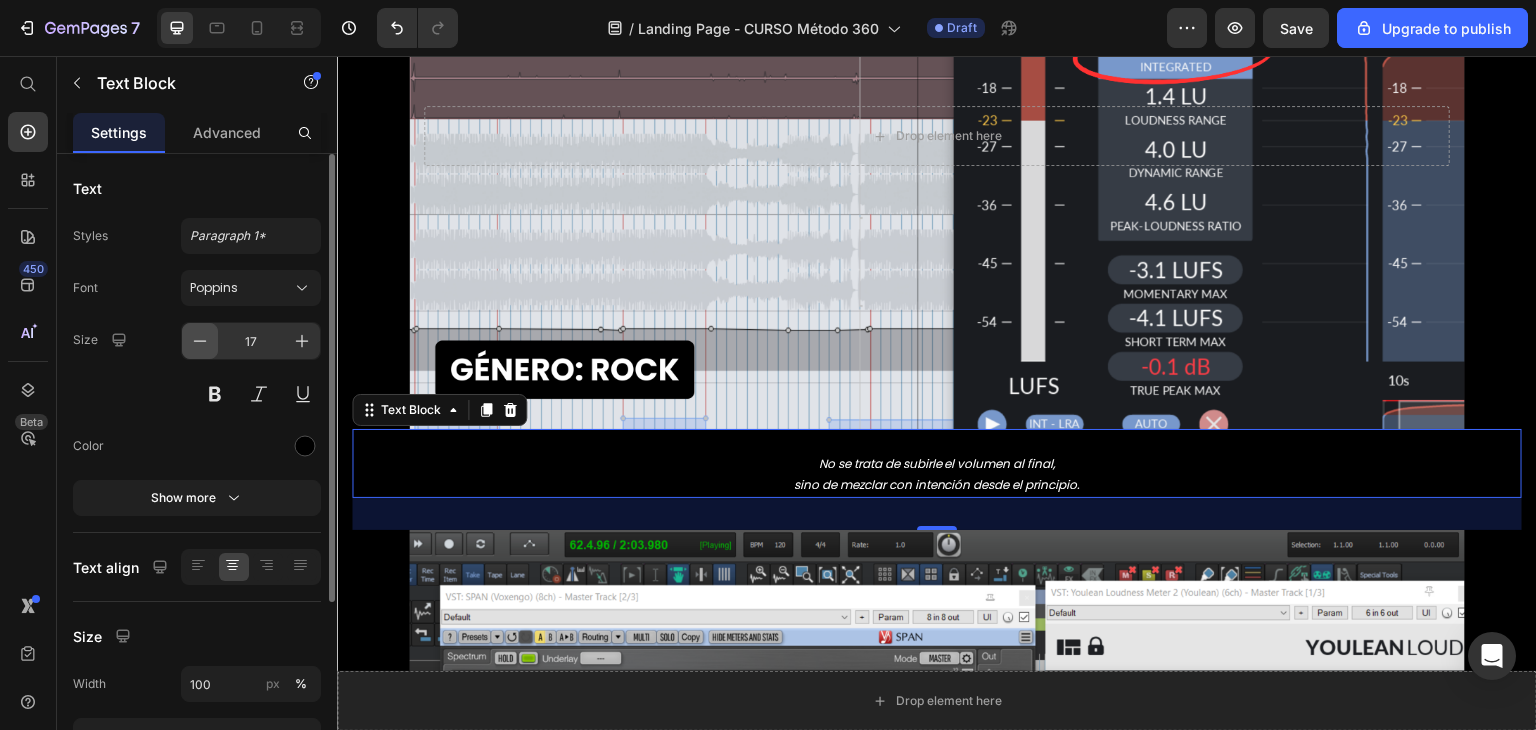 click 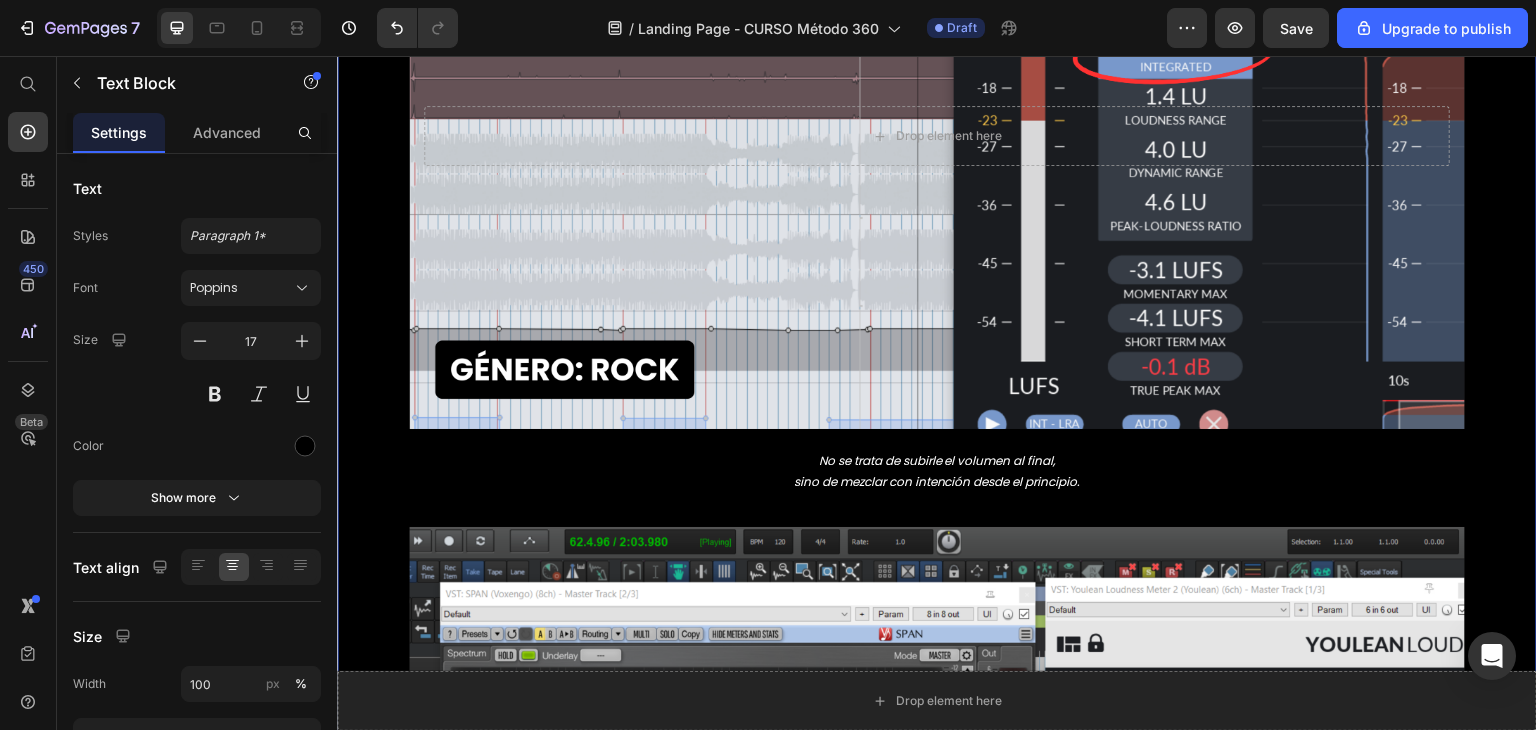 click on "IMAGINA LLEGAR A -4 LUFS CON UNA BUENA SONORIDAD Text Block Fuerza, claridad y dinámica sin destruir tu mezcla. Text Block
Drop element here Hero Banner No se trata de subirle el volumen al final, sino de mezclar con intención desde el principio. Text Block
Drop element here Hero Banner   e incluso que tus notificaciones se vean así... por saber cómo  [PERSON_NAME] tu conocimiento artístico. Text Block
Drop element here Hero Banner   No es suerte, es estrategia, estudio y persistencia  son oportunidades reales, disponibles para todos. [DATE] te mostramos  cómo las conseguimos , qué hicimos diferente y qué tenían todas en común. Si tú también quieres financiar tu proyecto pero no sabes por dónde empezar,  este es el primer paso. Text Block" at bounding box center [937, 849] 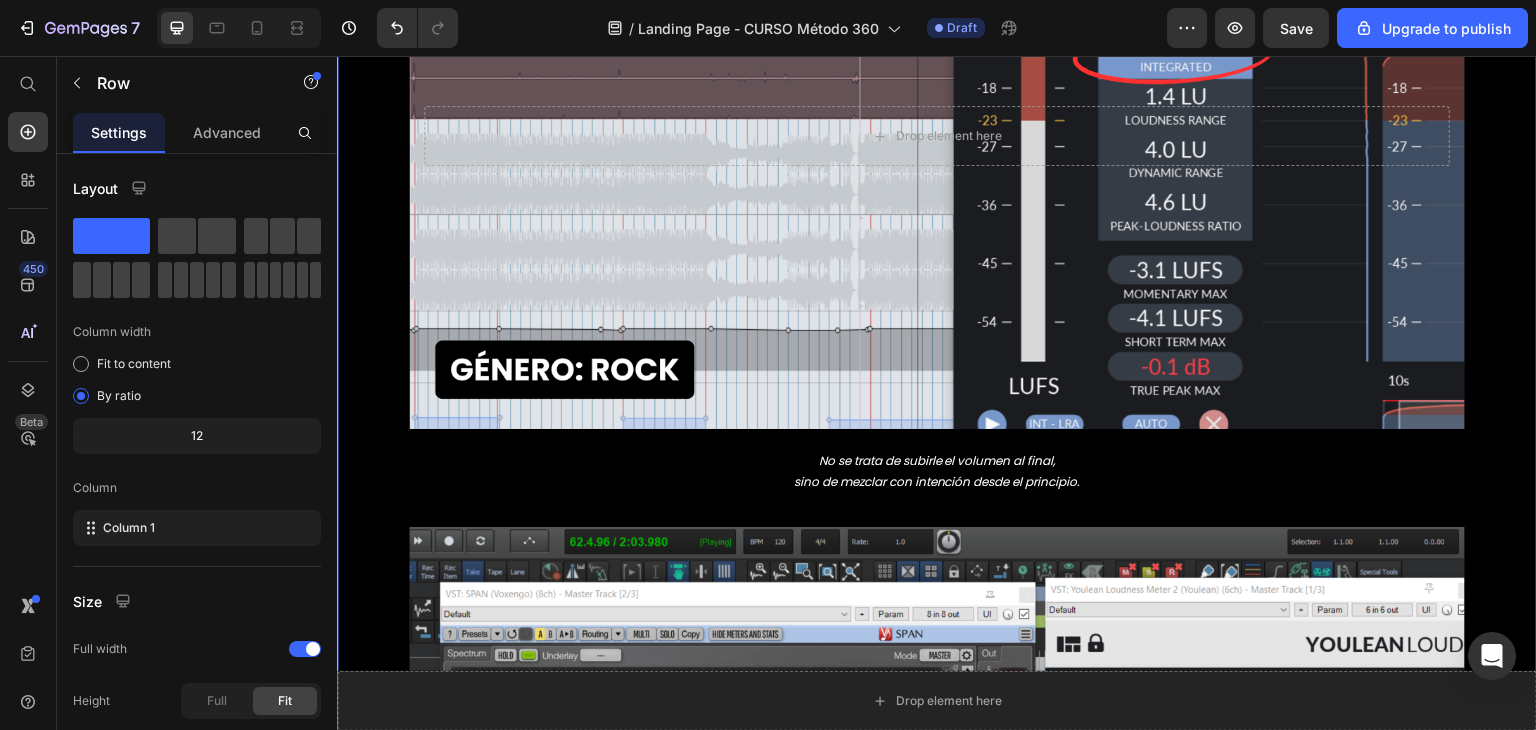 click on "IMAGINA LLEGAR A -4 LUFS CON UNA BUENA SONORIDAD Text Block Fuerza, claridad y dinámica sin destruir tu mezcla. Text Block
Drop element here Hero Banner No se trata de subirle el volumen al final, sino de mezclar con intención desde el principio. Text Block
Drop element here Hero Banner   e incluso que tus notificaciones se vean así... por saber cómo  [PERSON_NAME] tu conocimiento artístico. Text Block
Drop element here Hero Banner   No es suerte, es estrategia, estudio y persistencia  son oportunidades reales, disponibles para todos. [DATE] te mostramos  cómo las conseguimos , qué hicimos diferente y qué tenían todas en común. Si tú también quieres financiar tu proyecto pero no sabes por dónde empezar,  este es el primer paso. Text Block" at bounding box center [937, 849] 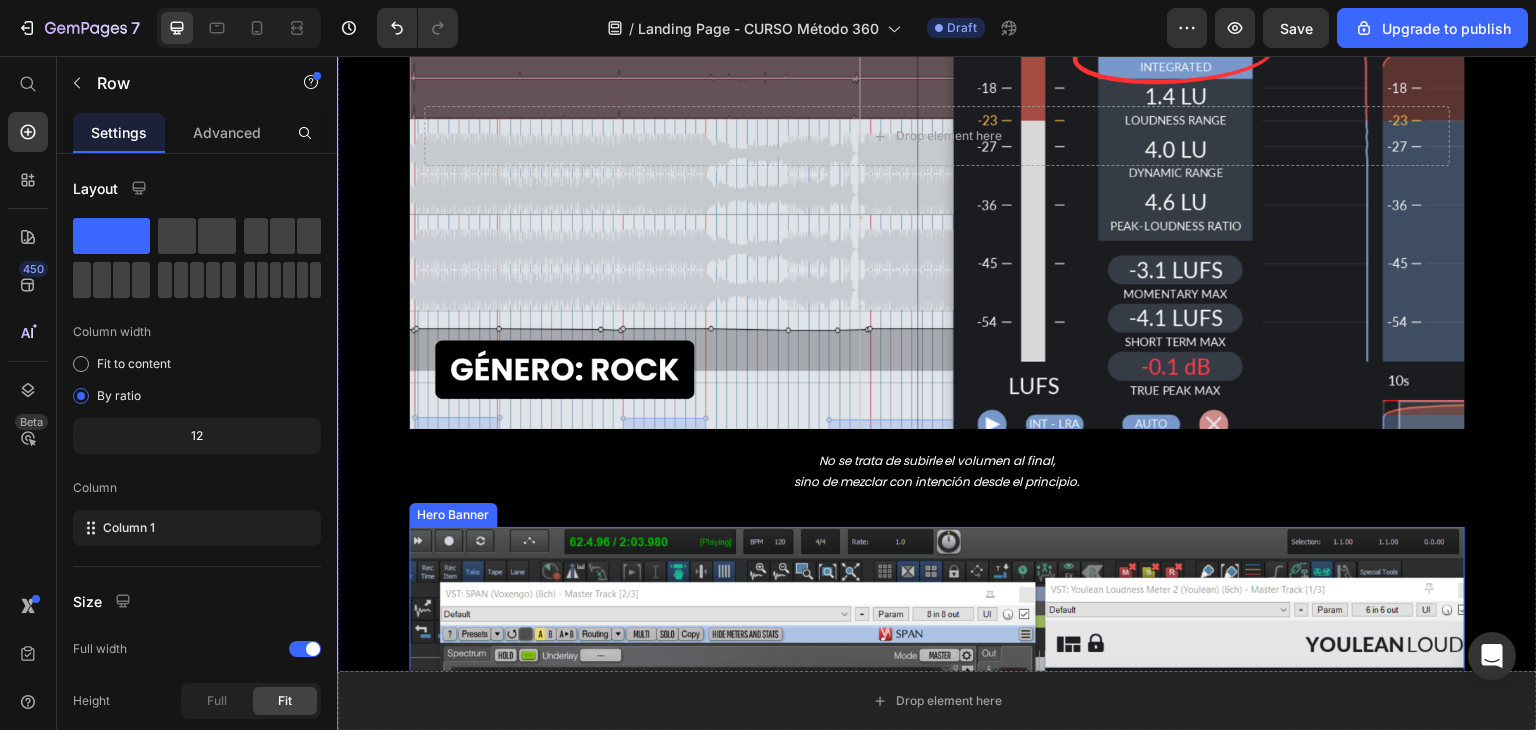 click at bounding box center [937, 824] 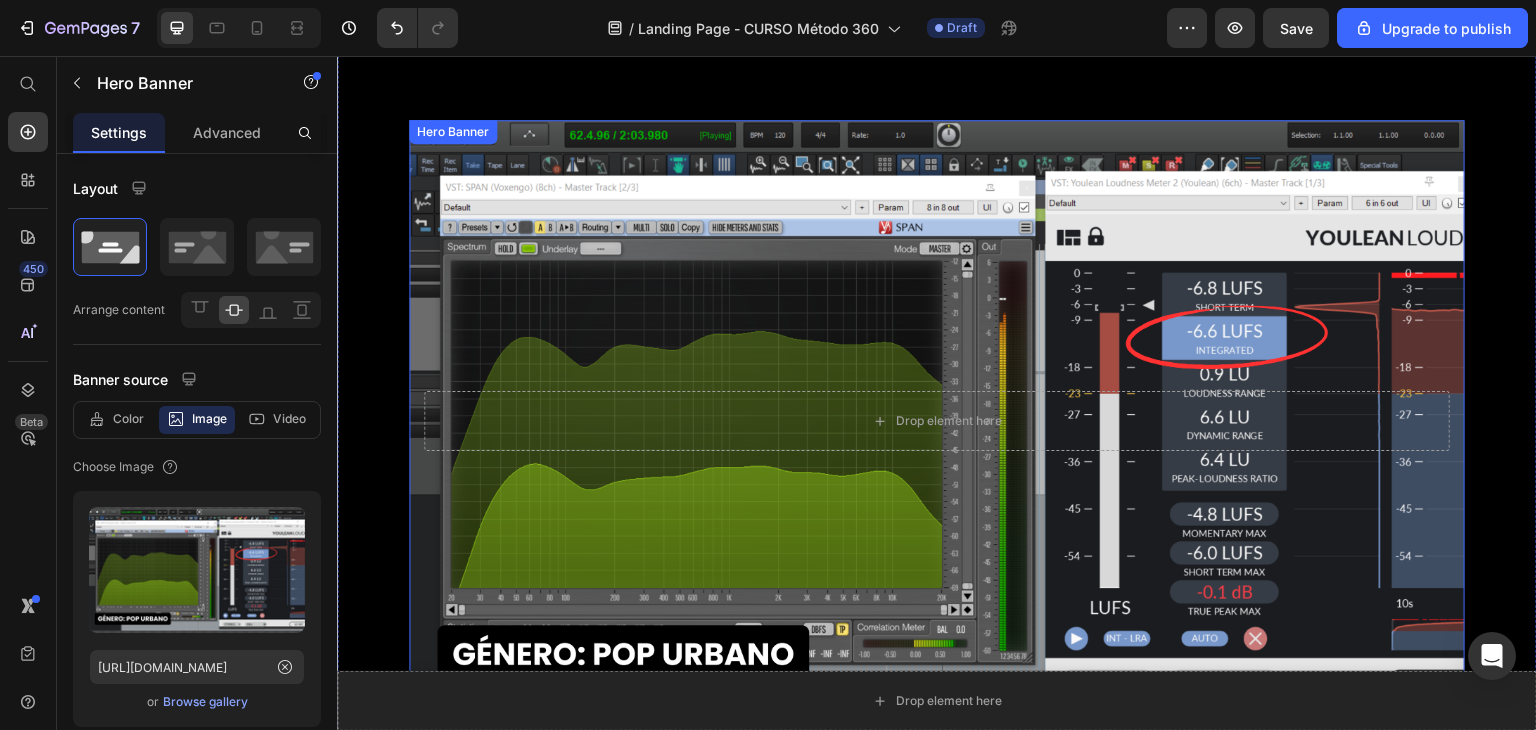 scroll, scrollTop: 2554, scrollLeft: 0, axis: vertical 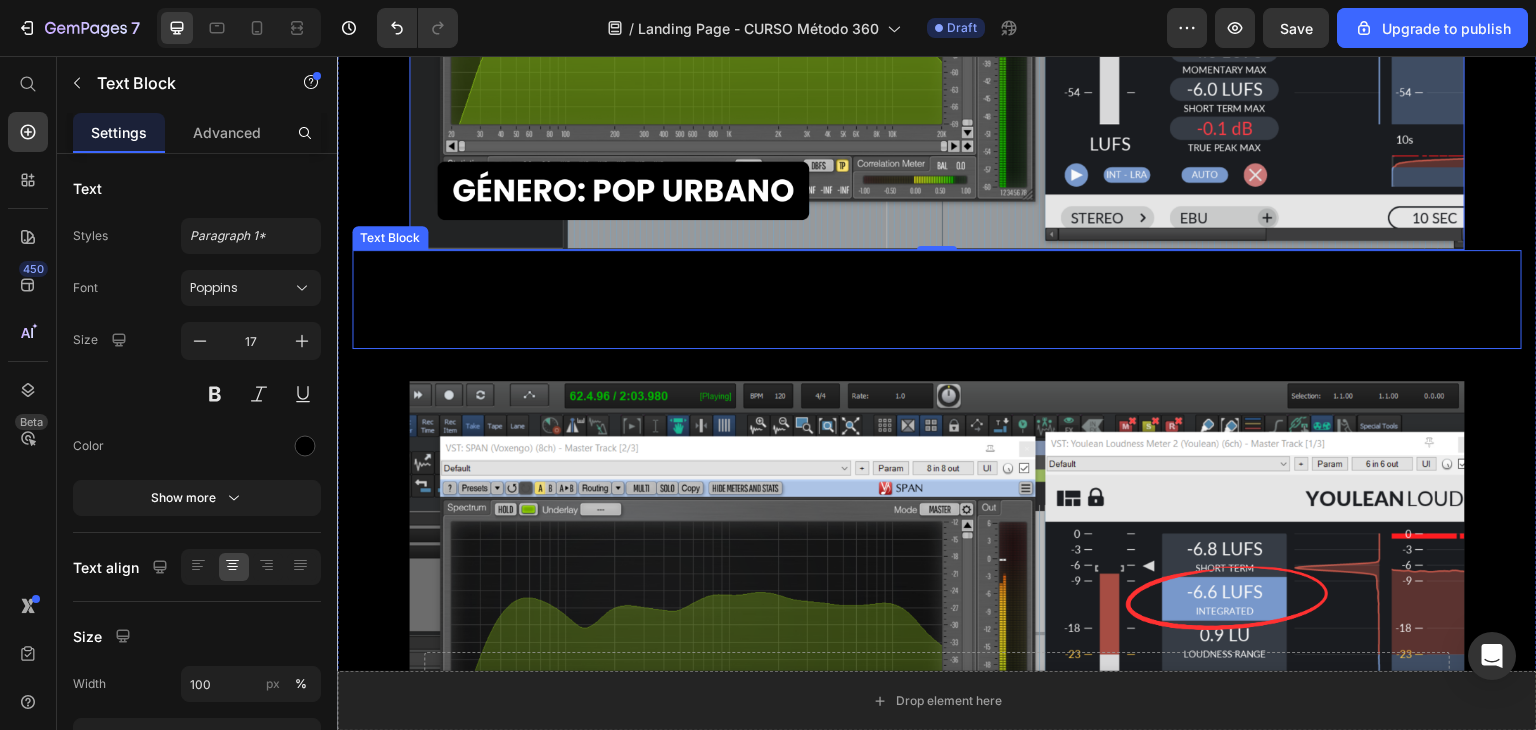 click on "e incluso que tus notificaciones se vean así..." at bounding box center (937, 298) 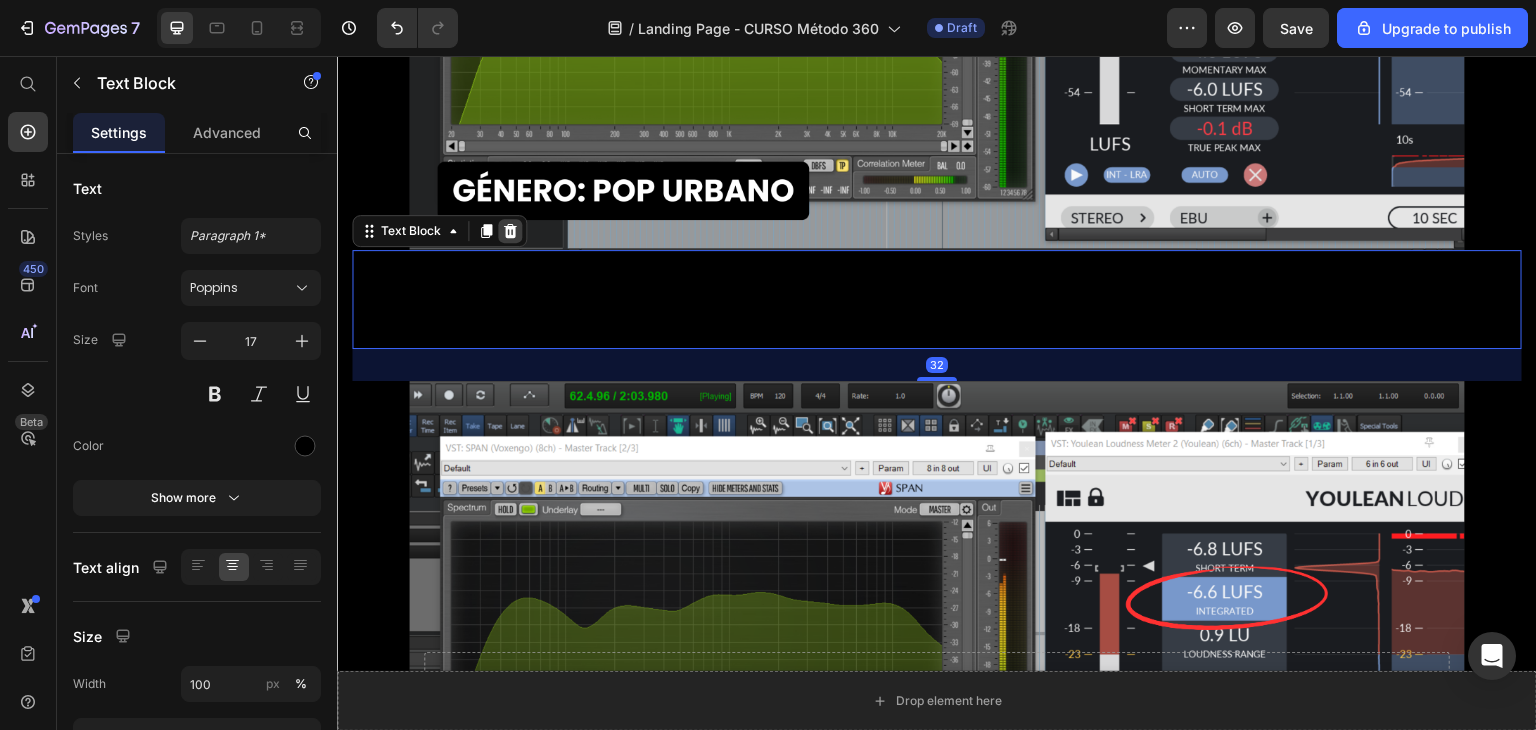 click 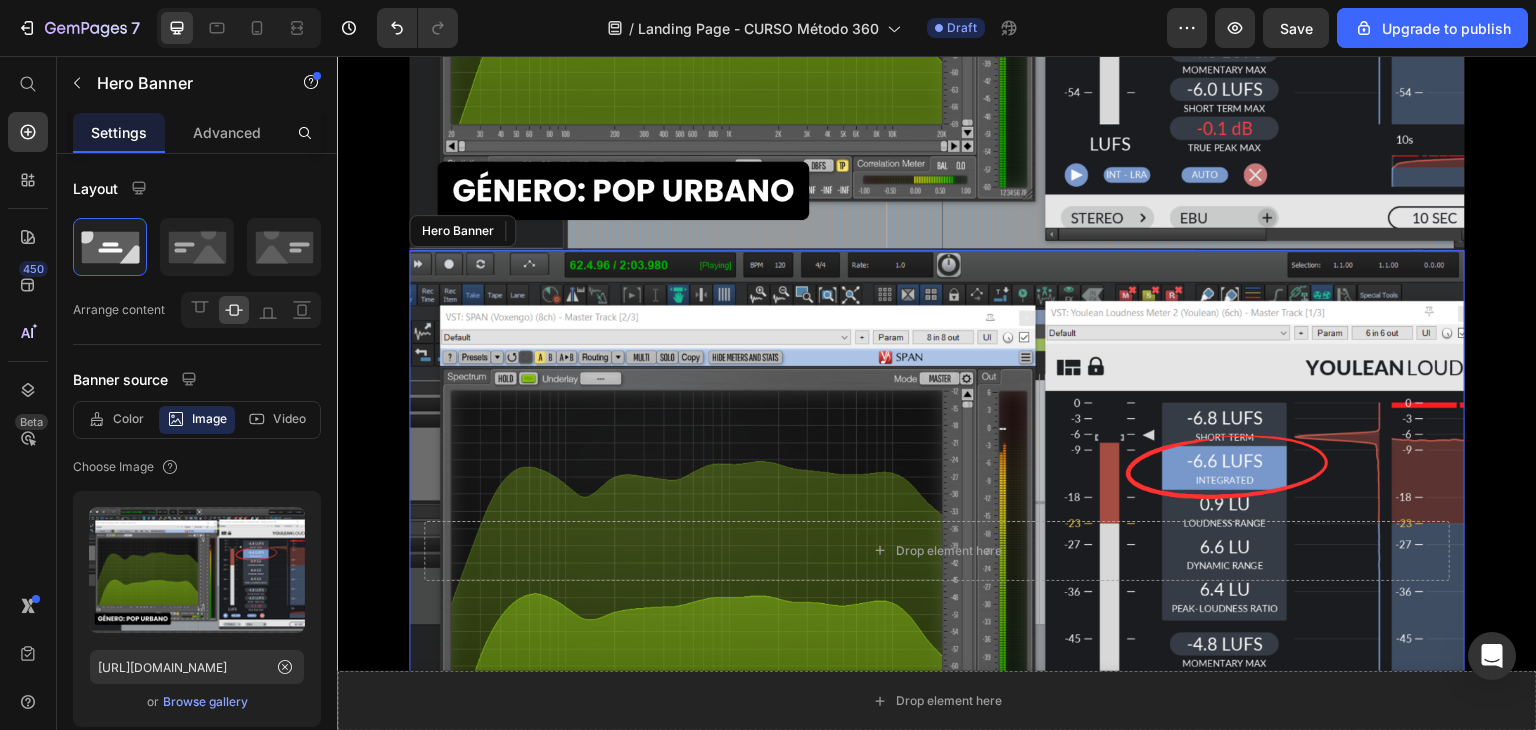 click at bounding box center [937, 547] 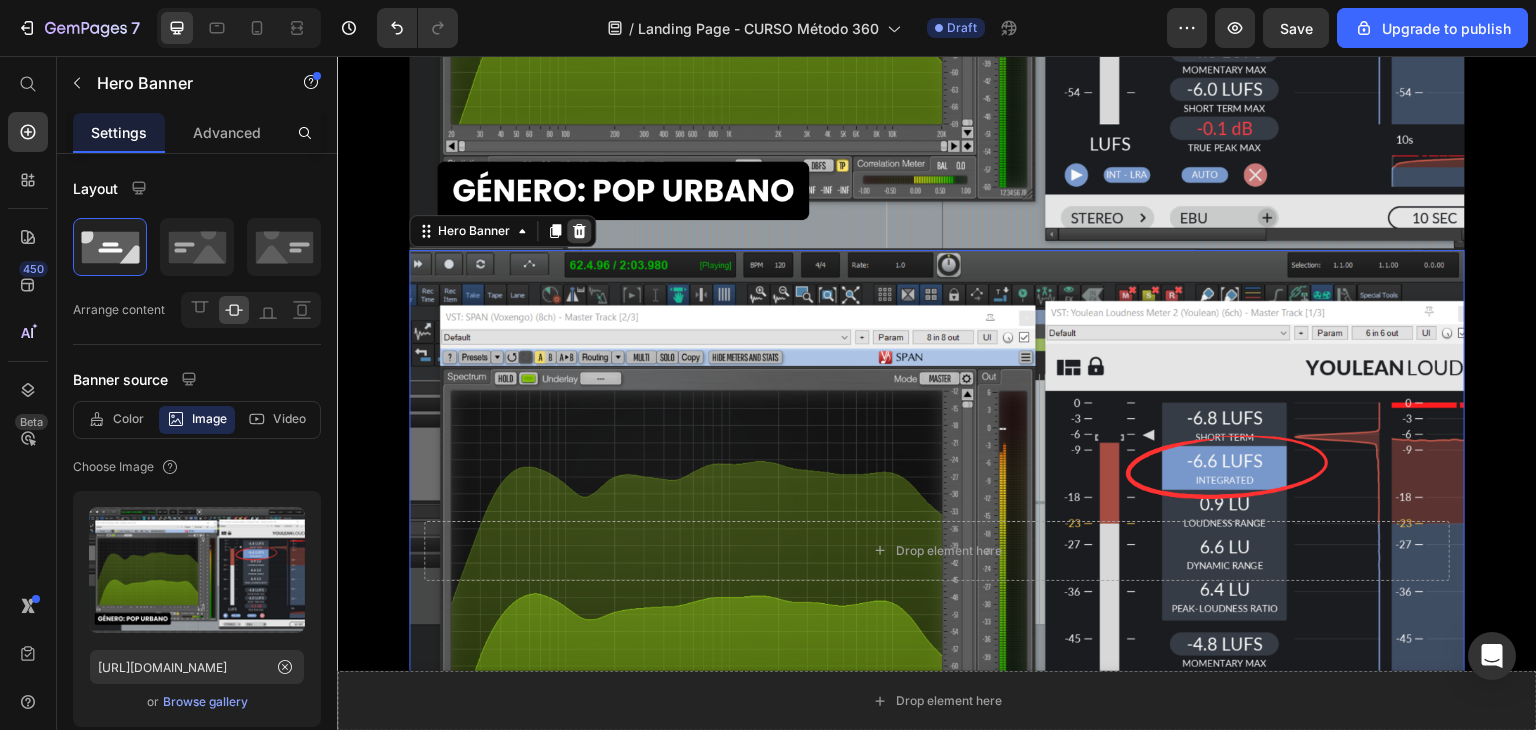 click at bounding box center [579, 231] 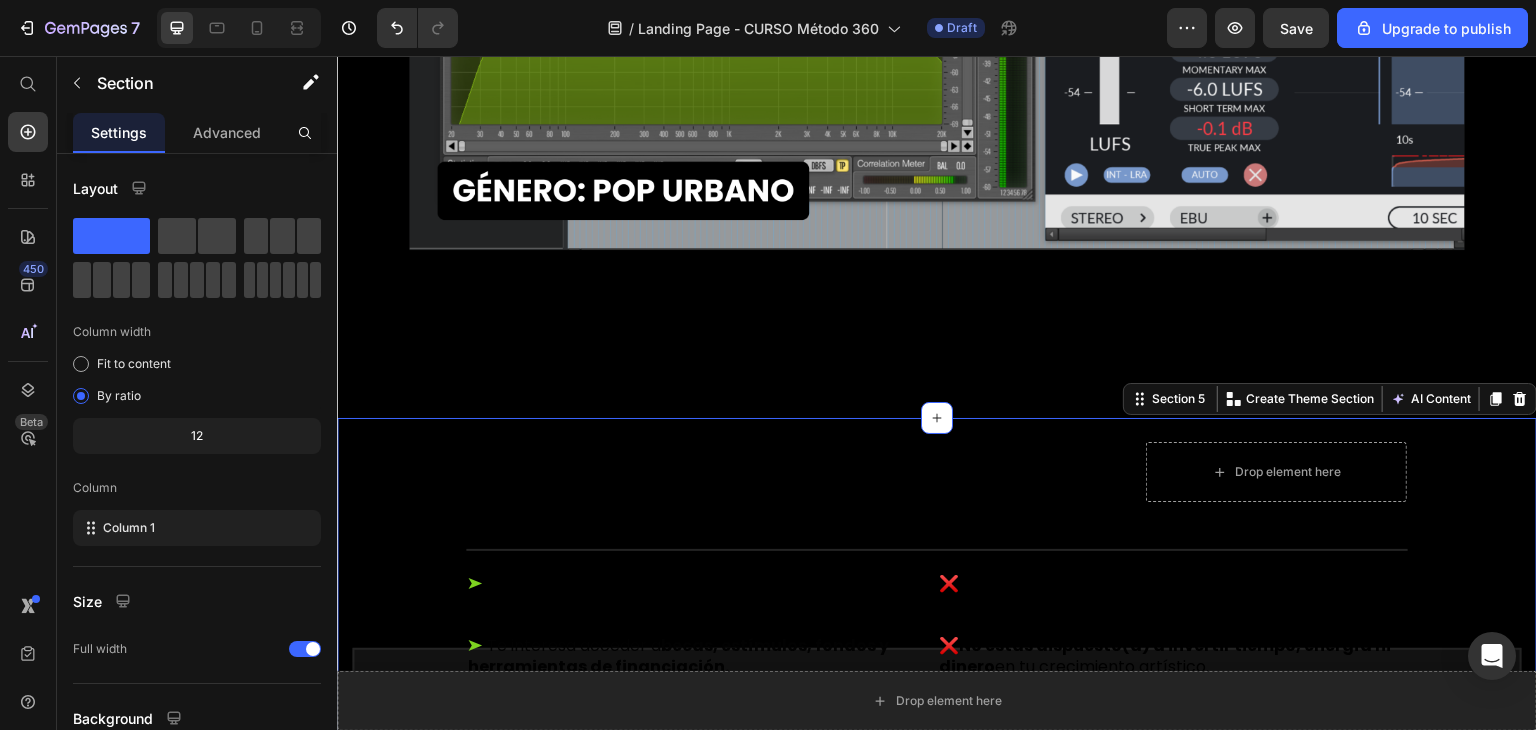 click on "¿PARA QUIÉN ESTÁ DIRIGIDO? Heading Image Row
Drop element here Row ESTE PACK  ES PARA TI SI... Text Block NO  ES PARA TI SI... Text Block Row   ➤   Tienes un proyecto musical y quieres  empezar a ganar dinero con él  sin improvisar. ➤   Te interesa acceder a  becas, estímulos, fondos y herramientas de financiación. ➤   Quieres postular con confianza a  convocatorias culturales y artísticas. ➤  Estás buscando una guía clara para  conocer las oportunidades  que existen para ti. ➤  Quieres aprender a usar la información a tu favor. Text Block   ❌  Te rindes al primer intento  si no ganas una convocatoria o si no ves resultados rápidos. ❌  No estás dispuesto(a) a invertir tiempo, energía ni dinero  en tu crecimiento artístico. ❌  Esperas resultados sin esfuerzo . Este pack no es magia, es una guía para quienes se mueven. ❌  Crees que monetizar tu arte depende solo de “pegarla”  y no de estrategia ni constancia. Text Block Row Row Section 5   AI Content" at bounding box center (937, 727) 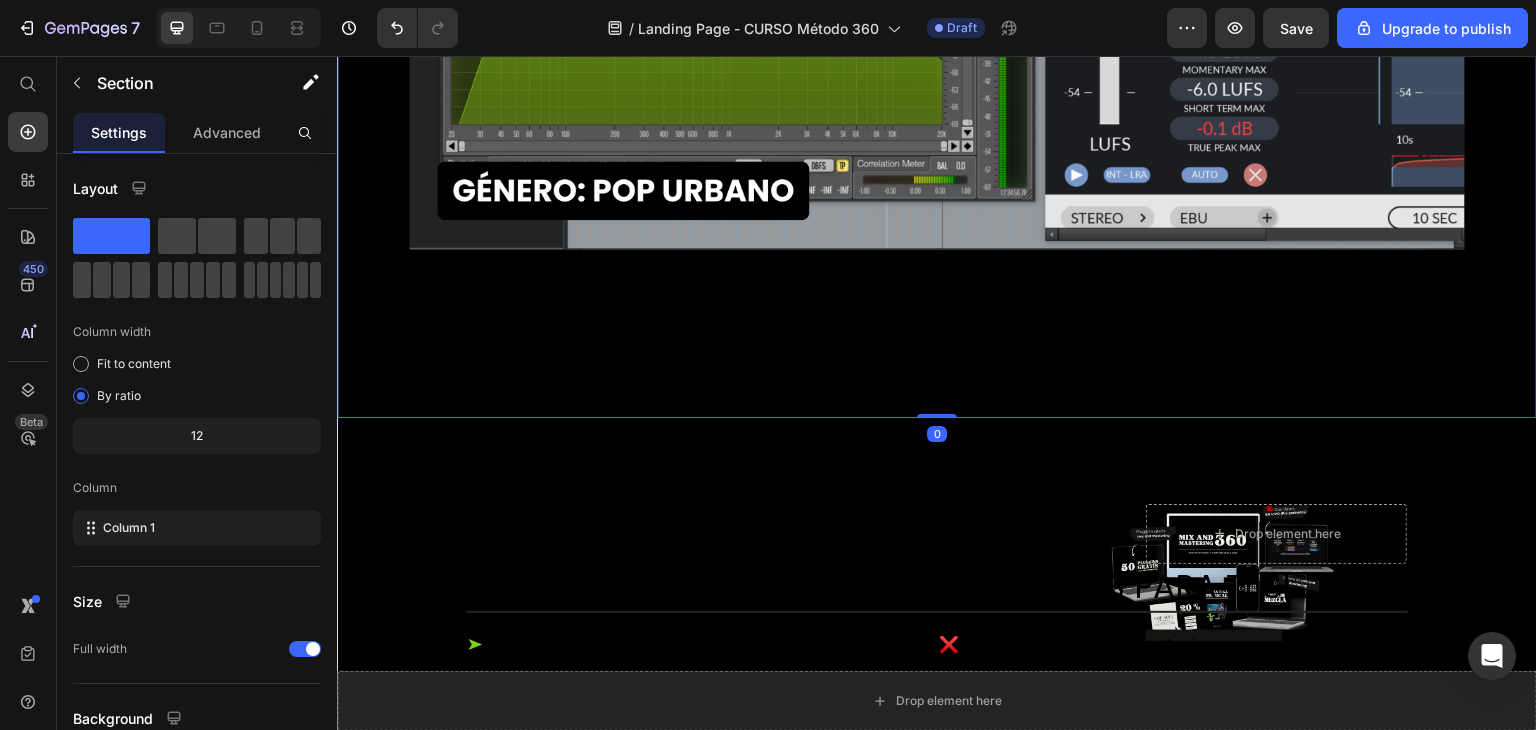 click on "IMAGINA LLEGAR A -4 LUFS CON UNA BUENA SONORIDAD Text Block Fuerza, claridad y dinámica sin destruir tu mezcla. Text Block
Drop element here Hero Banner No se trata de subirle el volumen al final, sino de mezclar con intención desde el principio. Text Block
Drop element here Hero Banner   No es suerte, es estrategia, estudio y persistencia  son oportunidades reales, disponibles para todos. [DATE] te mostramos  cómo las conseguimos , qué hicimos diferente y qué tenían todas en común. Si tú también quieres financiar tu proyecto pero no sabes por dónde empezar,  este es el primer paso. Text Block" at bounding box center (937, -385) 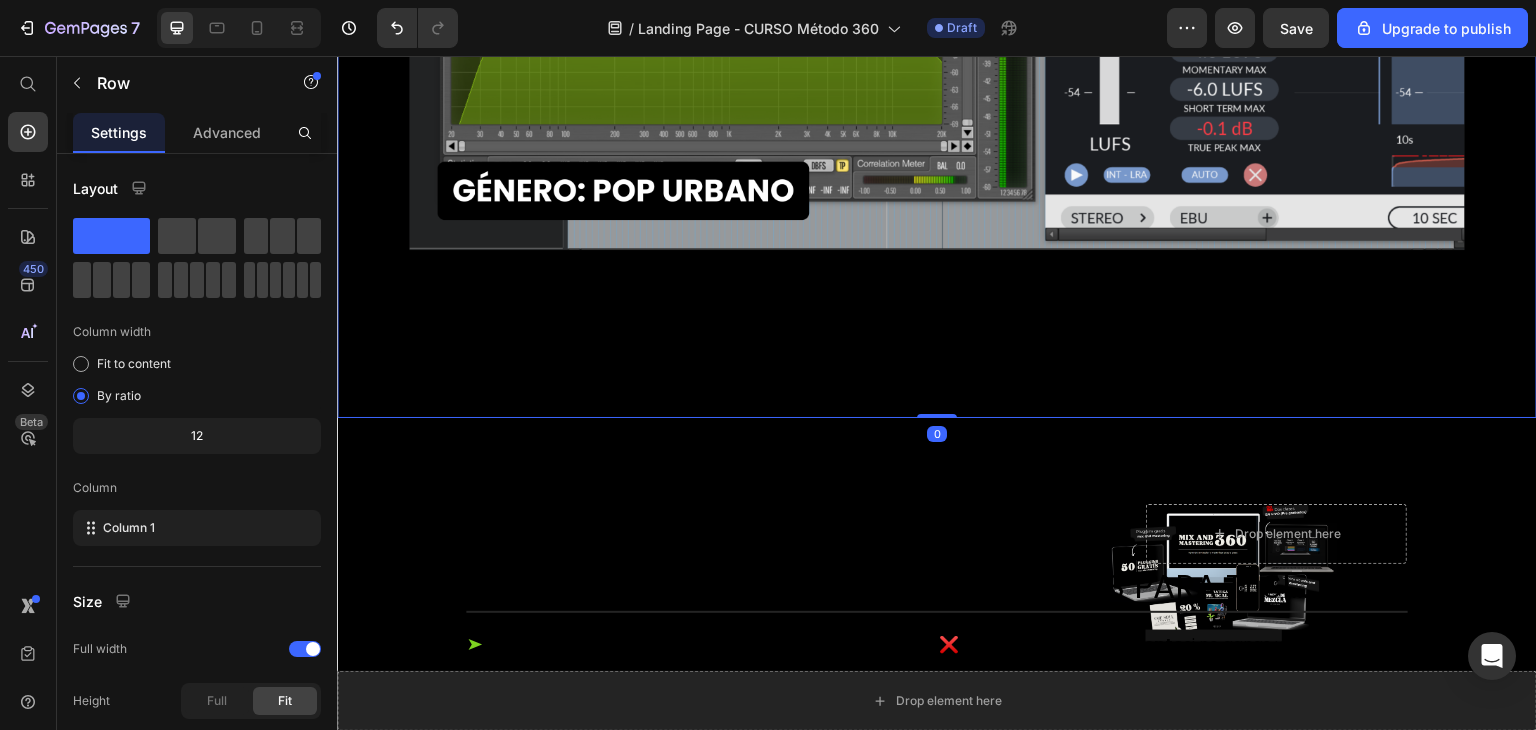 drag, startPoint x: 918, startPoint y: 405, endPoint x: 905, endPoint y: 285, distance: 120.70211 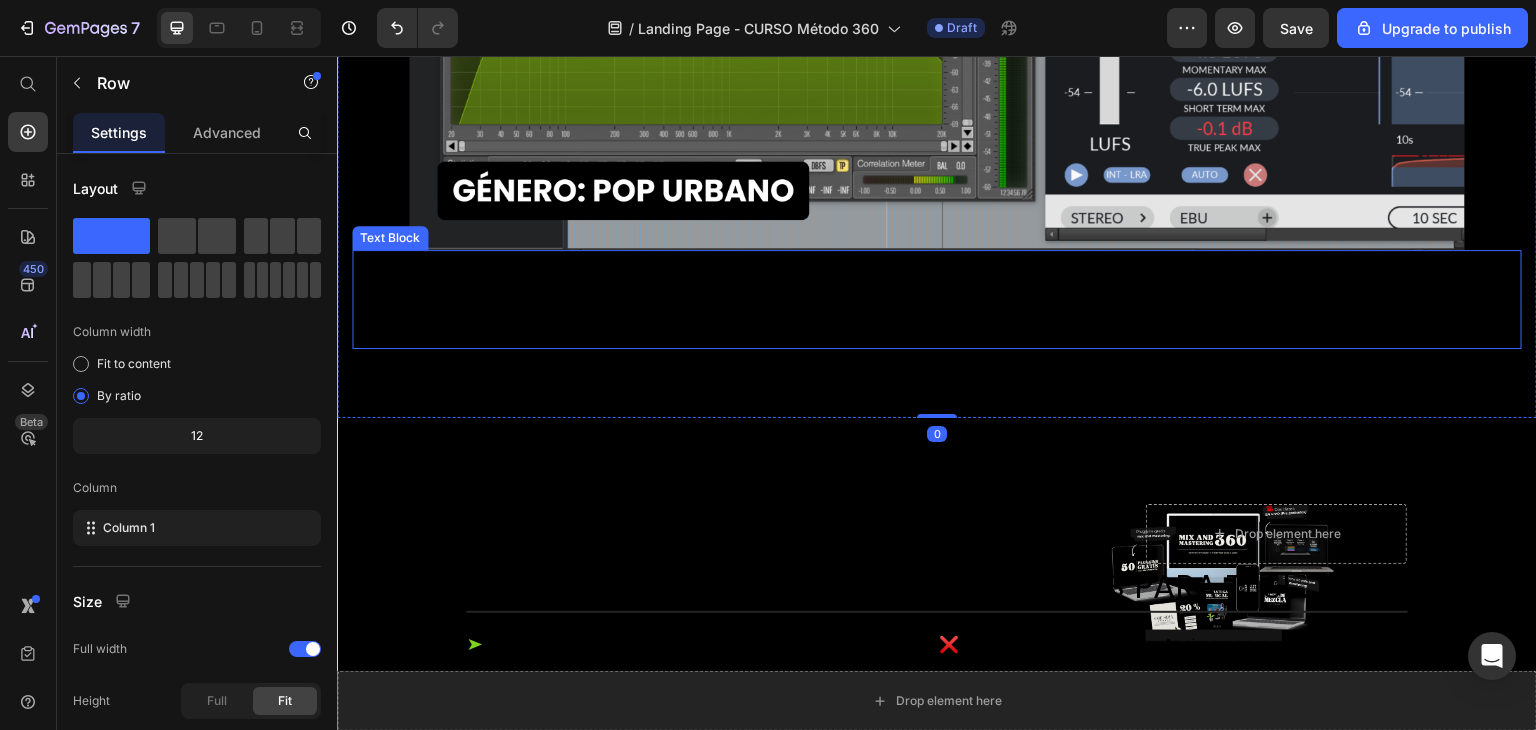 click on "No es suerte, es estrategia, estudio y persistencia  son oportunidades reales, disponibles para todos. [DATE] te mostramos  cómo las conseguimos , qué hicimos diferente y qué tenían todas en común. Si tú también quieres financiar tu proyecto pero no sabes por dónde empezar,  este es el primer paso." at bounding box center [937, 314] 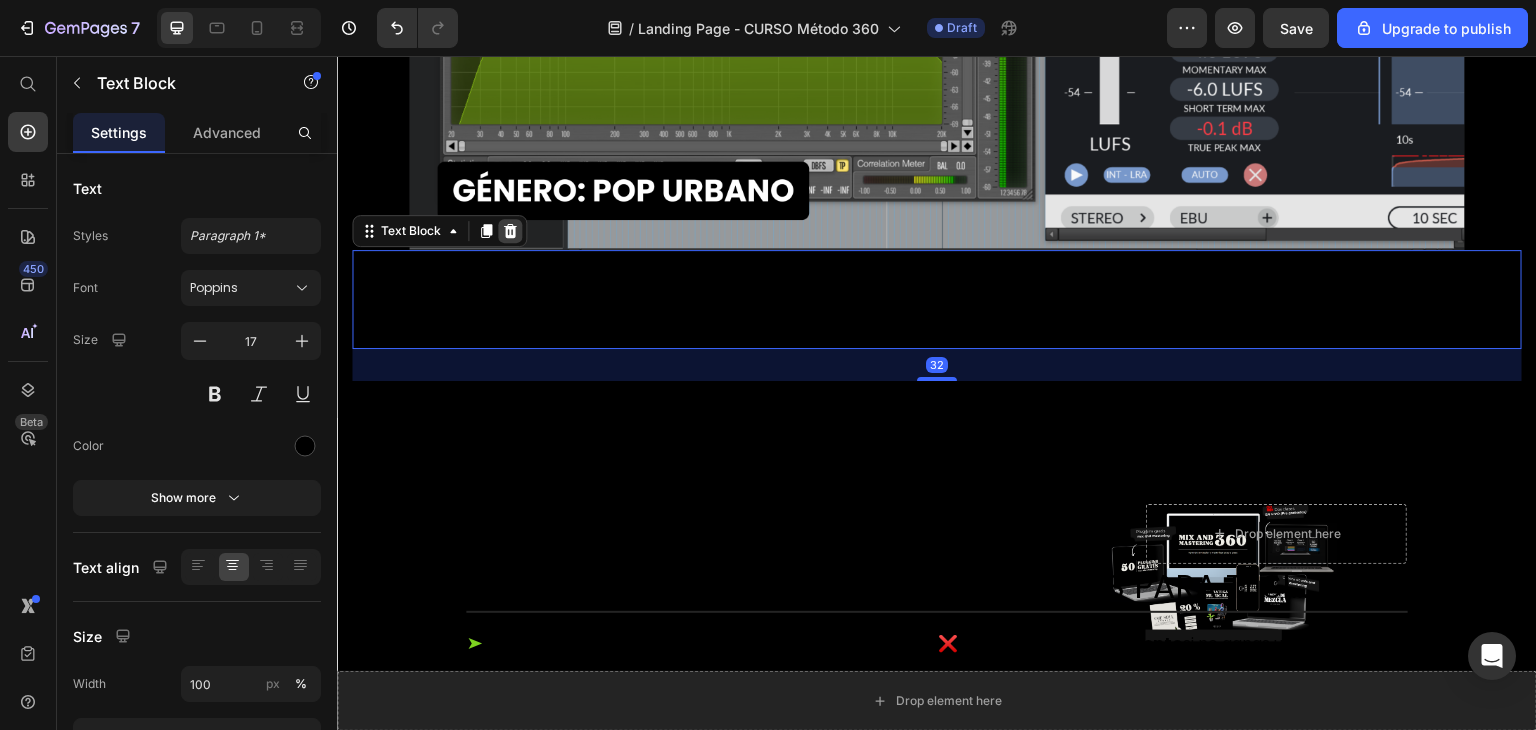 click 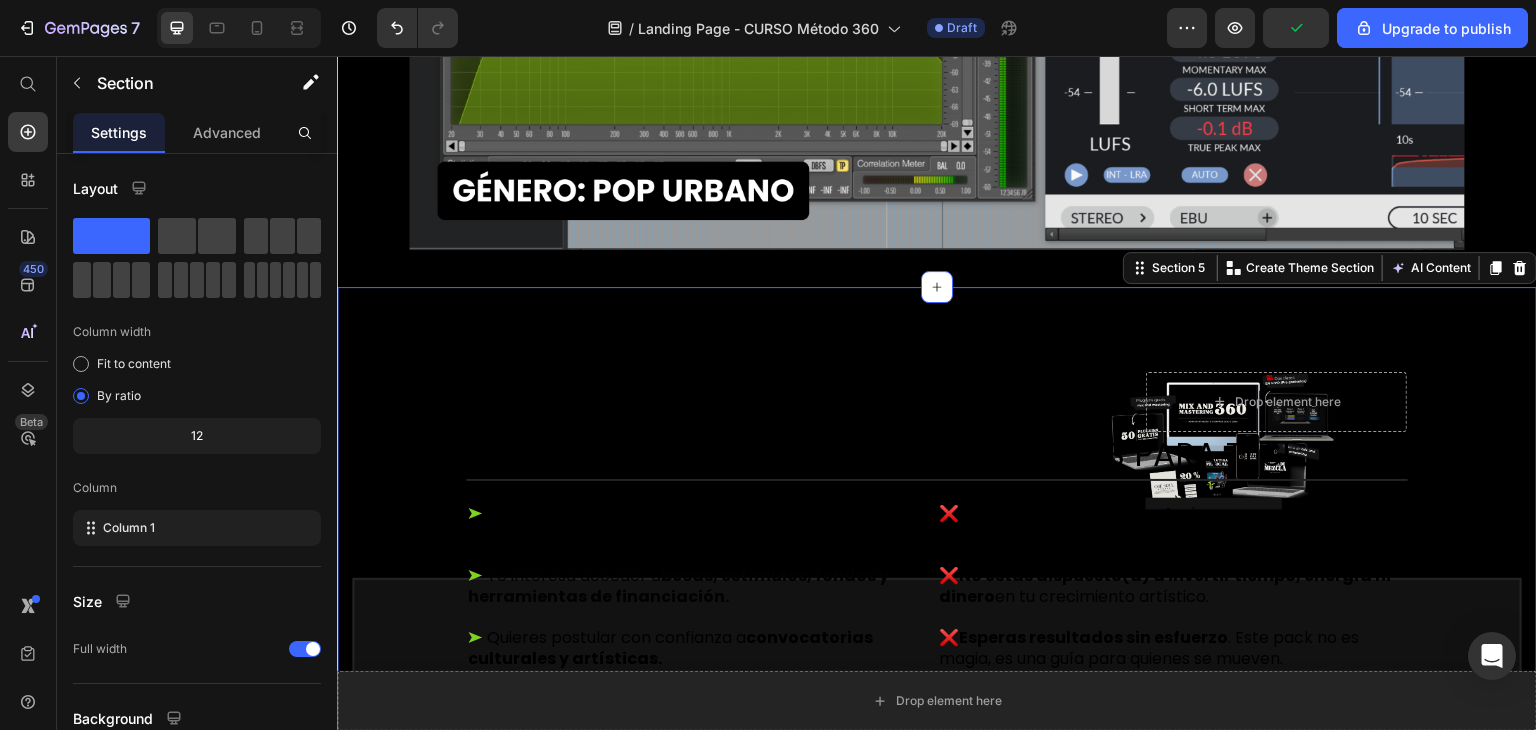 click on "¿PARA QUIÉN ESTÁ DIRIGIDO? Heading Image Row
Drop element here Row ESTE PACK  ES PARA TI SI... Text Block NO  ES PARA TI SI... Text Block Row   ➤   Tienes un proyecto musical y quieres  empezar a ganar dinero con él  sin improvisar. ➤   Te interesa acceder a  becas, estímulos, fondos y herramientas de financiación. ➤   Quieres postular con confianza a  convocatorias culturales y artísticas. ➤  Estás buscando una guía clara para  conocer las oportunidades  que existen para ti. ➤  Quieres aprender a usar la información a tu favor. Text Block   ❌  Te rindes al primer intento  si no ganas una convocatoria o si no ves resultados rápidos. ❌  No estás dispuesto(a) a invertir tiempo, energía ni dinero  en tu crecimiento artístico. ❌  Esperas resultados sin esfuerzo . Este pack no es magia, es una guía para quienes se mueven. ❌  Crees que monetizar tu arte depende solo de “pegarla”  y no de estrategia ni constancia. Text Block Row Row Section 5   AI Content" at bounding box center [937, 596] 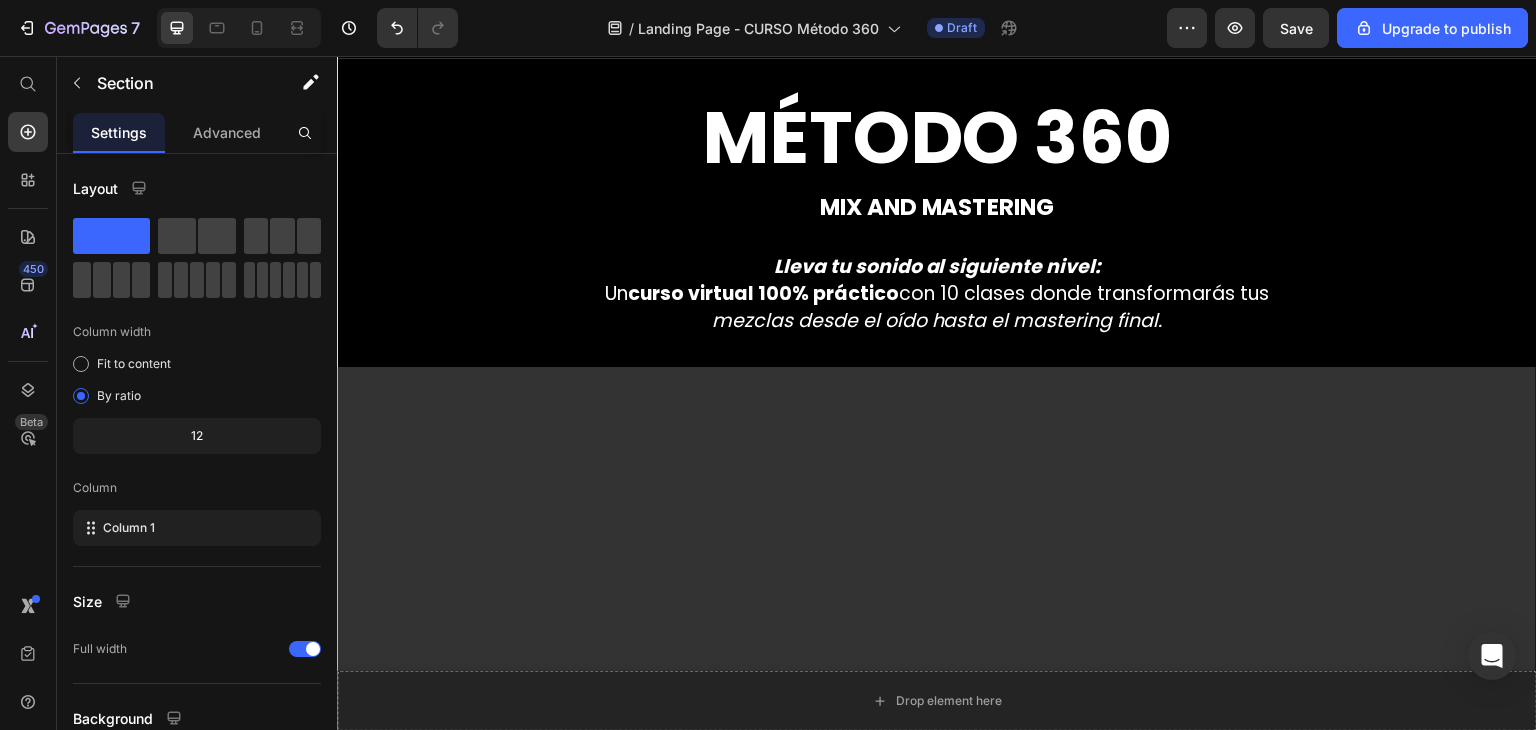 scroll, scrollTop: 0, scrollLeft: 0, axis: both 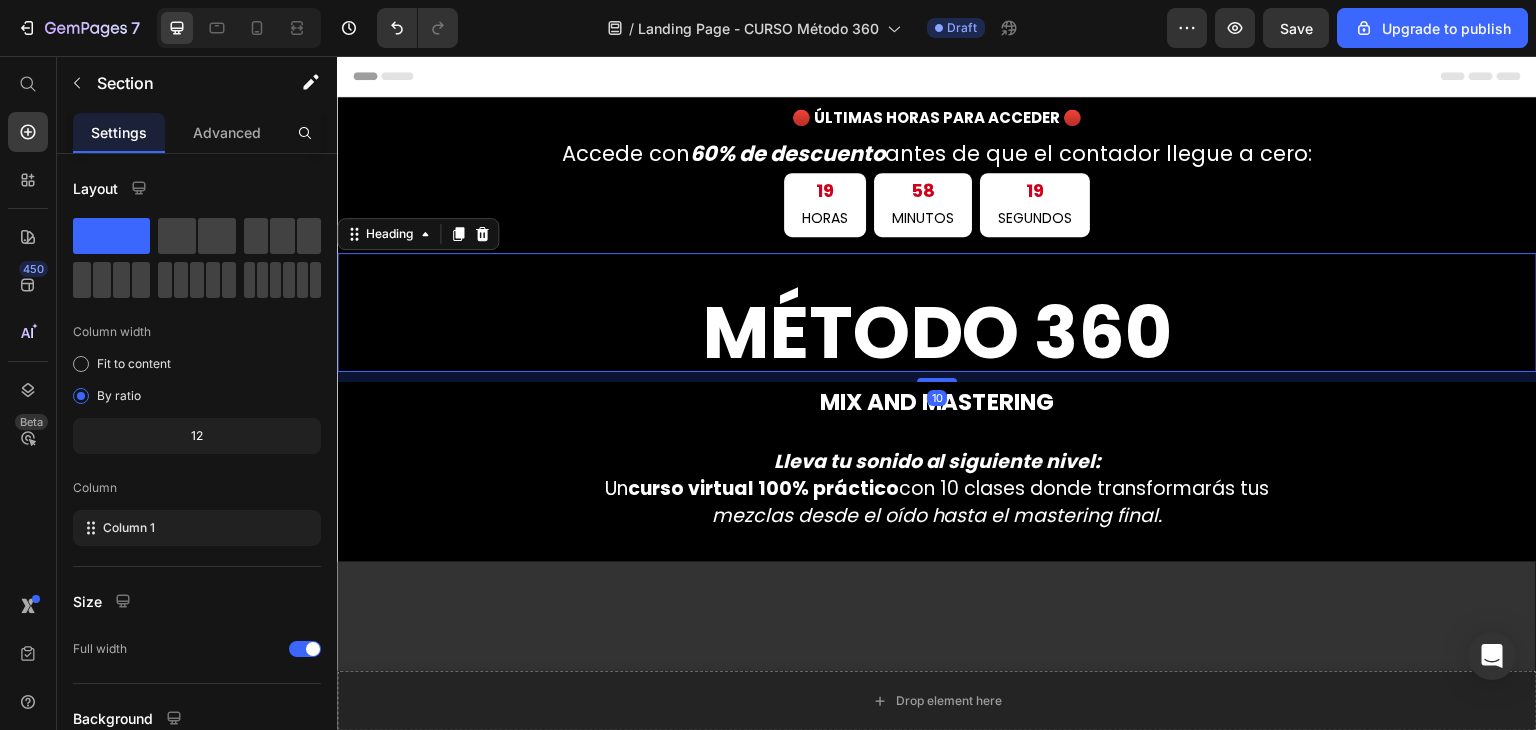 click on "MÉTODO 360" at bounding box center (937, 312) 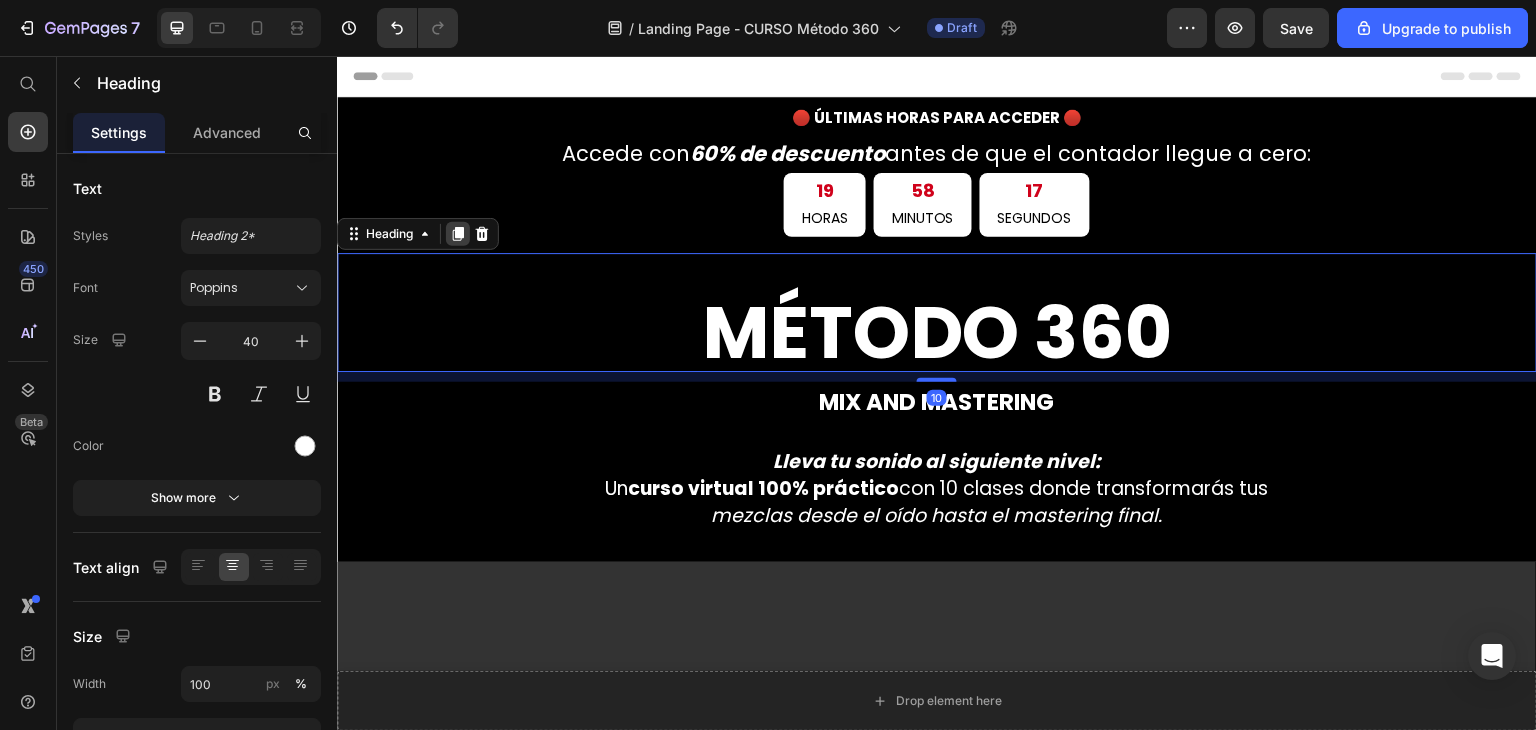 click 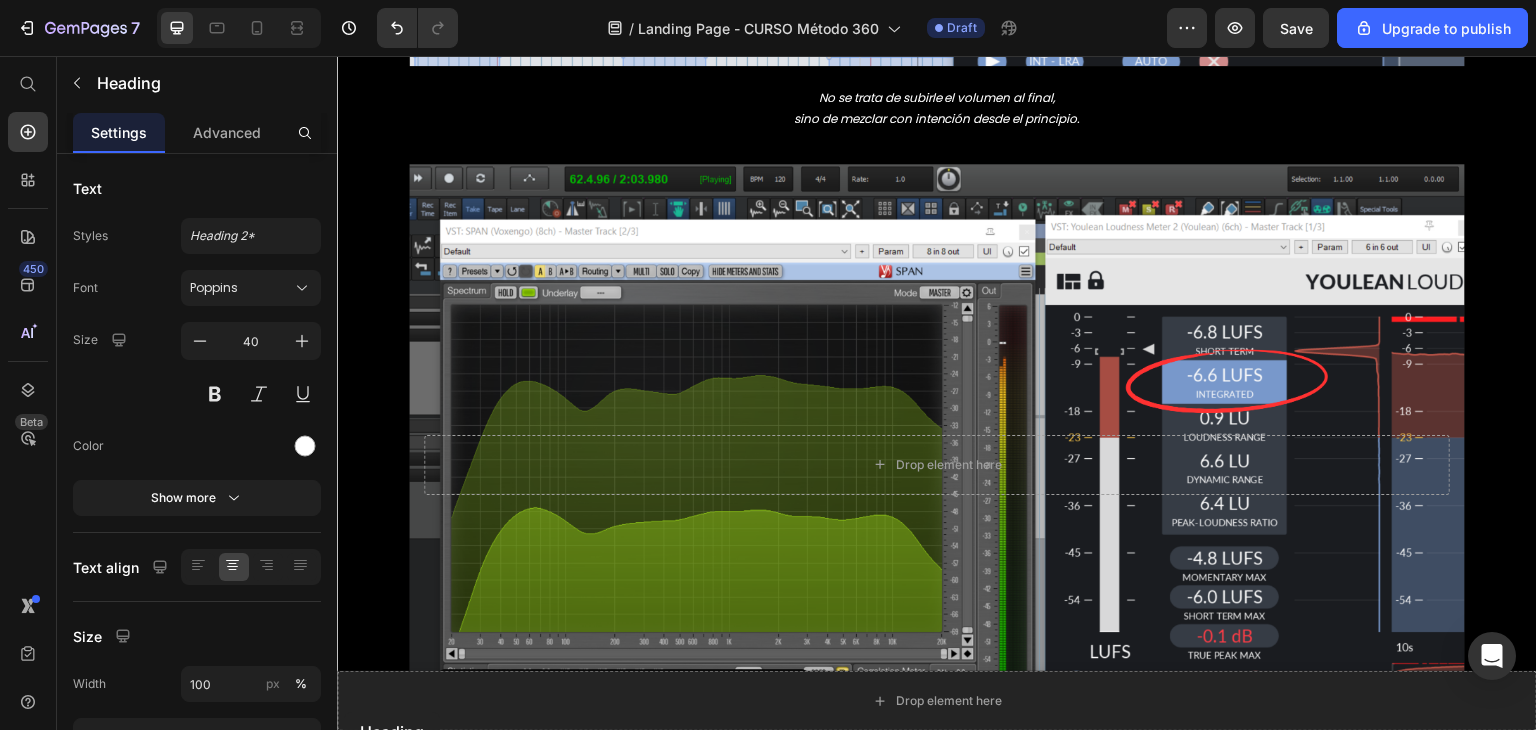scroll, scrollTop: 2453, scrollLeft: 0, axis: vertical 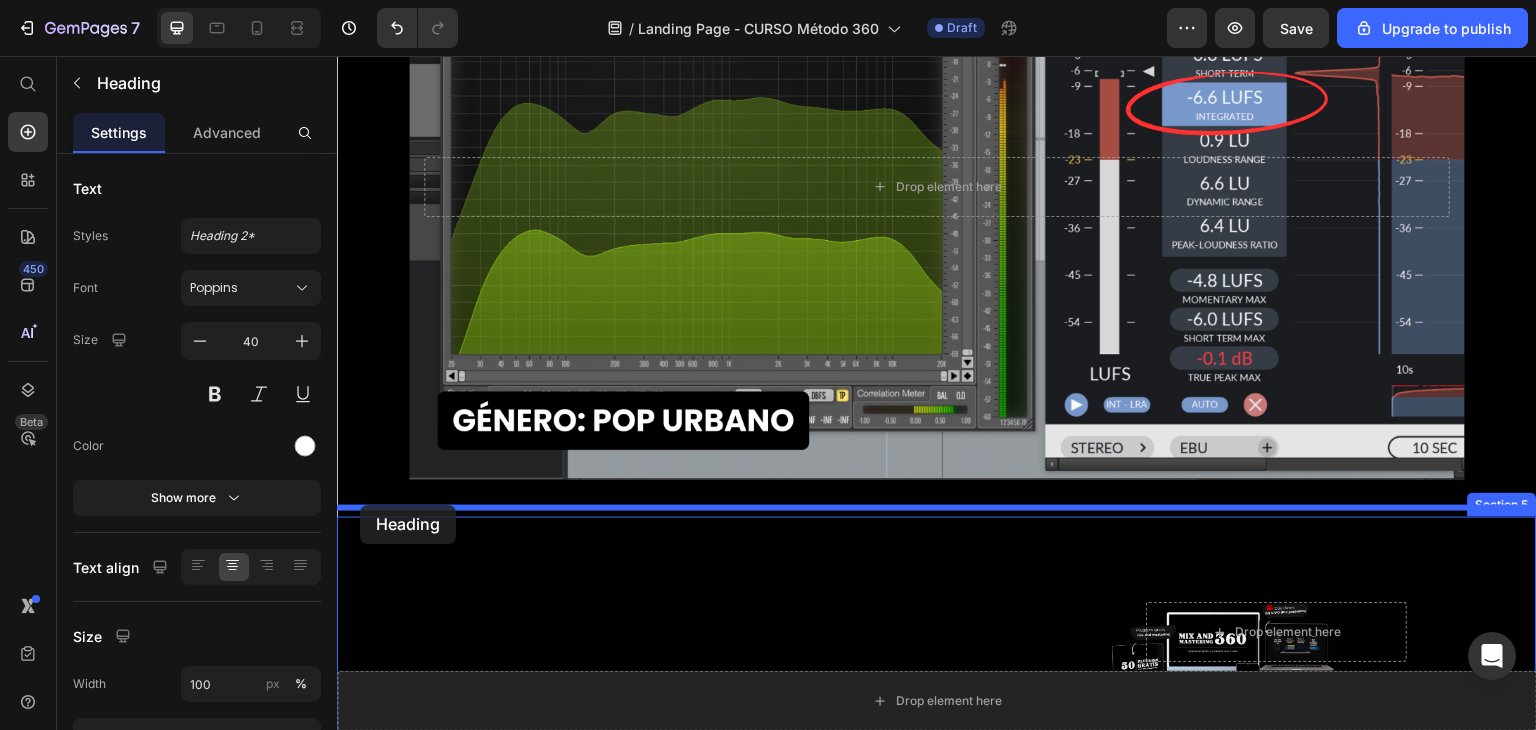 drag, startPoint x: 400, startPoint y: 364, endPoint x: 360, endPoint y: 505, distance: 146.56398 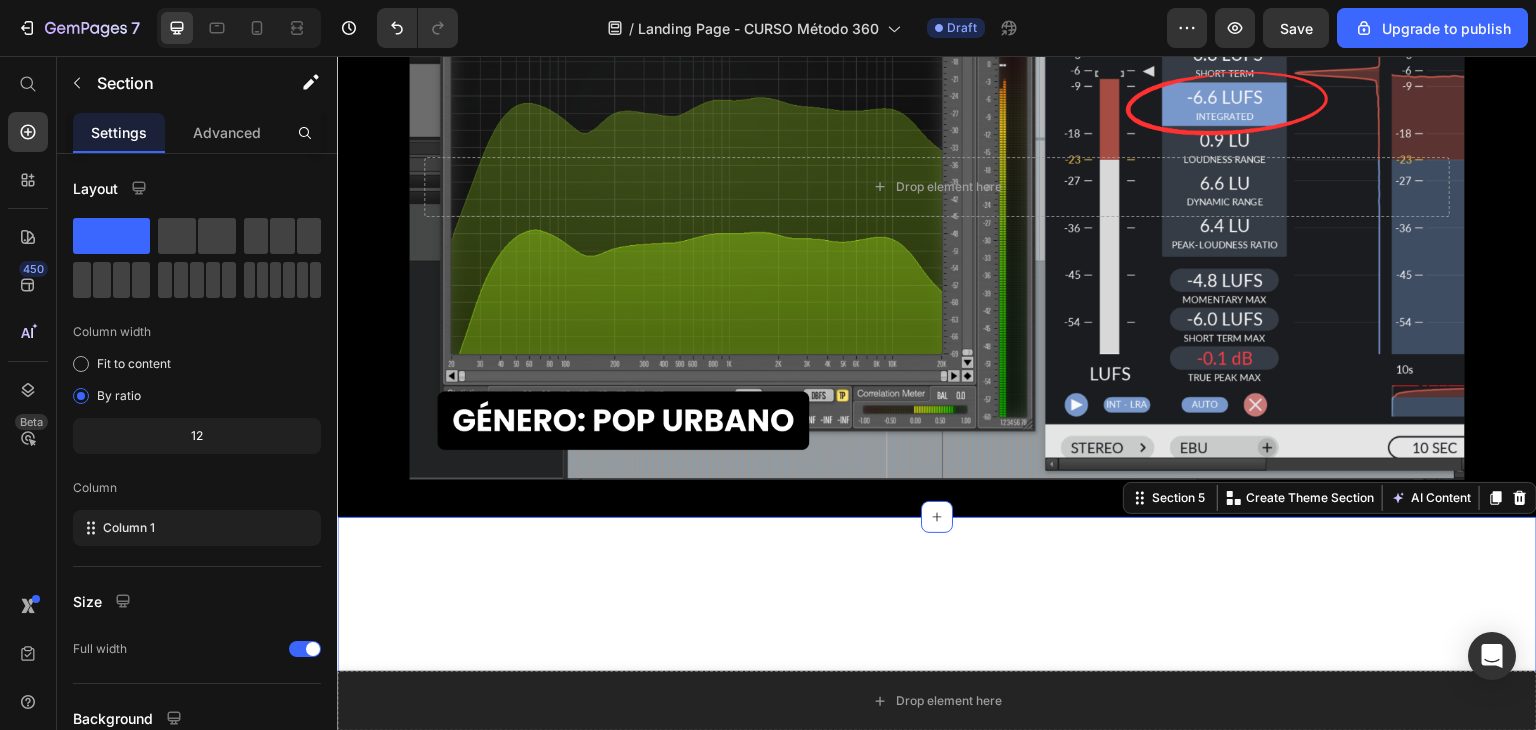 click on "MÉTODO 360 Heading Section 5   You can create reusable sections Create Theme Section AI Content Write with [PERSON_NAME] What would you like to describe here? Tone and Voice Persuasive Product Show more Generate" at bounding box center [937, 613] 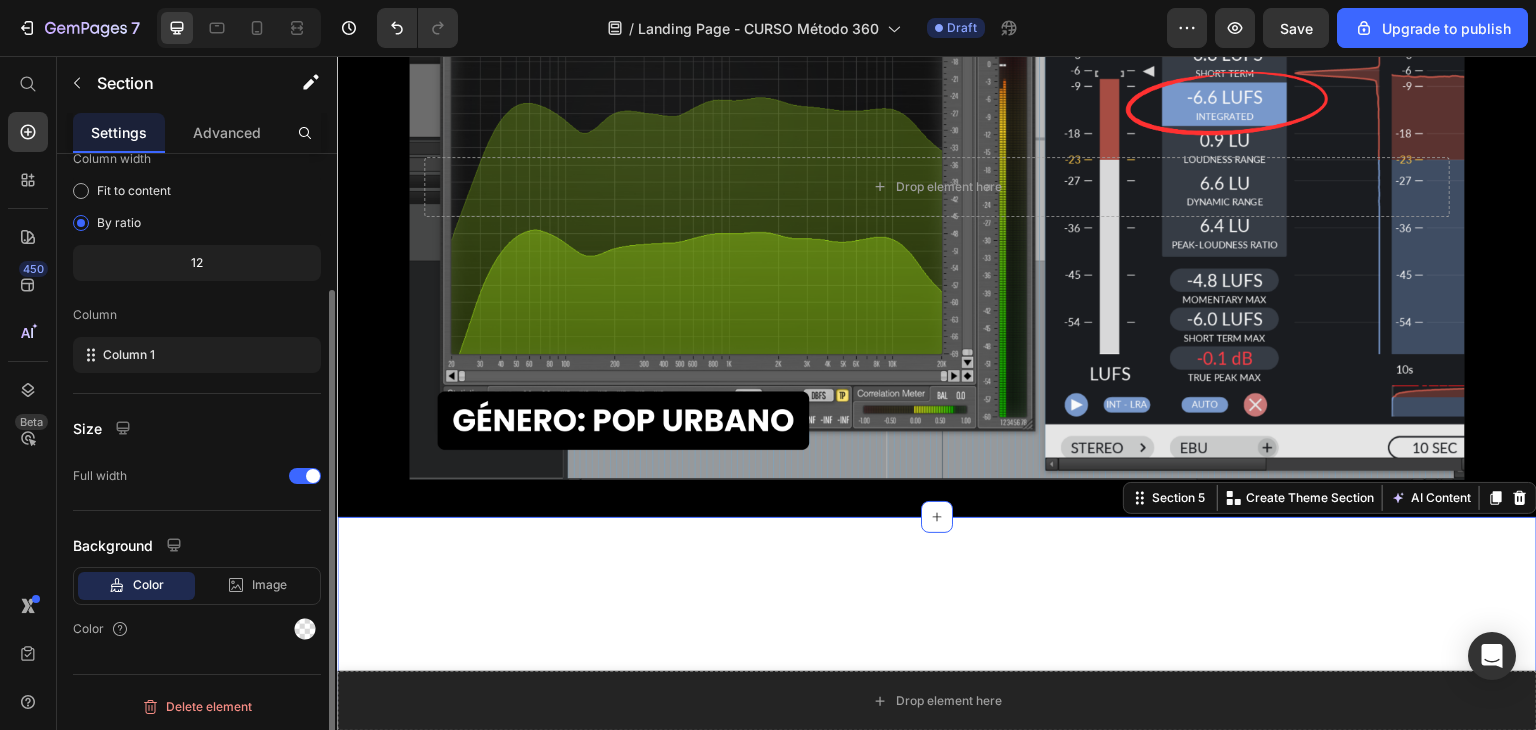 scroll, scrollTop: 173, scrollLeft: 0, axis: vertical 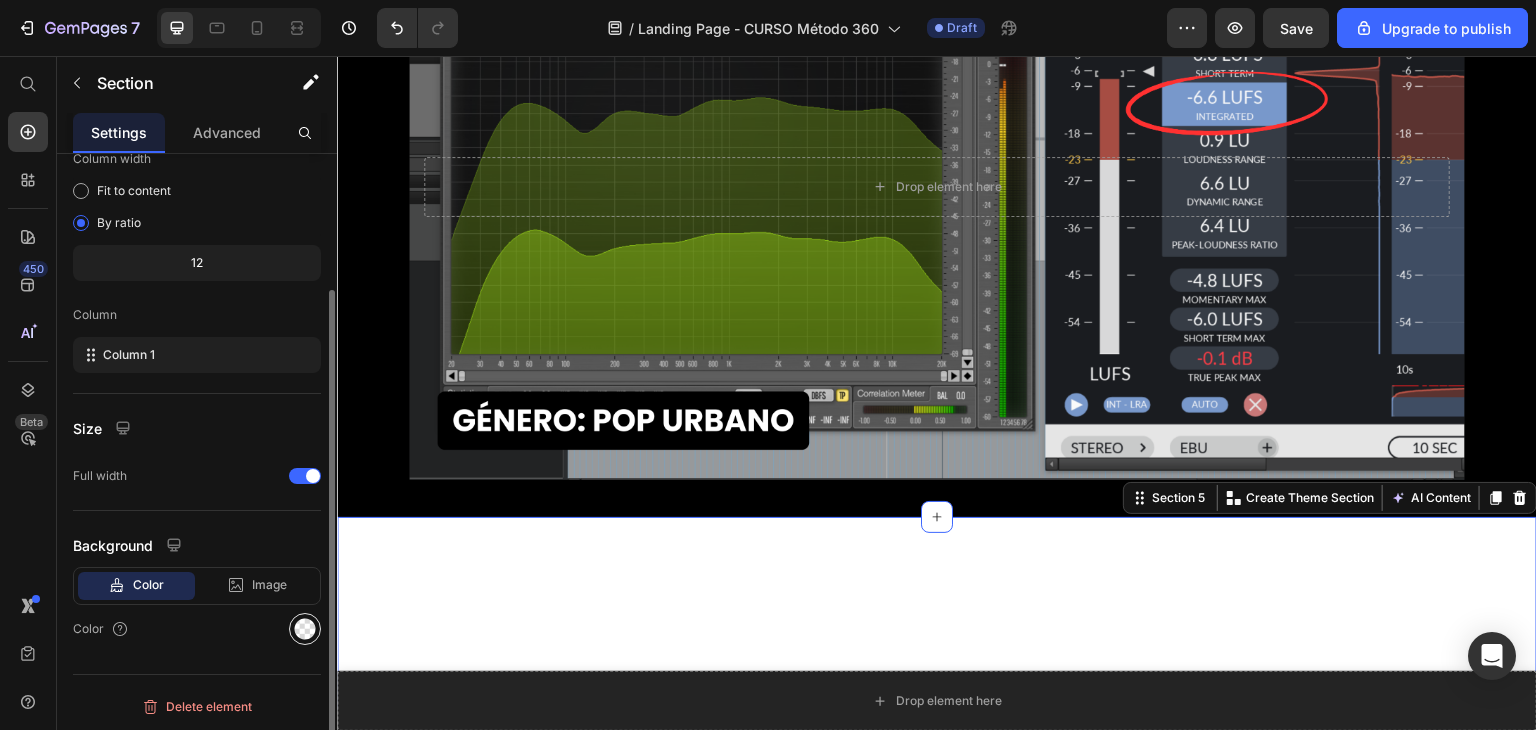 click at bounding box center (305, 629) 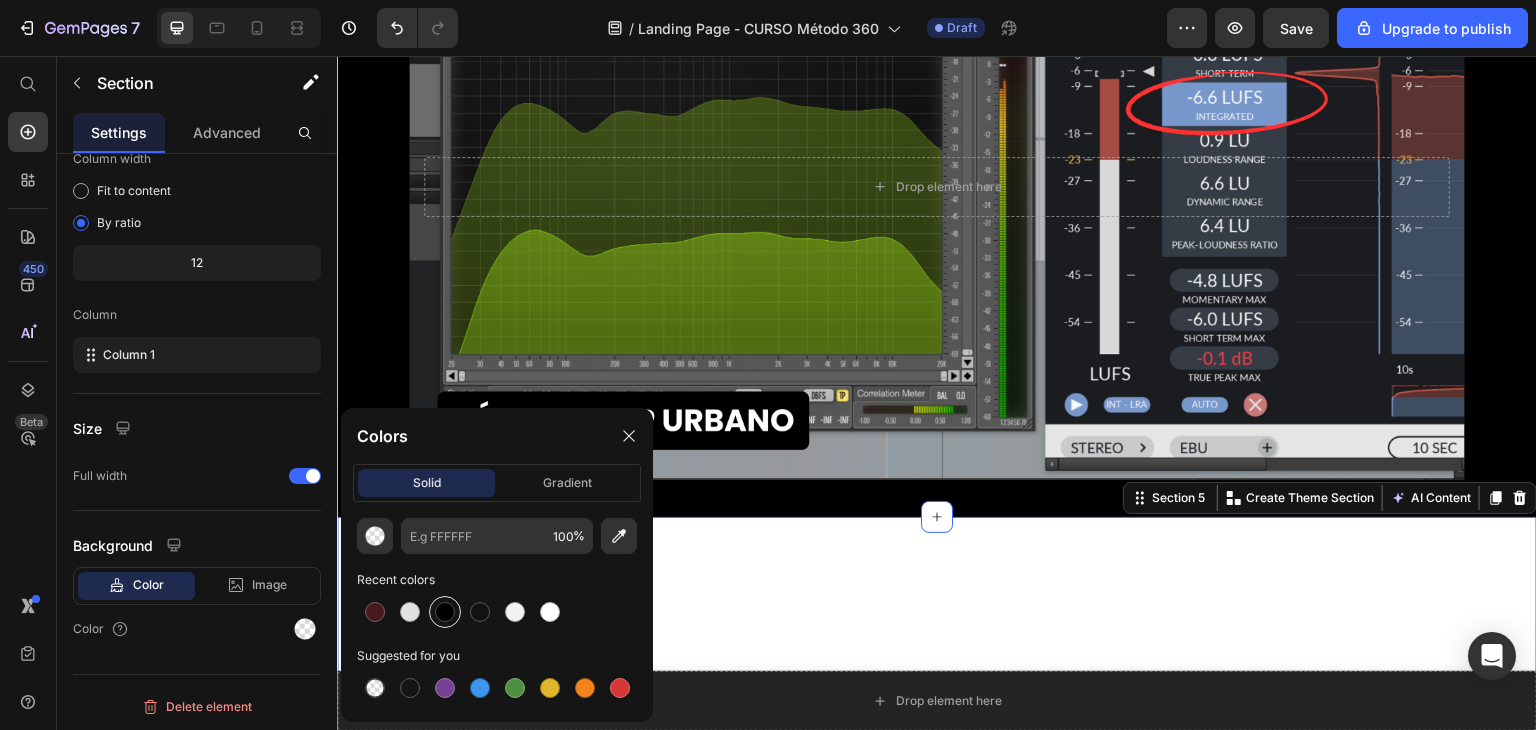 click at bounding box center (445, 612) 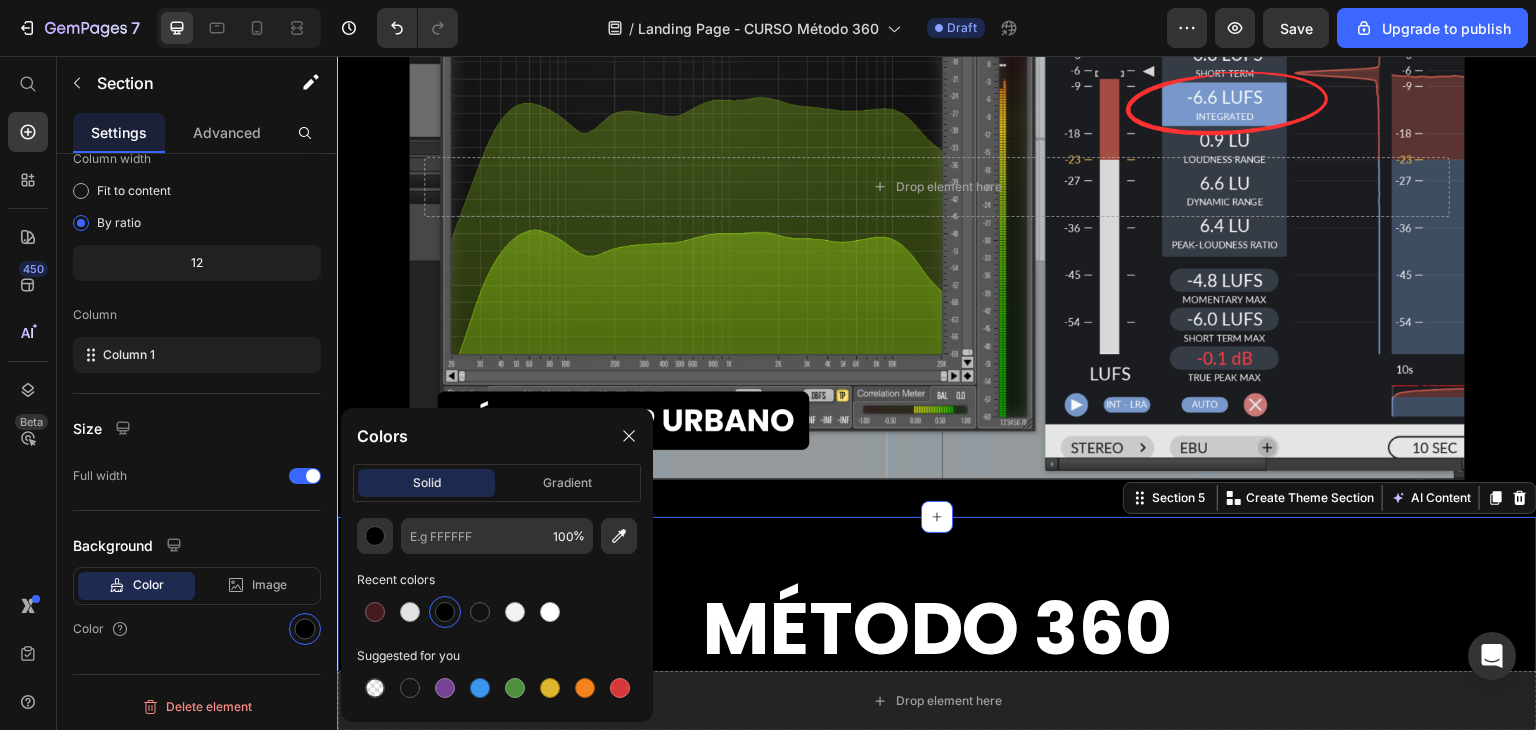 click on "MÉTODO 360" at bounding box center (937, 608) 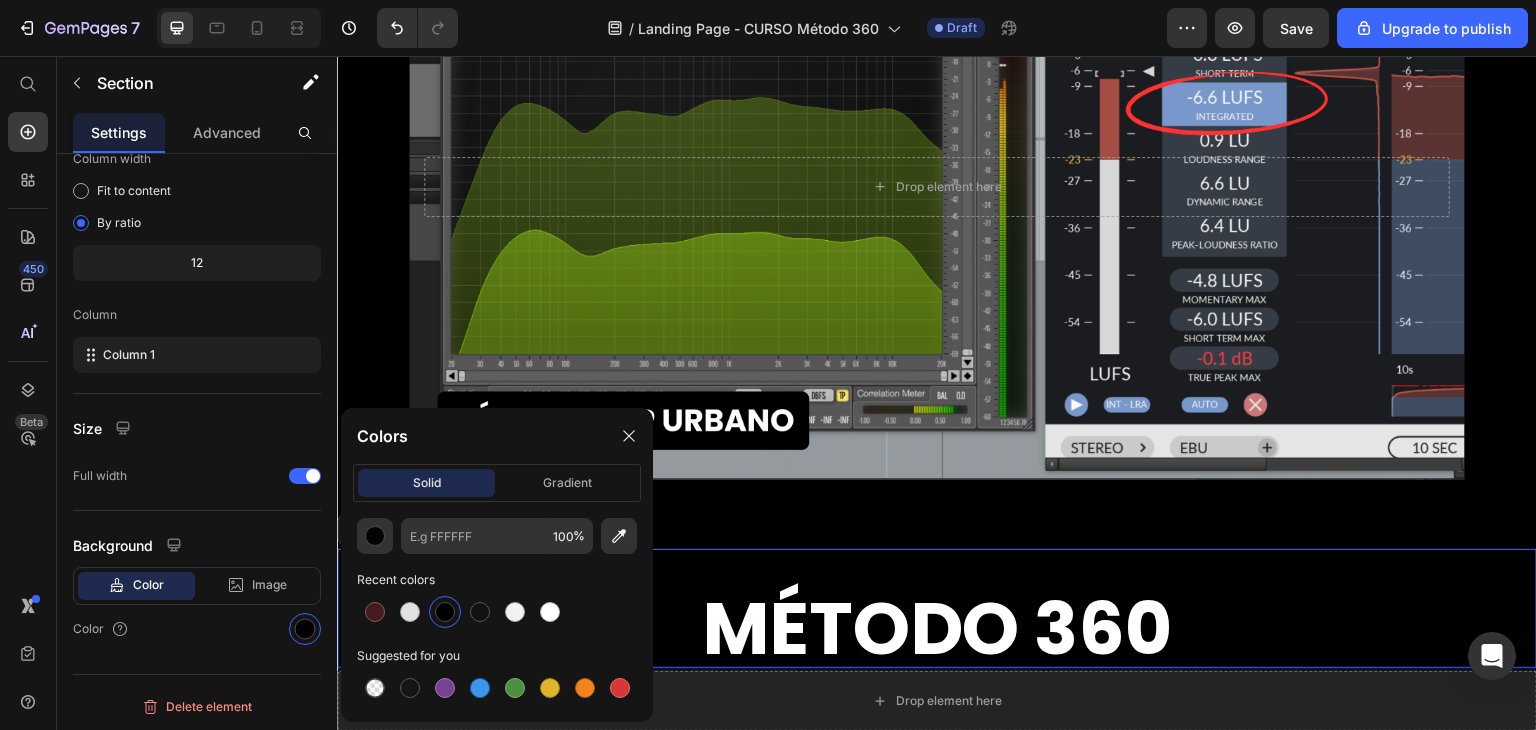 scroll, scrollTop: 0, scrollLeft: 0, axis: both 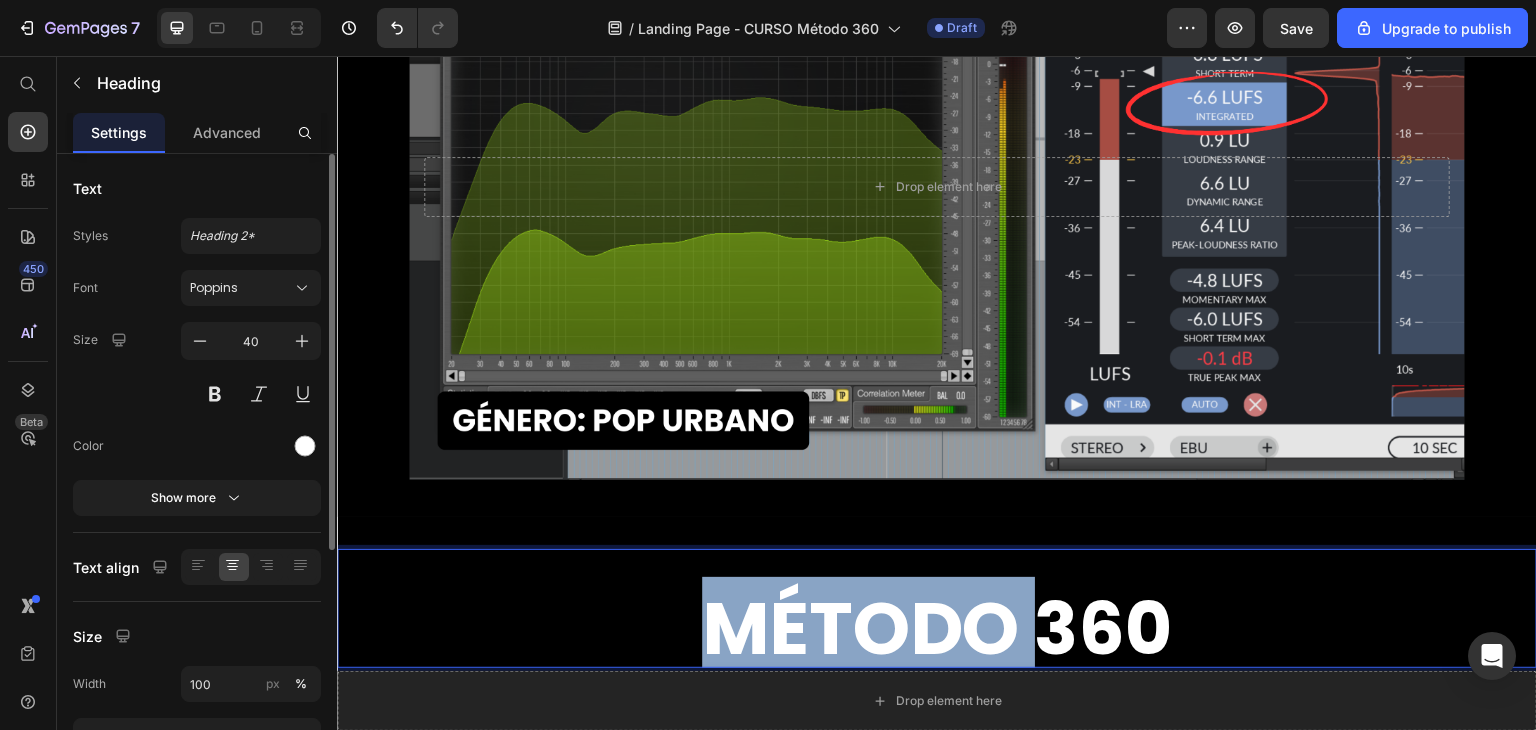 click on "MÉTODO 360" at bounding box center (937, 628) 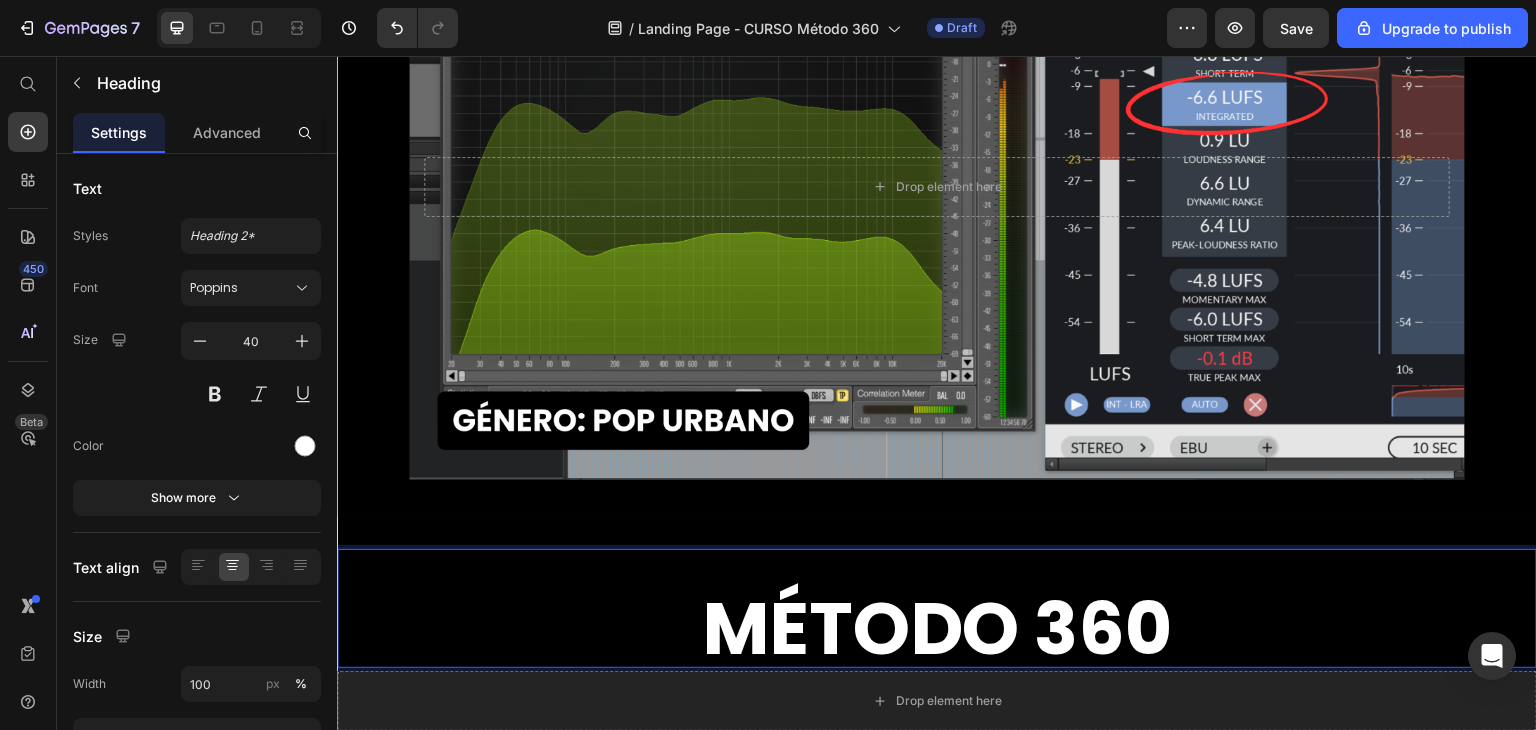 click on "MÉTODO 360" at bounding box center (937, 628) 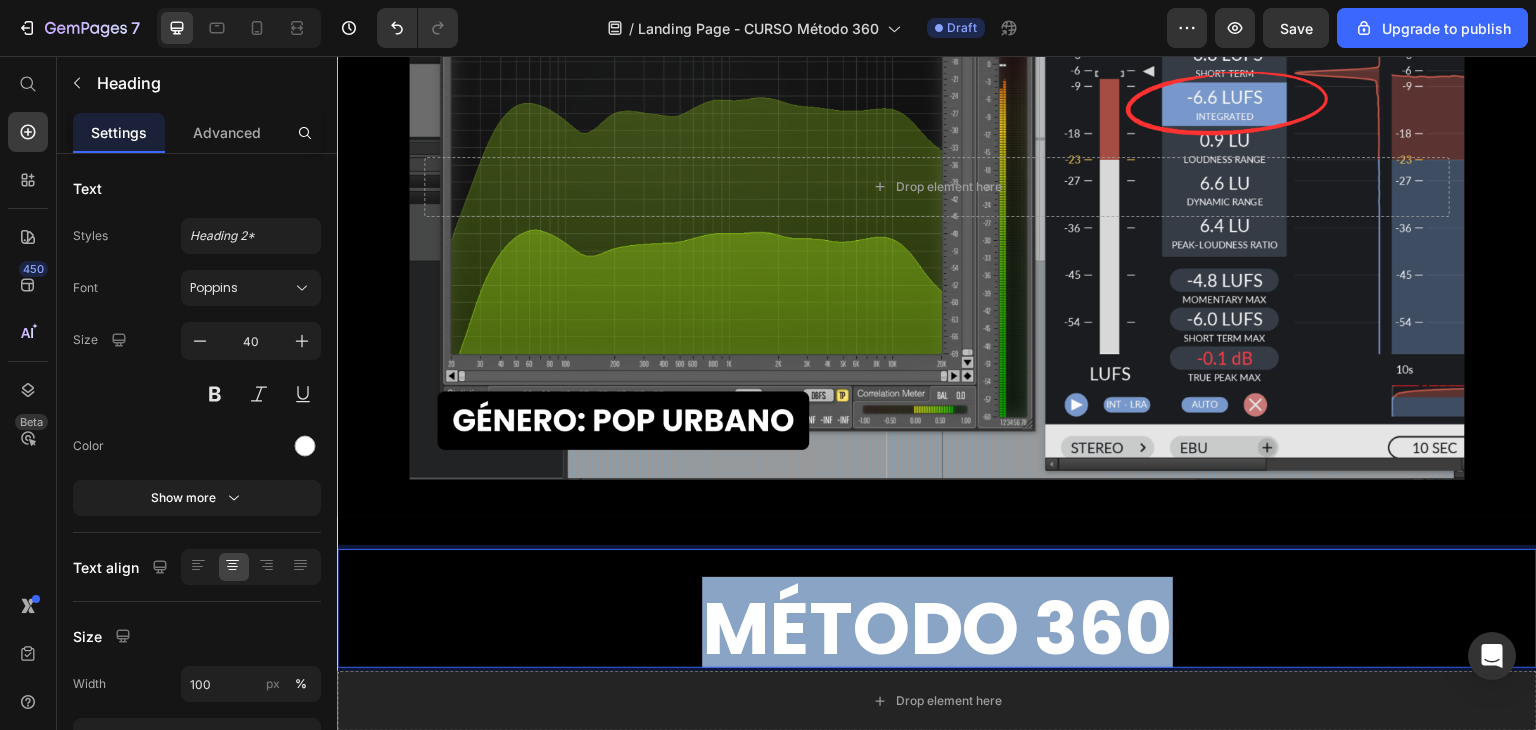 drag, startPoint x: 1156, startPoint y: 599, endPoint x: 569, endPoint y: 638, distance: 588.2941 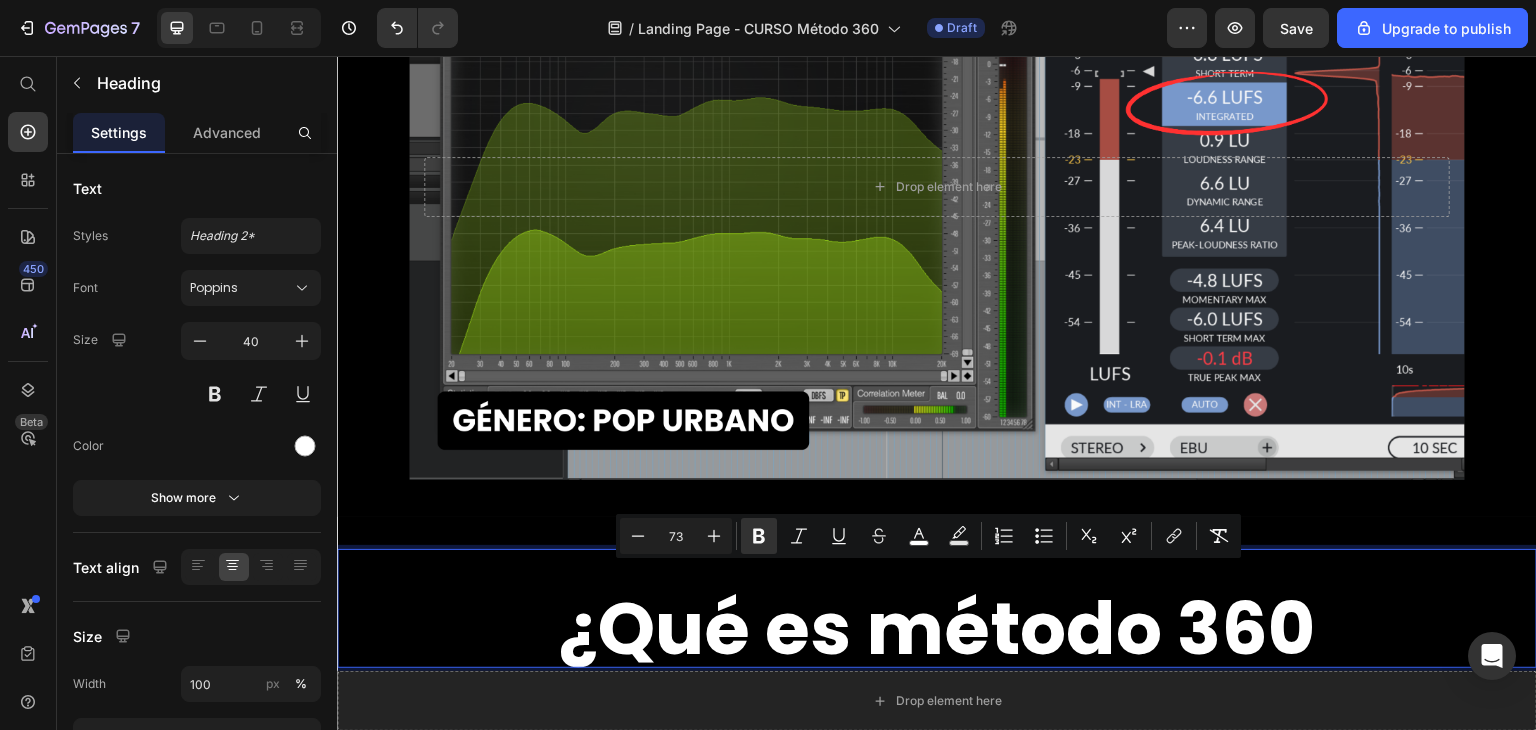scroll, scrollTop: 12, scrollLeft: 0, axis: vertical 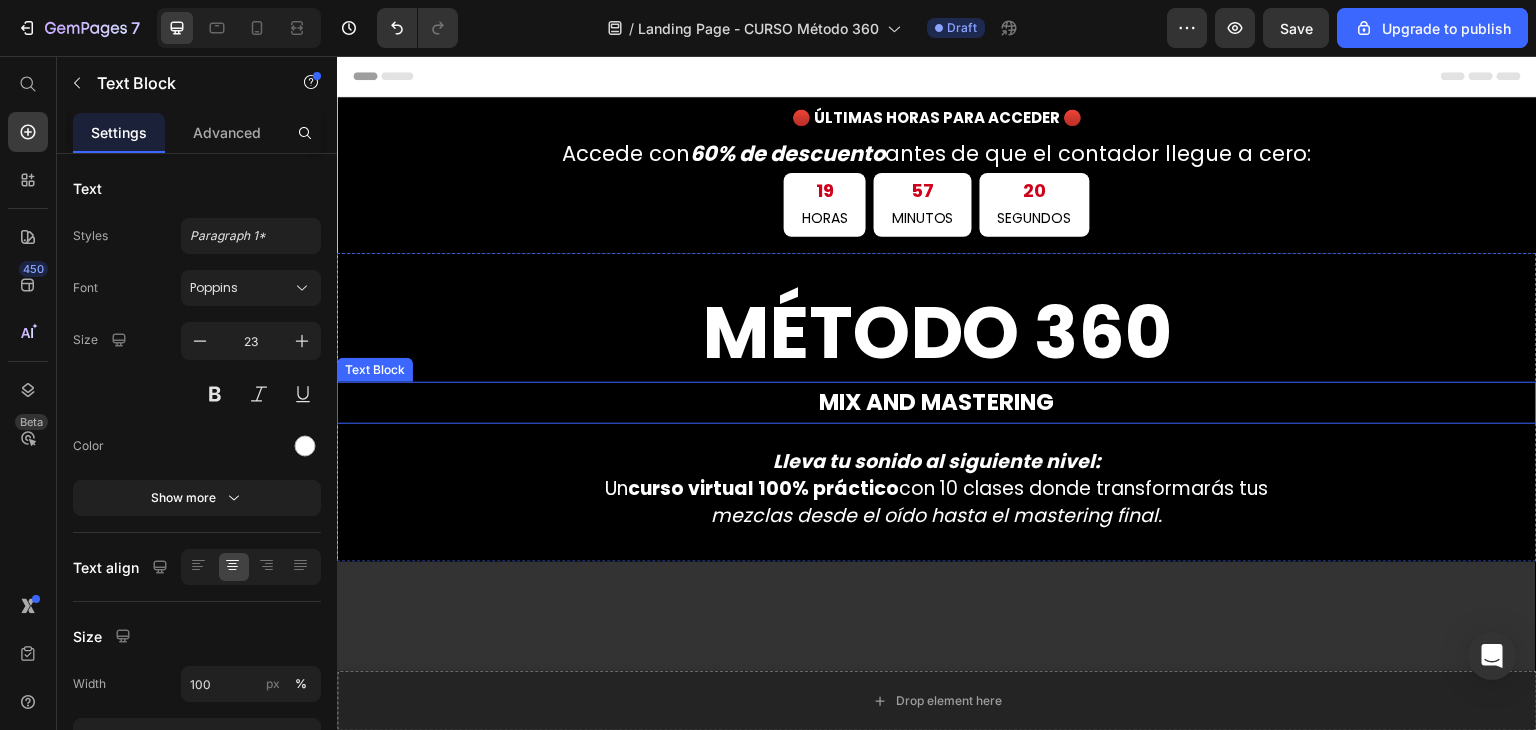 click on "MIX AND MASTERING" at bounding box center [937, 402] 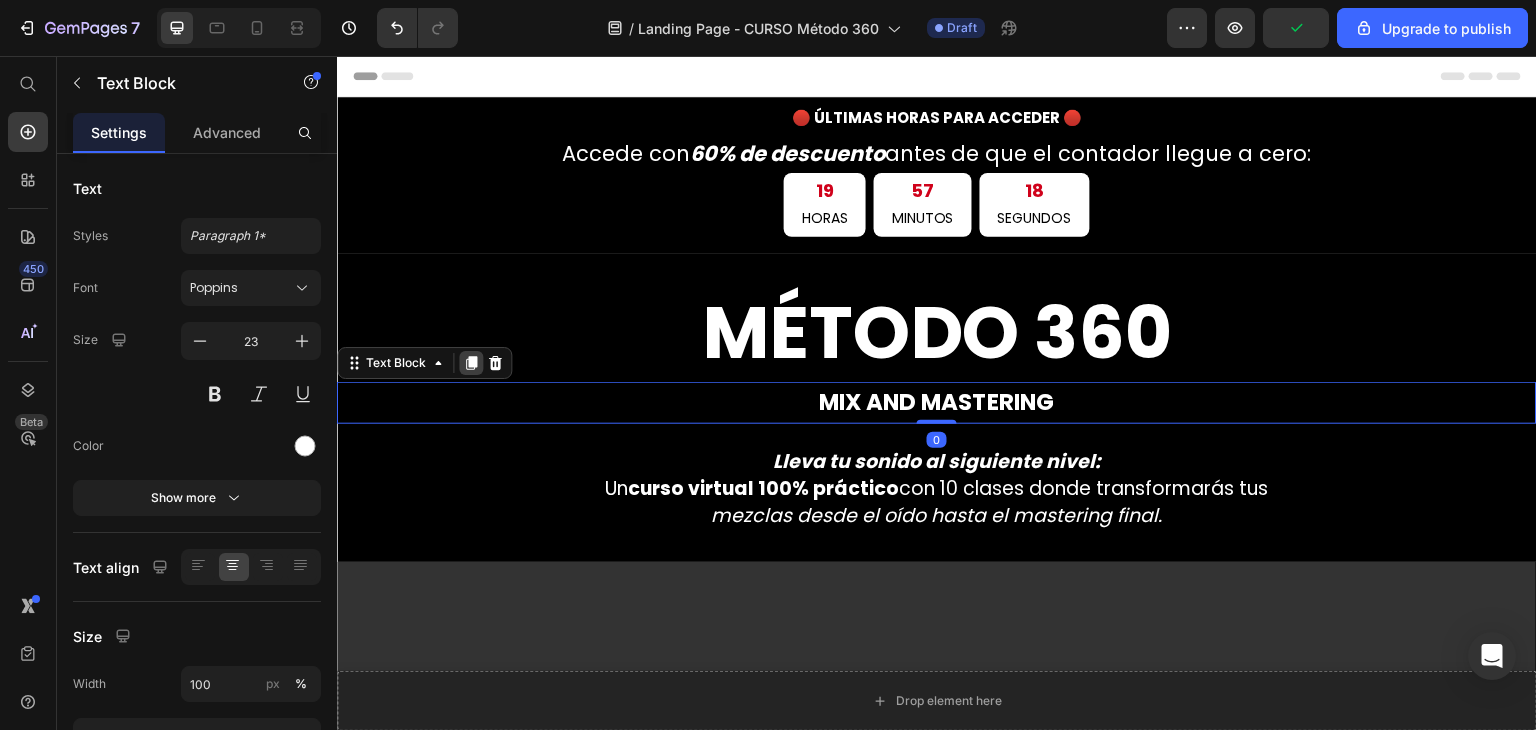 click 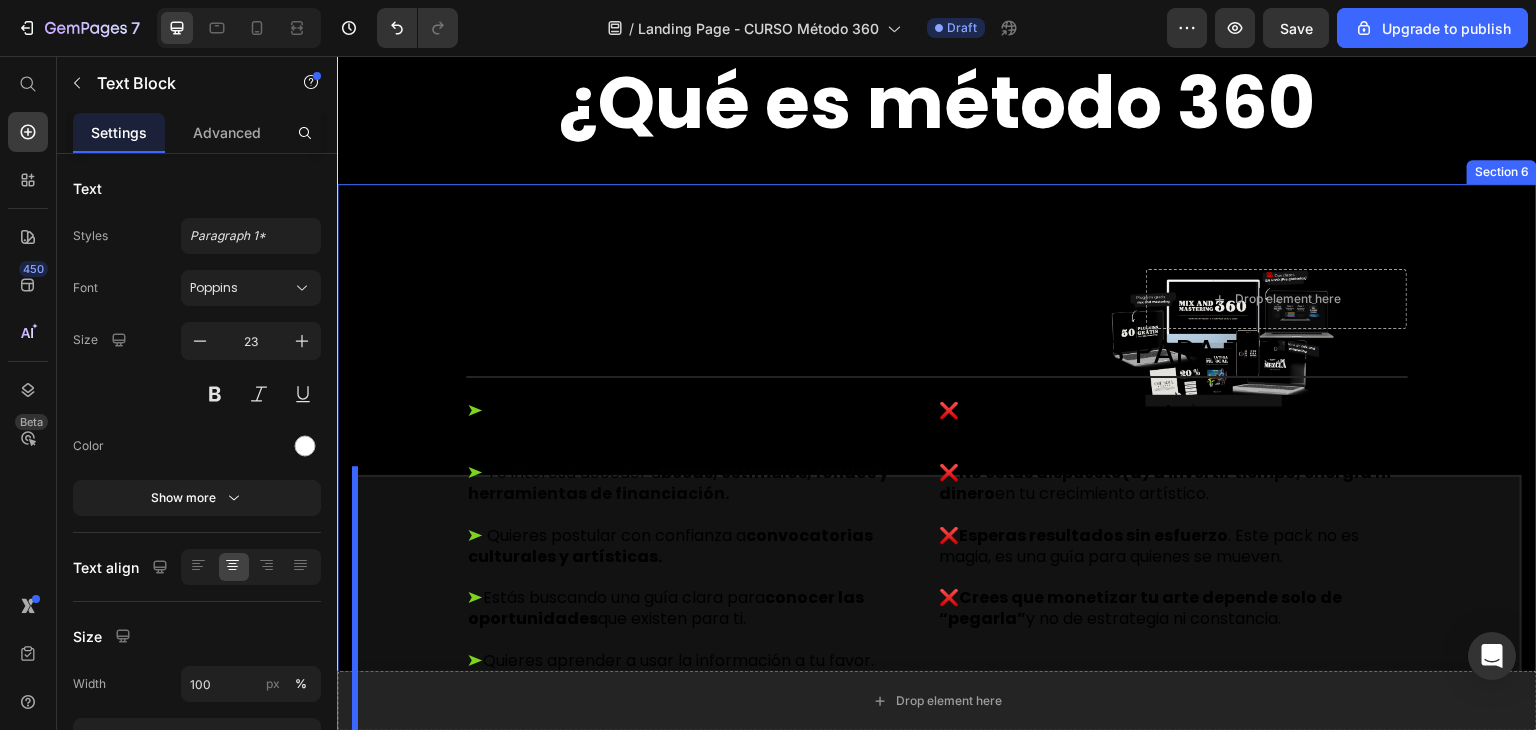scroll, scrollTop: 2921, scrollLeft: 0, axis: vertical 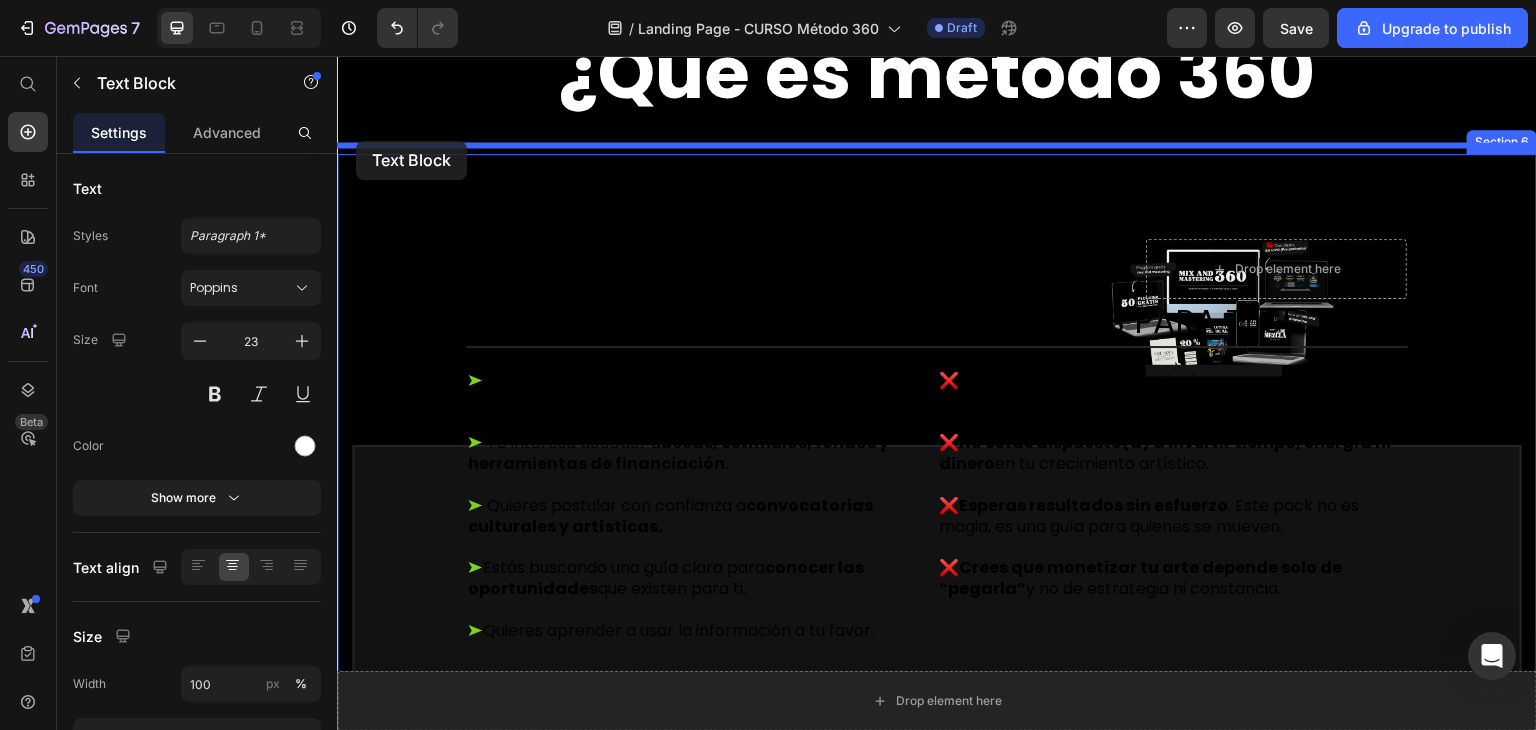 drag, startPoint x: 348, startPoint y: 414, endPoint x: 356, endPoint y: 141, distance: 273.1172 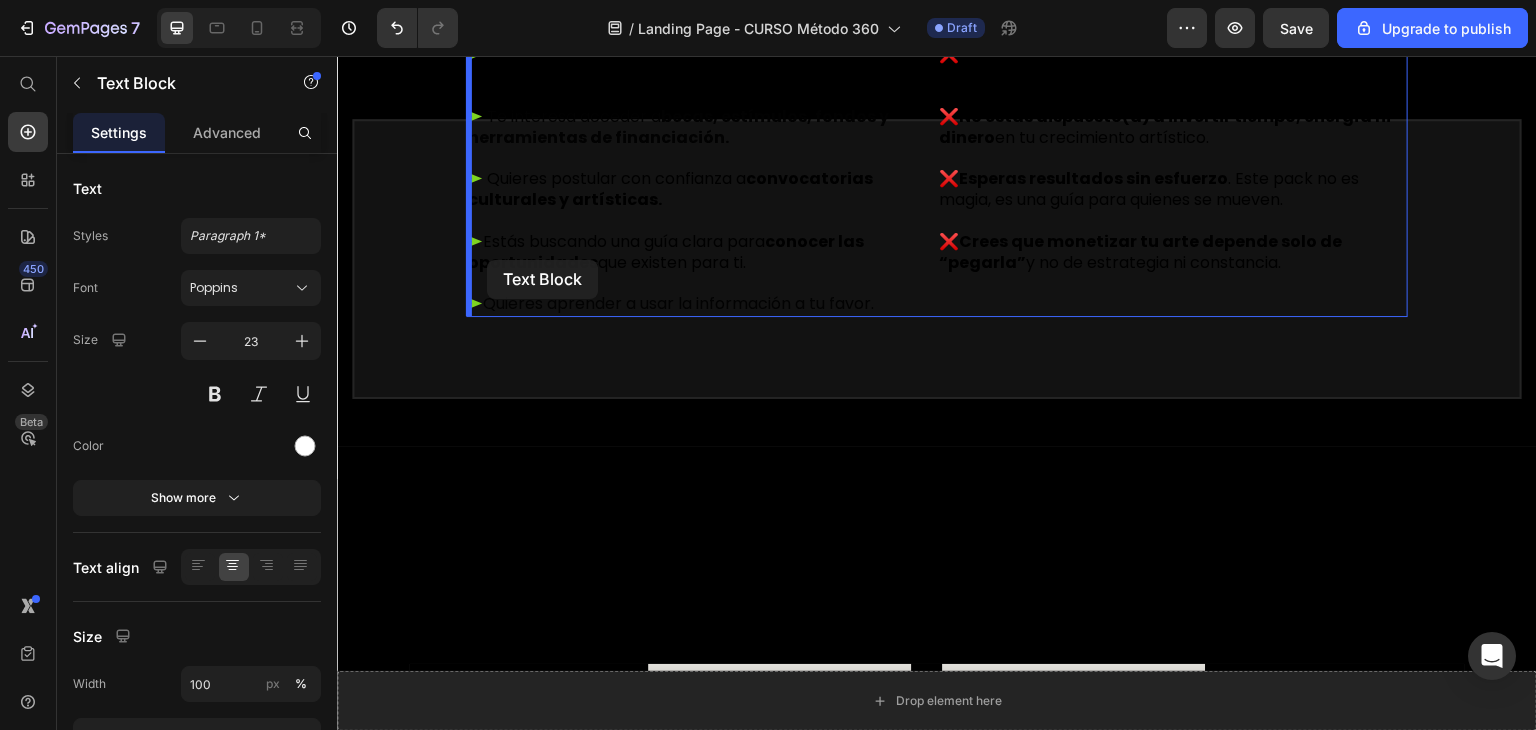 drag, startPoint x: 347, startPoint y: 164, endPoint x: 488, endPoint y: 257, distance: 168.90826 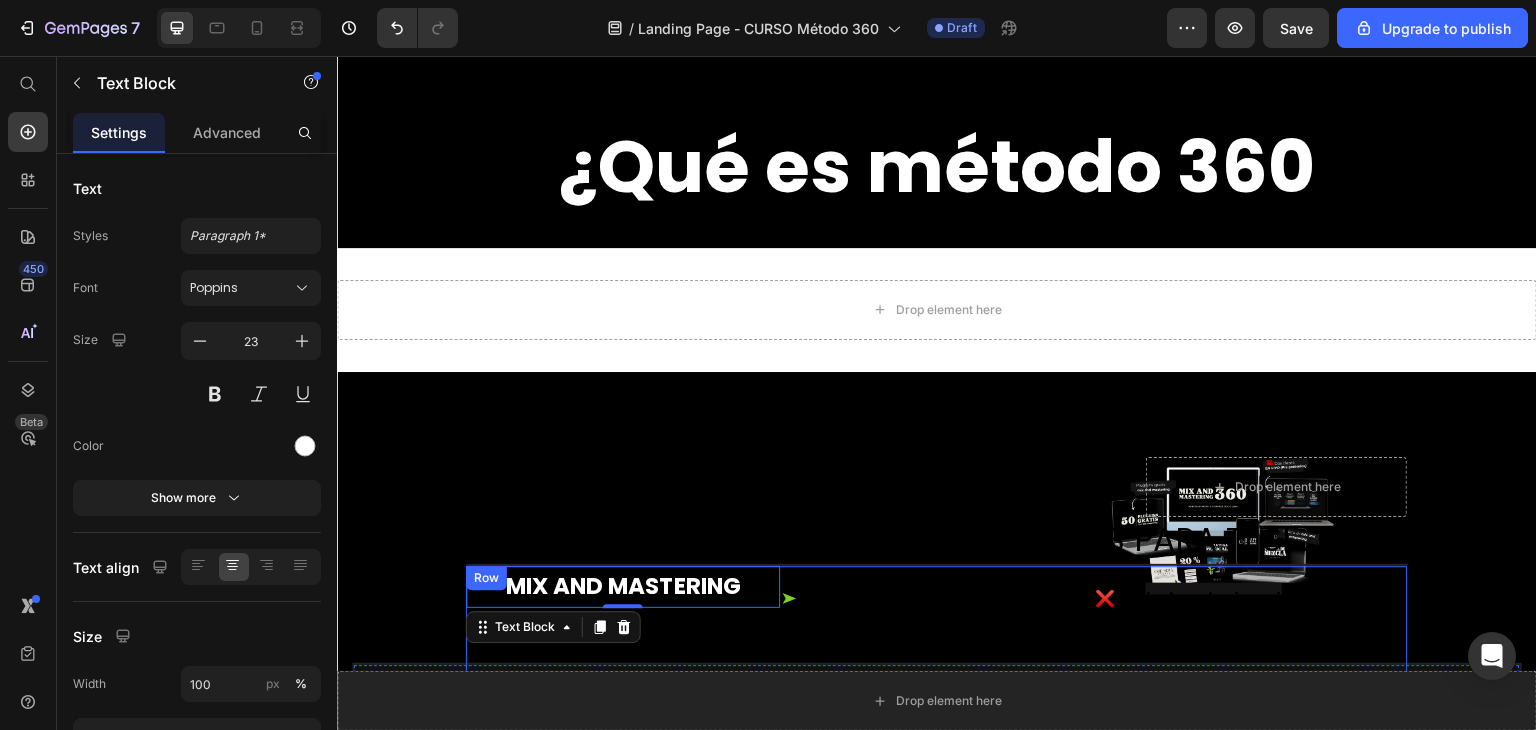 scroll, scrollTop: 2815, scrollLeft: 0, axis: vertical 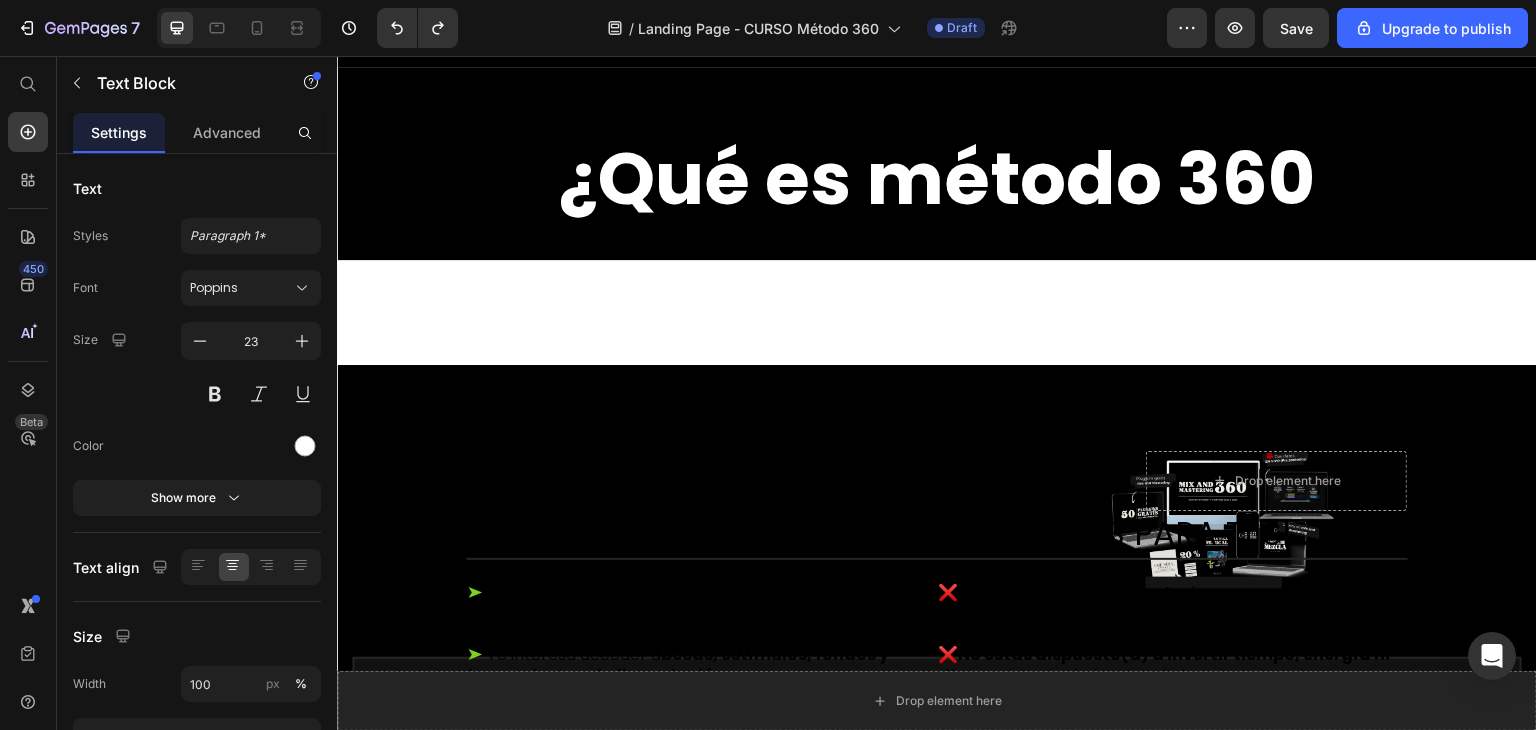 click on "MIX AND MASTERING" at bounding box center (937, 312) 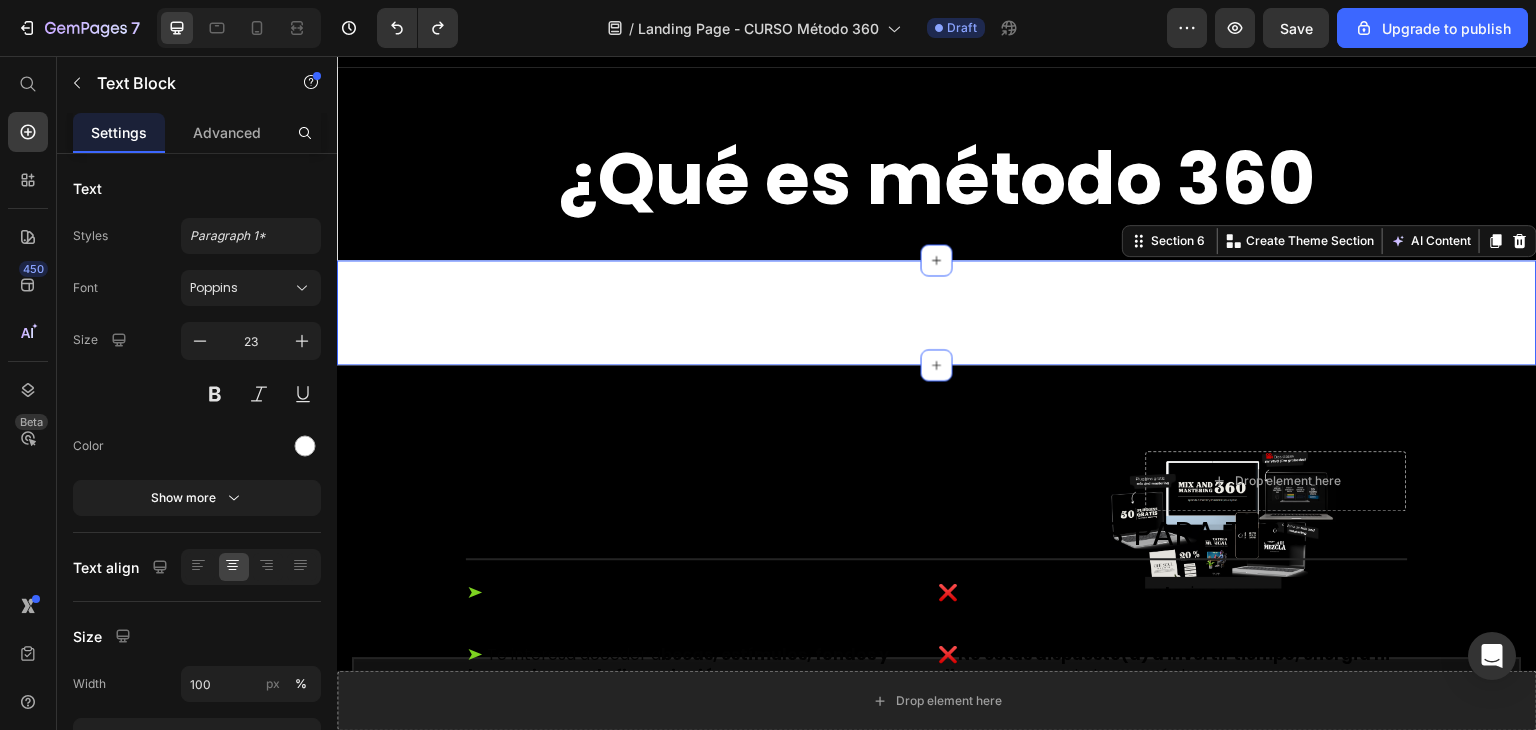 click on "MIX AND MASTERING Text Block Section 6   You can create reusable sections Create Theme Section AI Content Write with [PERSON_NAME] What would you like to describe here? Tone and Voice Persuasive Product Curso - Método 360 Mix and Mastering Show more Generate" at bounding box center (937, 312) 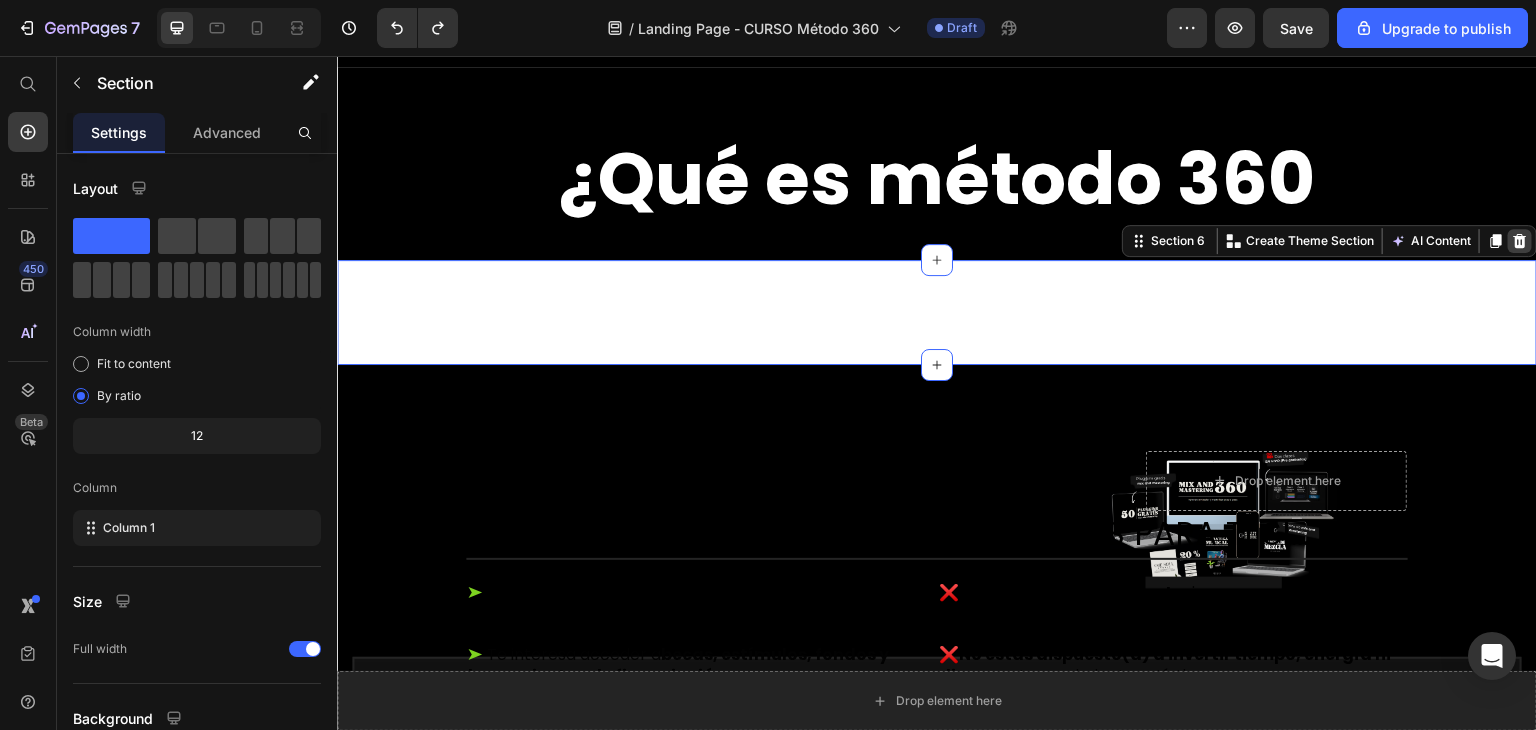 click at bounding box center (1520, 241) 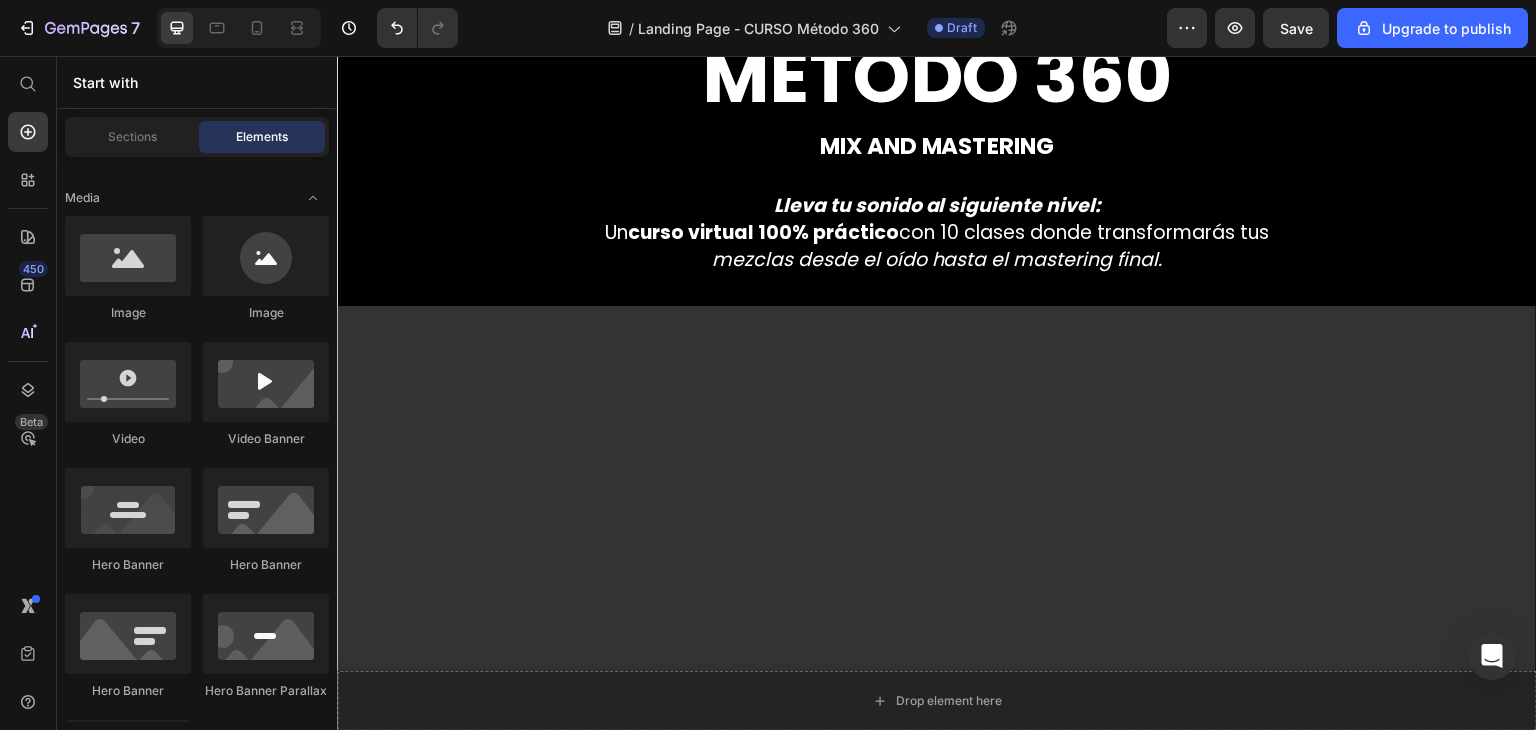 scroll, scrollTop: 256, scrollLeft: 0, axis: vertical 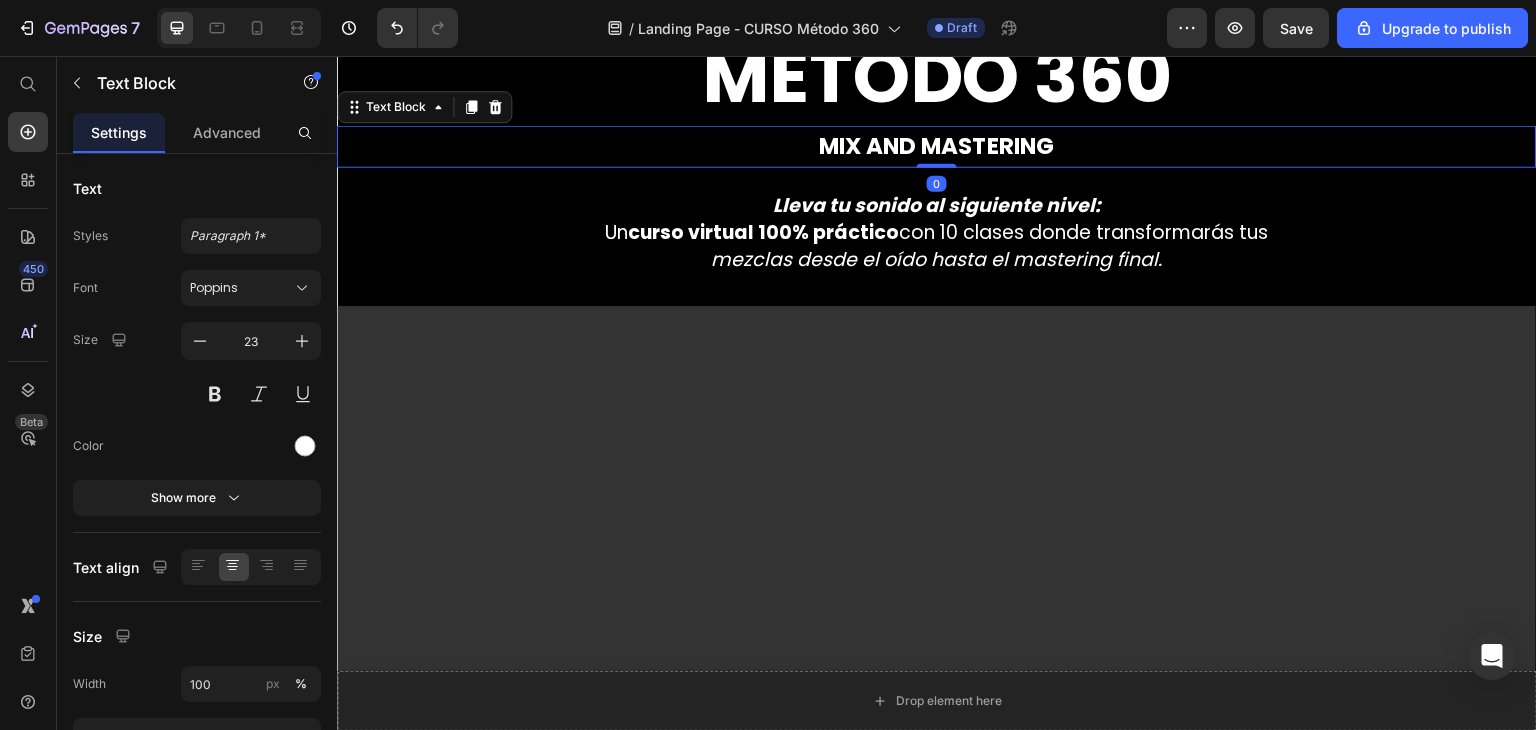 click on "MIX AND MASTERING" at bounding box center [937, 146] 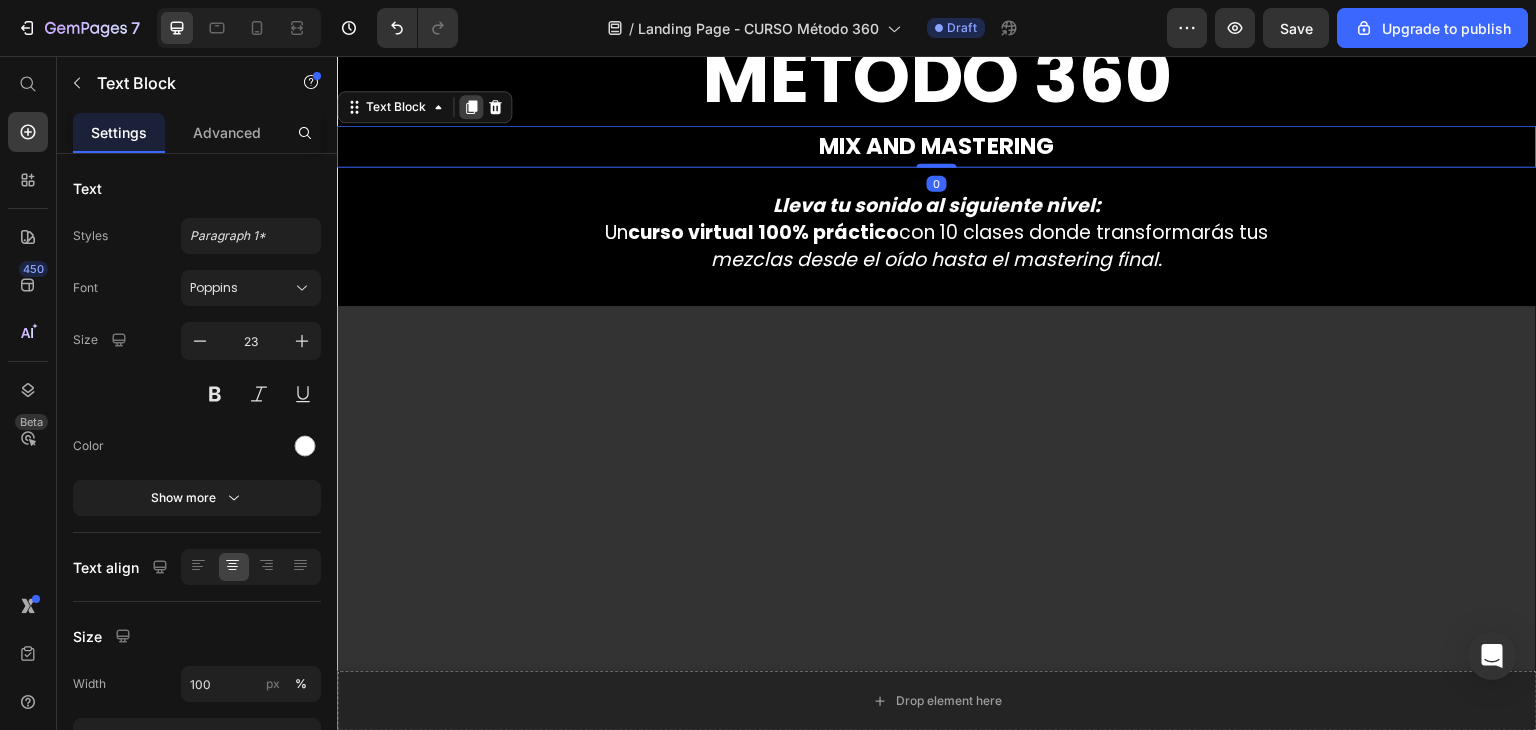 click 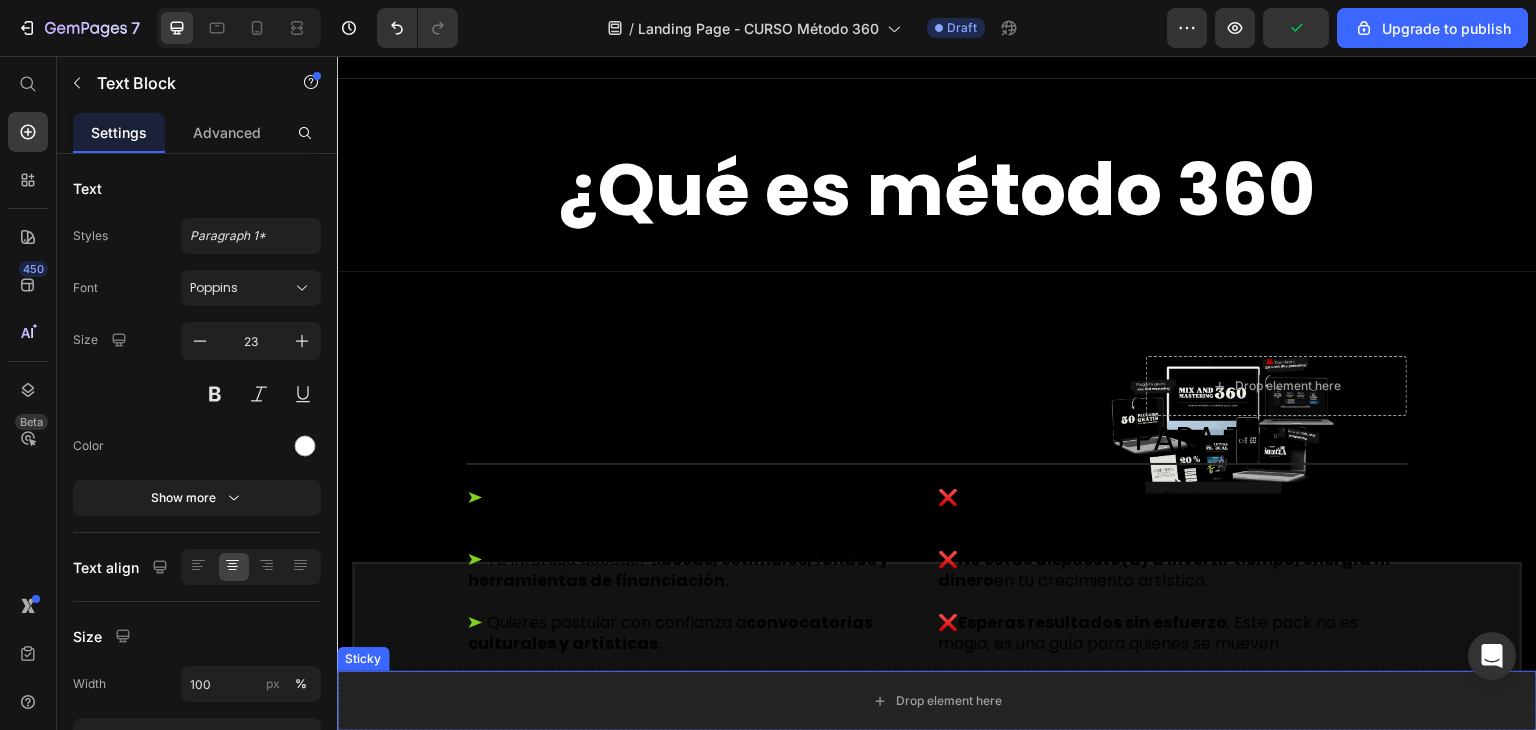 scroll, scrollTop: 2916, scrollLeft: 0, axis: vertical 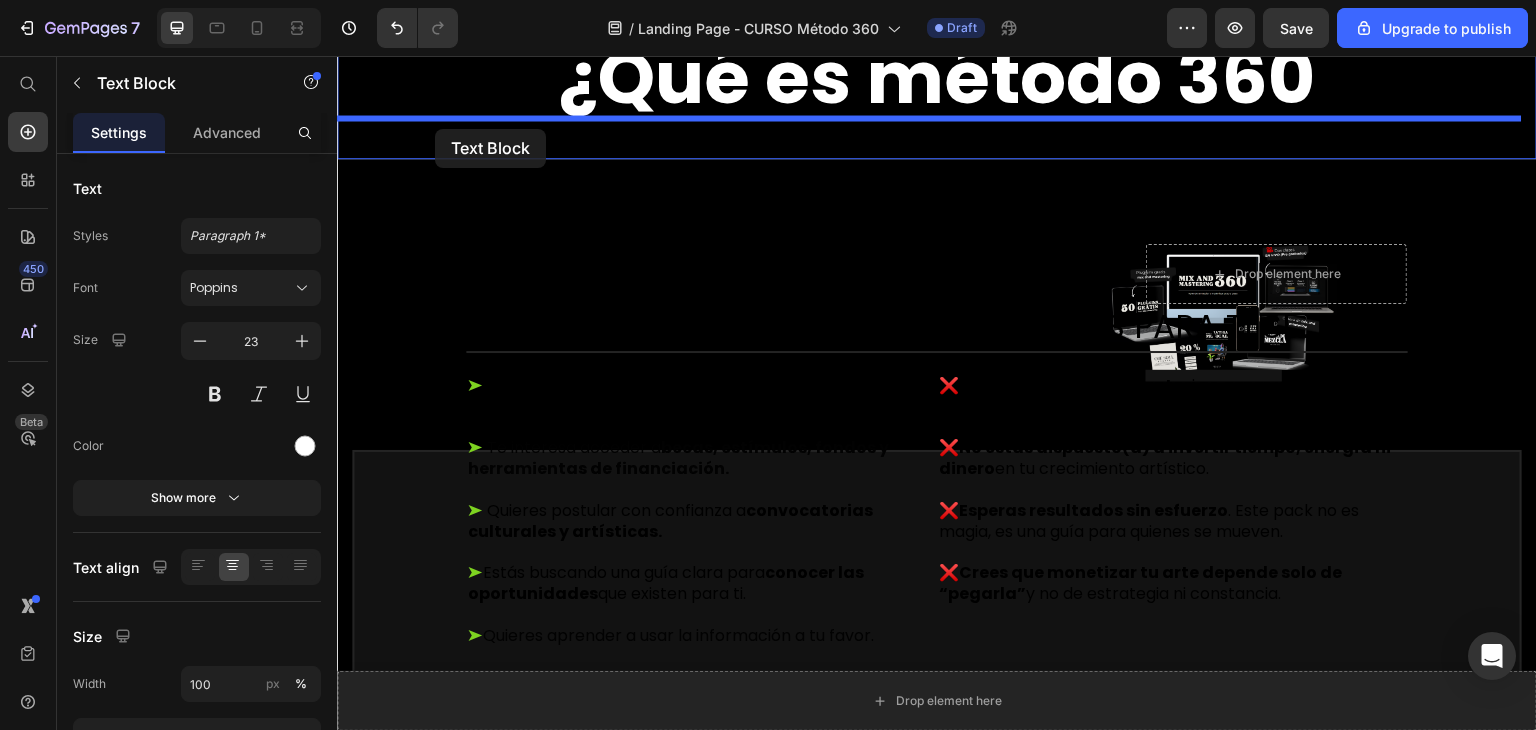 drag, startPoint x: 351, startPoint y: 150, endPoint x: 435, endPoint y: 129, distance: 86.58522 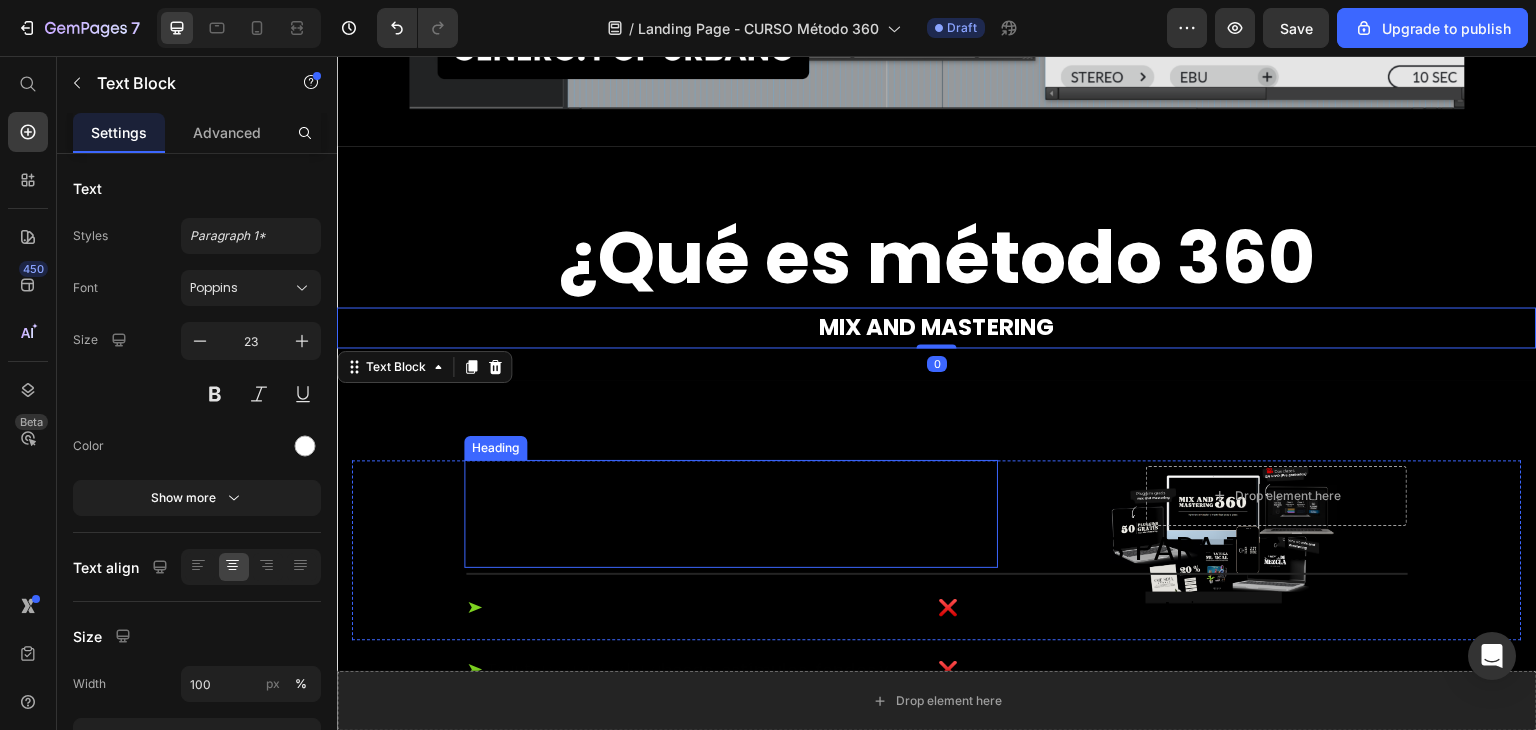scroll, scrollTop: 2734, scrollLeft: 0, axis: vertical 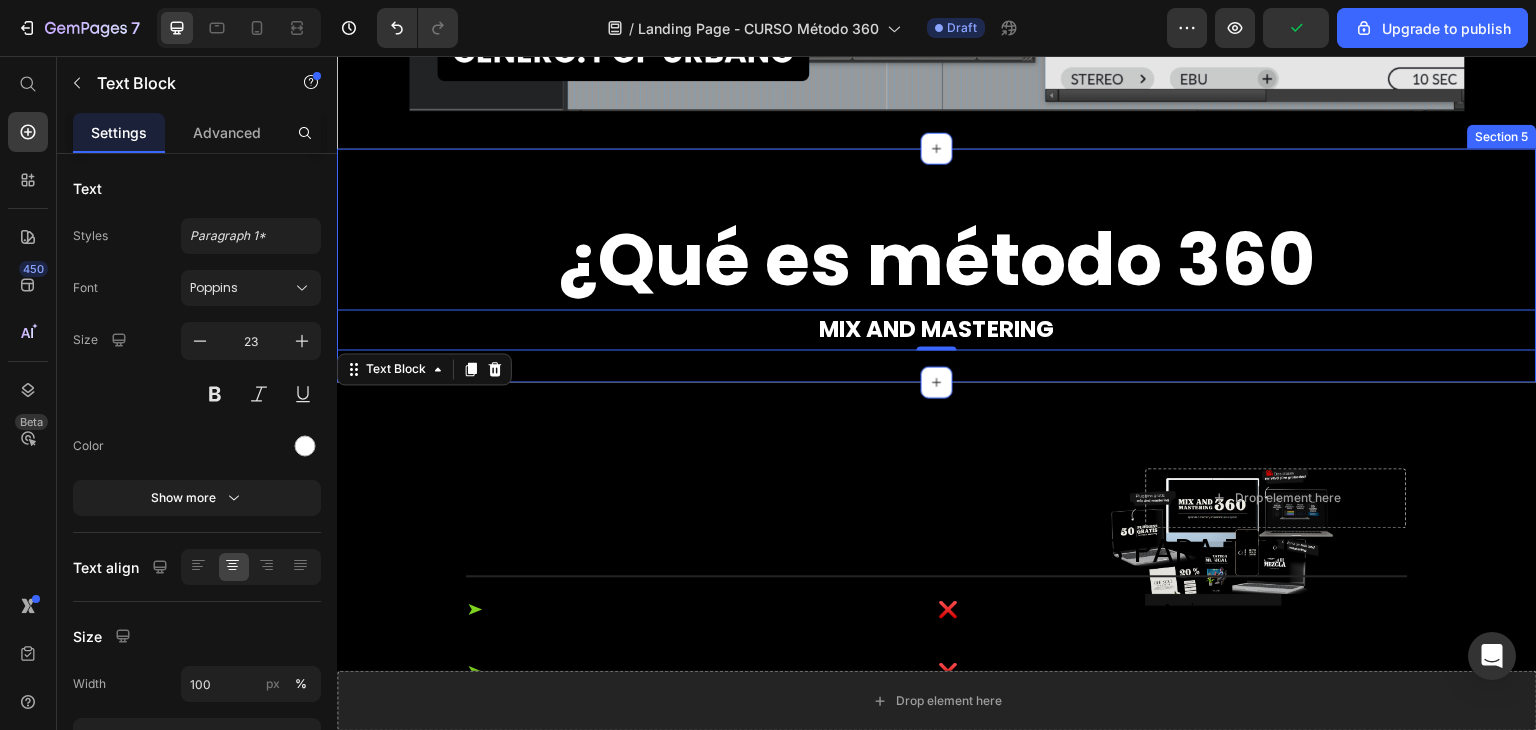 click on "¿Qué es método 360 Heading MIX AND MASTERING Text Block   0" at bounding box center [937, 265] 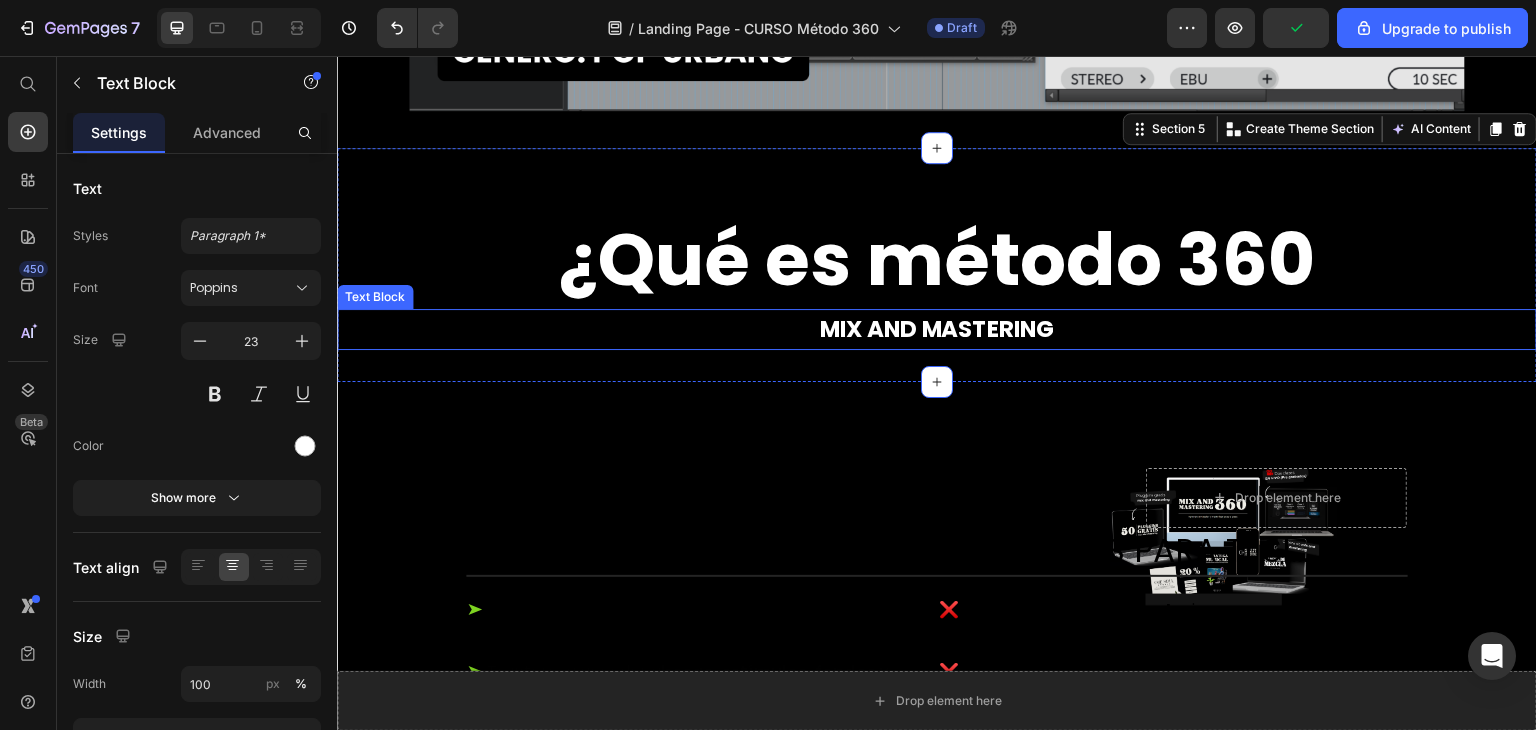 click on "MIX AND MASTERING" at bounding box center [937, 329] 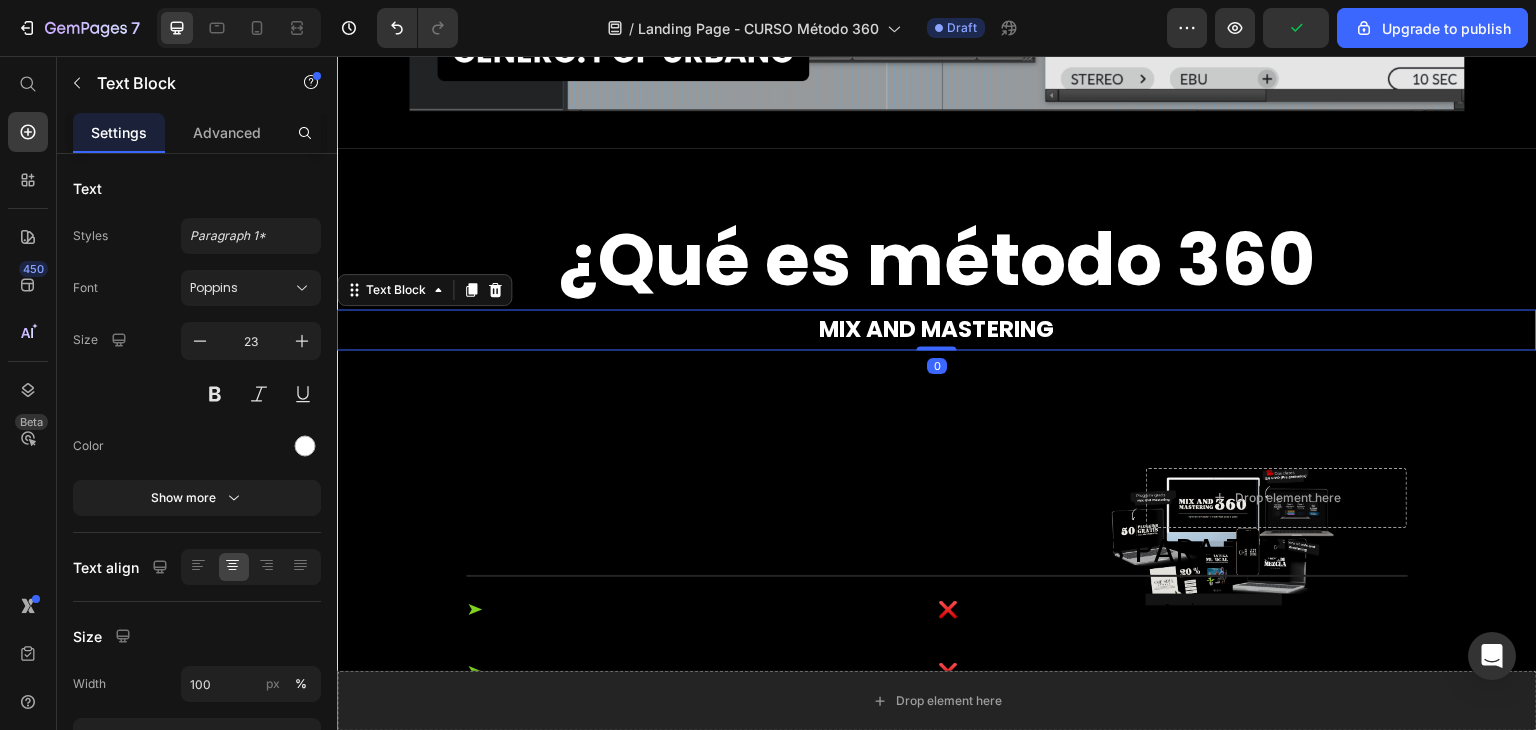 click on "MIX AND MASTERING" at bounding box center [937, 329] 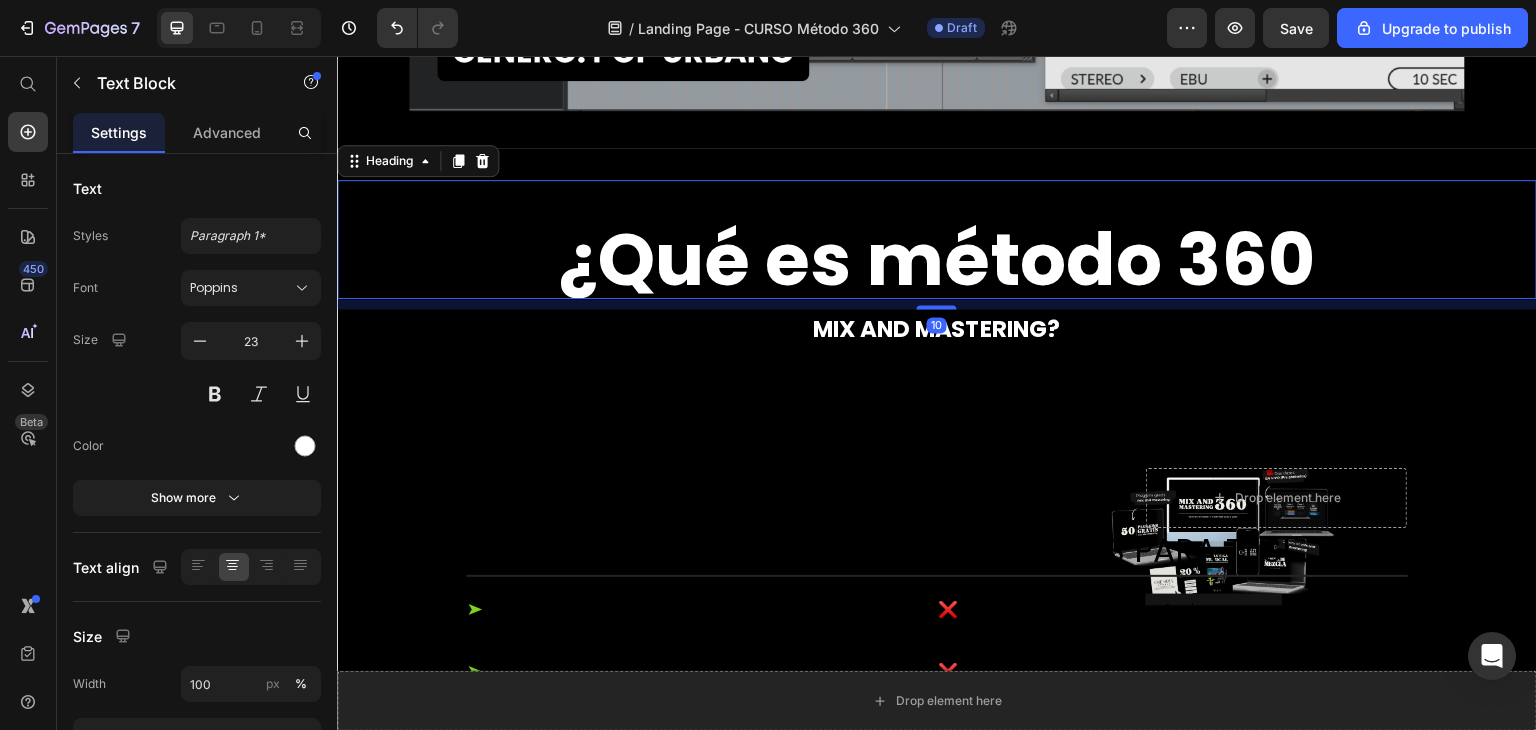 click on "¿Qué es método 360" at bounding box center (937, 259) 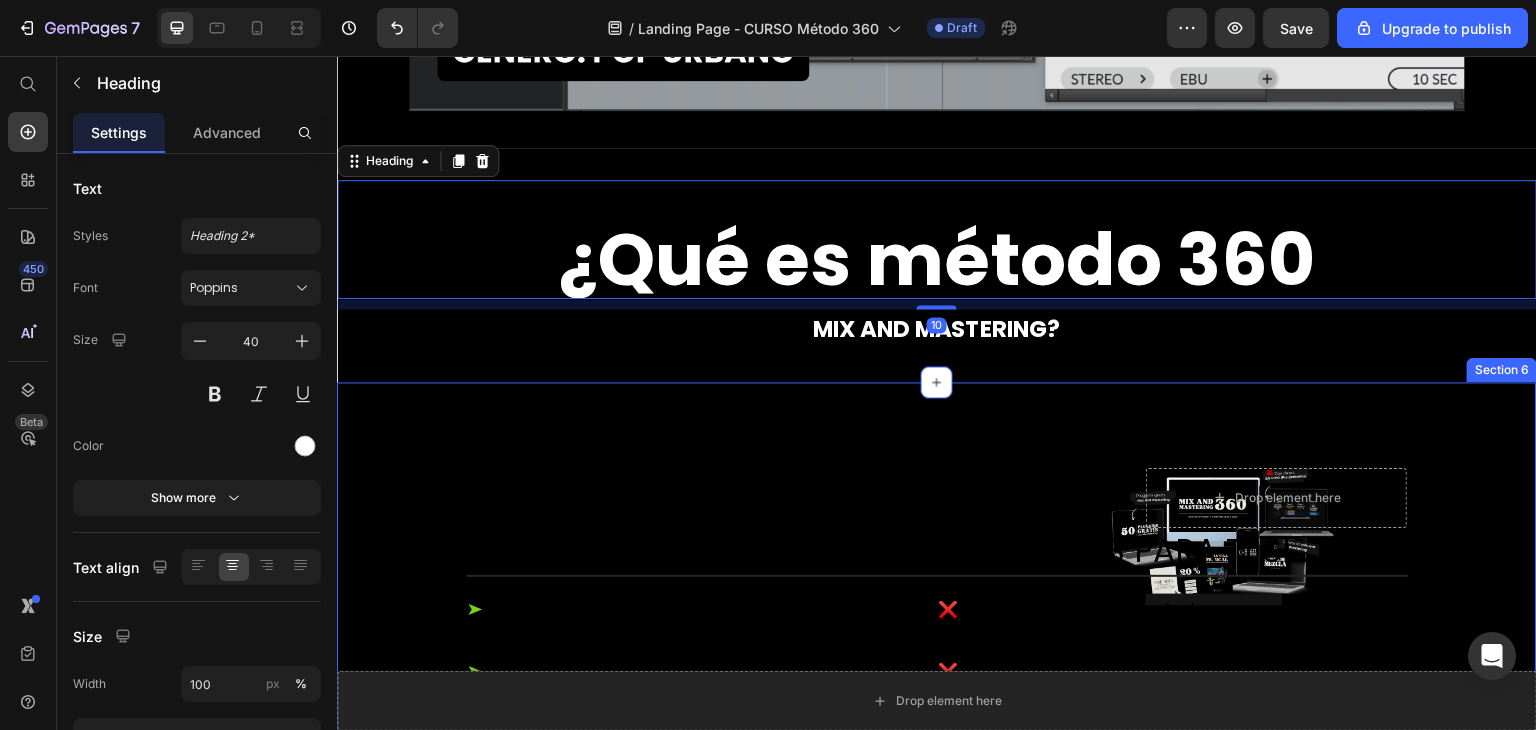 click on "¿PARA QUIÉN ESTÁ DIRIGIDO? Heading Image Row
Drop element here Row ESTE PACK  ES PARA TI SI... Text Block NO  ES PARA TI SI... Text Block Row   ➤   Tienes un proyecto musical y quieres  empezar a ganar dinero con él  sin improvisar. ➤   Te interesa acceder a  becas, estímulos, fondos y herramientas de financiación. ➤   Quieres postular con confianza a  convocatorias culturales y artísticas. ➤  Estás buscando una guía clara para  conocer las oportunidades  que existen para ti. ➤  Quieres aprender a usar la información a tu favor. Text Block   ❌  Te rindes al primer intento  si no ganas una convocatoria o si no ves resultados rápidos. ❌  No estás dispuesto(a) a invertir tiempo, energía ni dinero  en tu crecimiento artístico. ❌  Esperas resultados sin esfuerzo . Este pack no es magia, es una guía para quienes se mueven. ❌  Crees que monetizar tu arte depende solo de “pegarla”  y no de estrategia ni constancia. Text Block Row Row Section 6" at bounding box center (937, 691) 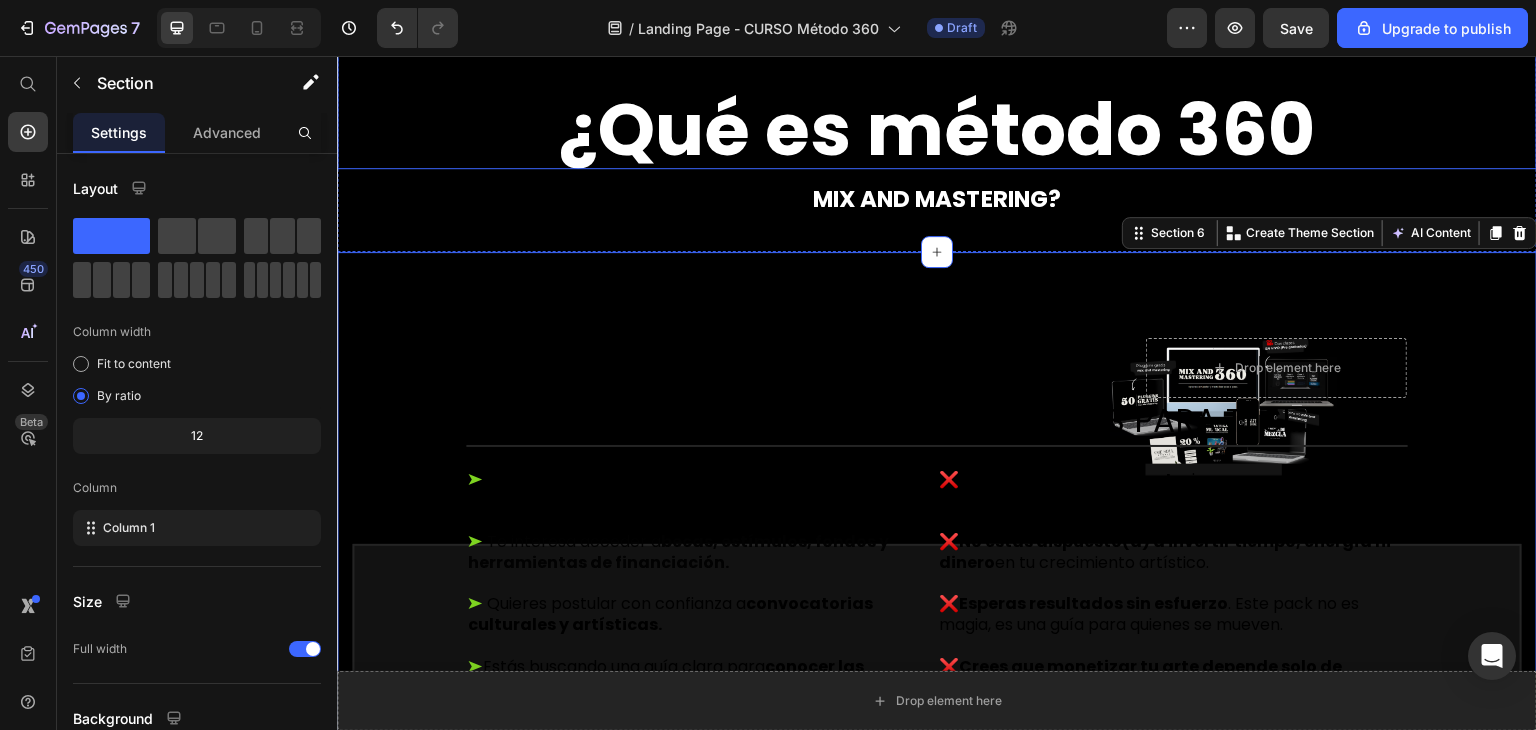 scroll, scrollTop: 2864, scrollLeft: 0, axis: vertical 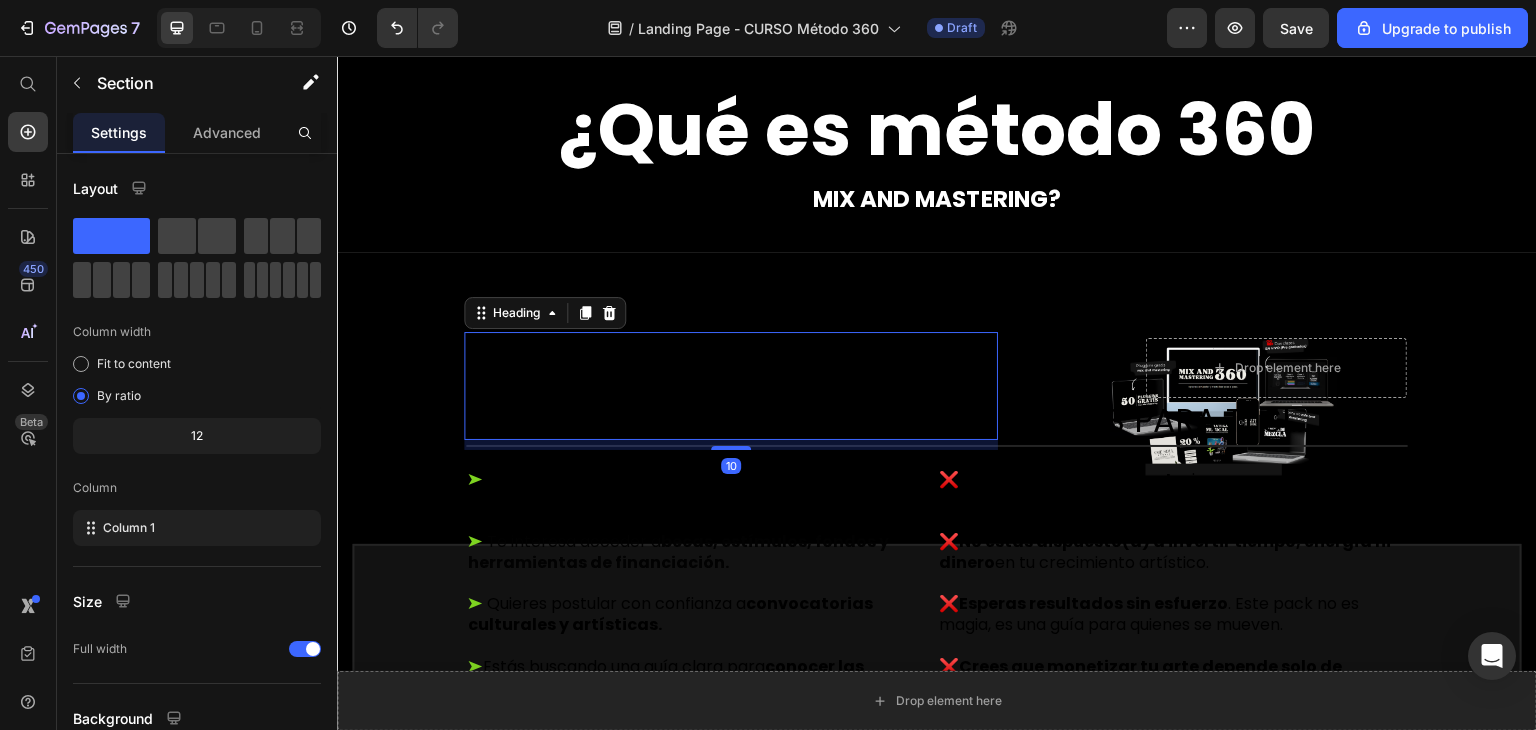 click on "¿PARA QUIÉN ESTÁ DIRIGIDO?" at bounding box center (731, 386) 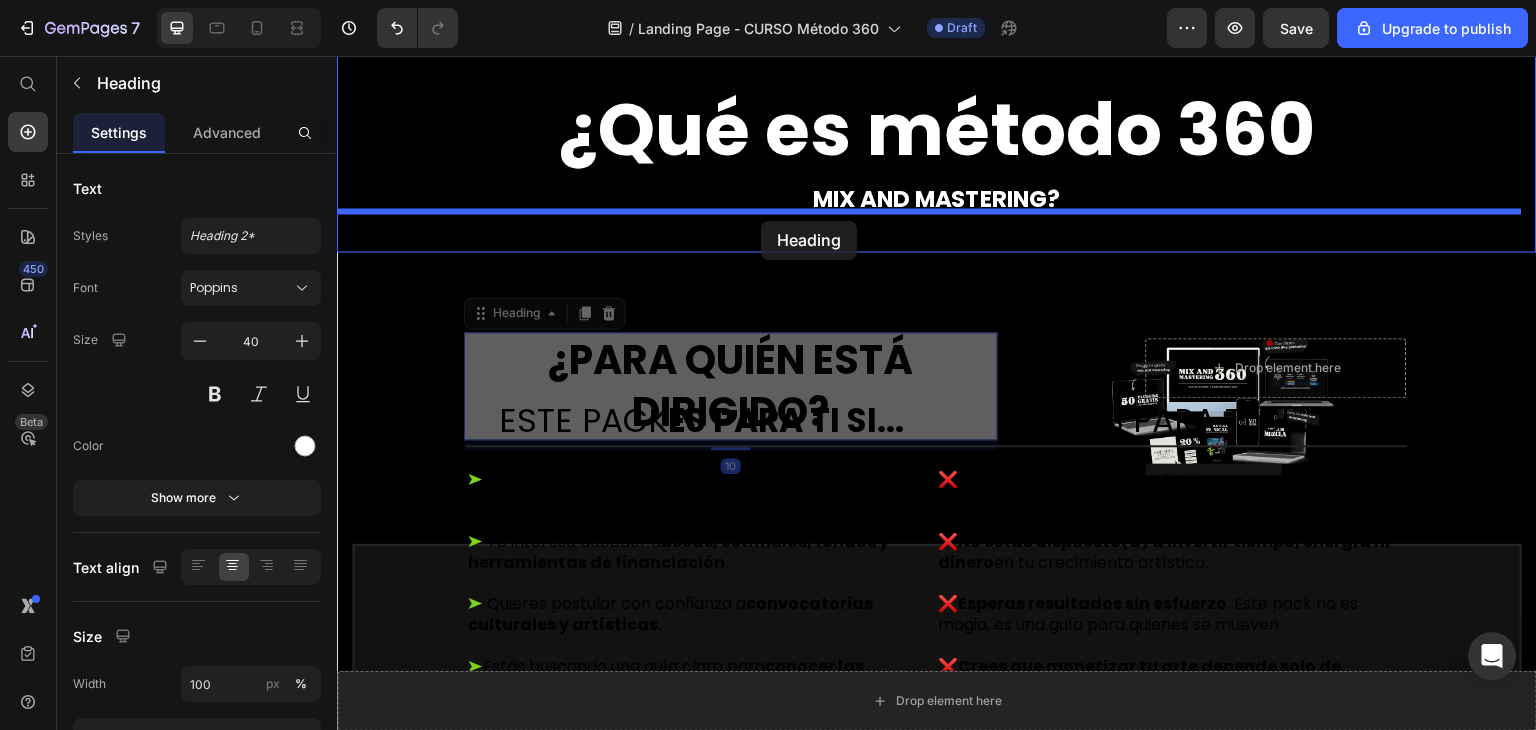 drag, startPoint x: 481, startPoint y: 308, endPoint x: 762, endPoint y: 224, distance: 293.28656 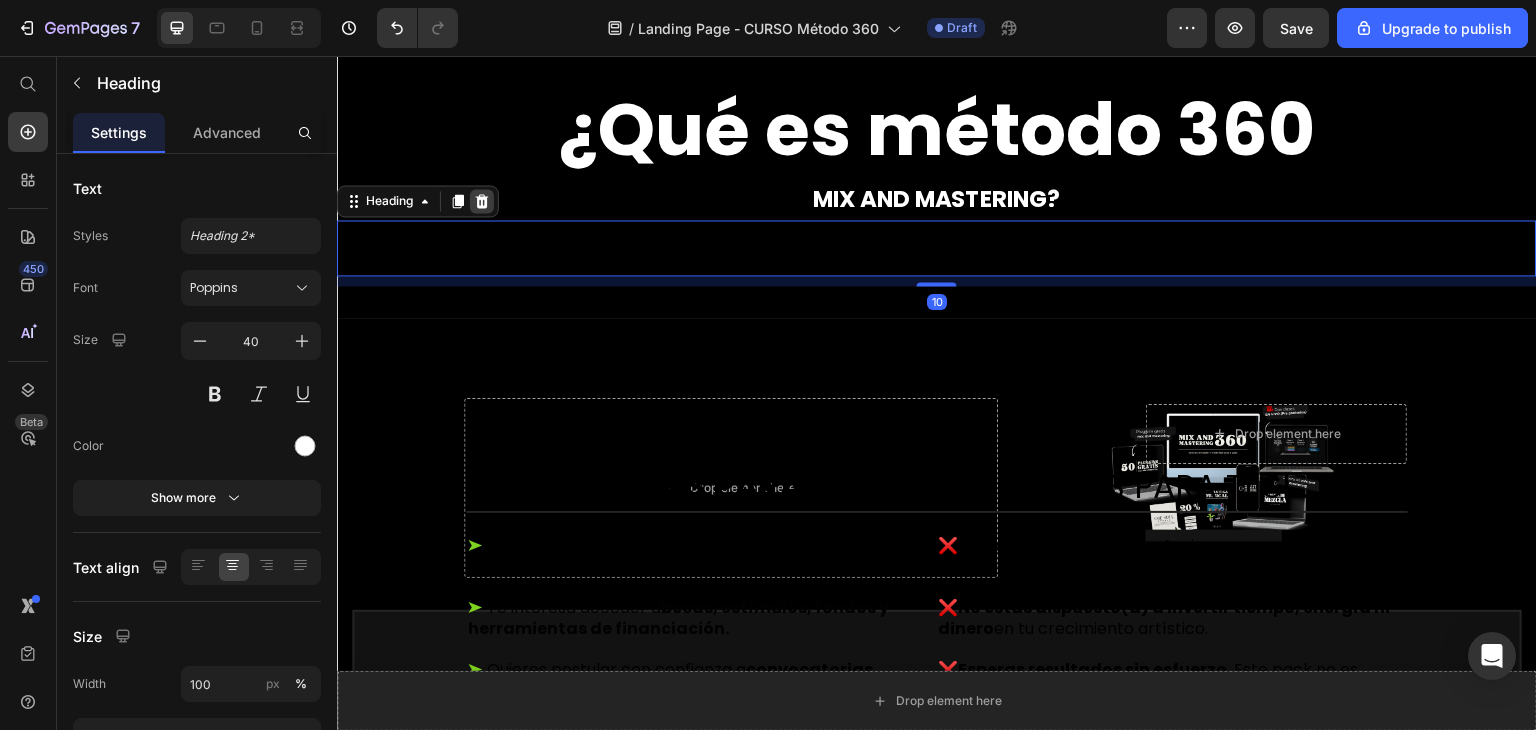 click 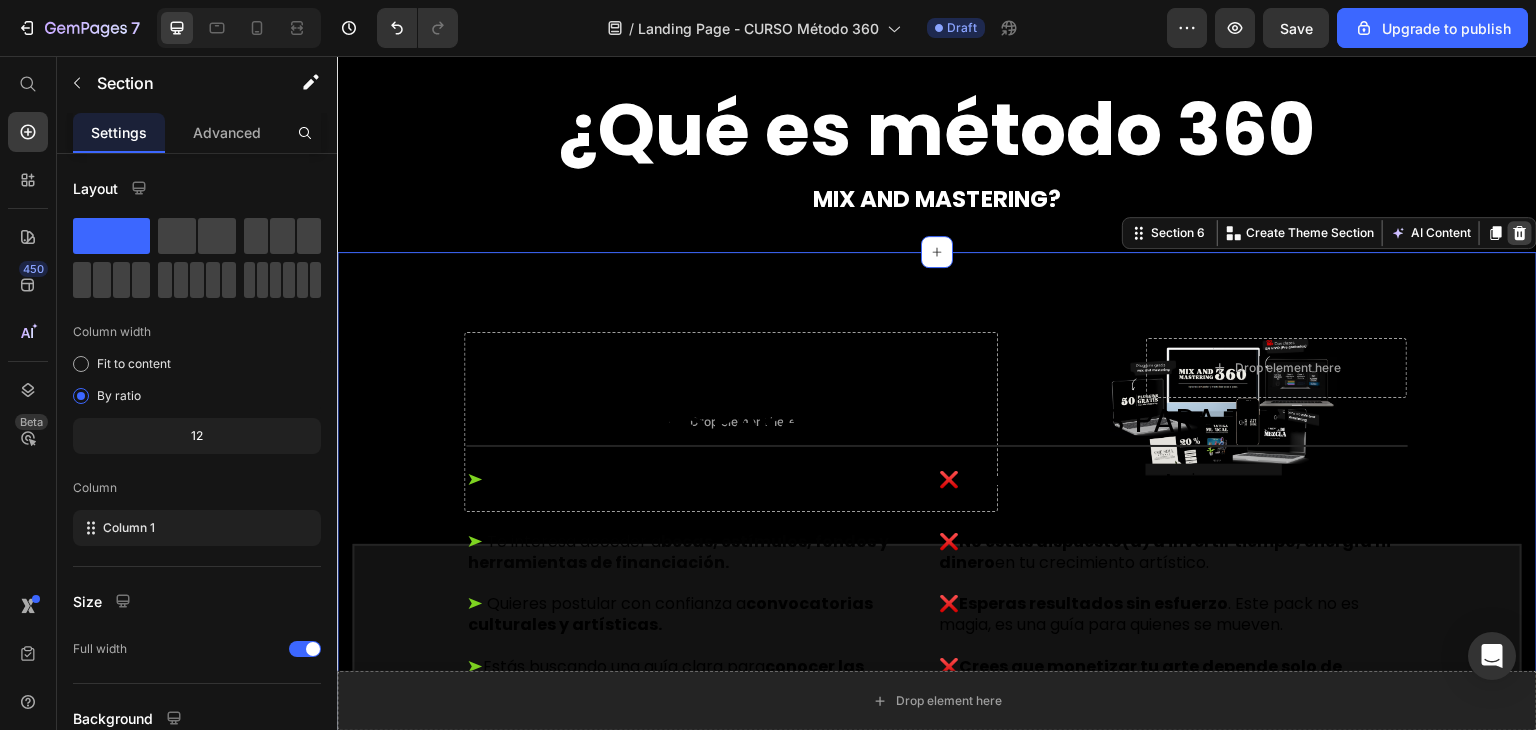 click 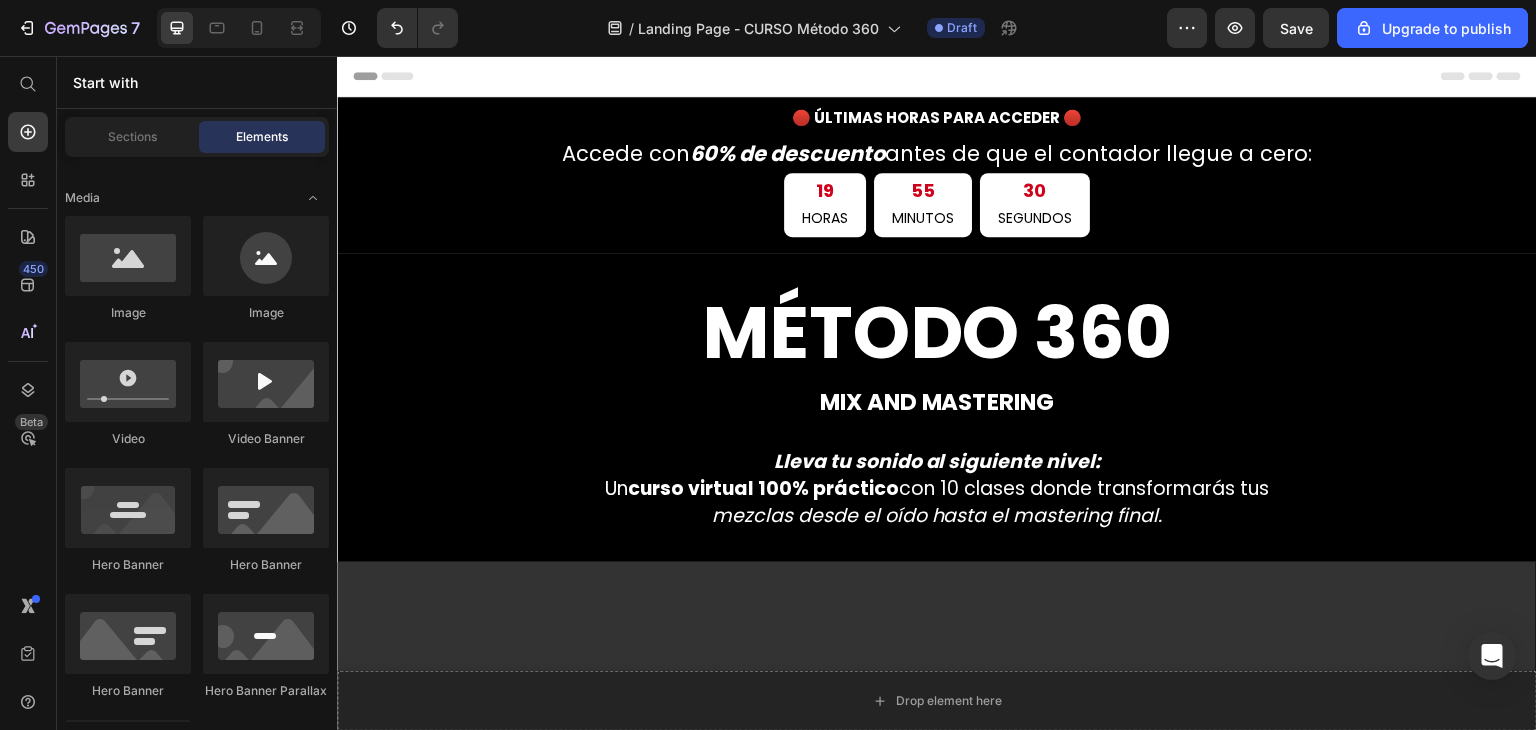 scroll, scrollTop: 308, scrollLeft: 0, axis: vertical 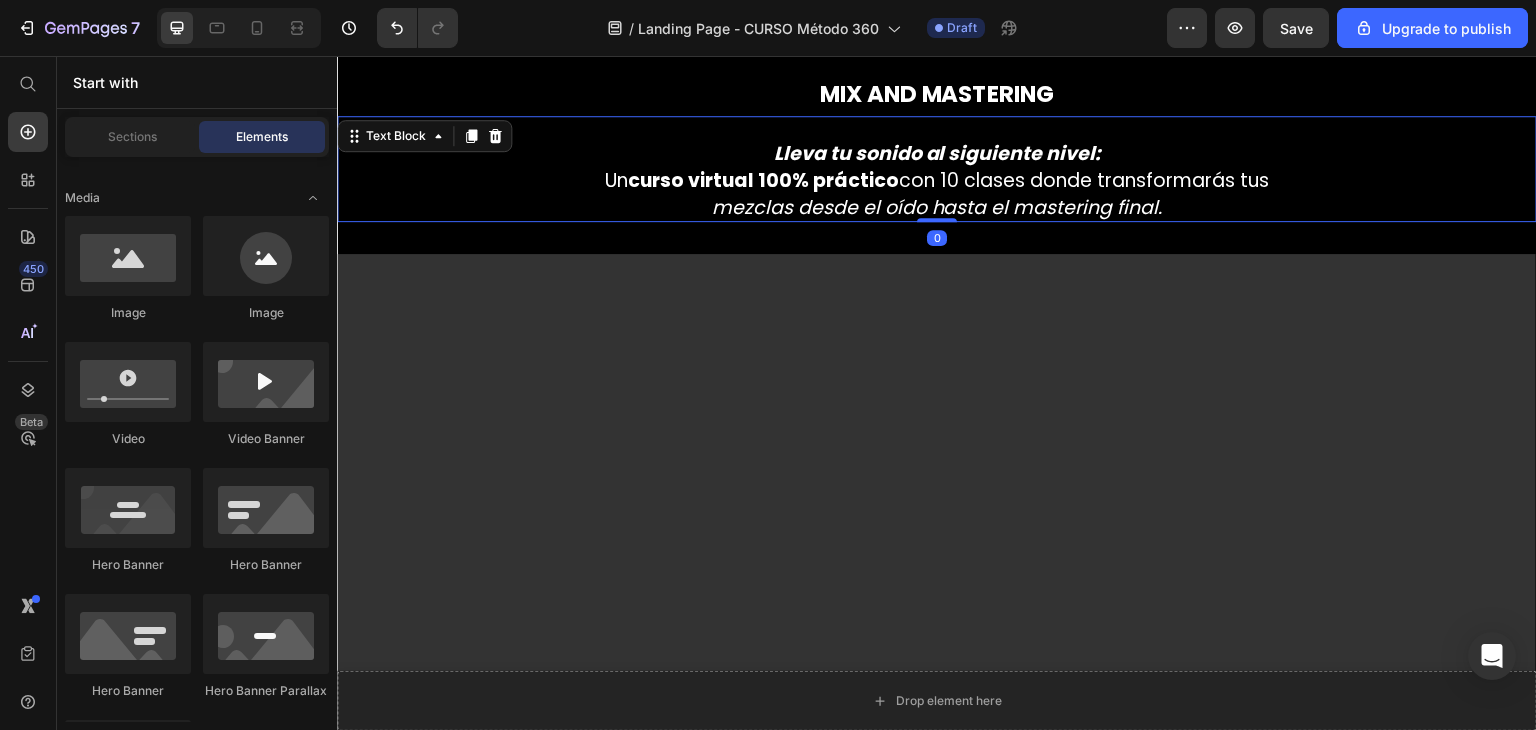 click on "Lleva tu sonido al siguiente nivel:" at bounding box center (937, 153) 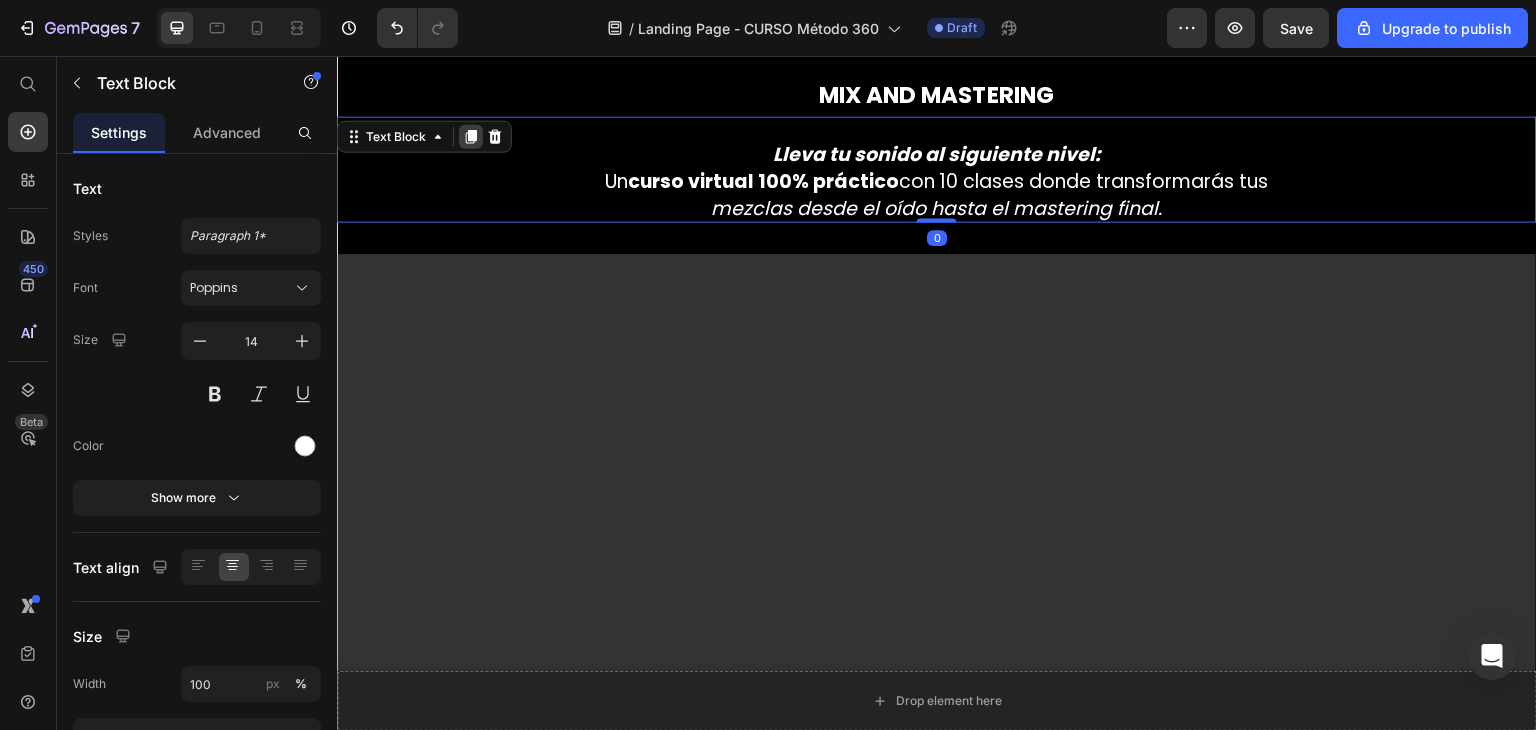 click 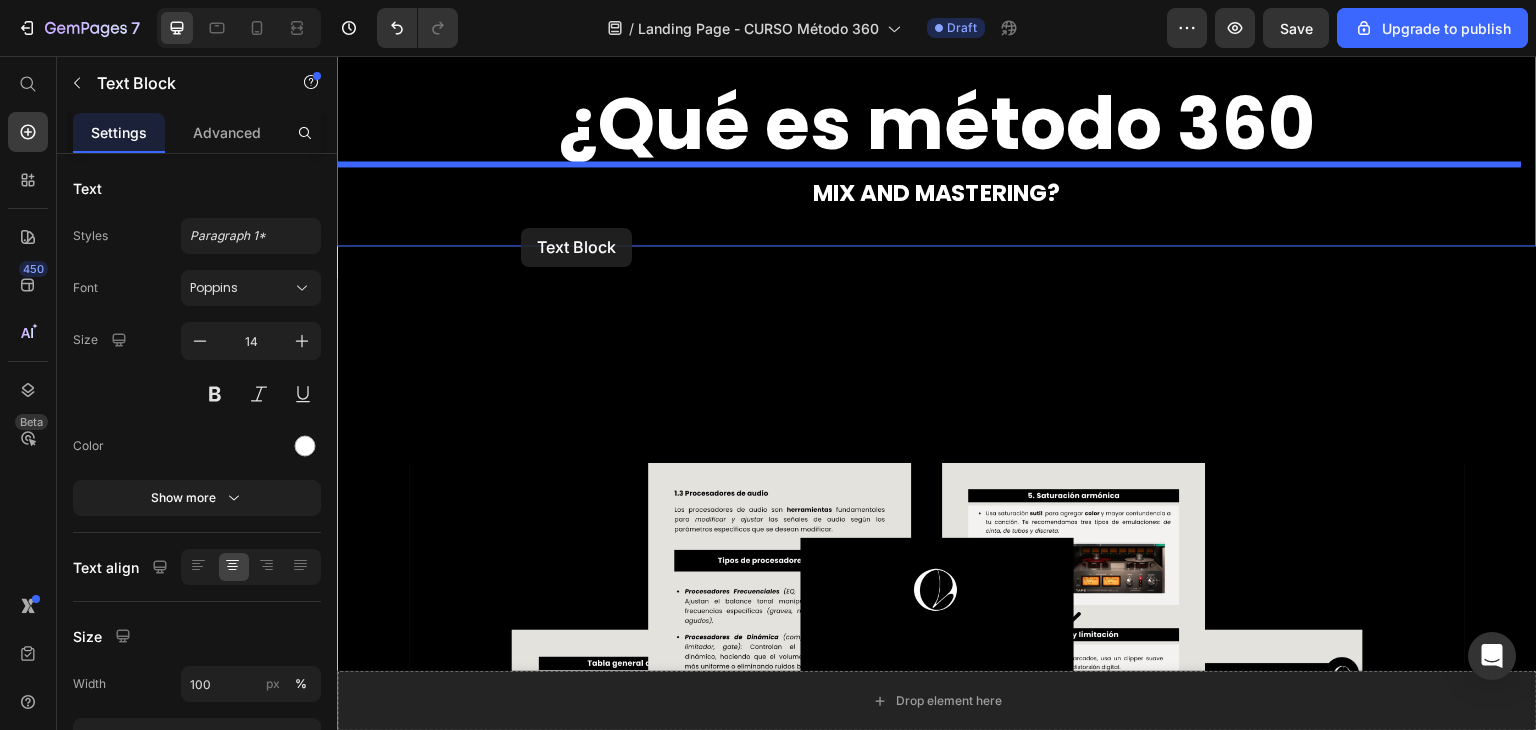 scroll, scrollTop: 2870, scrollLeft: 0, axis: vertical 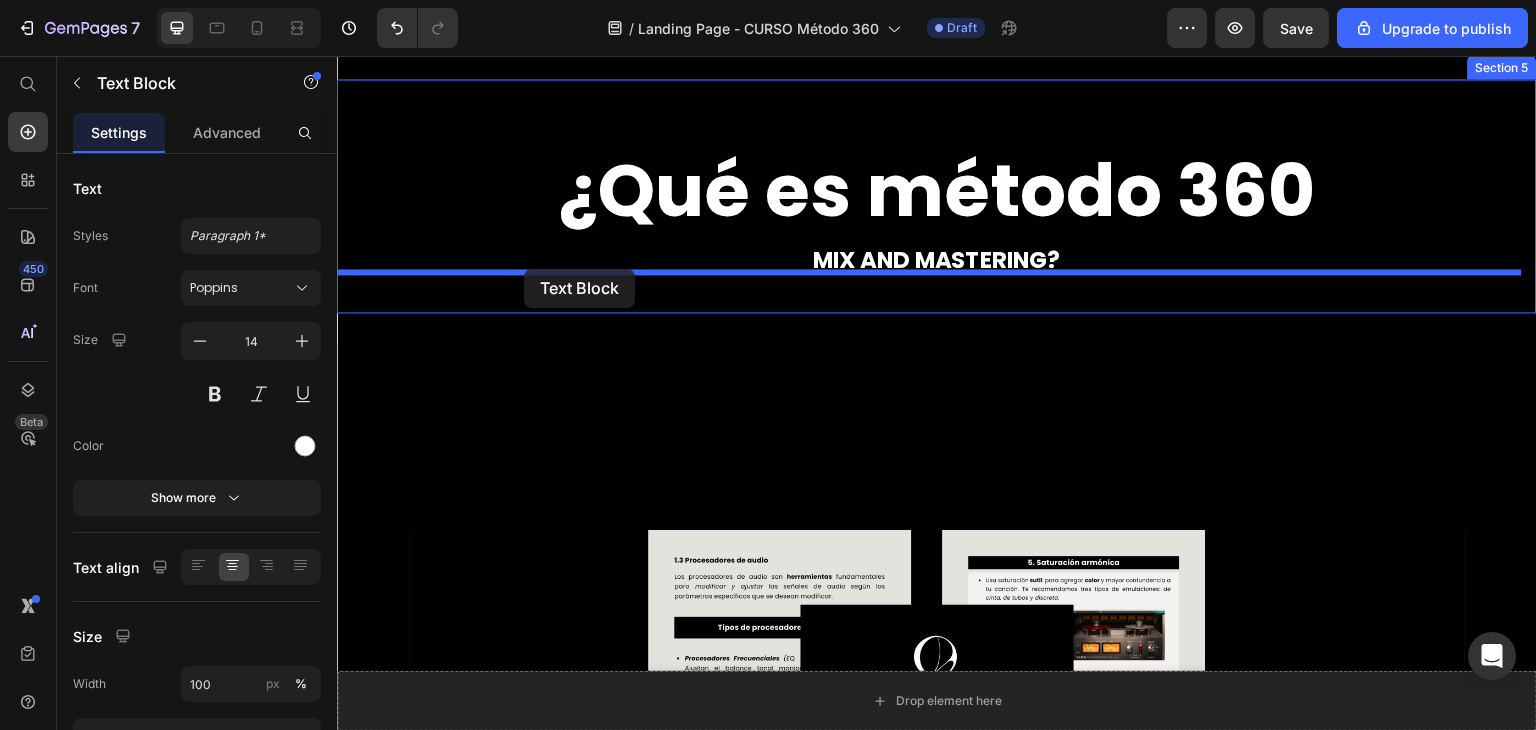 drag, startPoint x: 348, startPoint y: 213, endPoint x: 524, endPoint y: 269, distance: 184.69434 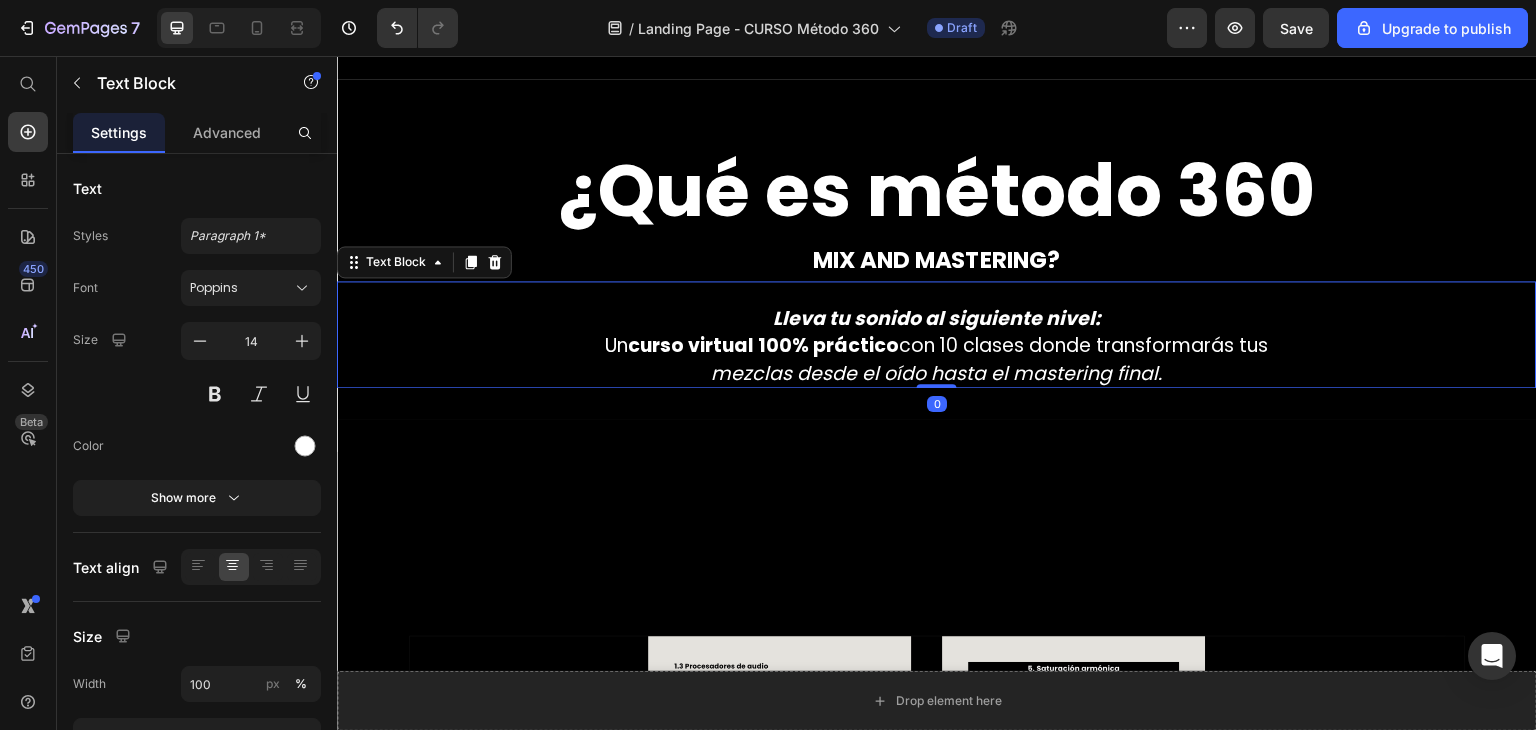 click at bounding box center (937, 293) 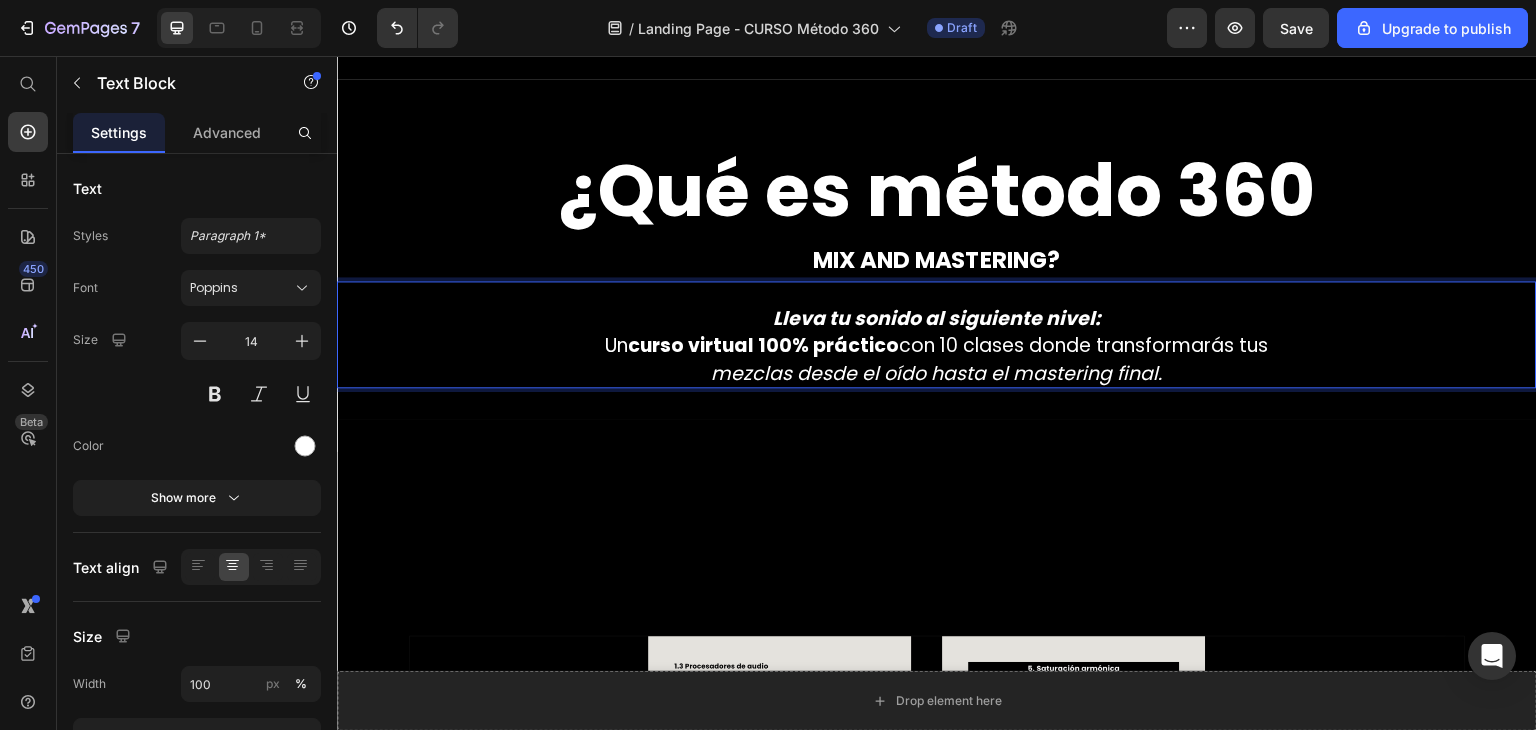 click at bounding box center (937, 293) 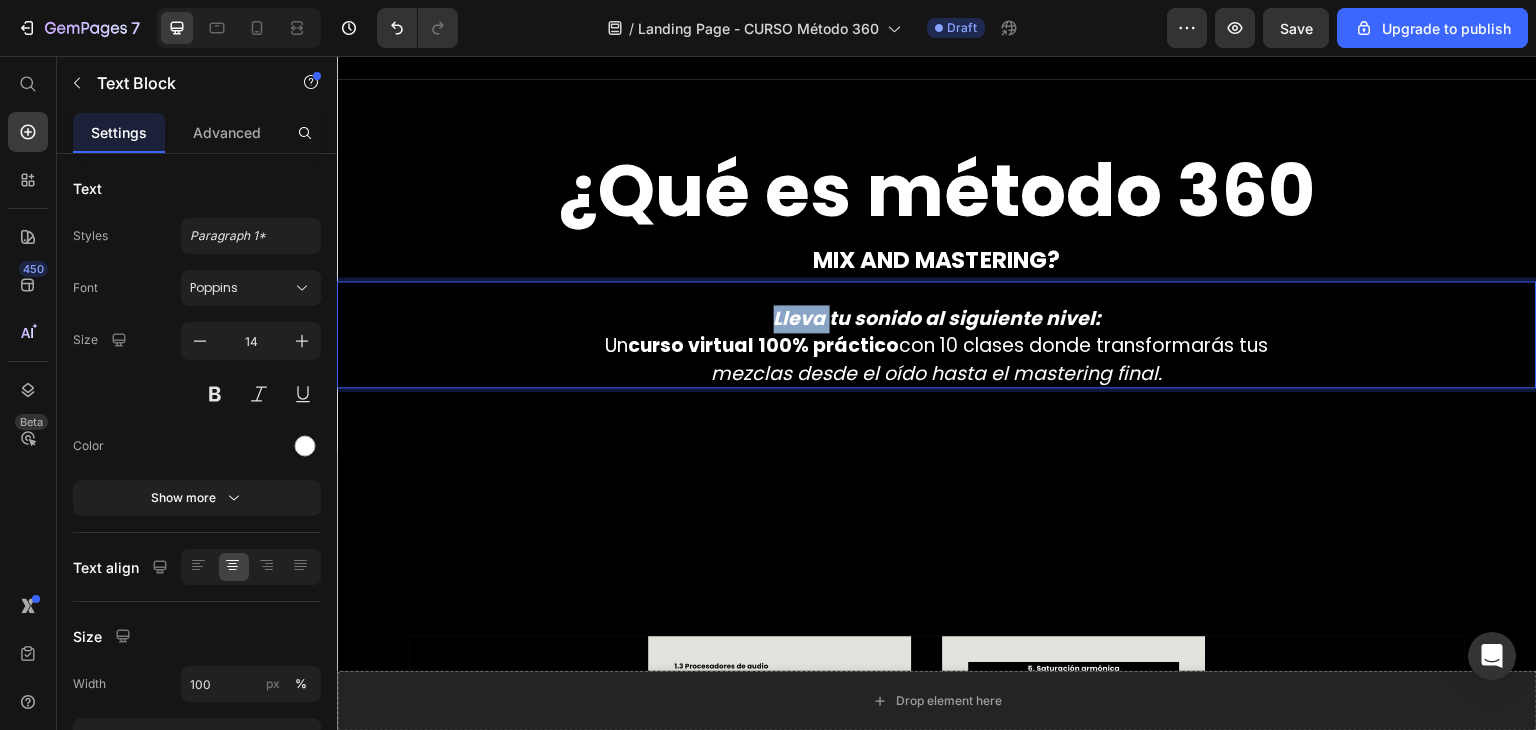 click on "Lleva tu sonido al siguiente nivel:" at bounding box center [937, 318] 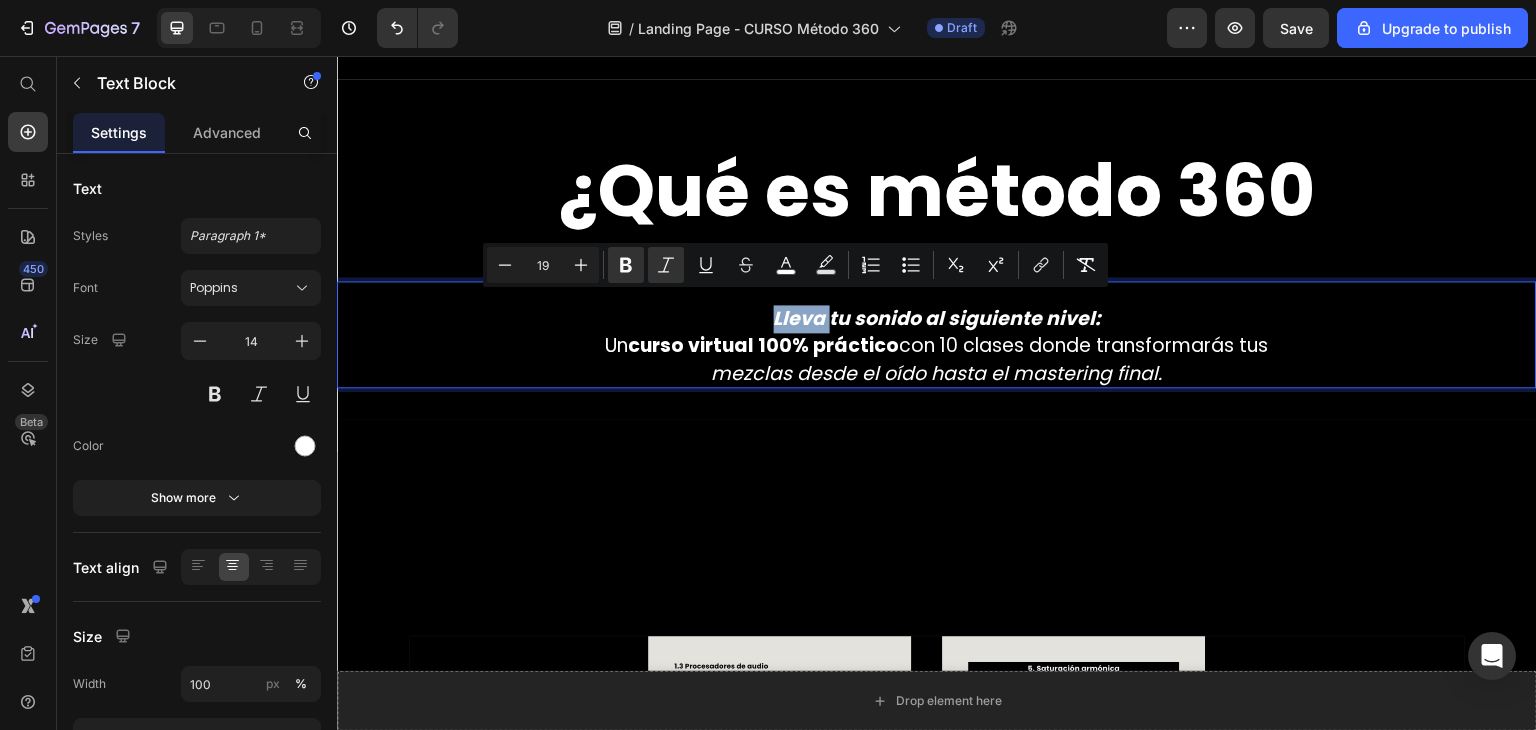 click on "Lleva tu sonido al siguiente nivel: Un  curso virtual 100% práctico  con 10 clases donde transformarás tus" at bounding box center [937, 333] 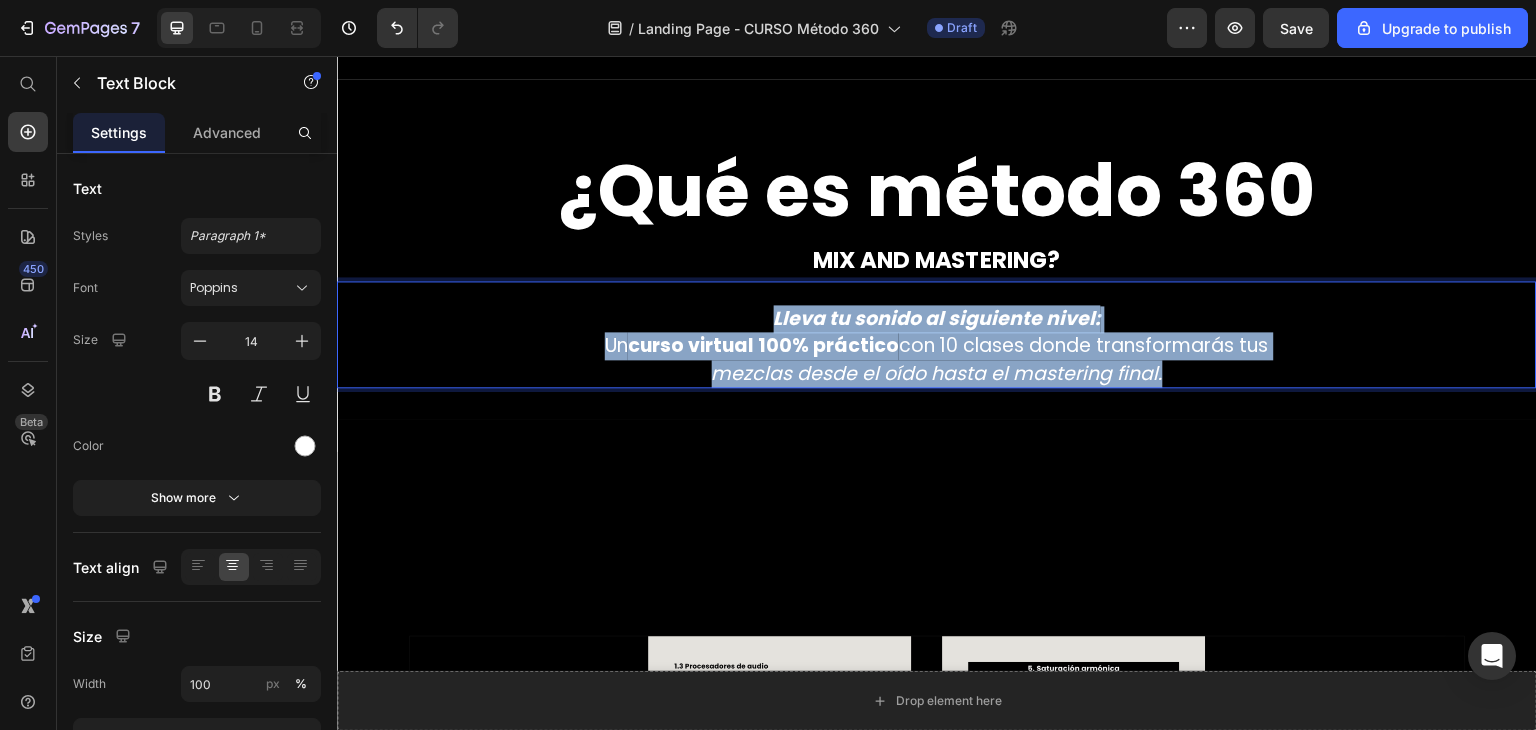 drag, startPoint x: 761, startPoint y: 305, endPoint x: 1203, endPoint y: 356, distance: 444.9326 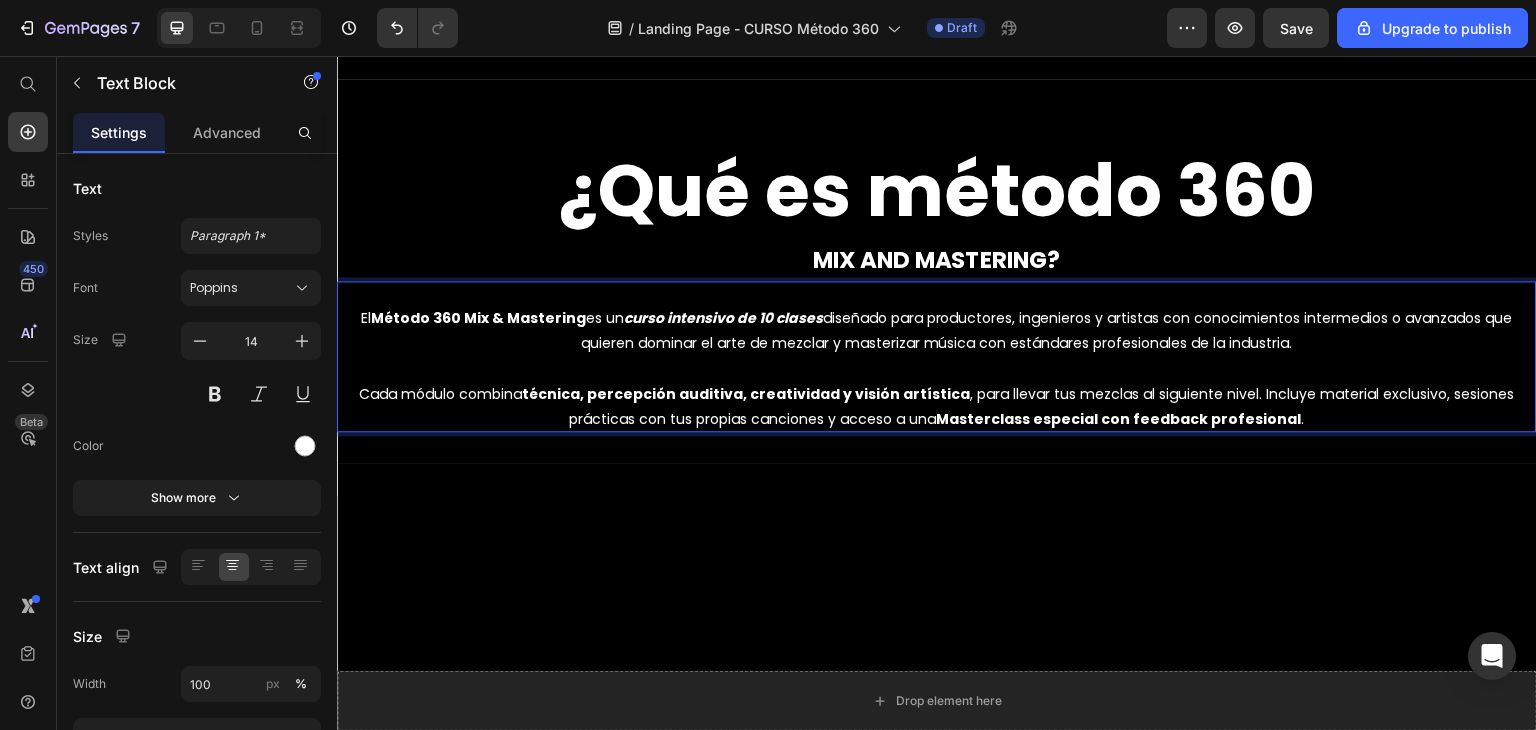 click on "El  Método 360 Mix & Mastering  es un  curso intensivo de 10 clases  diseñado para productores, ingenieros y artistas con conocimientos intermedios o avanzados que quieren dominar el arte de mezclar y masterizar música con estándares profesionales de la industria." at bounding box center (937, 330) 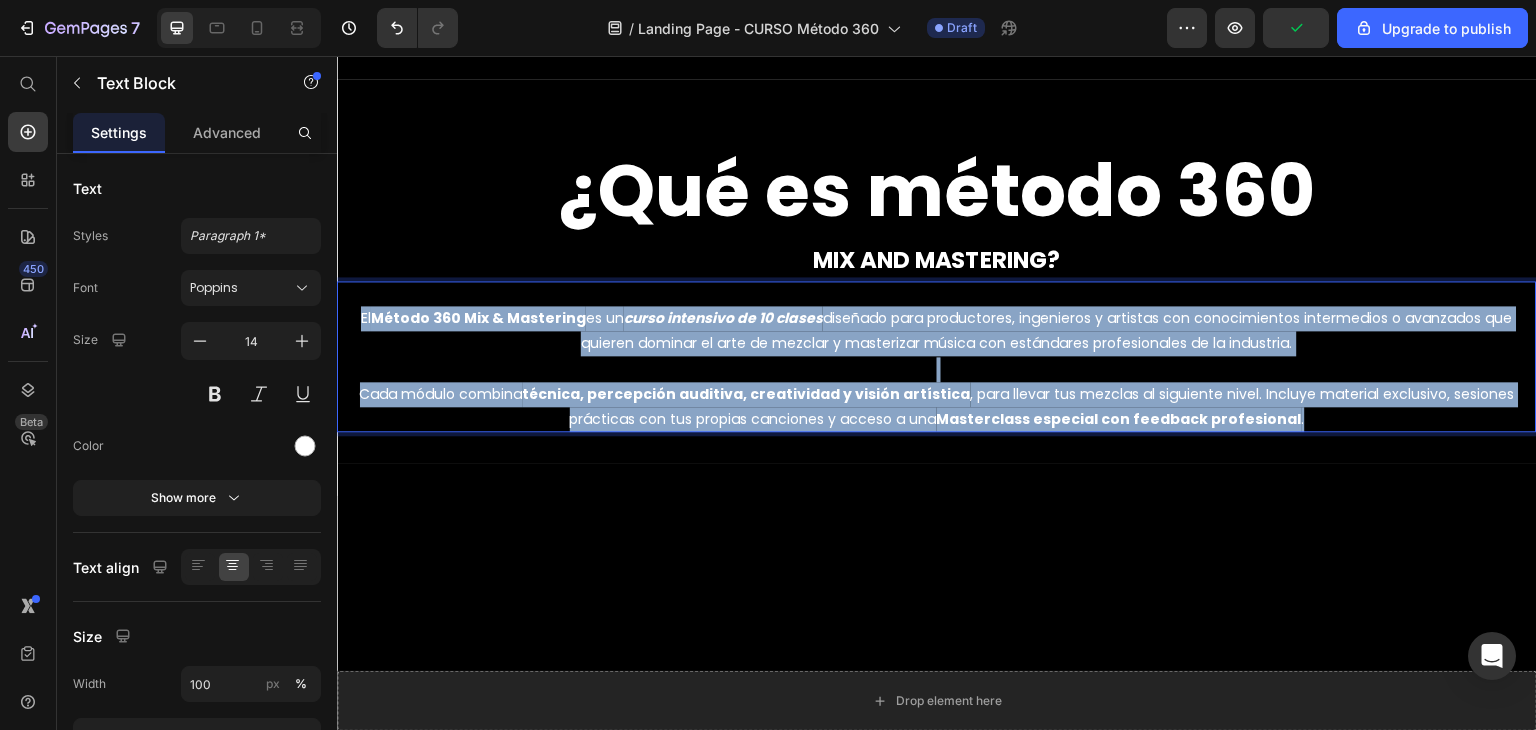 drag, startPoint x: 348, startPoint y: 310, endPoint x: 1315, endPoint y: 400, distance: 971.1792 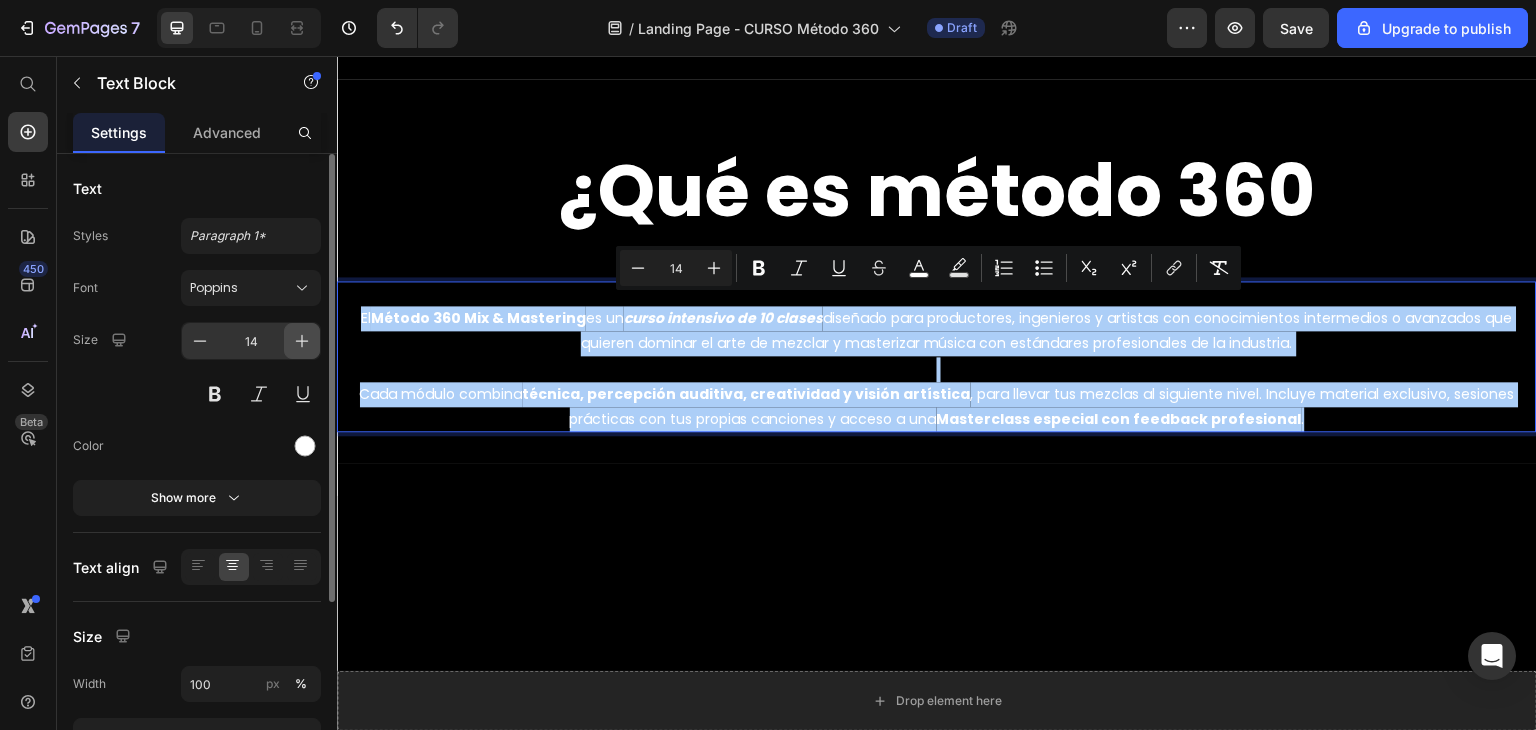click at bounding box center (302, 341) 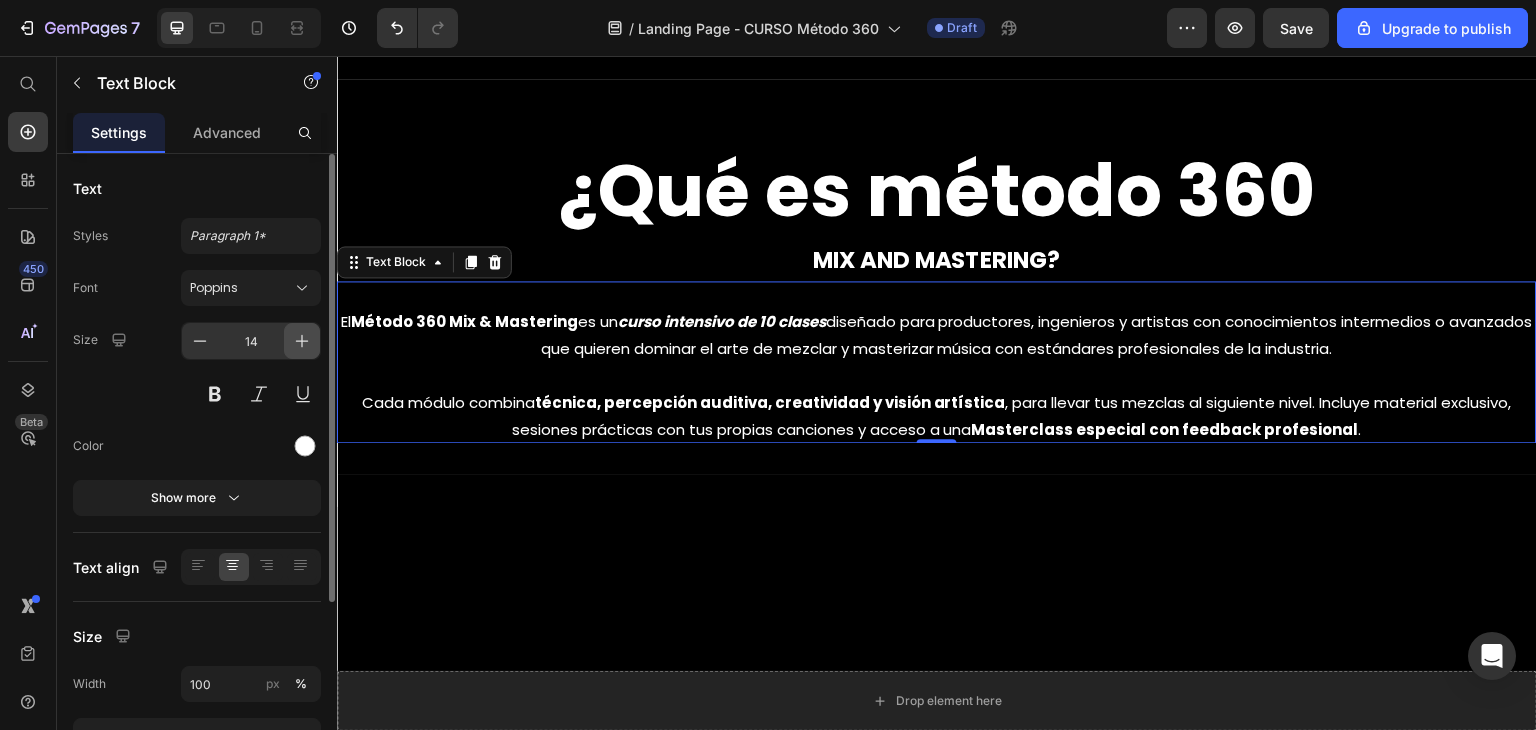 click at bounding box center [302, 341] 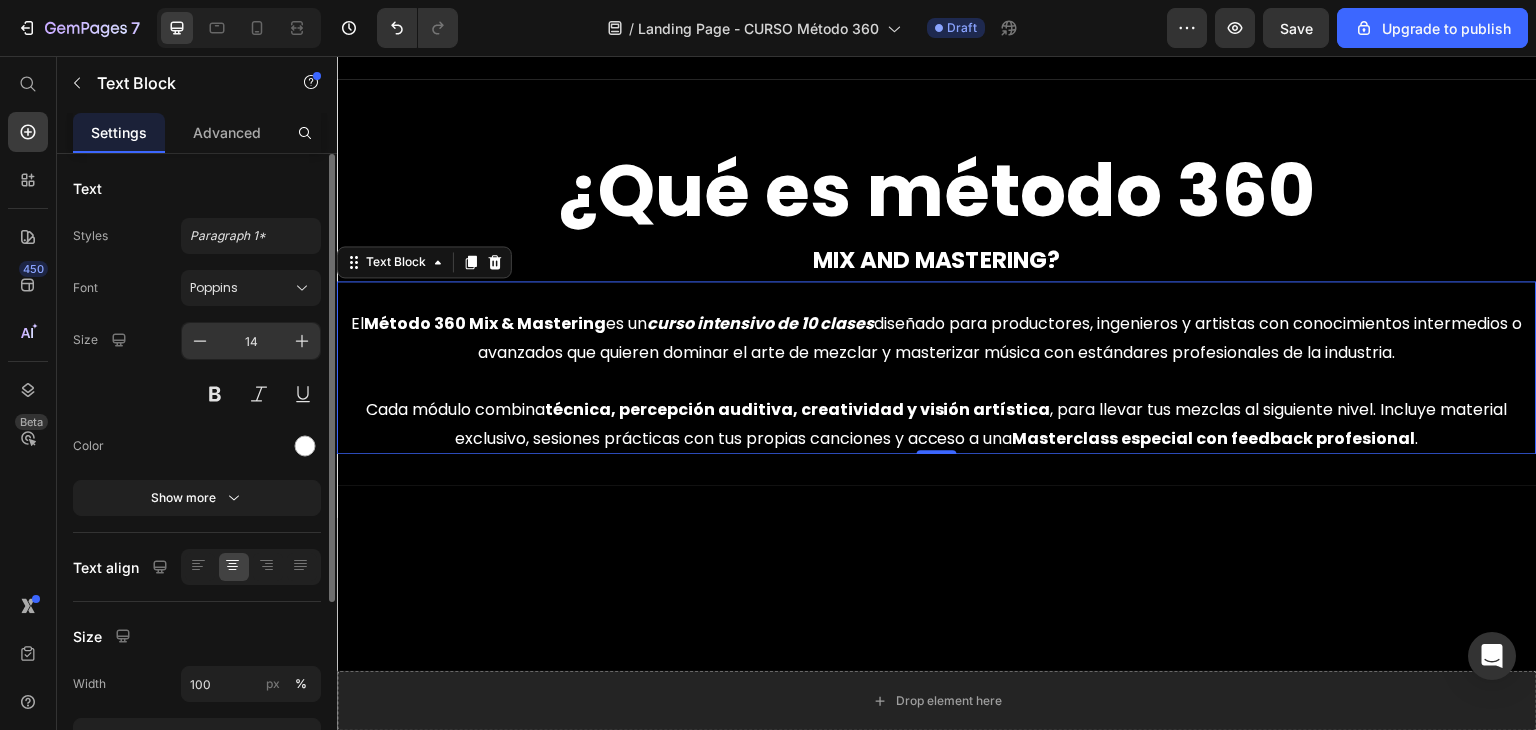 scroll, scrollTop: 3, scrollLeft: 0, axis: vertical 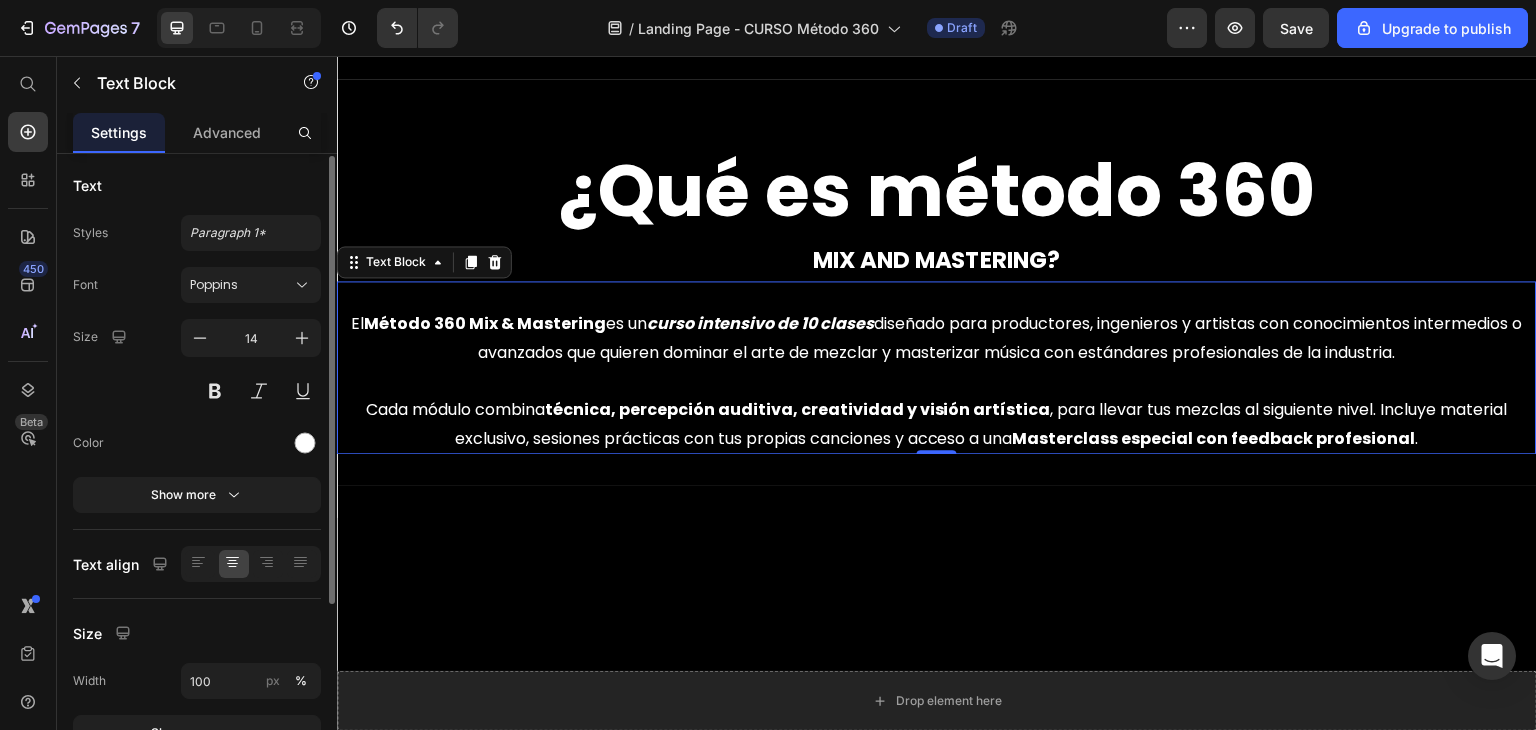 click on "El  Método 360 Mix & Mastering  es un  curso intensivo de 10 clases  diseñado para productores, ingenieros y artistas con conocimientos intermedios o avanzados que quieren dominar el arte de mezclar y masterizar música con estándares profesionales de la industria." at bounding box center [937, 339] 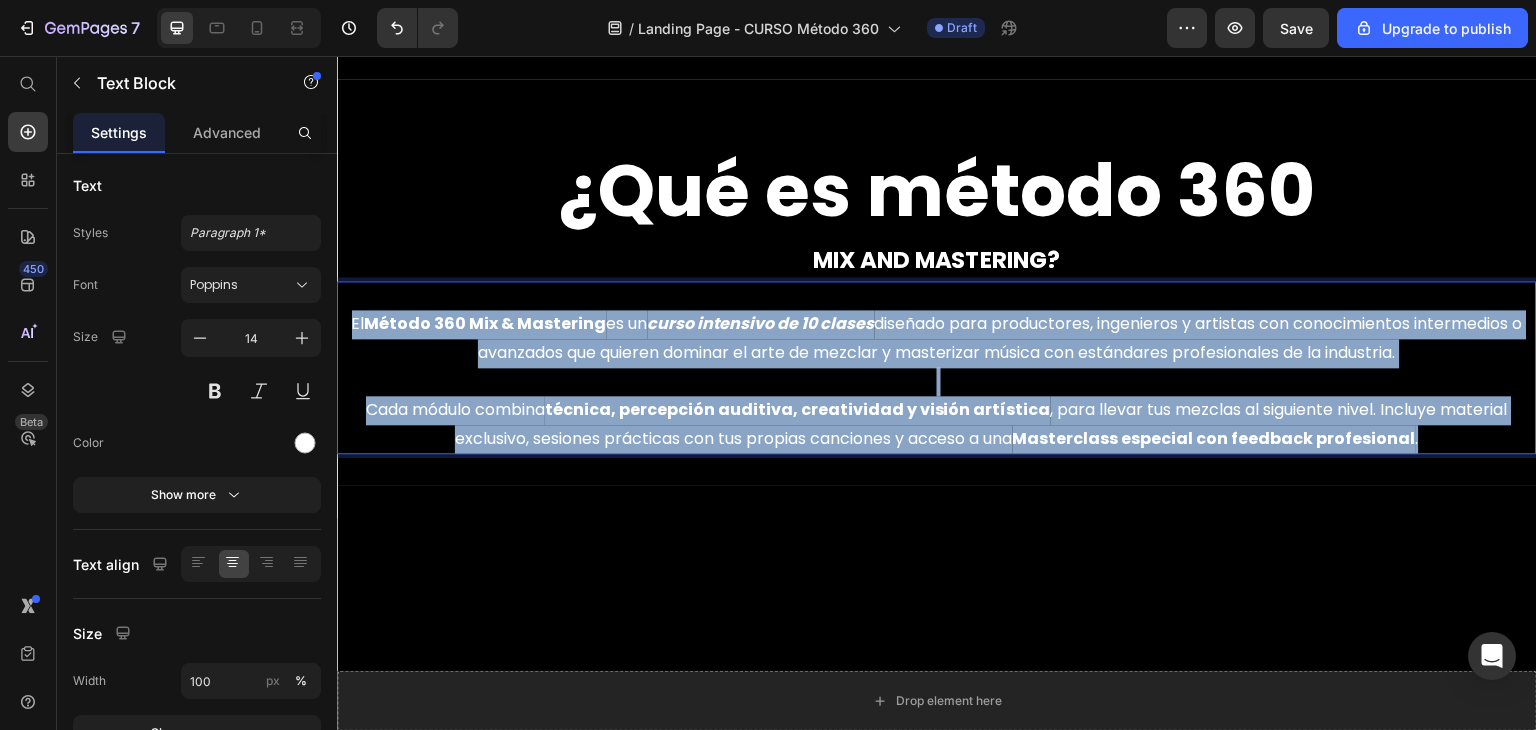 drag, startPoint x: 344, startPoint y: 314, endPoint x: 1452, endPoint y: 422, distance: 1113.2511 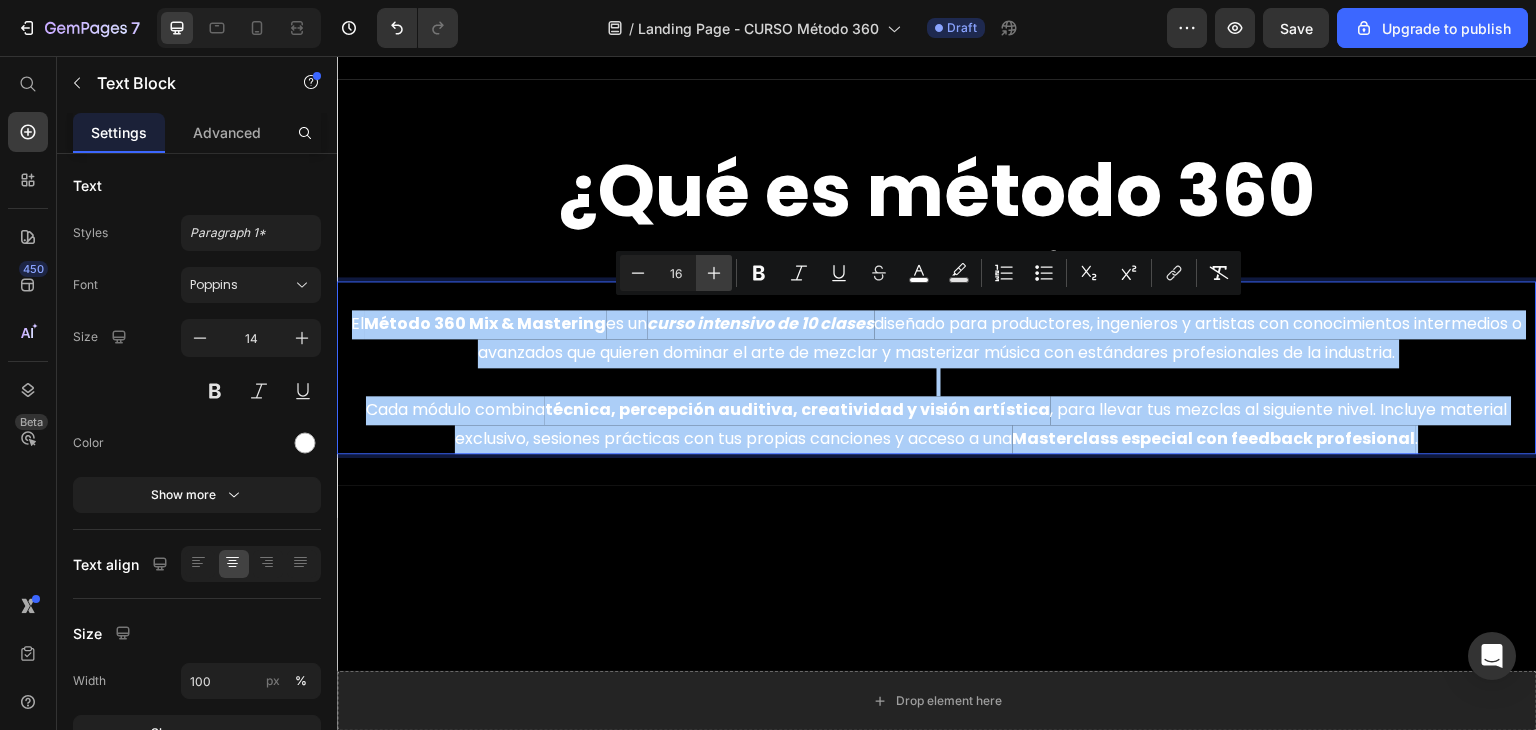 click 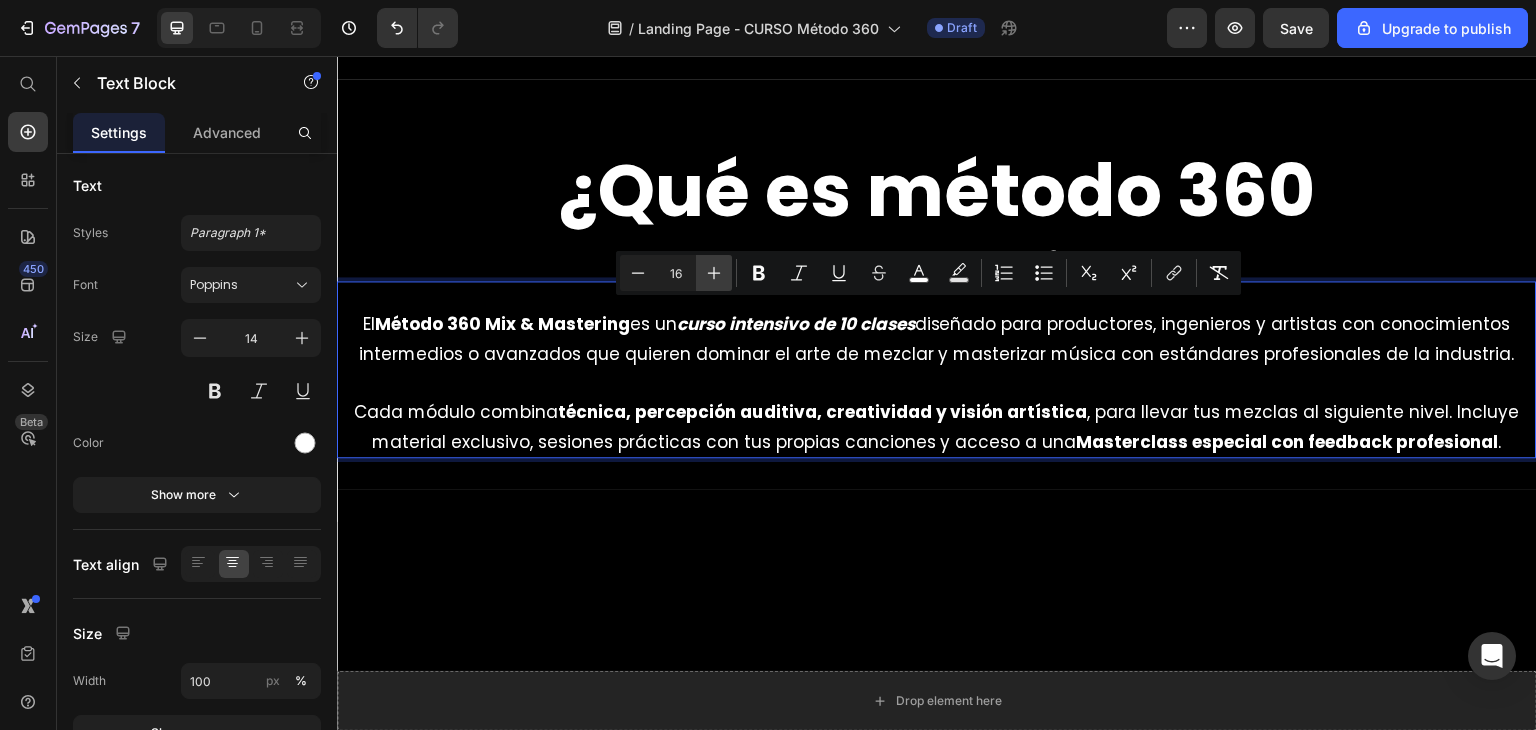 click 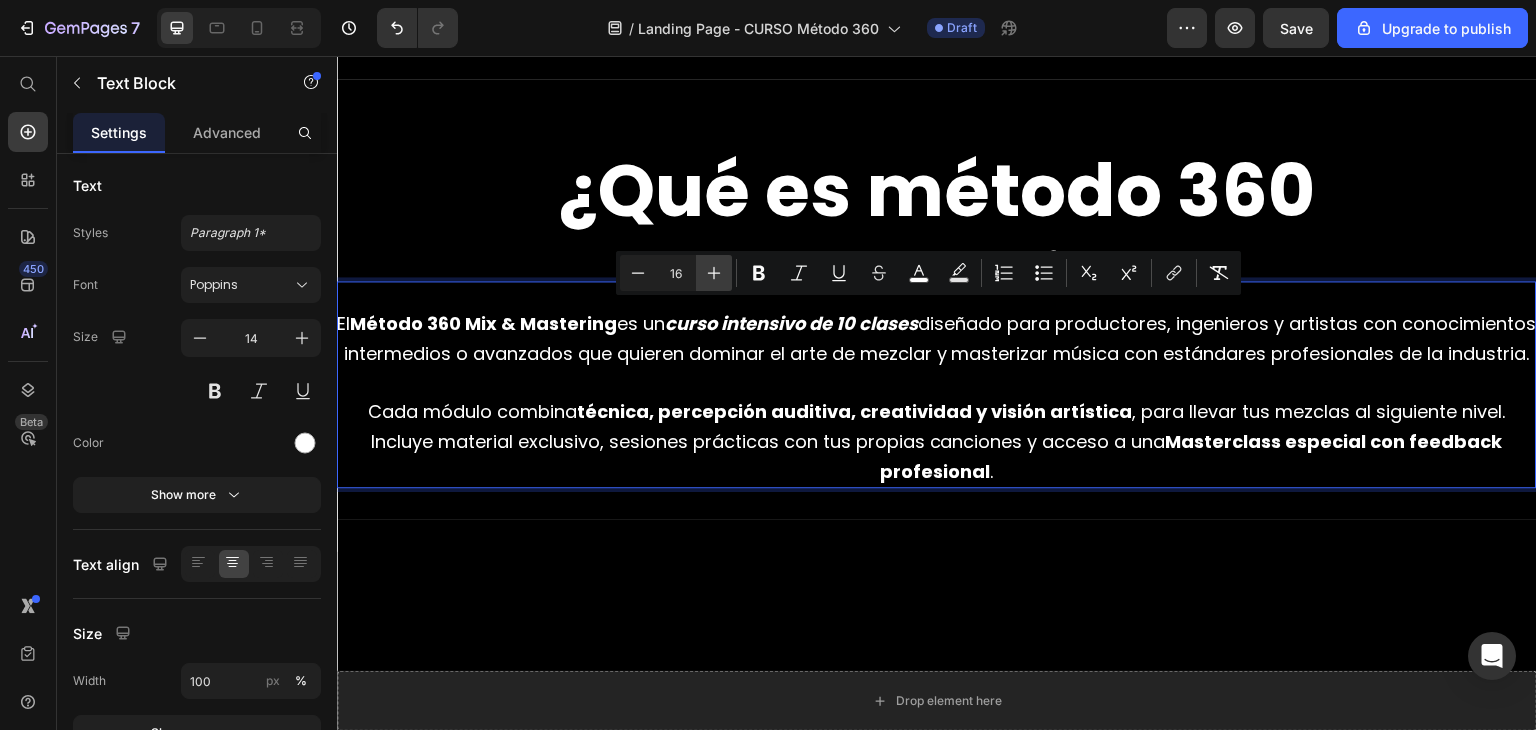 click 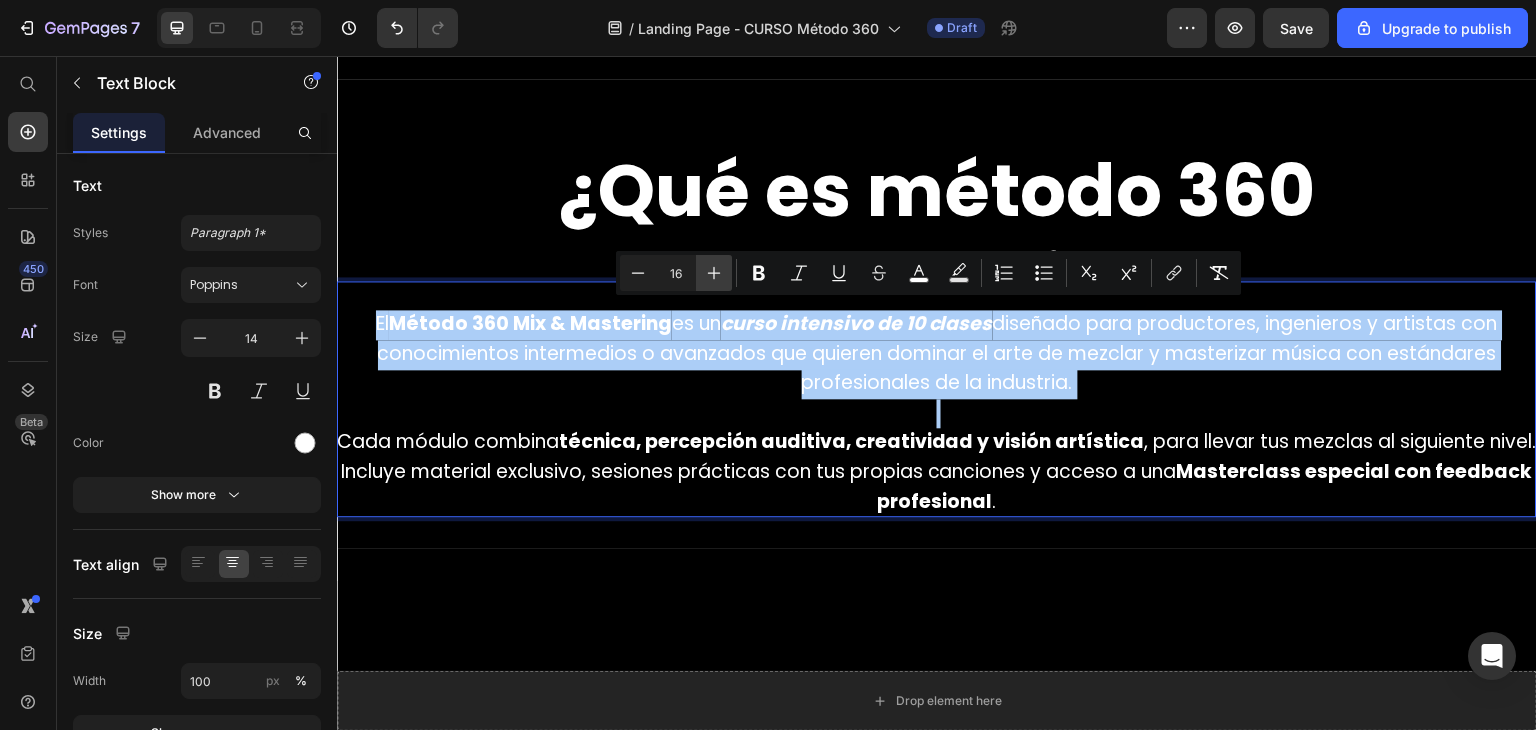 click 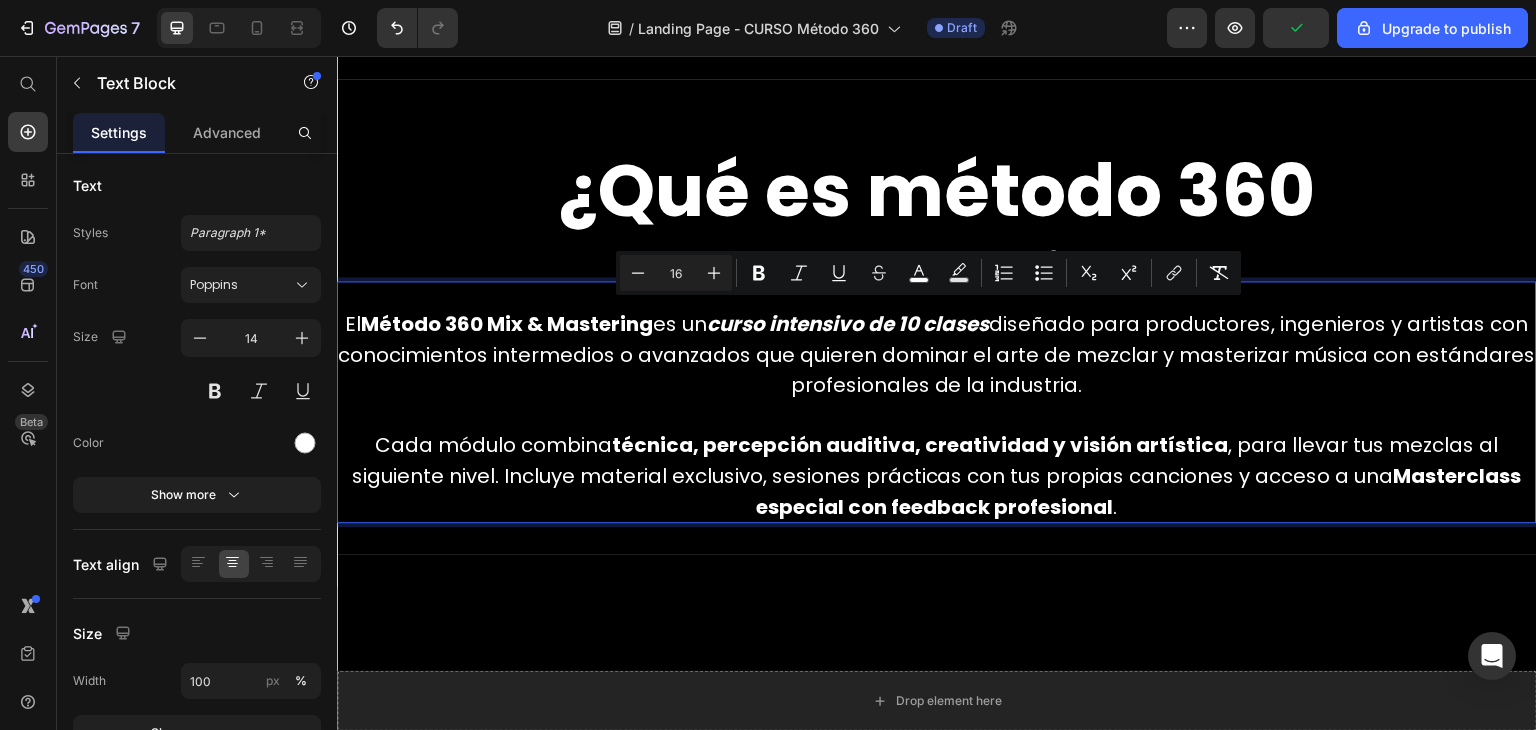 click on "técnica, percepción auditiva, creatividad y visión artística" at bounding box center [921, 445] 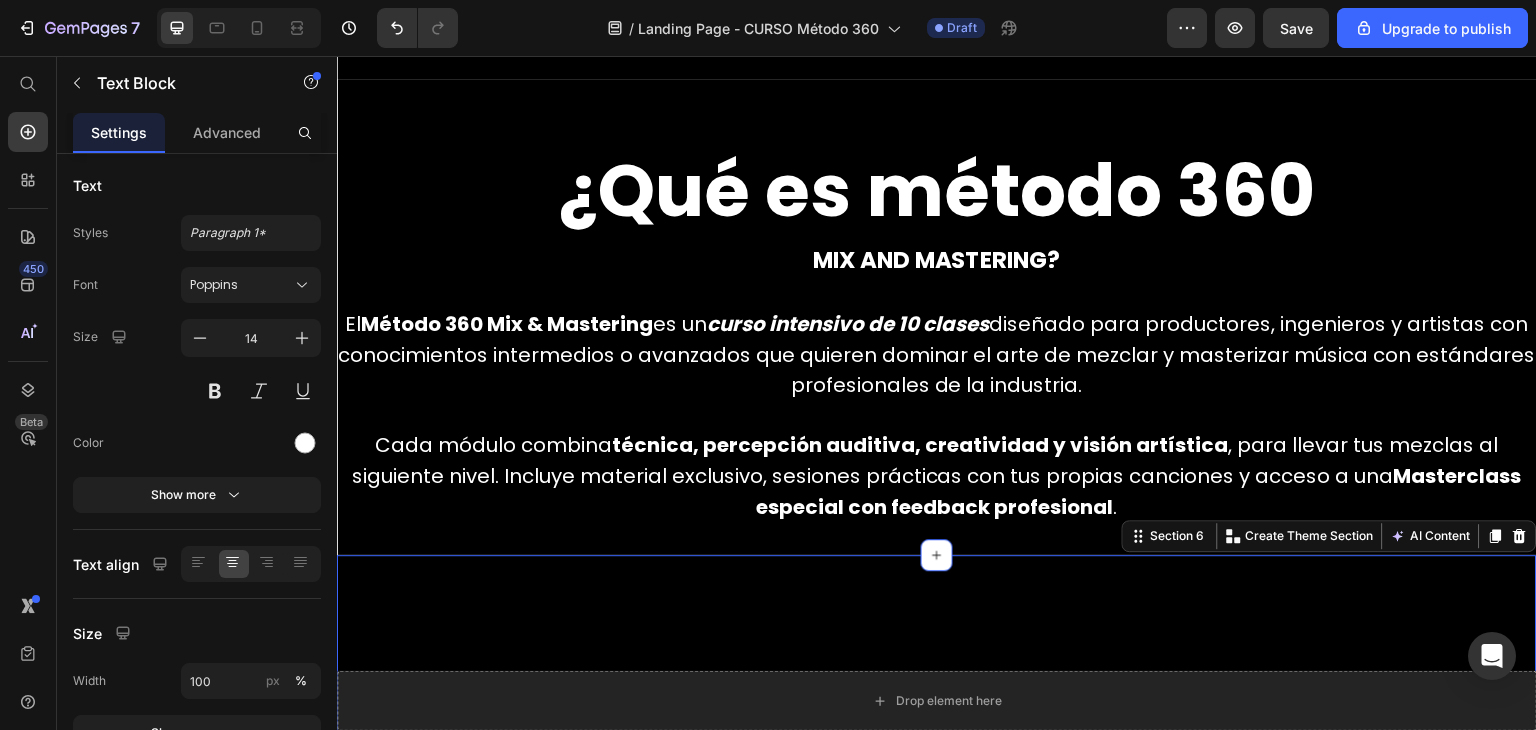 scroll, scrollTop: 0, scrollLeft: 0, axis: both 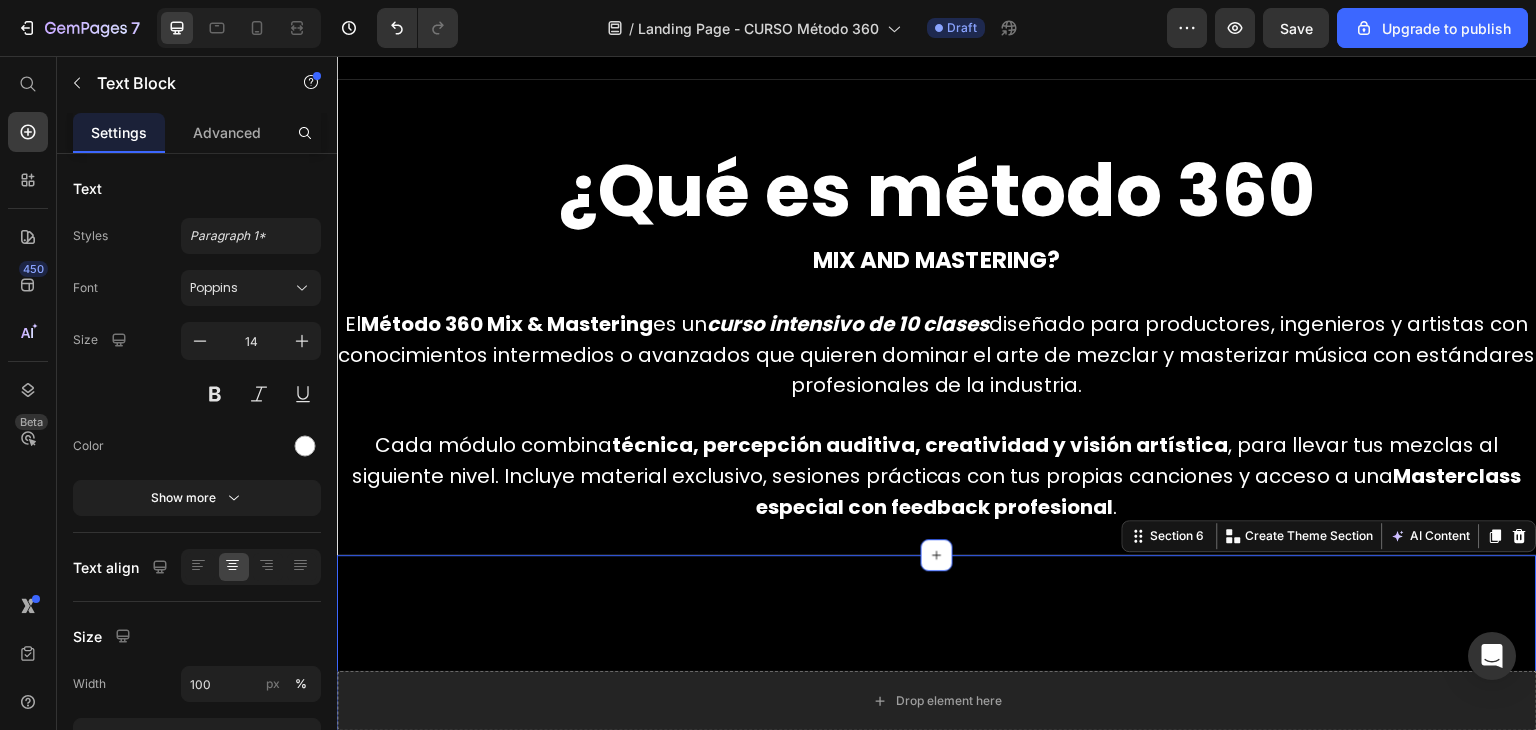 click on "Diseñado para que lo entiendas  sin complicaciones :  práctico, claro y al grano. Text Block
Drop element here Hero Banner Row Section 6   You can create reusable sections Create Theme Section AI Content Write with [PERSON_NAME] What would you like to describe here? Tone and Voice Persuasive Product Curso - Método 360 Mix and Mastering Show more Generate" at bounding box center [937, 995] 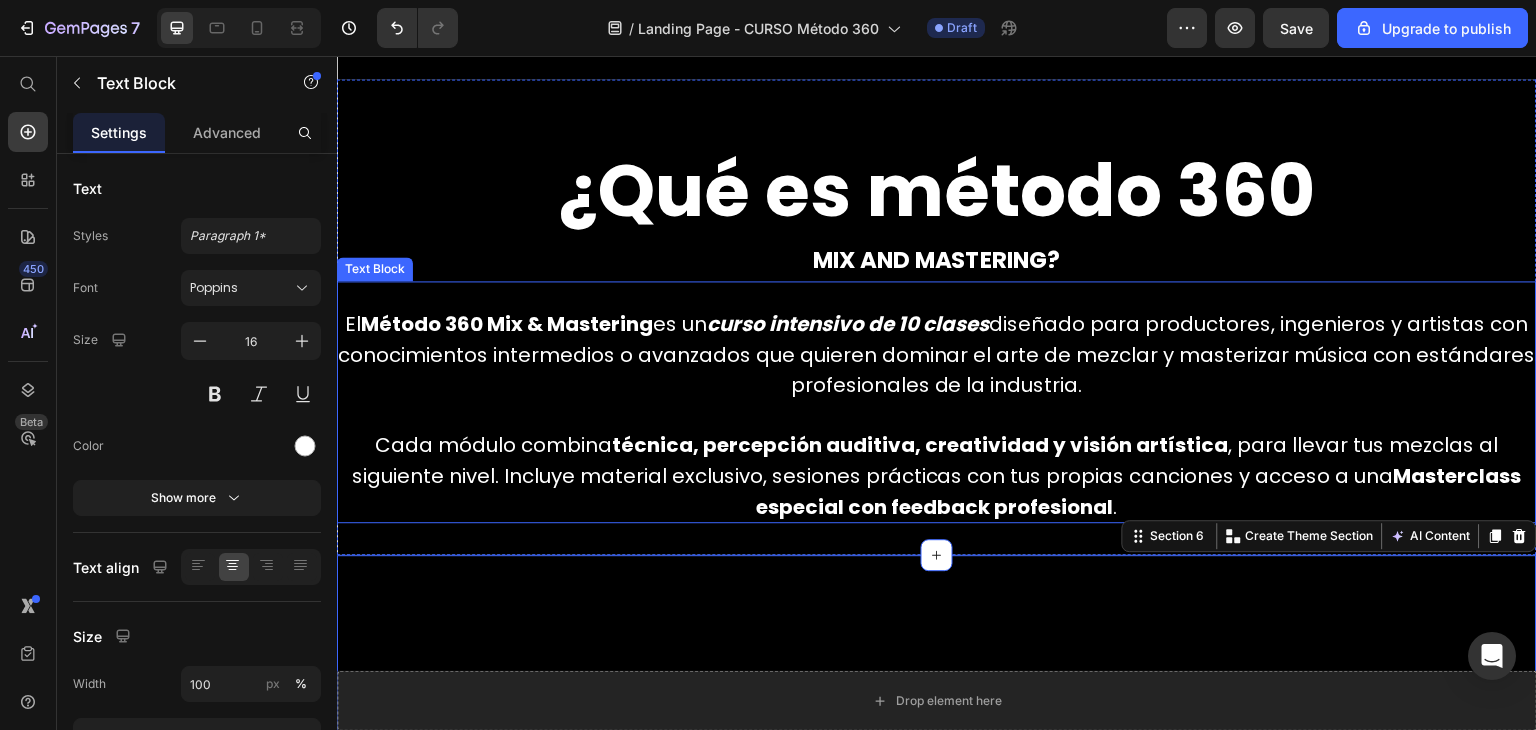 click on "Cada módulo combina  técnica, percepción auditiva, creatividad y visión artística , para llevar tus mezclas al siguiente nivel. Incluye material exclusivo, sesiones prácticas con tus propias canciones y acceso a una  Masterclass especial con feedback profesional ." at bounding box center [937, 476] 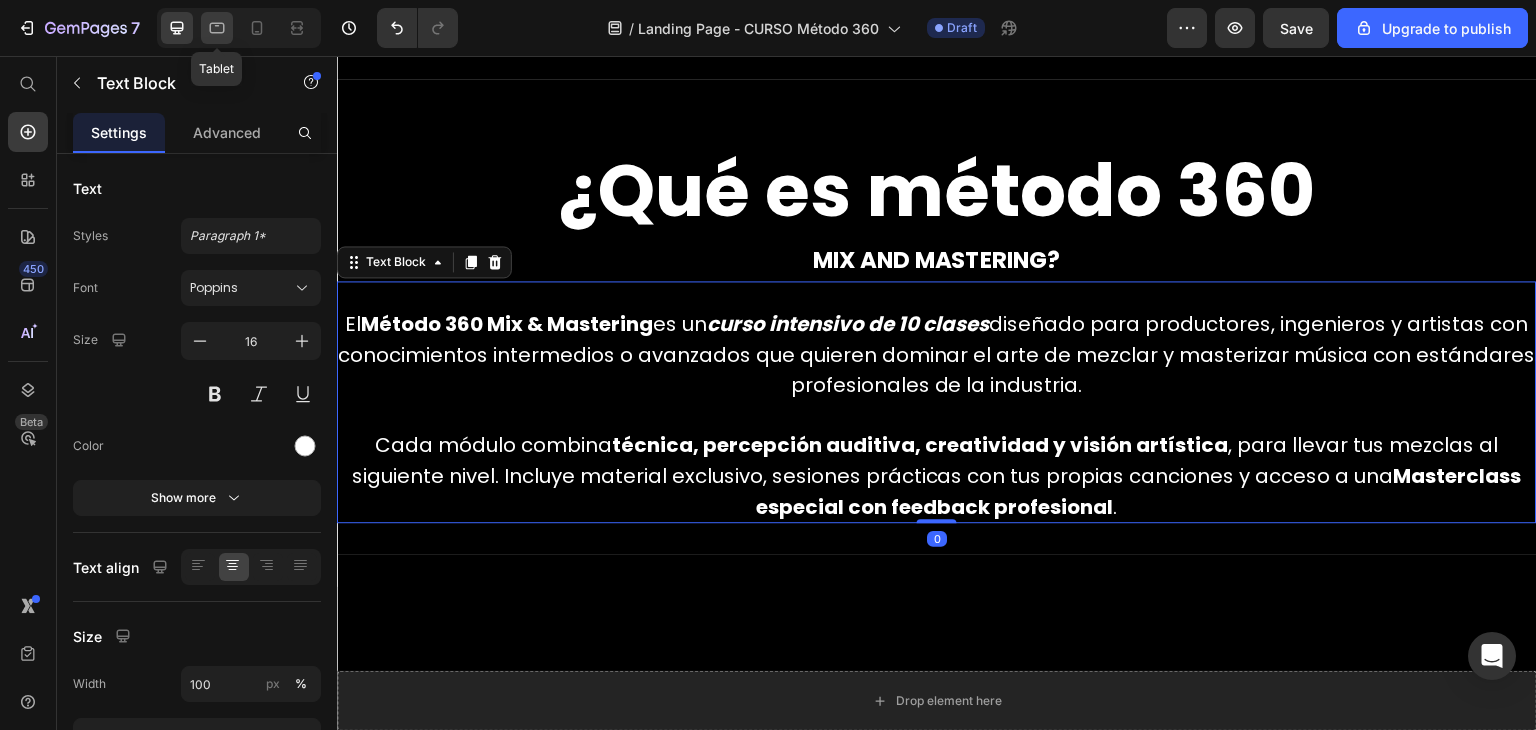 click 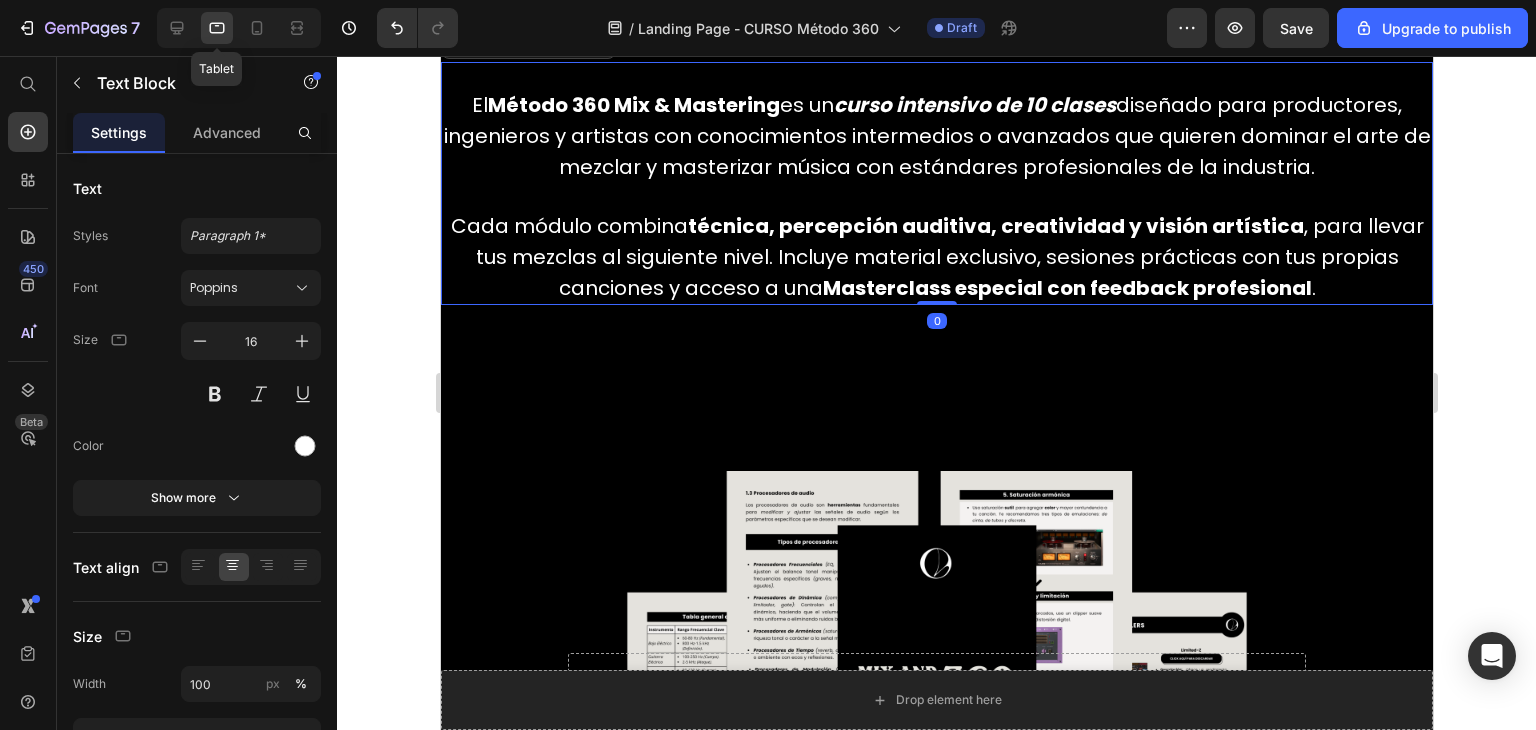 scroll, scrollTop: 2636, scrollLeft: 0, axis: vertical 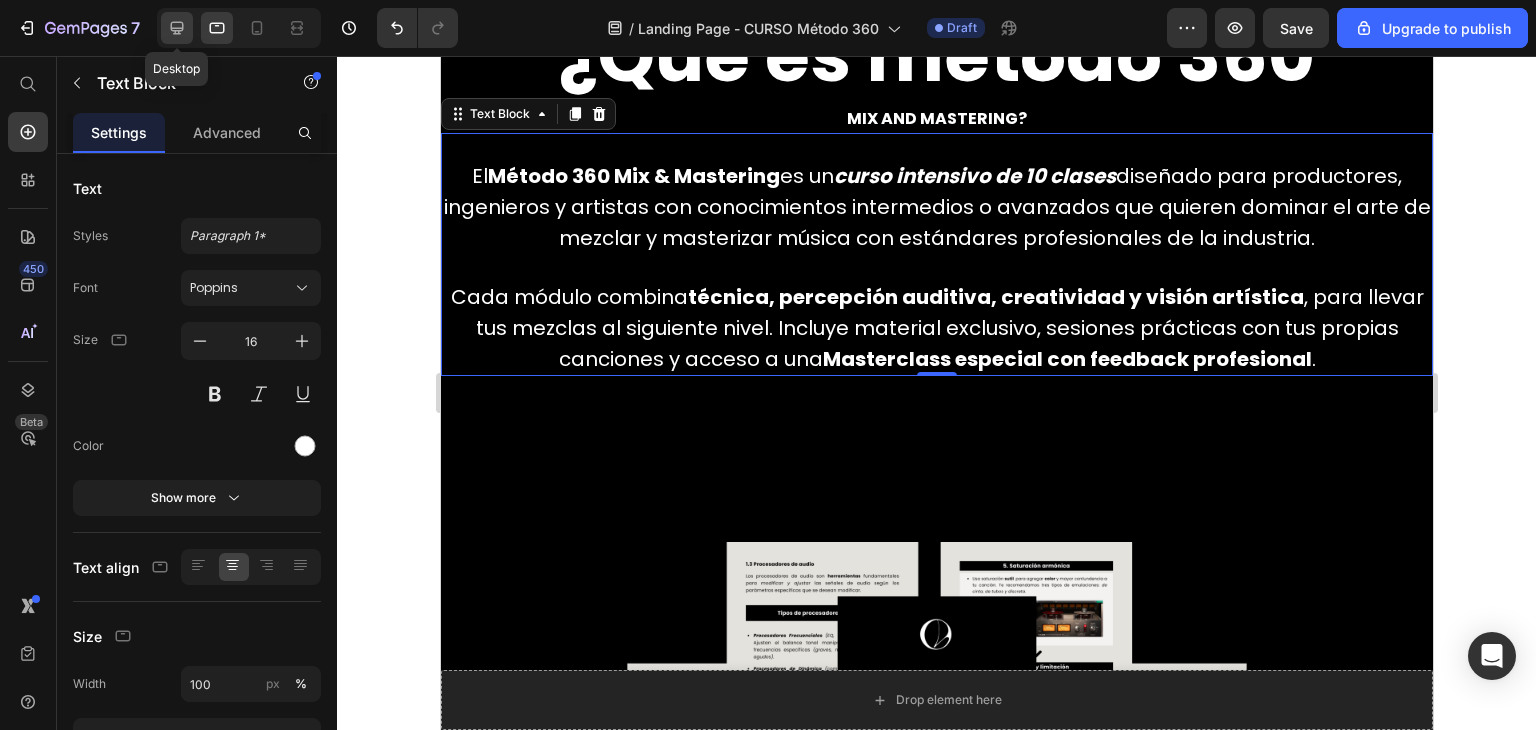 click 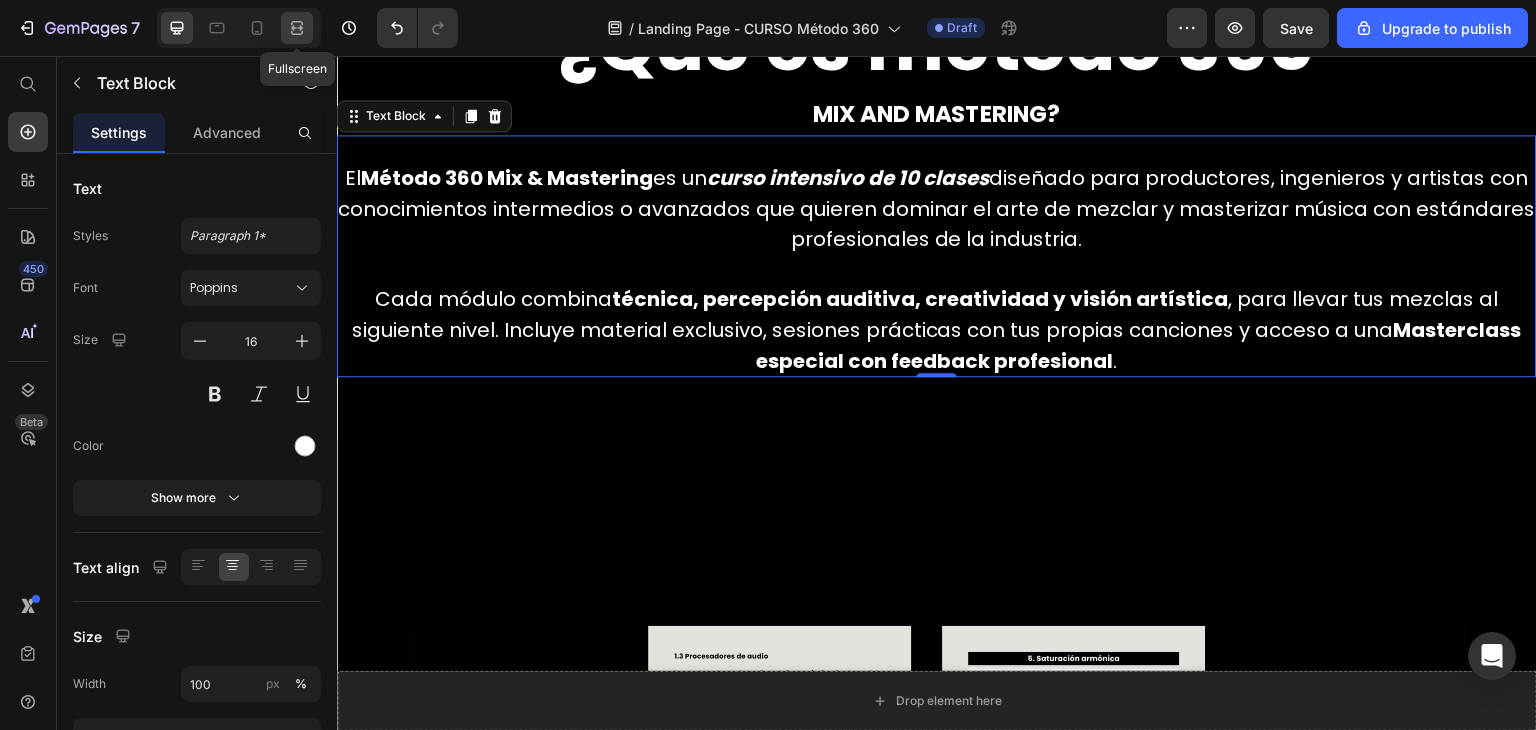 click 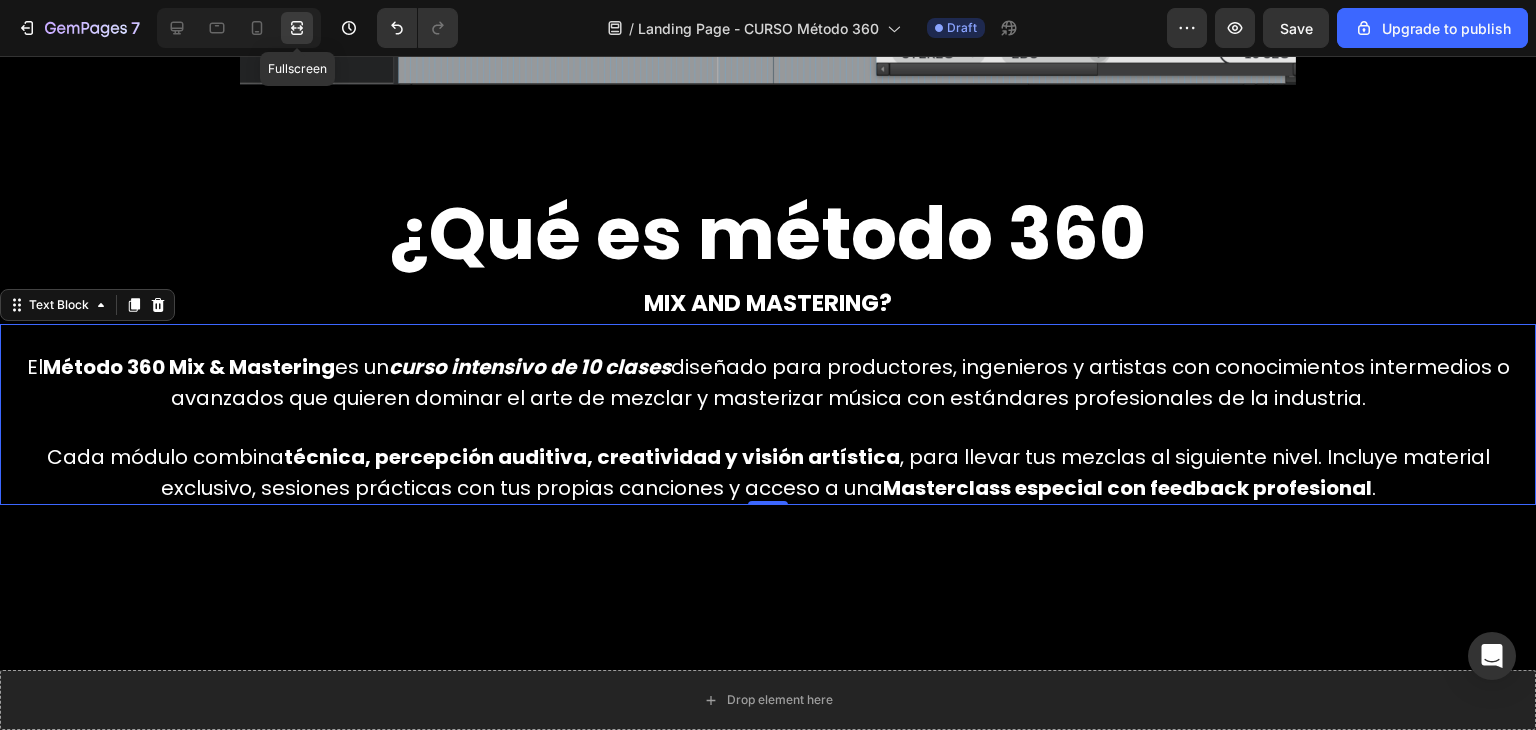scroll, scrollTop: 3204, scrollLeft: 0, axis: vertical 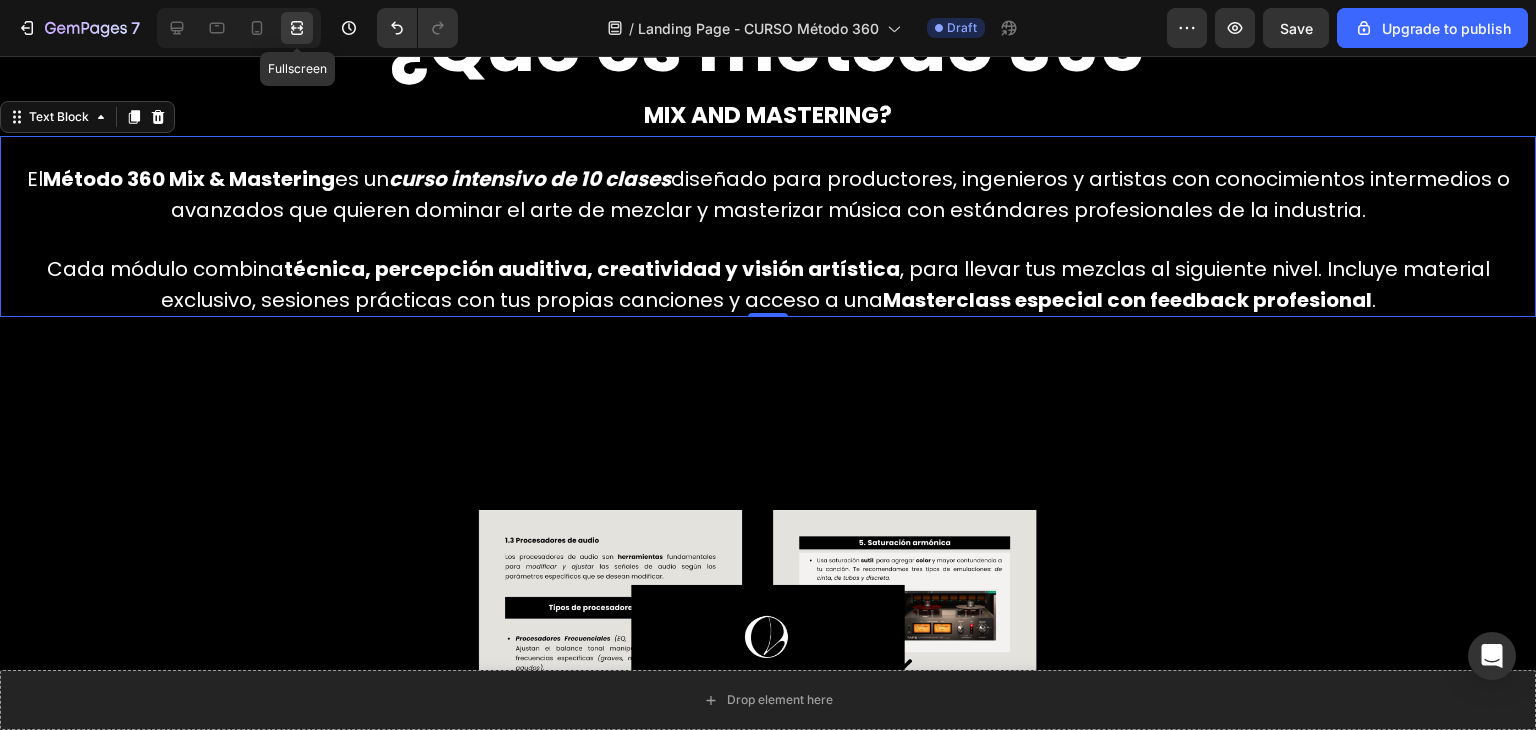 click 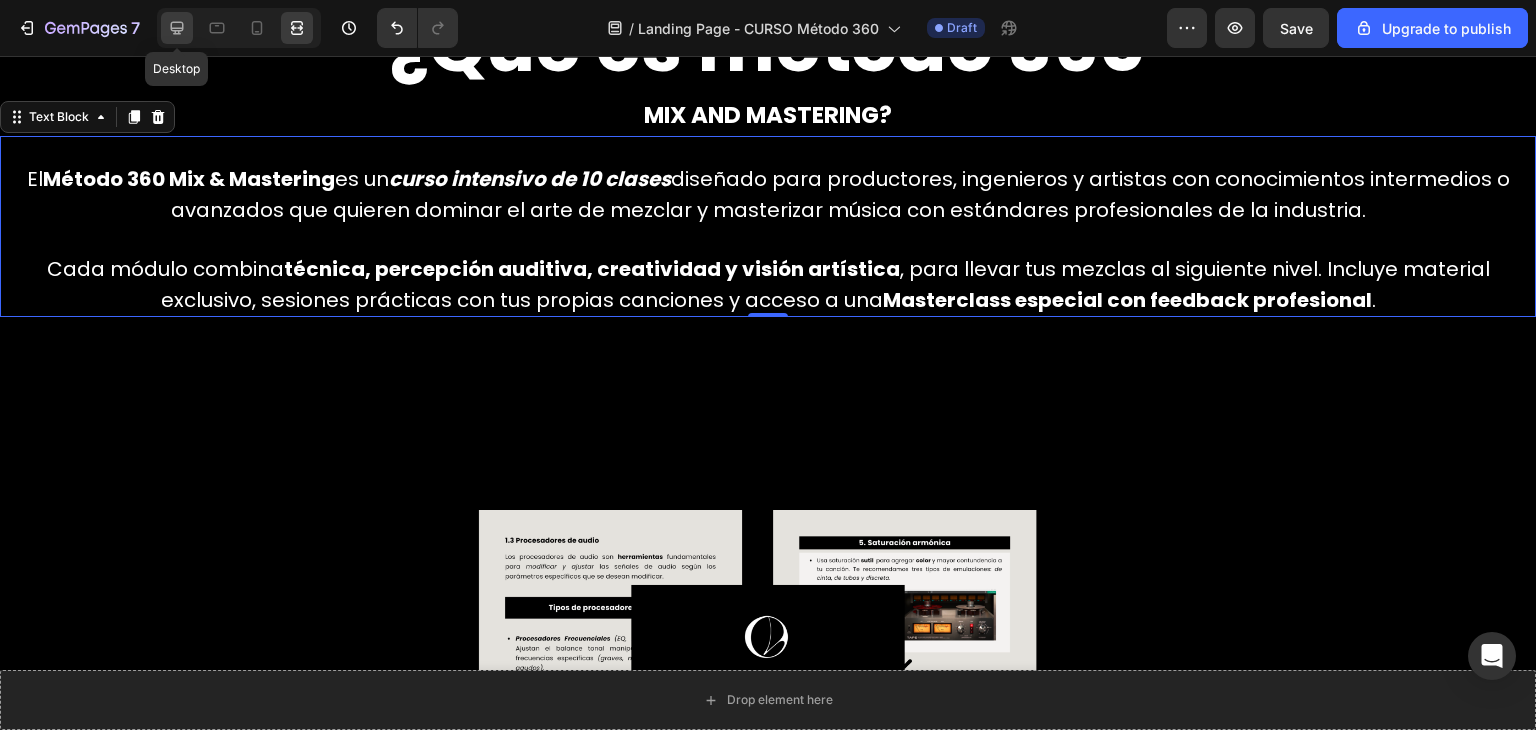 click 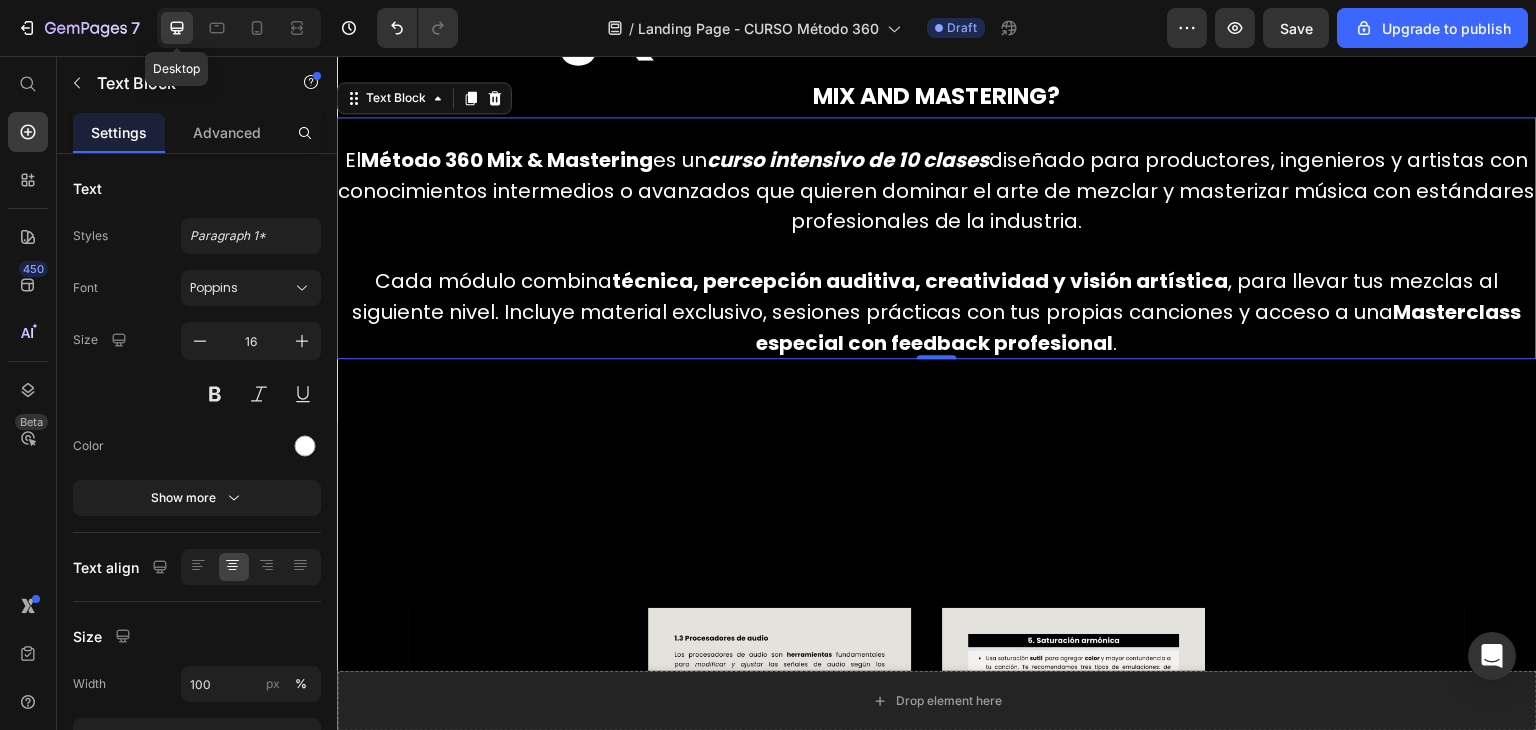 scroll, scrollTop: 3016, scrollLeft: 0, axis: vertical 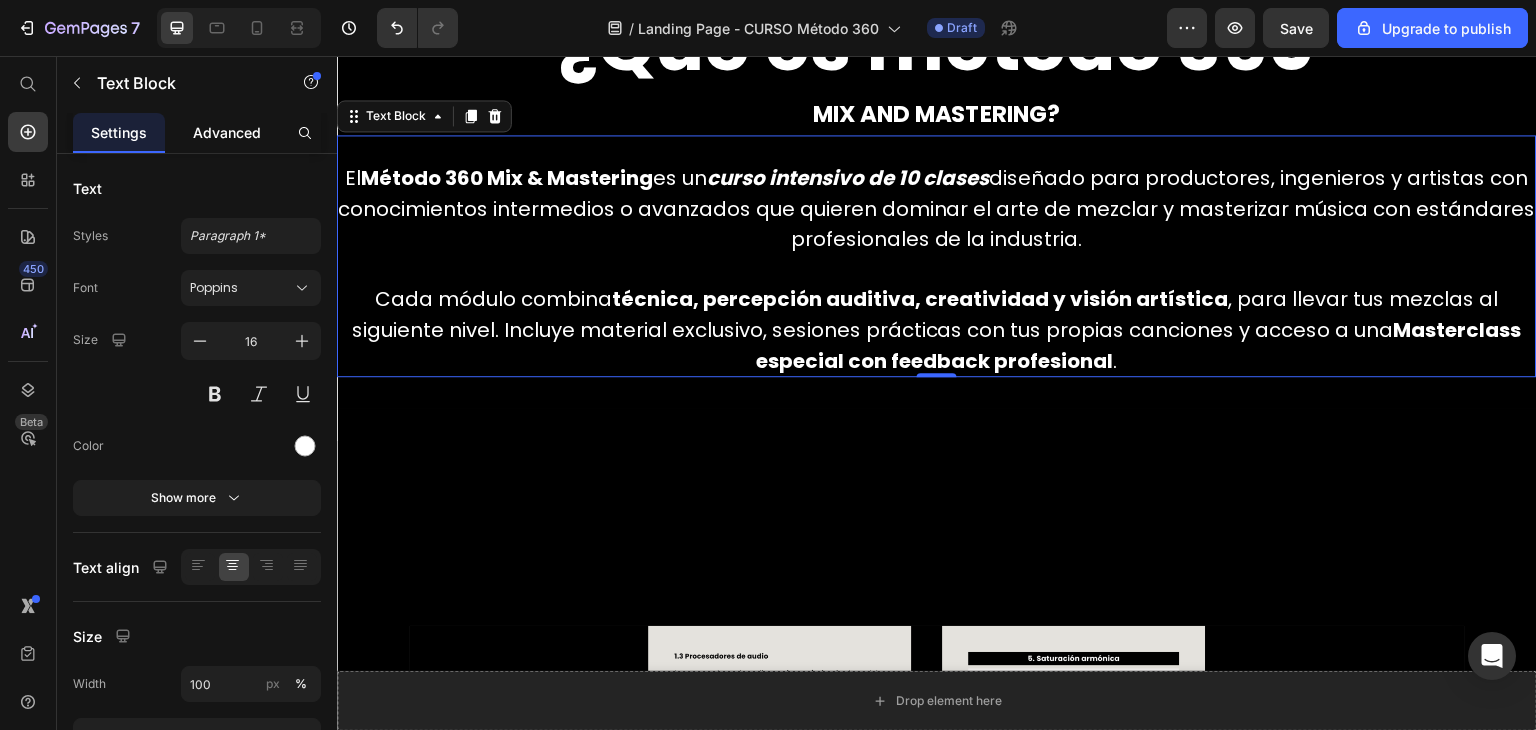 click on "Advanced" at bounding box center (227, 132) 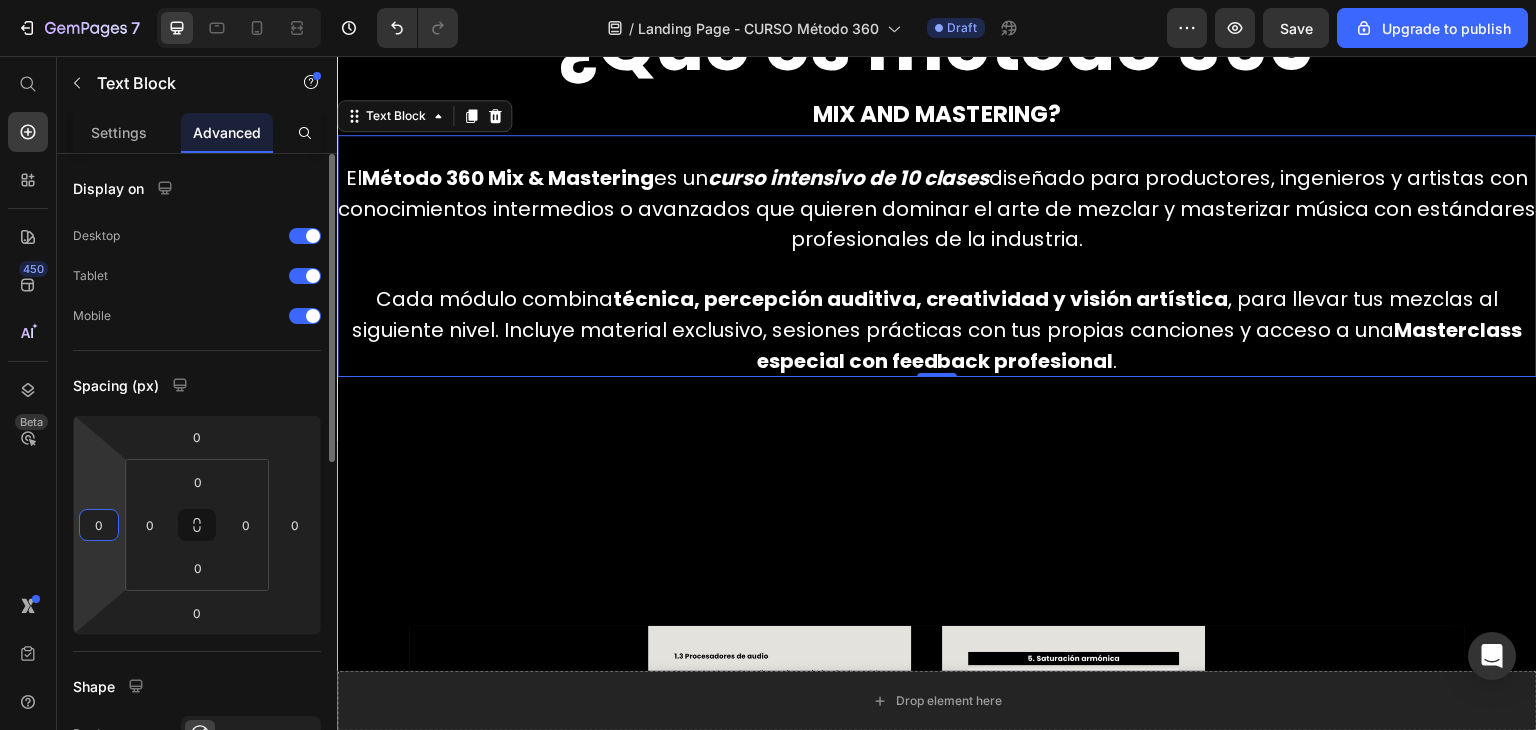 click on "0" at bounding box center (99, 525) 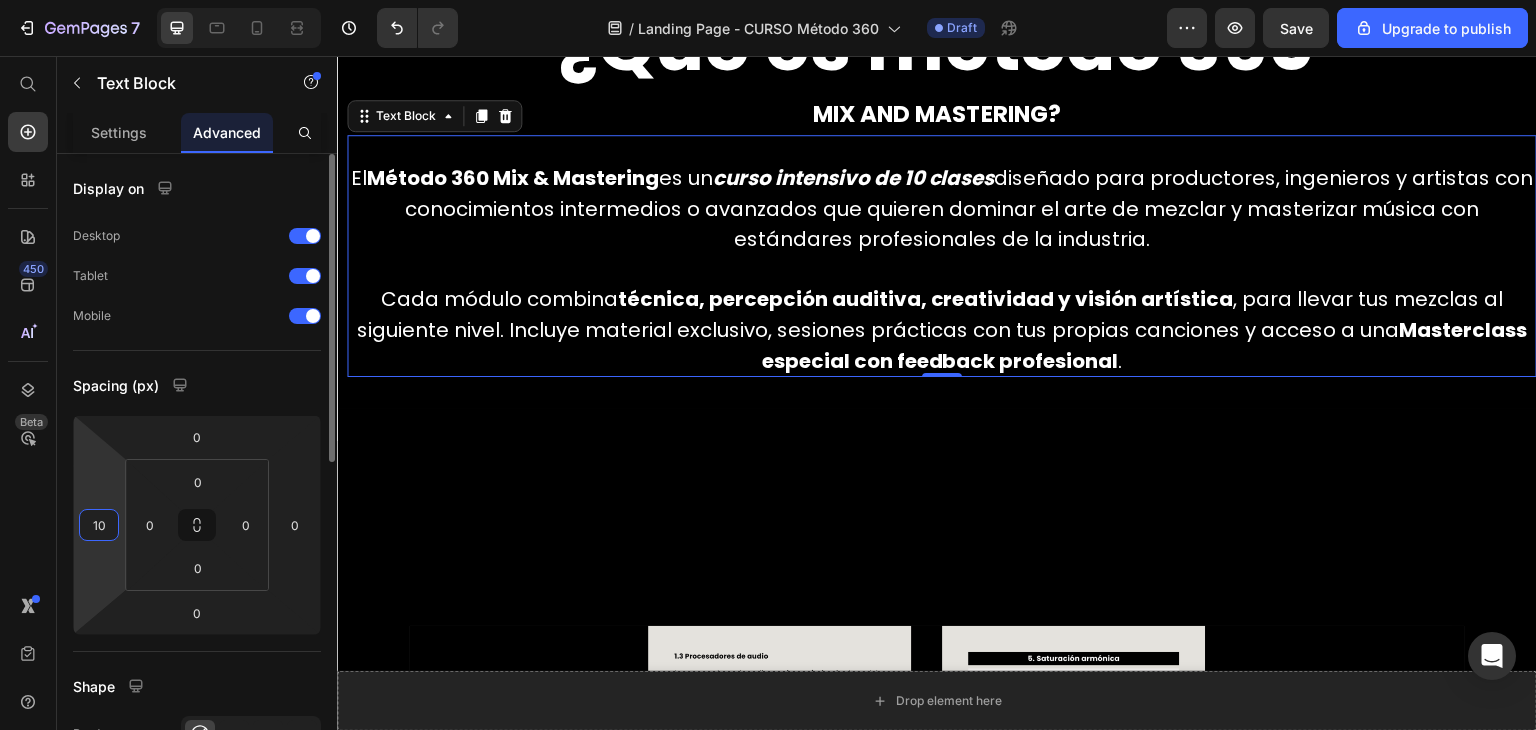 type on "1" 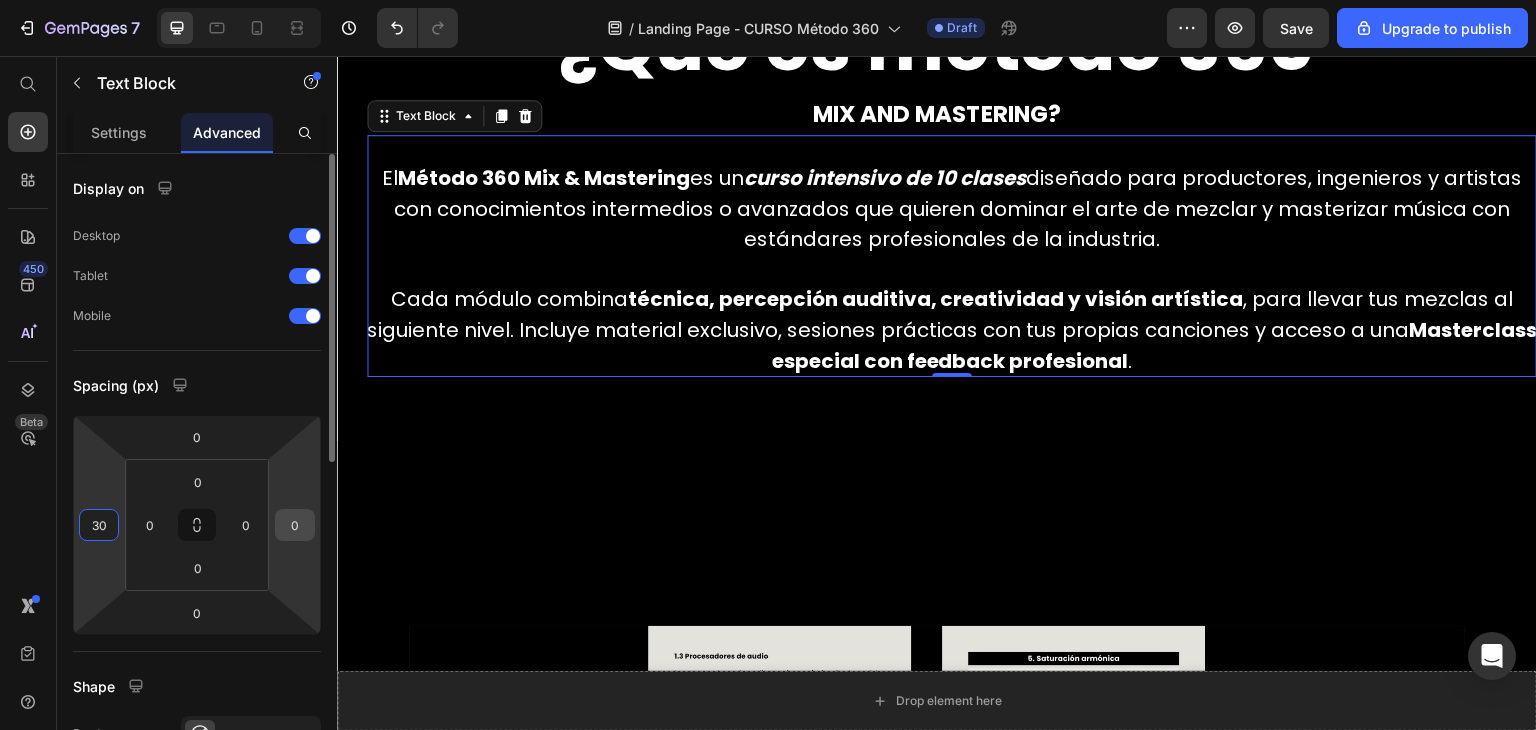 type on "30" 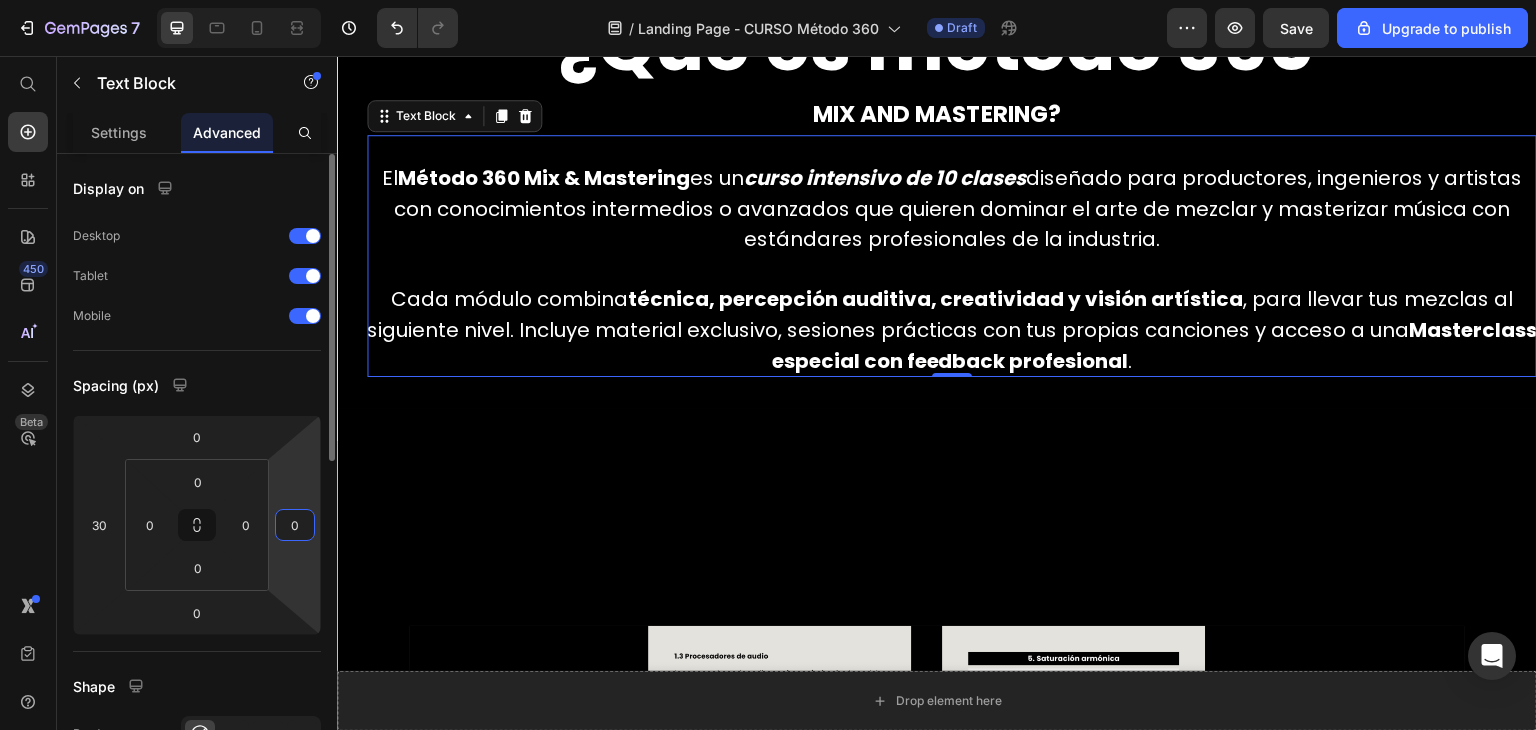 drag, startPoint x: 294, startPoint y: 521, endPoint x: 315, endPoint y: 521, distance: 21 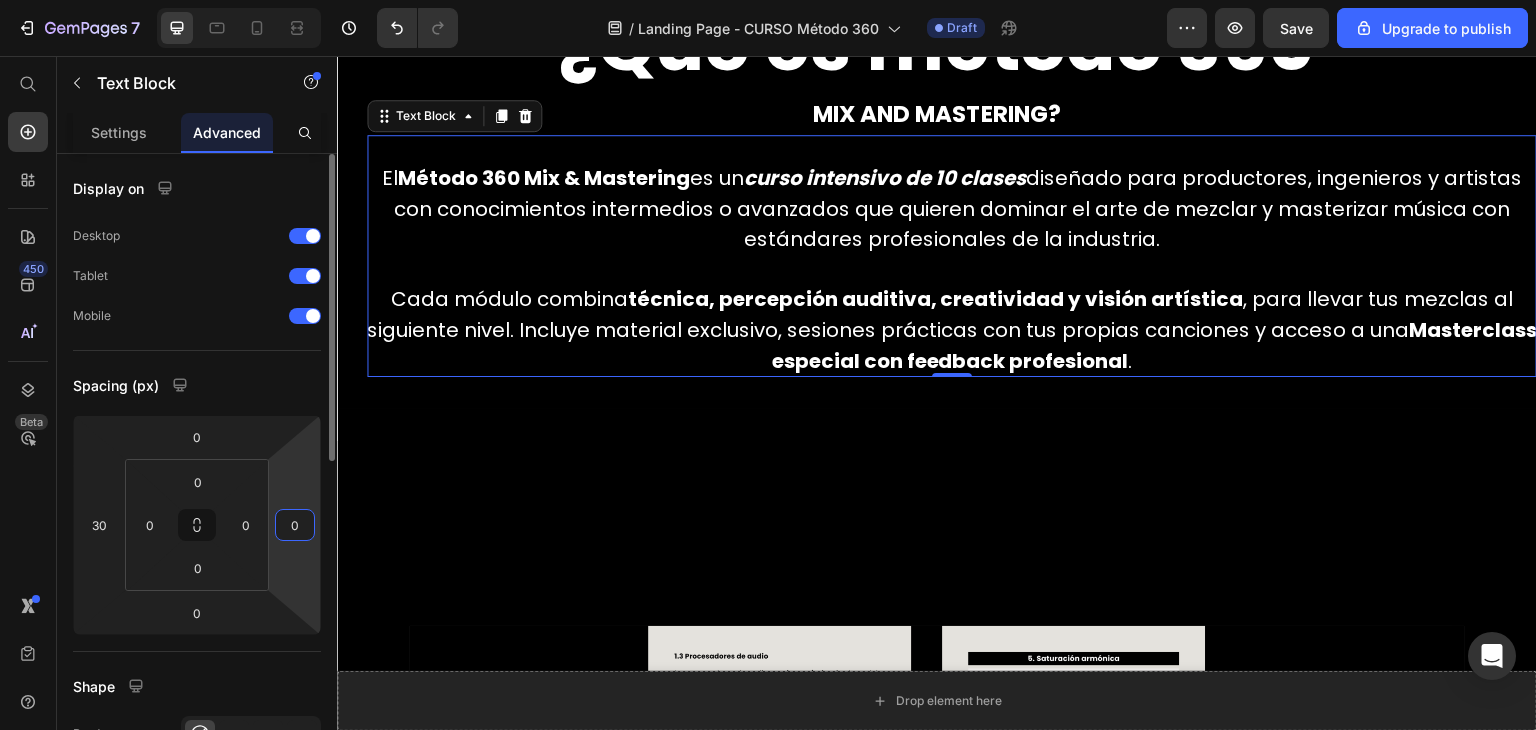 click on "0 30 0 0" at bounding box center (197, 525) 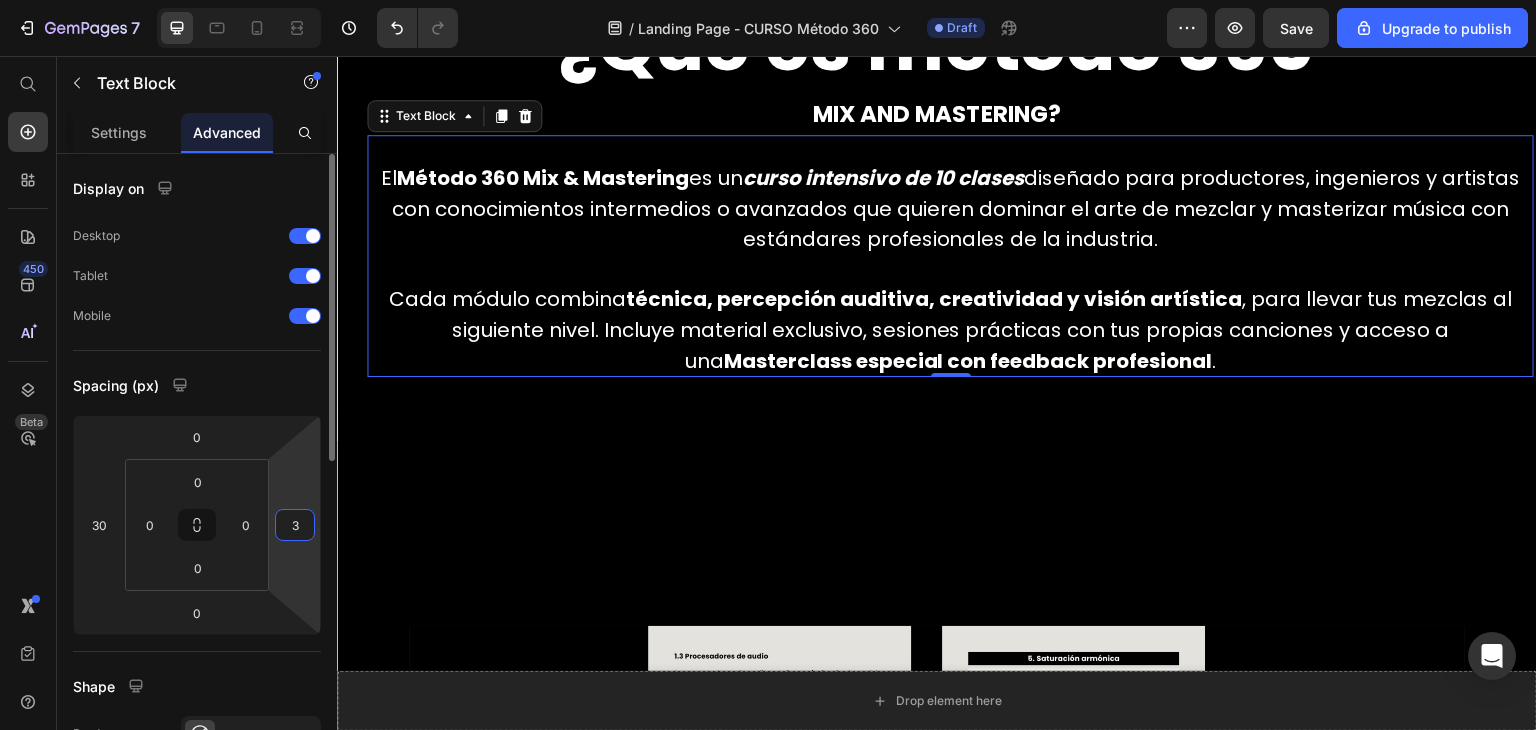 type on "30" 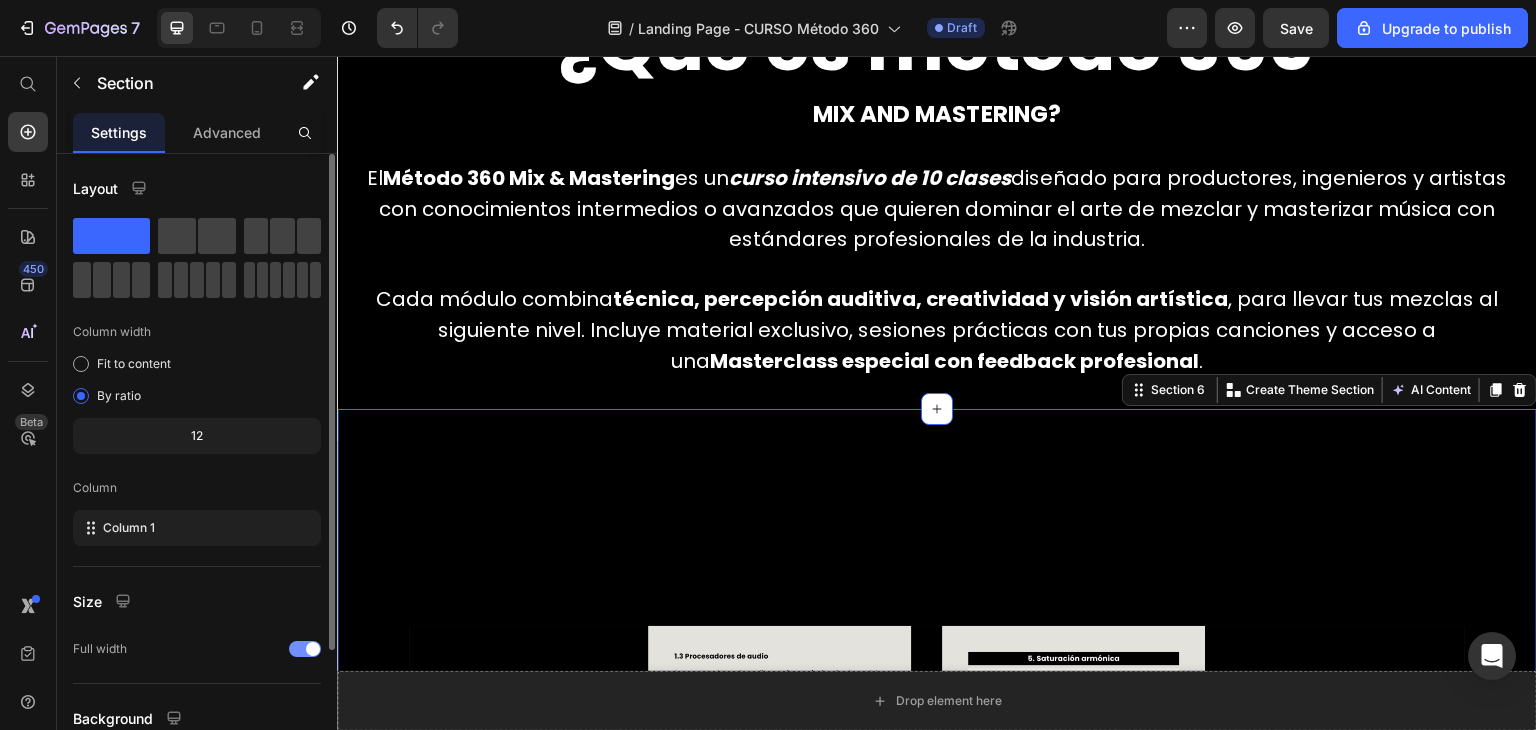 click on "Diseñado para que lo entiendas  sin complicaciones :  práctico, claro y al grano. Text Block
Drop element here Hero Banner Row Section 6   You can create reusable sections Create Theme Section AI Content Write with [PERSON_NAME] What would you like to describe here? Tone and Voice Persuasive Product Curso - Método 360 Mix and Mastering Show more Generate" at bounding box center (937, 849) 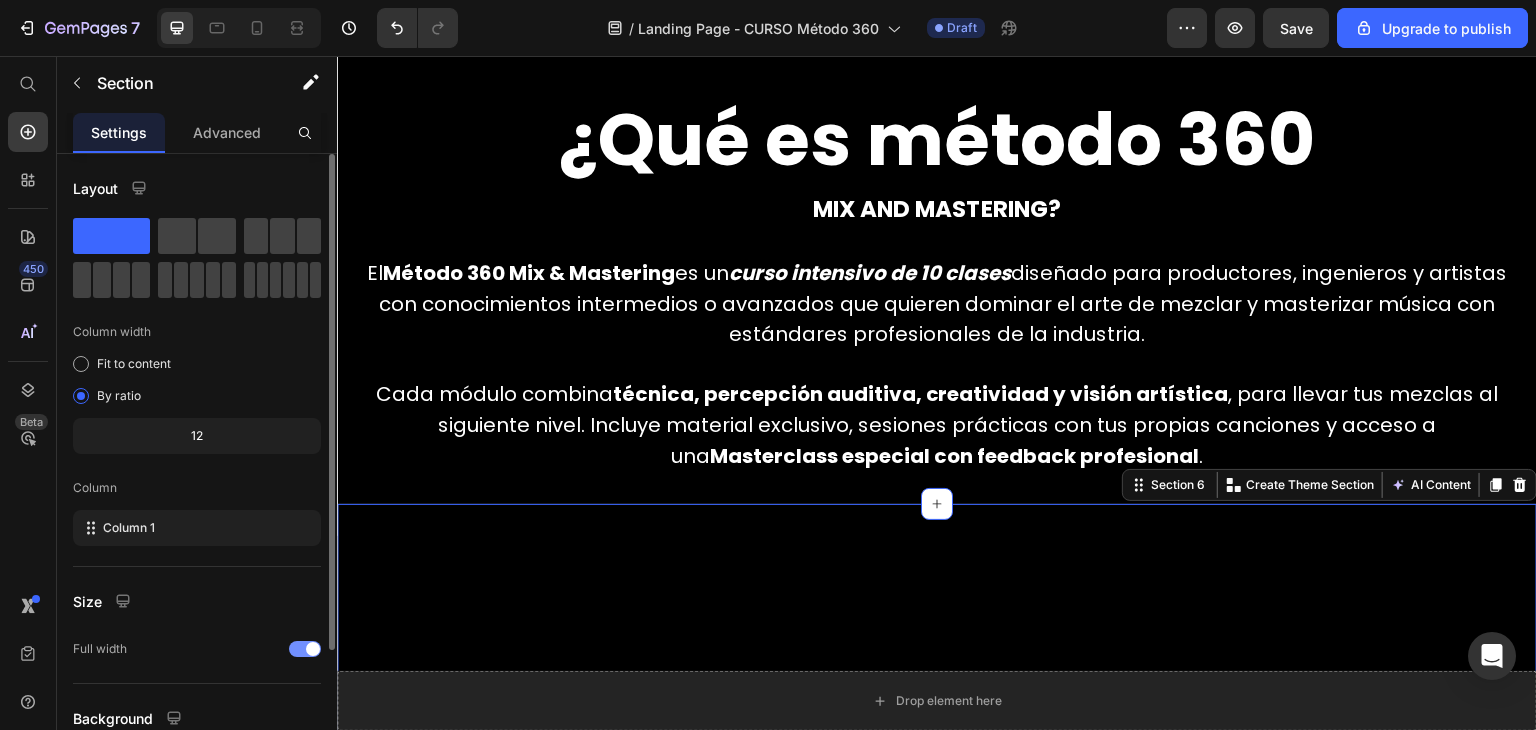 scroll, scrollTop: 2911, scrollLeft: 0, axis: vertical 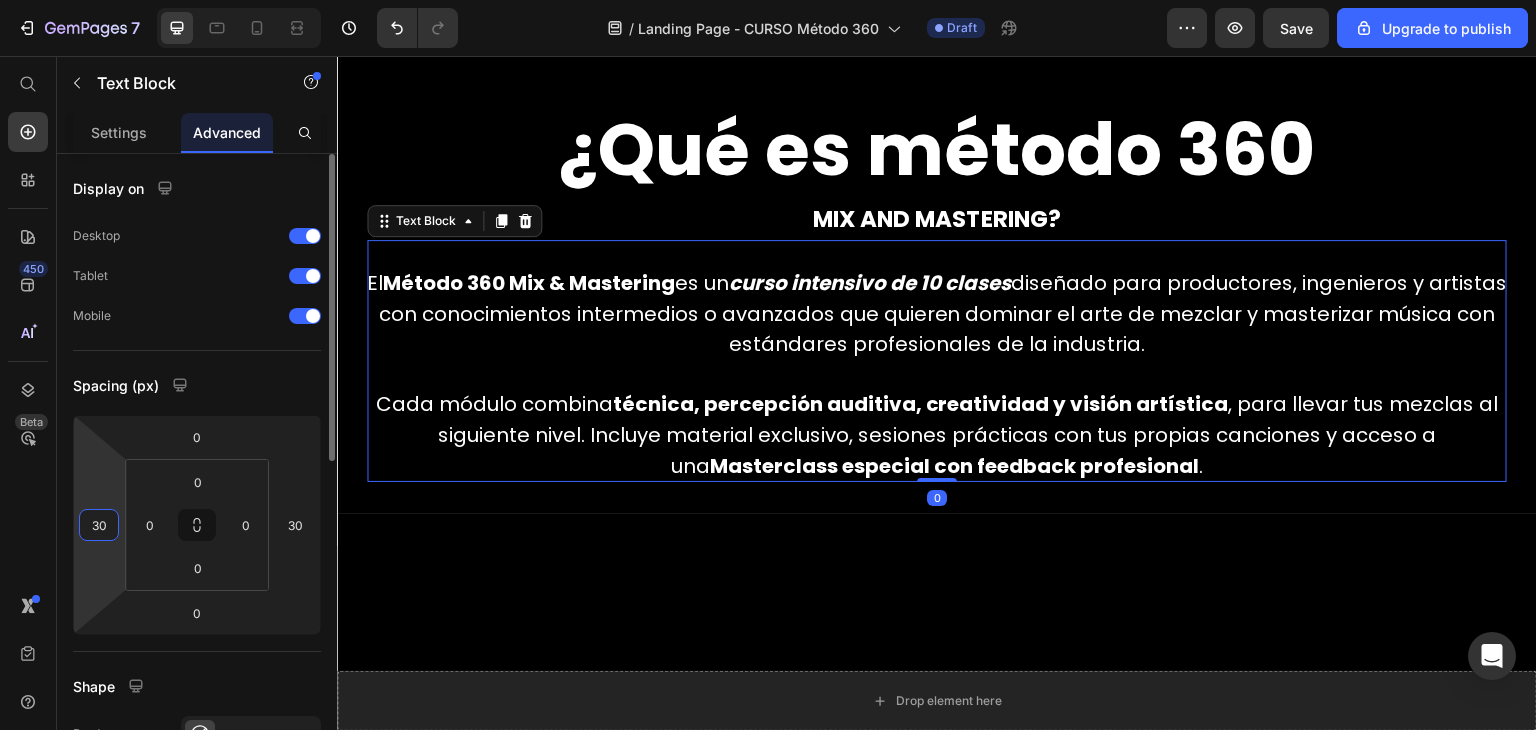 click on "30" at bounding box center [99, 525] 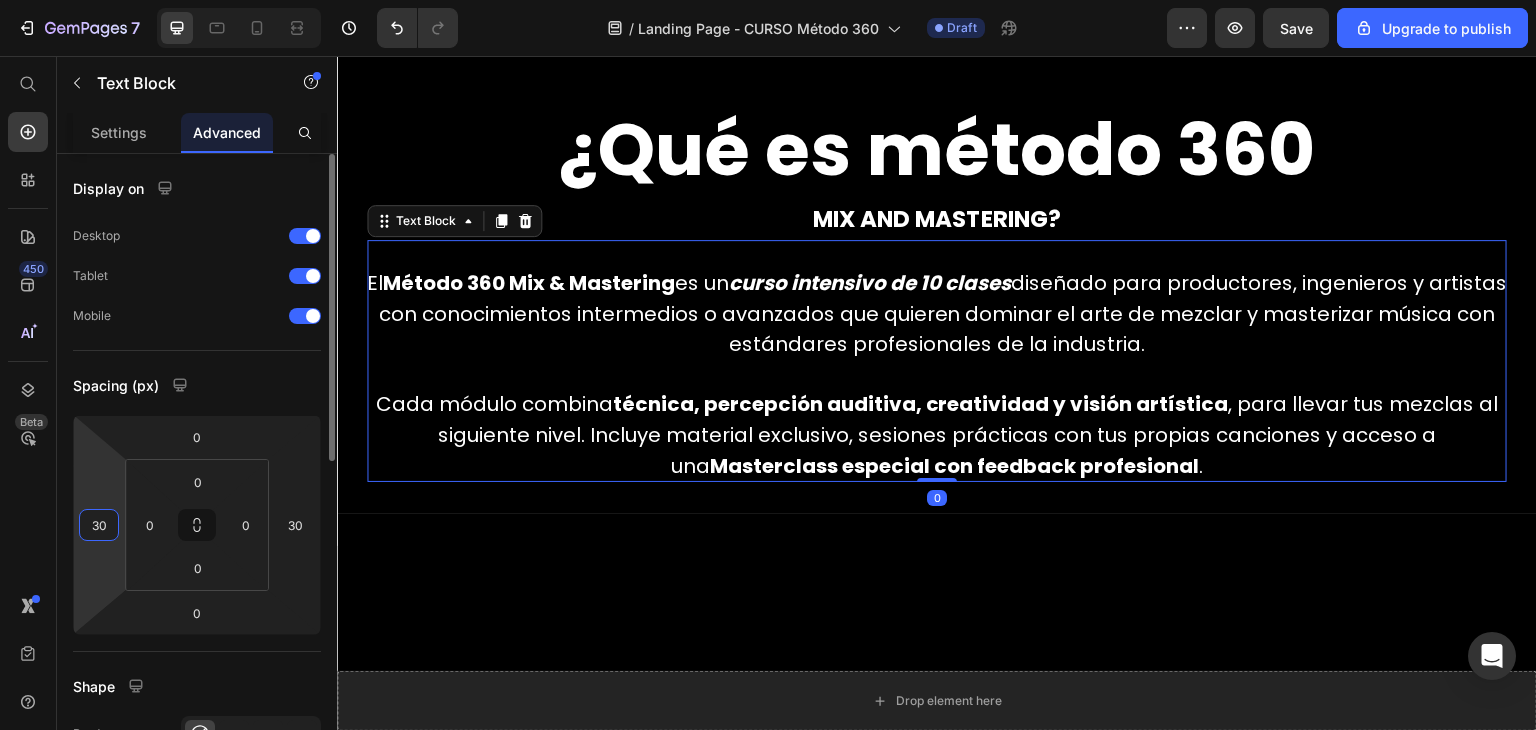 click on "30" at bounding box center [99, 525] 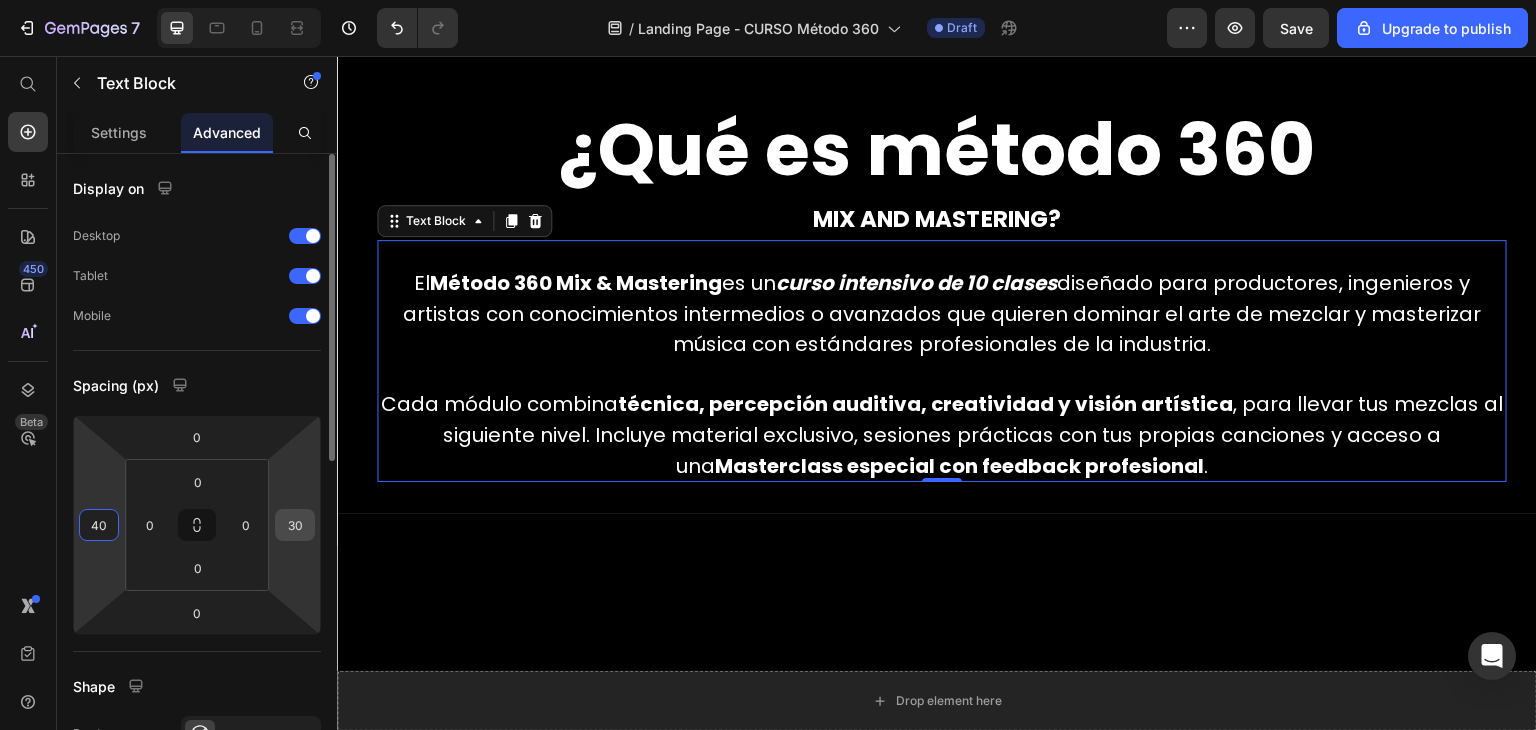 type on "40" 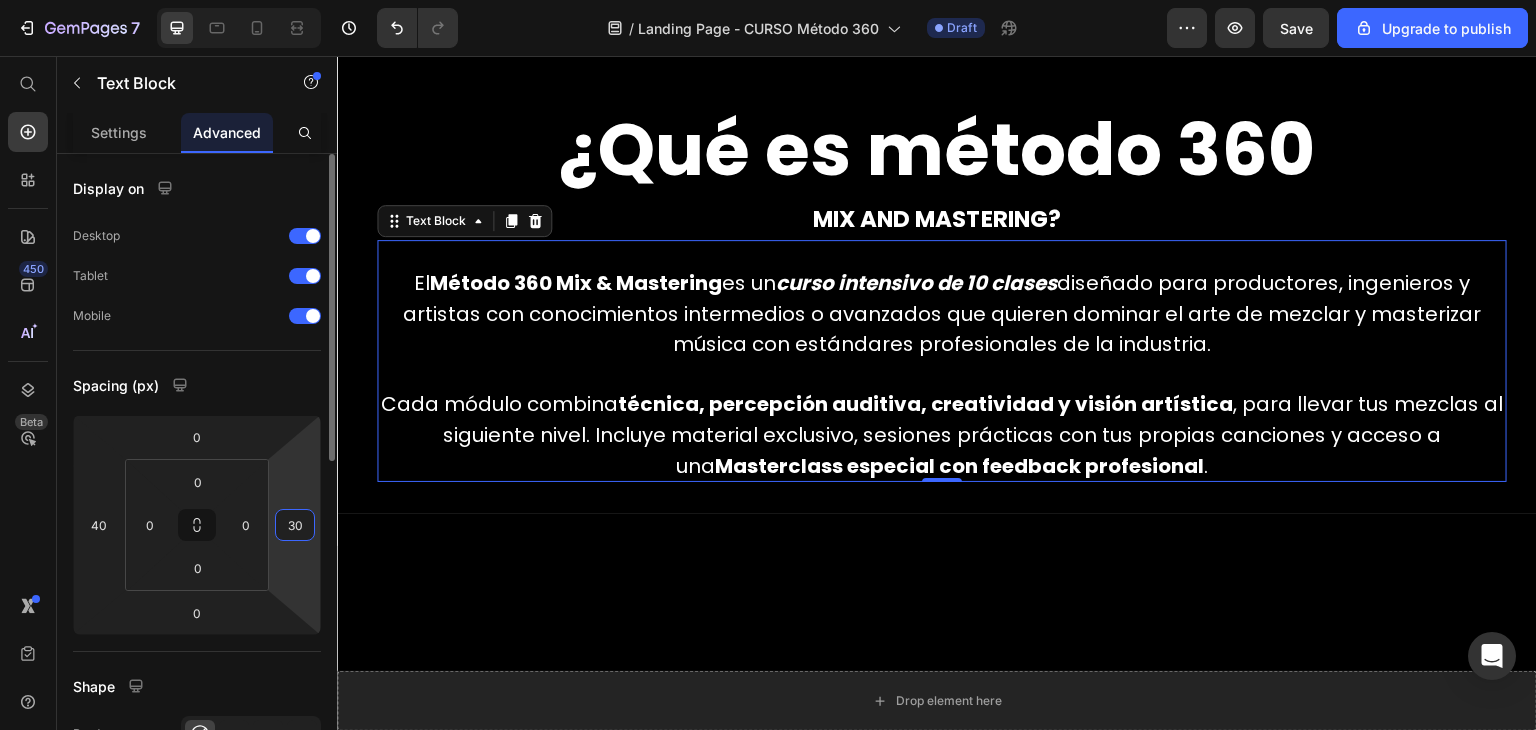 click on "30" at bounding box center (295, 525) 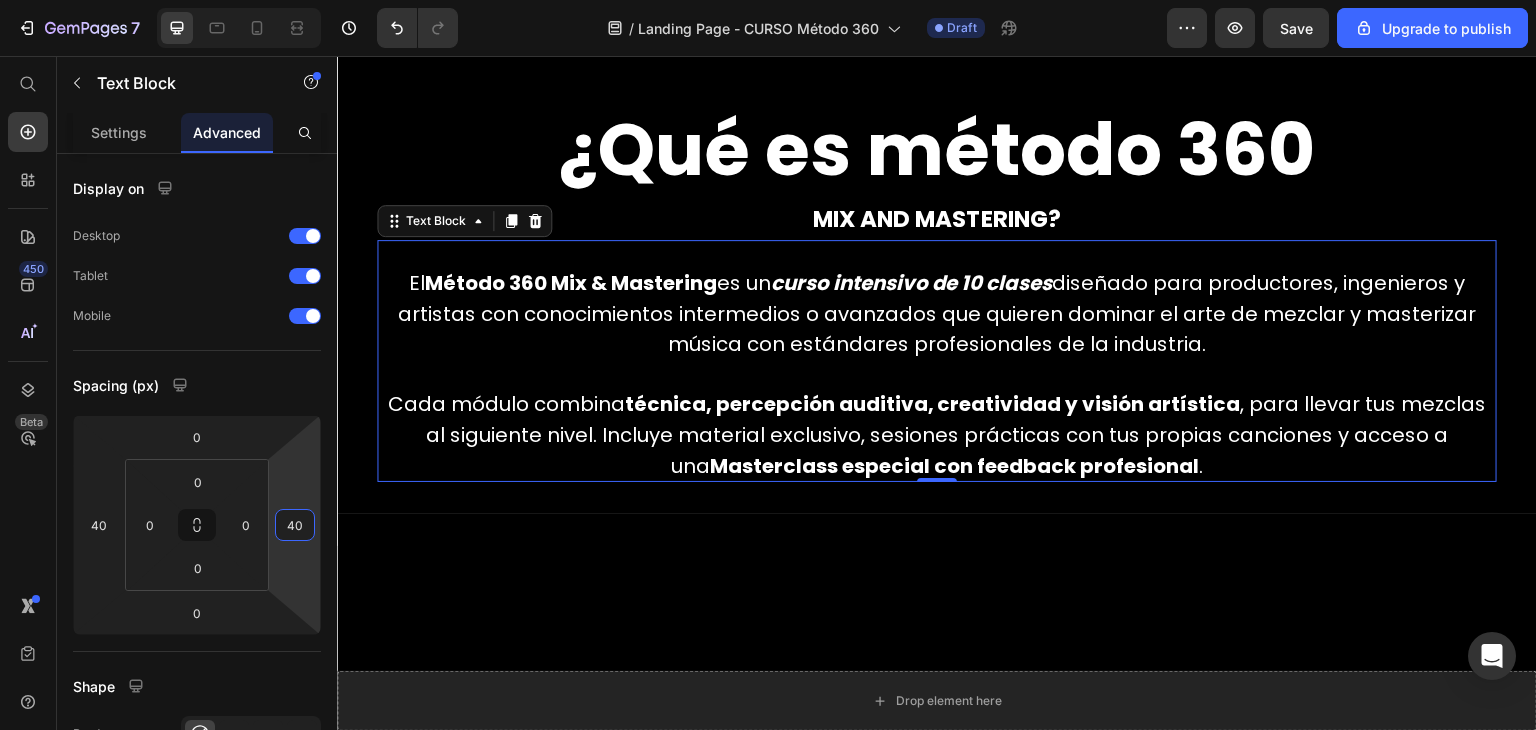 type on "40" 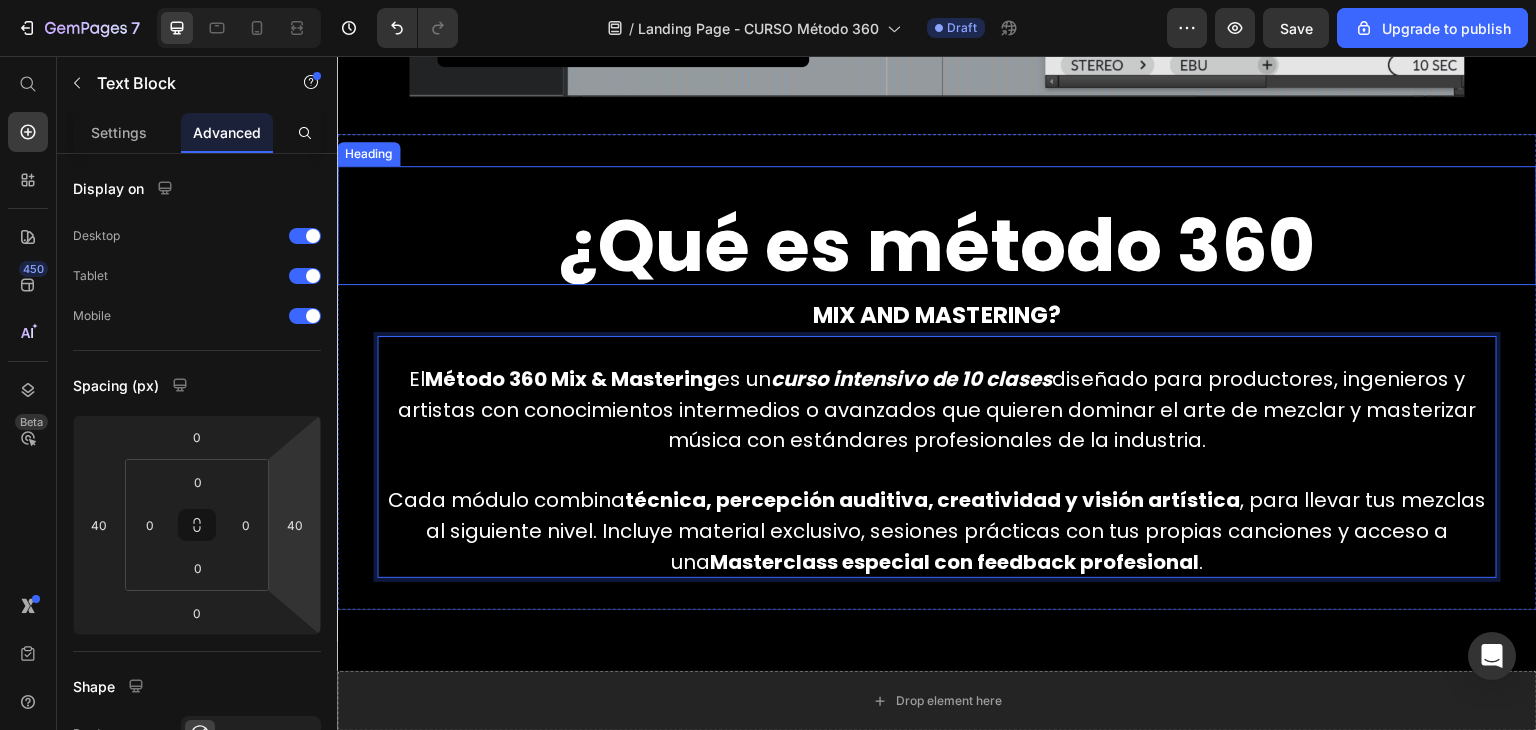 scroll, scrollTop: 2755, scrollLeft: 0, axis: vertical 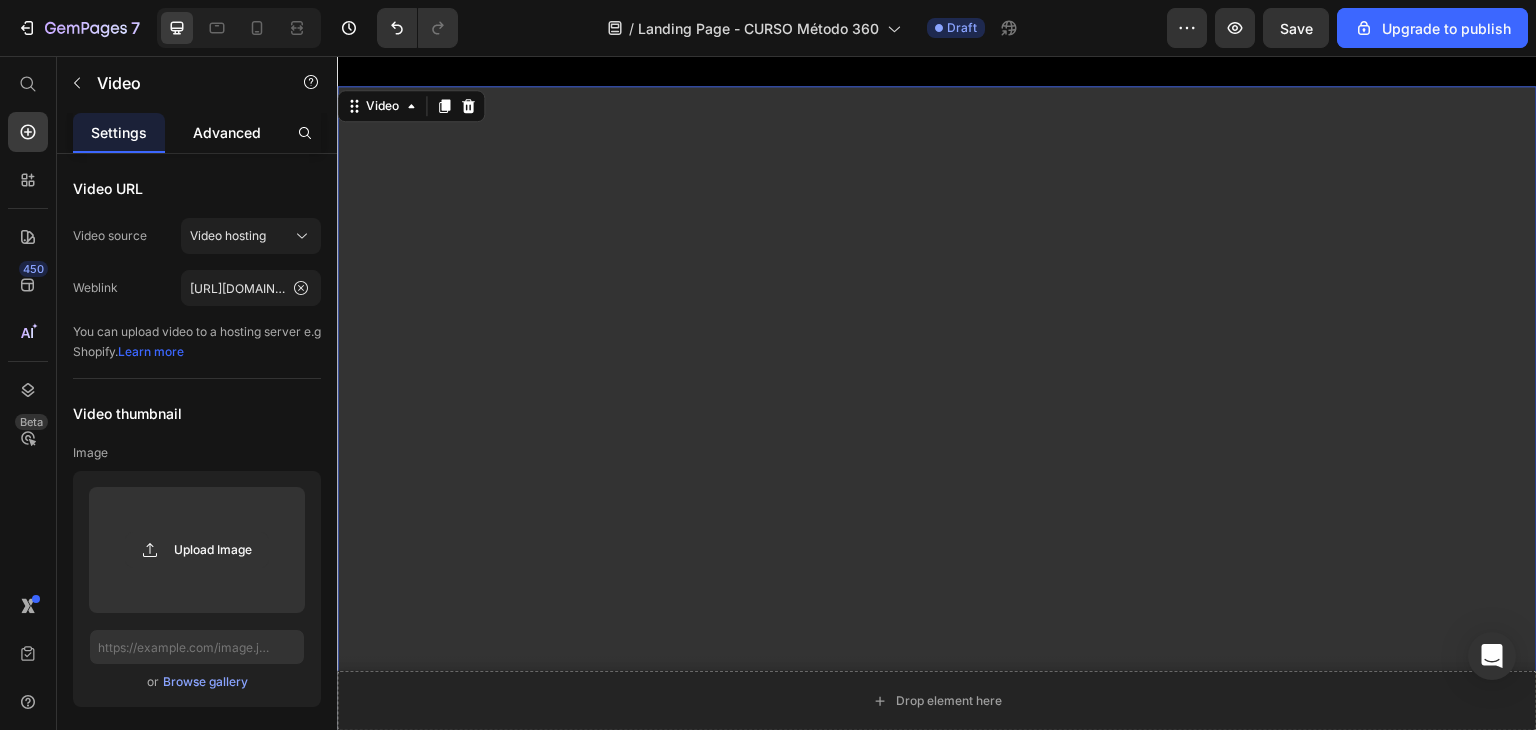 click on "Advanced" 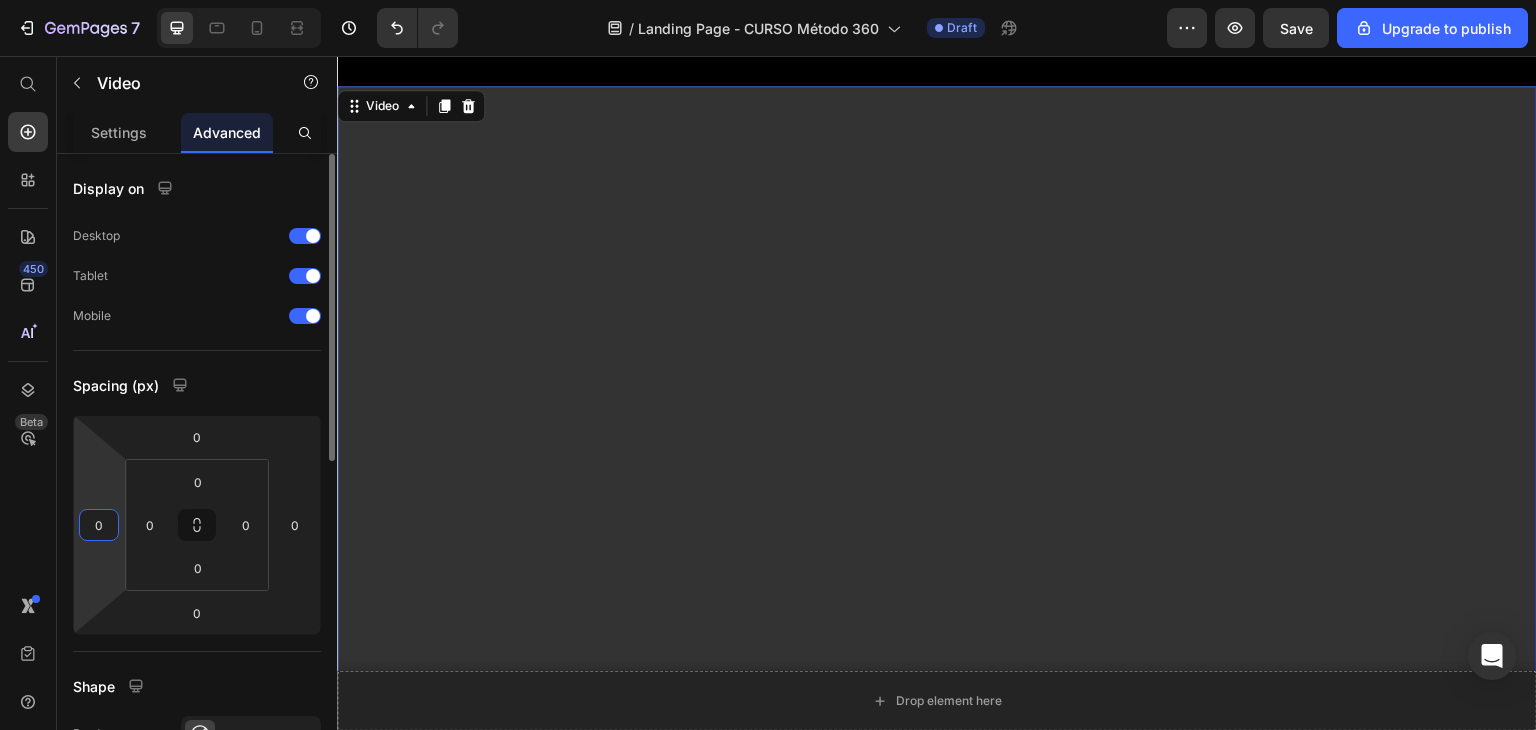 click on "0" at bounding box center [99, 525] 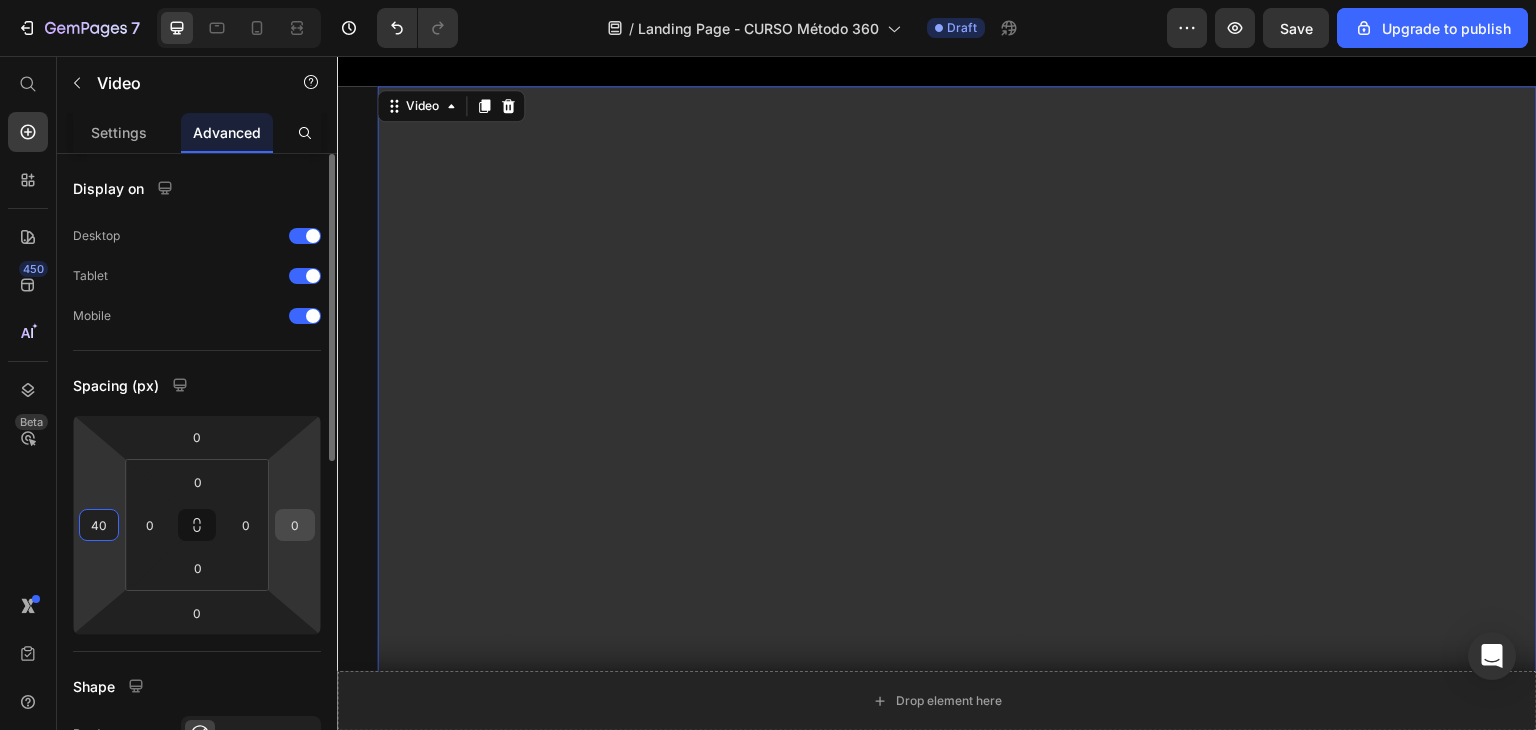 type on "40" 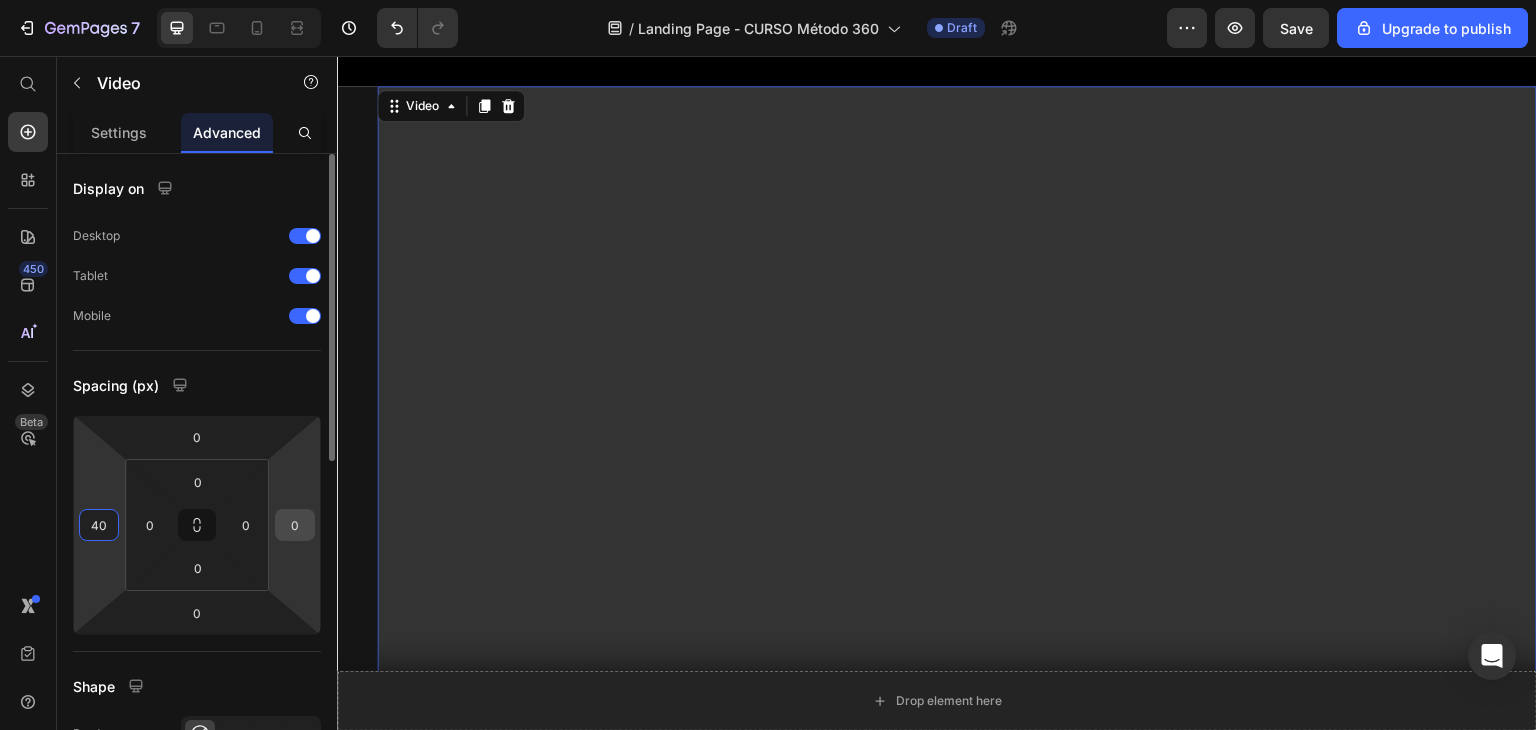 click on "0" at bounding box center [295, 525] 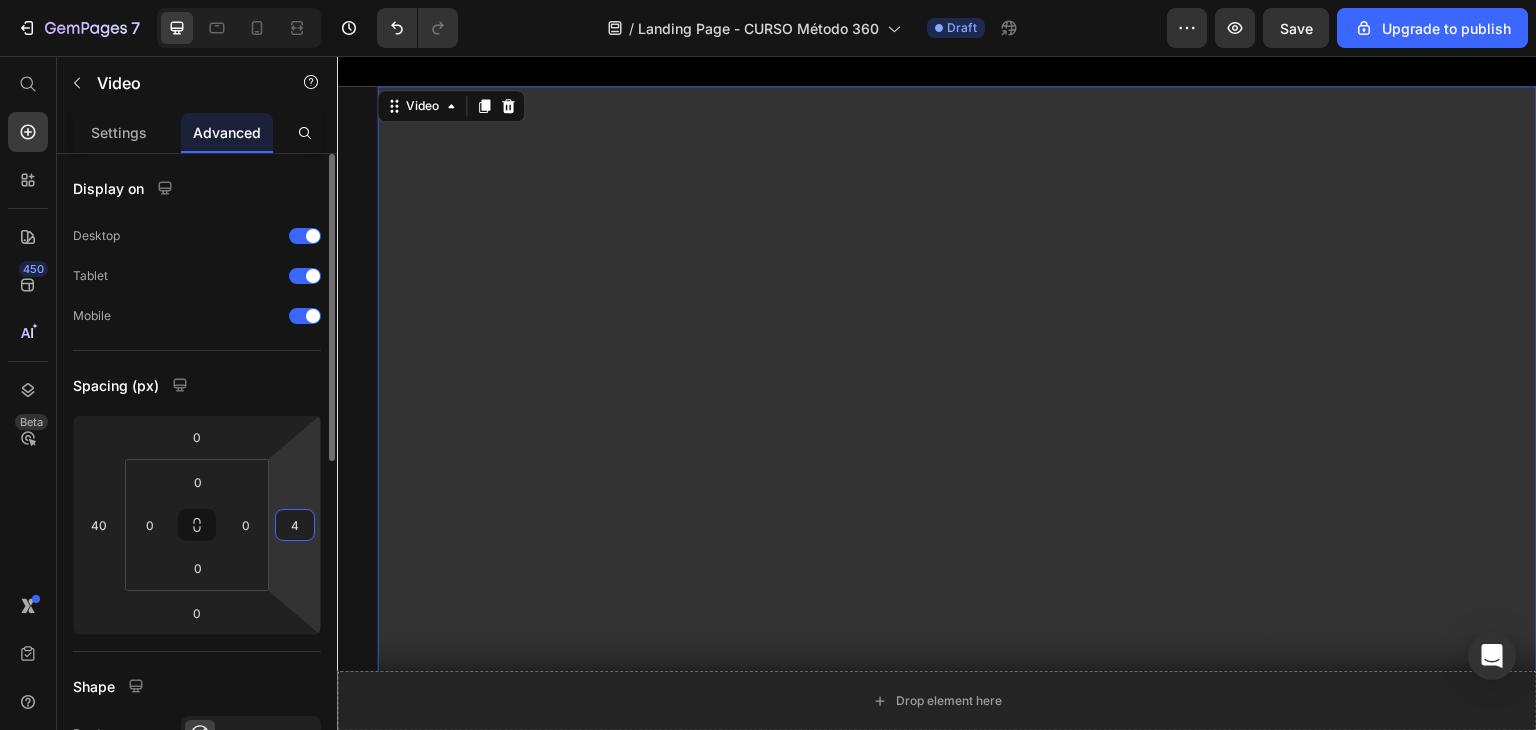 type on "40" 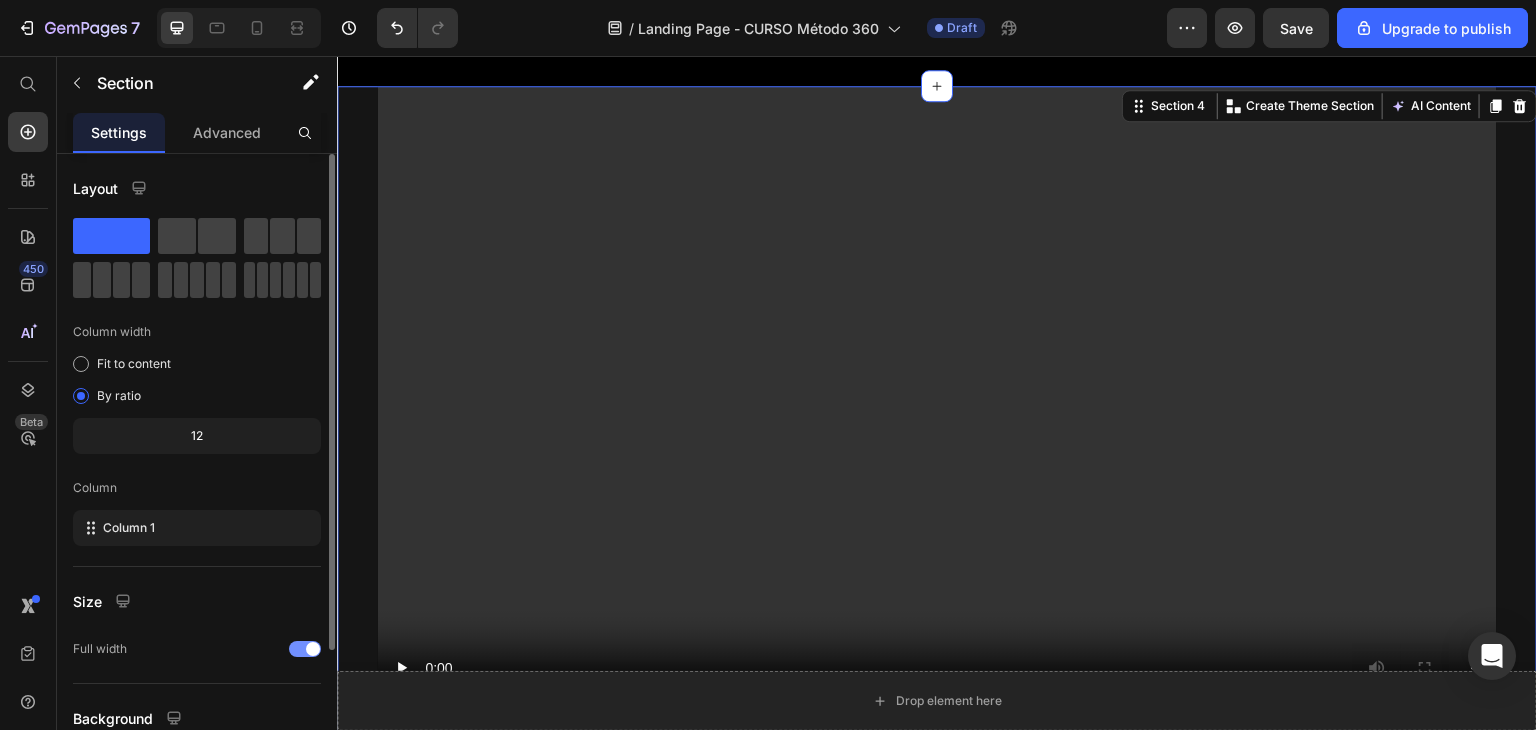 click on "Video QUIERO RESERVAR MI CUPO Button Row IMAGINA LLEGAR A -4 LUFS CON UNA BUENA SONORIDAD Text Block Fuerza, claridad y dinámica sin destruir tu mezcla. Text Block
Drop element here Hero Banner   No se trata de subirle el volumen al final, sino de mezclar con intención desde el principio. Text Block
Drop element here Hero Banner Row" at bounding box center (937, 1201) 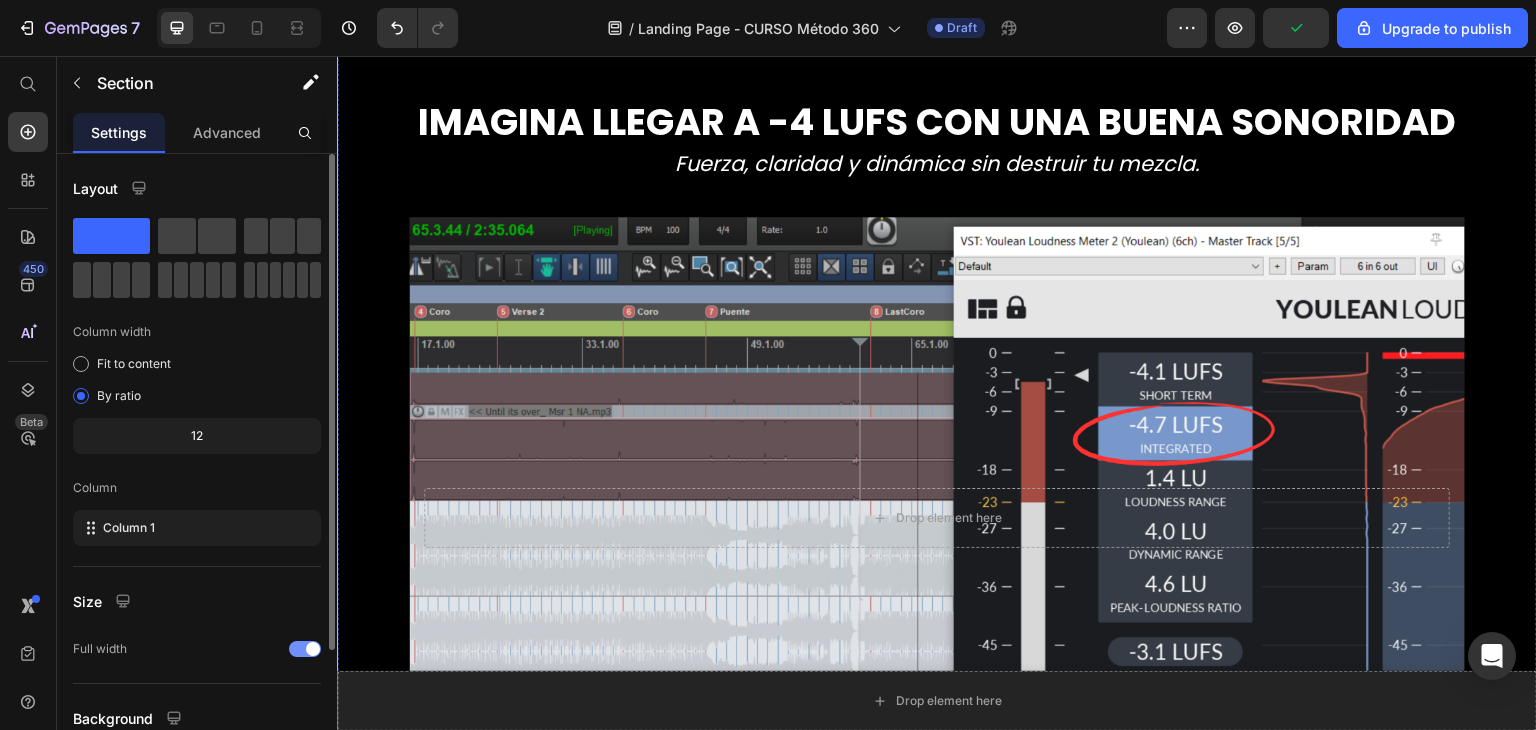 scroll, scrollTop: 1258, scrollLeft: 0, axis: vertical 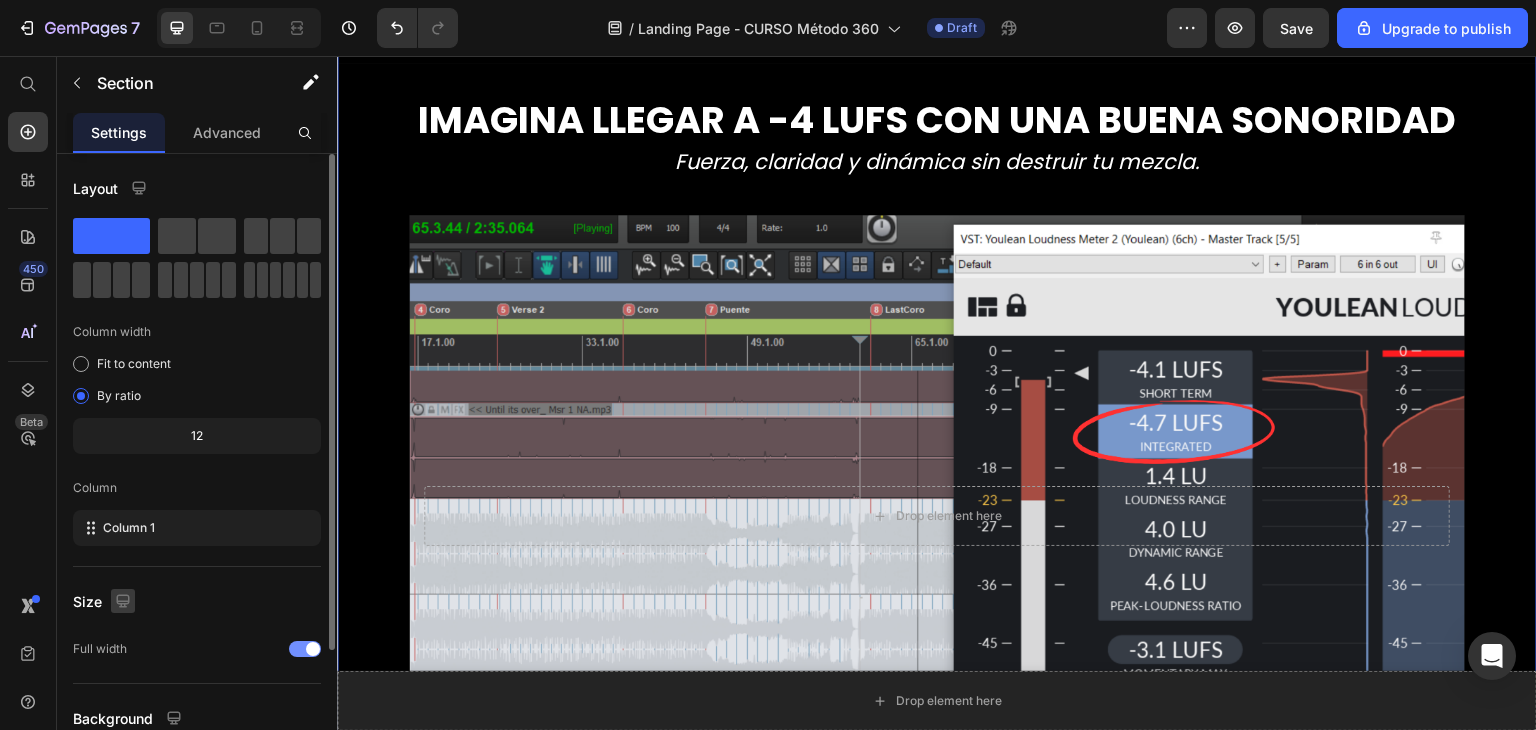 click 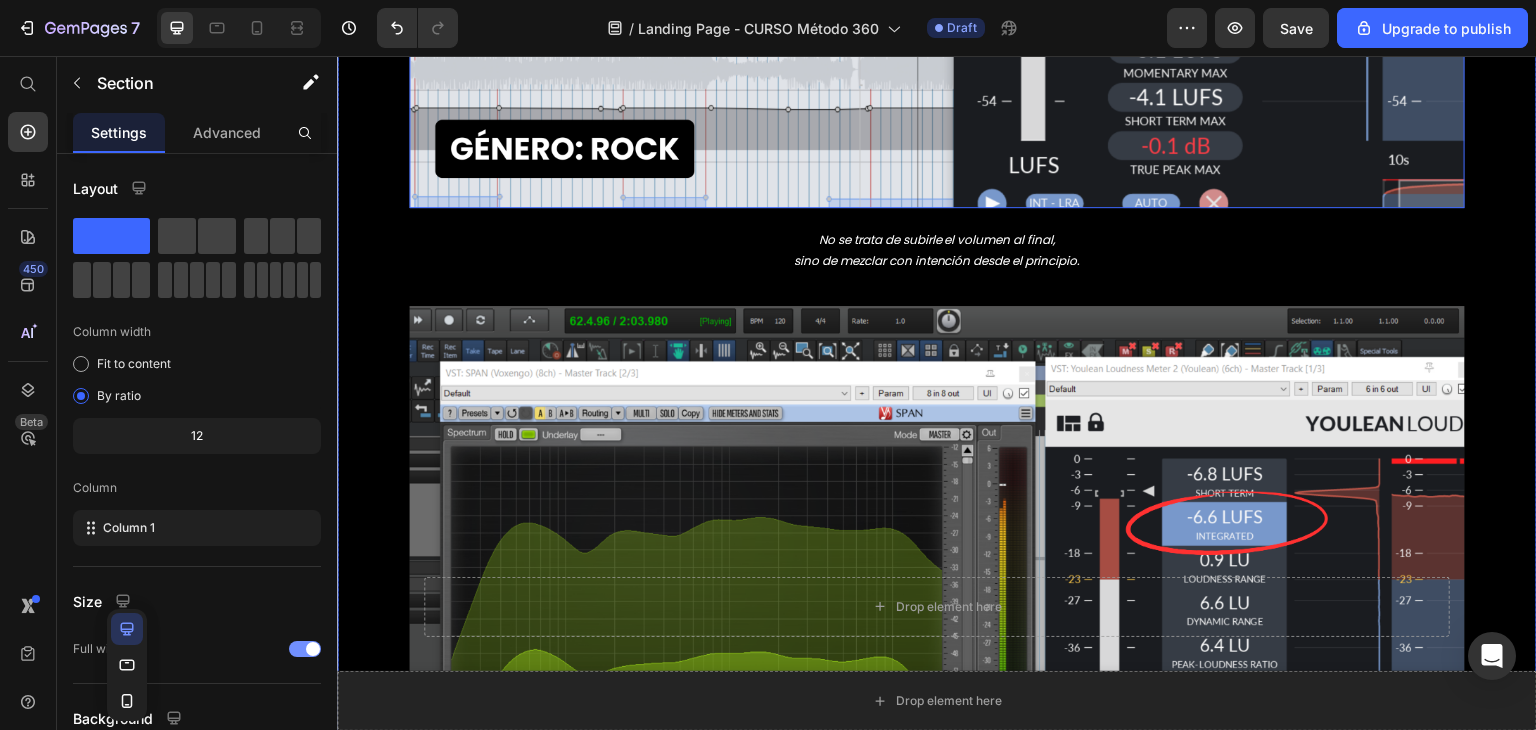 scroll, scrollTop: 1860, scrollLeft: 0, axis: vertical 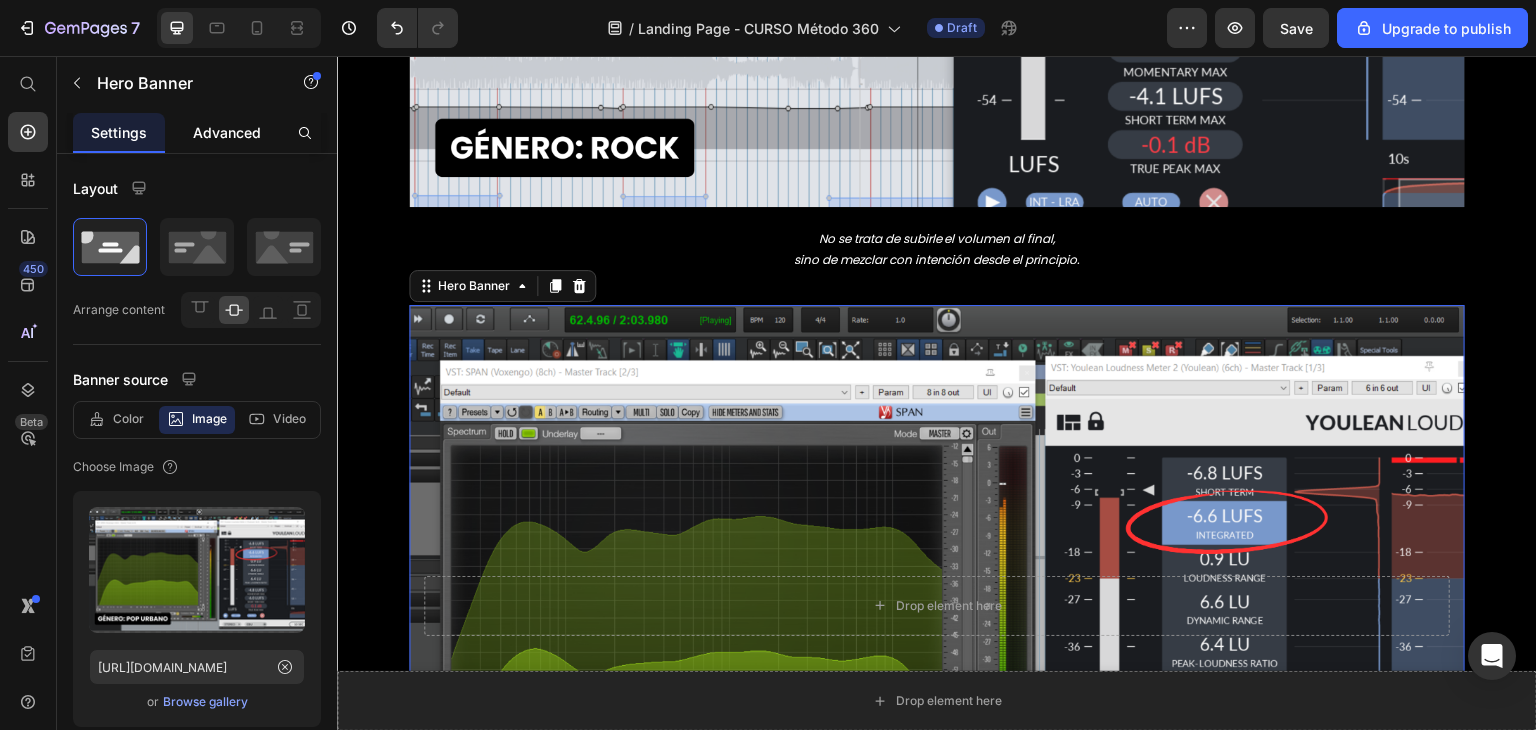 click on "Advanced" at bounding box center (227, 132) 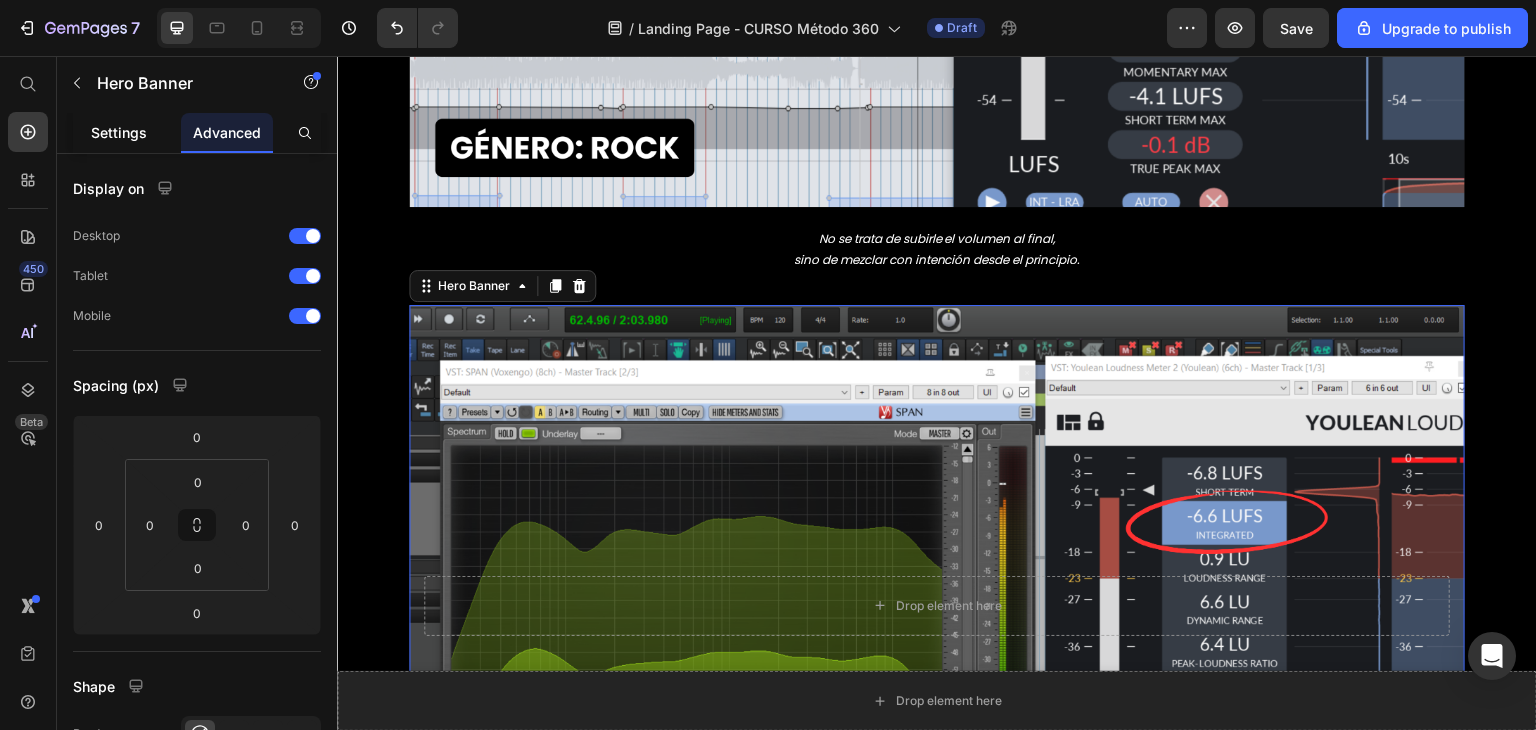 click on "Settings" at bounding box center (119, 132) 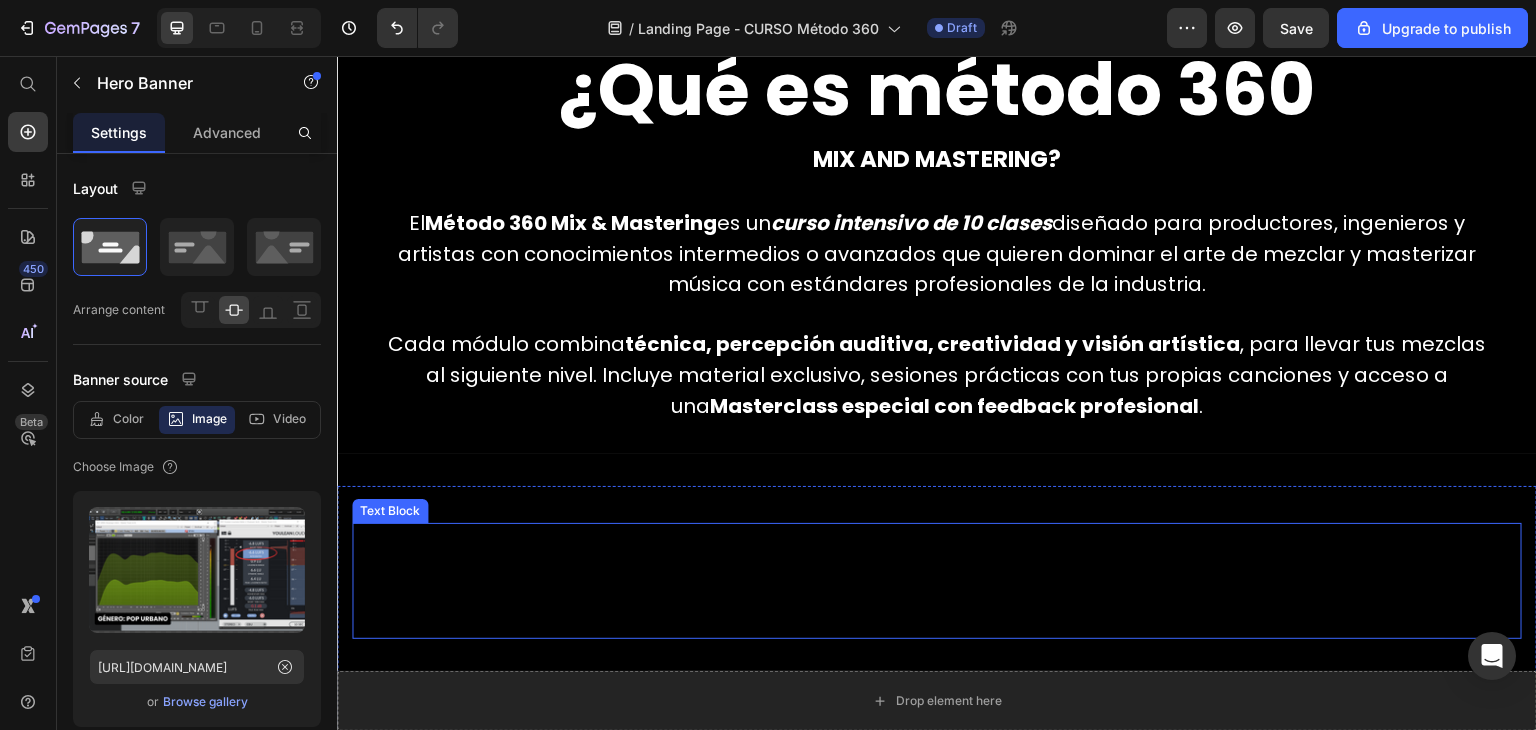scroll, scrollTop: 2936, scrollLeft: 0, axis: vertical 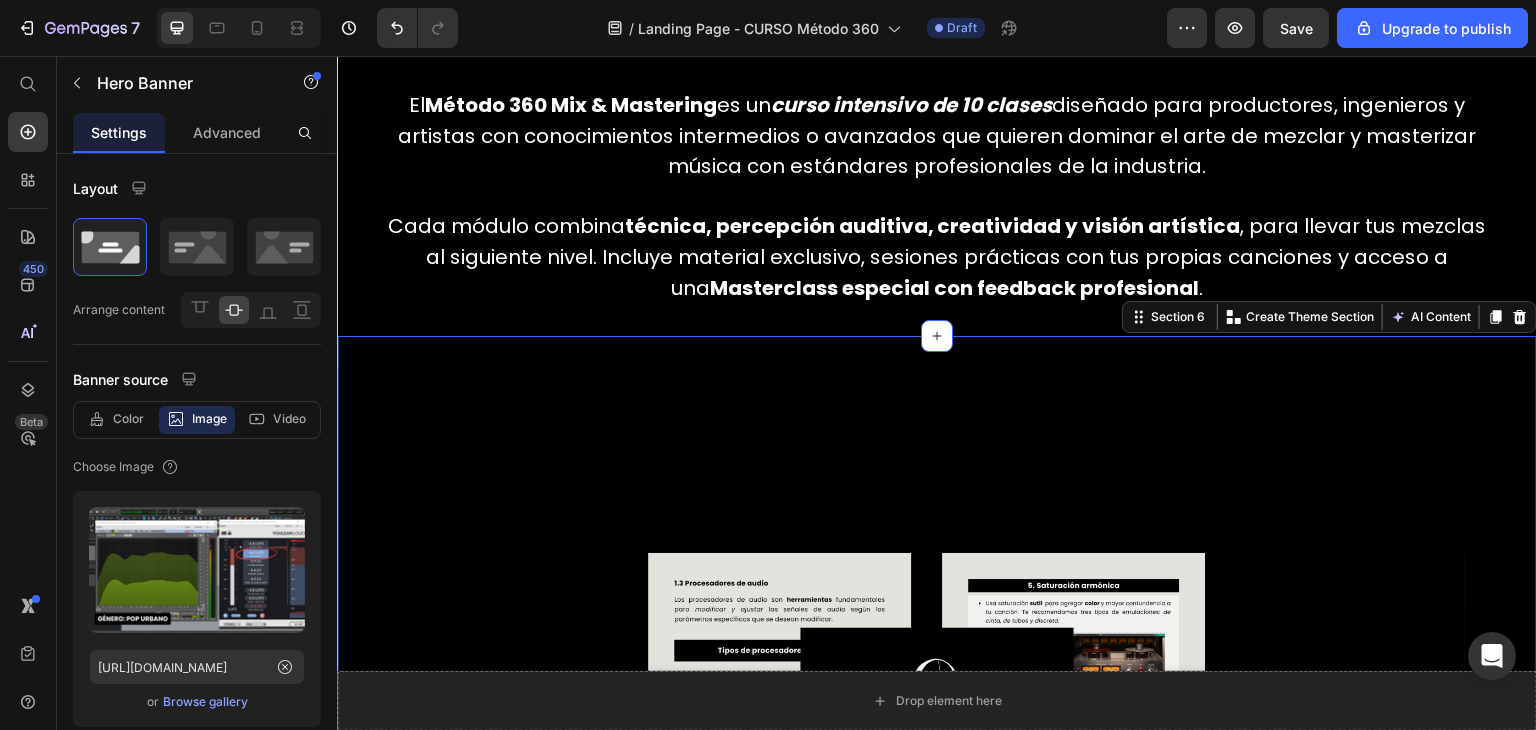 click on "Diseñado para que lo entiendas  sin complicaciones :  práctico, claro y al grano. Text Block
Drop element here Hero Banner Row Section 6   You can create reusable sections Create Theme Section AI Content Write with [PERSON_NAME] What would you like to describe here? Tone and Voice Persuasive Product Curso - Método 360 Mix and Mastering Show more Generate" at bounding box center [937, 776] 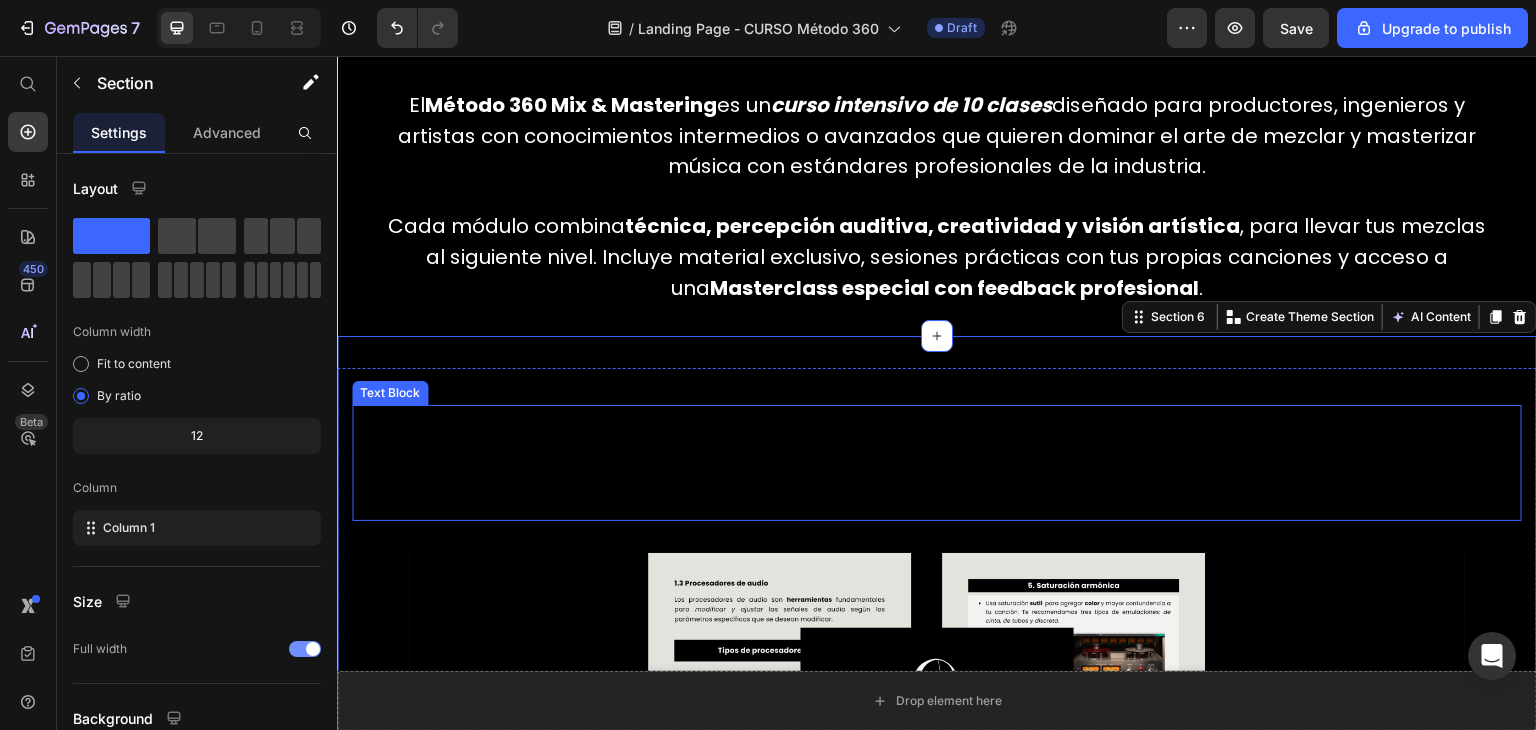 scroll, scrollTop: 2844, scrollLeft: 0, axis: vertical 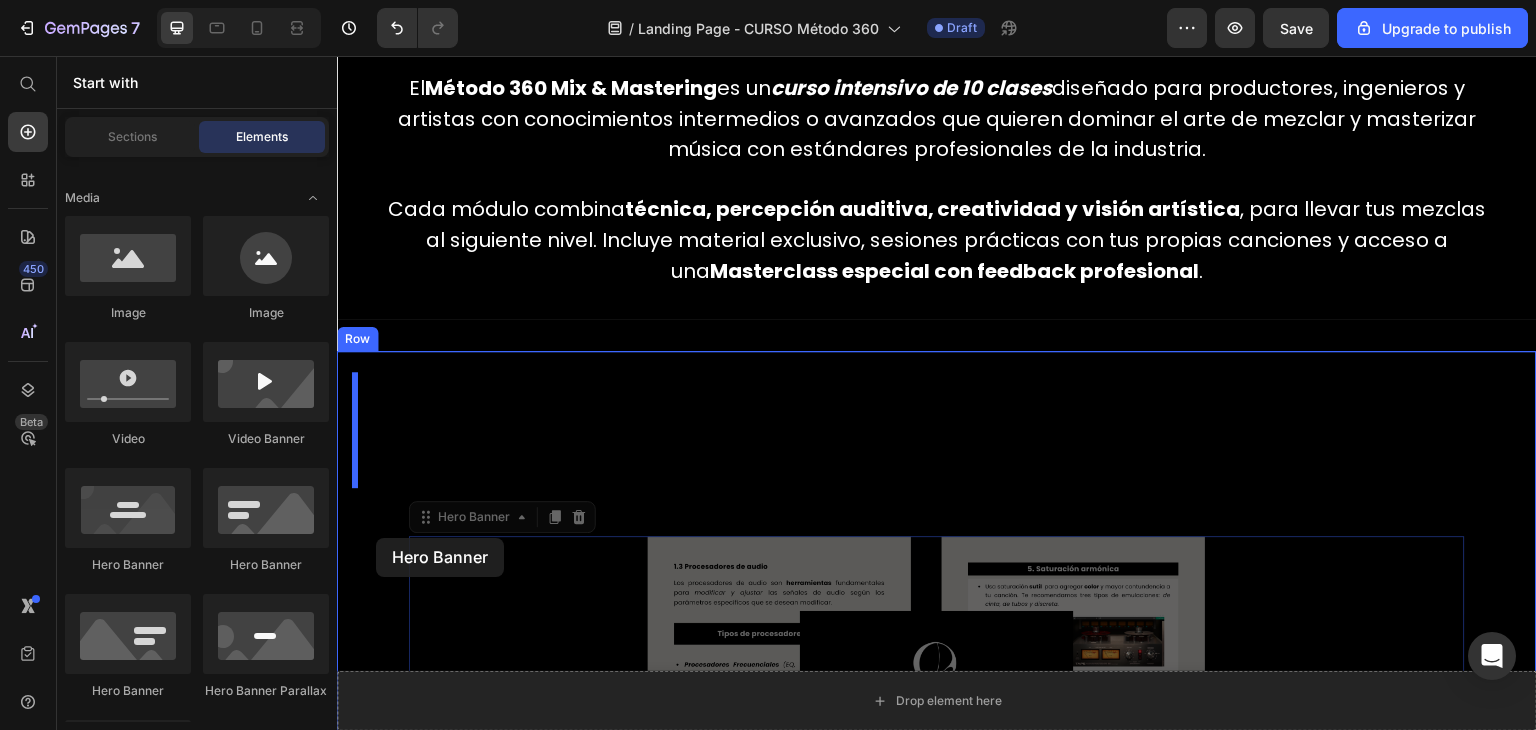 click at bounding box center [937, 1317] 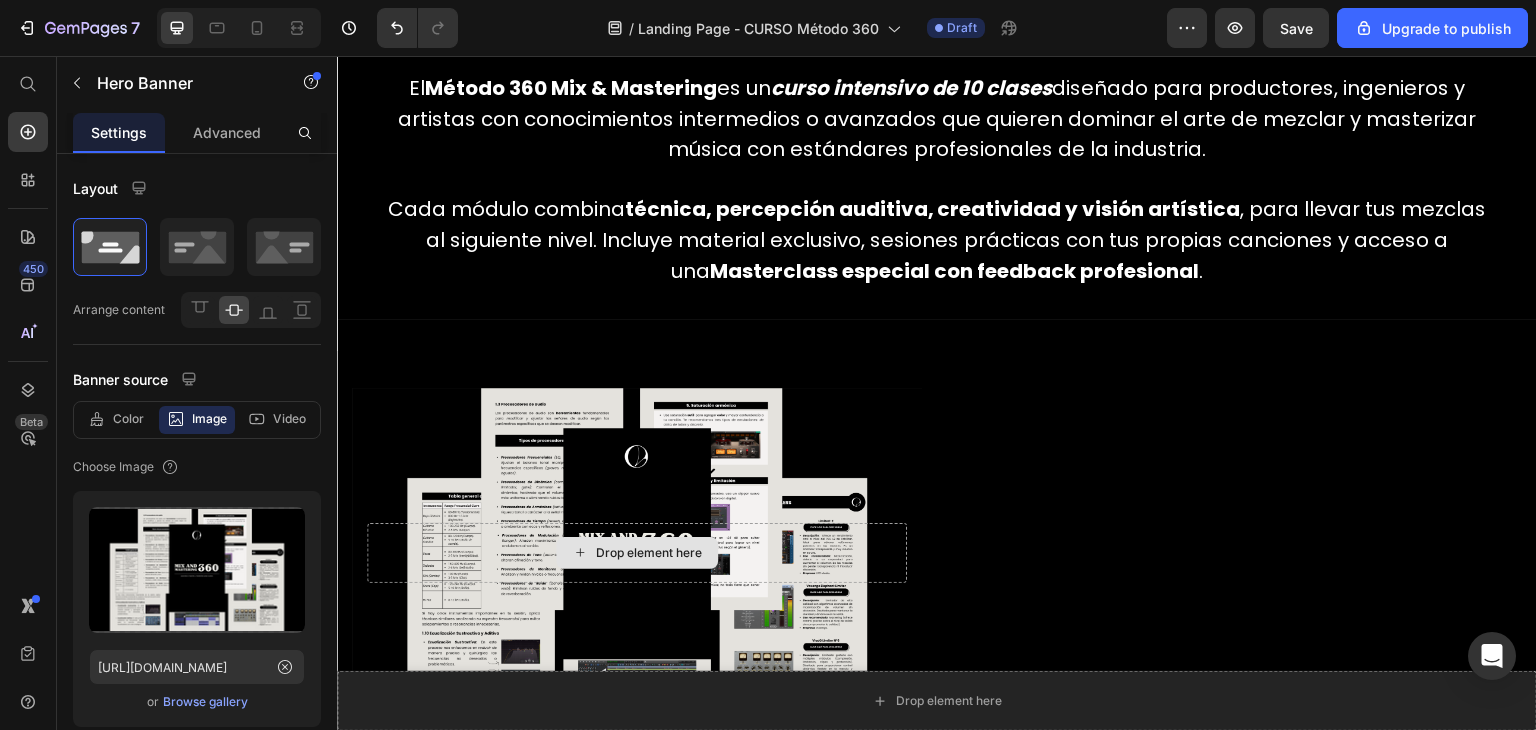 click on "Drop element here" at bounding box center (637, 553) 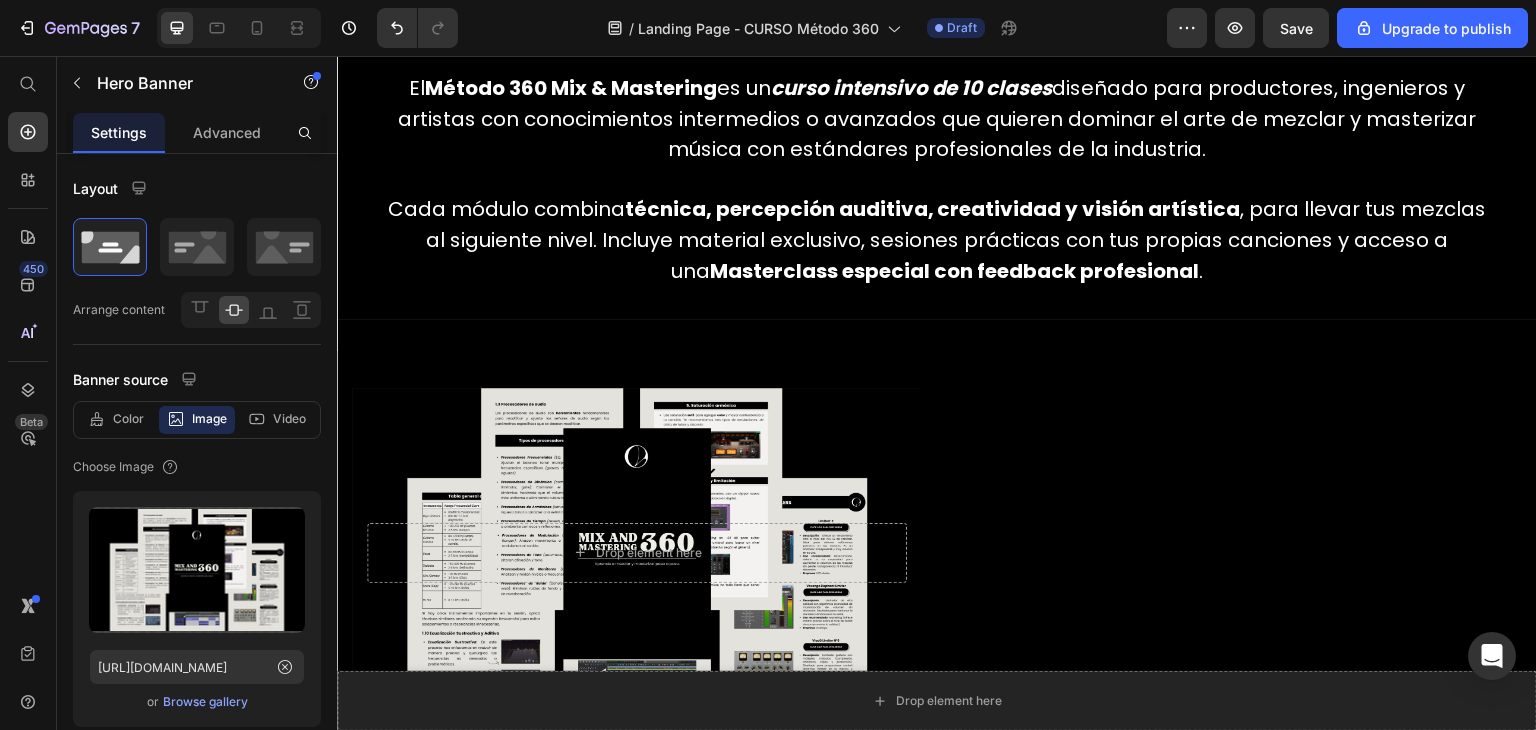 click at bounding box center [637, 548] 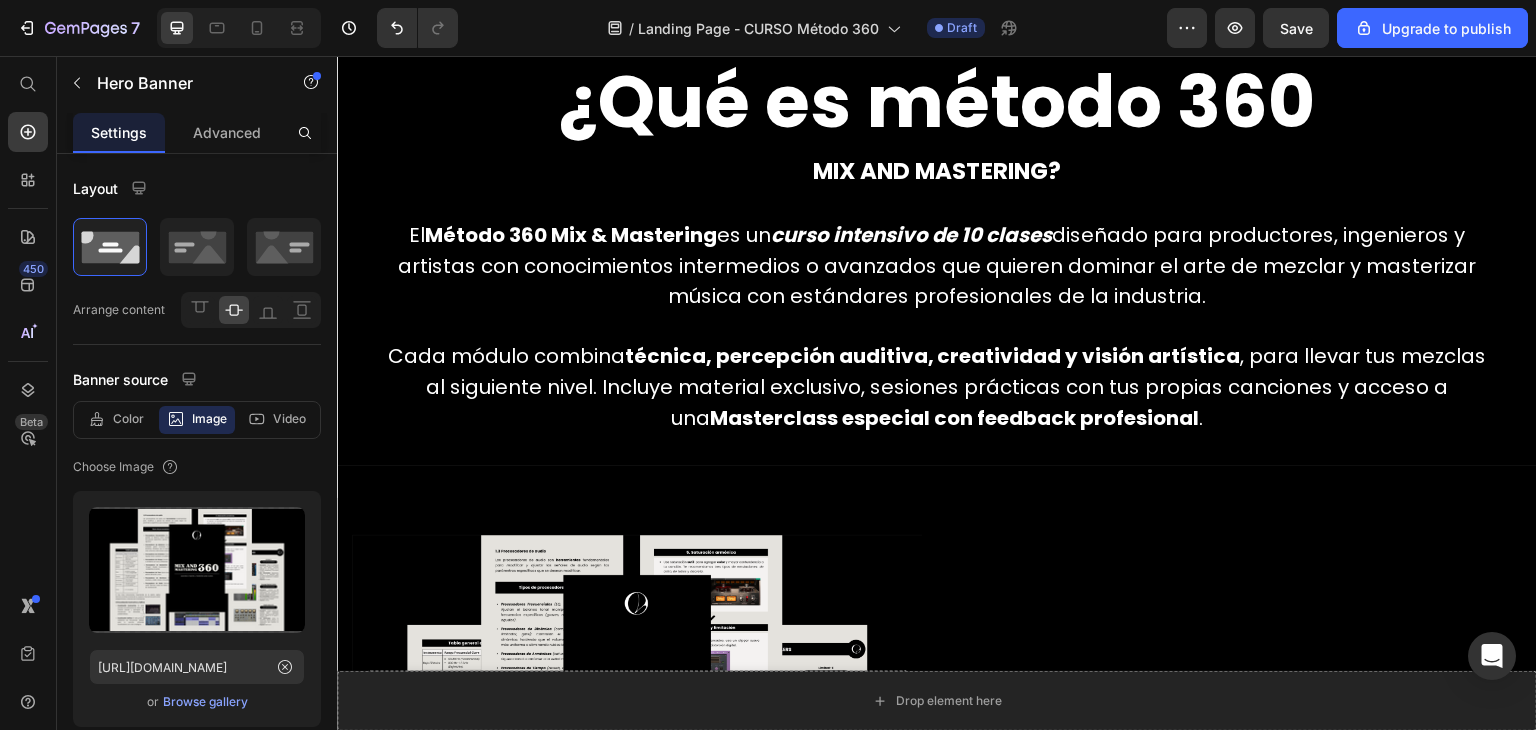 scroll, scrollTop: 2805, scrollLeft: 0, axis: vertical 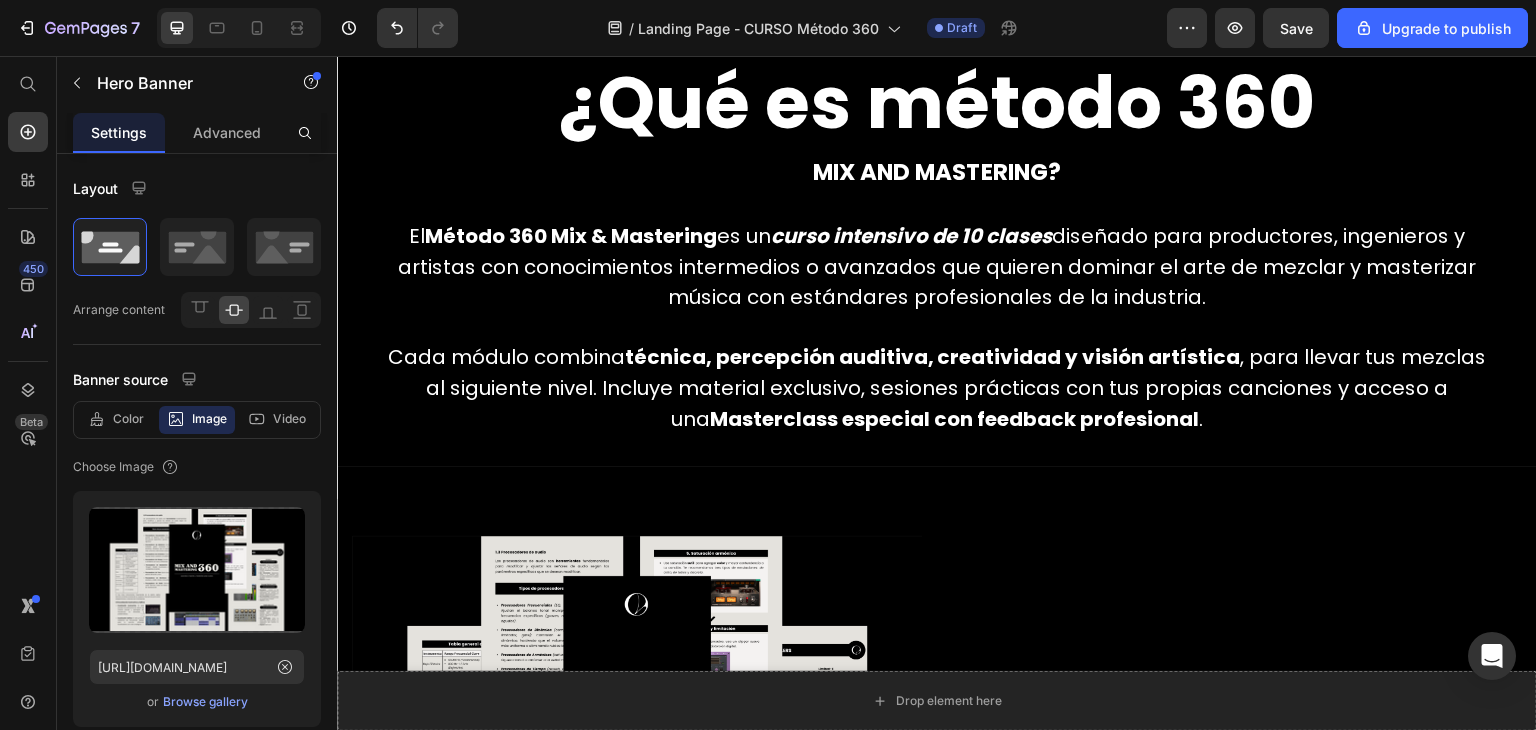 click at bounding box center (637, 696) 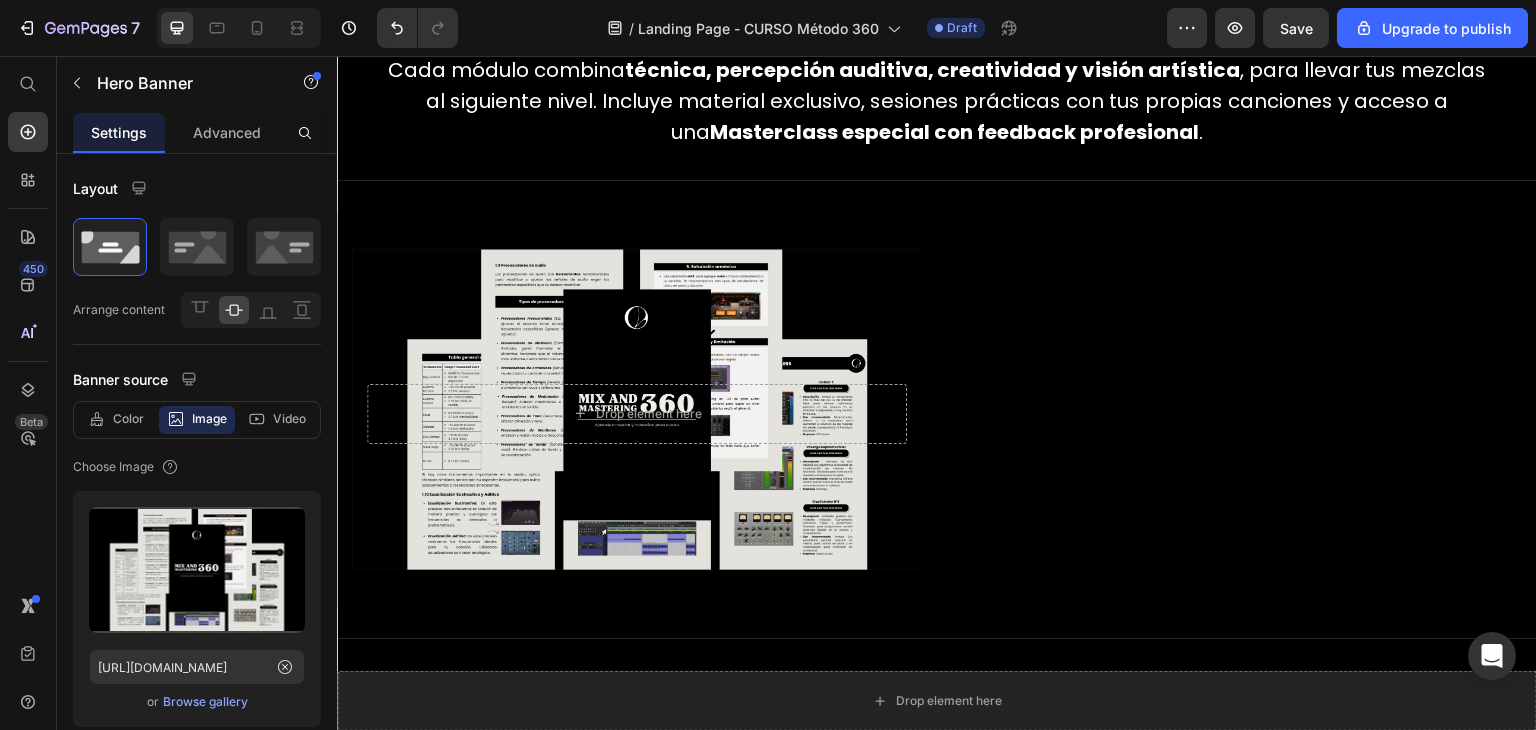 scroll, scrollTop: 3096, scrollLeft: 0, axis: vertical 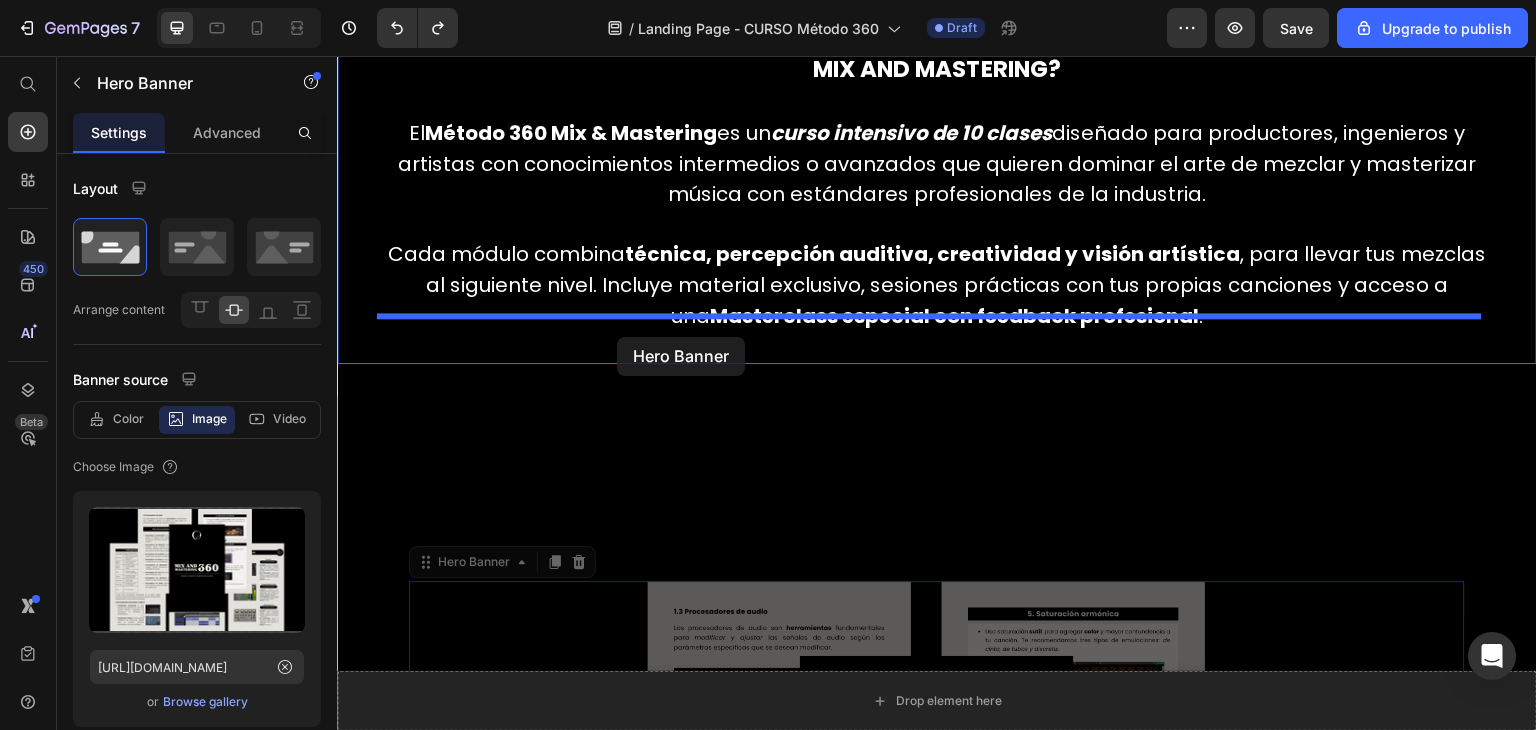 drag, startPoint x: 411, startPoint y: 551, endPoint x: 617, endPoint y: 336, distance: 297.75998 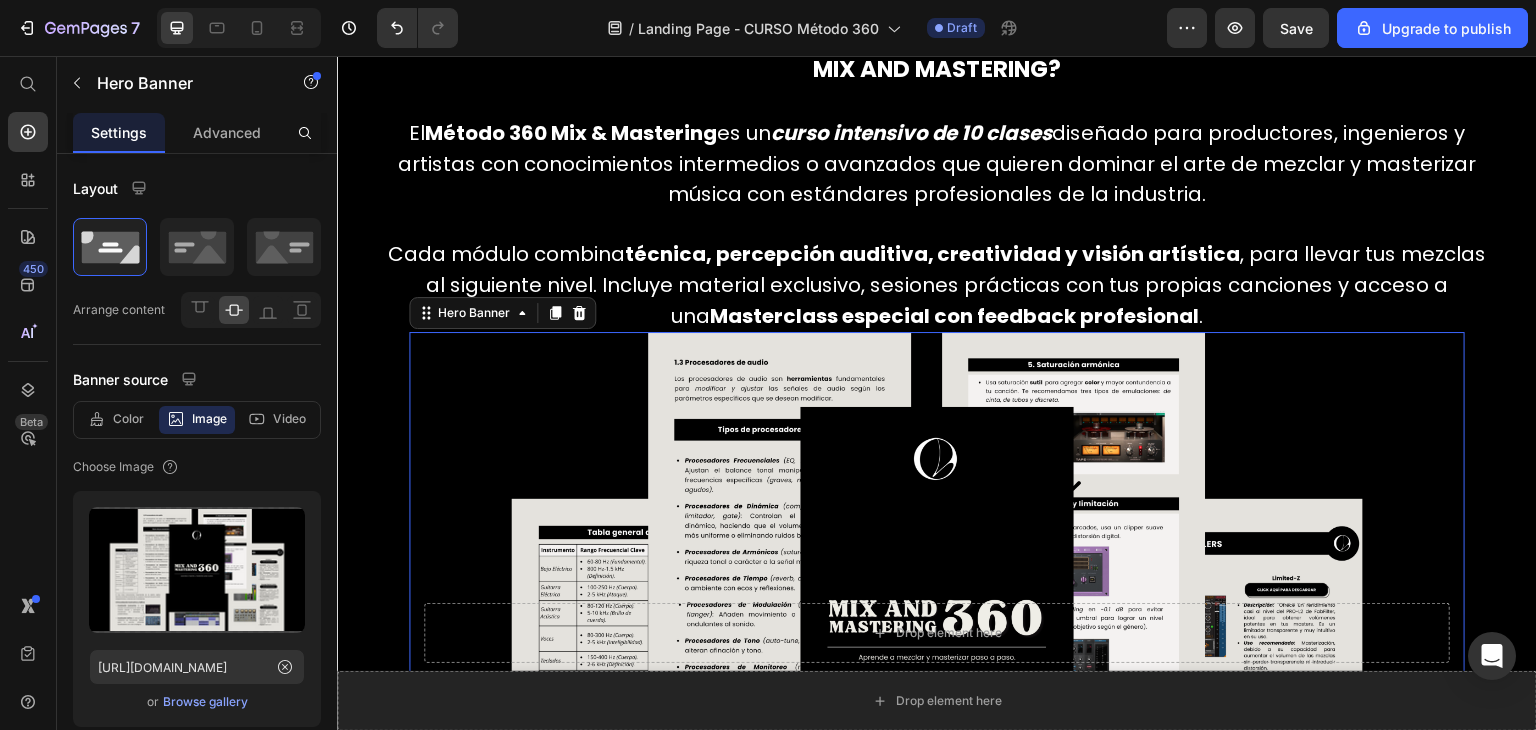 click at bounding box center (937, 629) 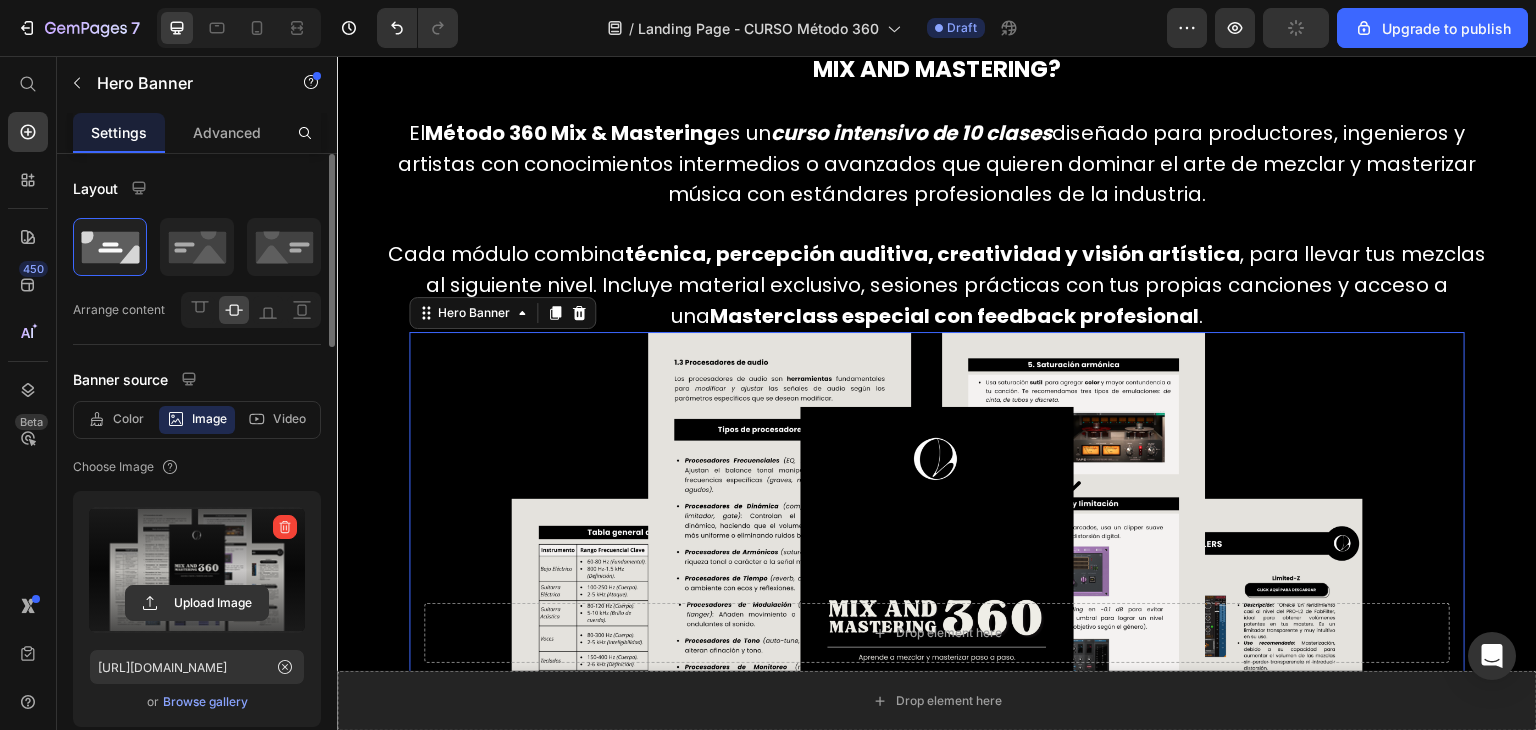 click at bounding box center [197, 570] 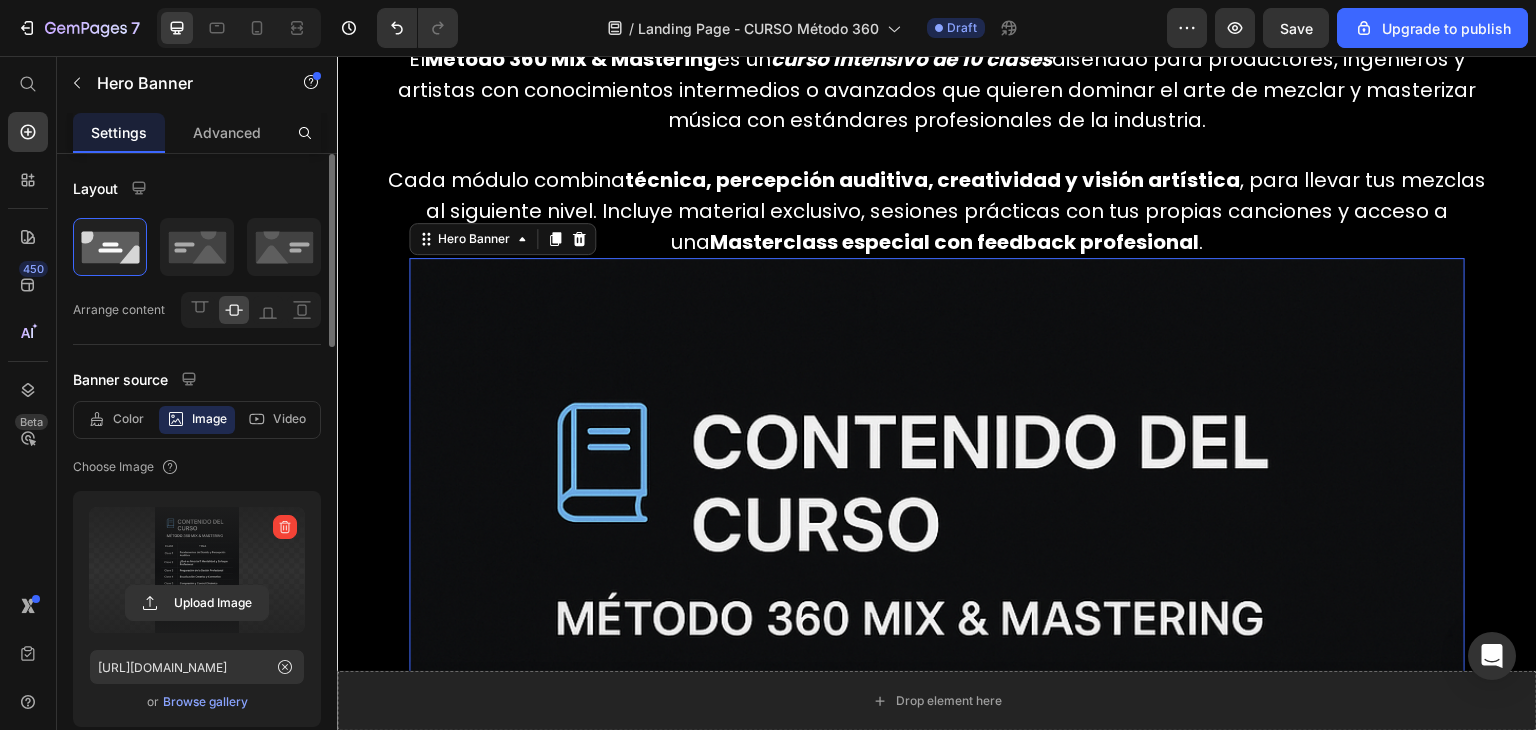 scroll, scrollTop: 2980, scrollLeft: 0, axis: vertical 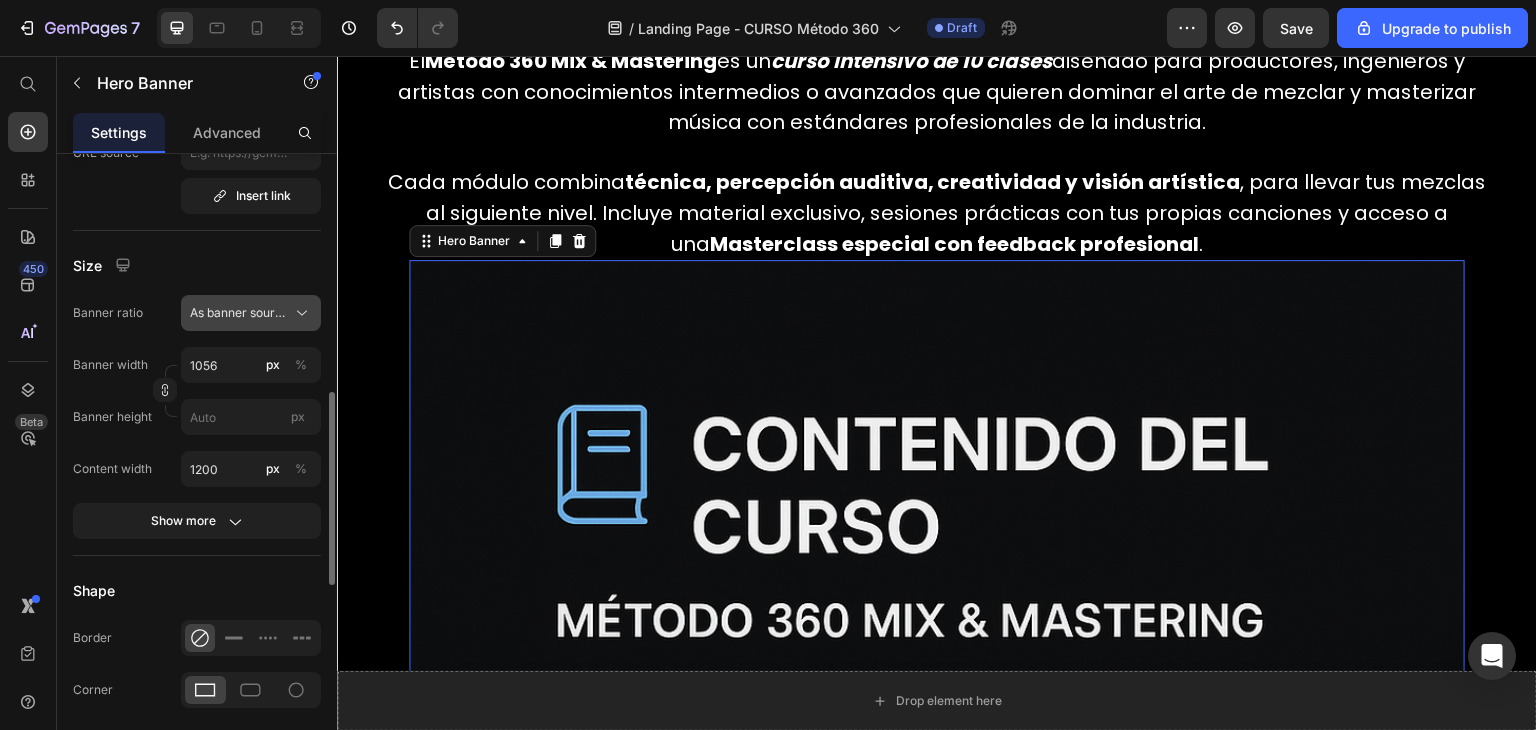 click on "As banner source" at bounding box center (251, 313) 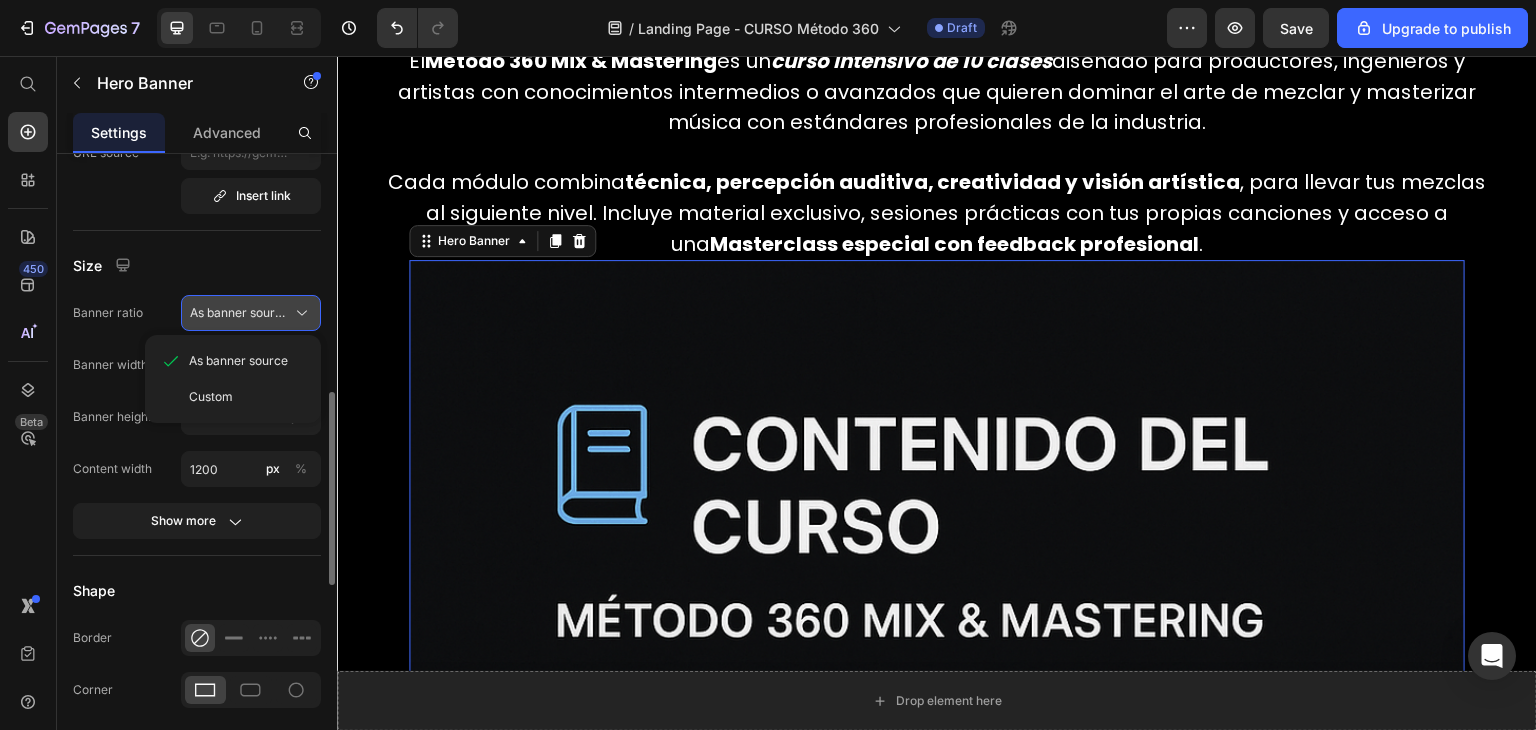 click on "As banner source" at bounding box center (251, 313) 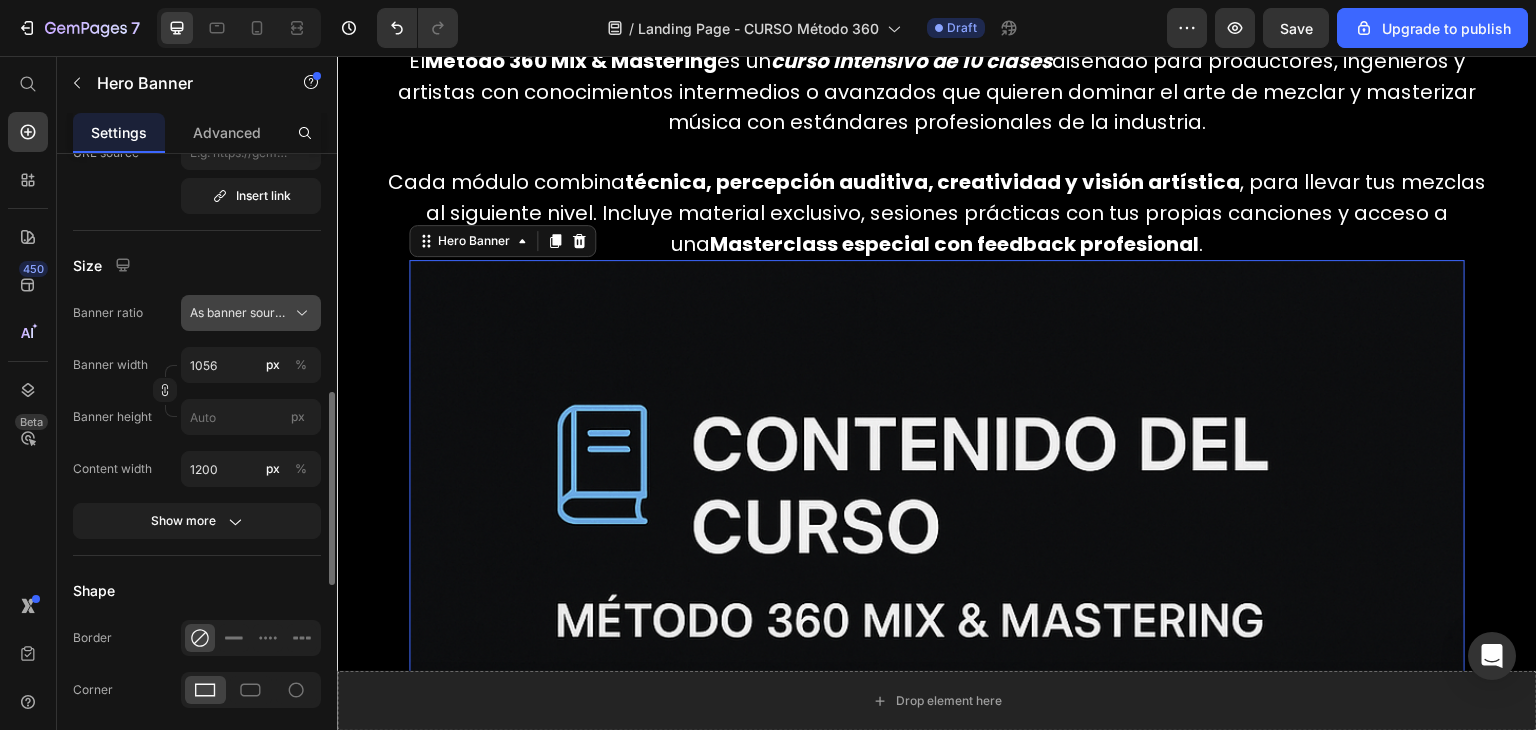 click on "As banner source" at bounding box center [251, 313] 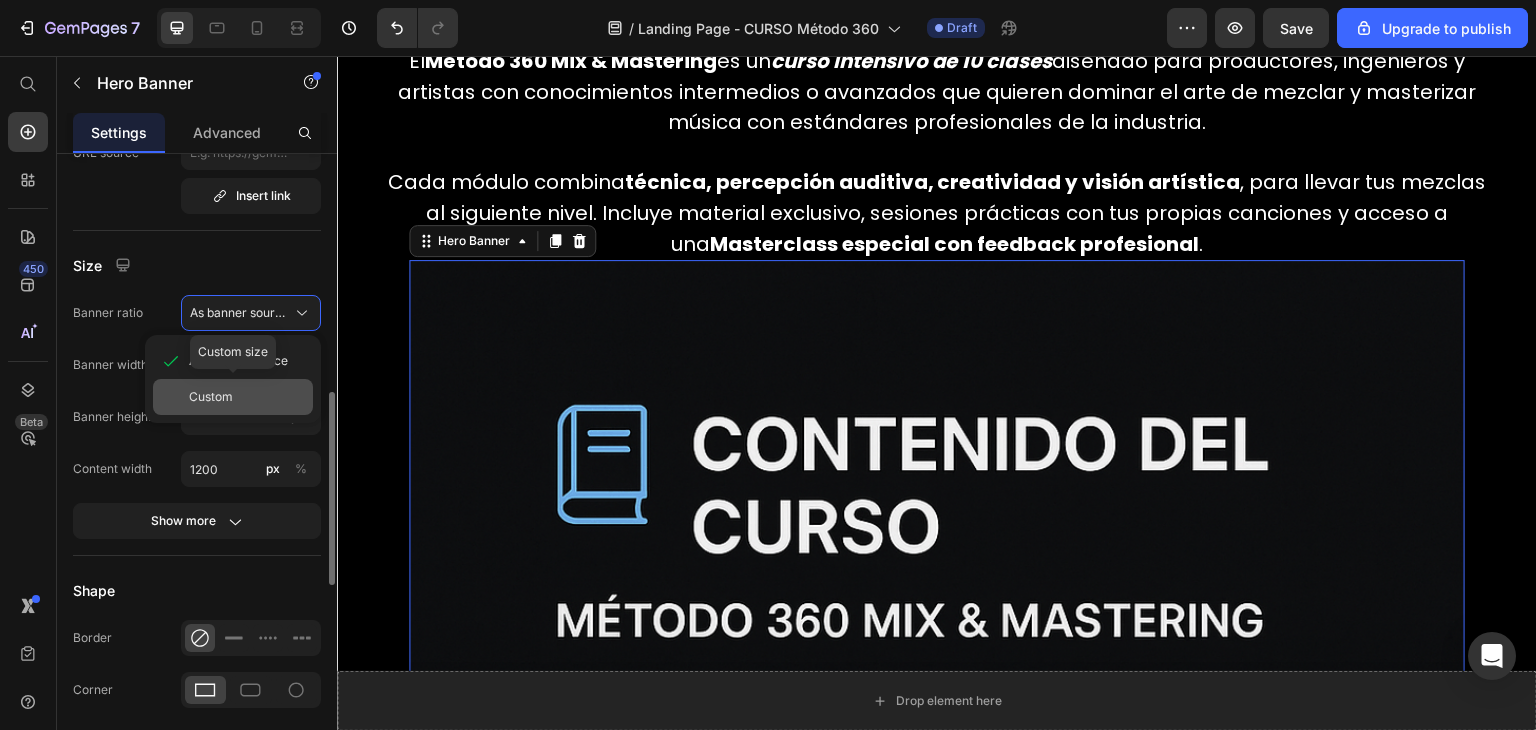 click on "Custom" at bounding box center (247, 397) 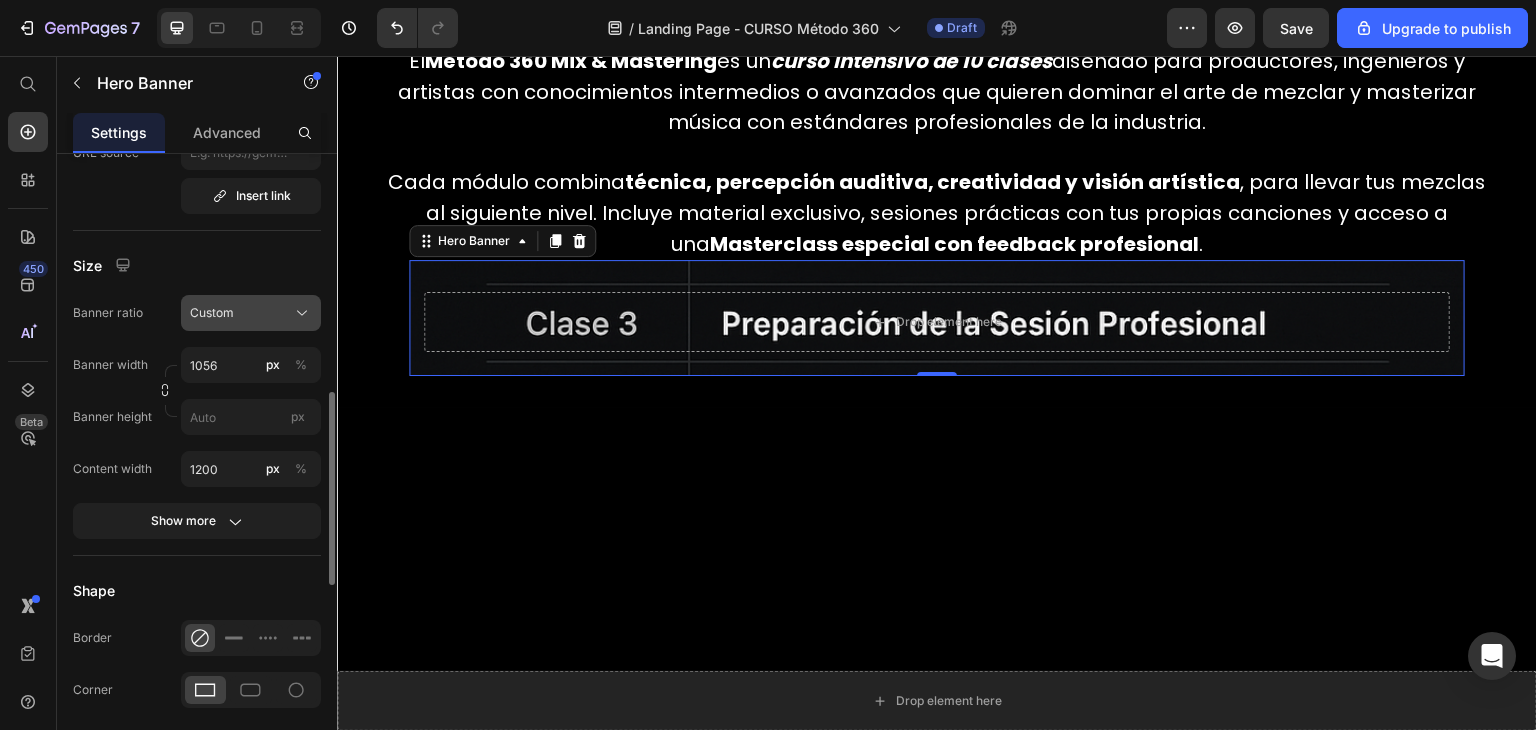 click on "Custom" 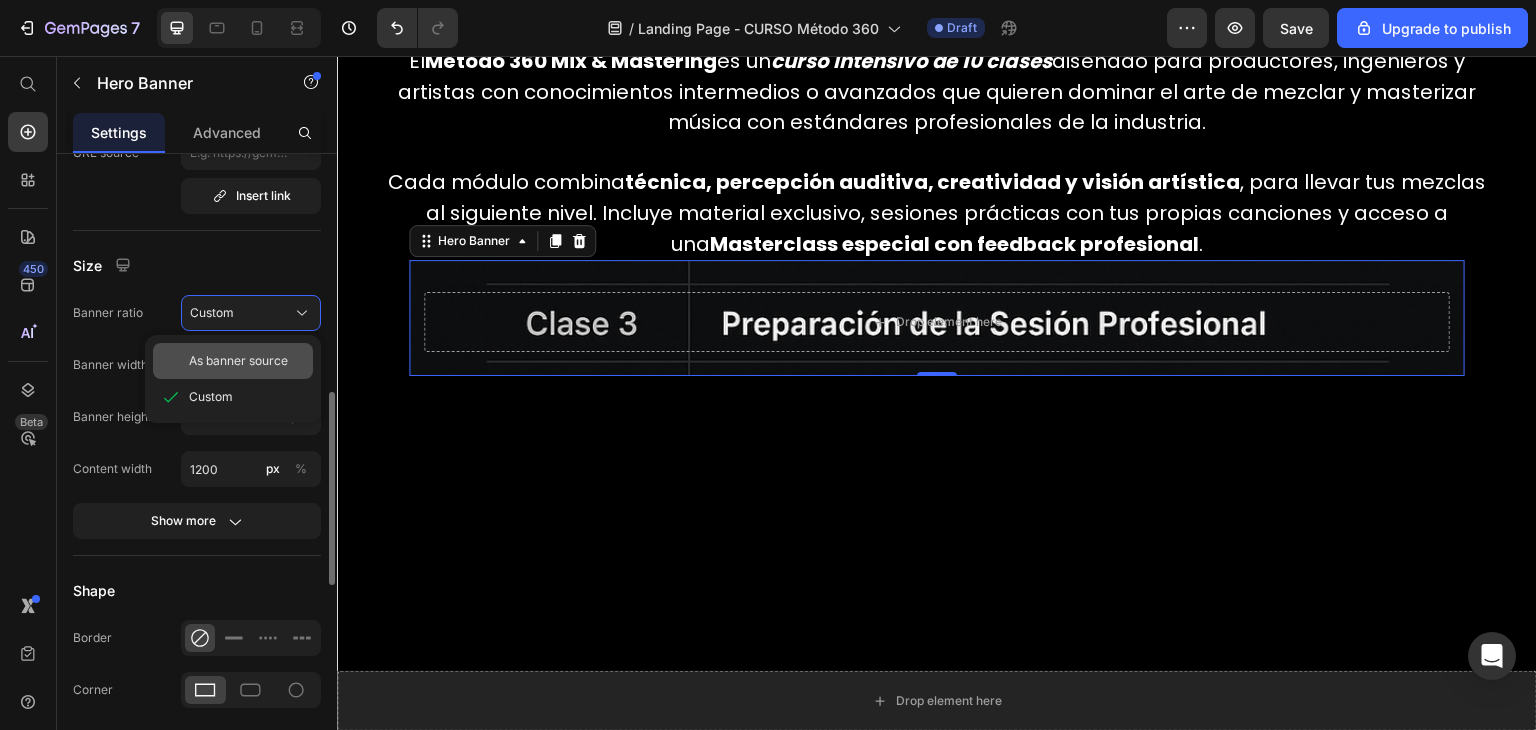 click on "As banner source" 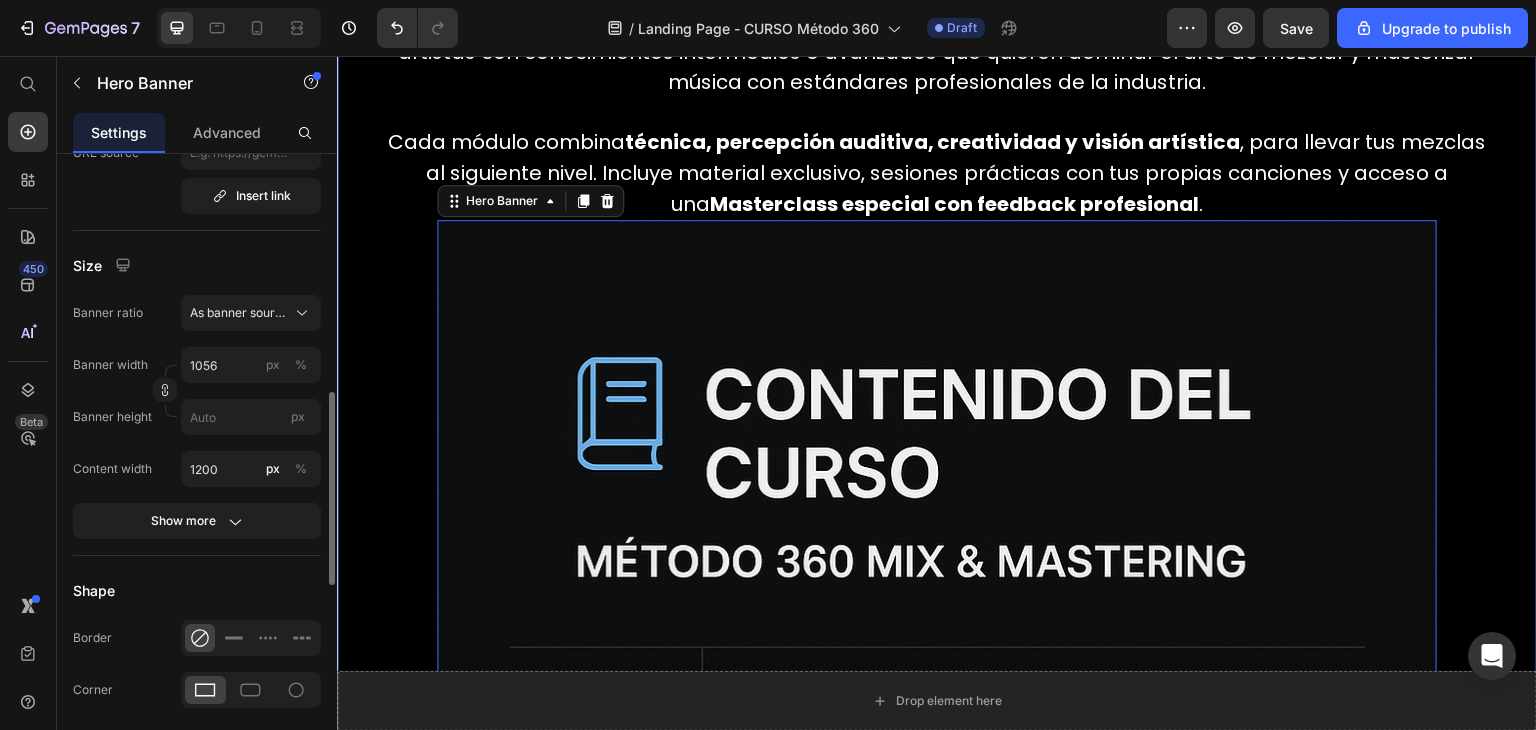 scroll, scrollTop: 3302, scrollLeft: 0, axis: vertical 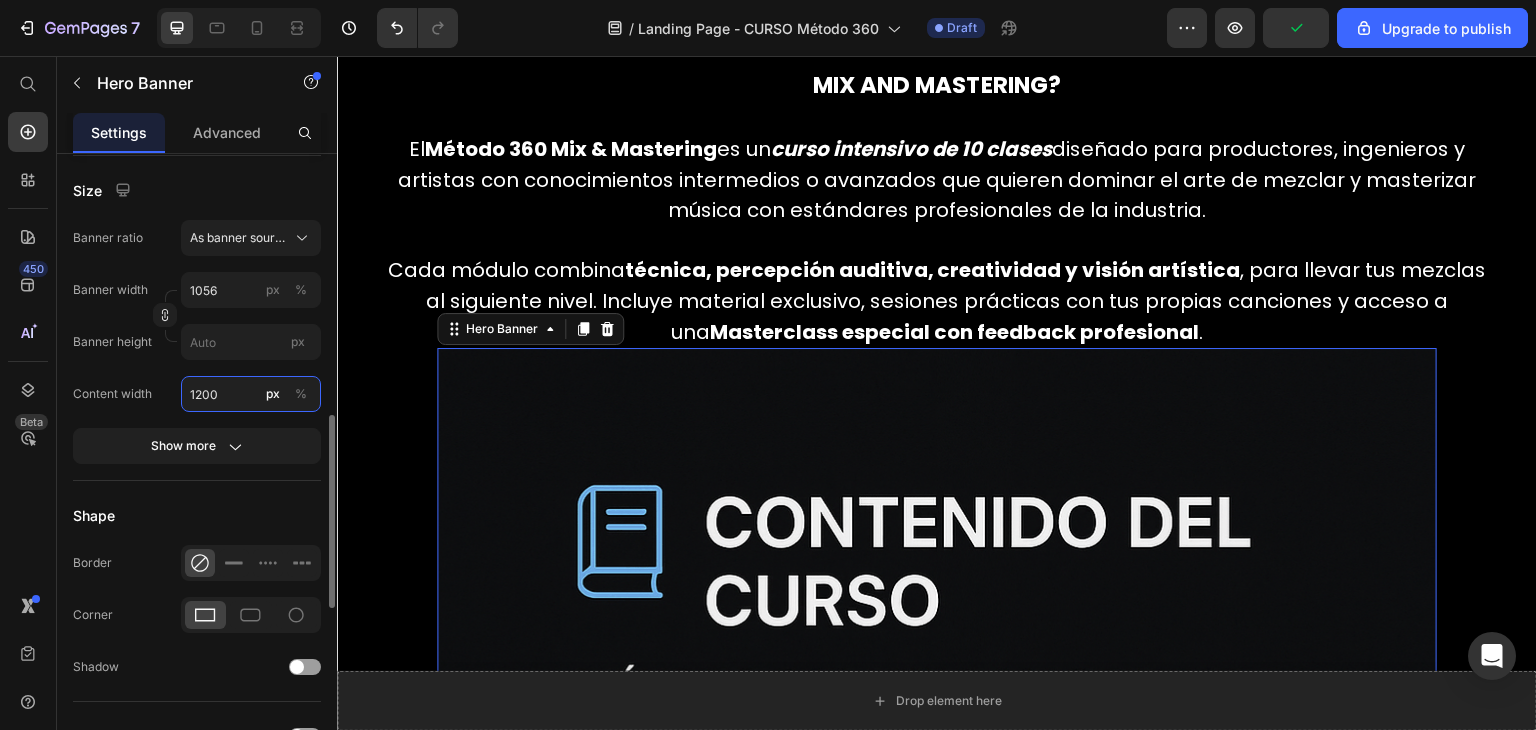 click on "1200" at bounding box center [251, 394] 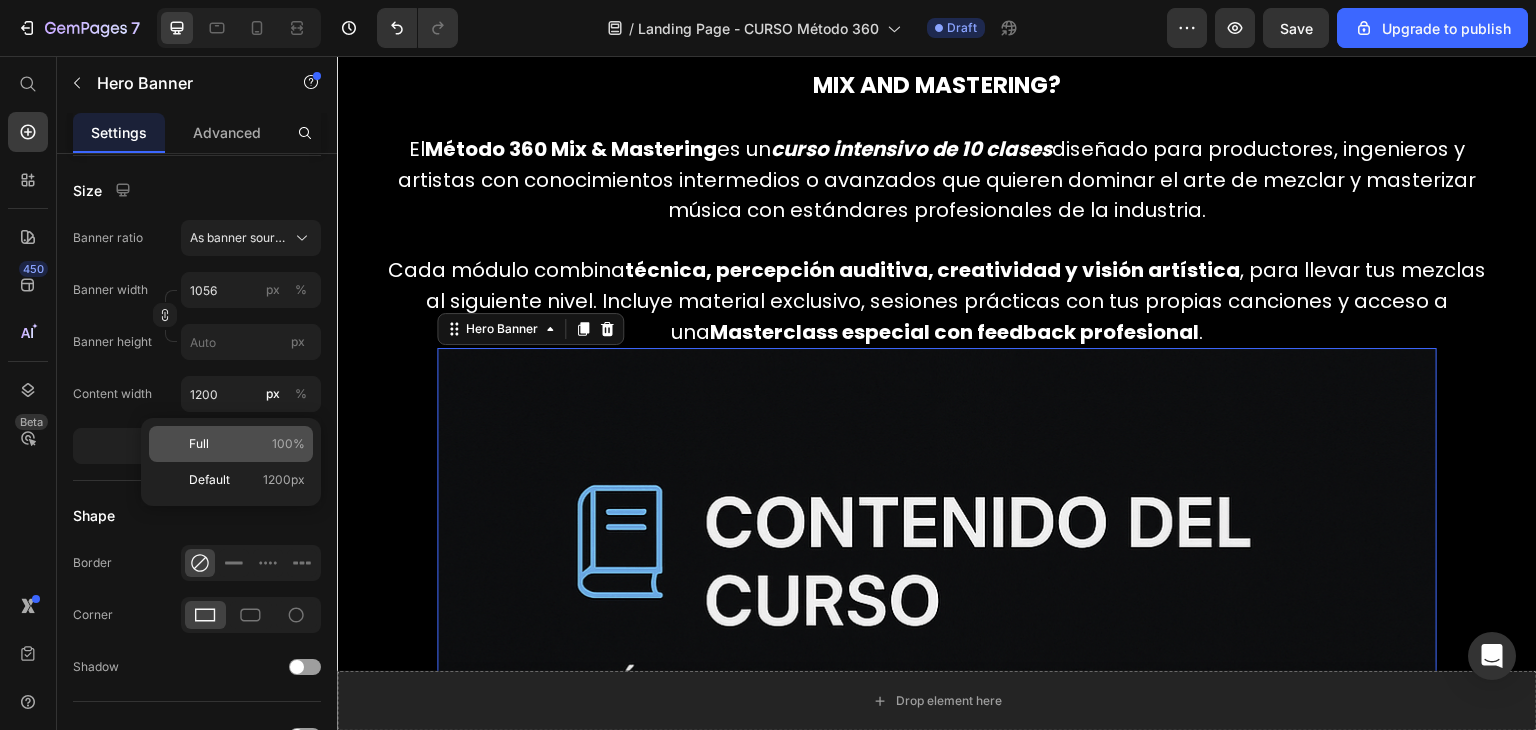 click on "Full 100%" at bounding box center [247, 444] 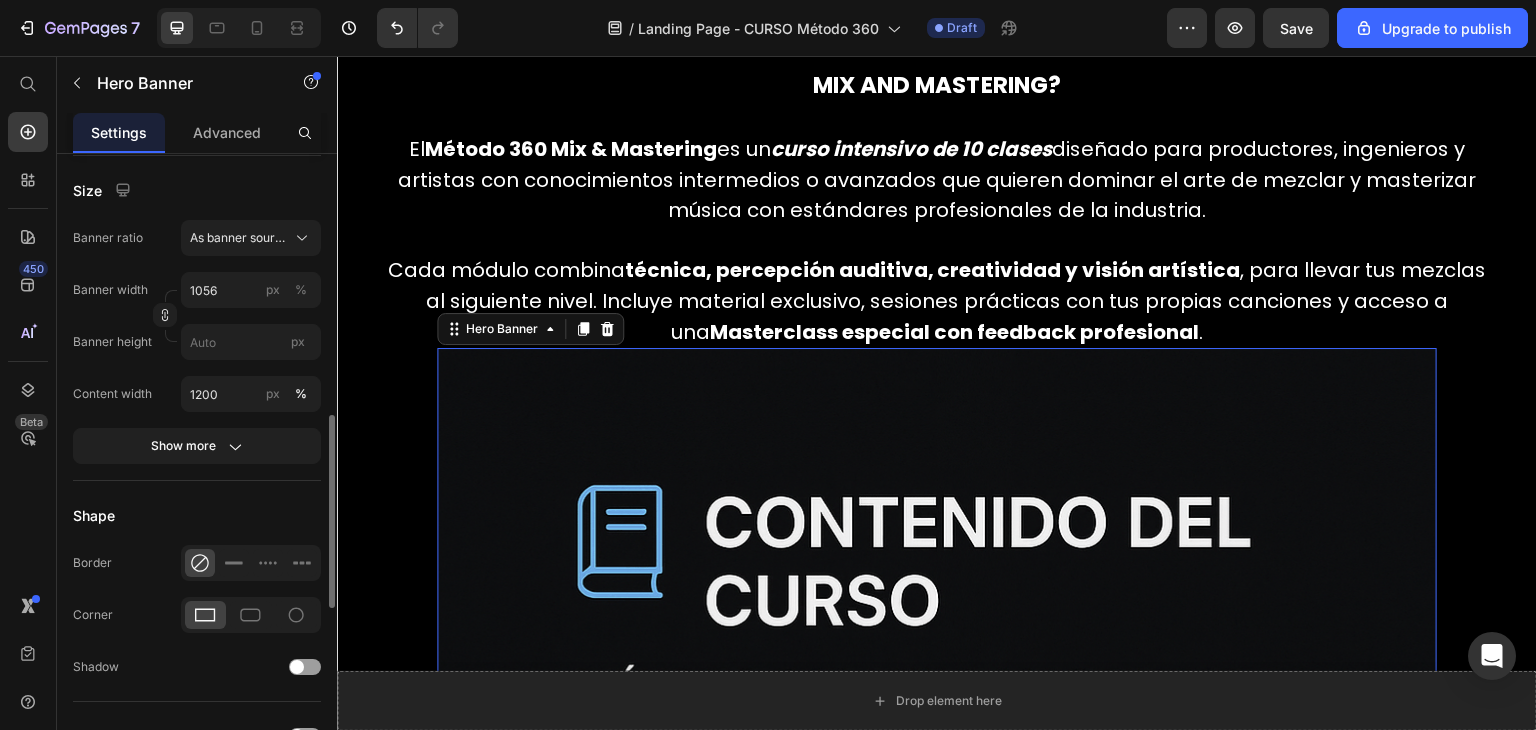 click on "Size Banner ratio As banner source Banner width 1056 px % Banner height px Content width 1200 px % Show more" 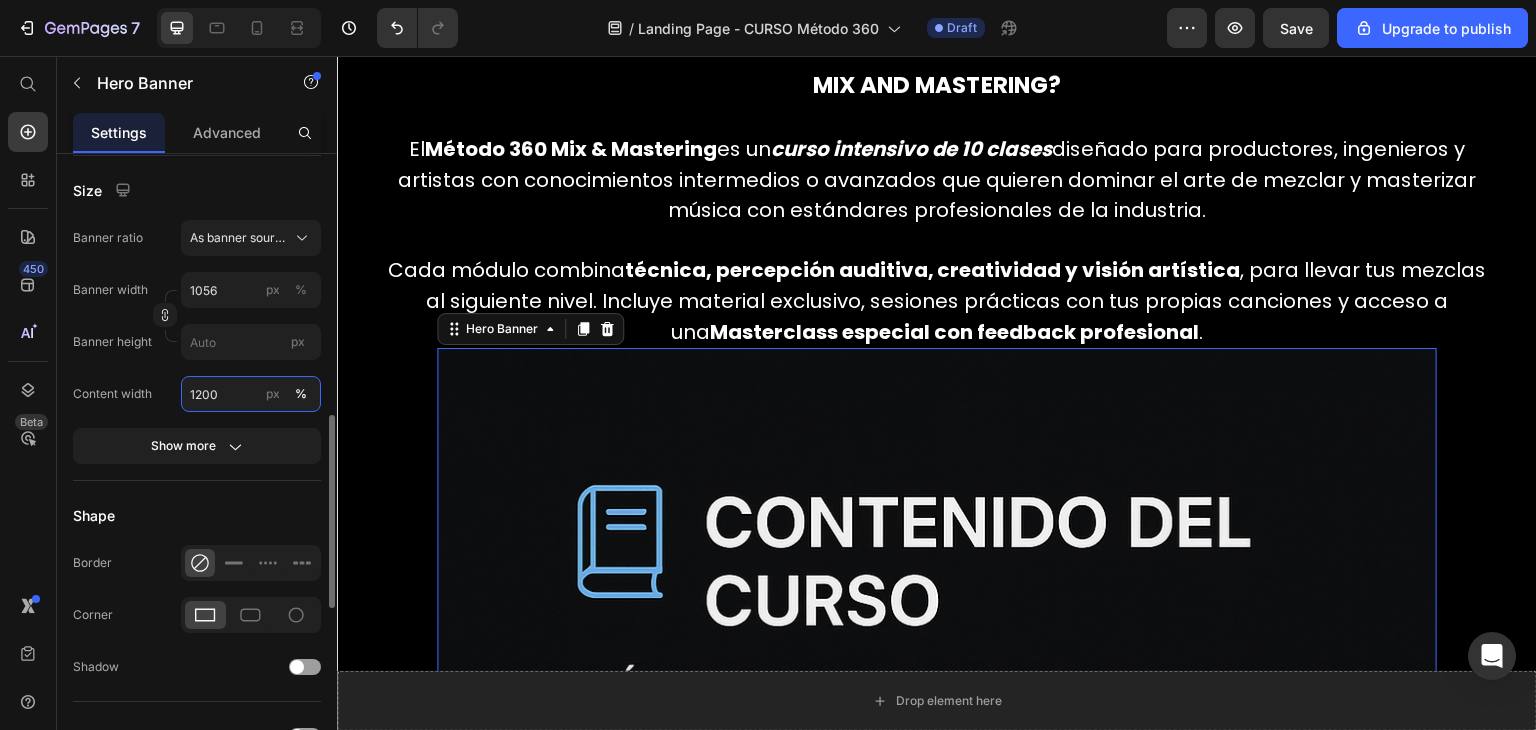 click on "1200" at bounding box center [251, 394] 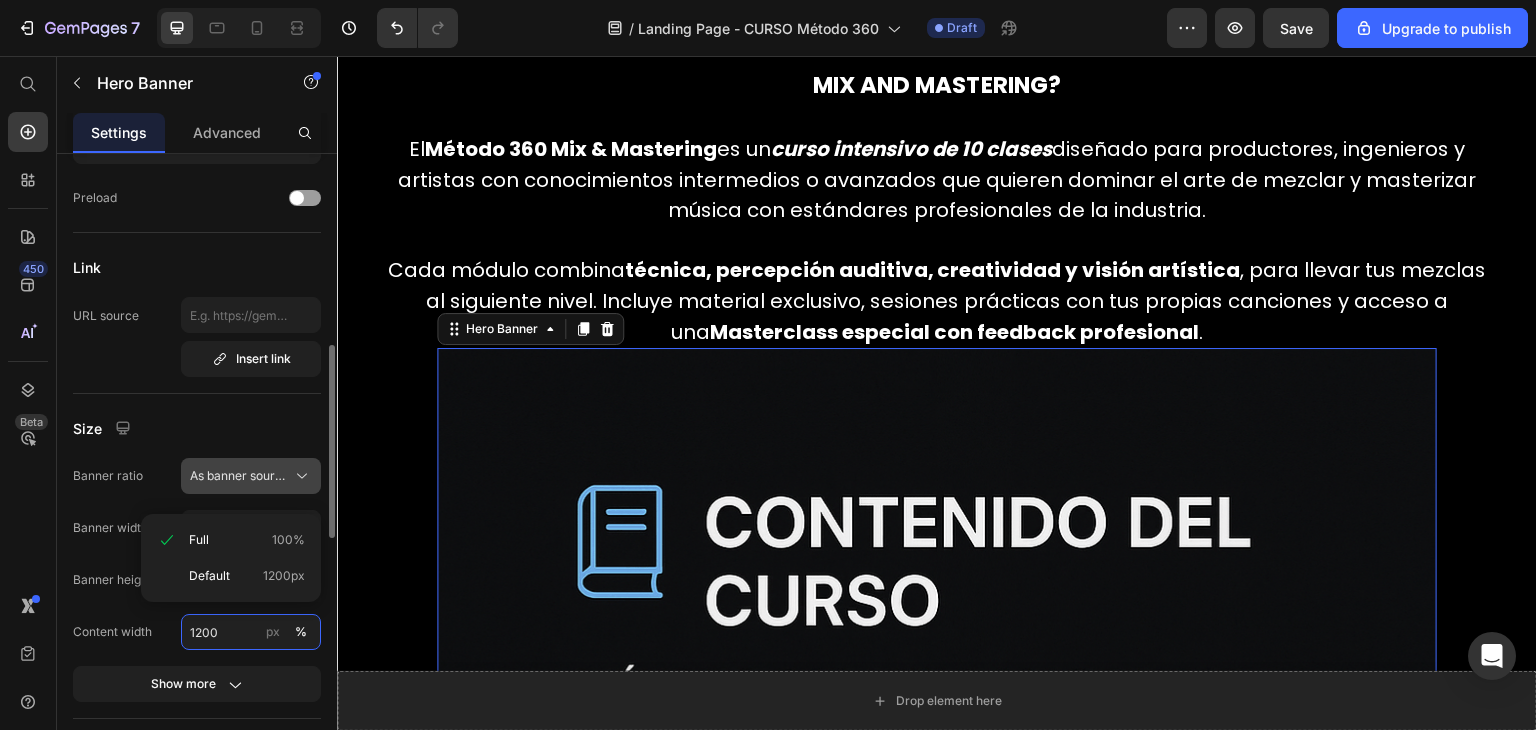 scroll, scrollTop: 609, scrollLeft: 0, axis: vertical 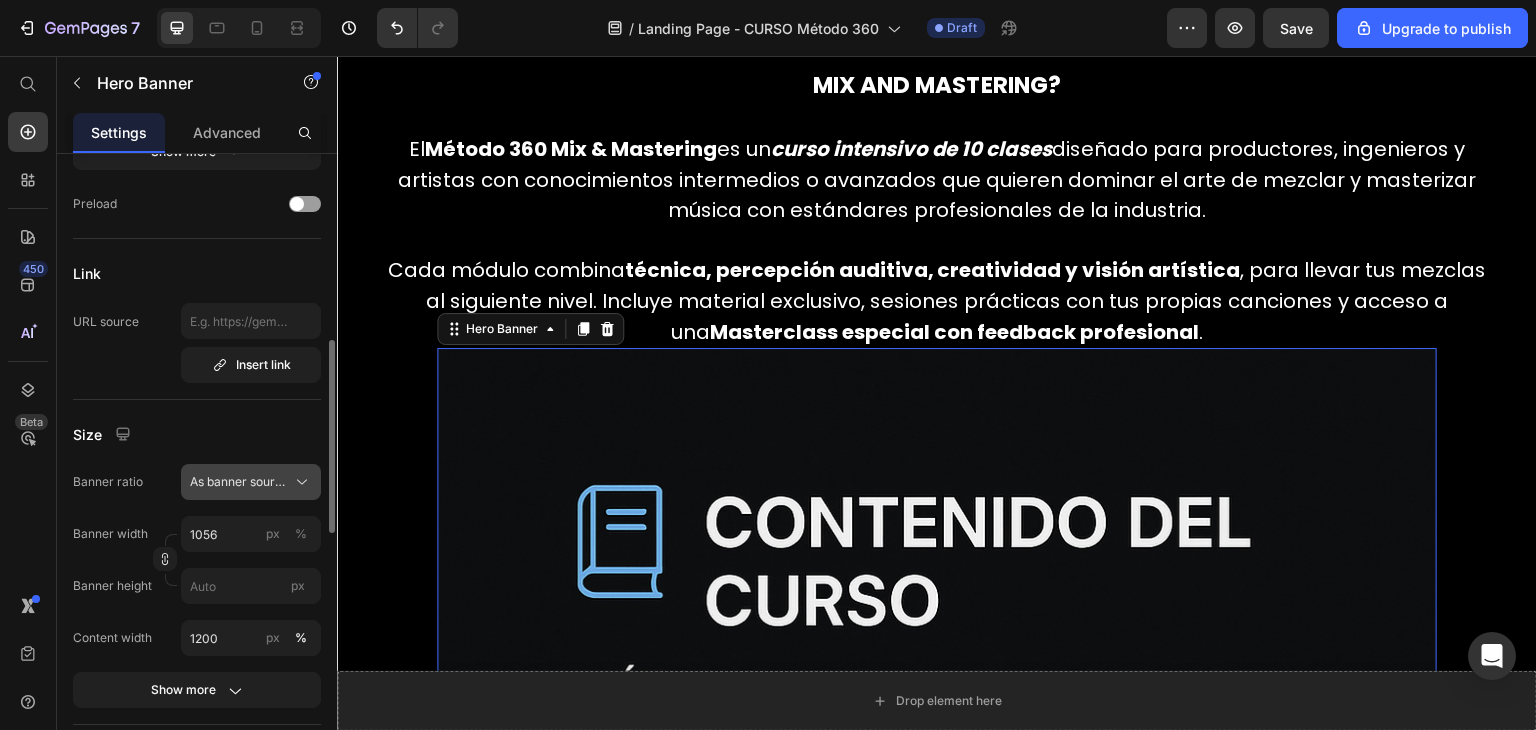 click on "As banner source" at bounding box center [239, 482] 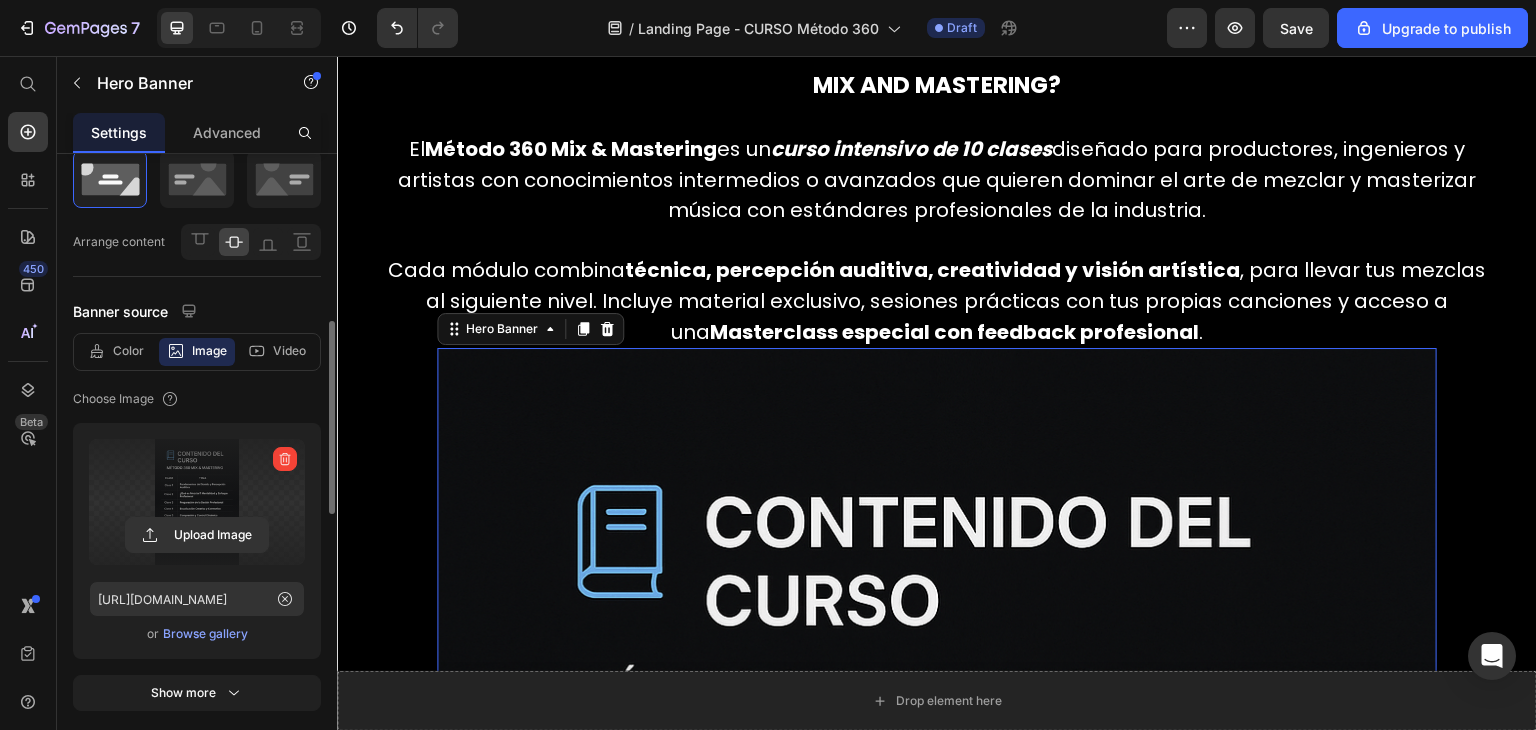 scroll, scrollTop: 0, scrollLeft: 0, axis: both 